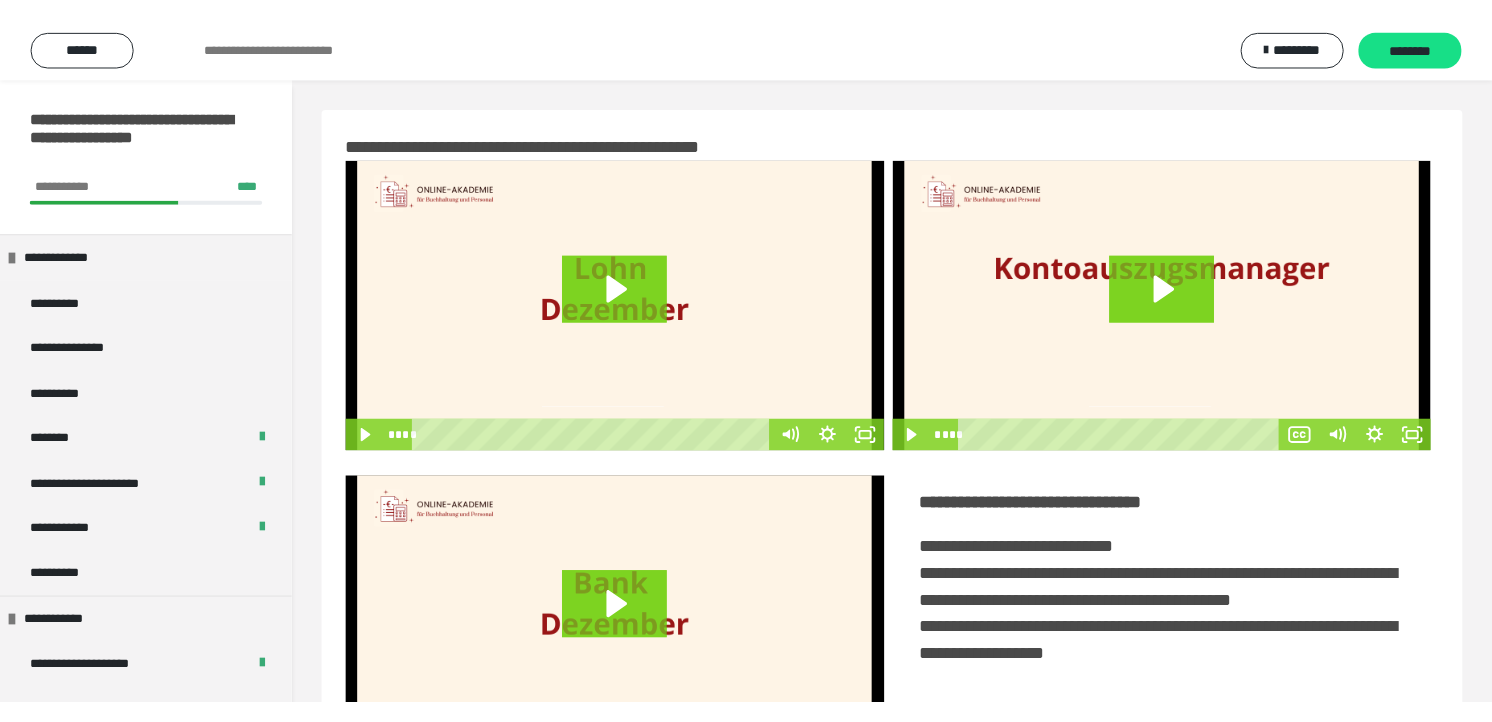 scroll, scrollTop: 0, scrollLeft: 0, axis: both 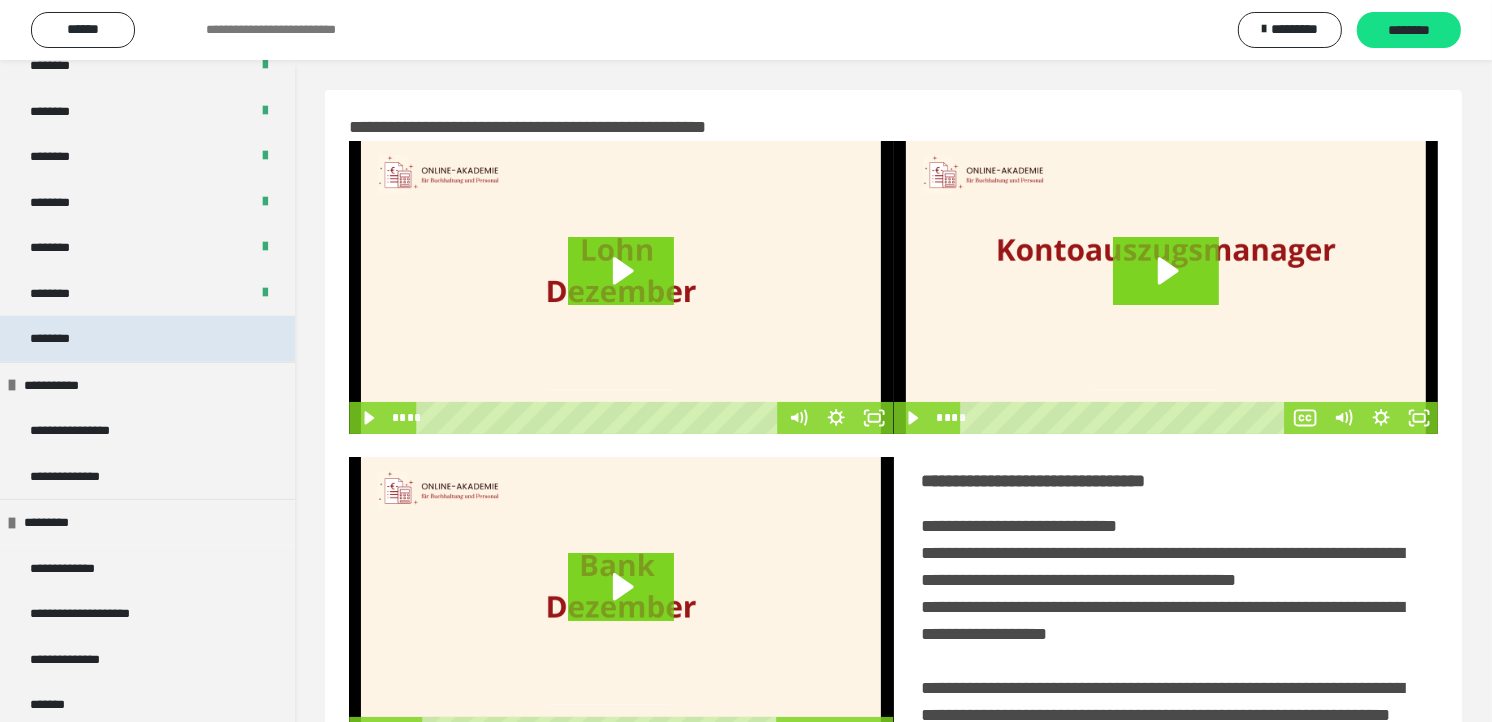 click on "********" at bounding box center (147, 338) 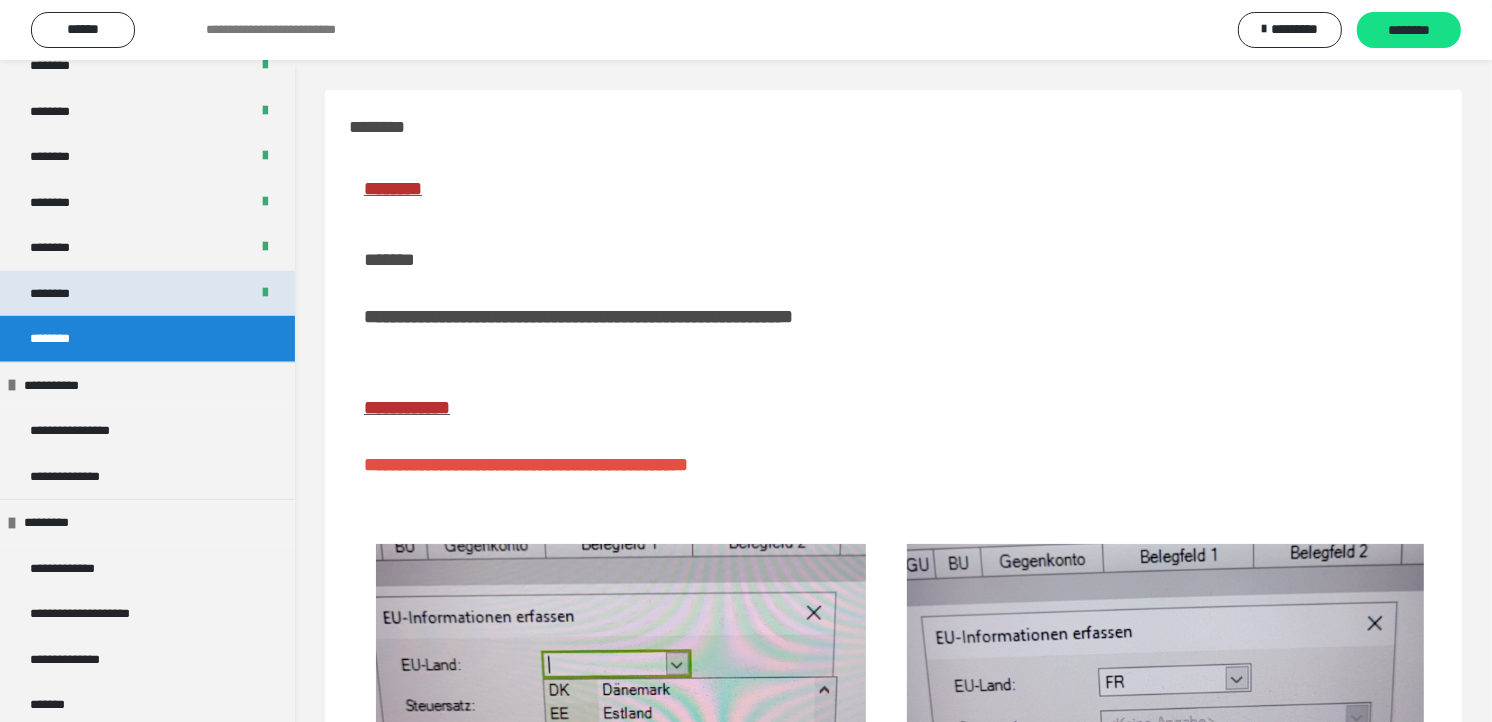 click on "********" at bounding box center [147, 293] 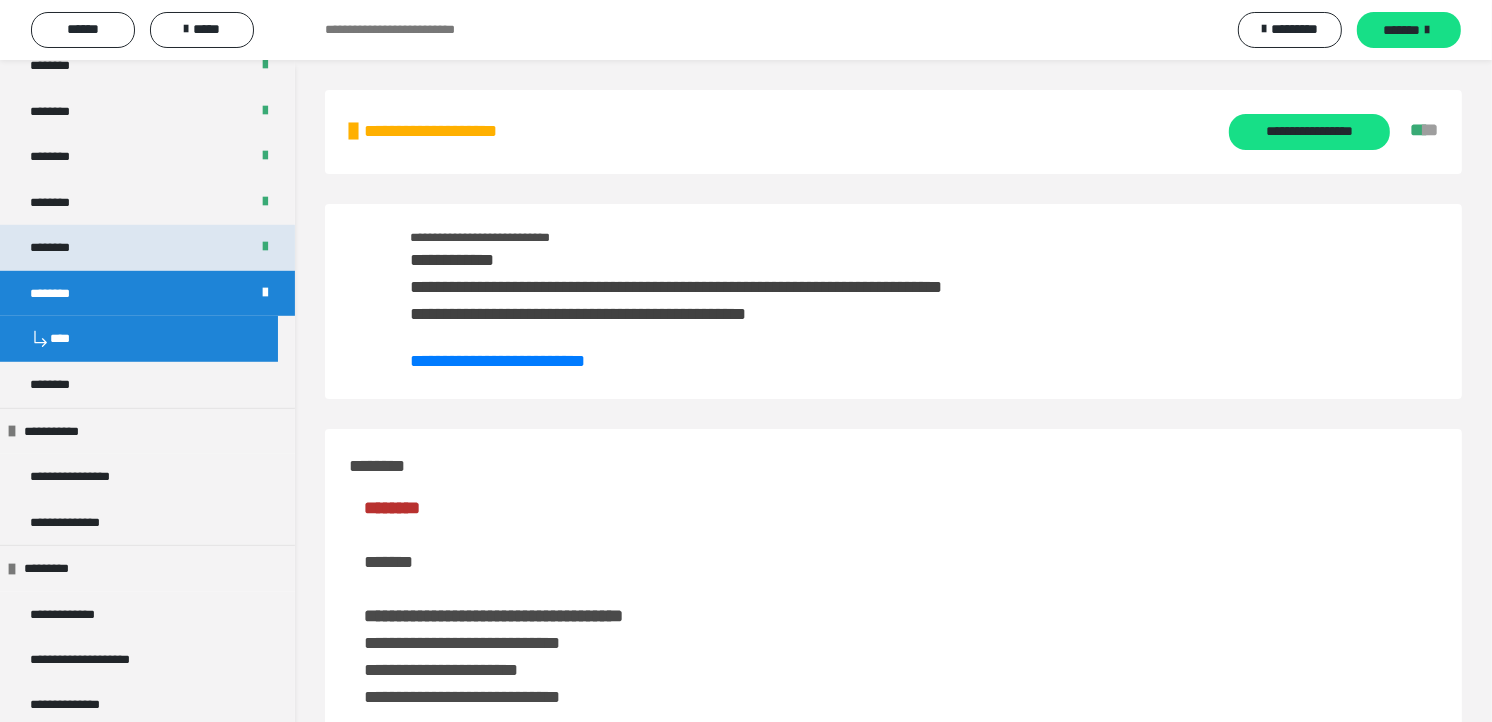 click on "********" at bounding box center [147, 247] 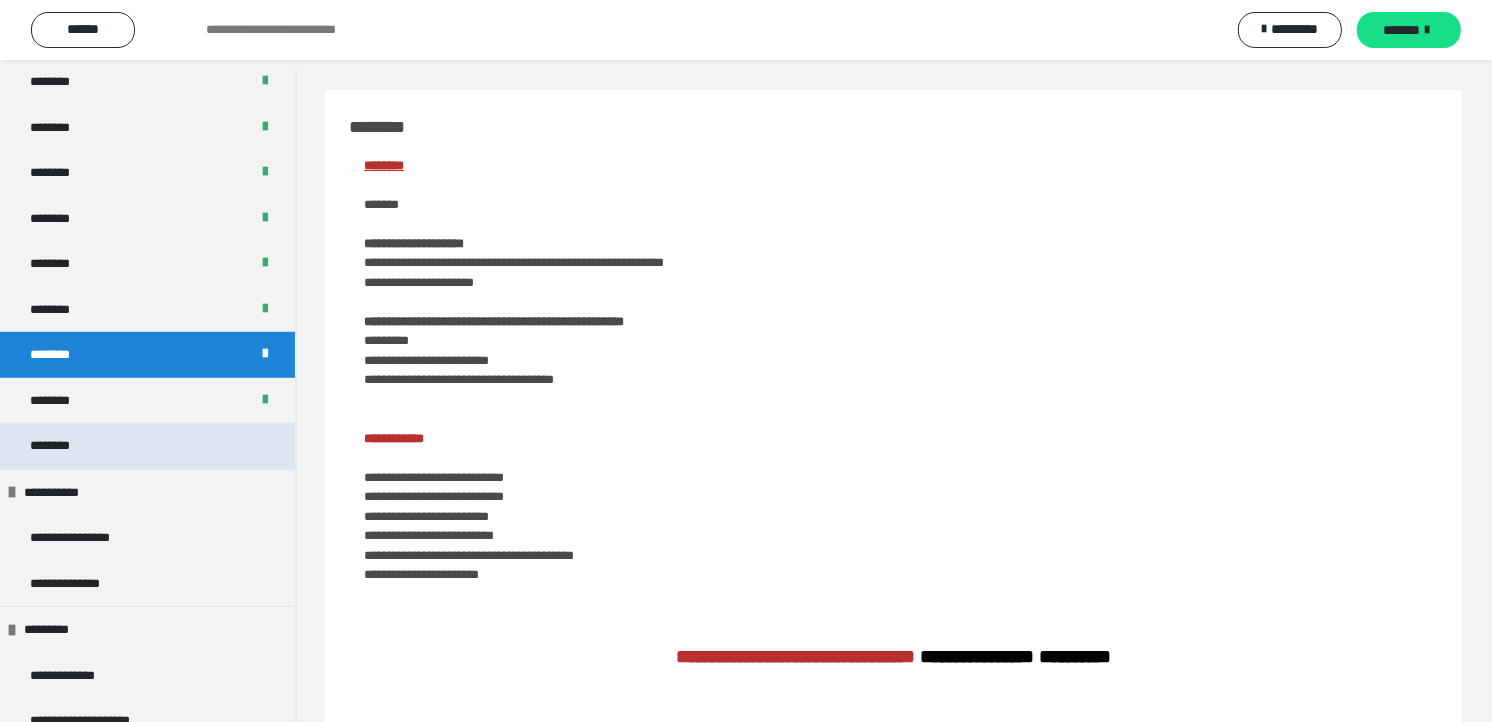 scroll, scrollTop: 1111, scrollLeft: 0, axis: vertical 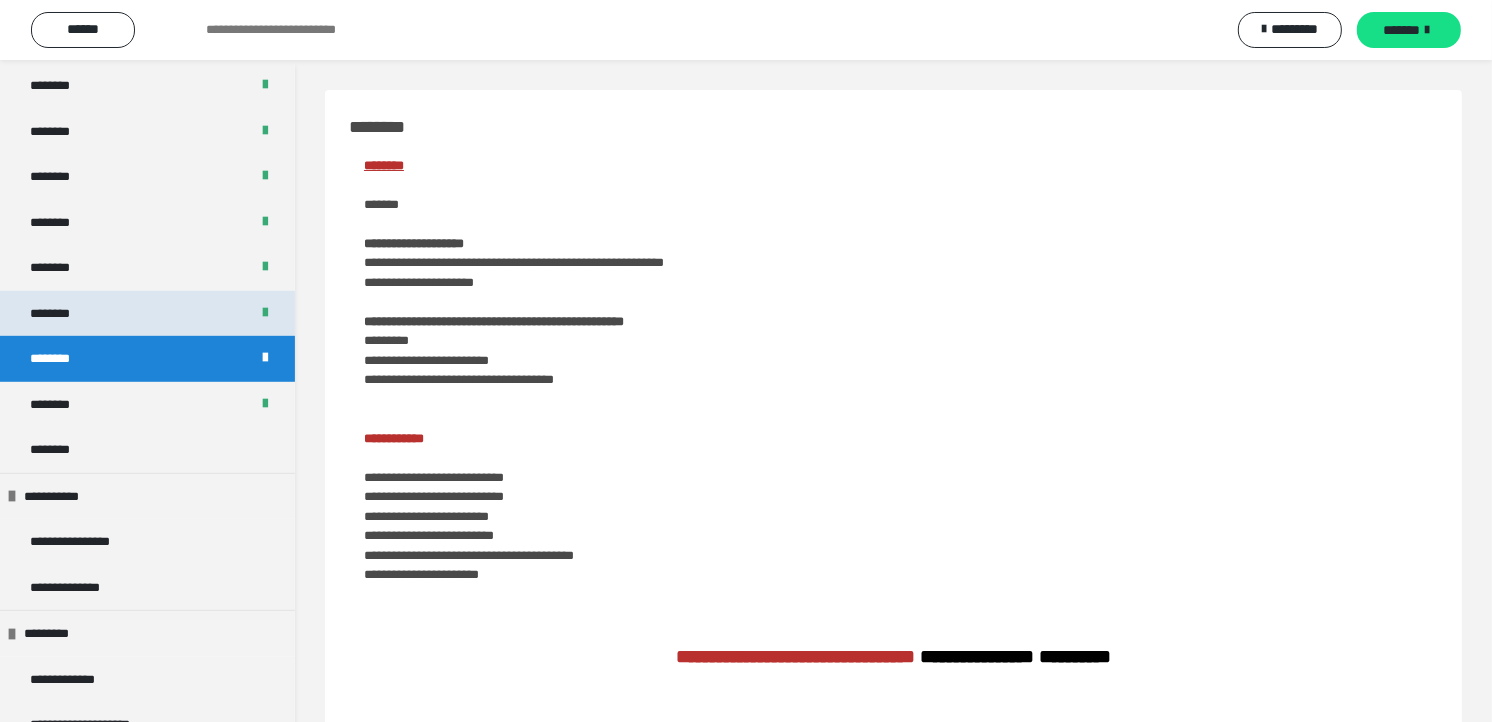 click on "********" at bounding box center (147, 313) 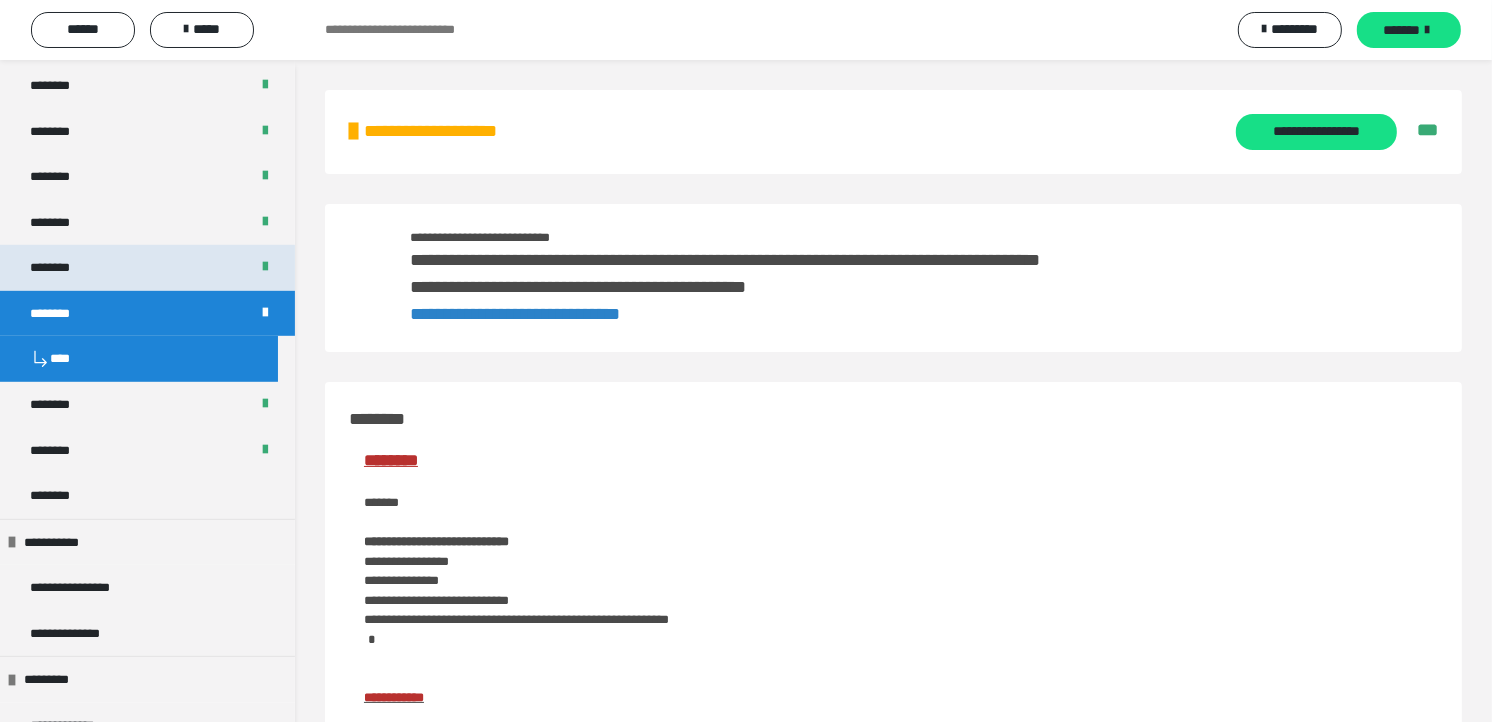 click on "********" at bounding box center [147, 267] 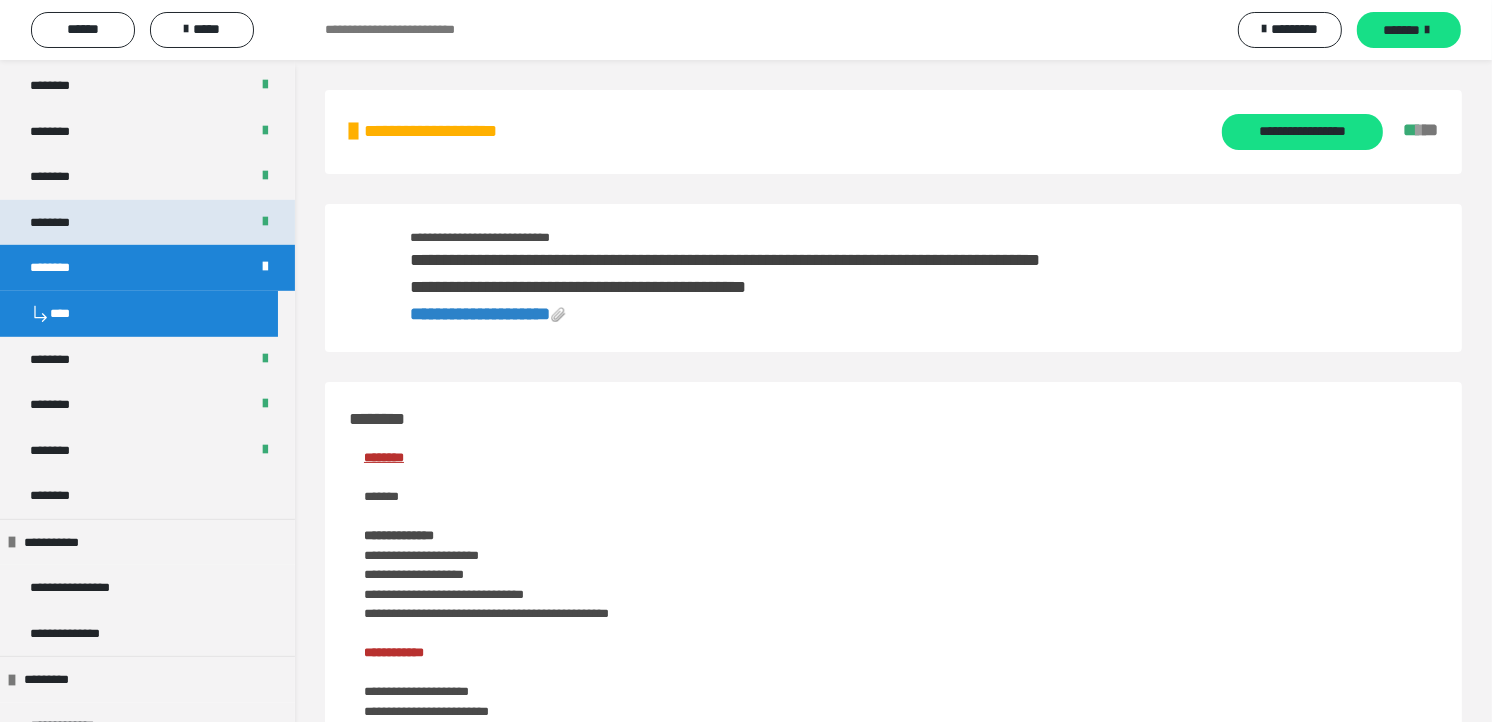 click on "********" at bounding box center (147, 222) 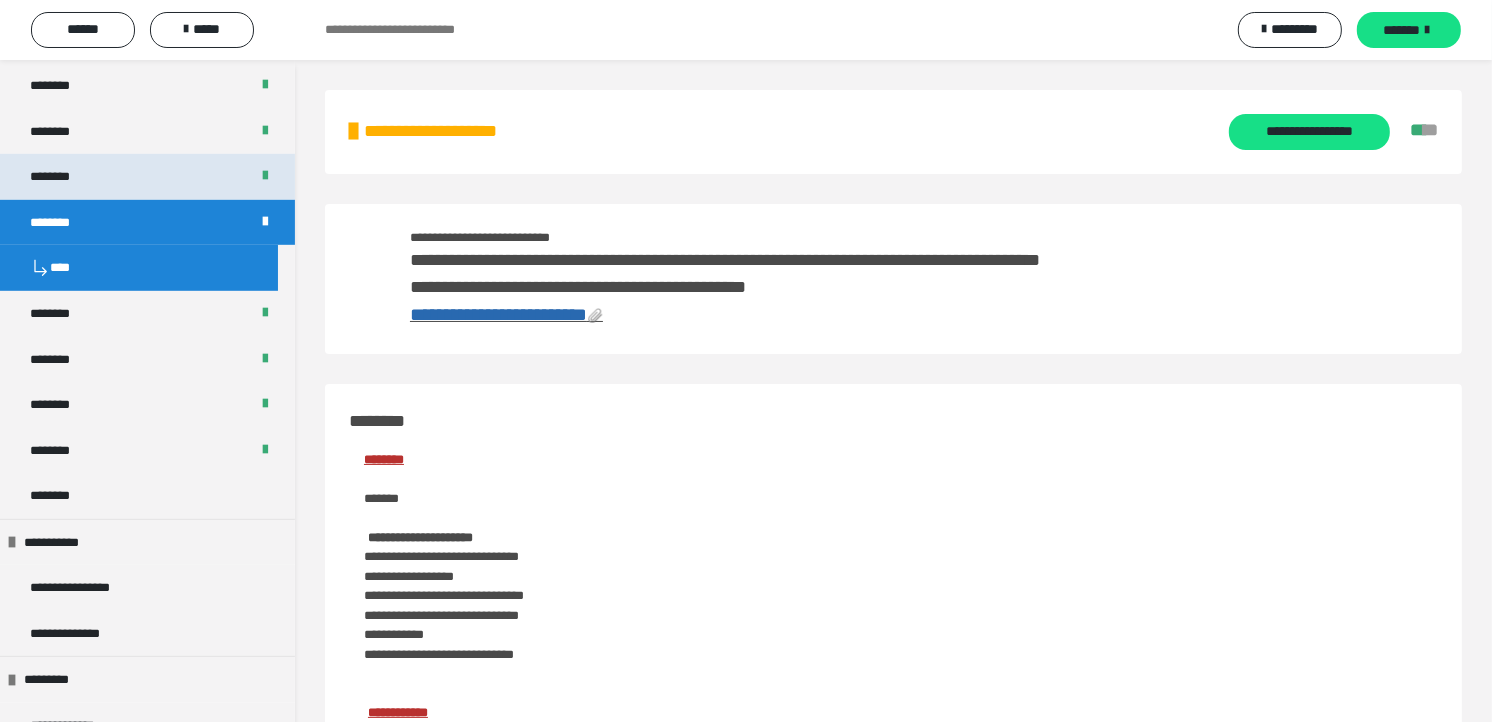 click on "********" at bounding box center [147, 176] 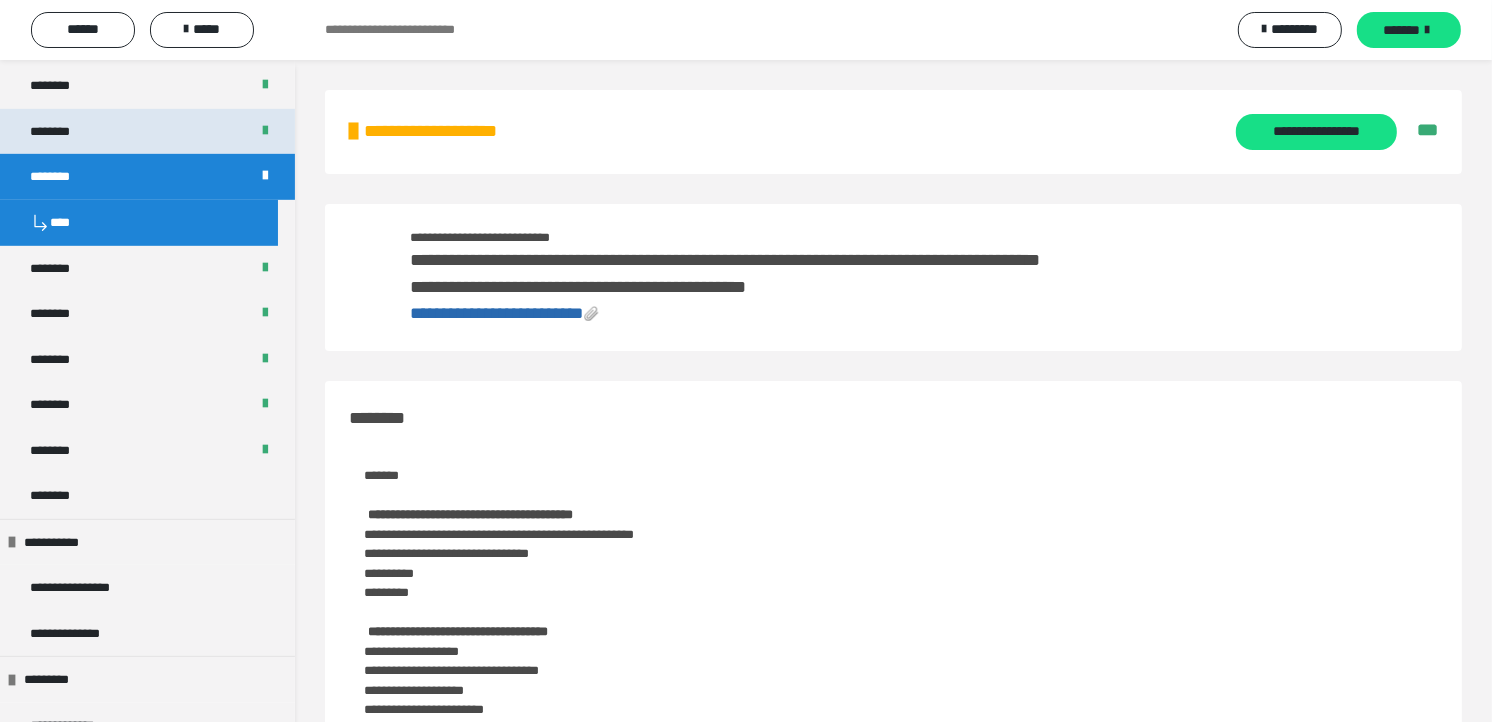 click on "********" at bounding box center [147, 131] 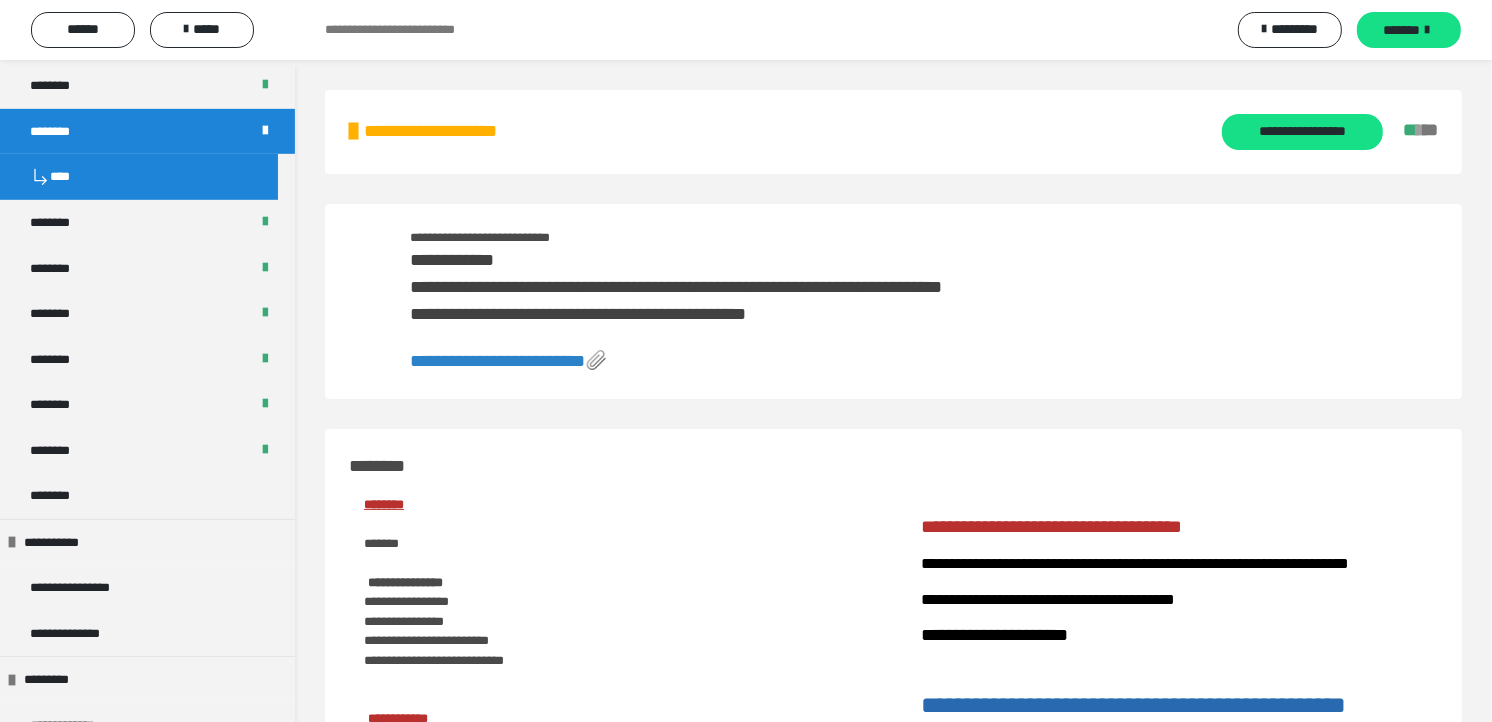scroll, scrollTop: 1000, scrollLeft: 0, axis: vertical 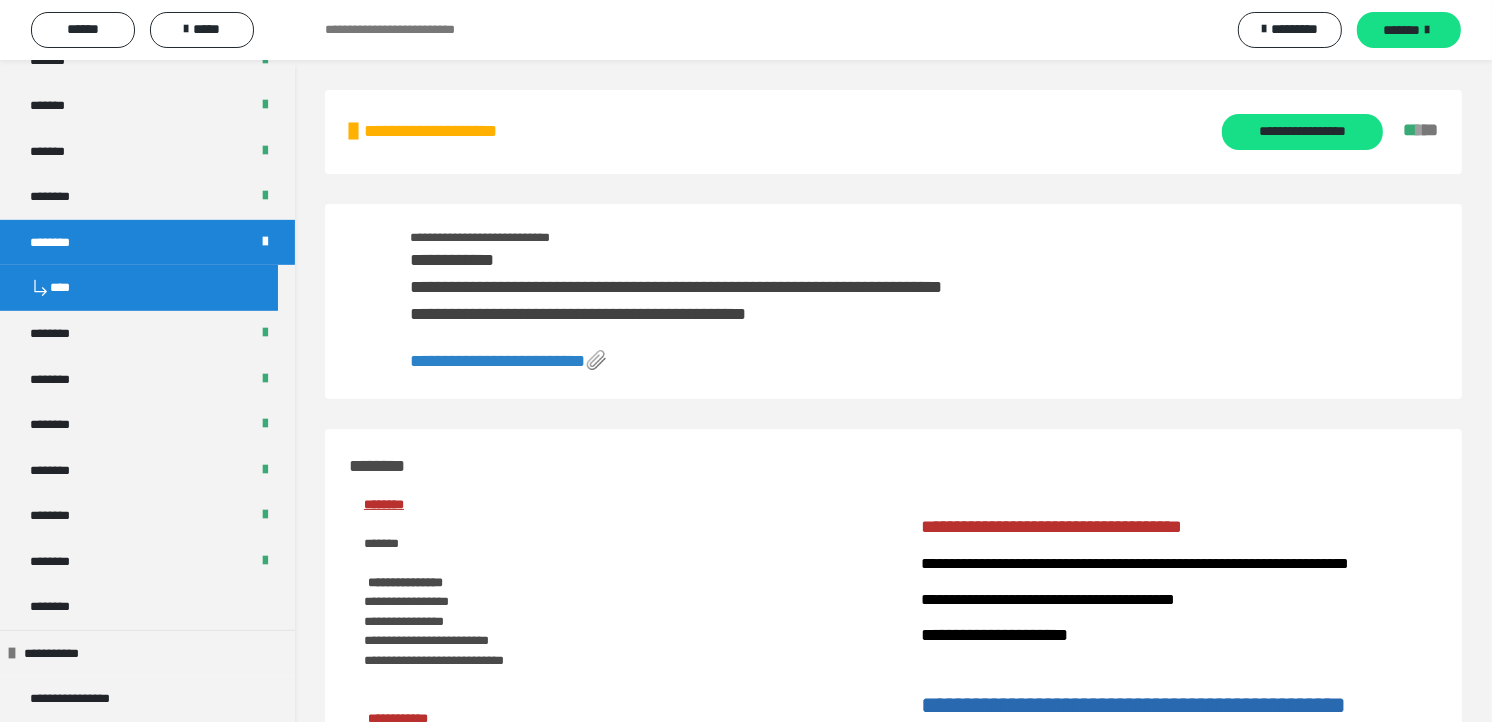 click on "********" at bounding box center (147, 196) 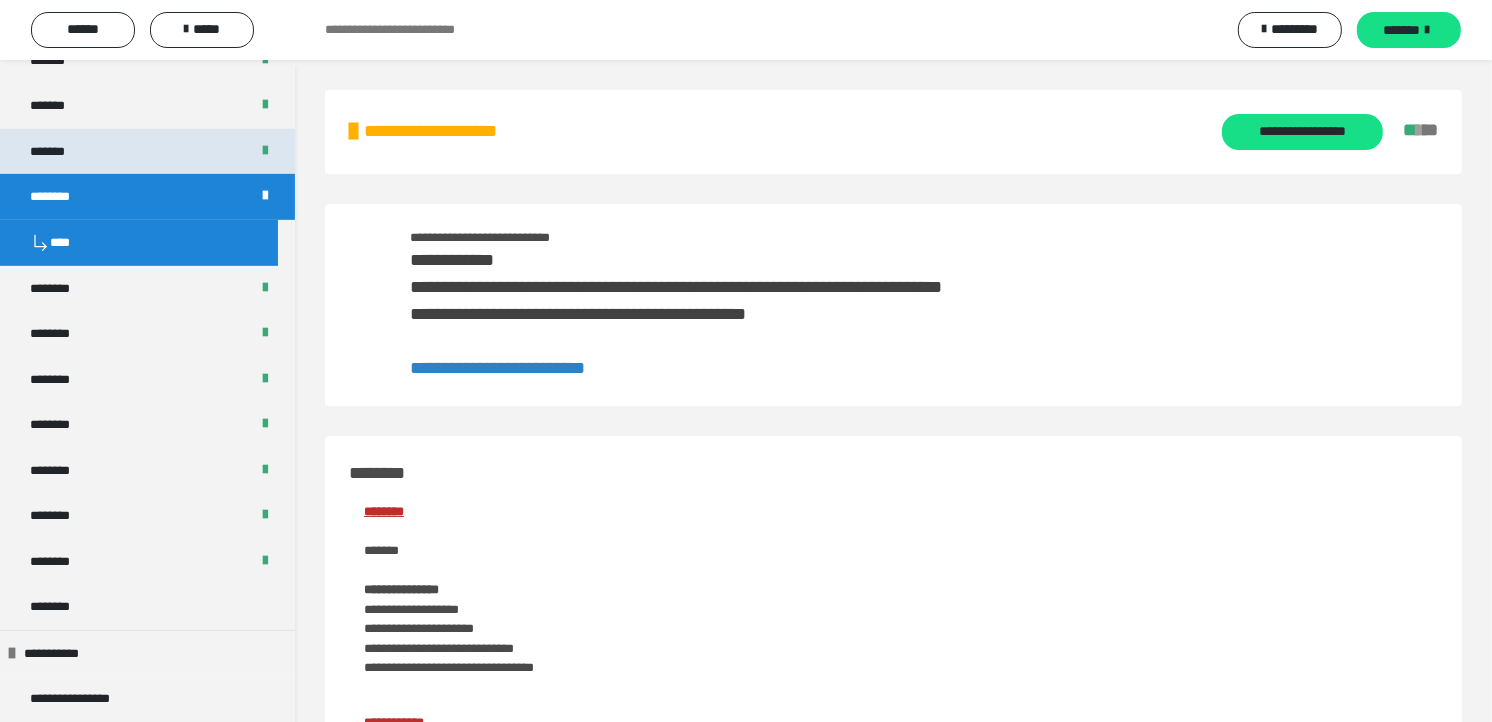 click on "*******" at bounding box center [147, 151] 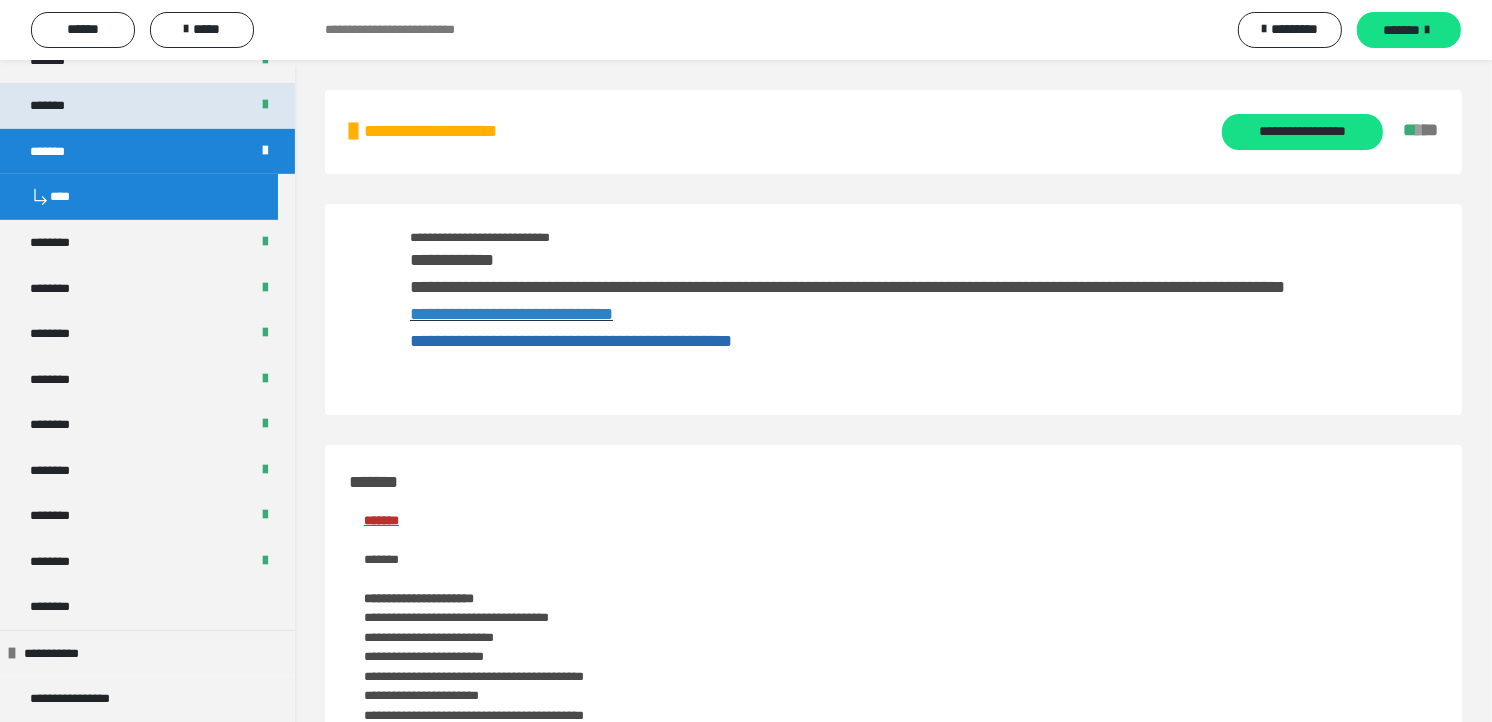 click on "*******" at bounding box center (147, 105) 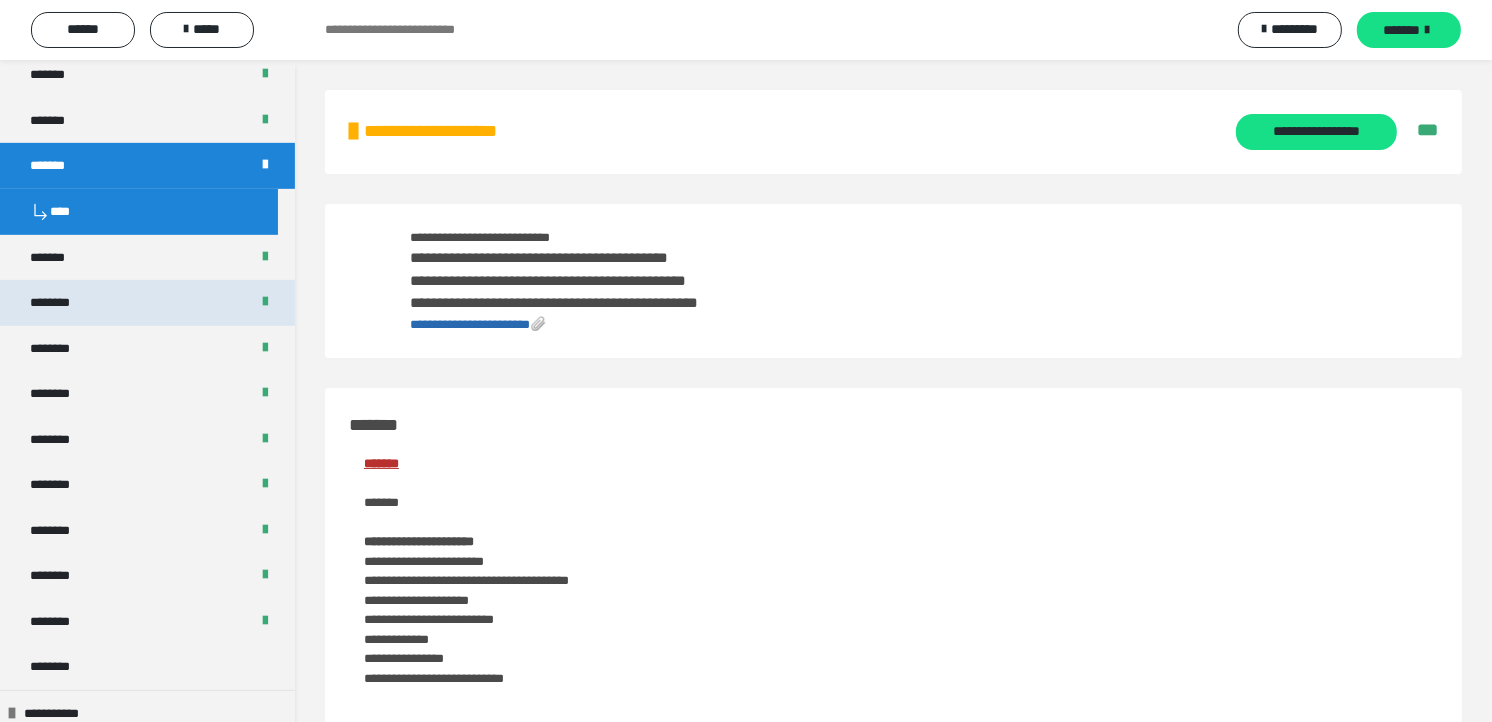 scroll, scrollTop: 888, scrollLeft: 0, axis: vertical 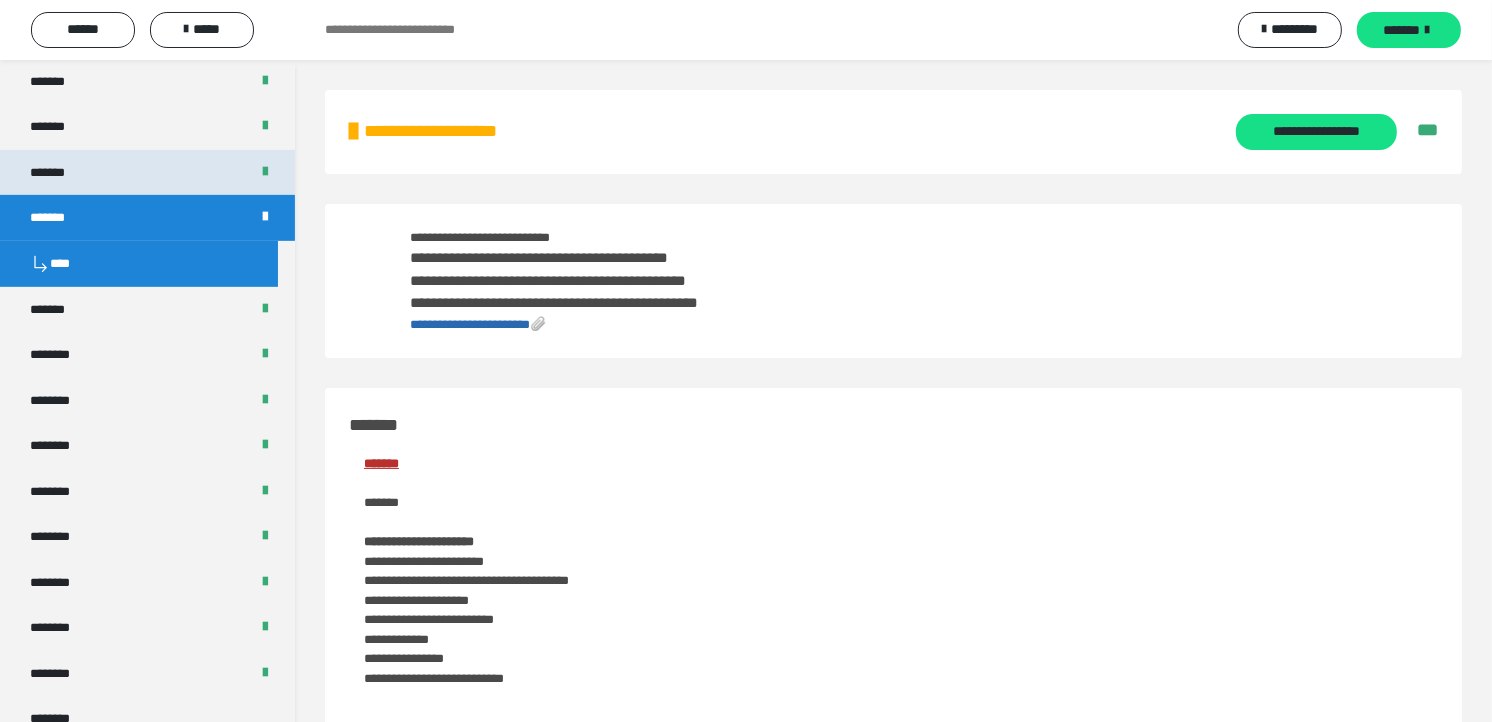 click on "*******" at bounding box center (147, 172) 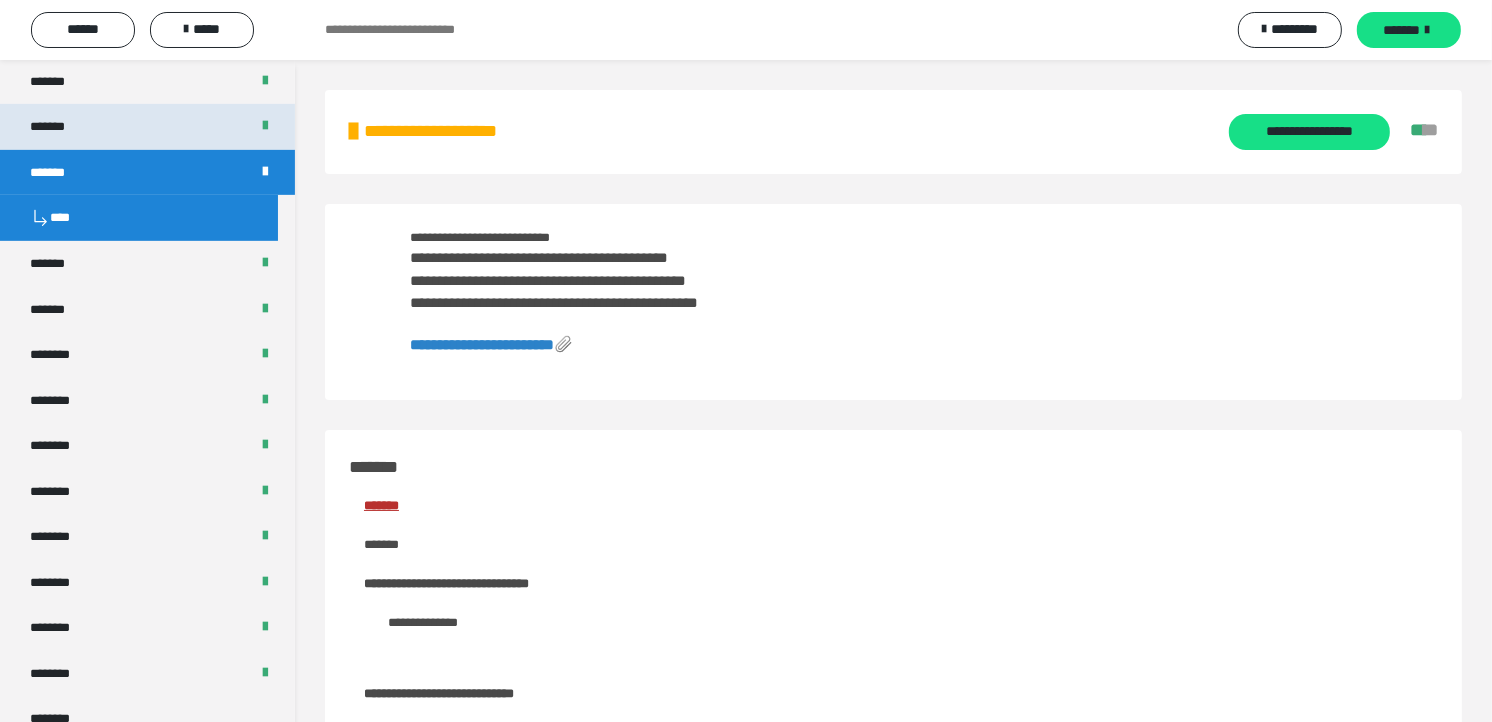 click on "*******" at bounding box center (147, 126) 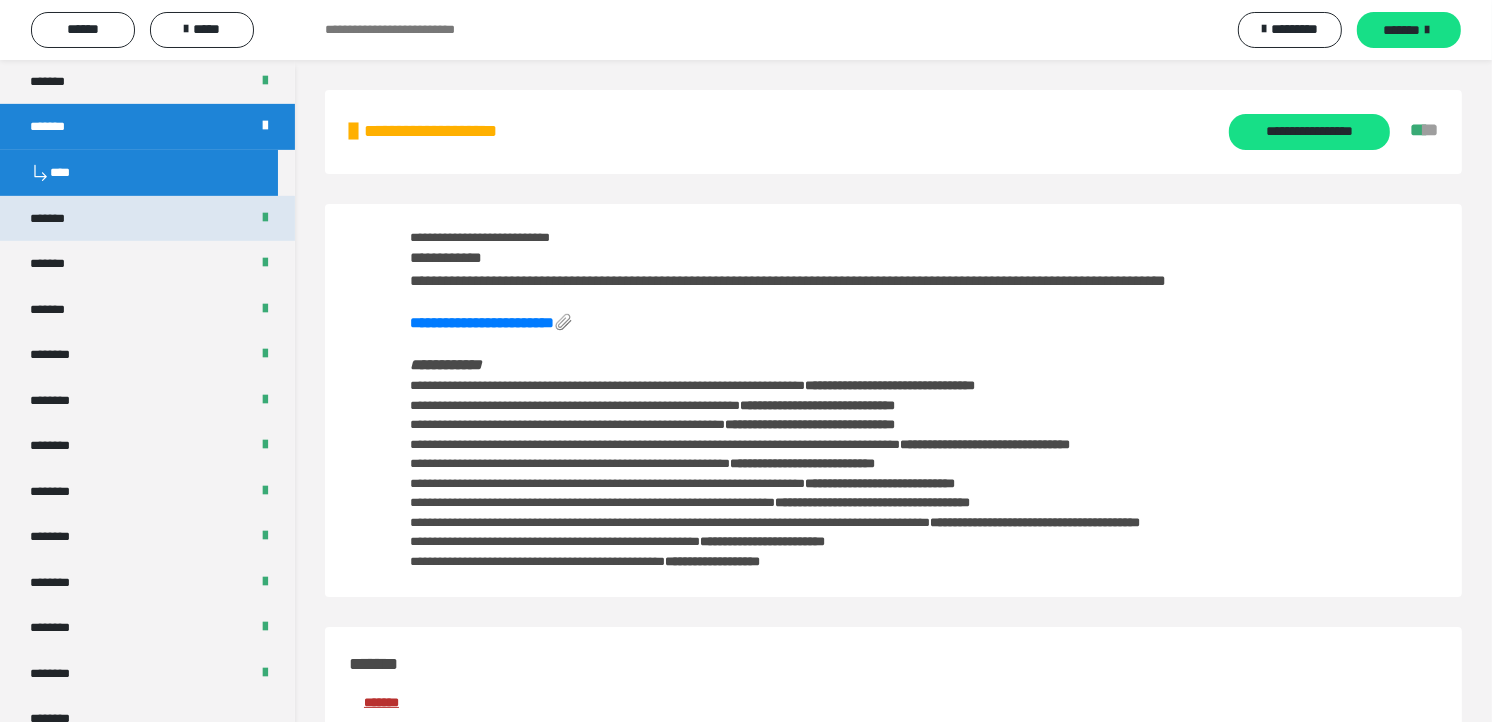scroll, scrollTop: 777, scrollLeft: 0, axis: vertical 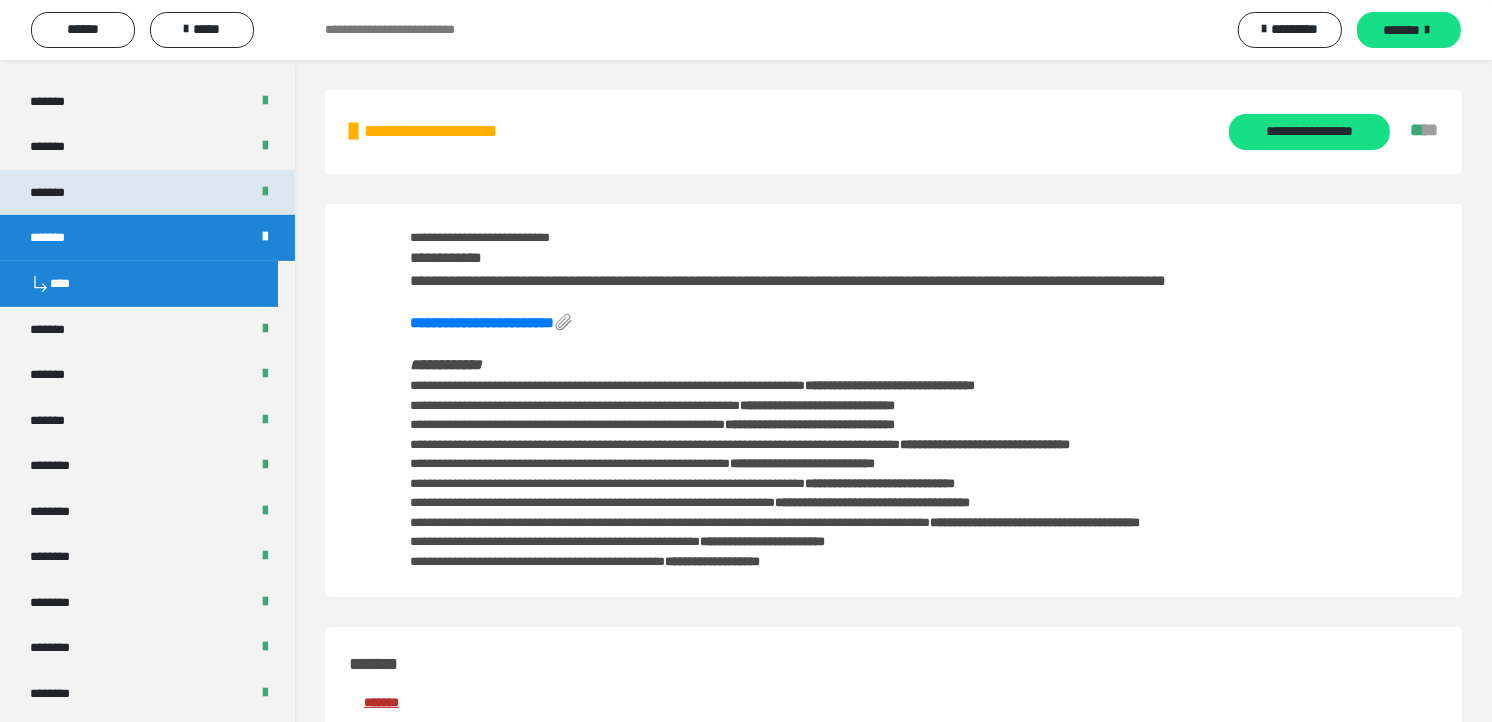 click on "*******" at bounding box center (147, 192) 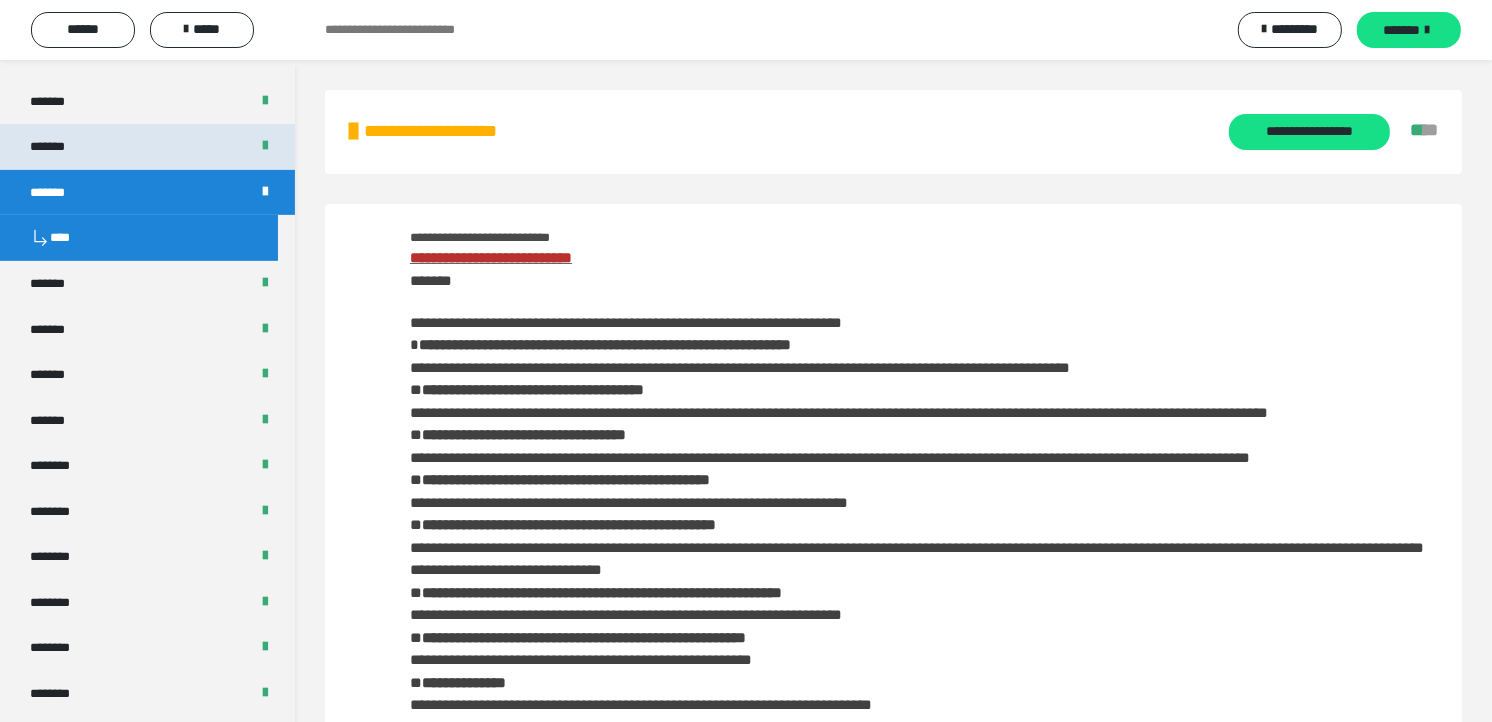 click on "*******" at bounding box center (147, 146) 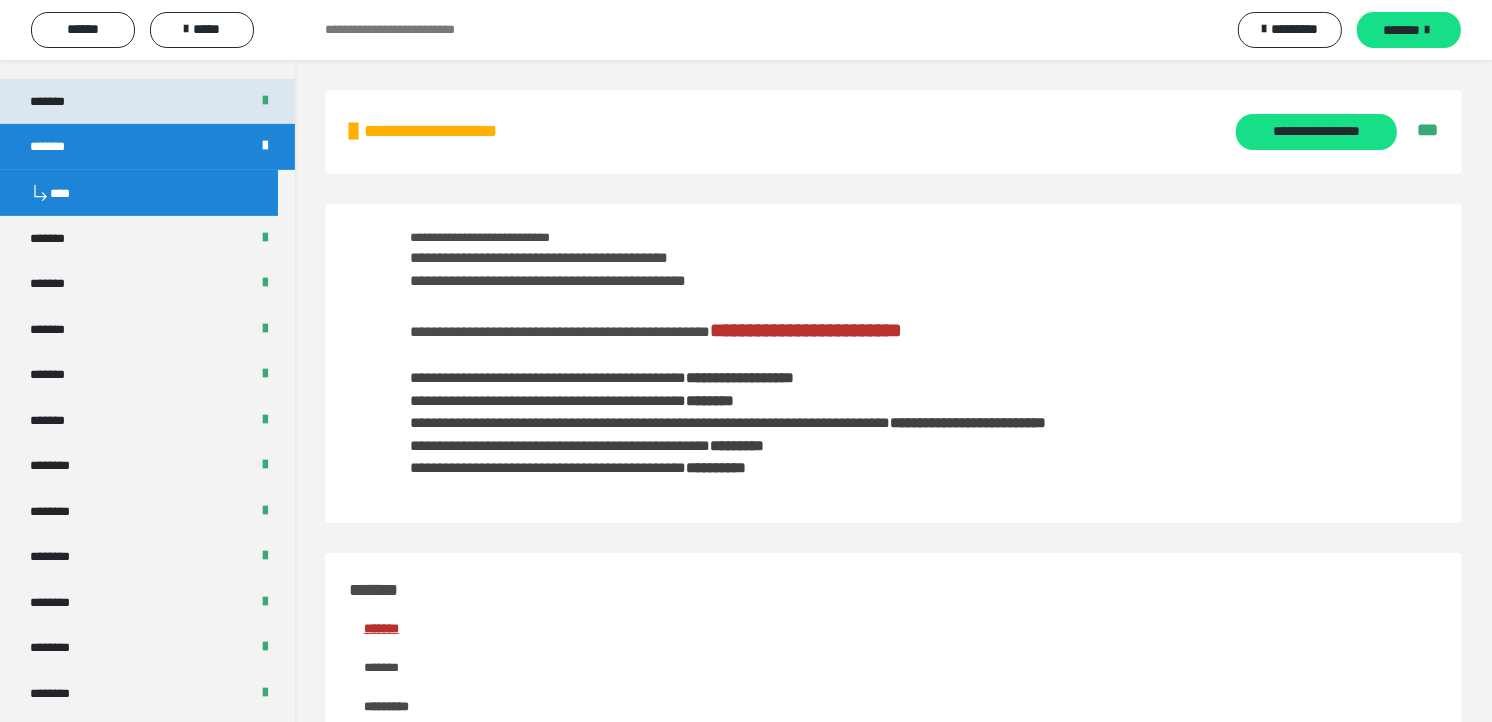 click on "*******" at bounding box center [147, 101] 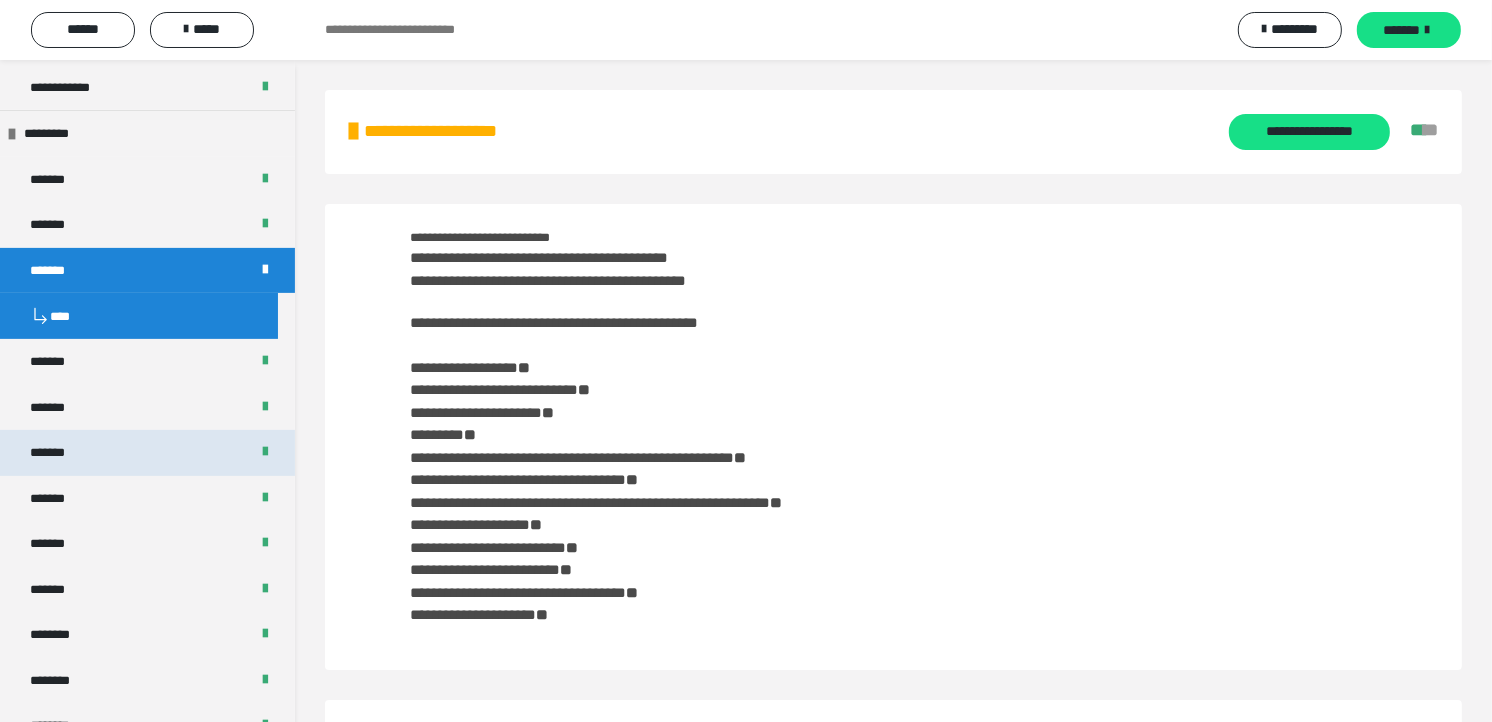 scroll, scrollTop: 555, scrollLeft: 0, axis: vertical 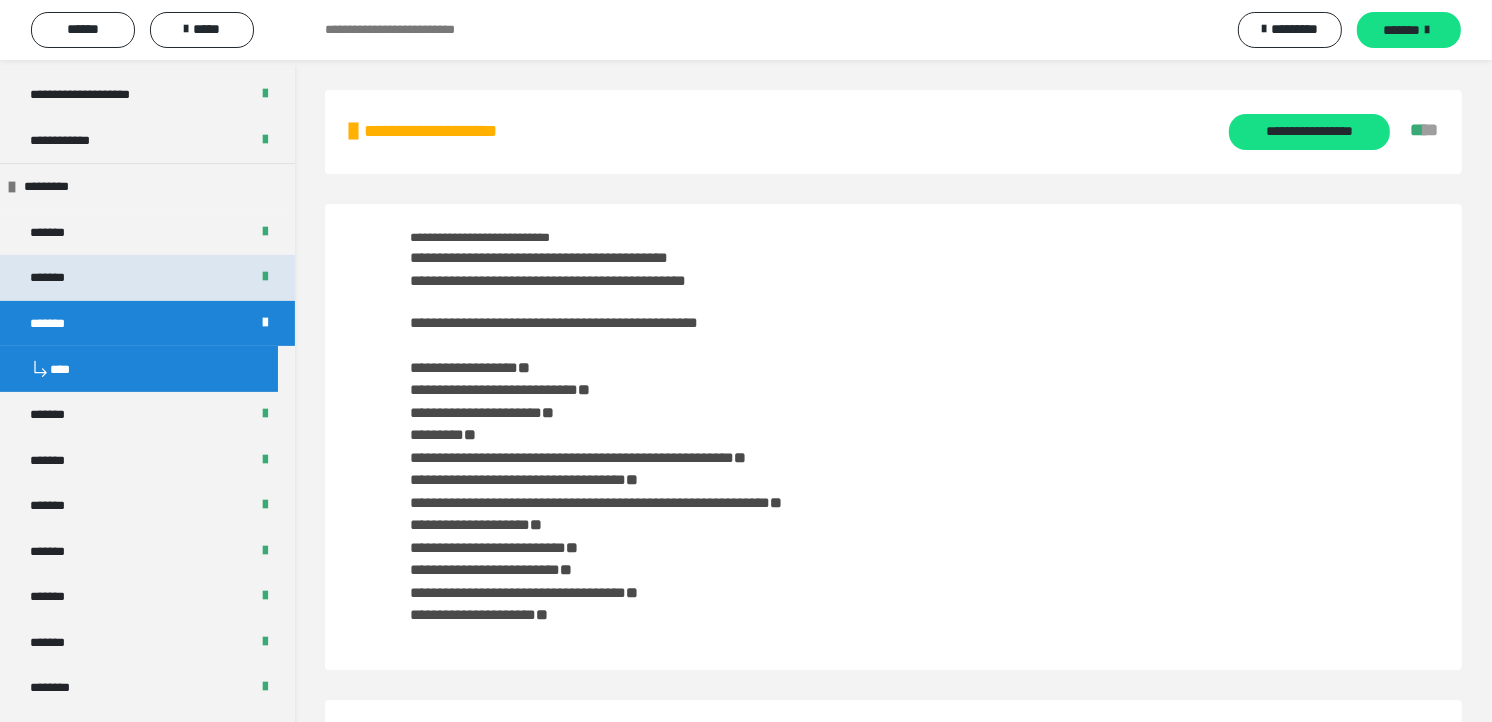 click on "*******" at bounding box center [147, 277] 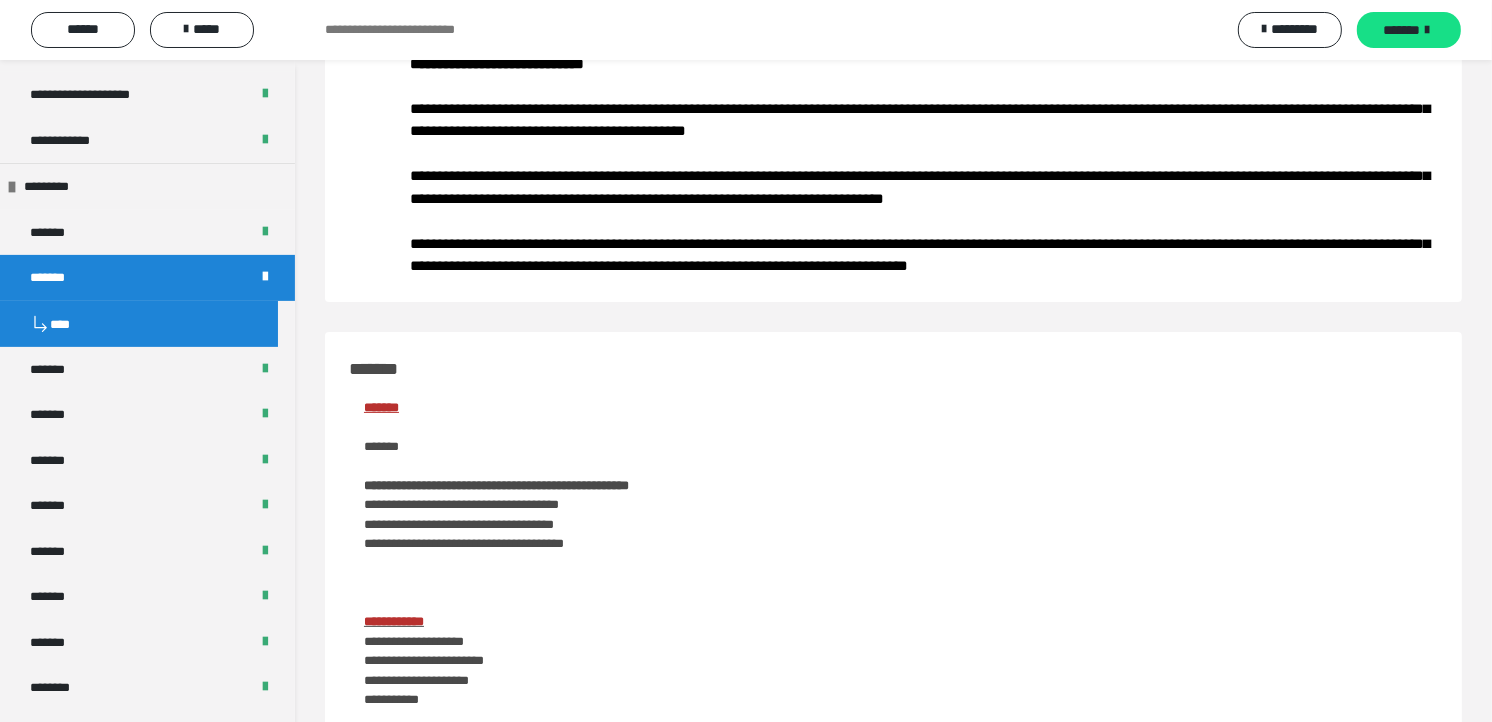 scroll, scrollTop: 111, scrollLeft: 0, axis: vertical 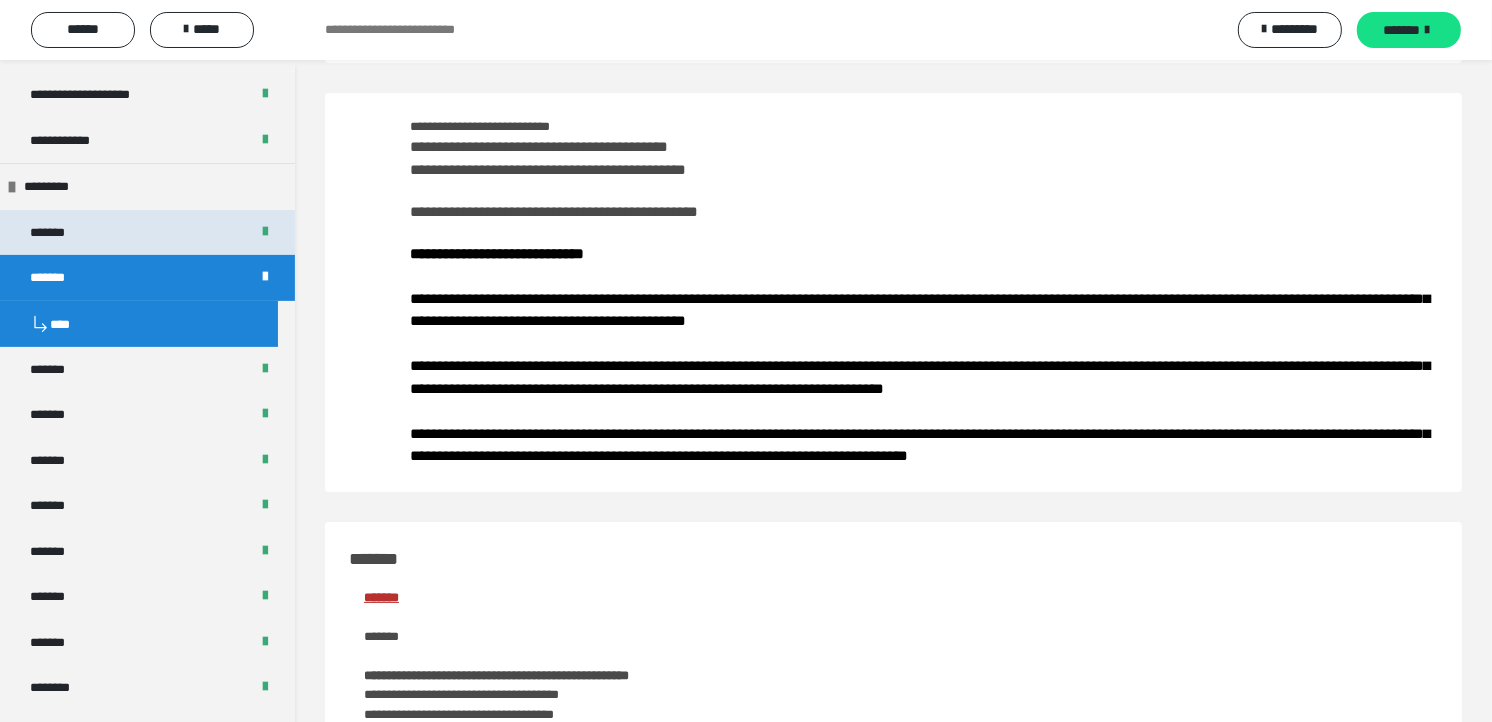 click on "*******" at bounding box center (147, 232) 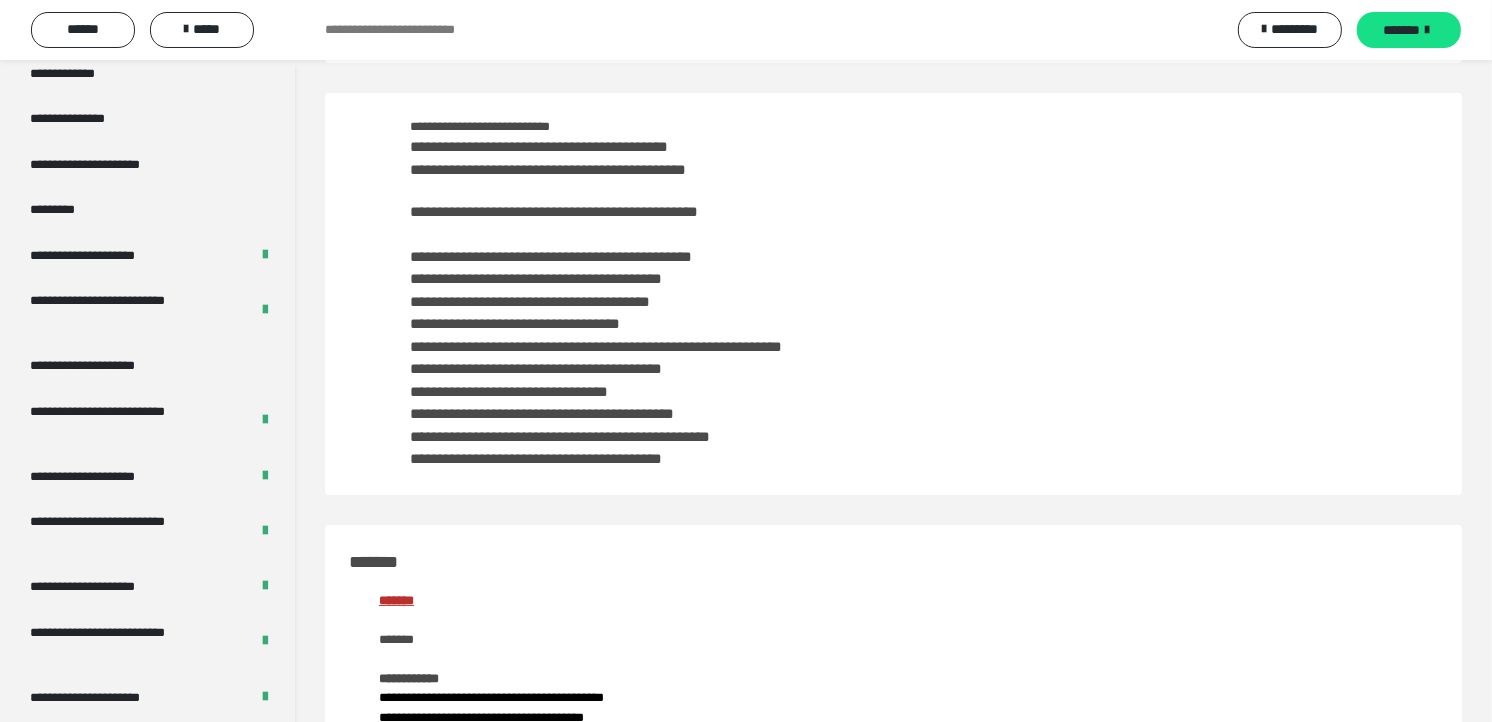 scroll, scrollTop: 2666, scrollLeft: 0, axis: vertical 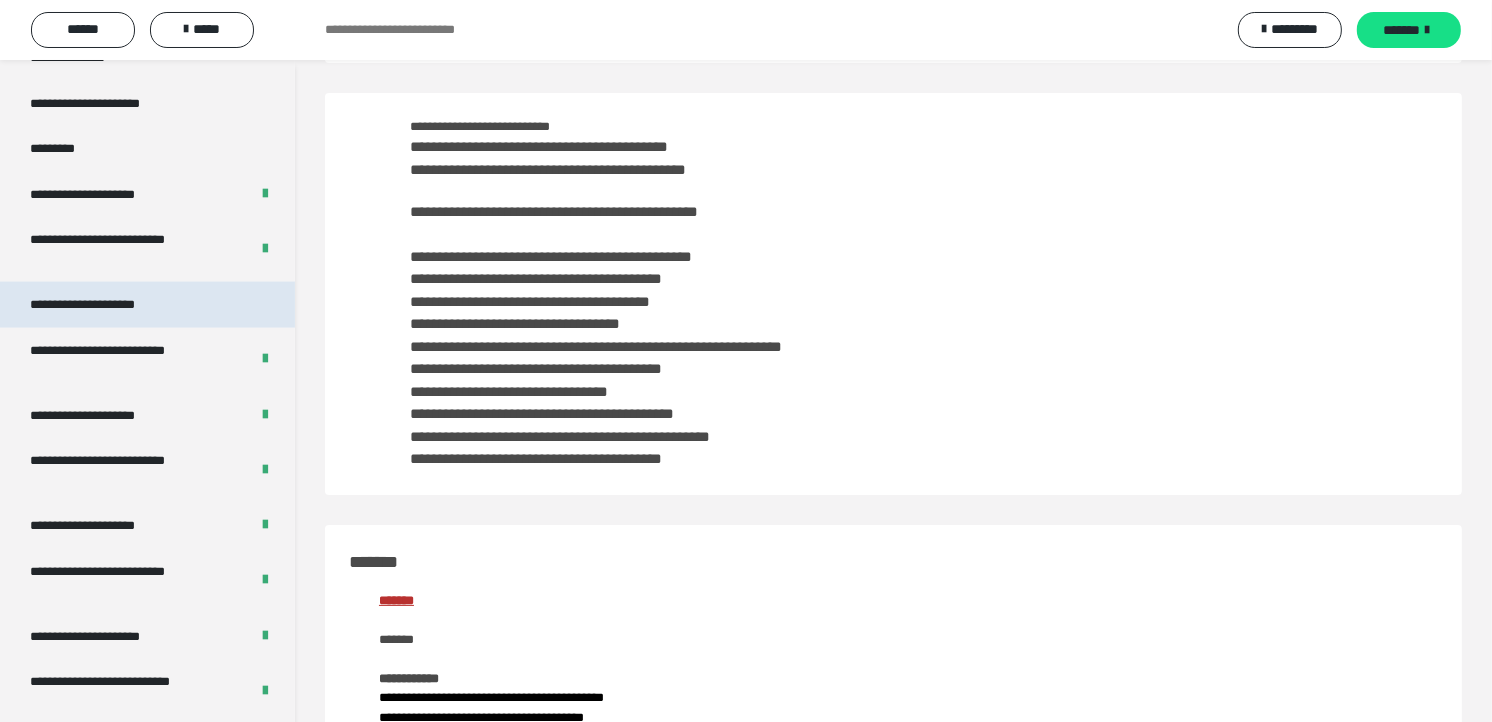 click on "**********" at bounding box center (106, 304) 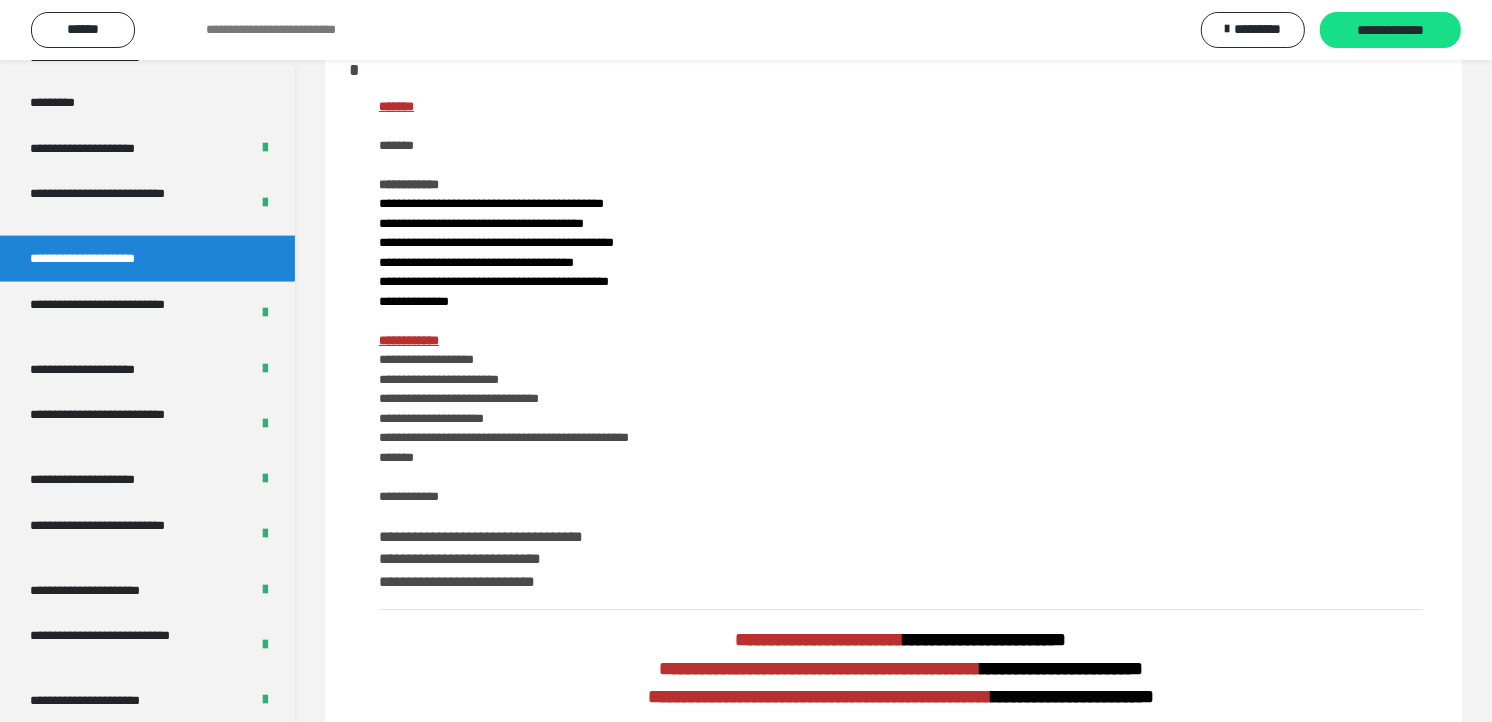 scroll, scrollTop: 0, scrollLeft: 0, axis: both 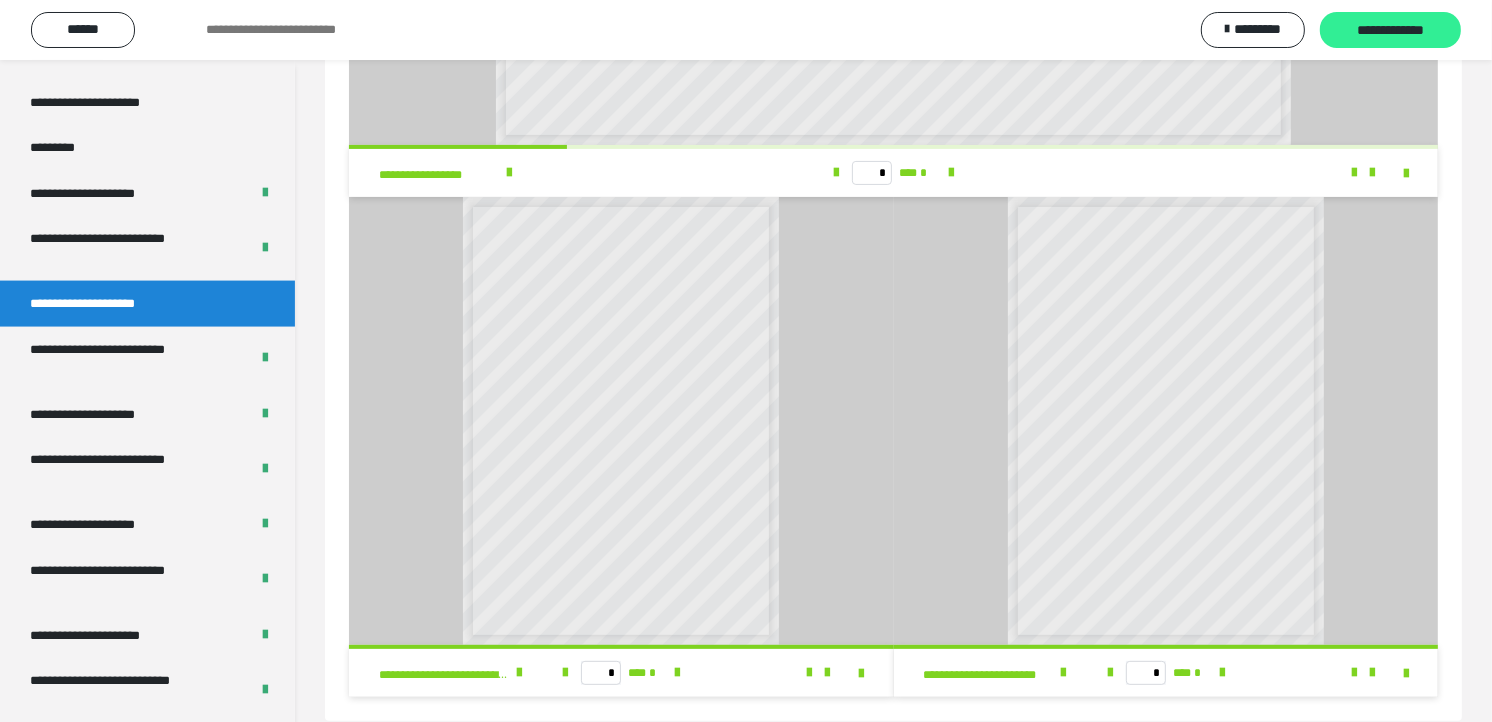 click on "**********" at bounding box center (1390, 31) 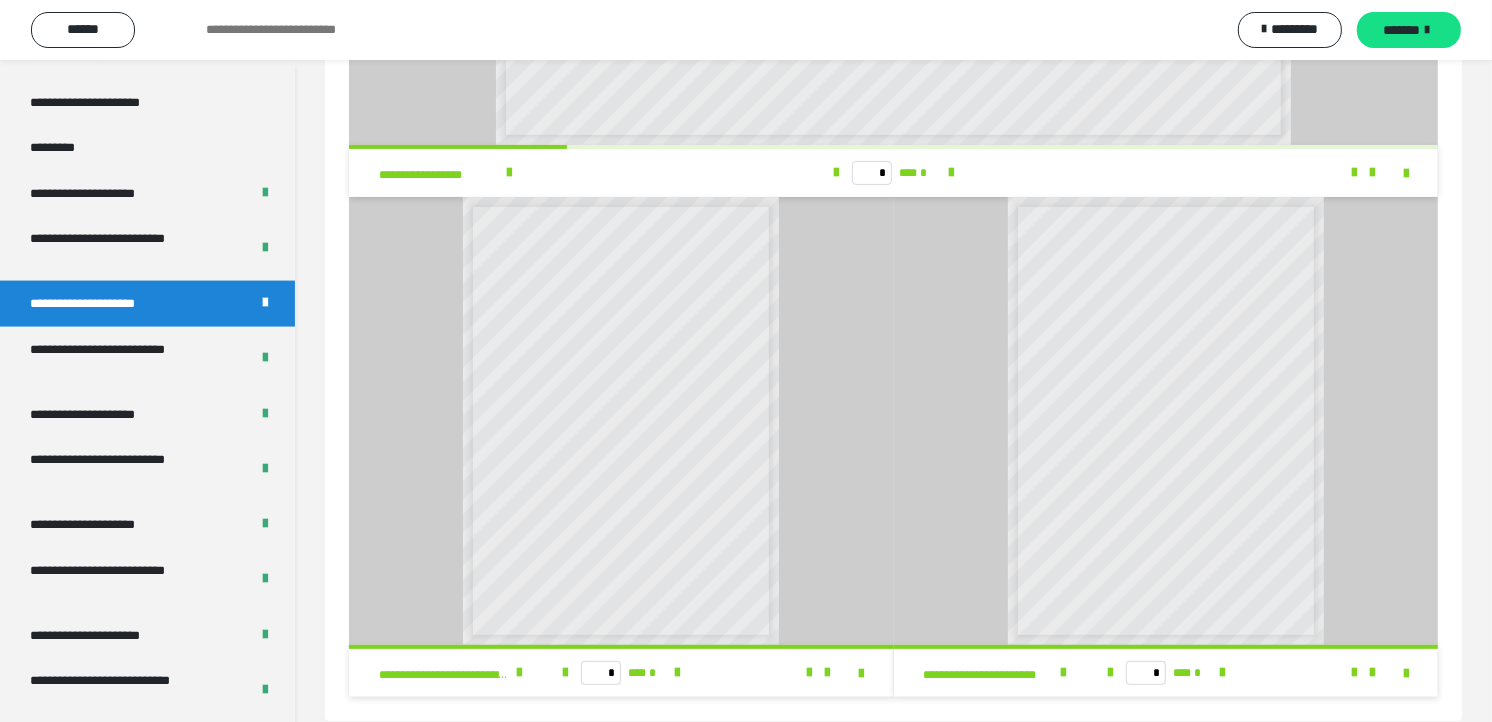 scroll, scrollTop: 8, scrollLeft: 0, axis: vertical 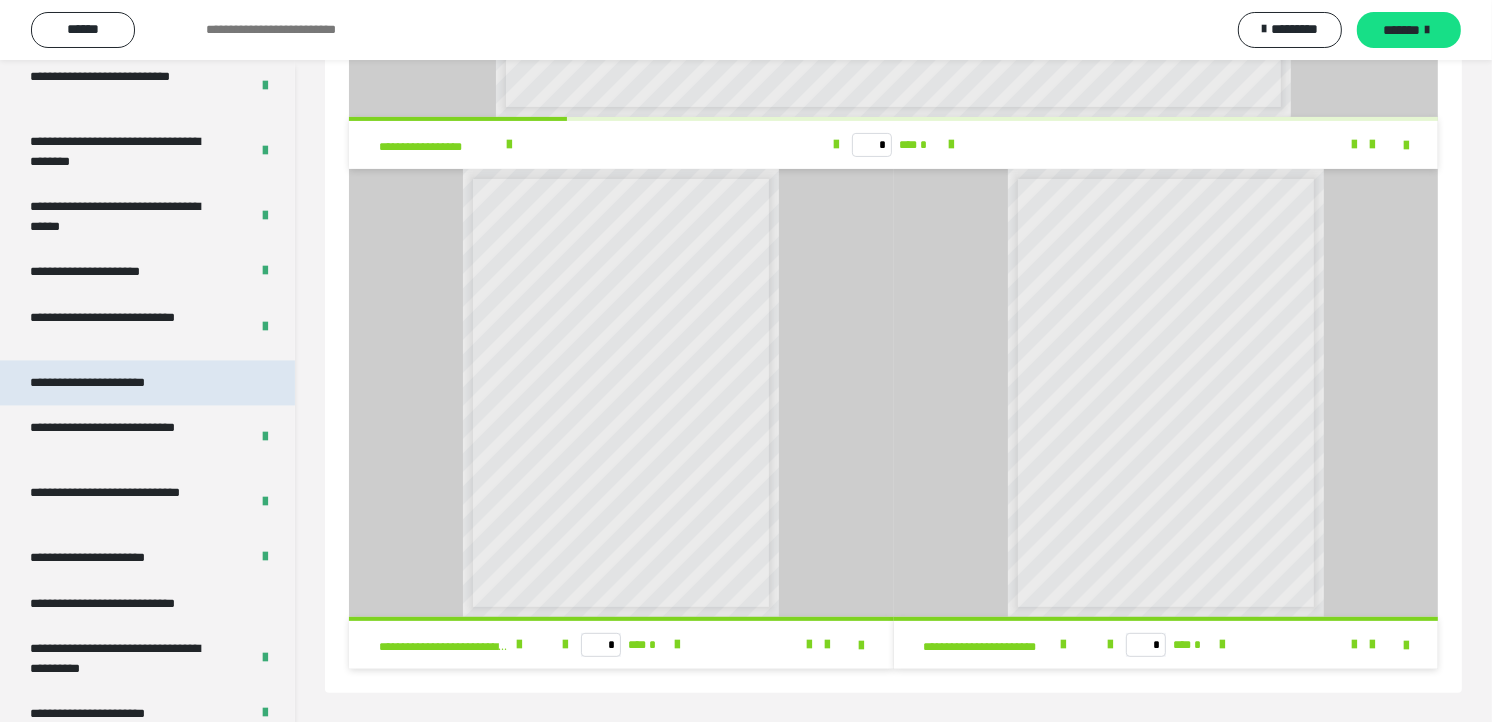 click on "**********" at bounding box center [111, 382] 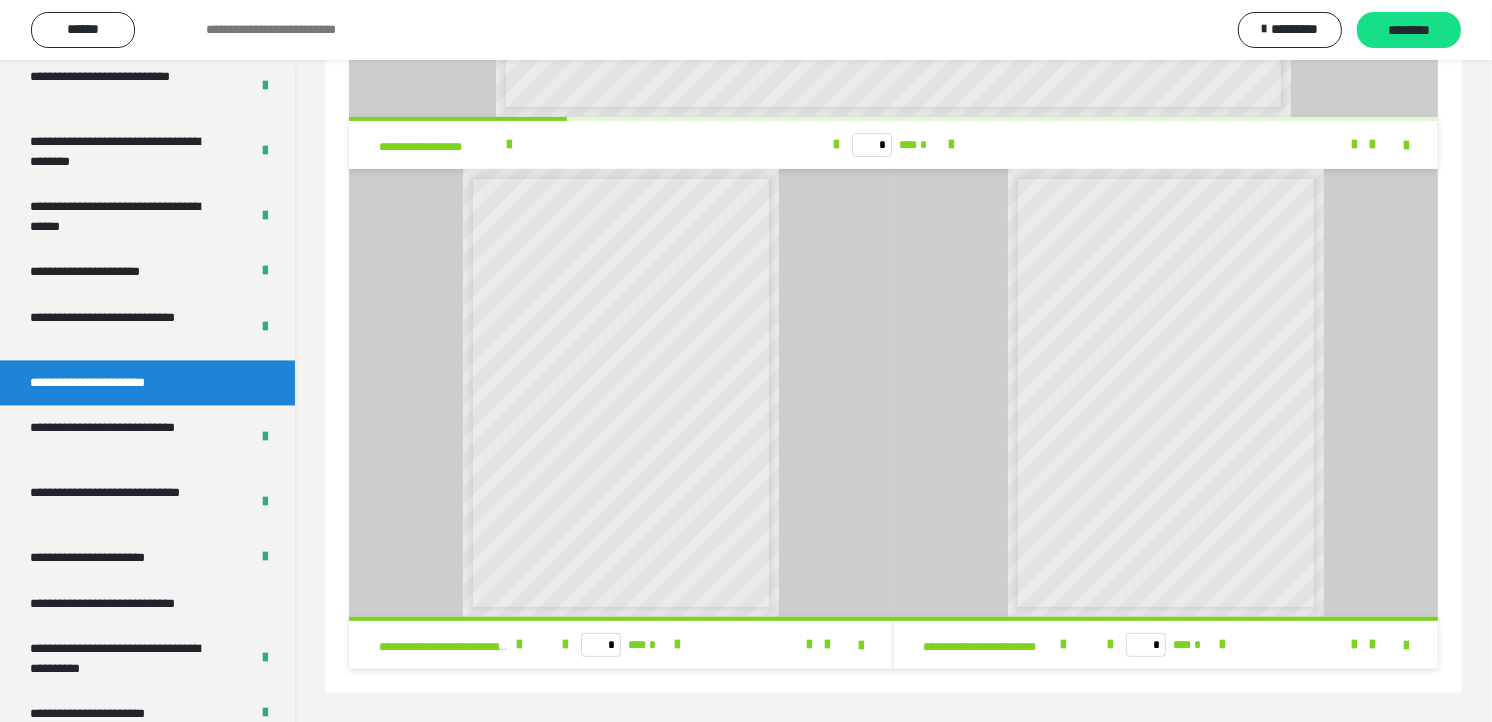 scroll, scrollTop: 0, scrollLeft: 0, axis: both 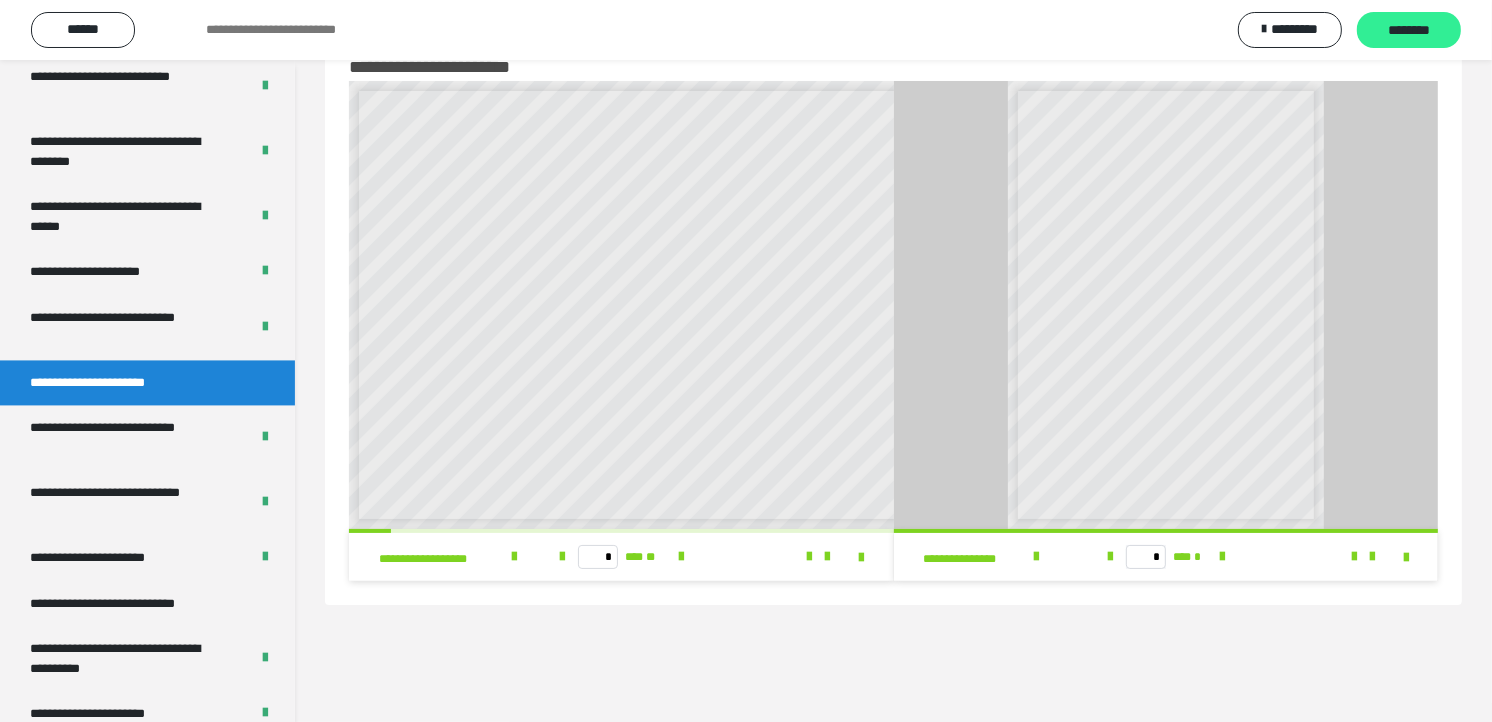 click on "********" at bounding box center (1409, 31) 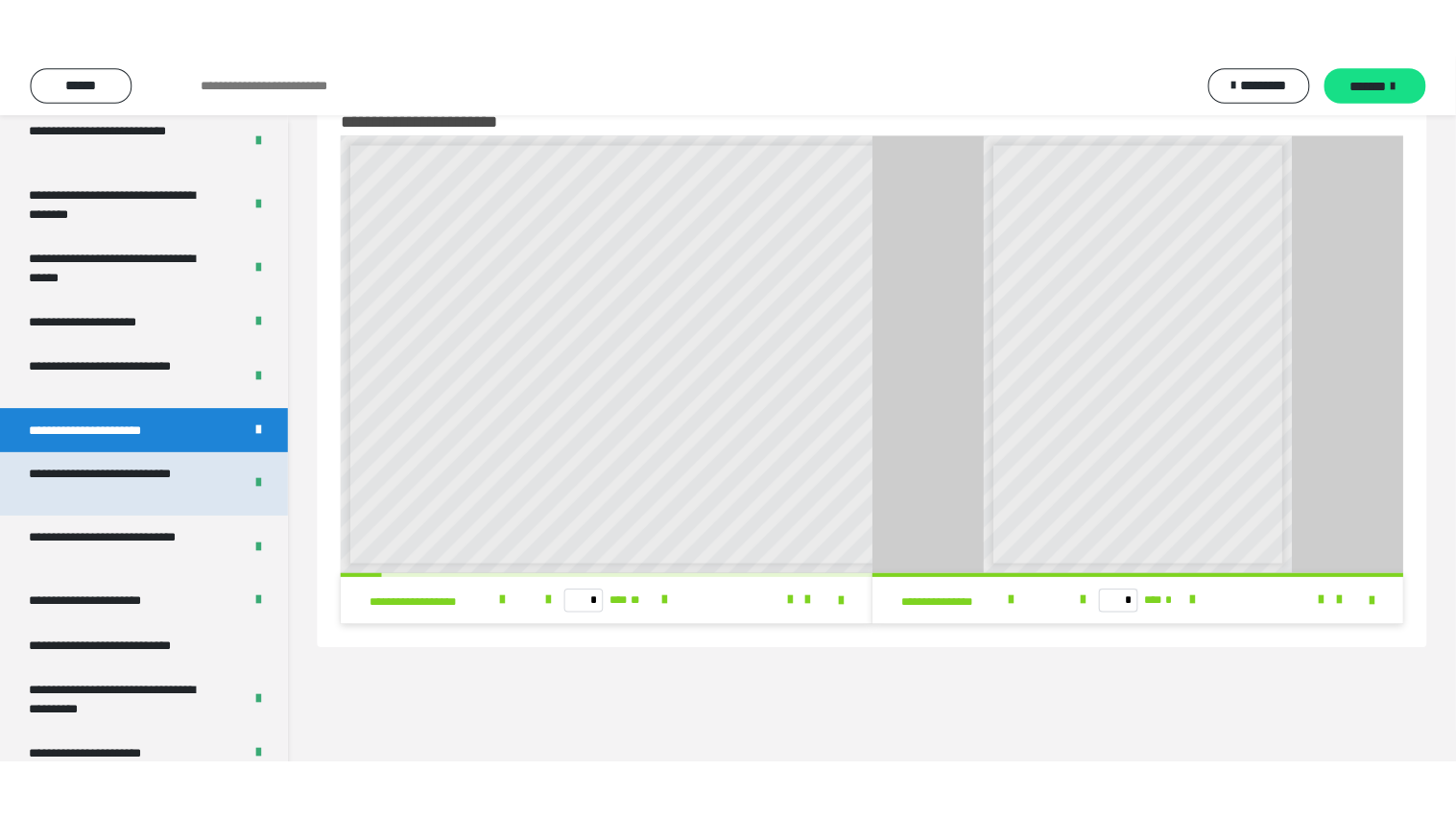 scroll, scrollTop: 3583, scrollLeft: 0, axis: vertical 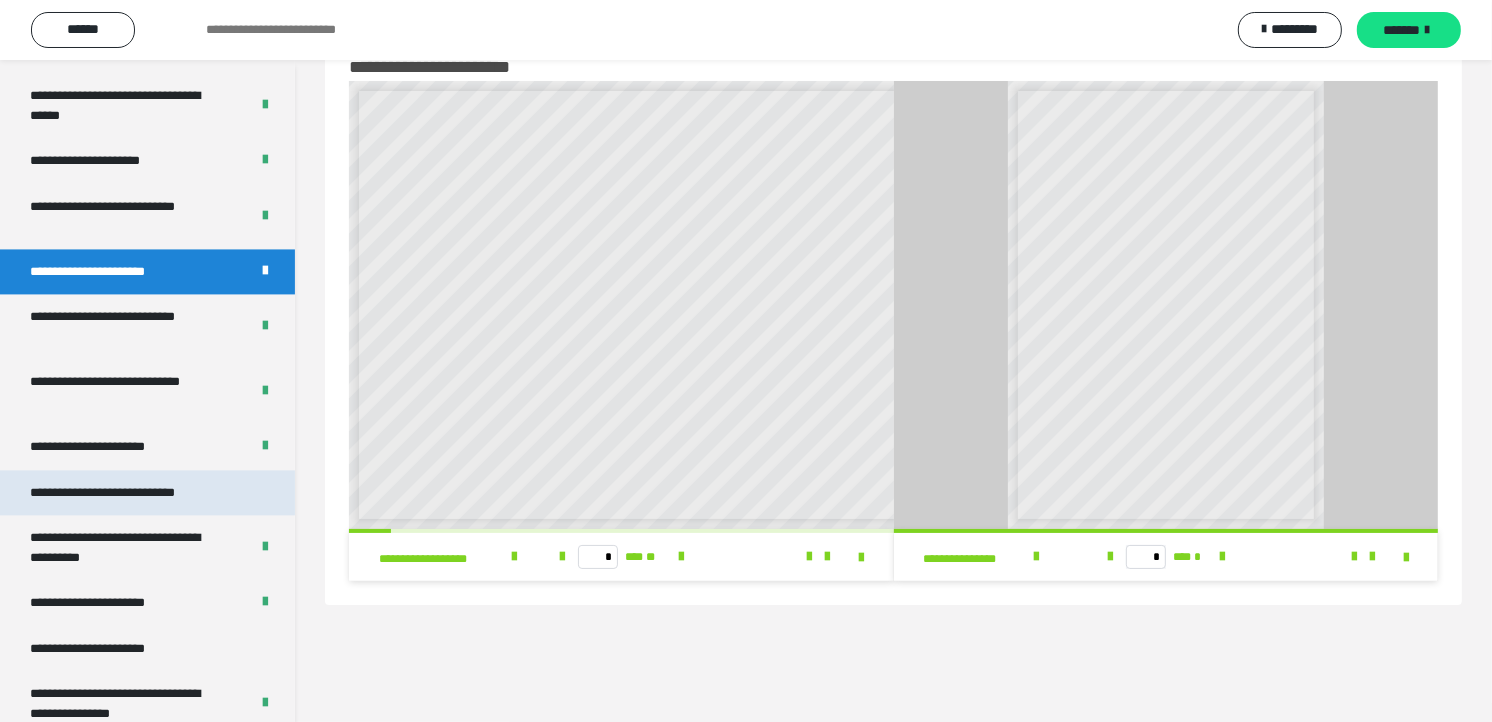 click on "**********" at bounding box center [129, 492] 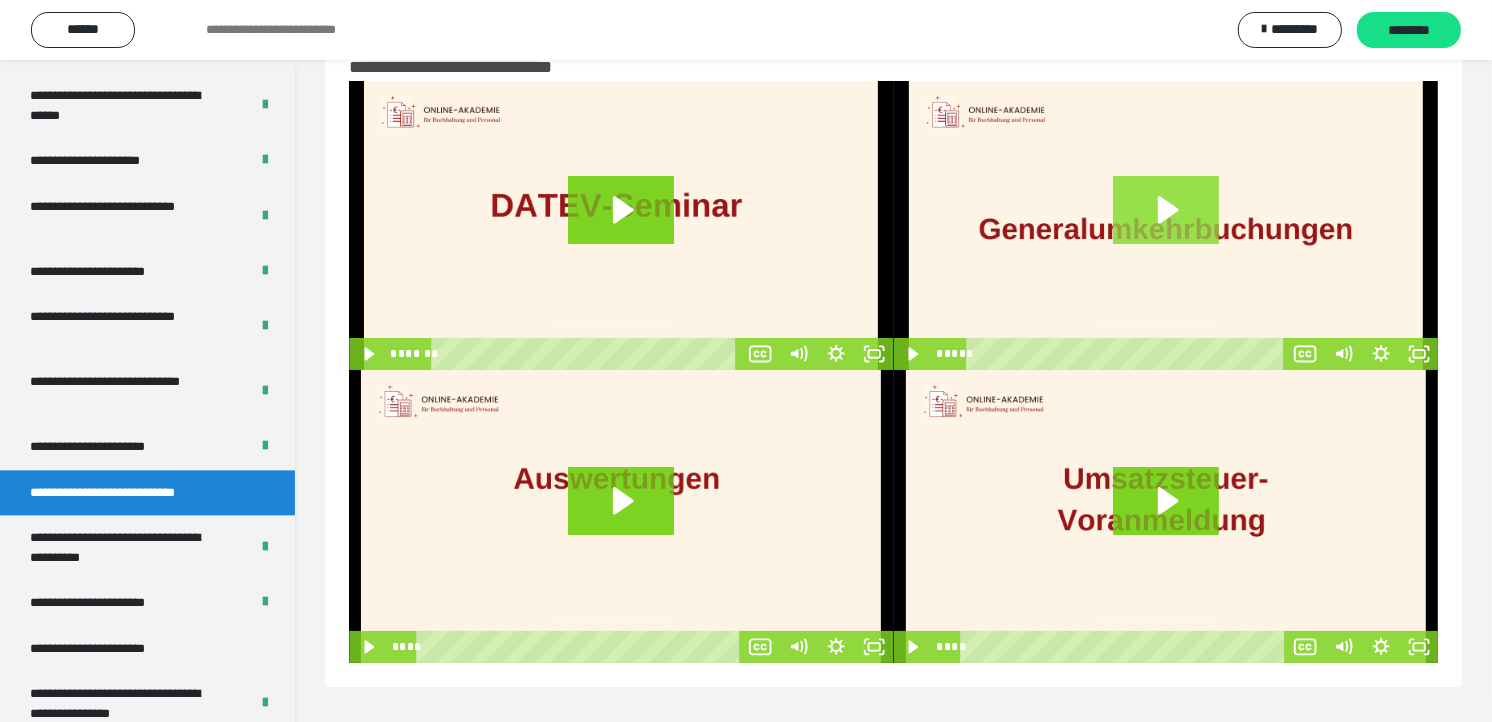 click 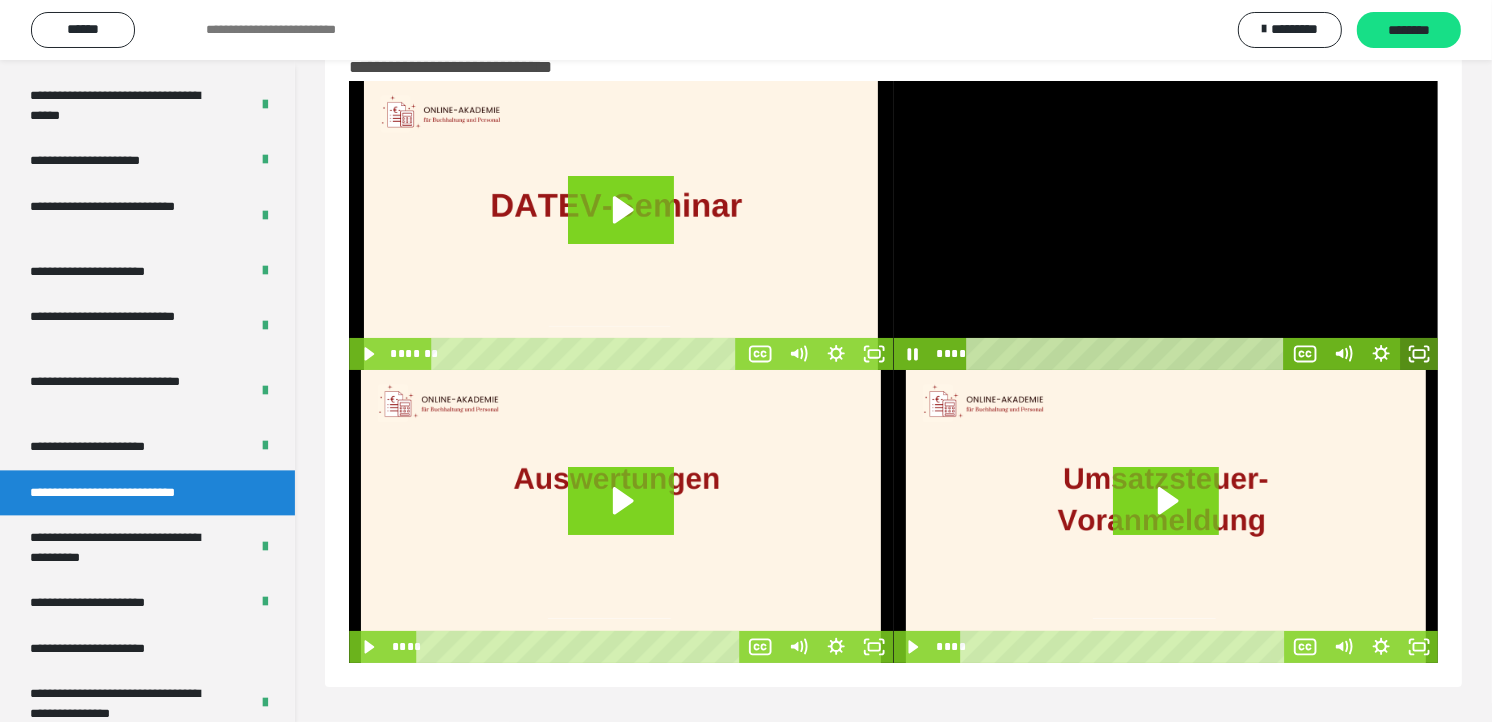 click 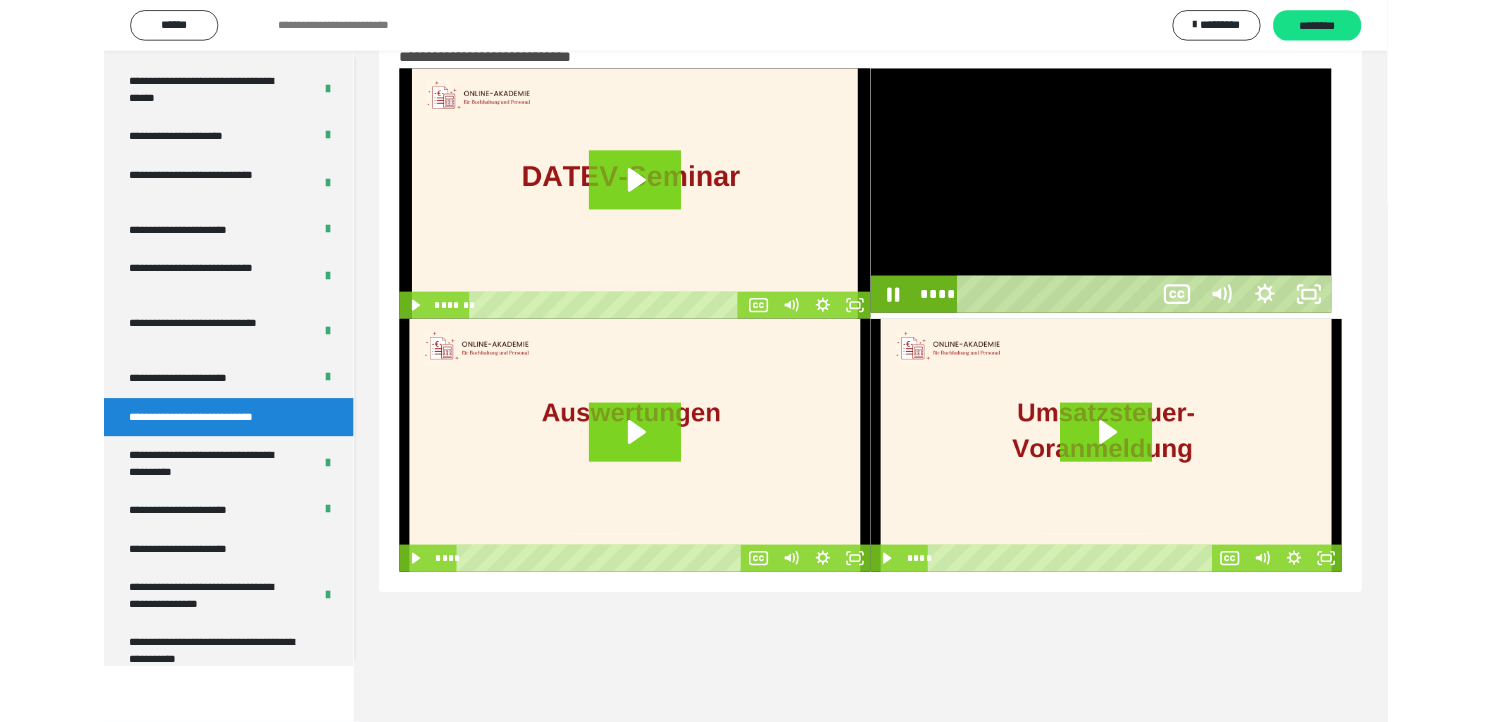 scroll, scrollTop: 3685, scrollLeft: 0, axis: vertical 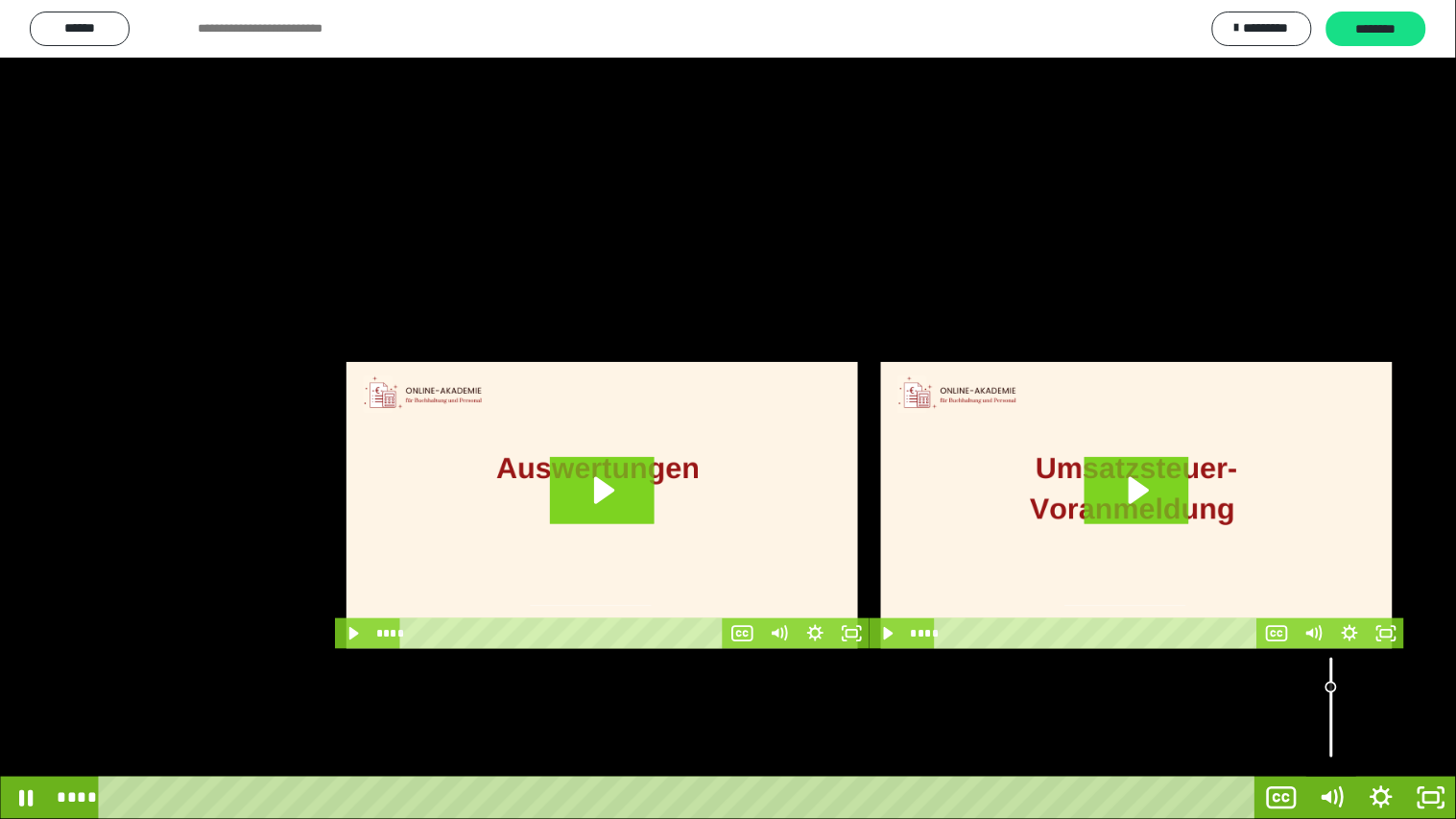 click at bounding box center [1331, 708] 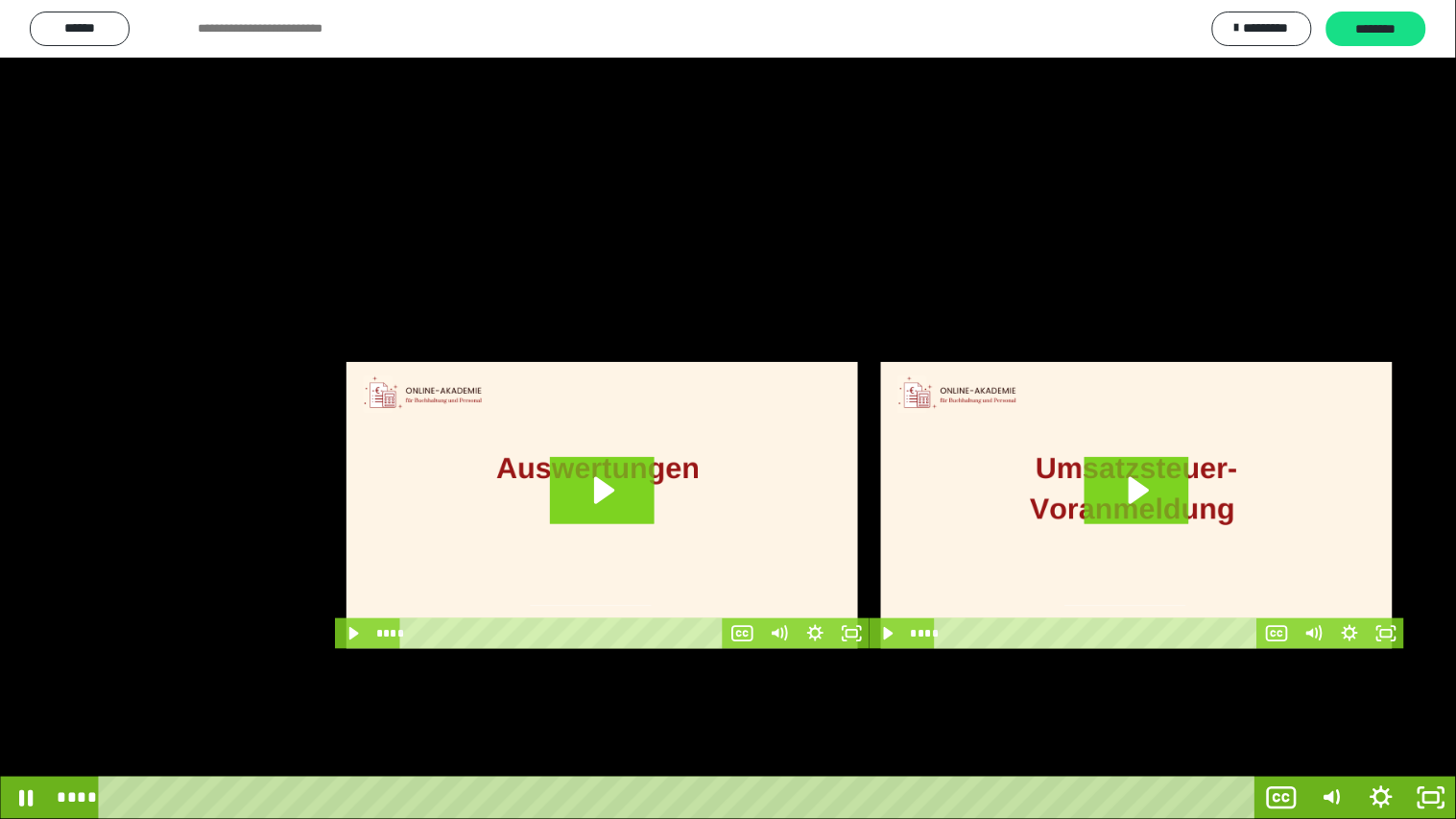 click at bounding box center (728, 409) 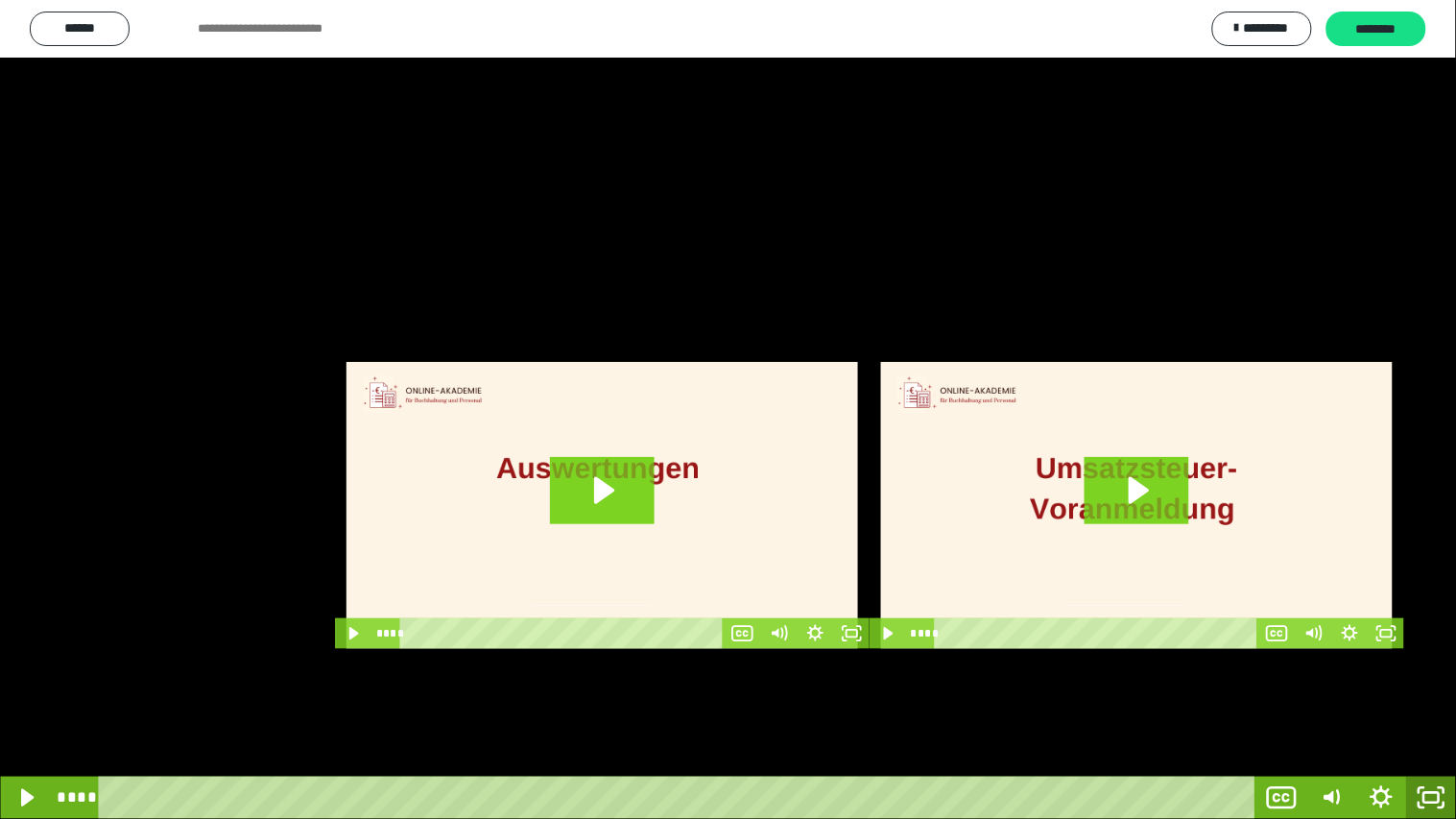 click 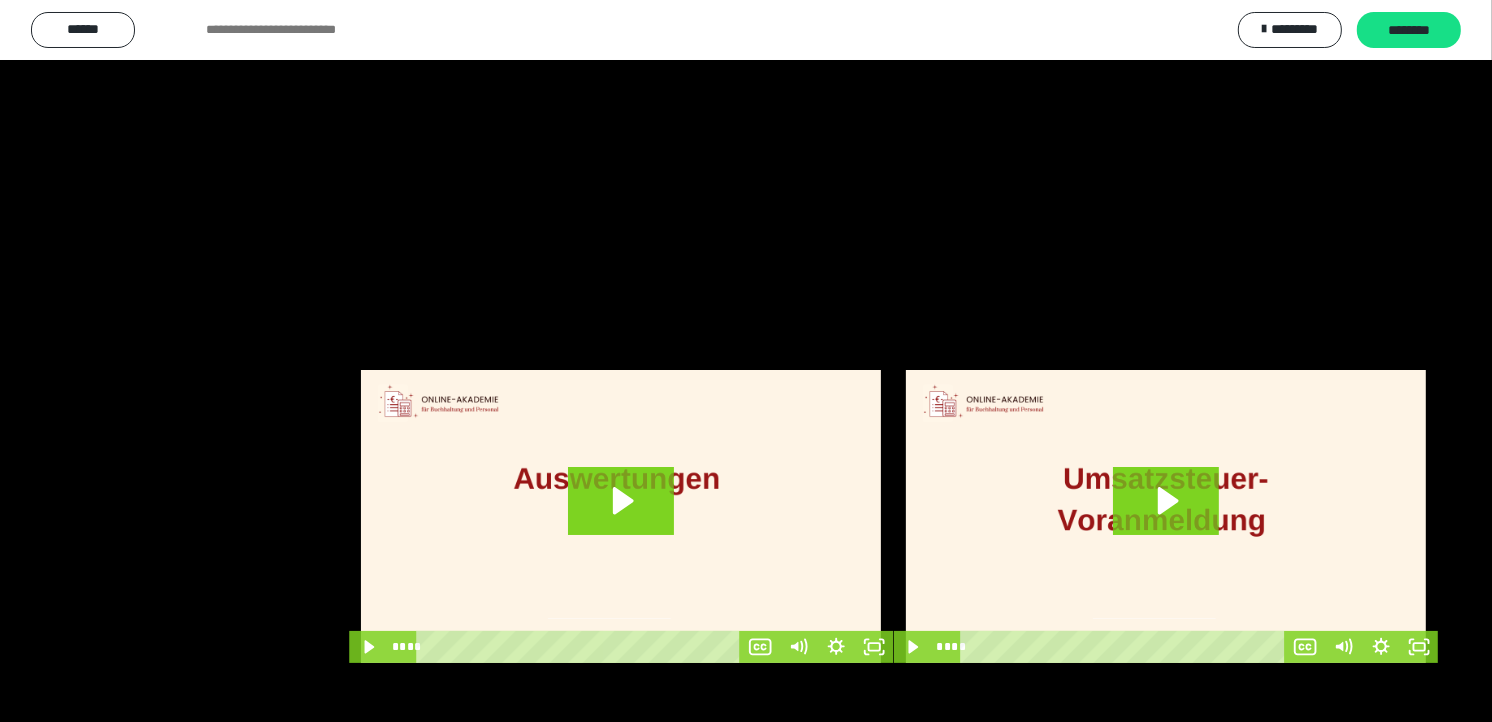 scroll, scrollTop: 3816, scrollLeft: 0, axis: vertical 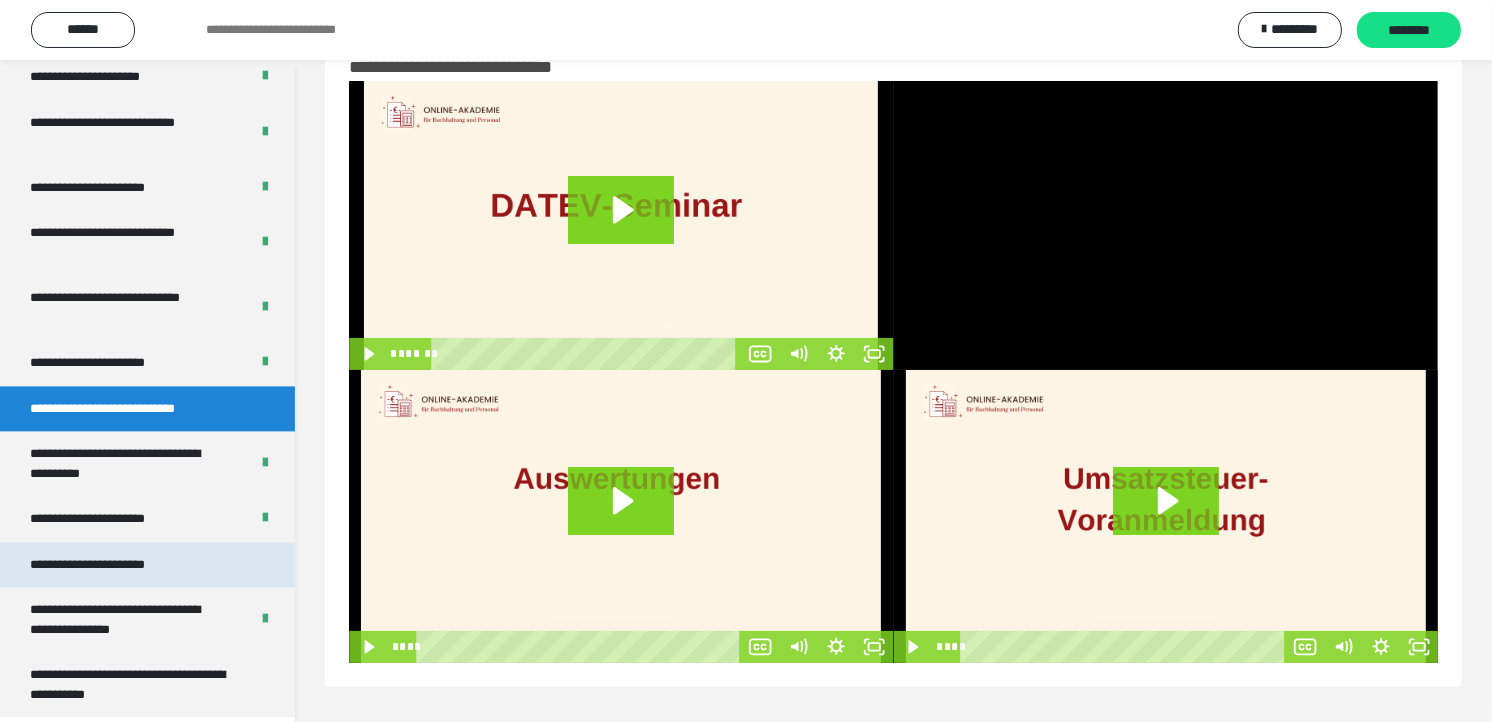 click on "**********" at bounding box center [111, 564] 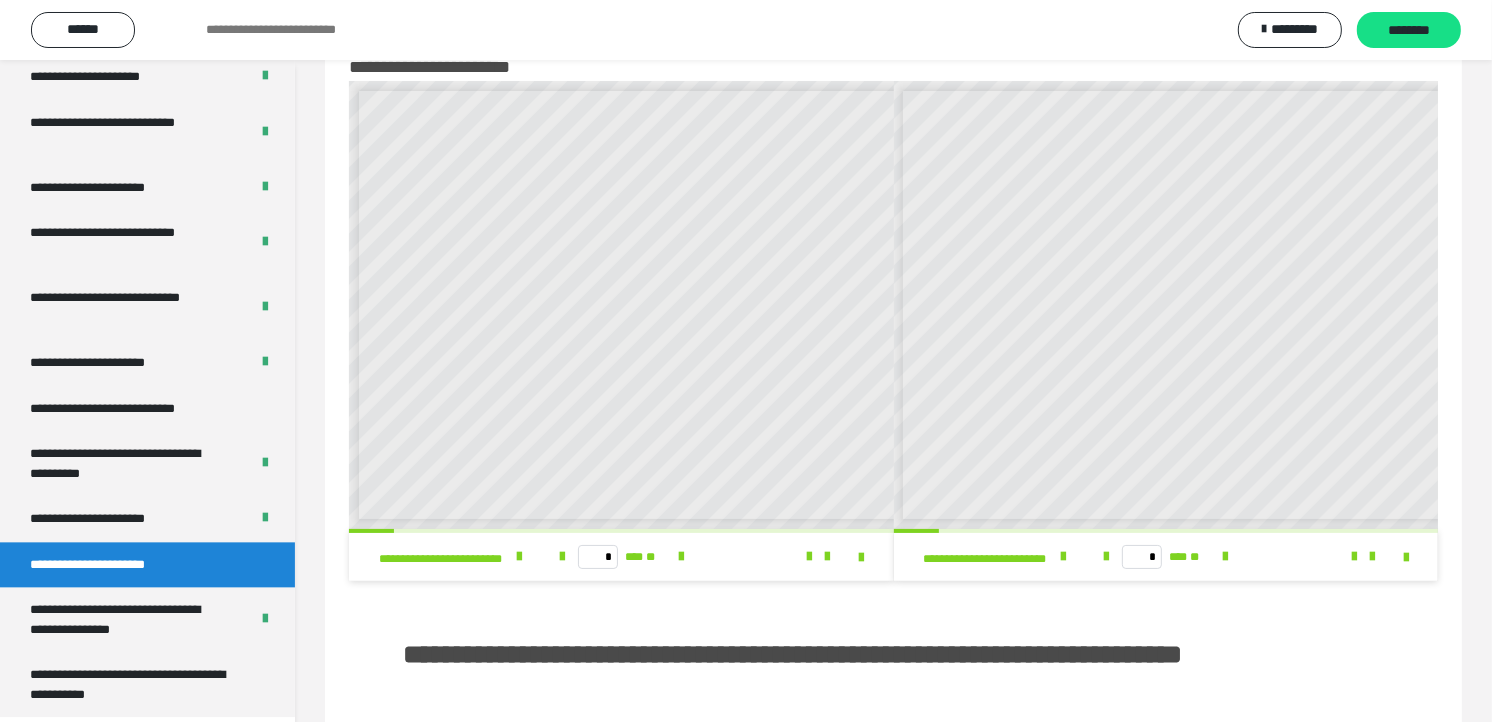 scroll, scrollTop: 8, scrollLeft: 0, axis: vertical 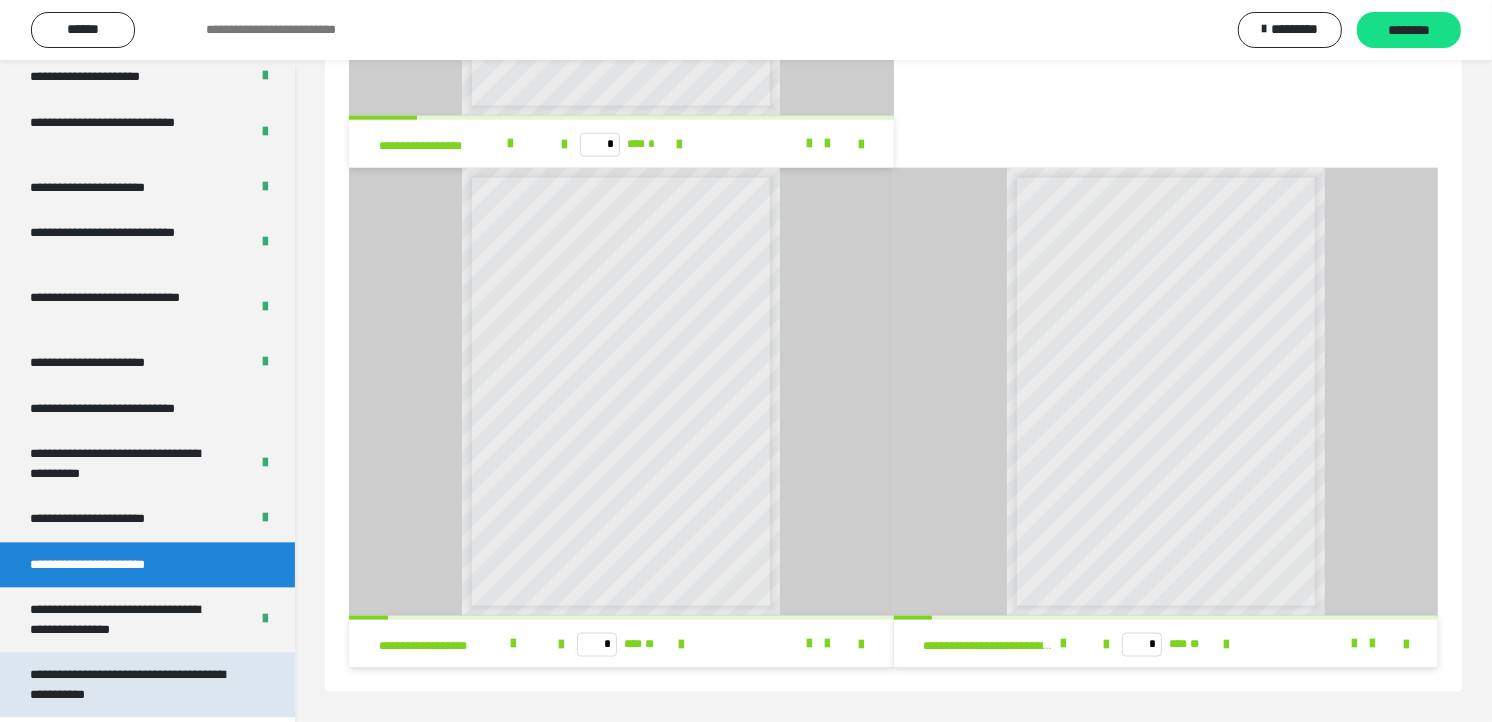 click on "**********" at bounding box center (131, 684) 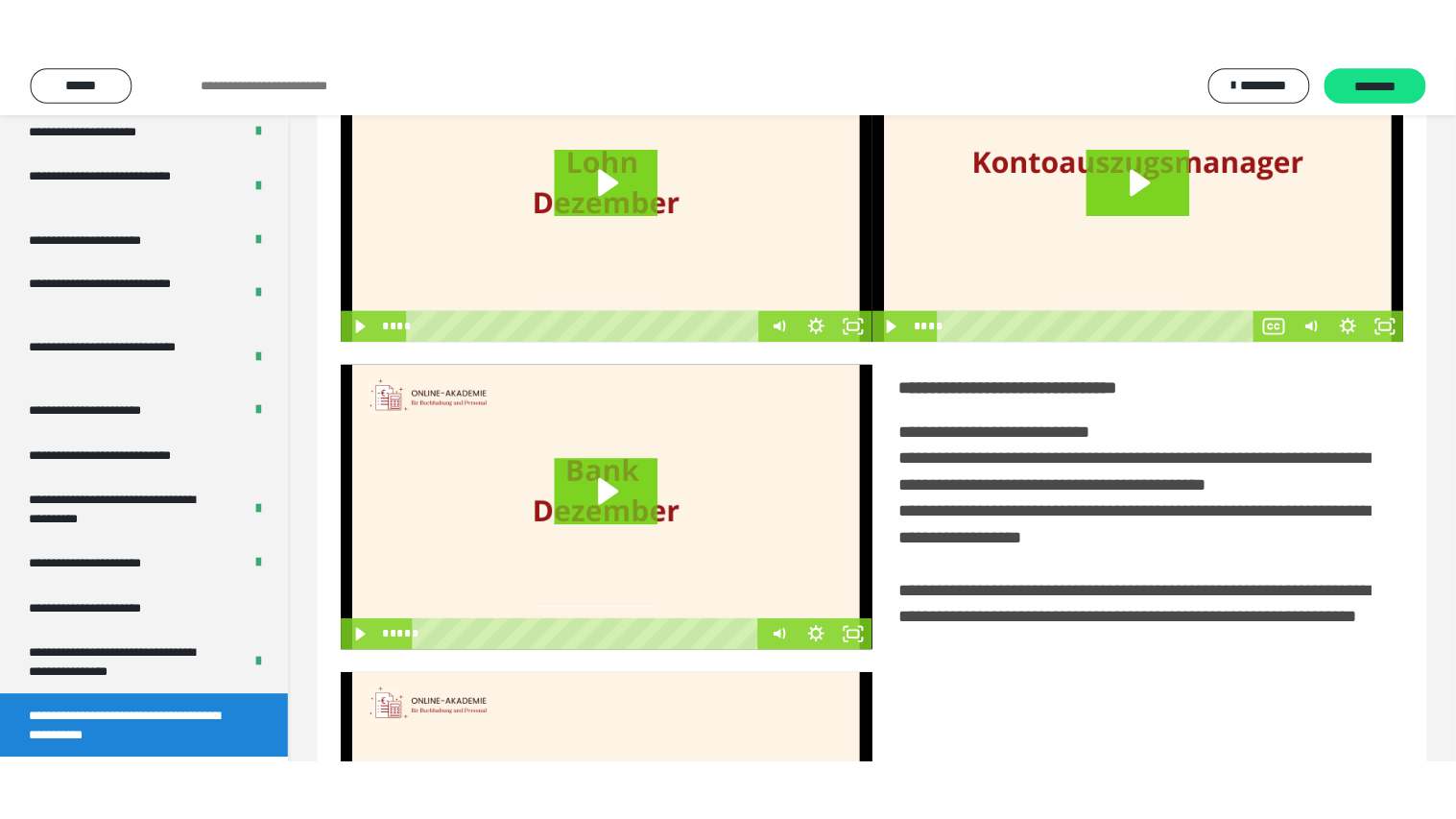 scroll, scrollTop: 112, scrollLeft: 0, axis: vertical 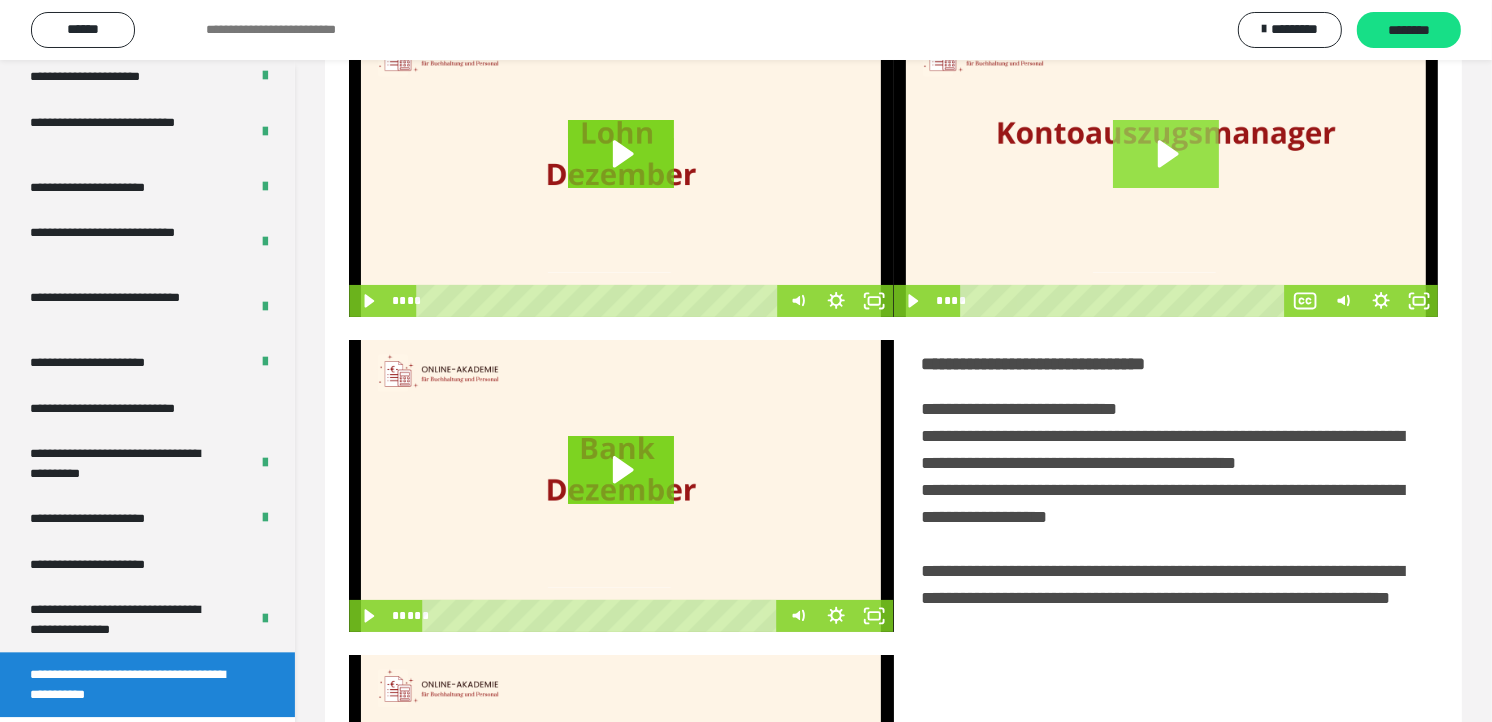 click 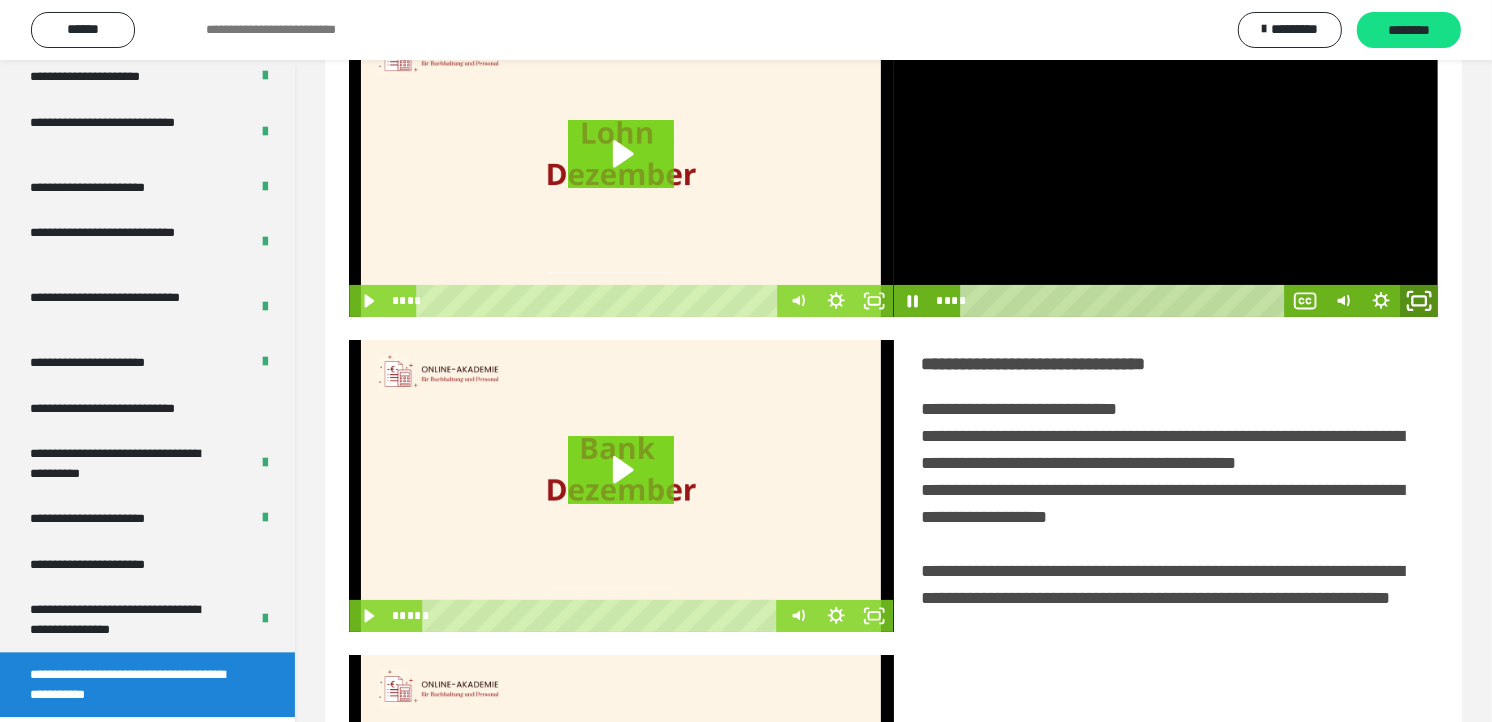 click 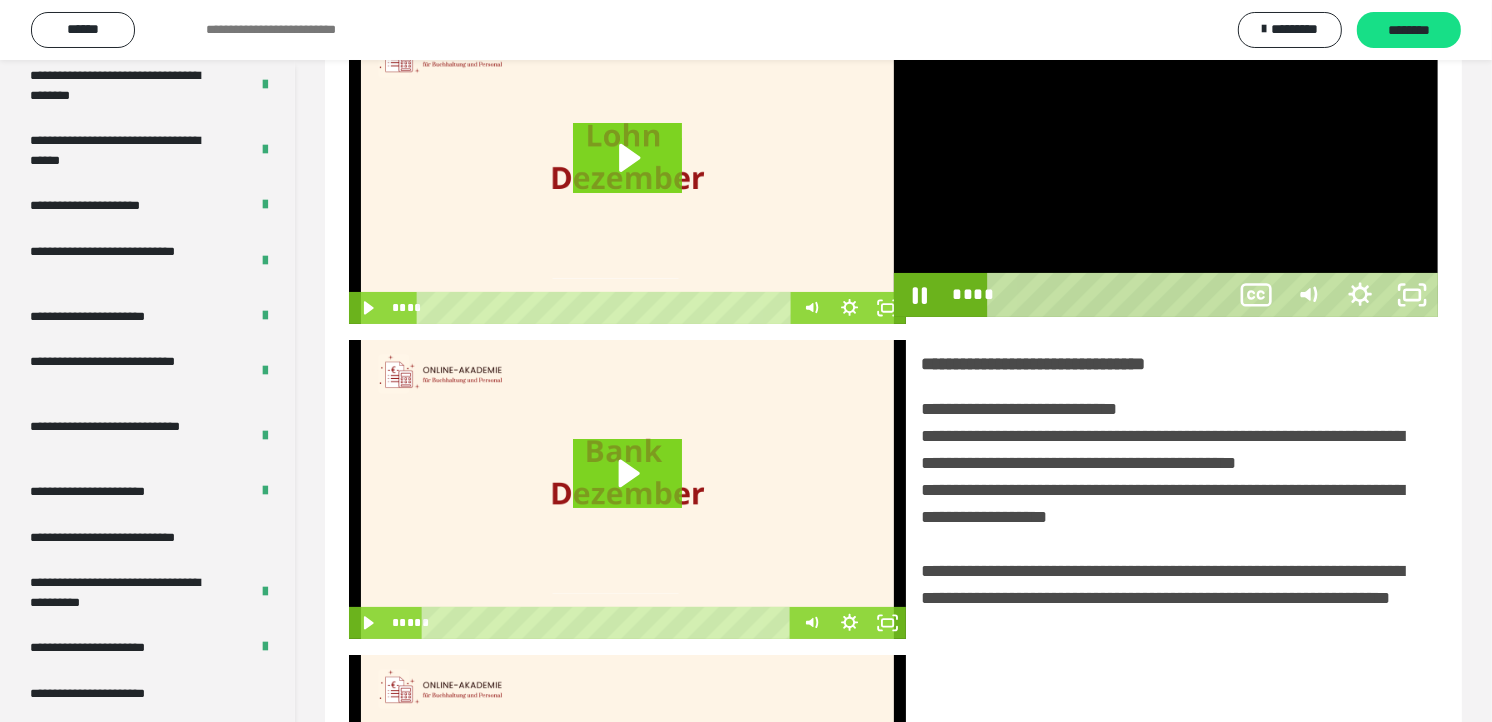 scroll, scrollTop: 3685, scrollLeft: 0, axis: vertical 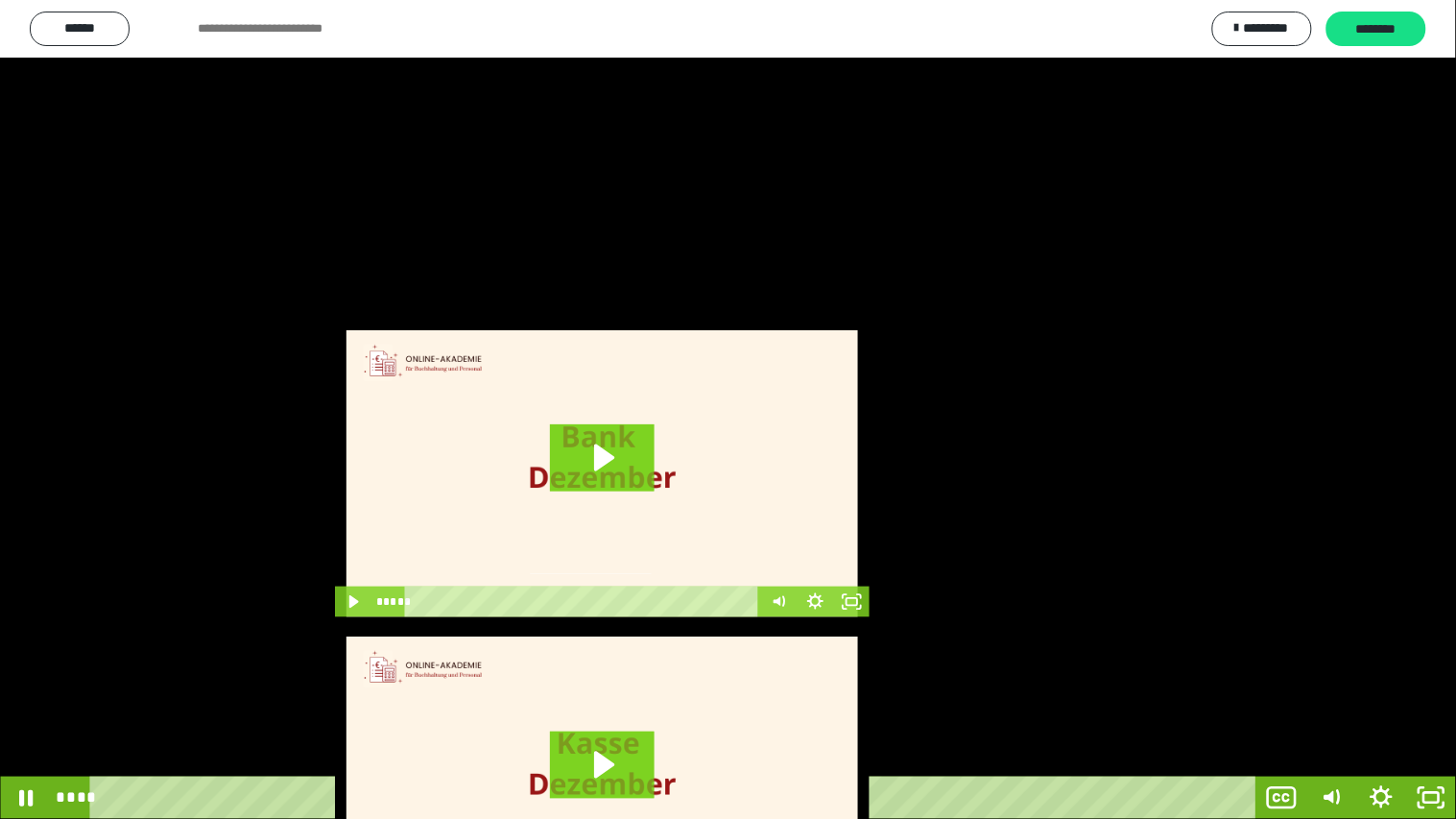 click at bounding box center (728, 409) 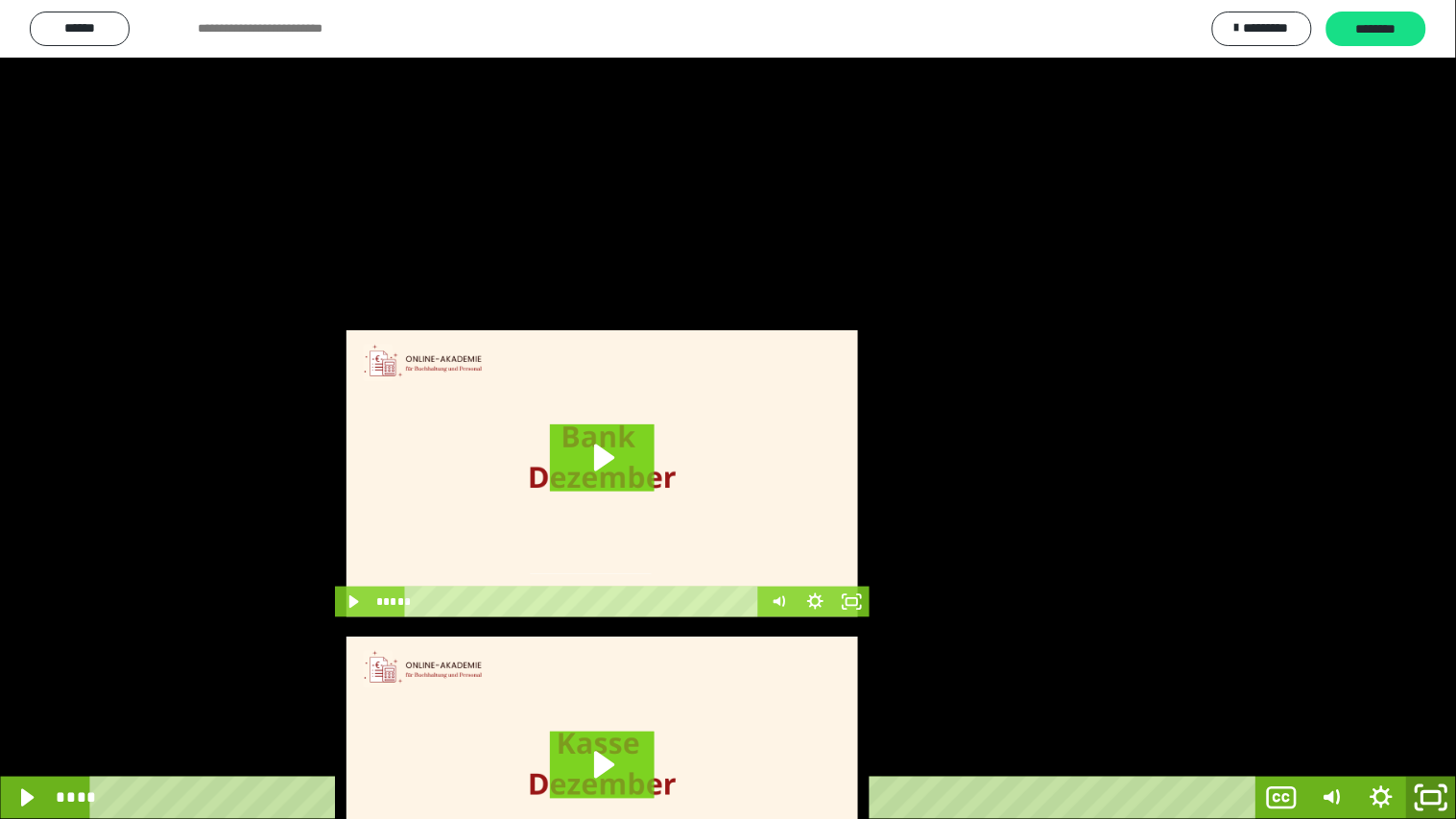 click 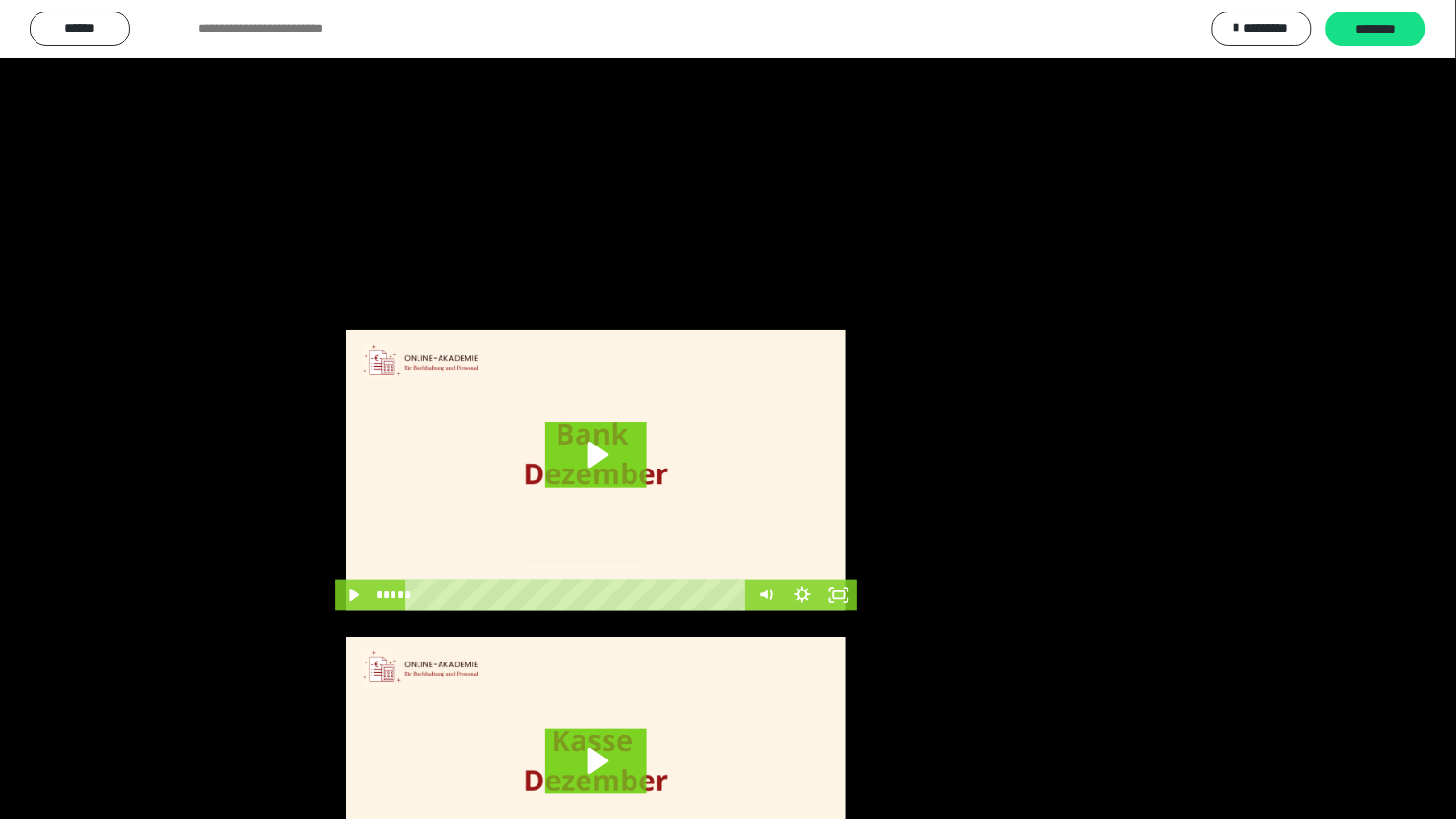 scroll, scrollTop: 3664, scrollLeft: 0, axis: vertical 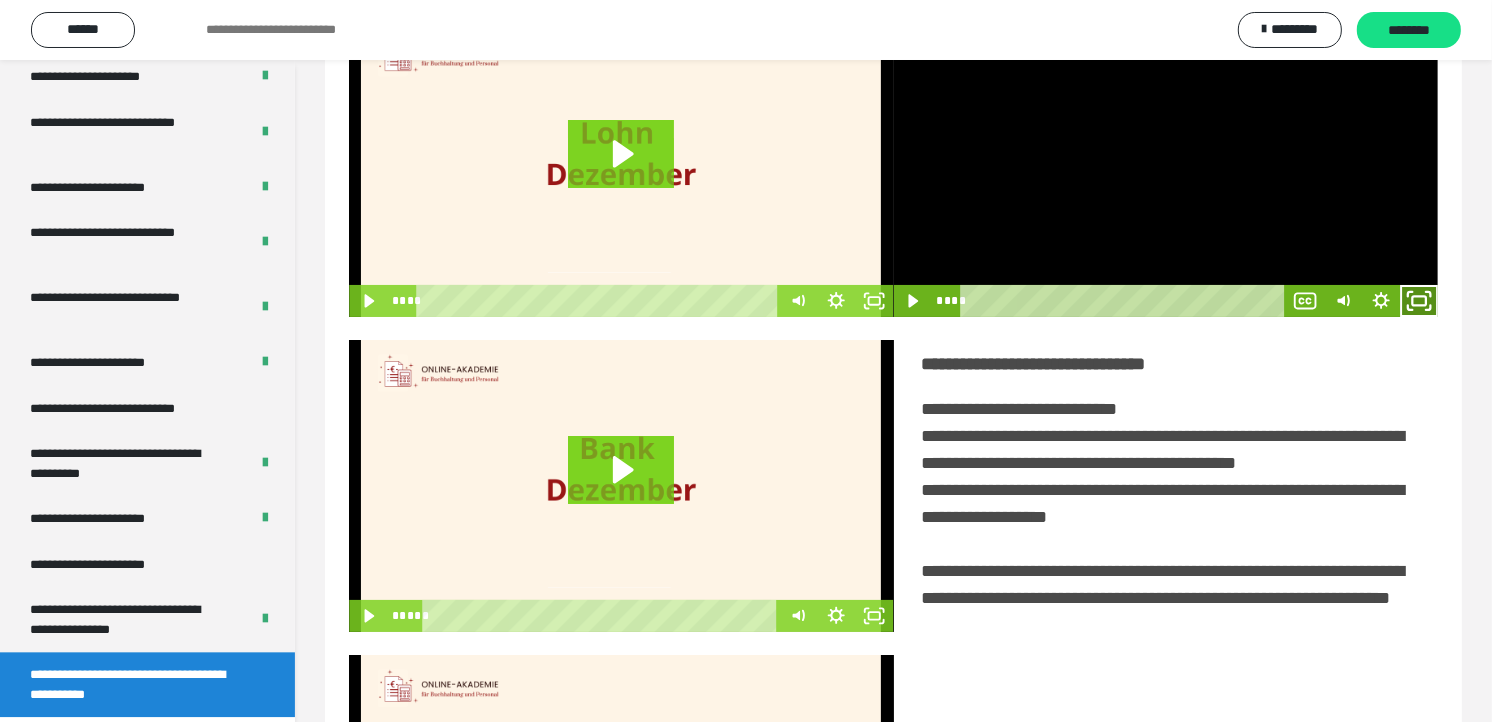 click 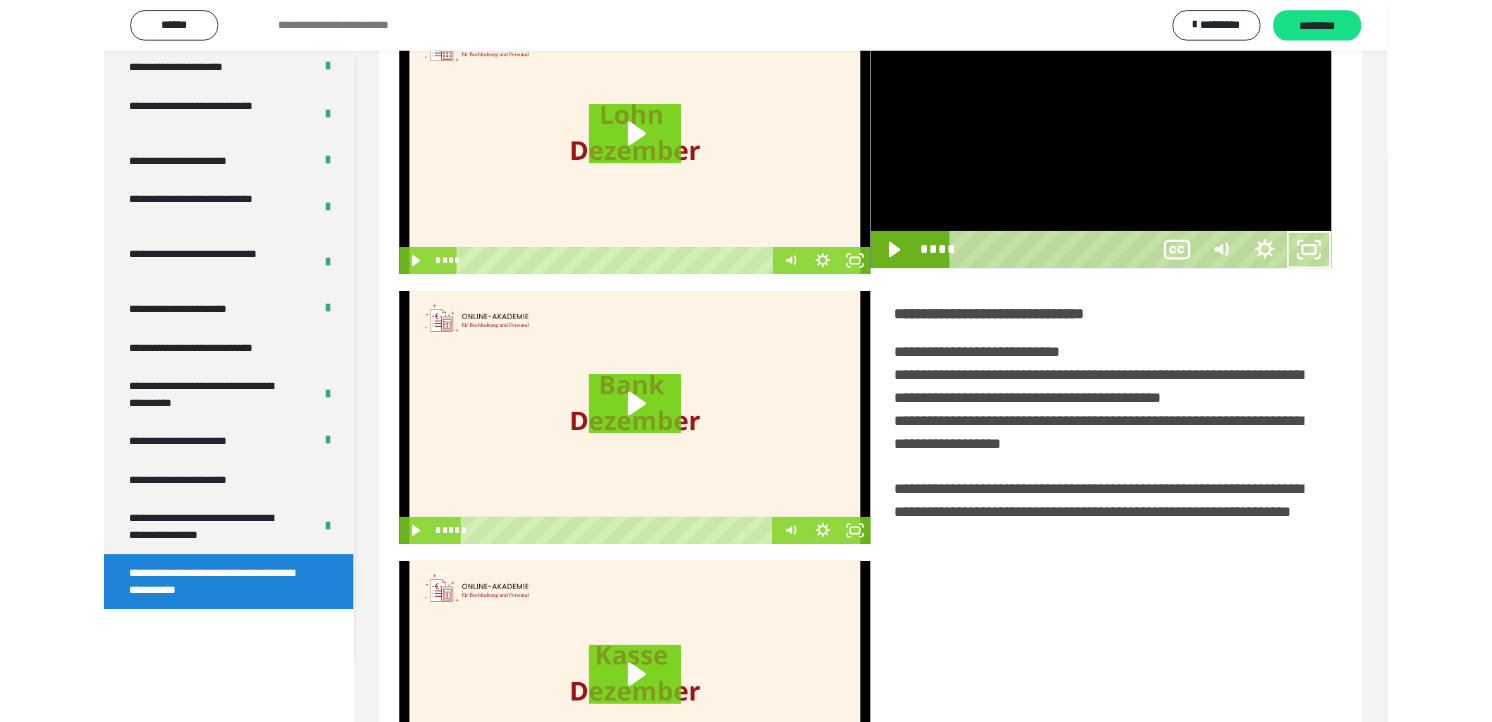scroll, scrollTop: 3685, scrollLeft: 0, axis: vertical 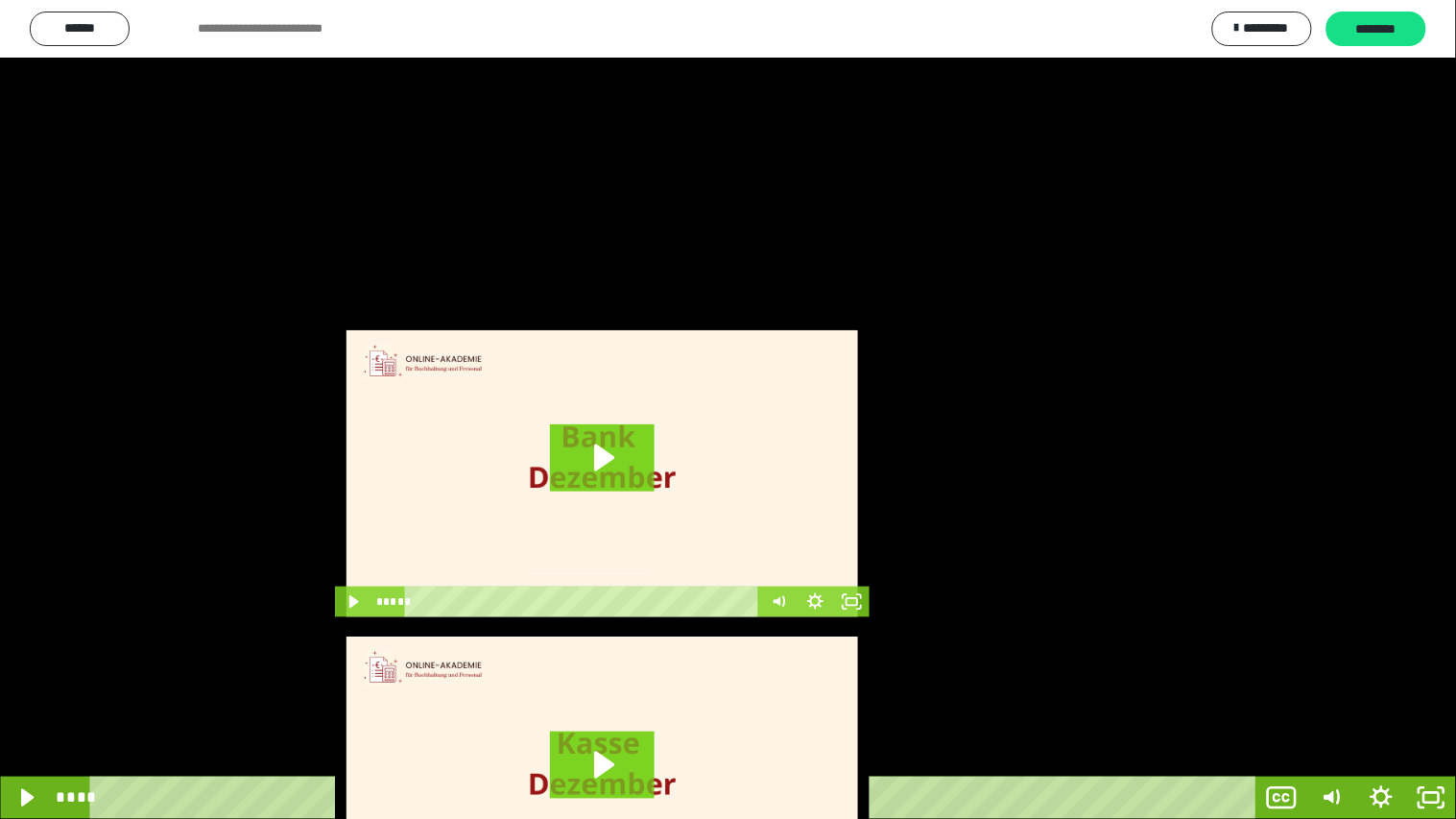 click at bounding box center (728, 409) 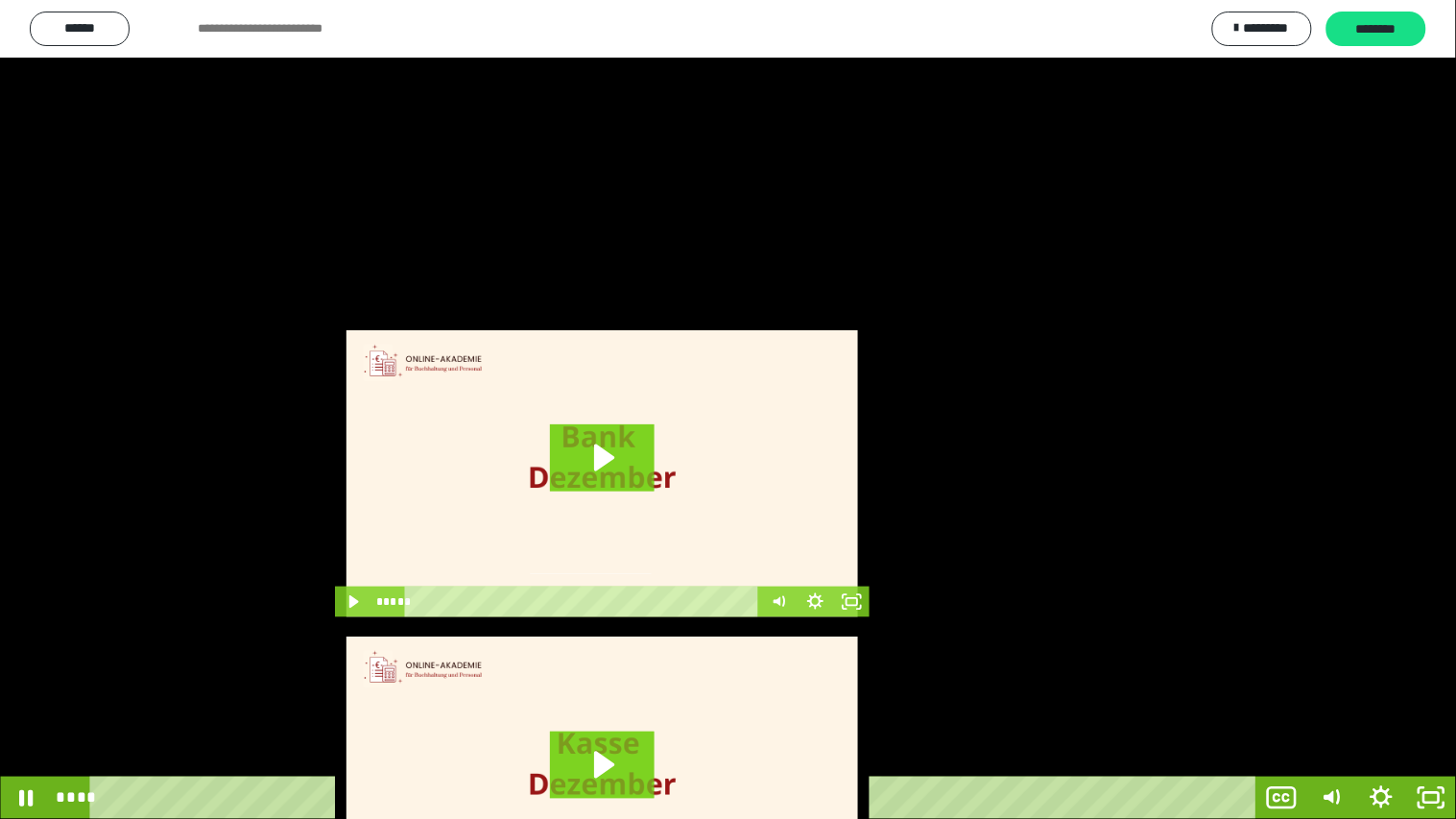 click at bounding box center (728, 409) 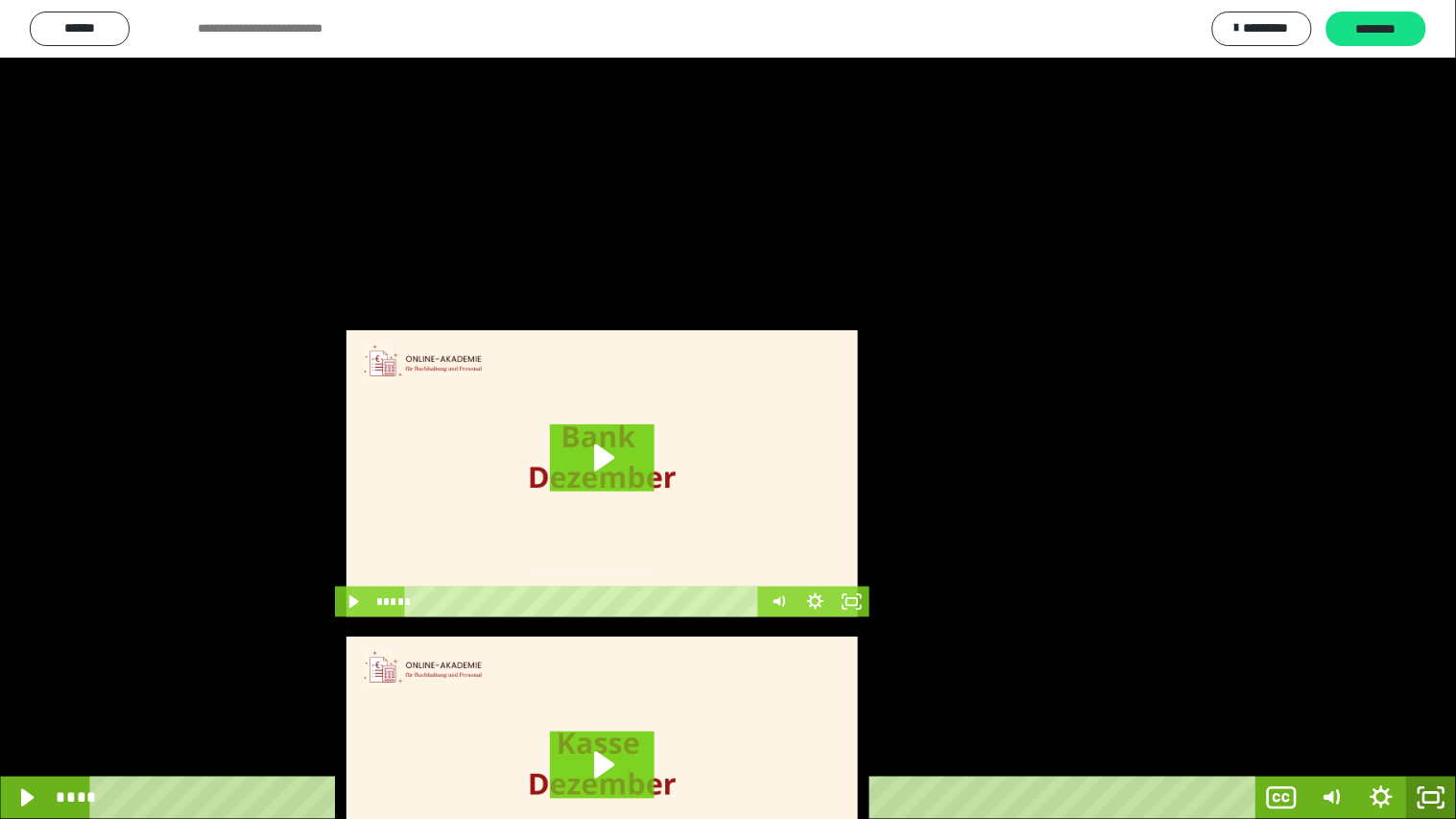 click 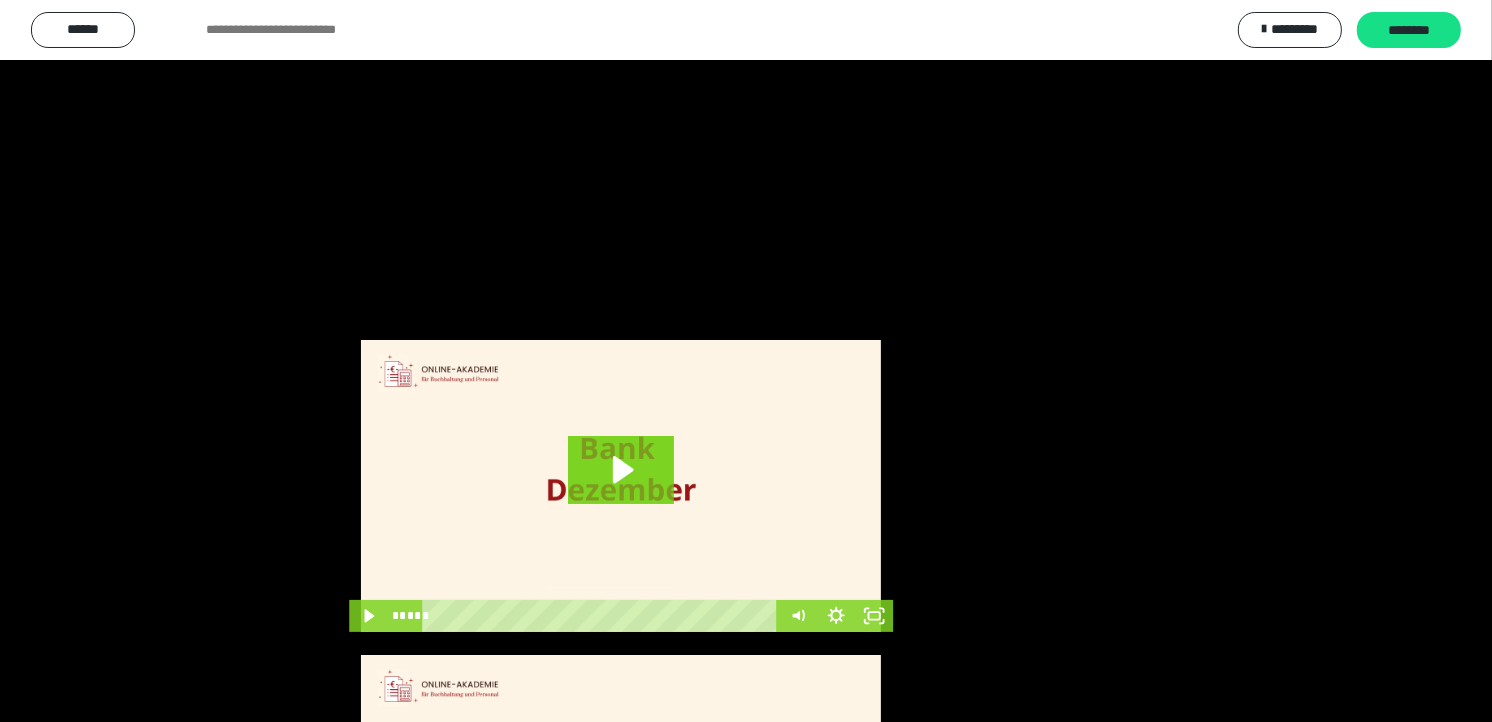 scroll, scrollTop: 3816, scrollLeft: 0, axis: vertical 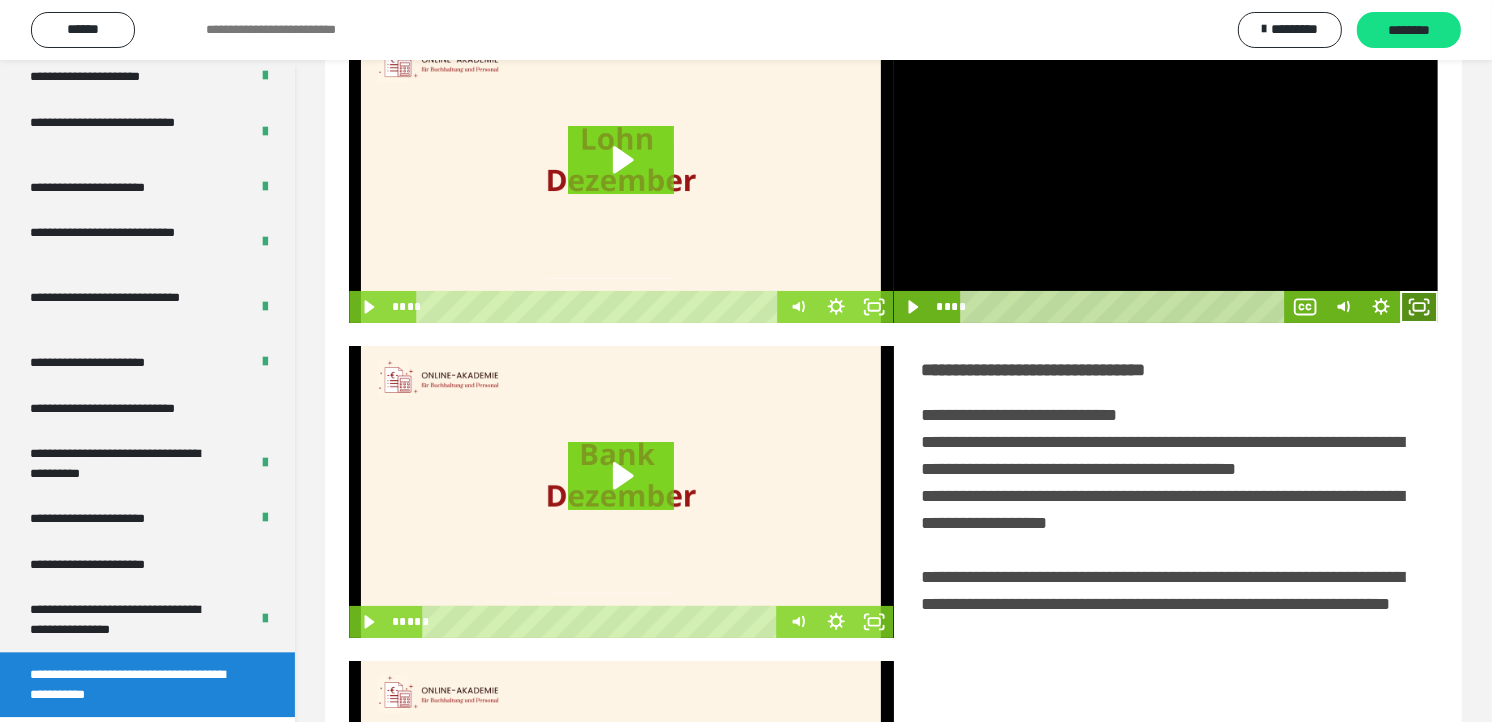click 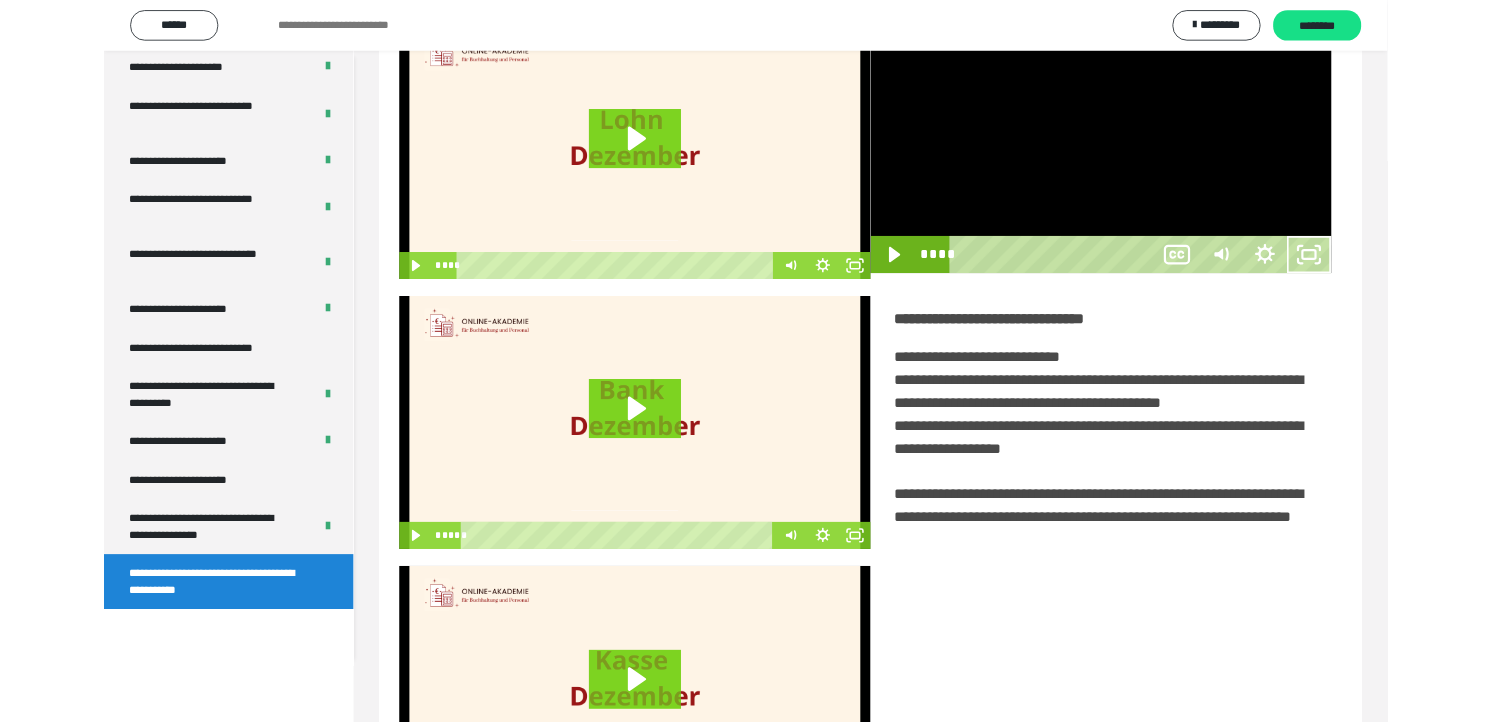 scroll, scrollTop: 3685, scrollLeft: 0, axis: vertical 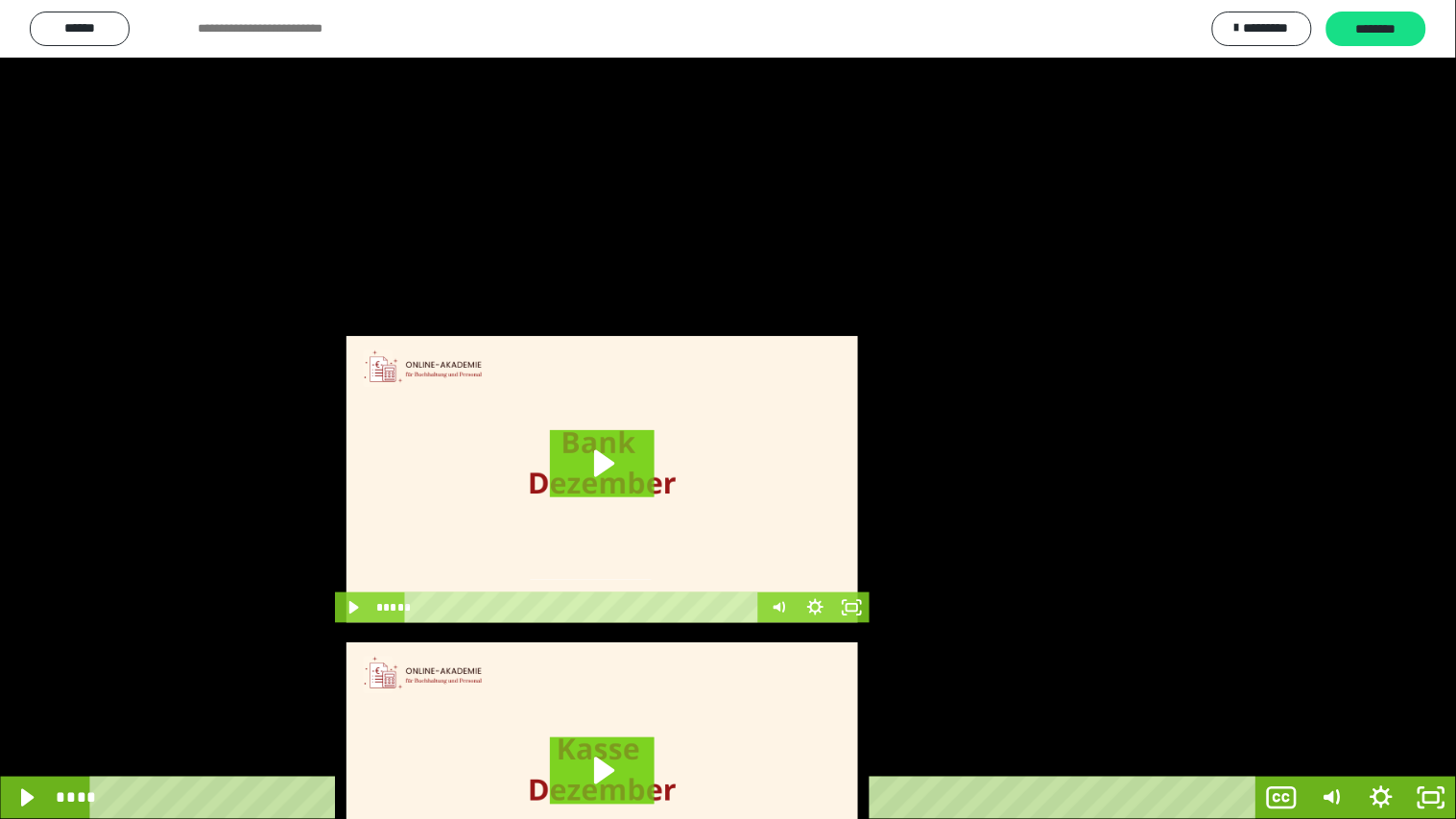 click at bounding box center [728, 409] 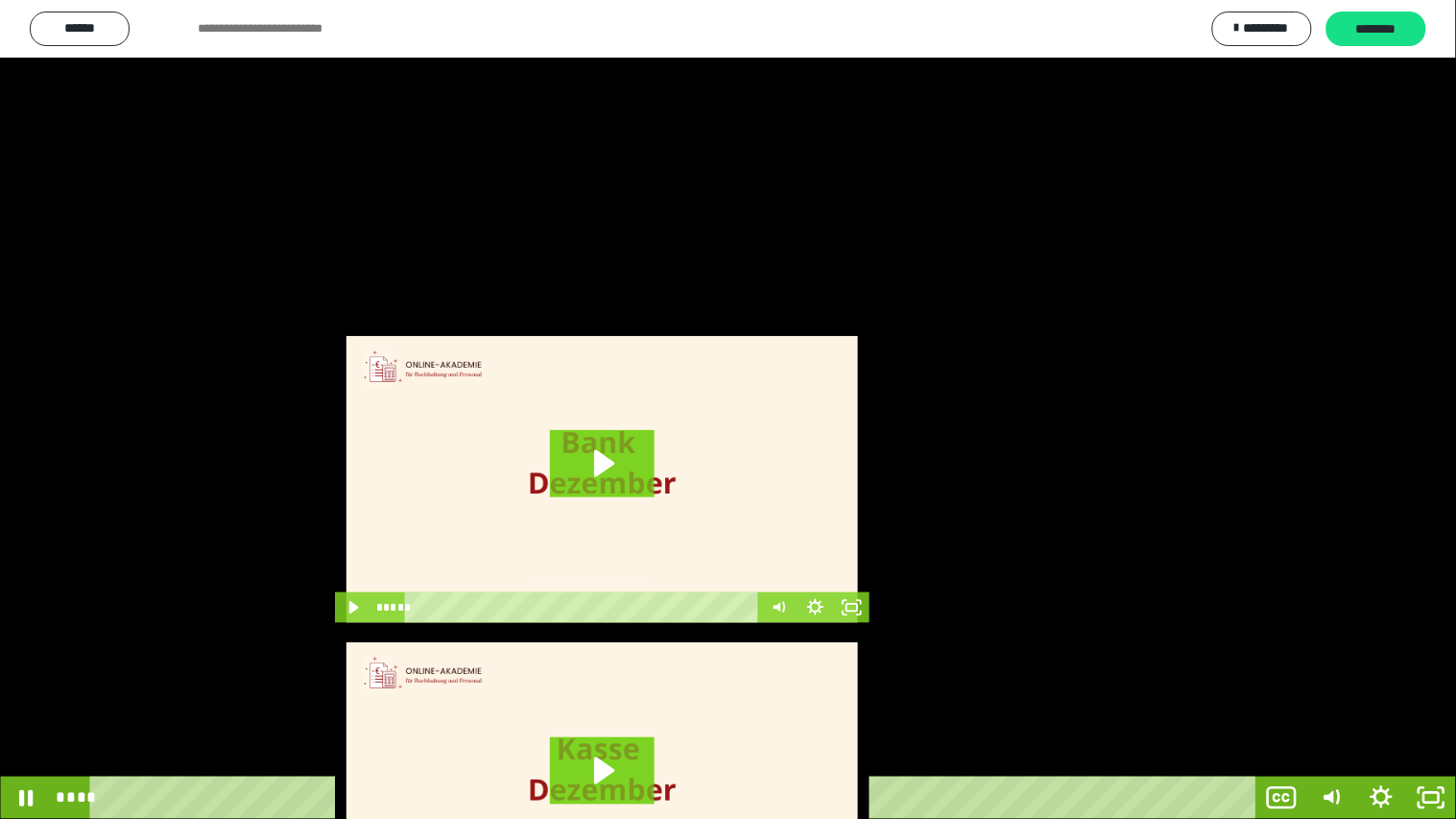 click at bounding box center (728, 409) 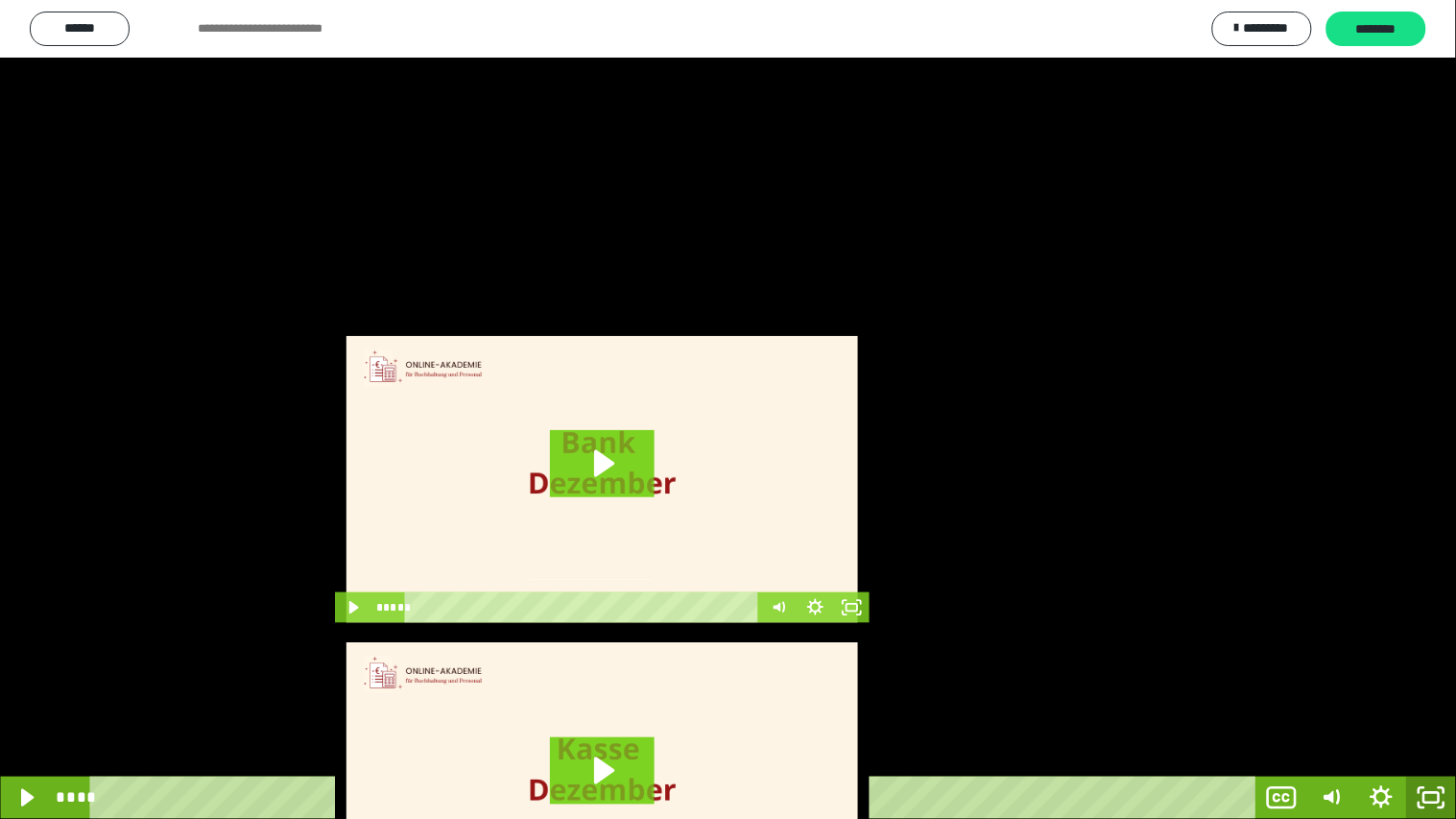 click 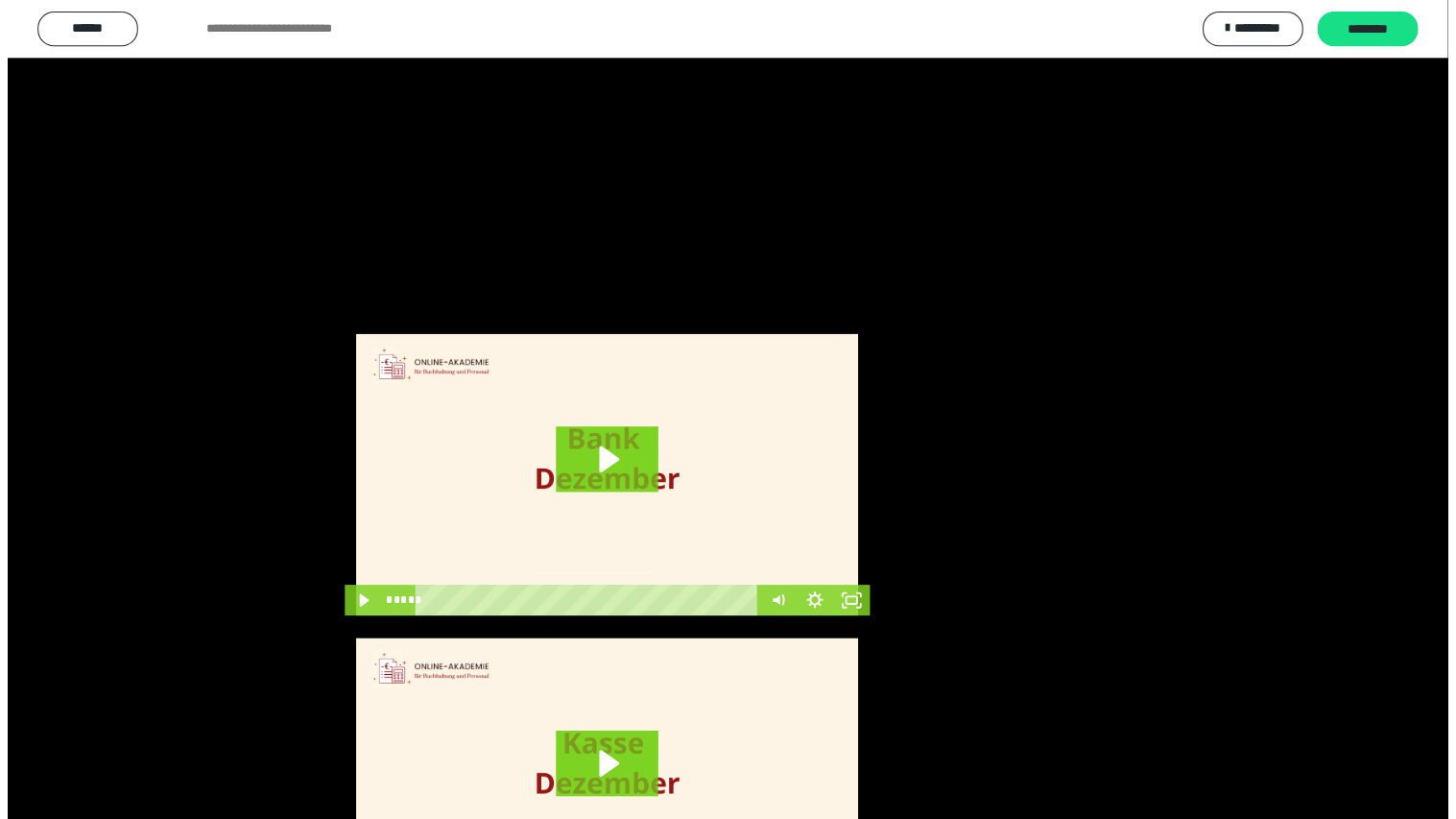 scroll, scrollTop: 3664, scrollLeft: 0, axis: vertical 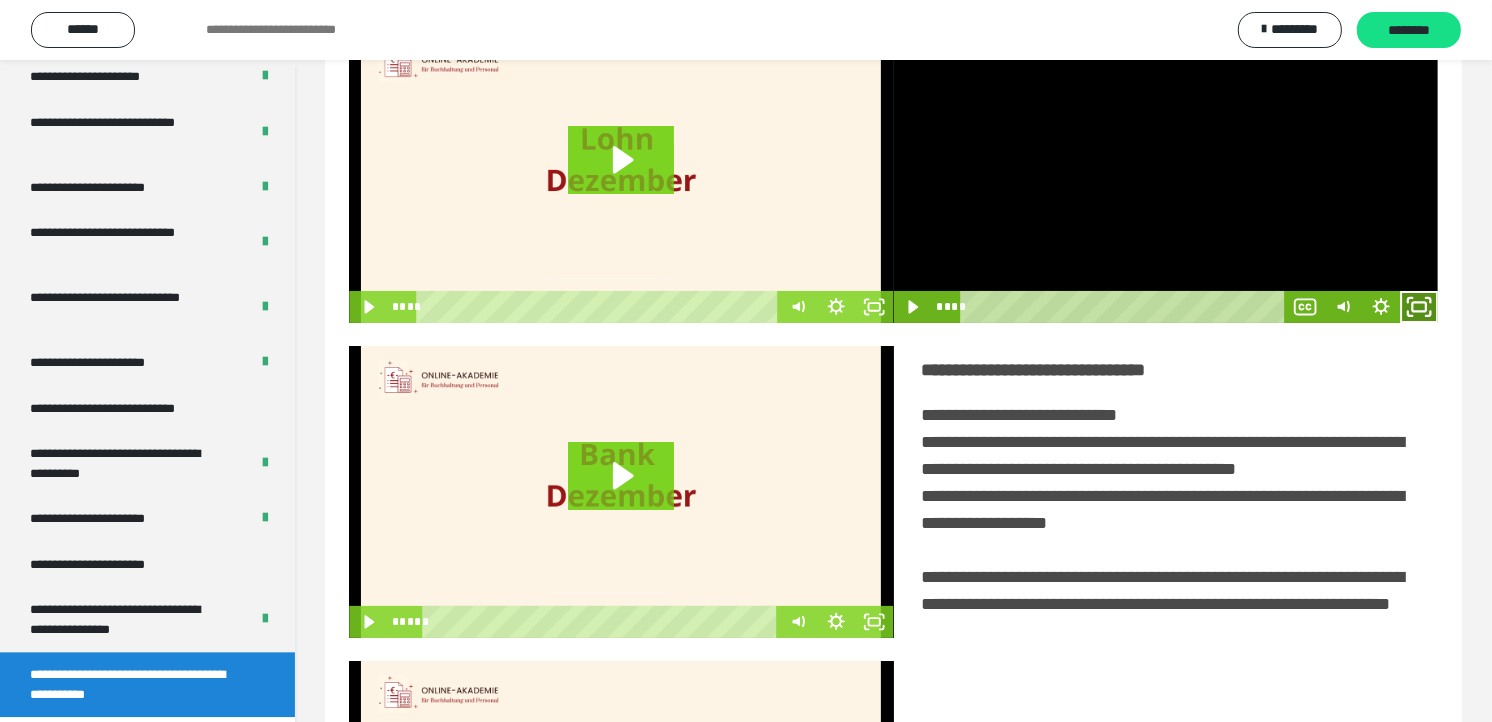 click 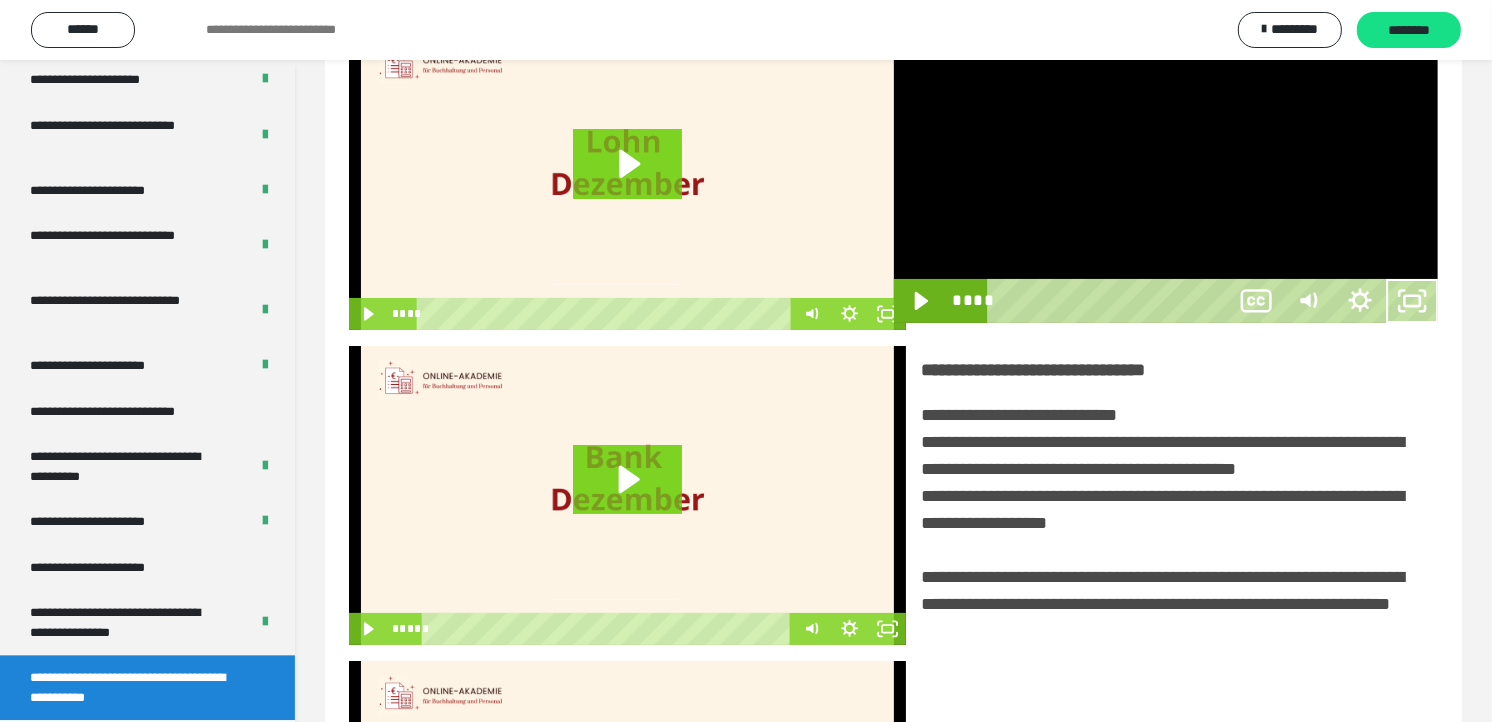 scroll, scrollTop: 3685, scrollLeft: 0, axis: vertical 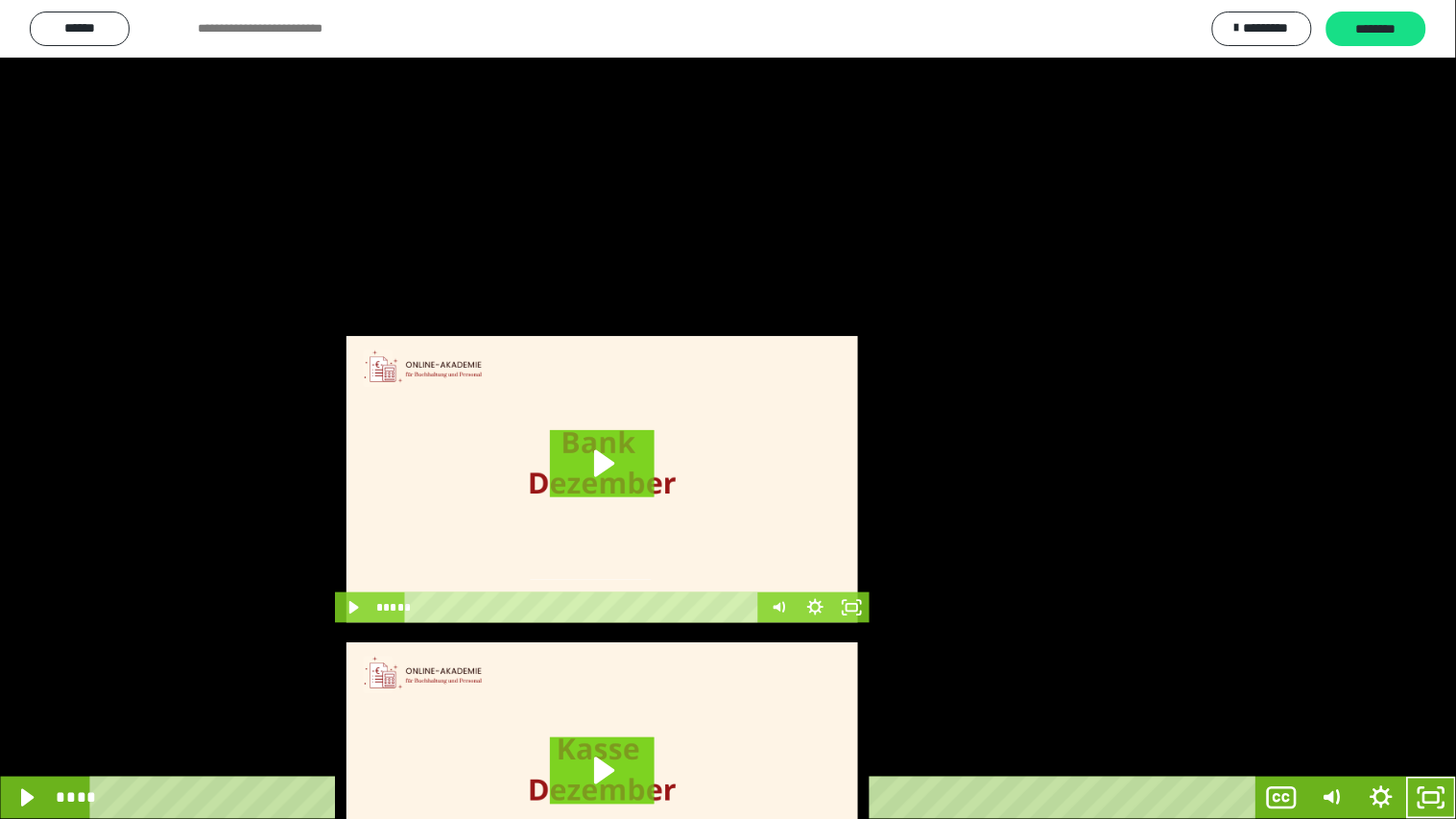 click at bounding box center (728, 409) 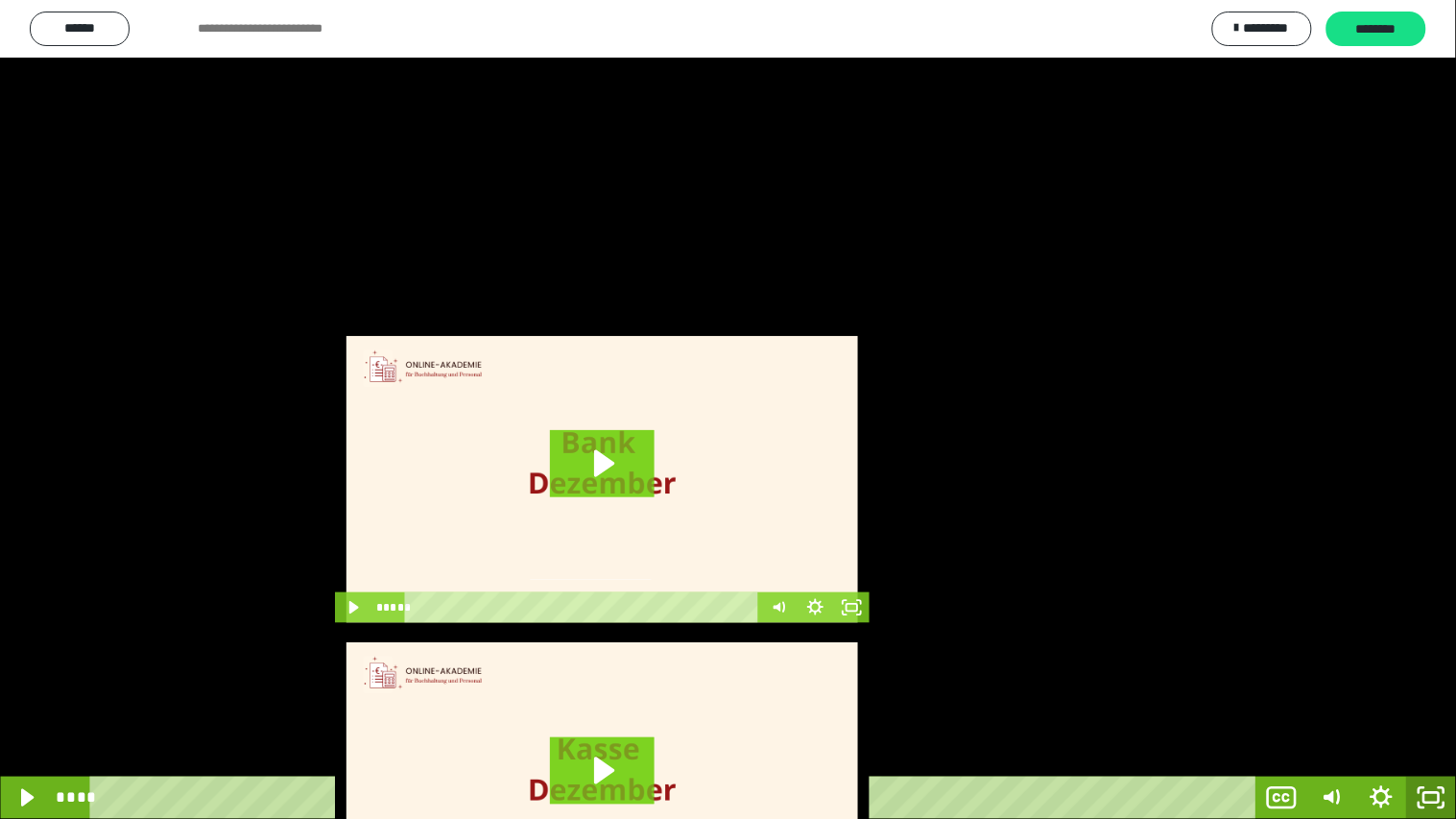 click 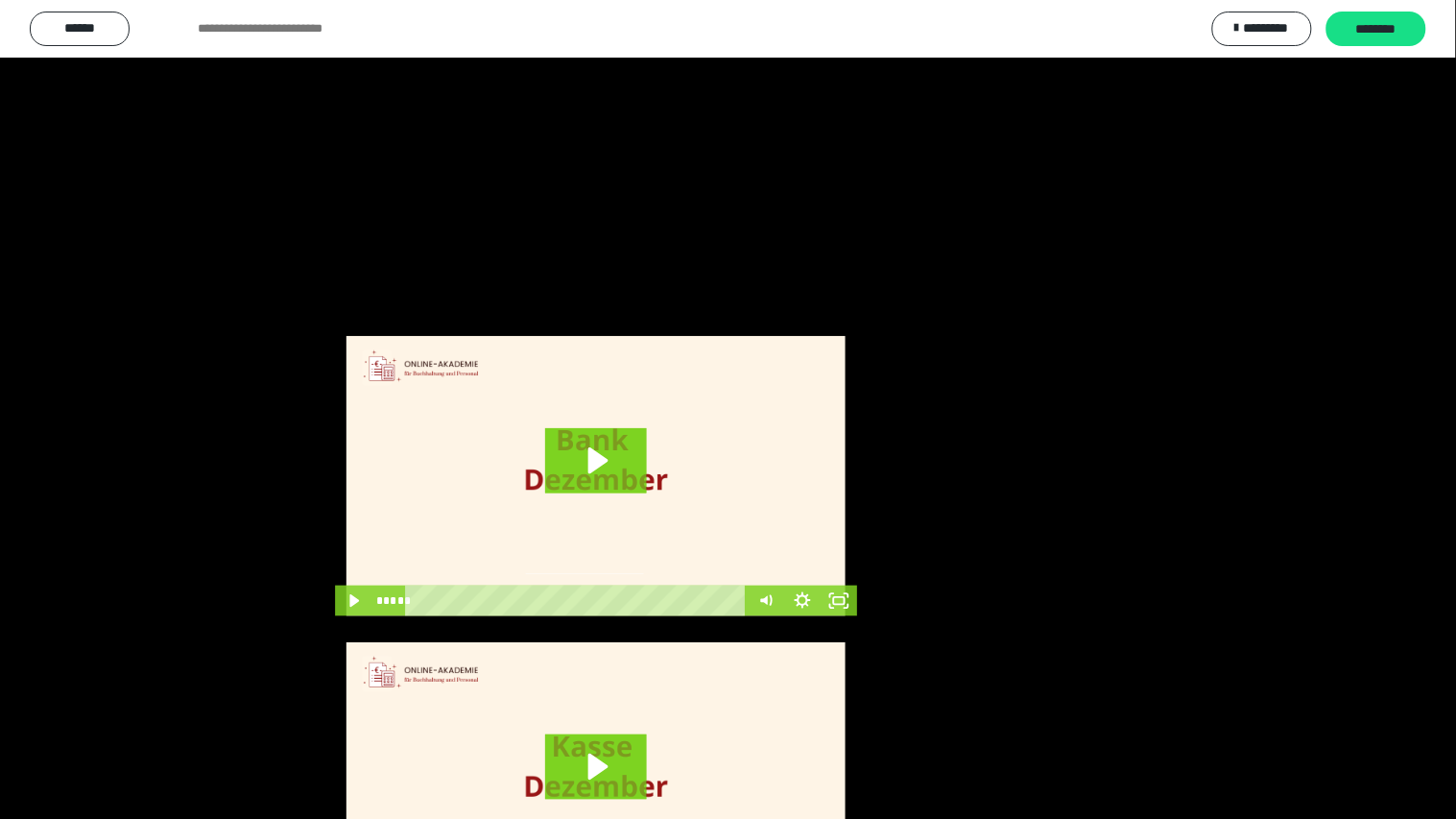 scroll, scrollTop: 3664, scrollLeft: 0, axis: vertical 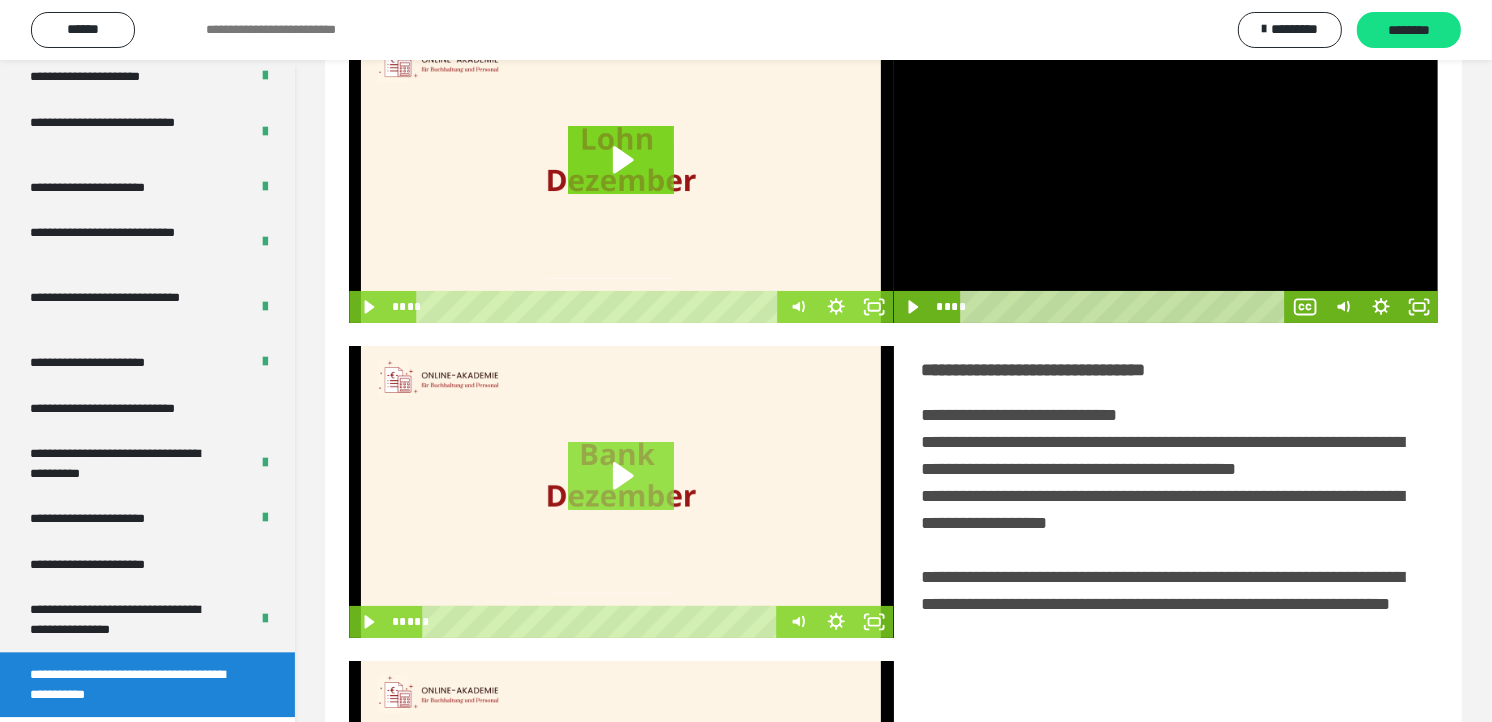 click 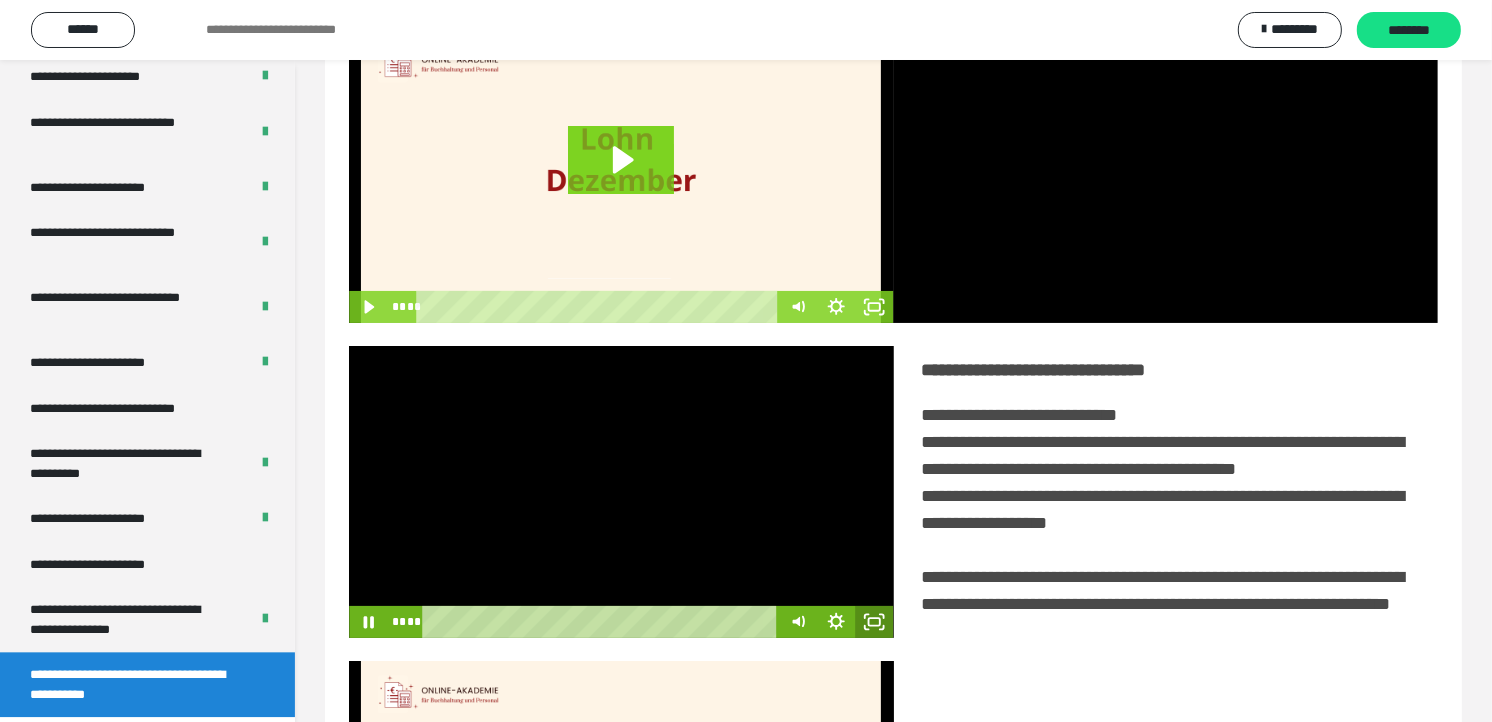 click 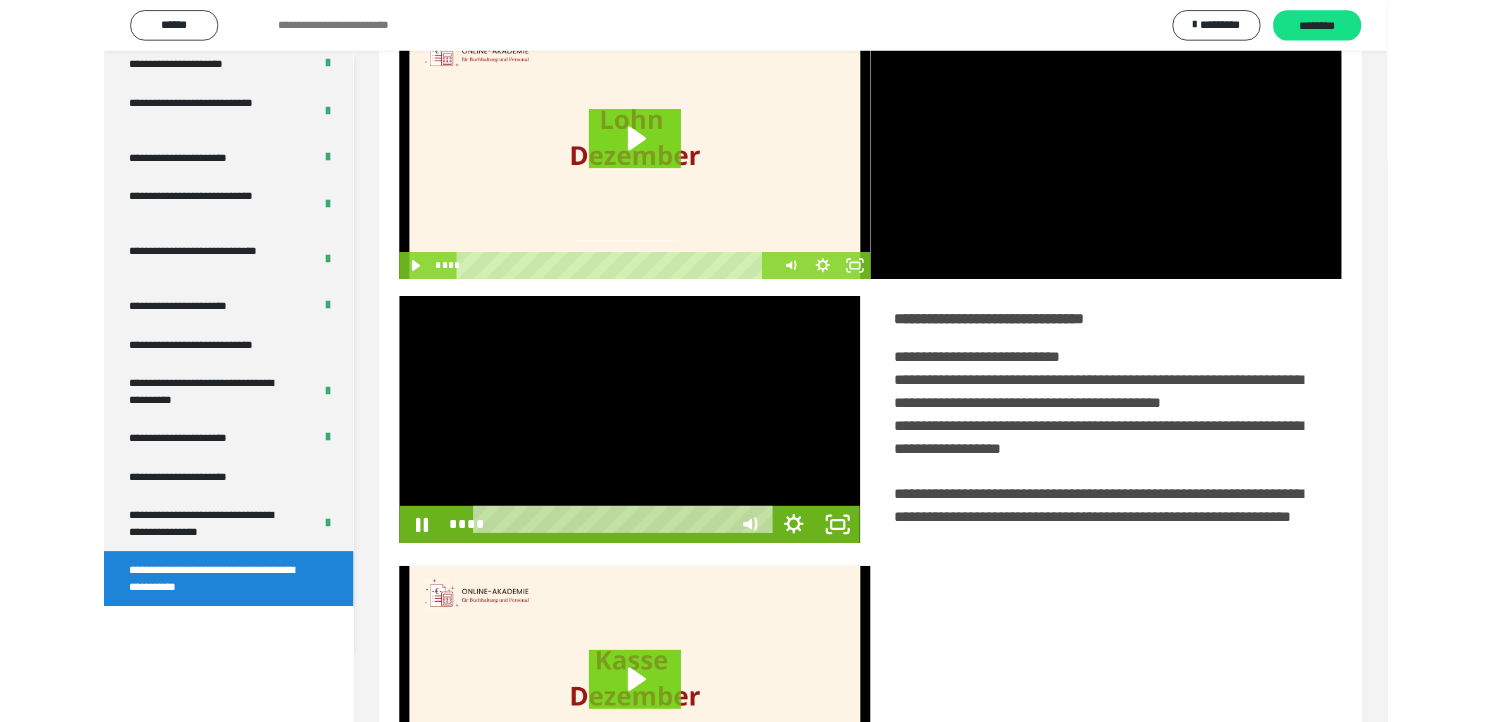 scroll, scrollTop: 3685, scrollLeft: 0, axis: vertical 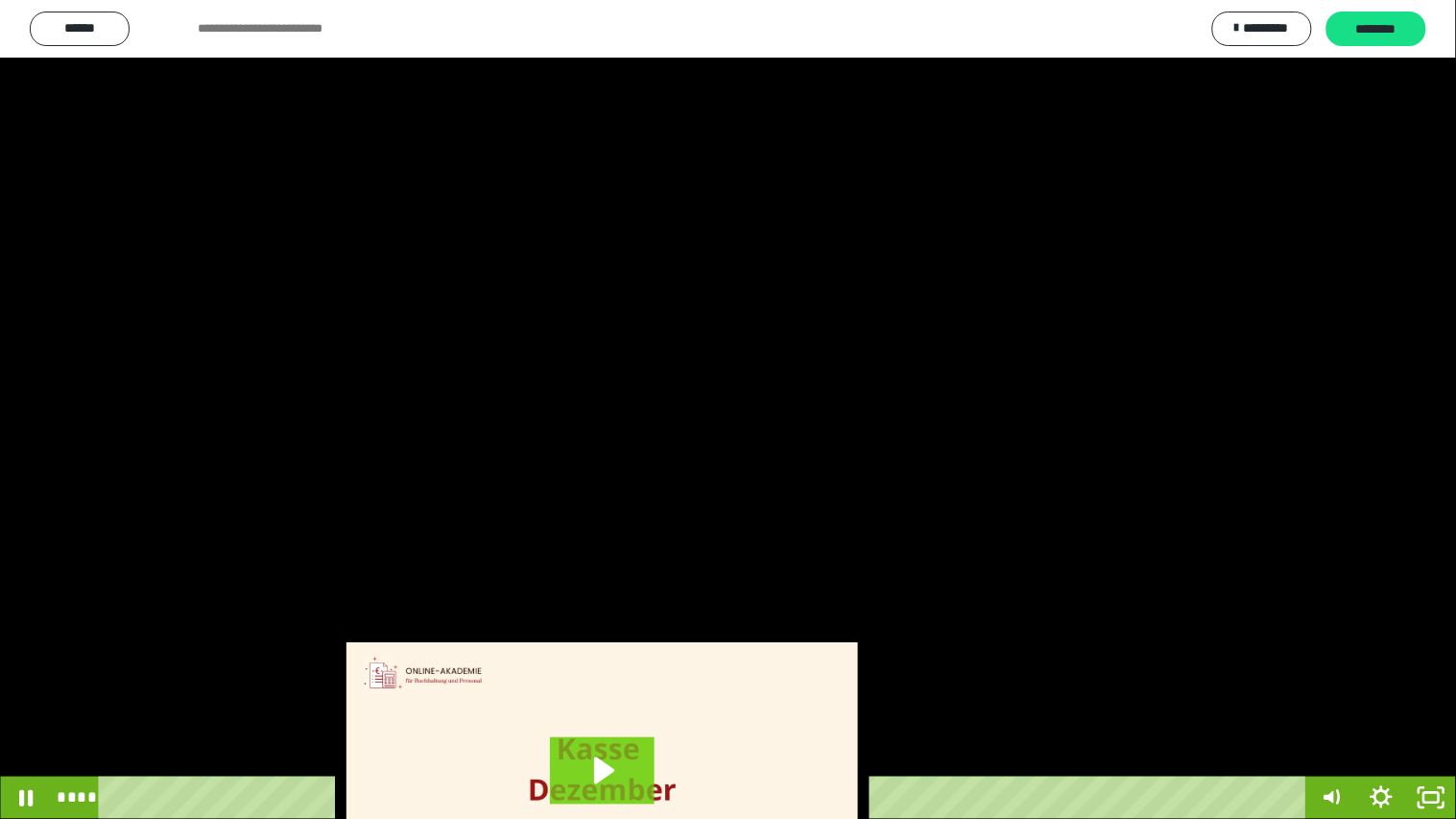 click at bounding box center (728, 409) 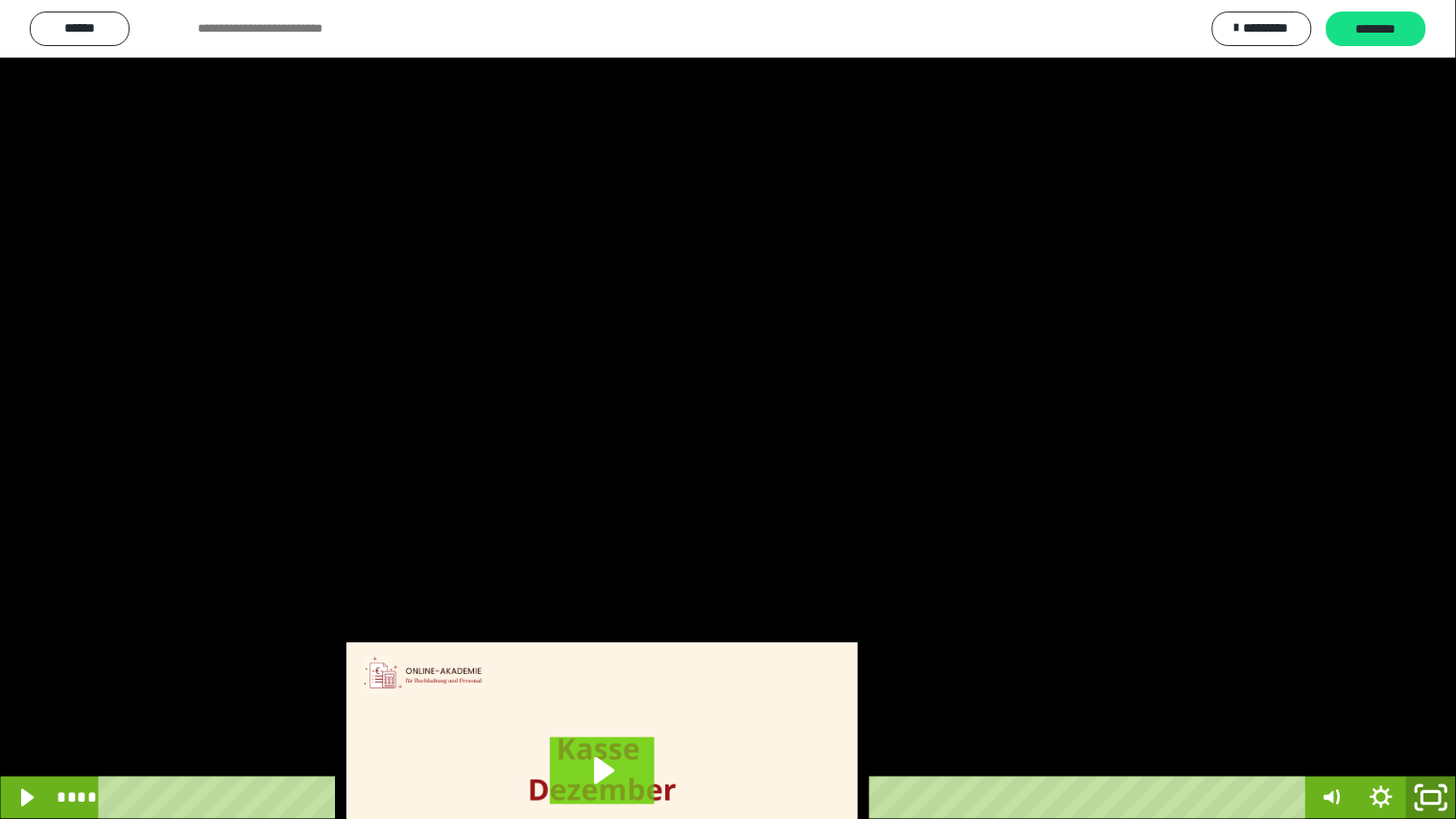 click 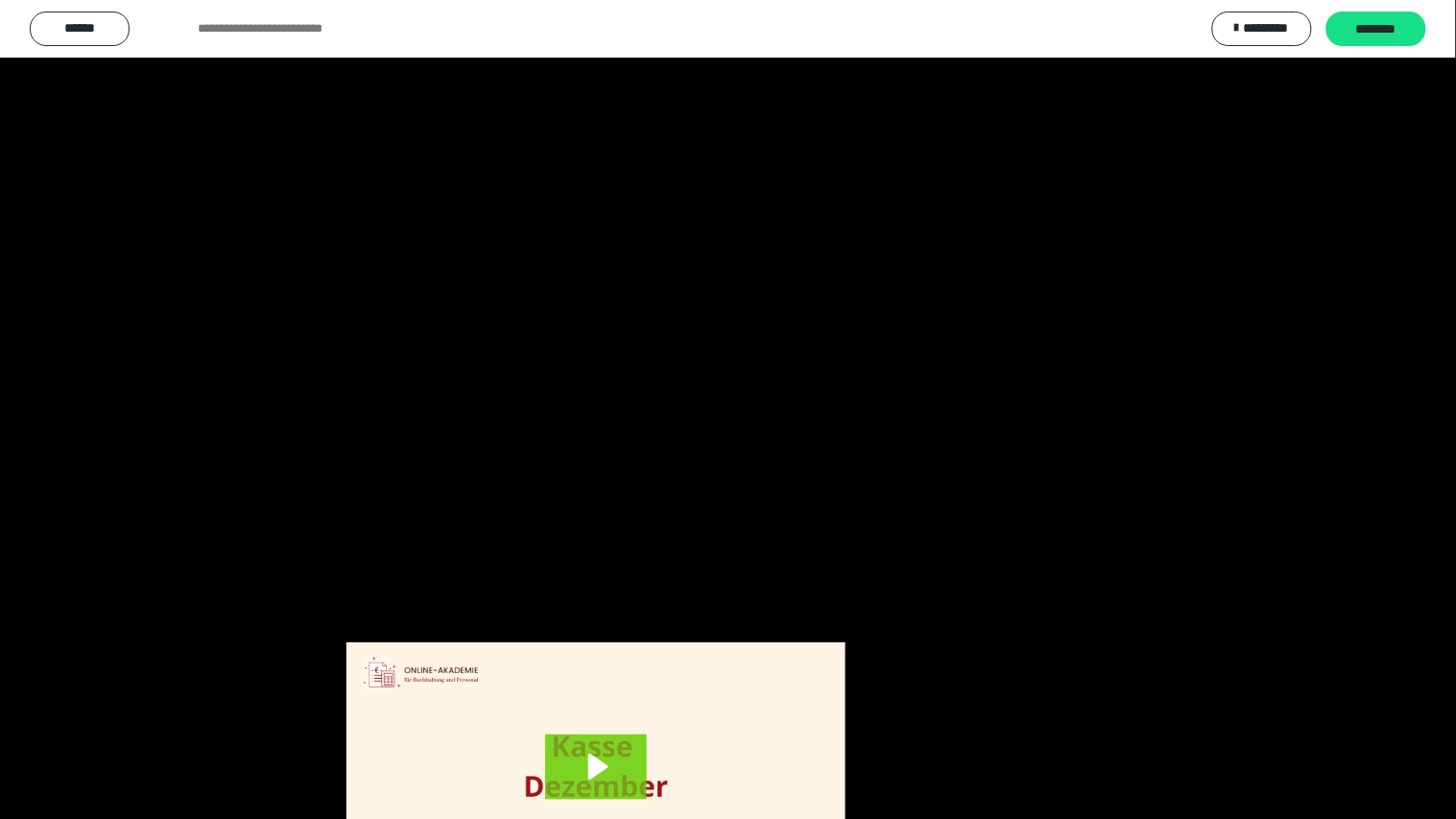 scroll, scrollTop: 3664, scrollLeft: 0, axis: vertical 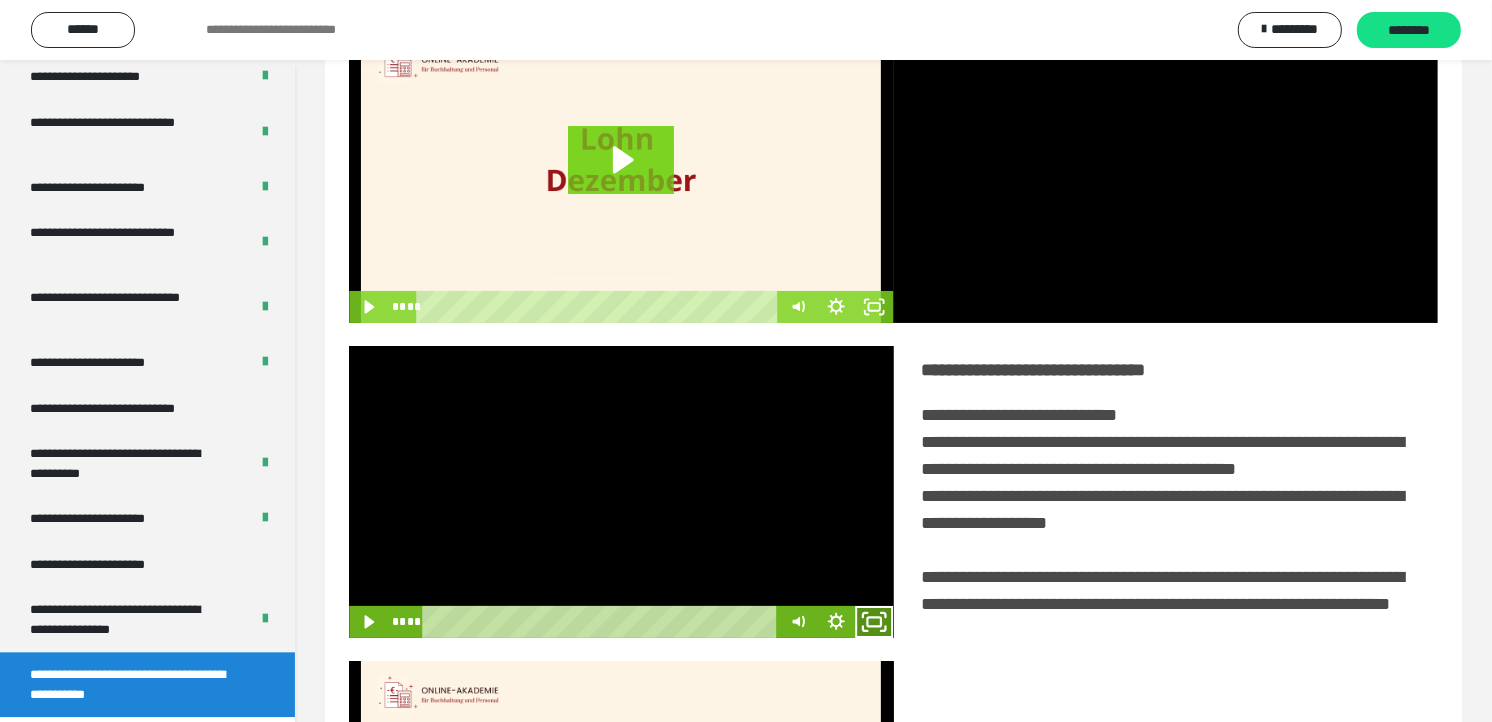 click 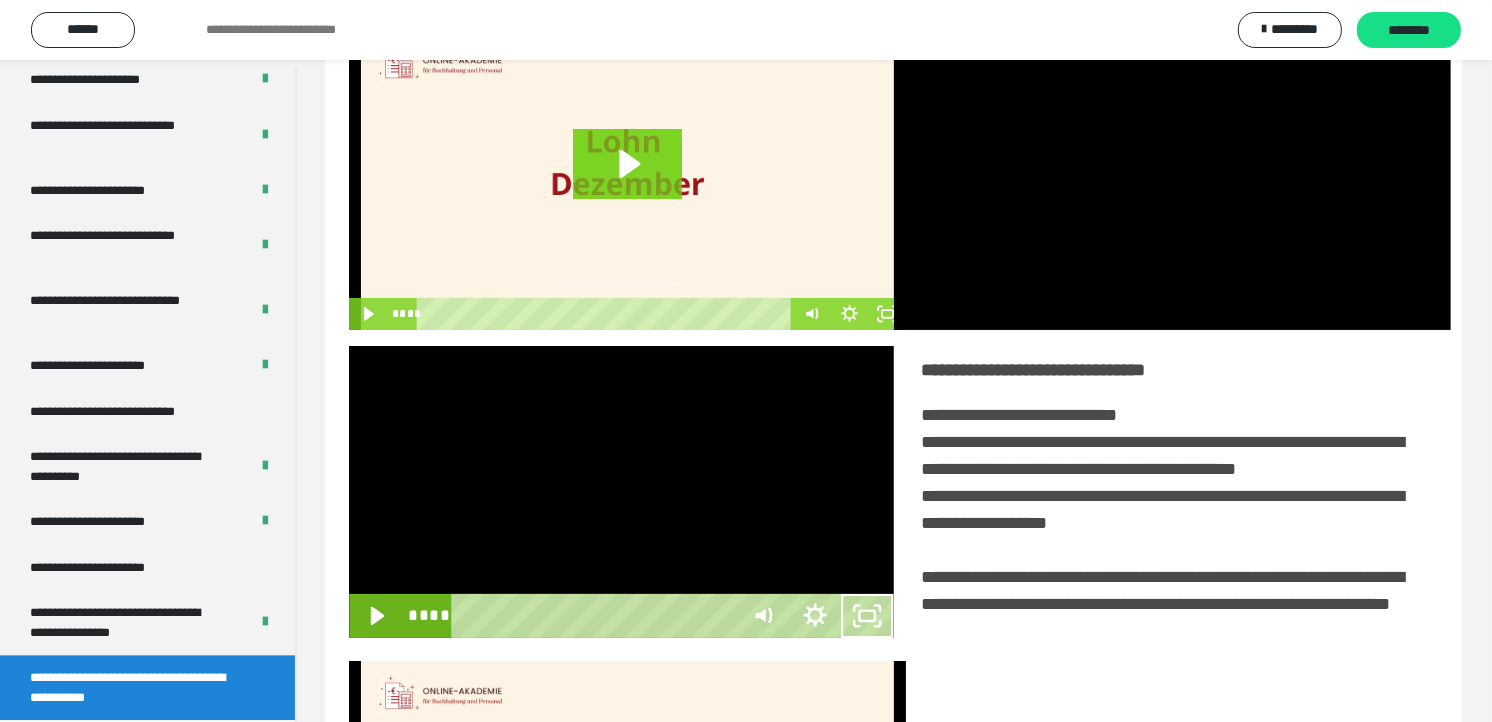 scroll, scrollTop: 3685, scrollLeft: 0, axis: vertical 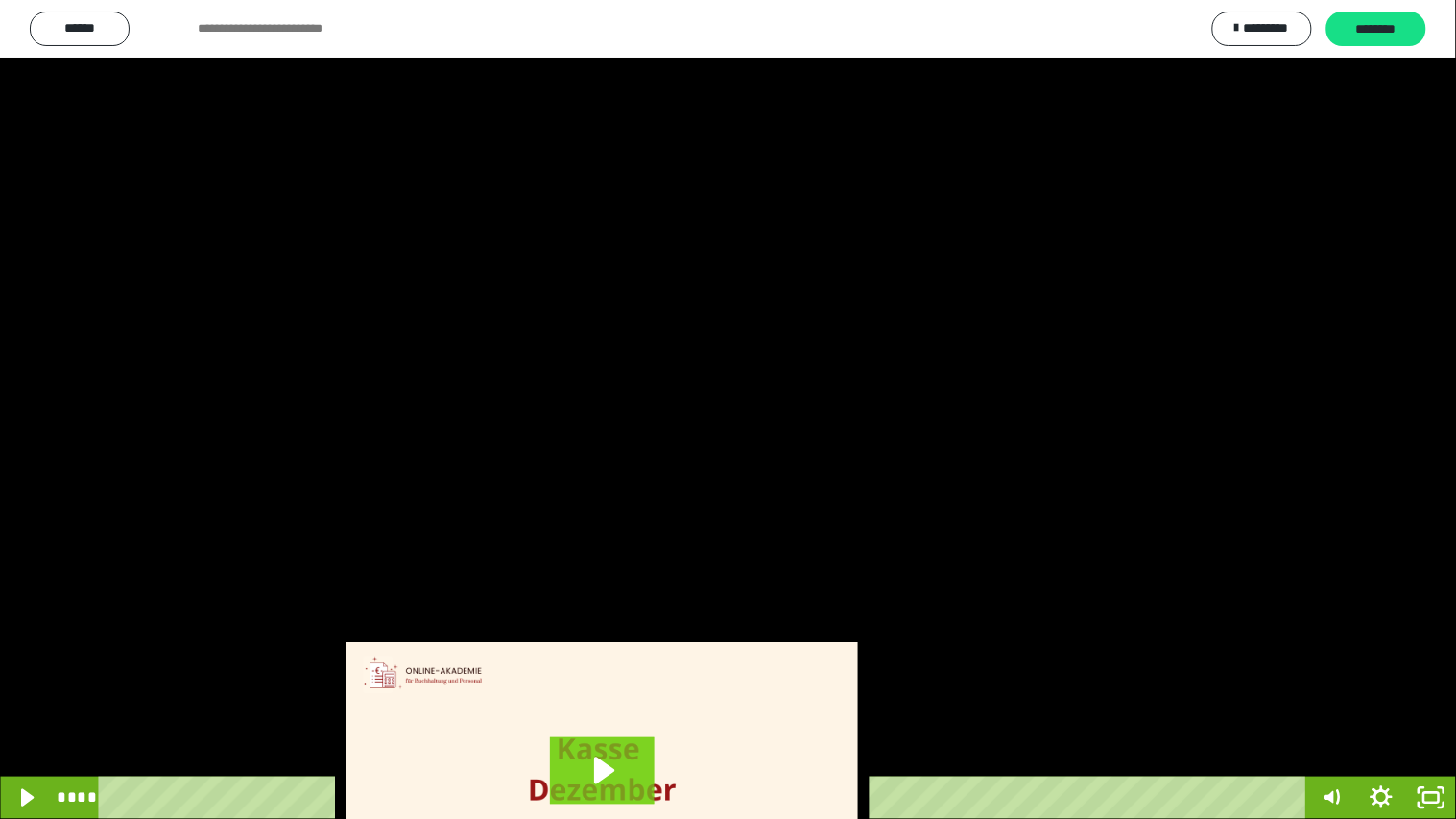 click at bounding box center [728, 409] 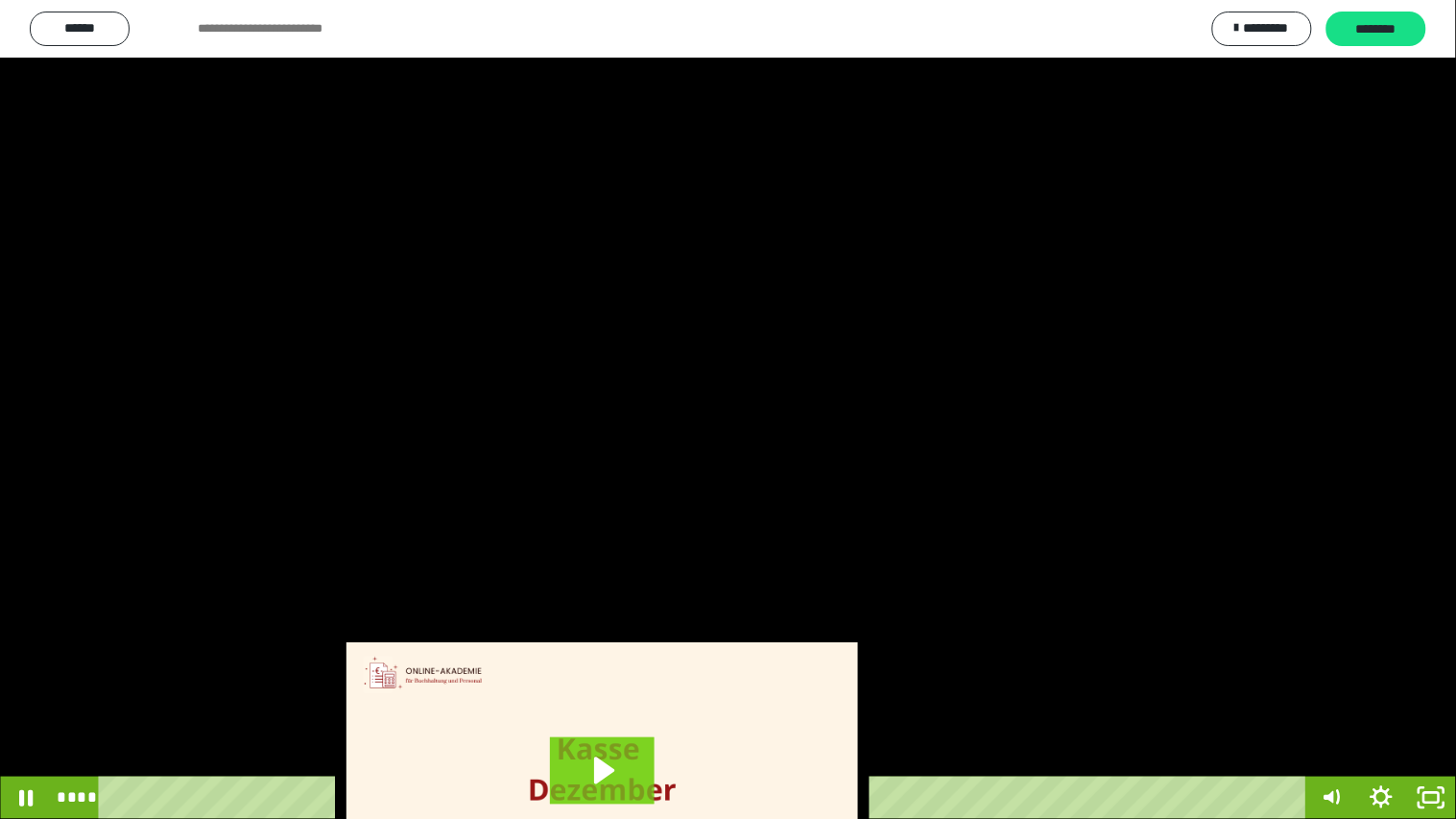 click at bounding box center [728, 409] 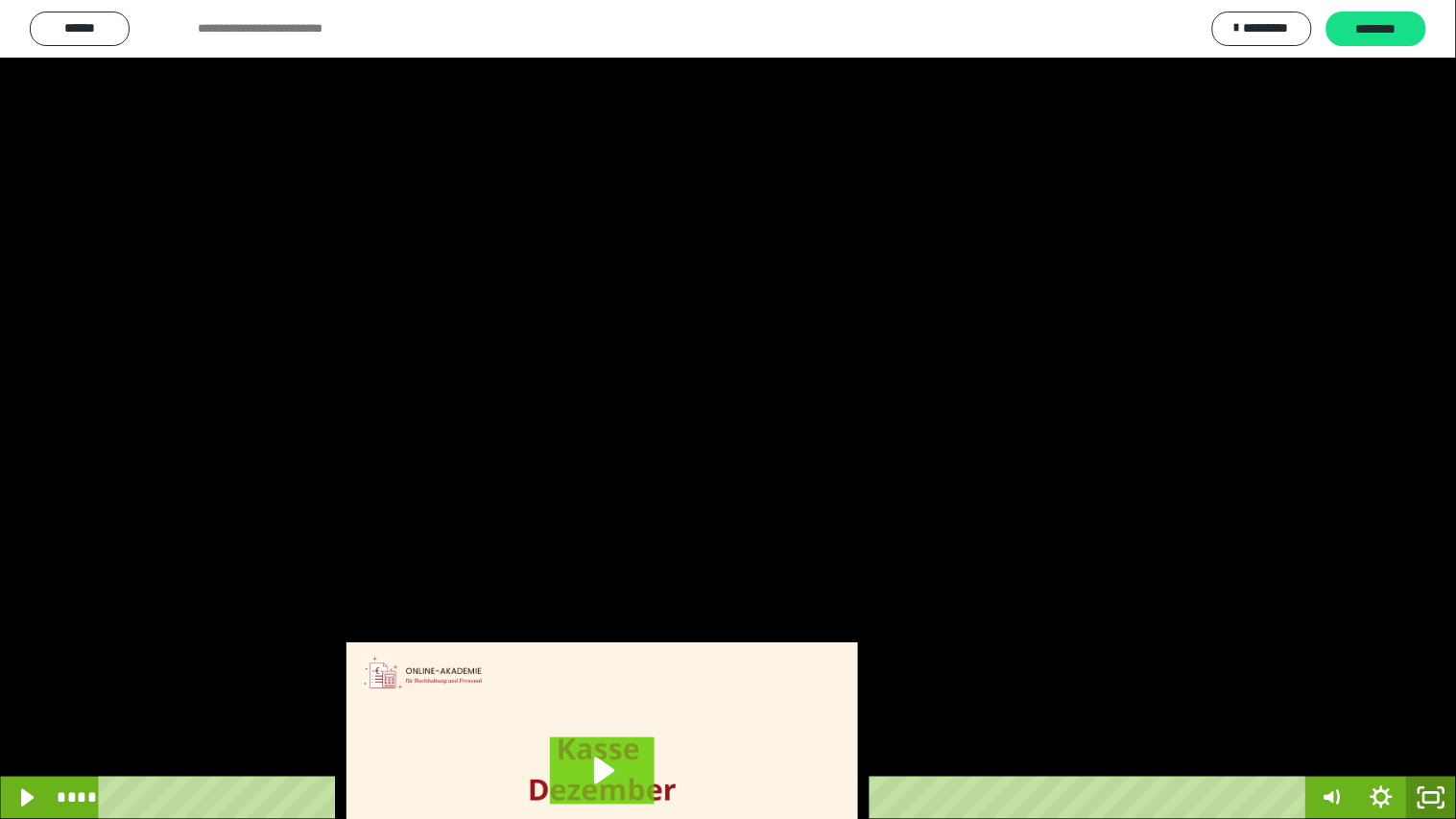 click 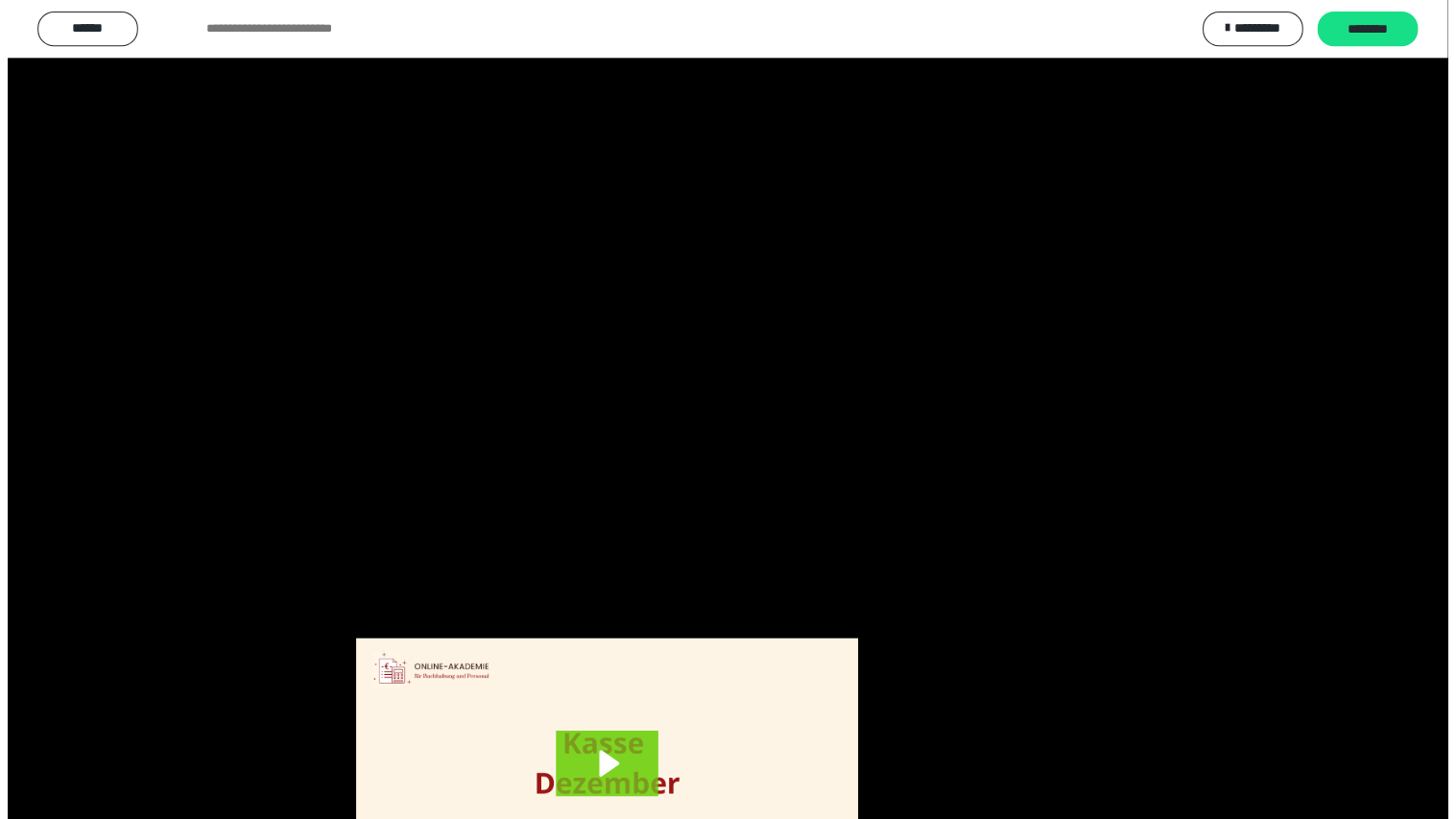 scroll, scrollTop: 3664, scrollLeft: 0, axis: vertical 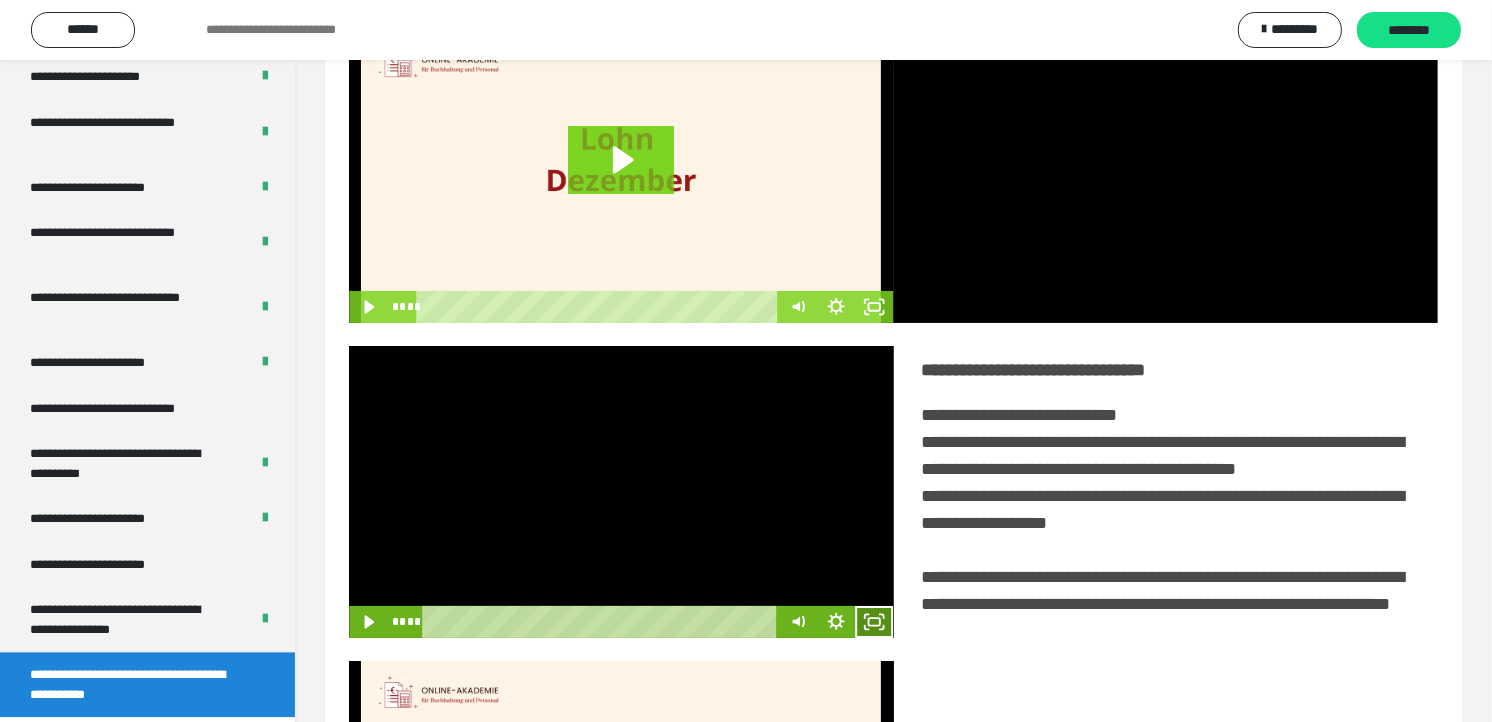 click 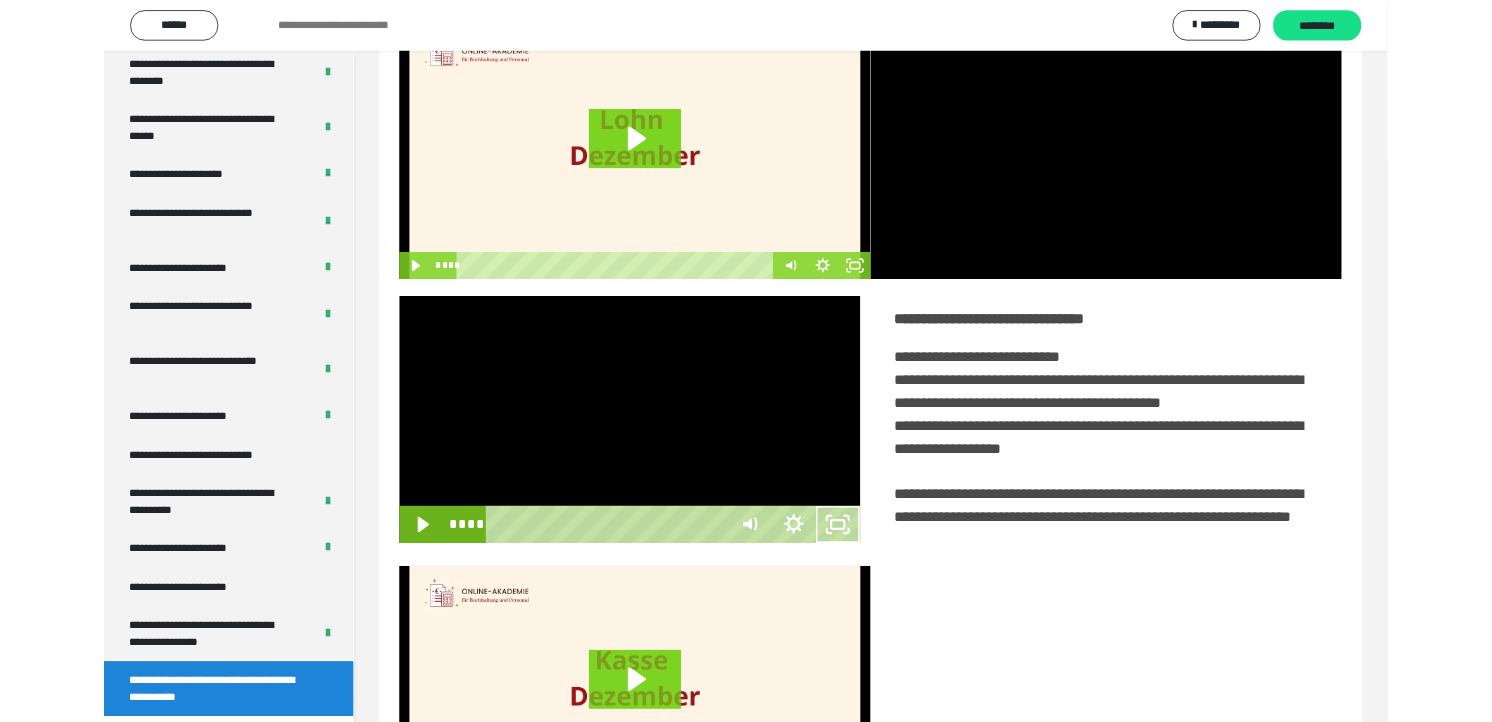 scroll, scrollTop: 3685, scrollLeft: 0, axis: vertical 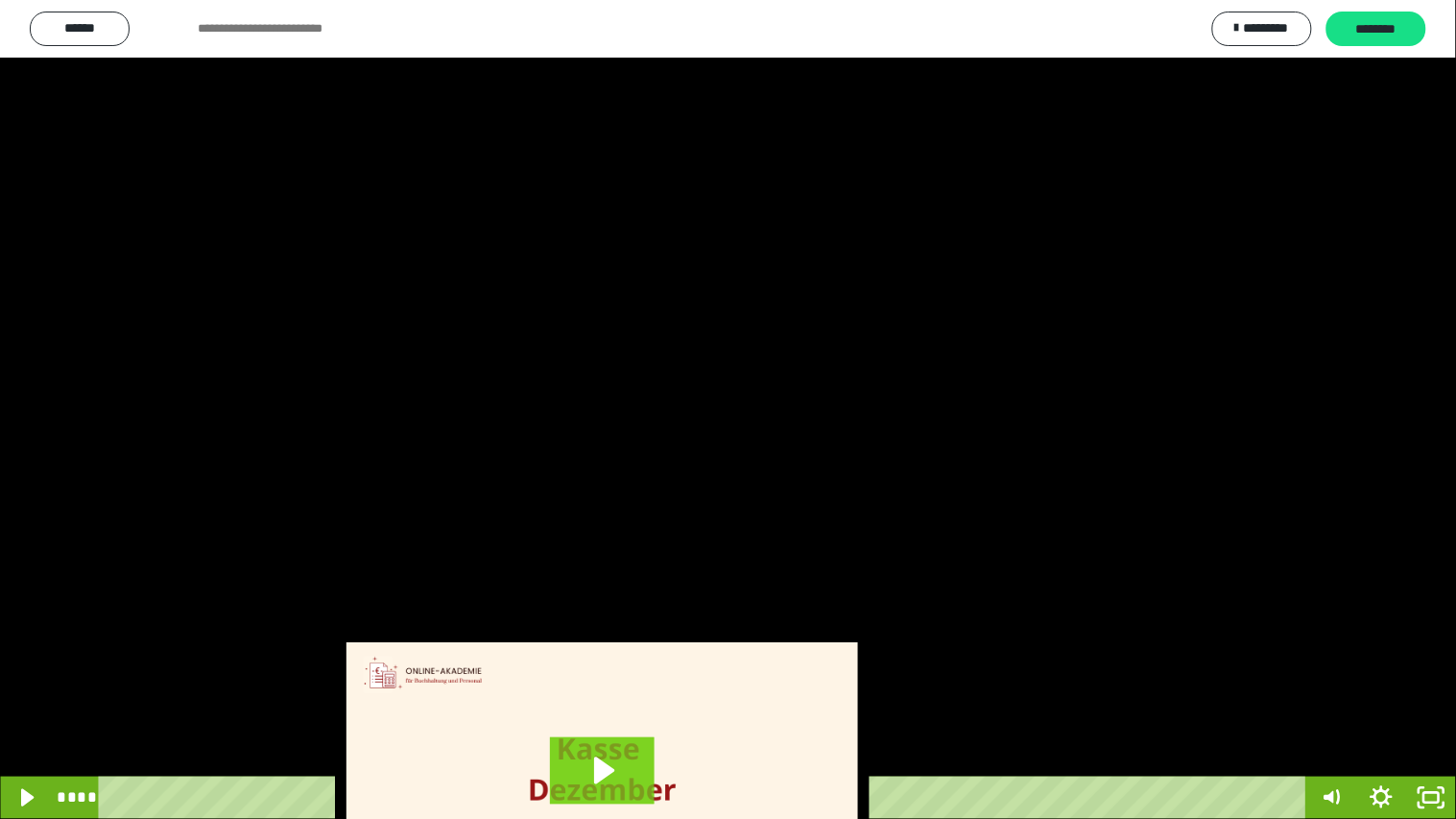 click at bounding box center (728, 409) 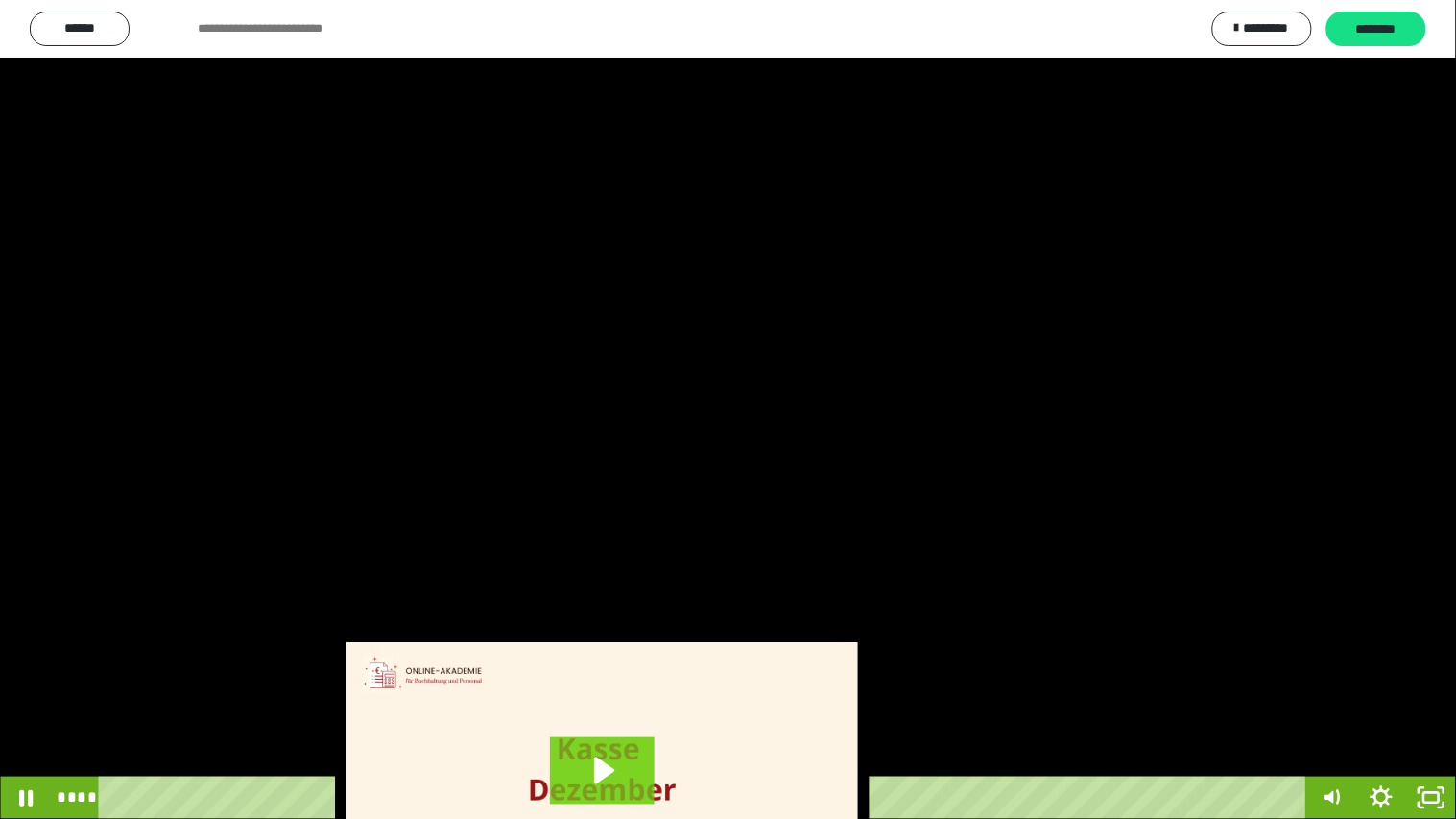 click at bounding box center [728, 409] 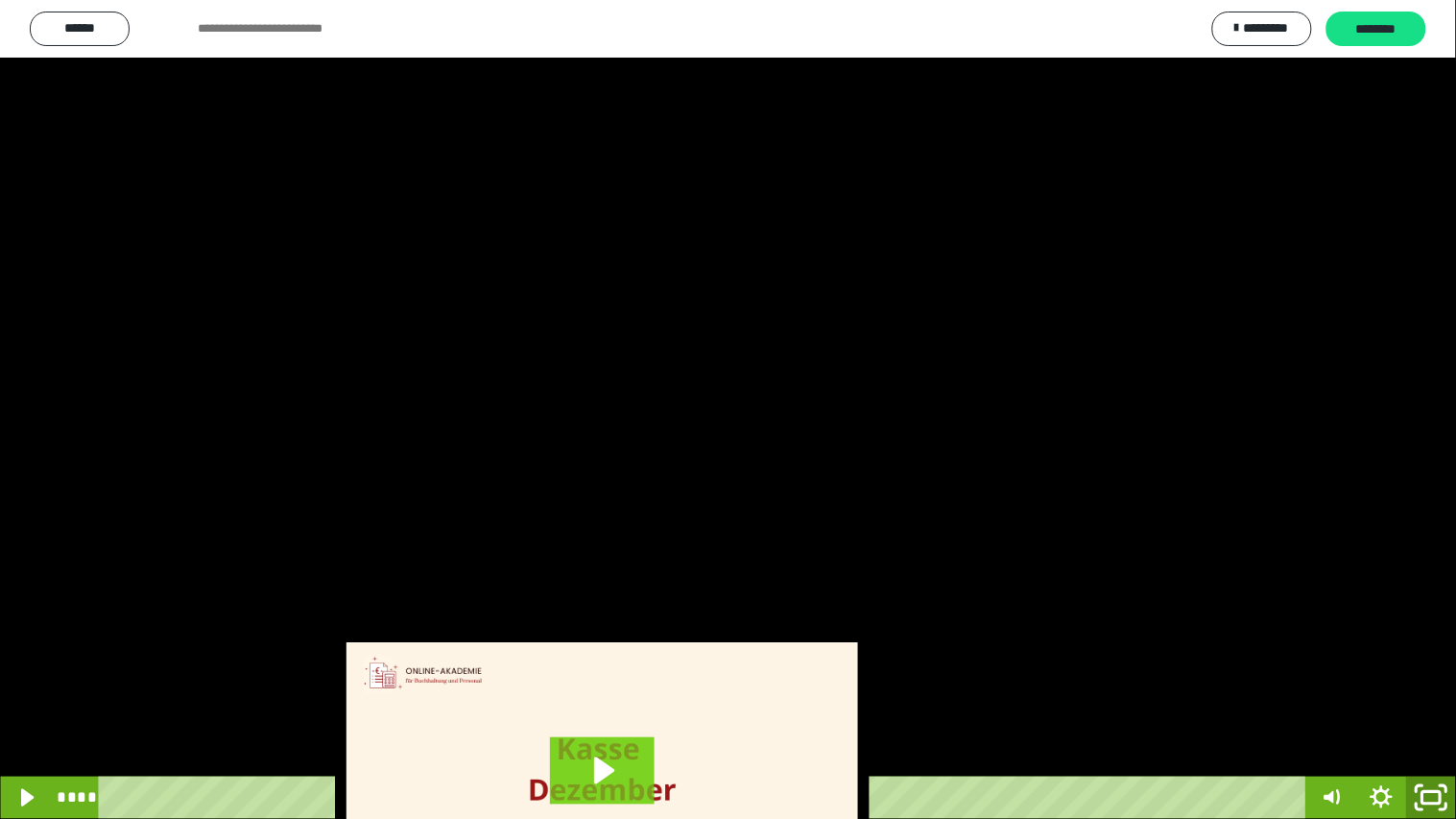 click 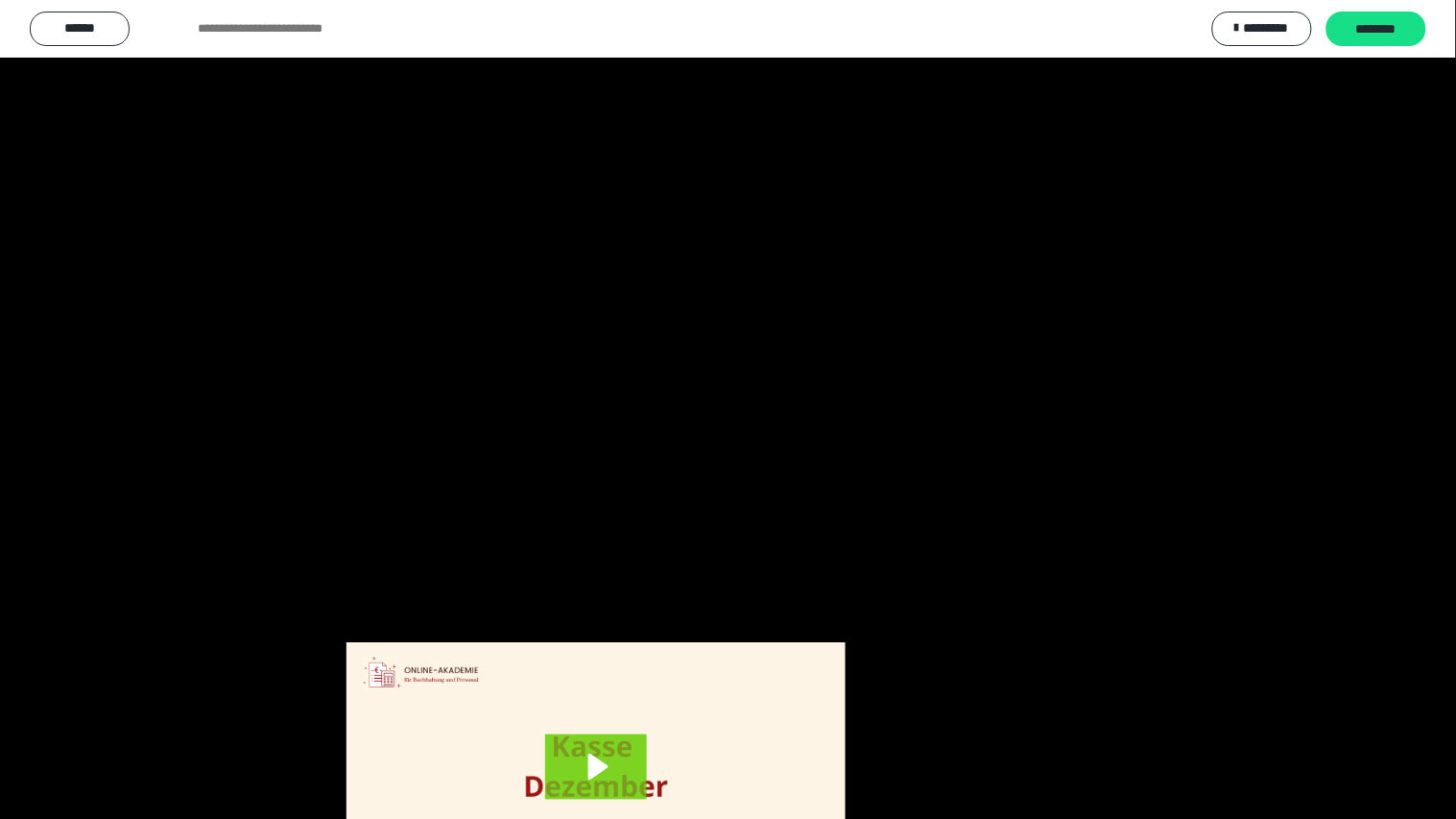 scroll, scrollTop: 3664, scrollLeft: 0, axis: vertical 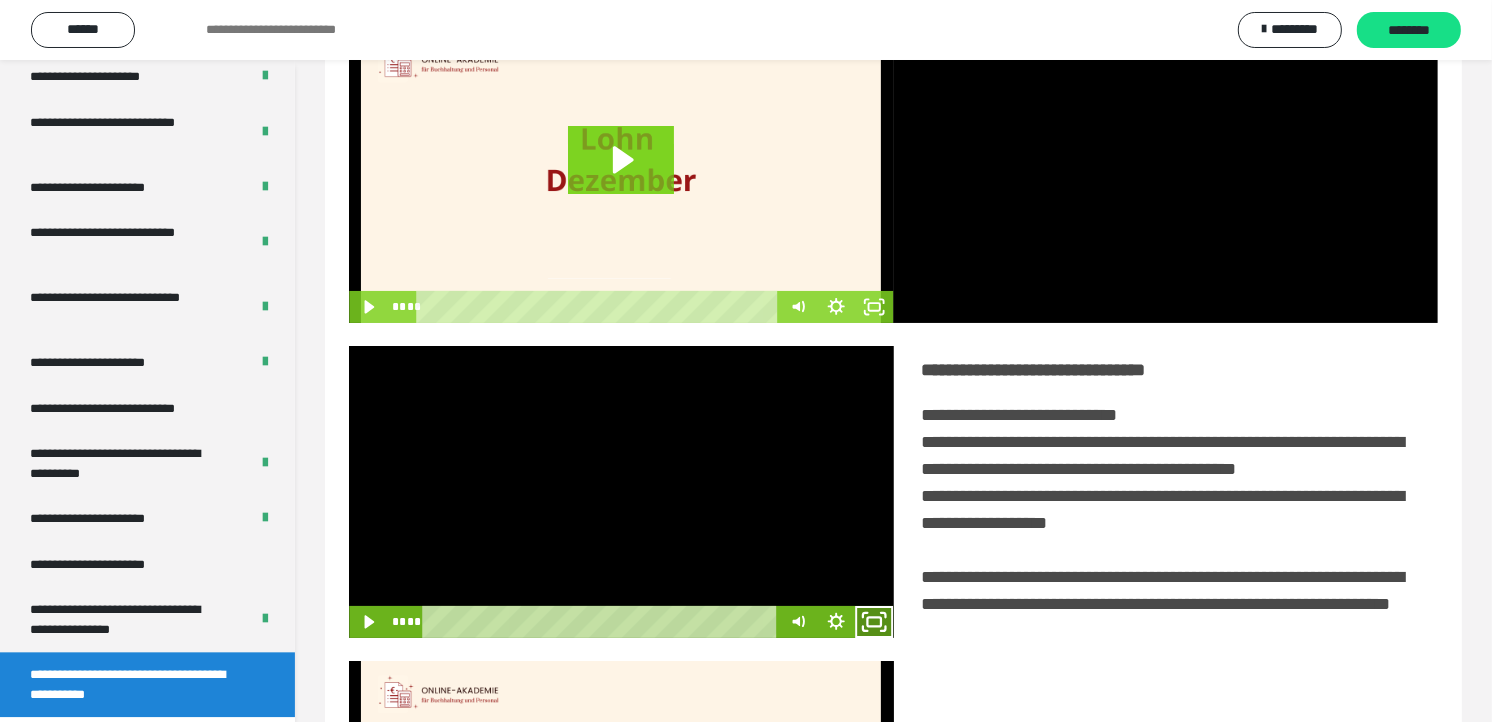 click 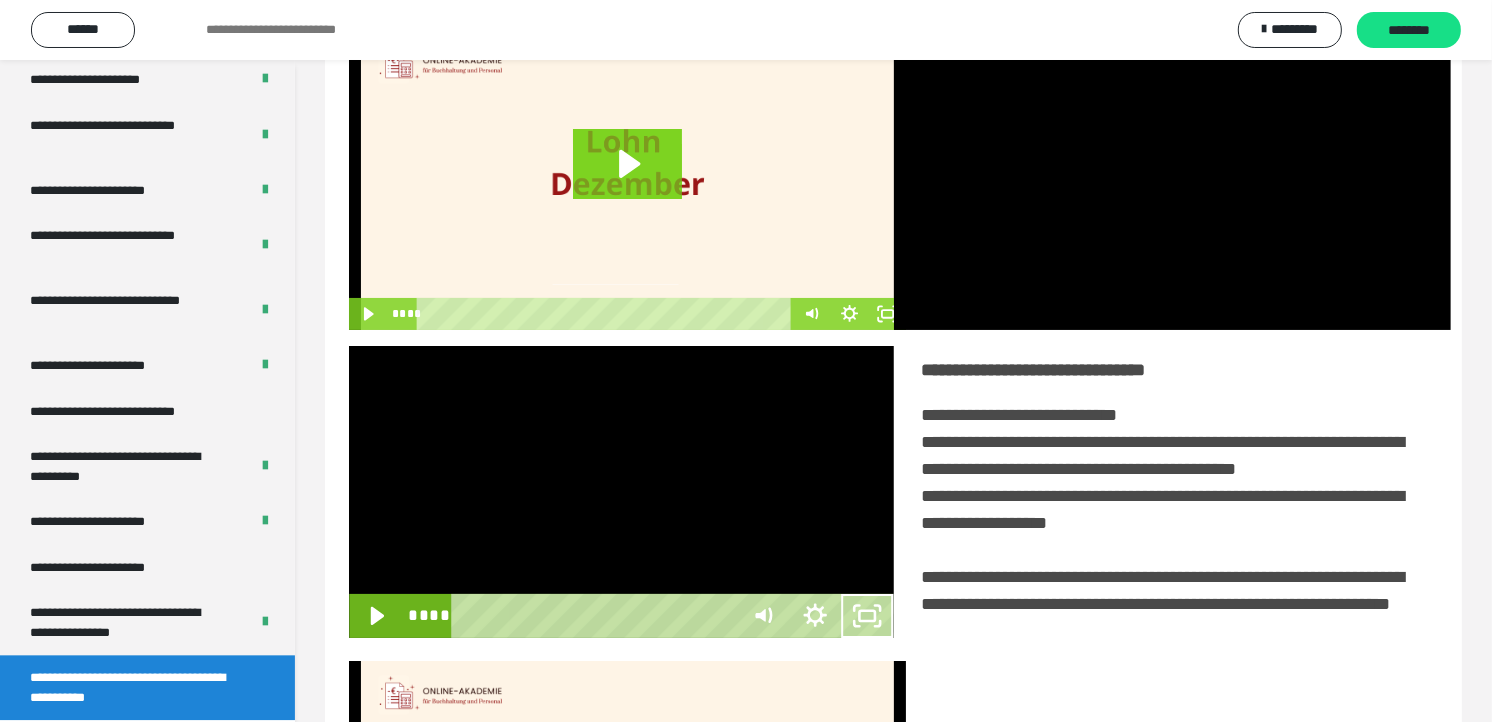 scroll, scrollTop: 3685, scrollLeft: 0, axis: vertical 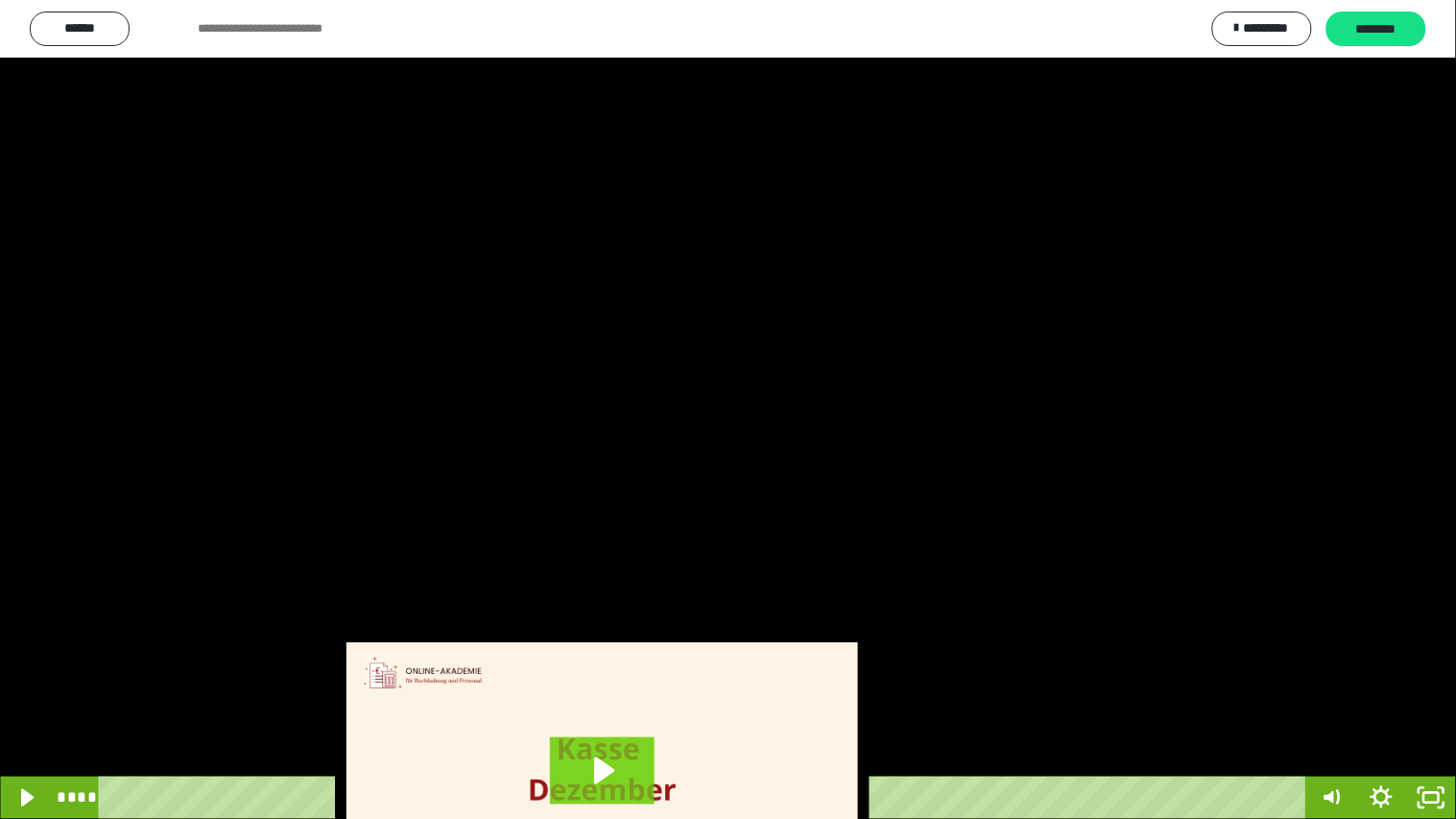 click at bounding box center [728, 409] 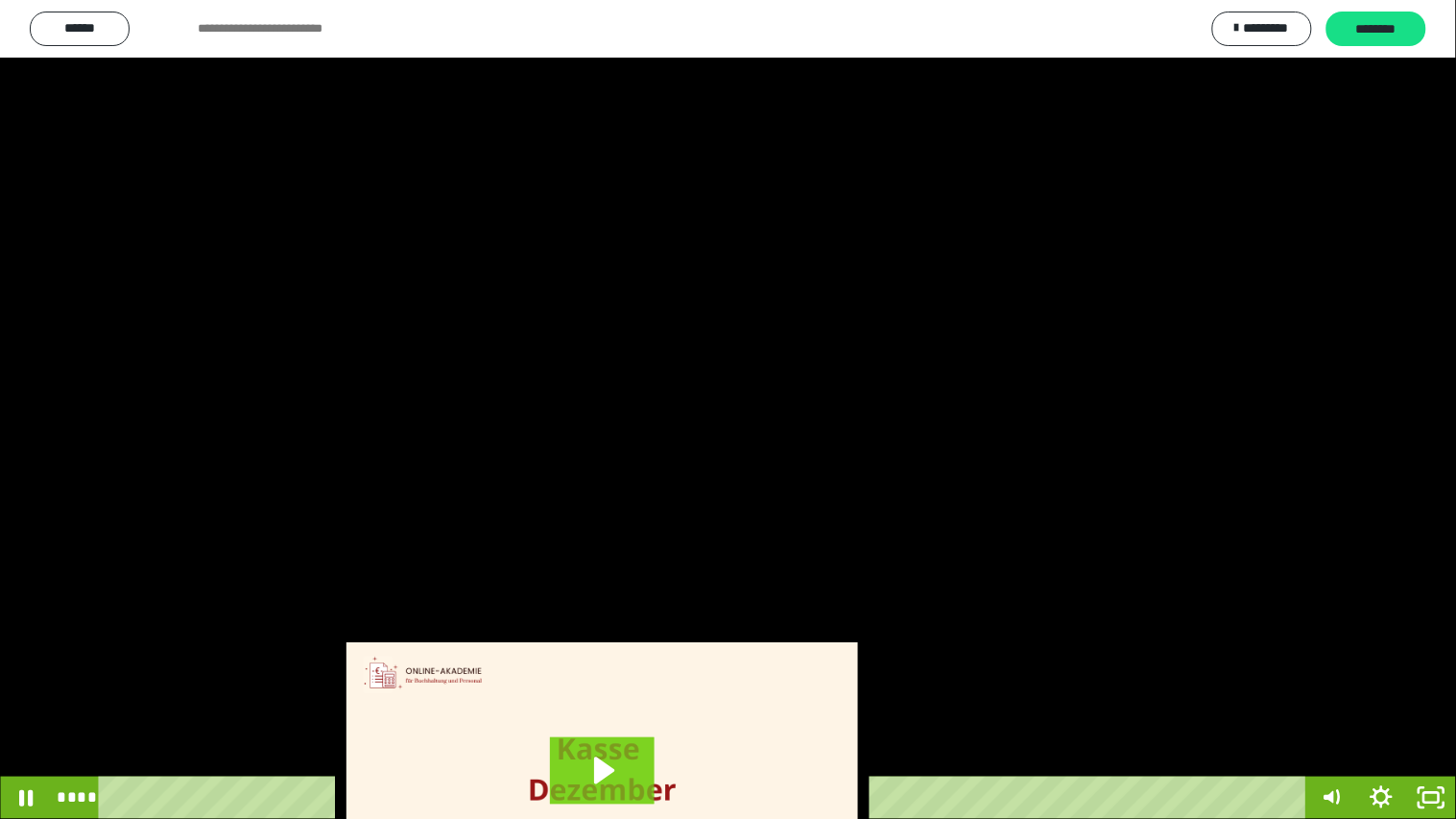 click at bounding box center (728, 409) 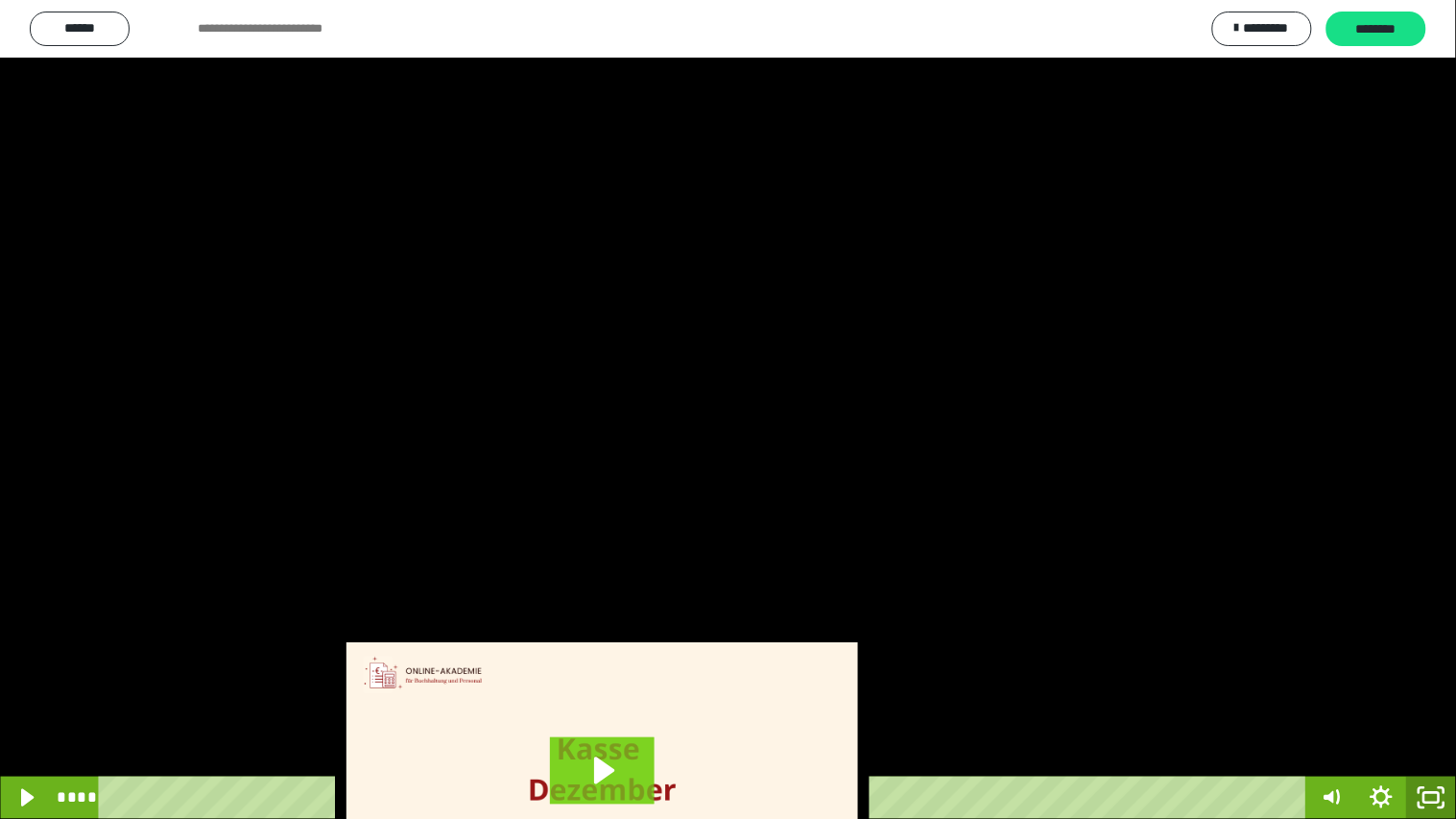 click 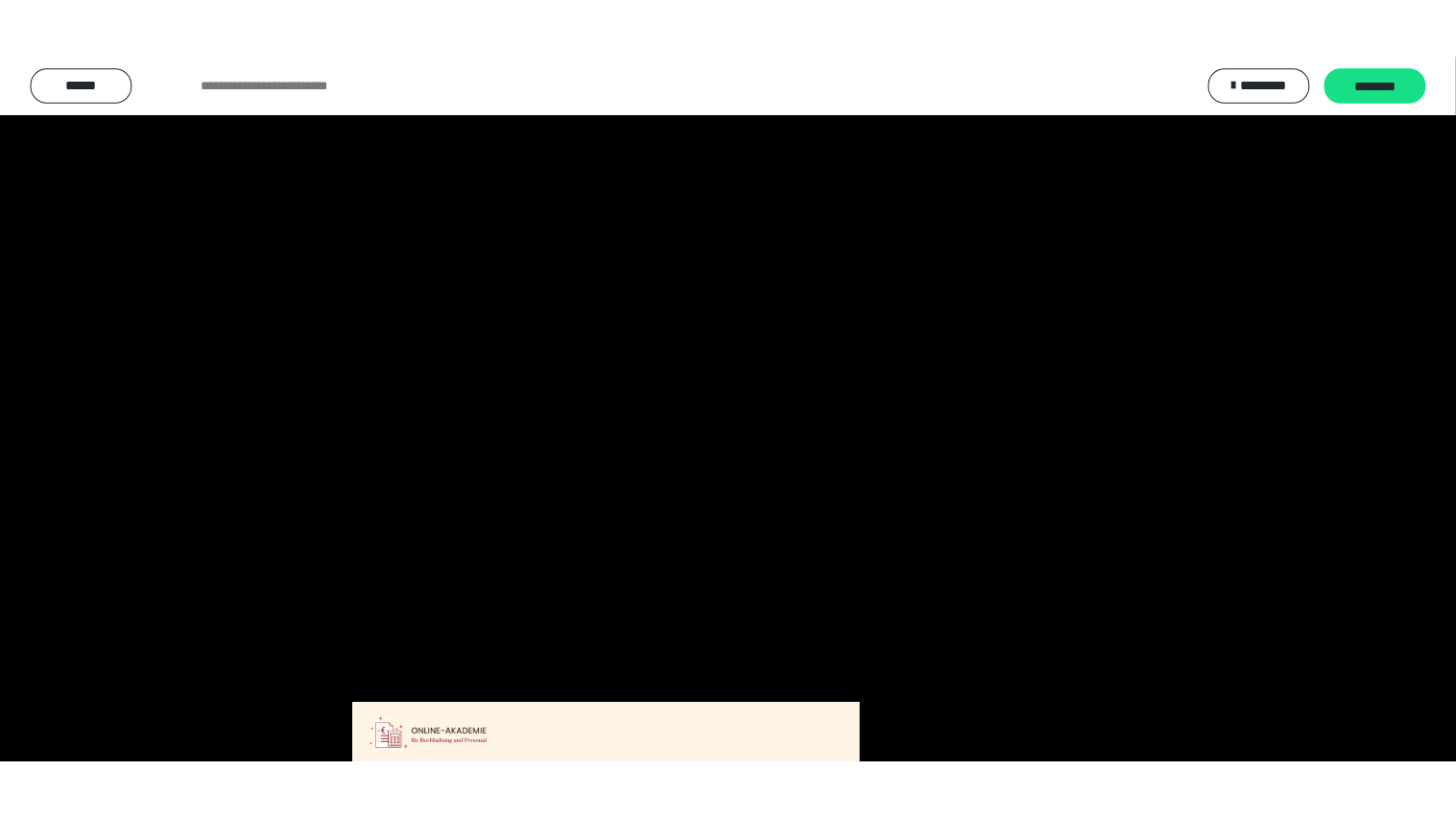 scroll, scrollTop: 3664, scrollLeft: 0, axis: vertical 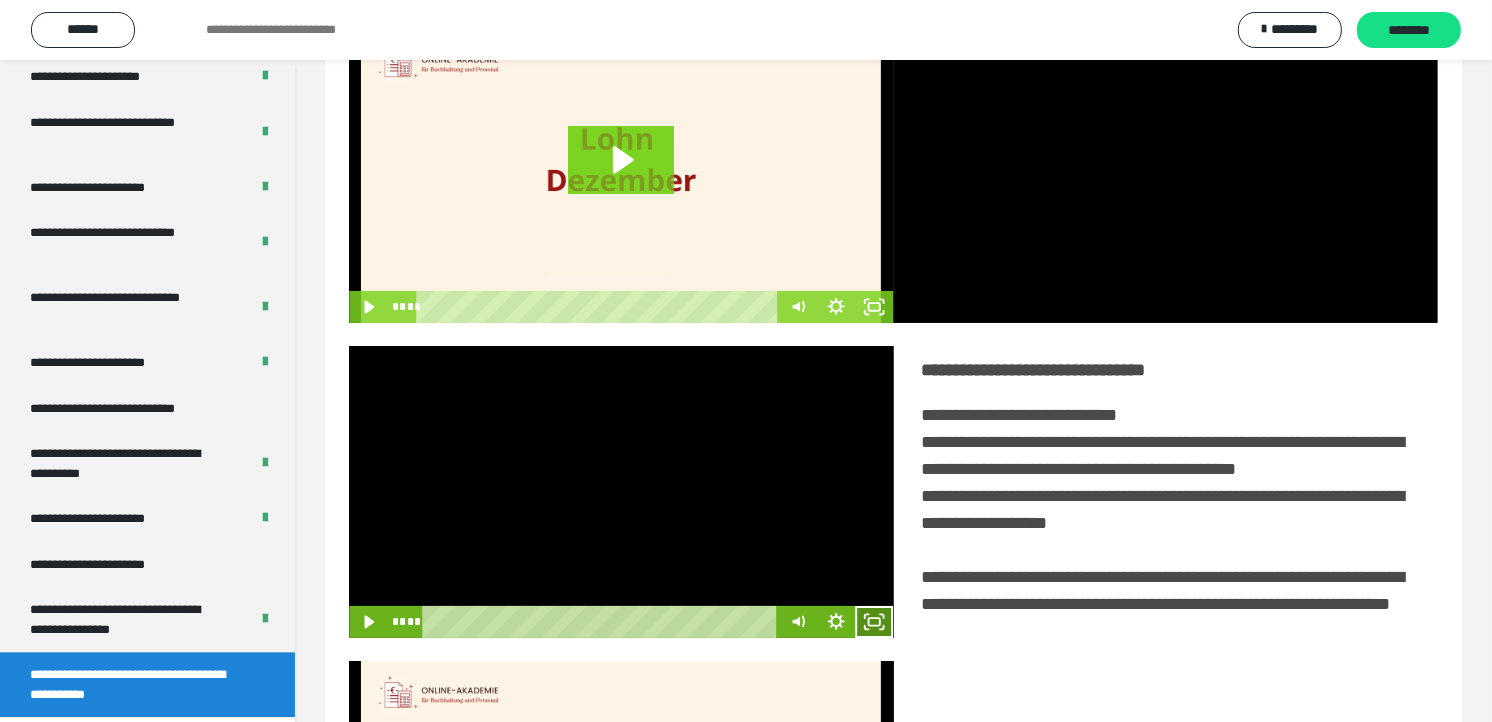 click 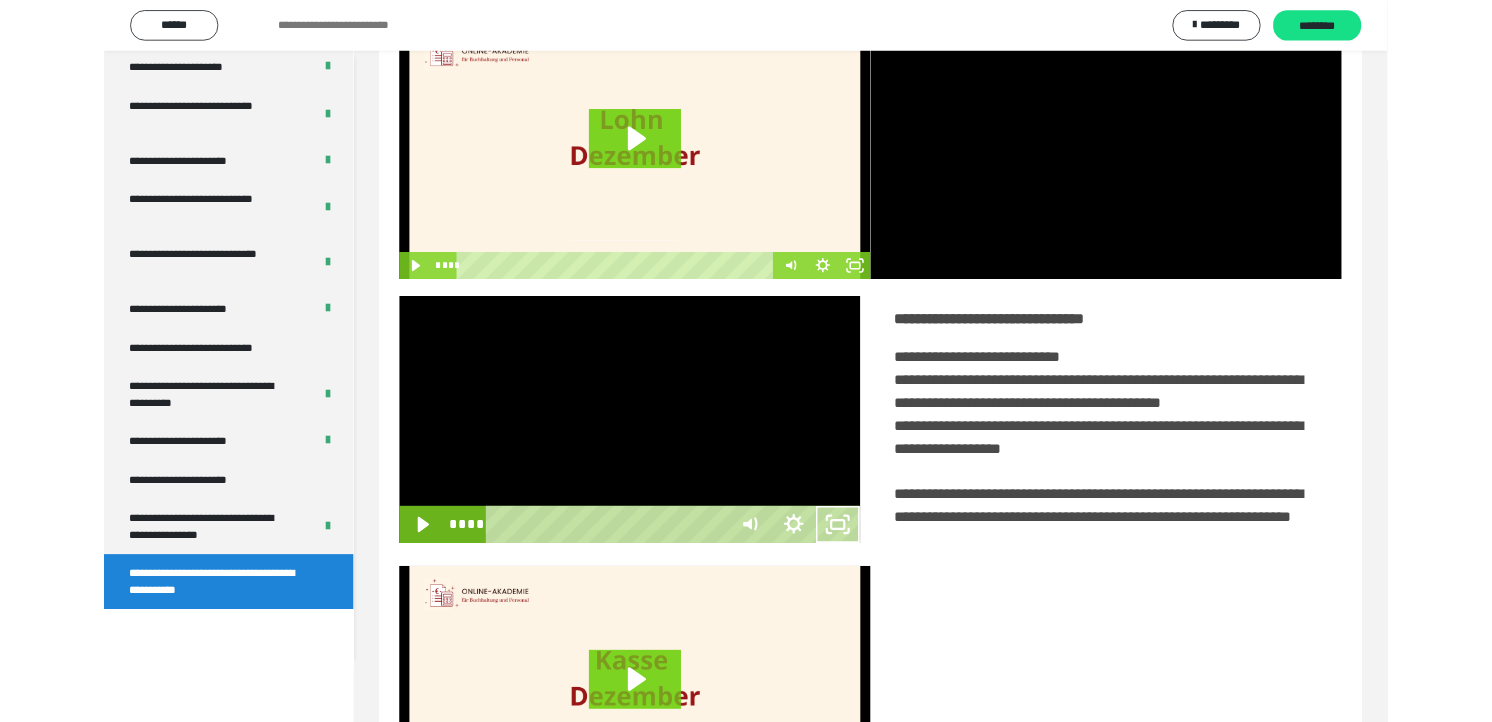 scroll, scrollTop: 3685, scrollLeft: 0, axis: vertical 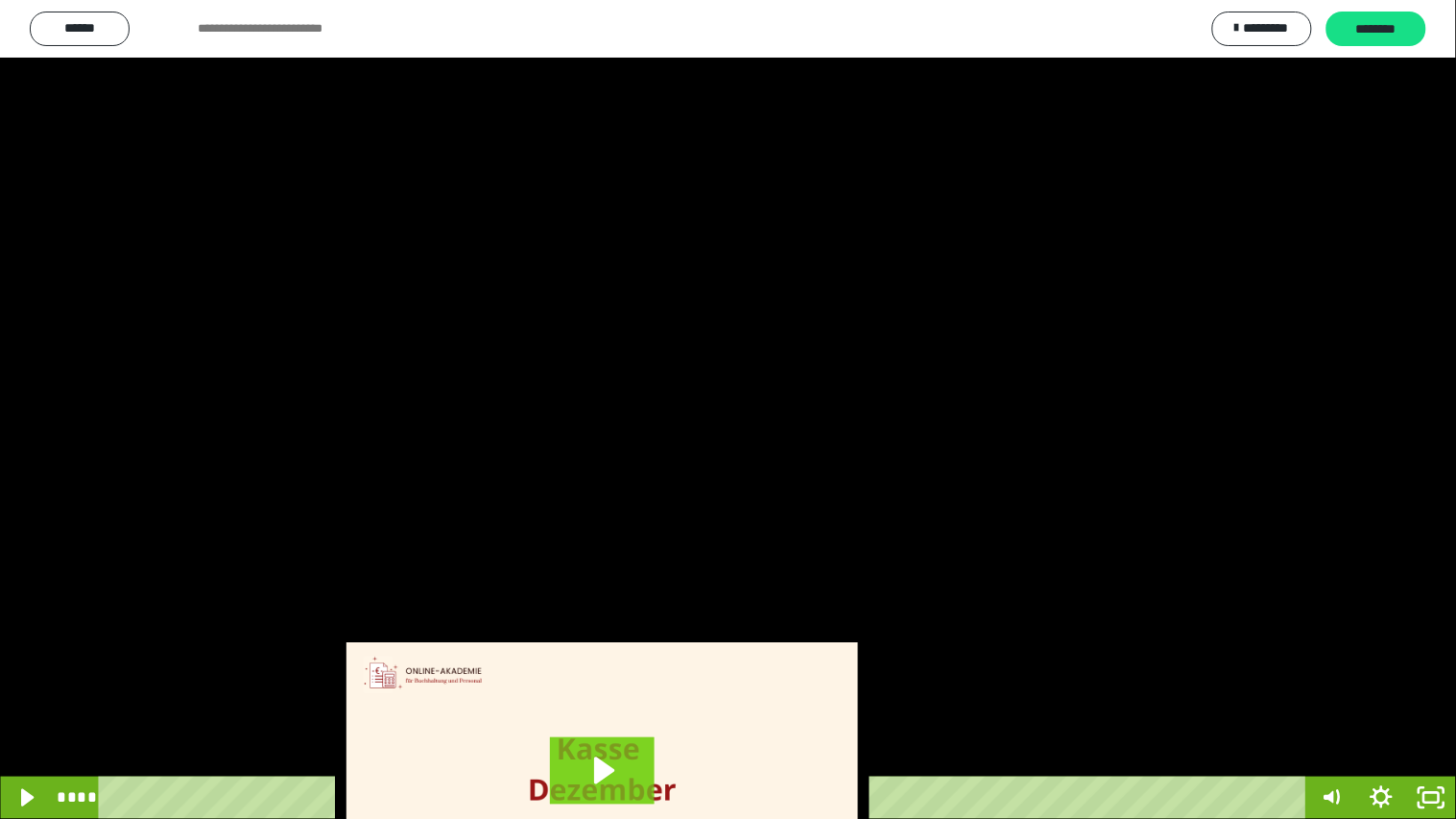 click at bounding box center (728, 409) 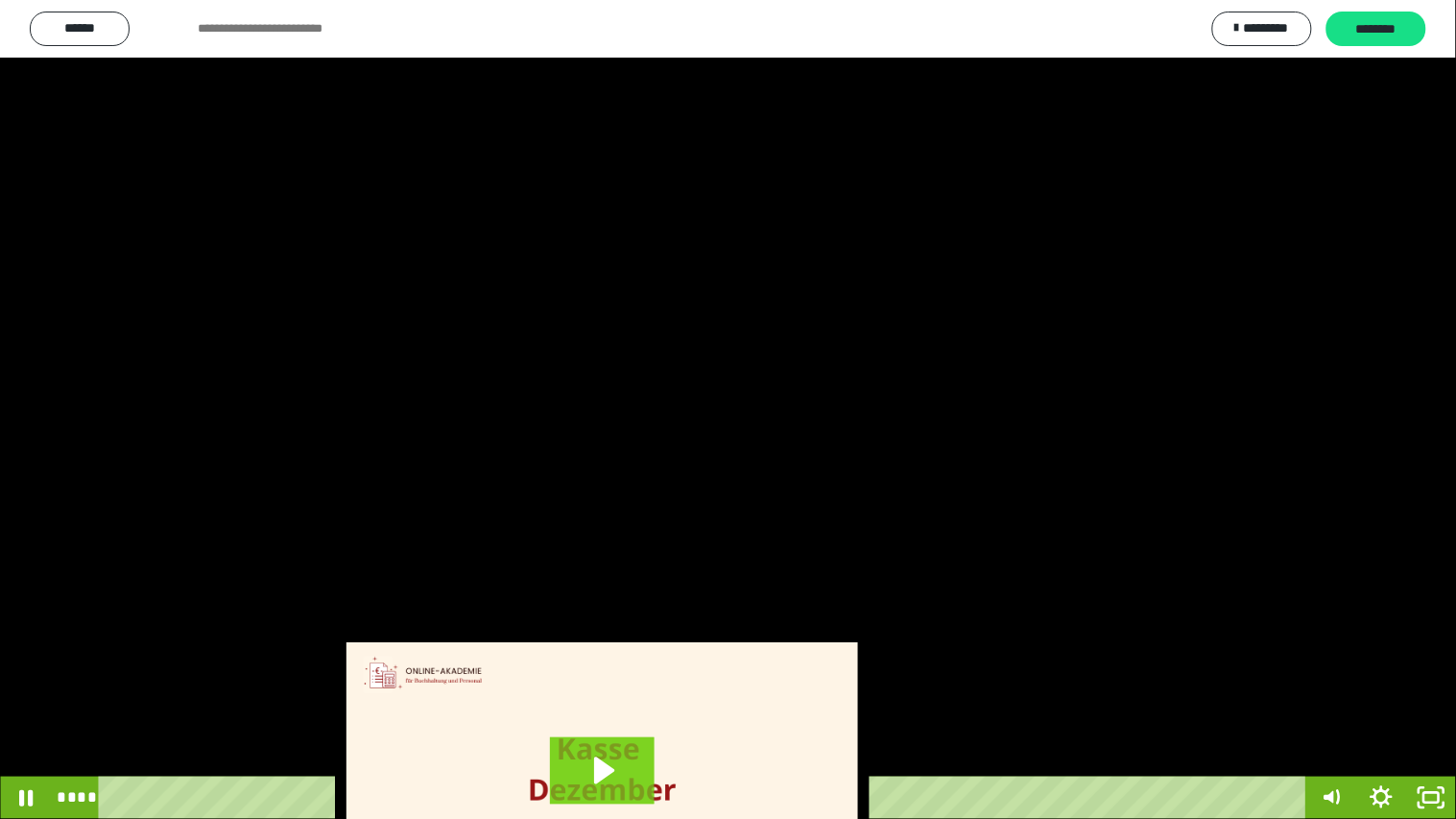 click at bounding box center (728, 409) 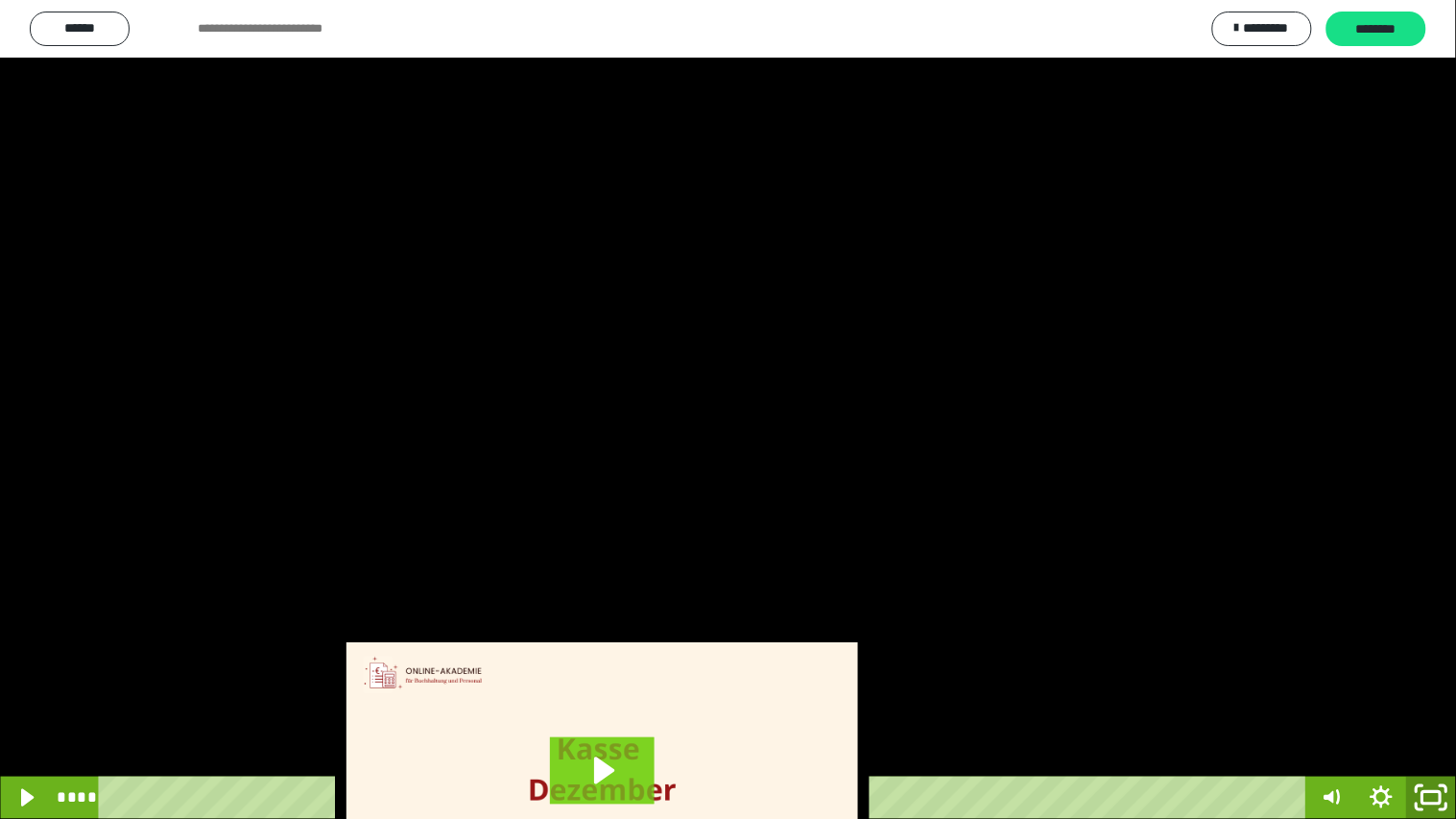 click 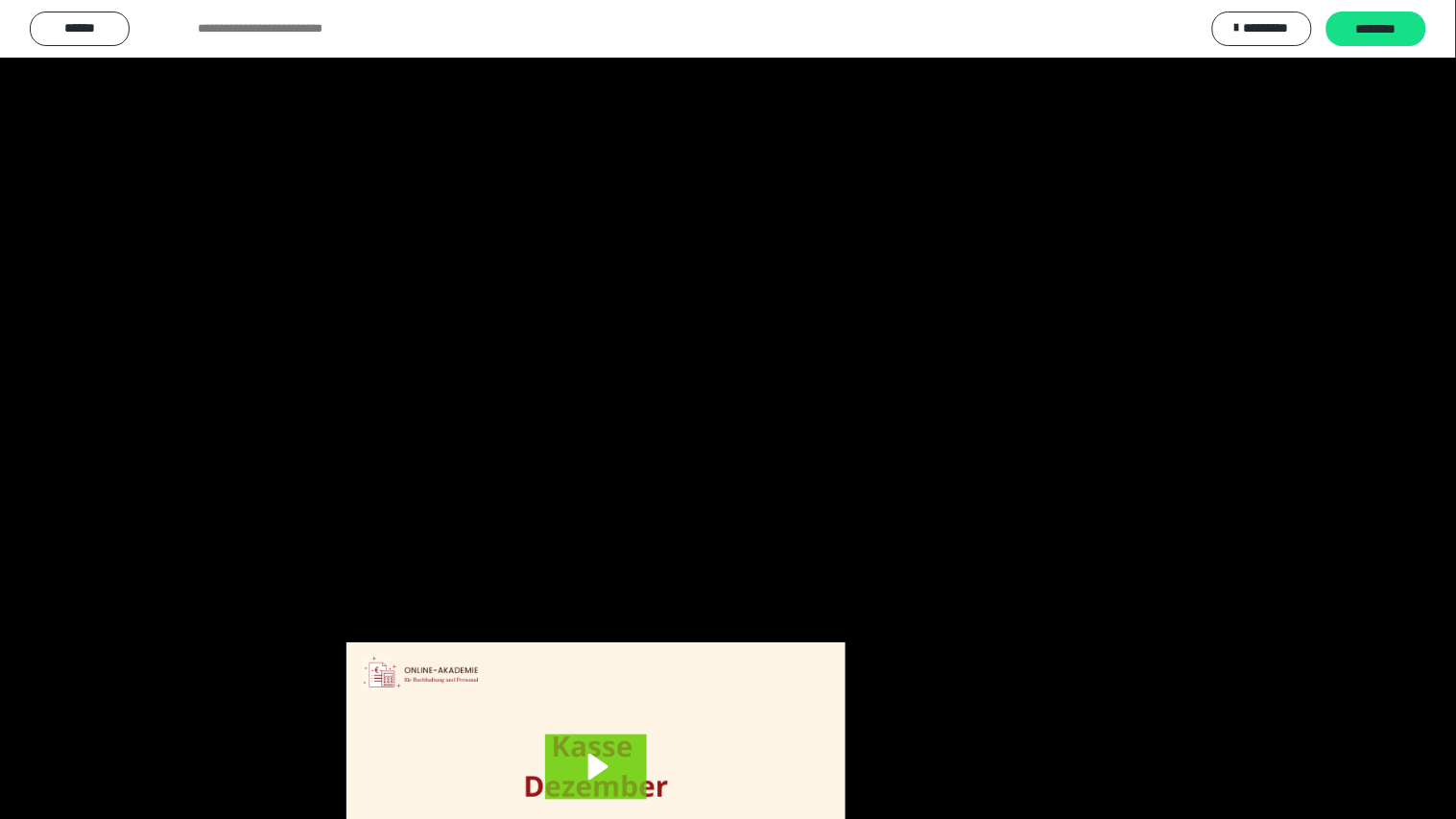 scroll, scrollTop: 3664, scrollLeft: 0, axis: vertical 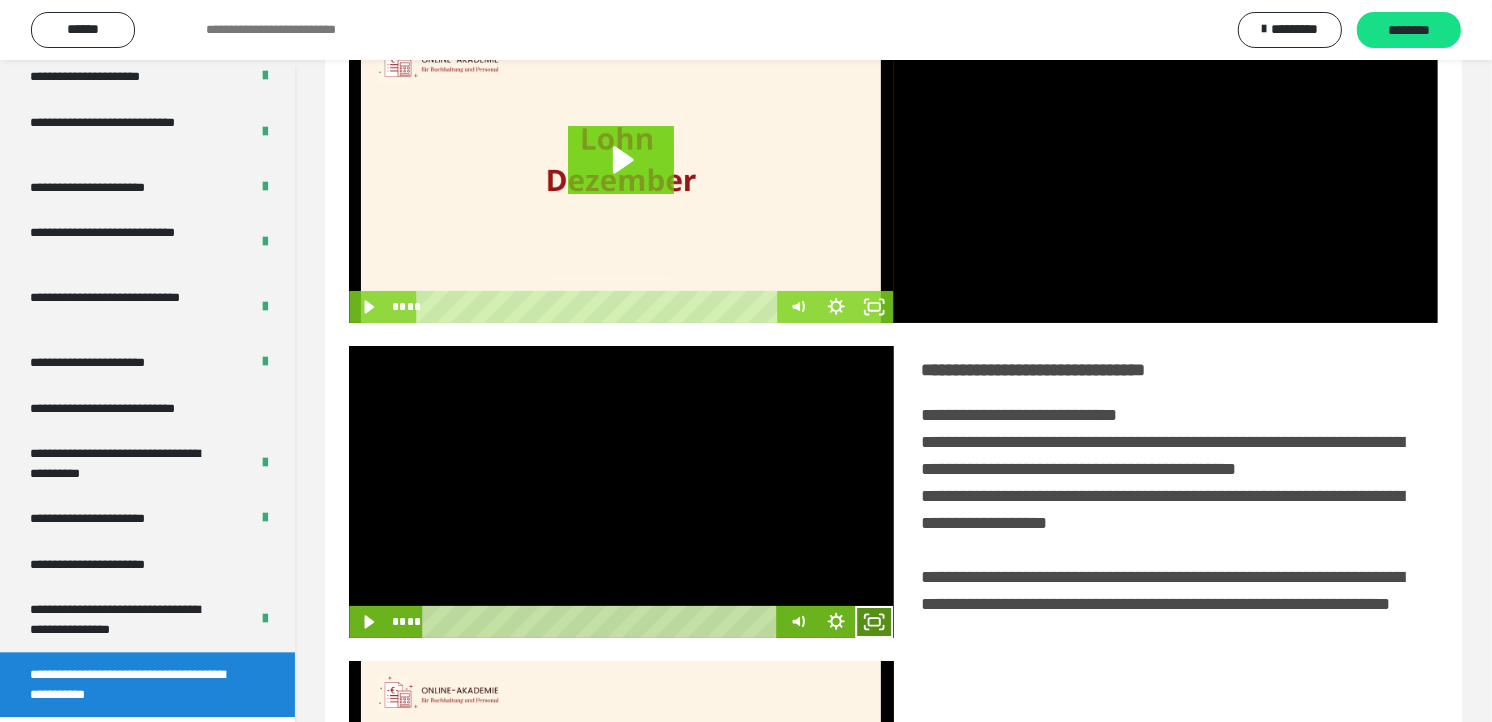 click 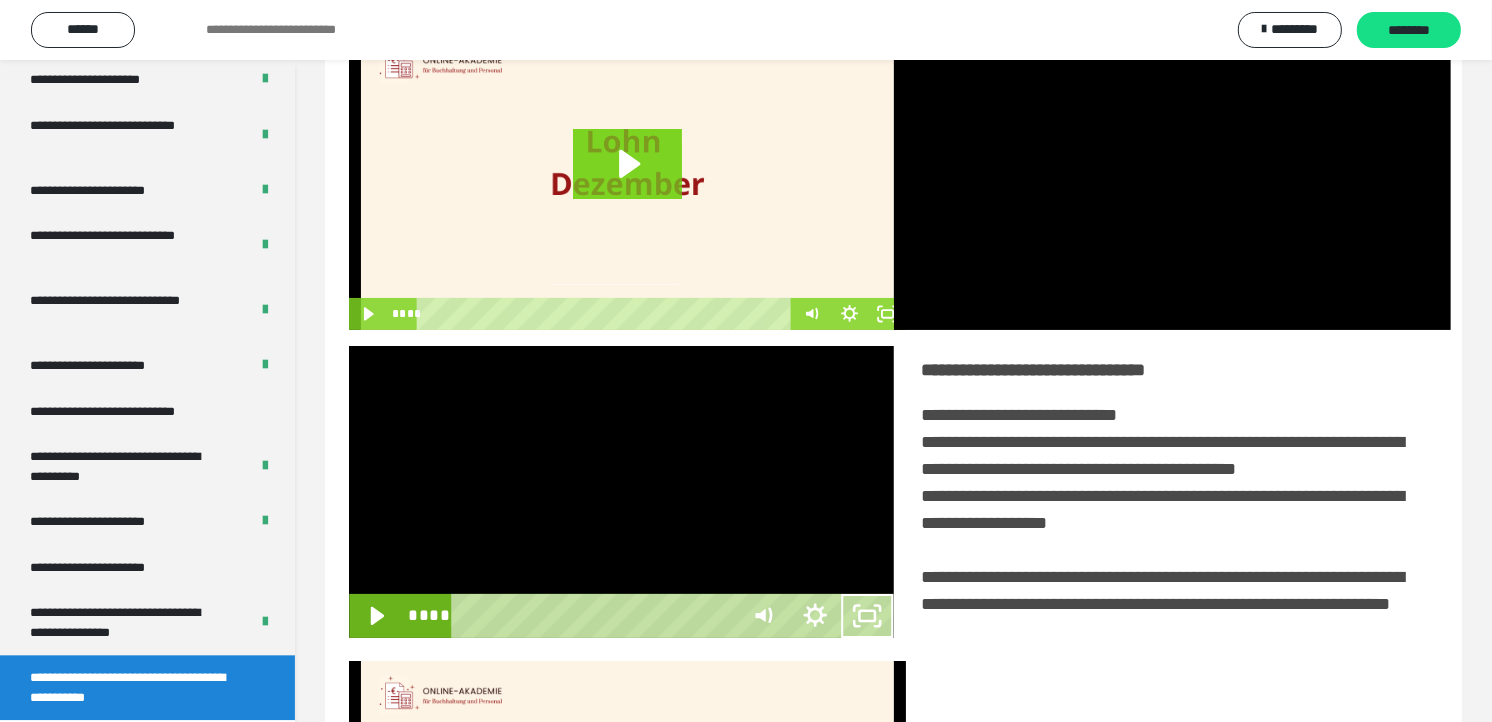 scroll, scrollTop: 3685, scrollLeft: 0, axis: vertical 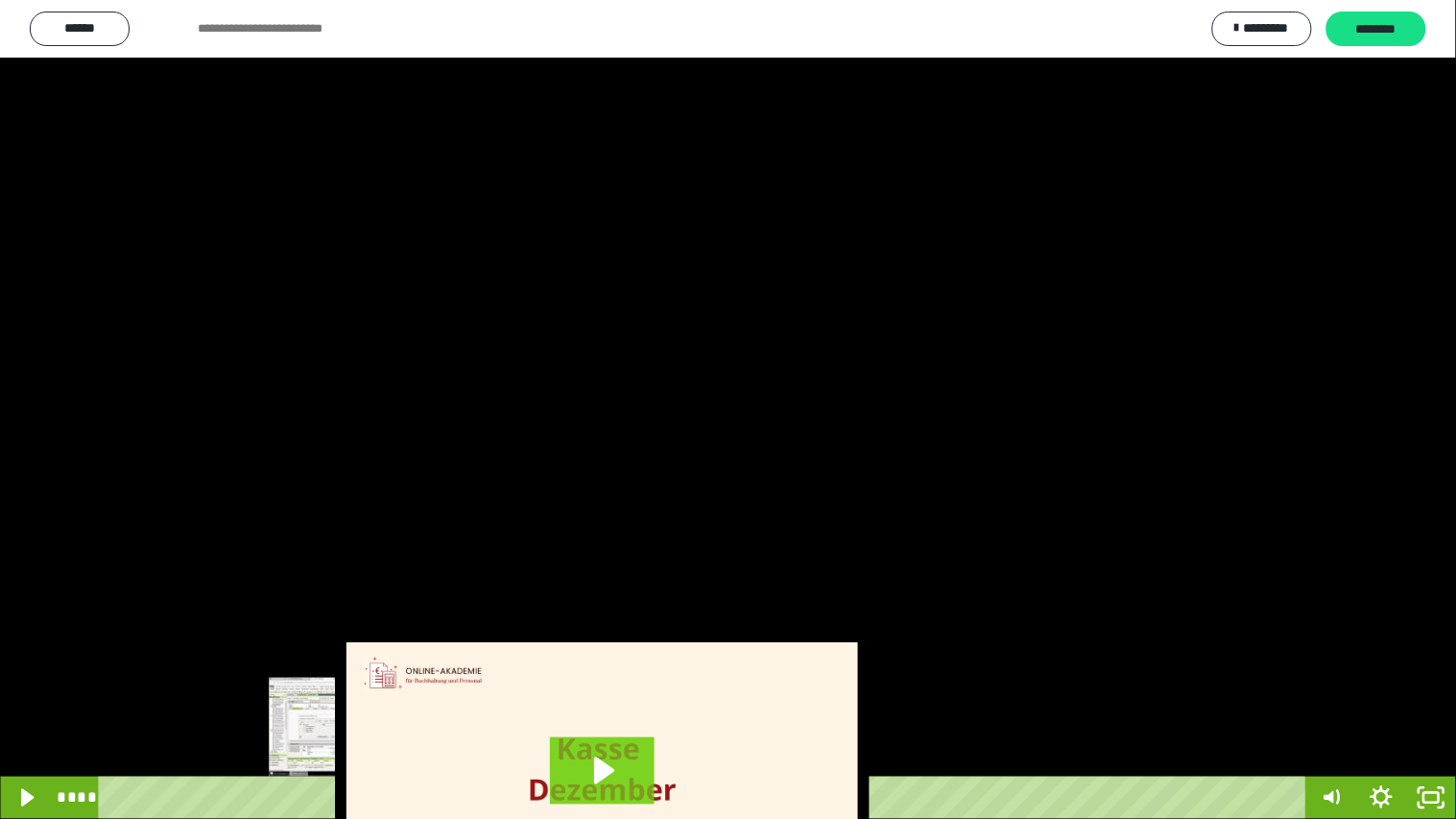 click at bounding box center (362, 798) 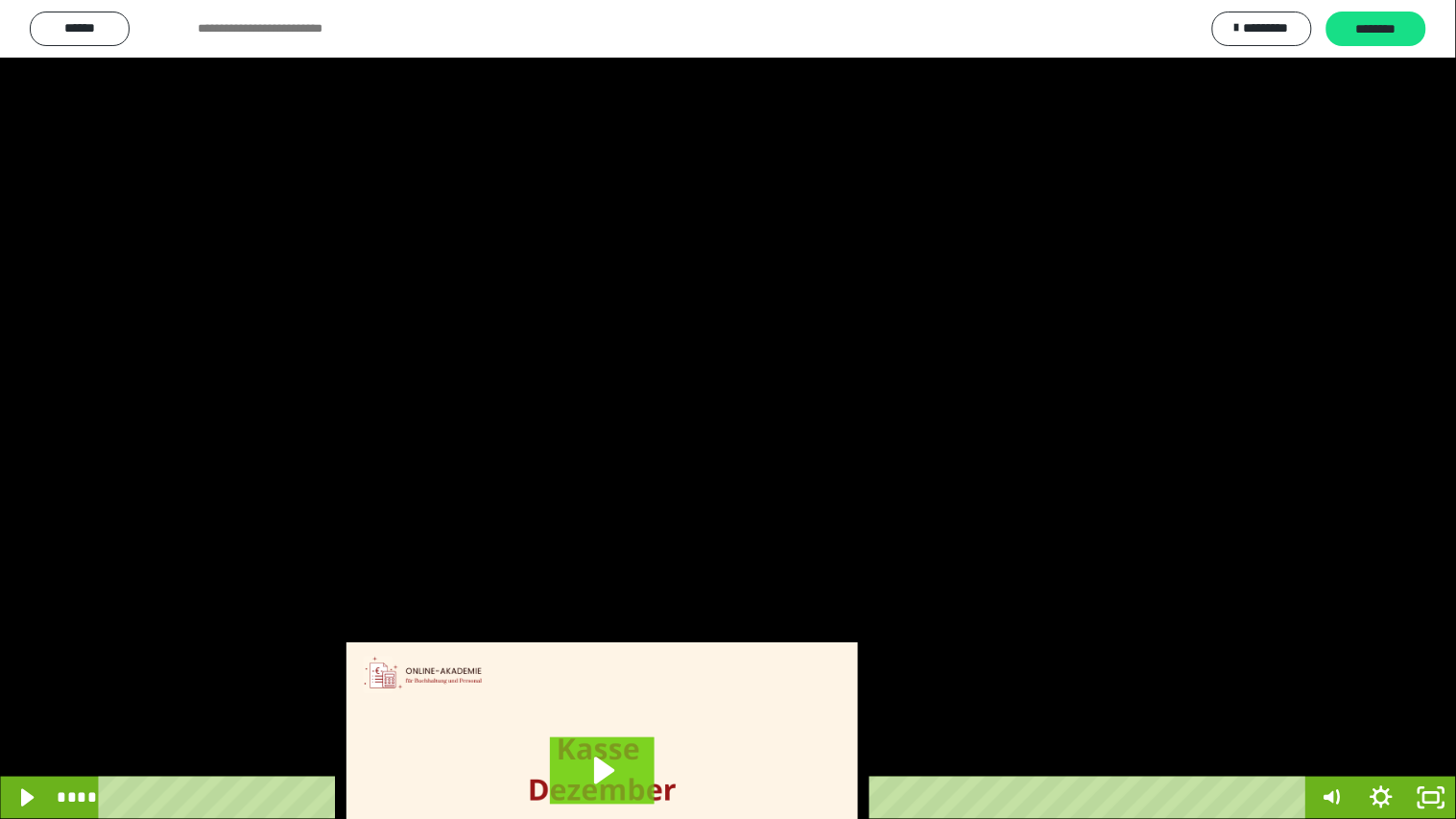 click at bounding box center [728, 409] 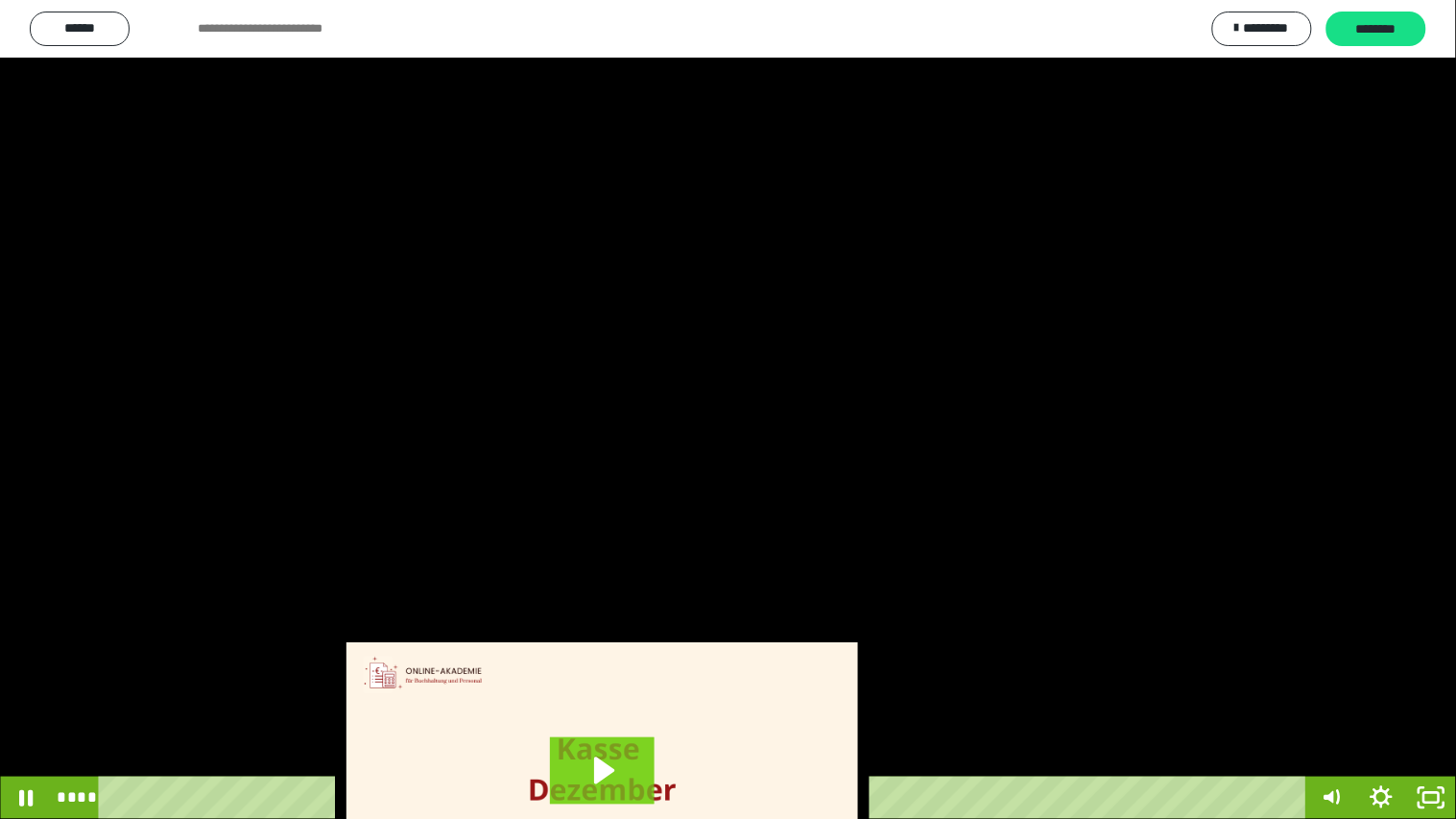 click at bounding box center [728, 409] 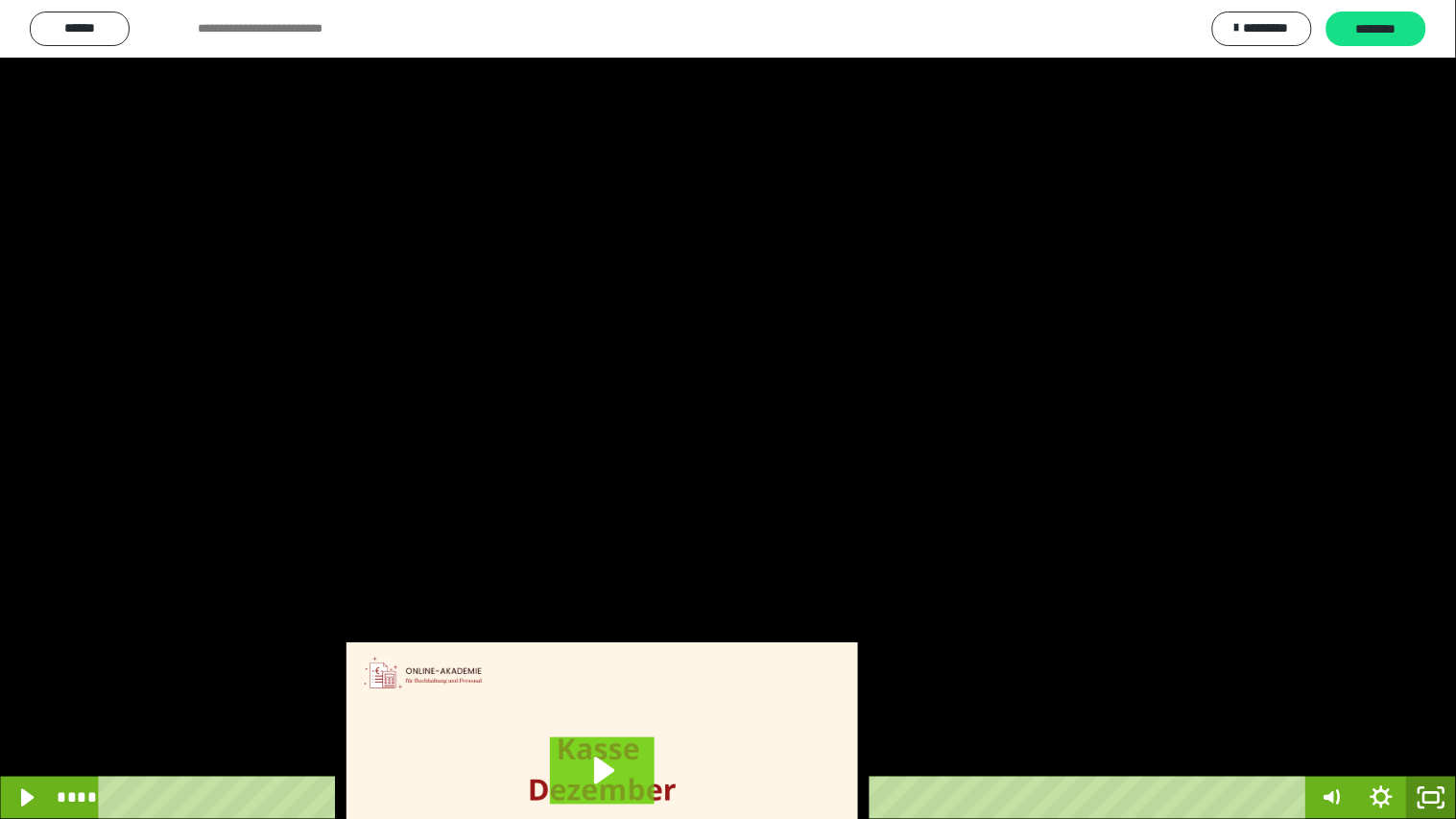 click 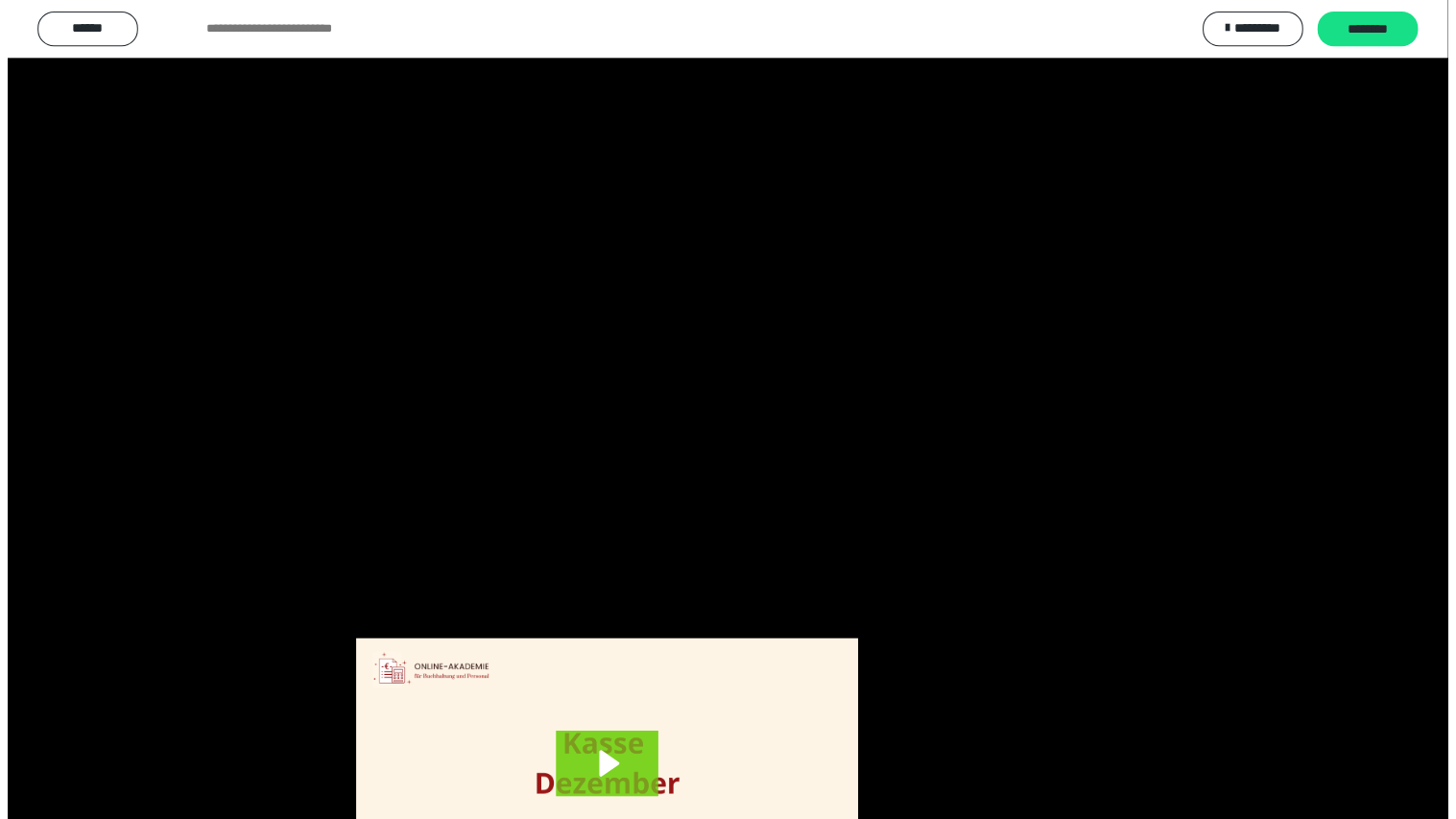 scroll, scrollTop: 3664, scrollLeft: 0, axis: vertical 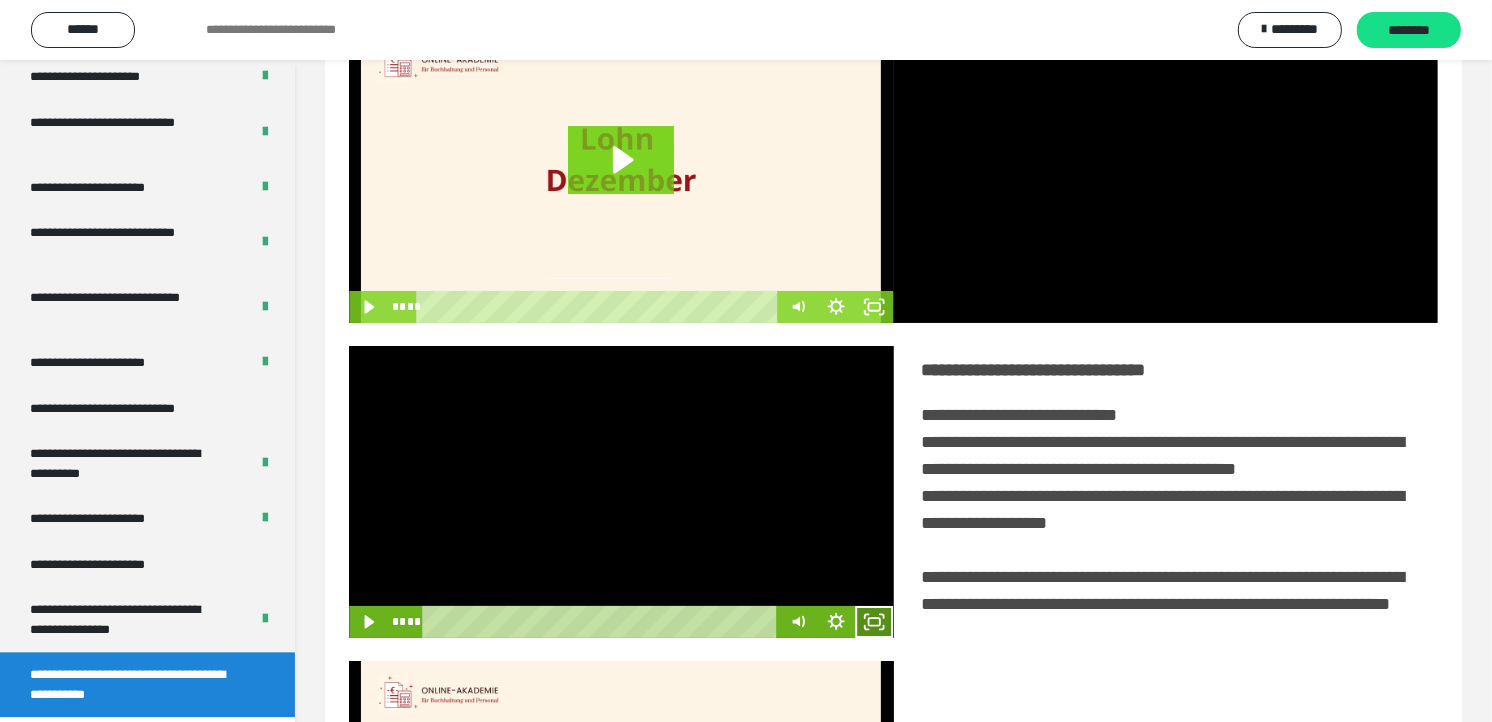 click 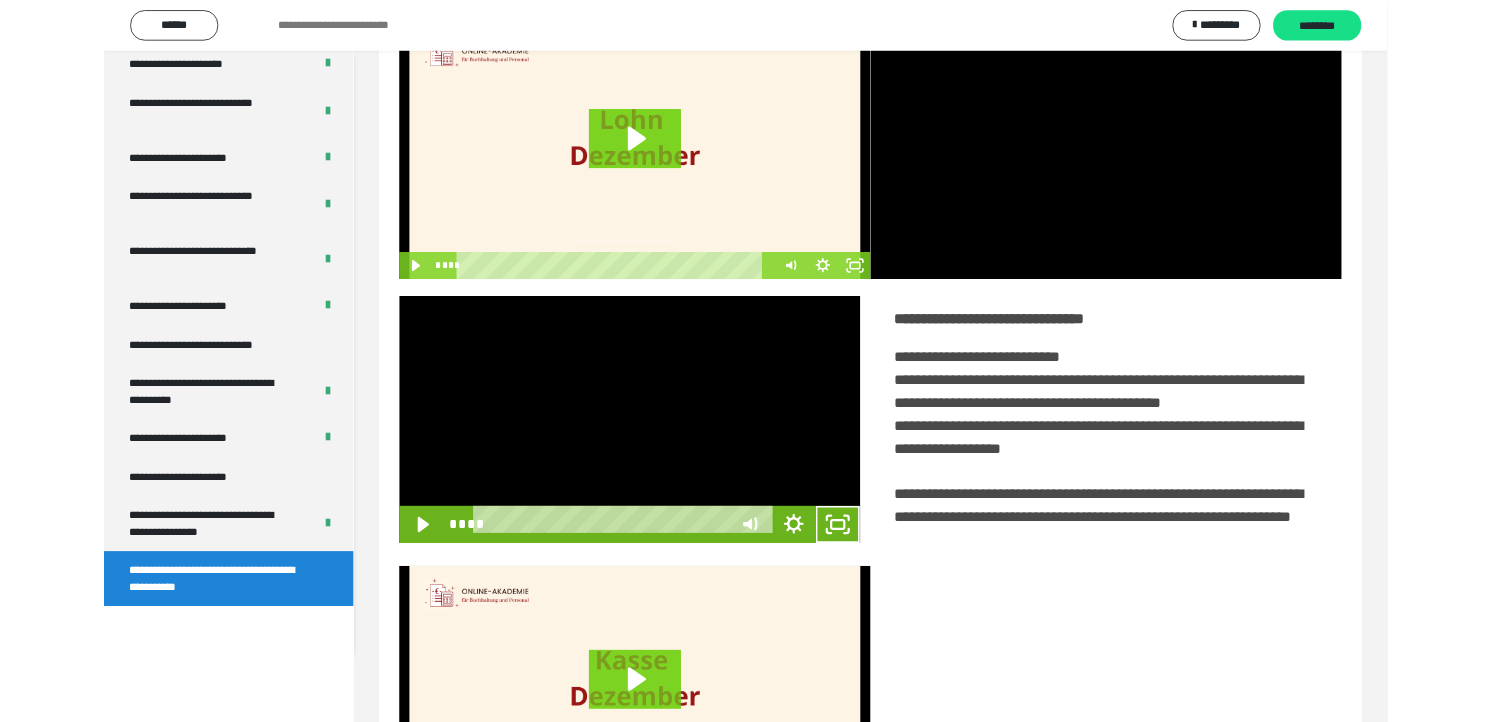 scroll, scrollTop: 3685, scrollLeft: 0, axis: vertical 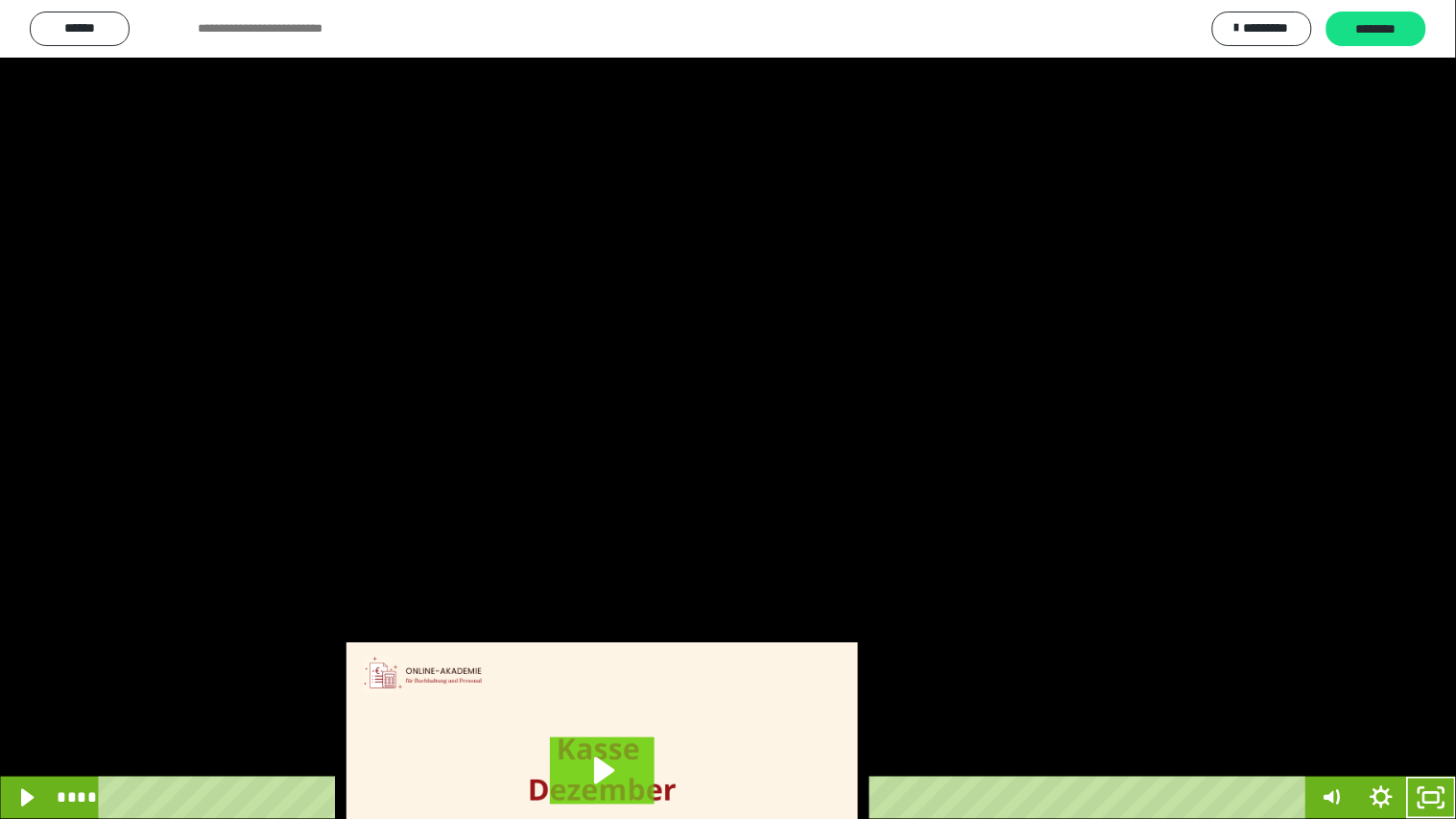 click at bounding box center [728, 409] 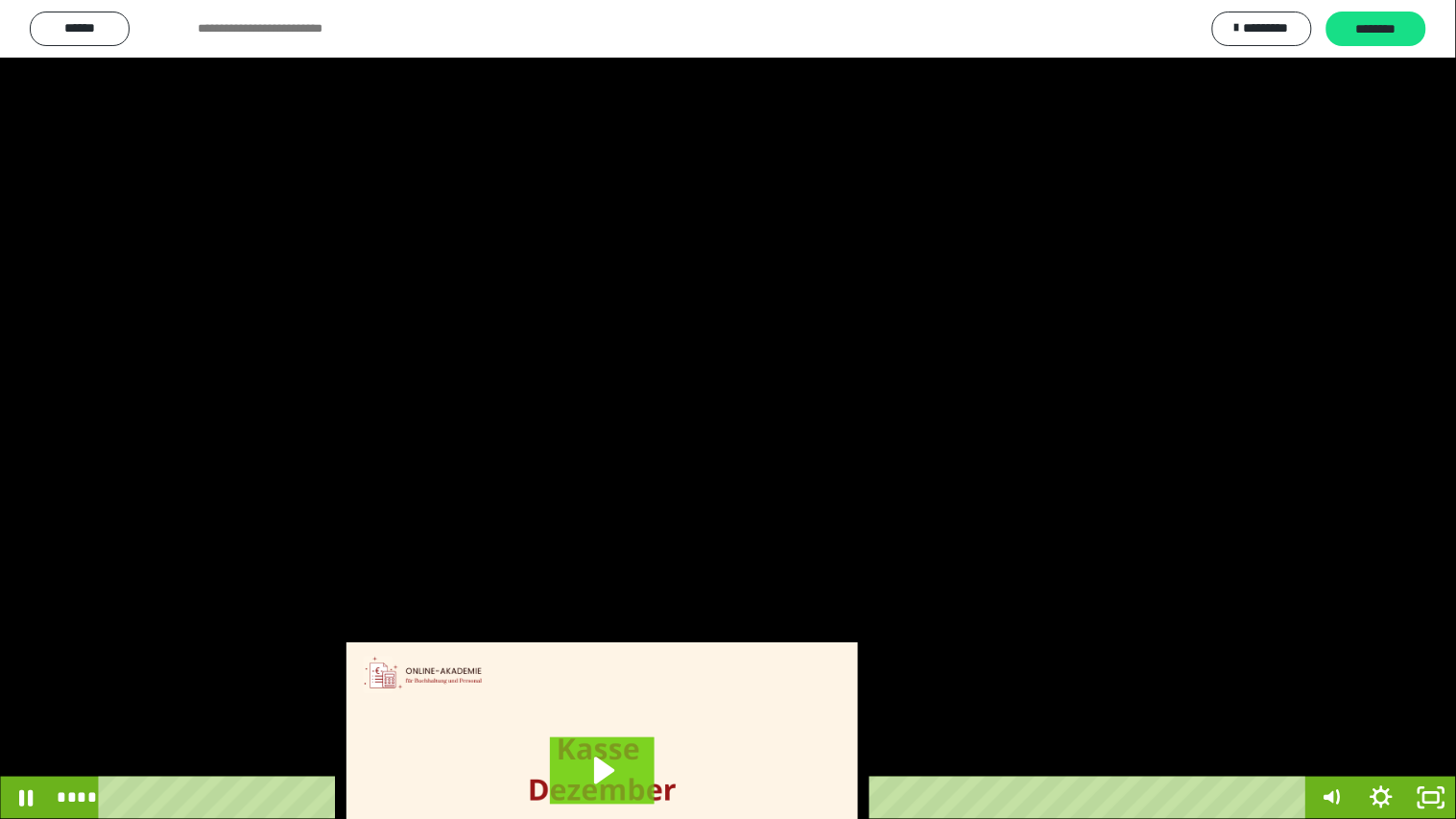 click at bounding box center [728, 409] 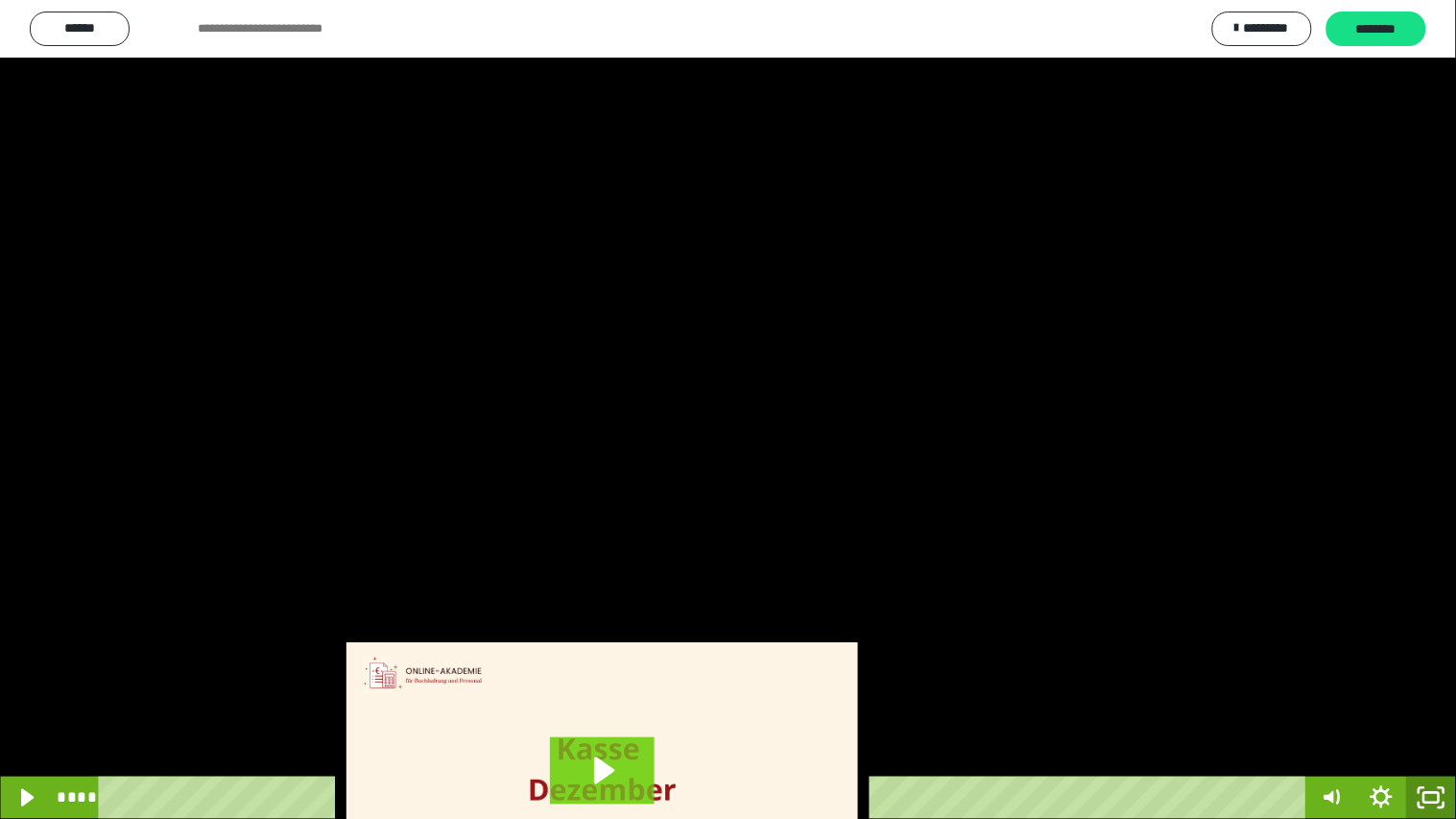click 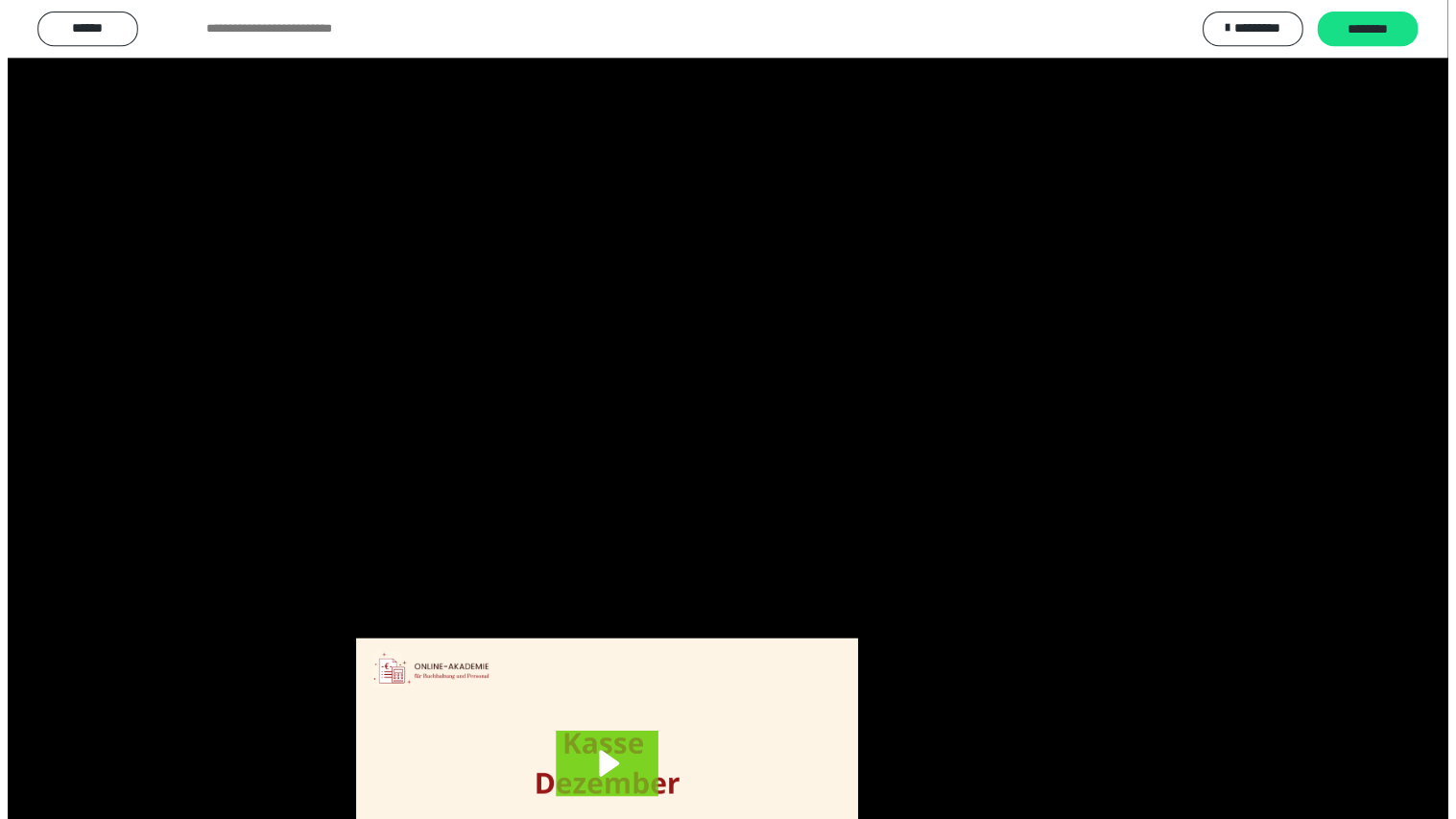 scroll, scrollTop: 3664, scrollLeft: 0, axis: vertical 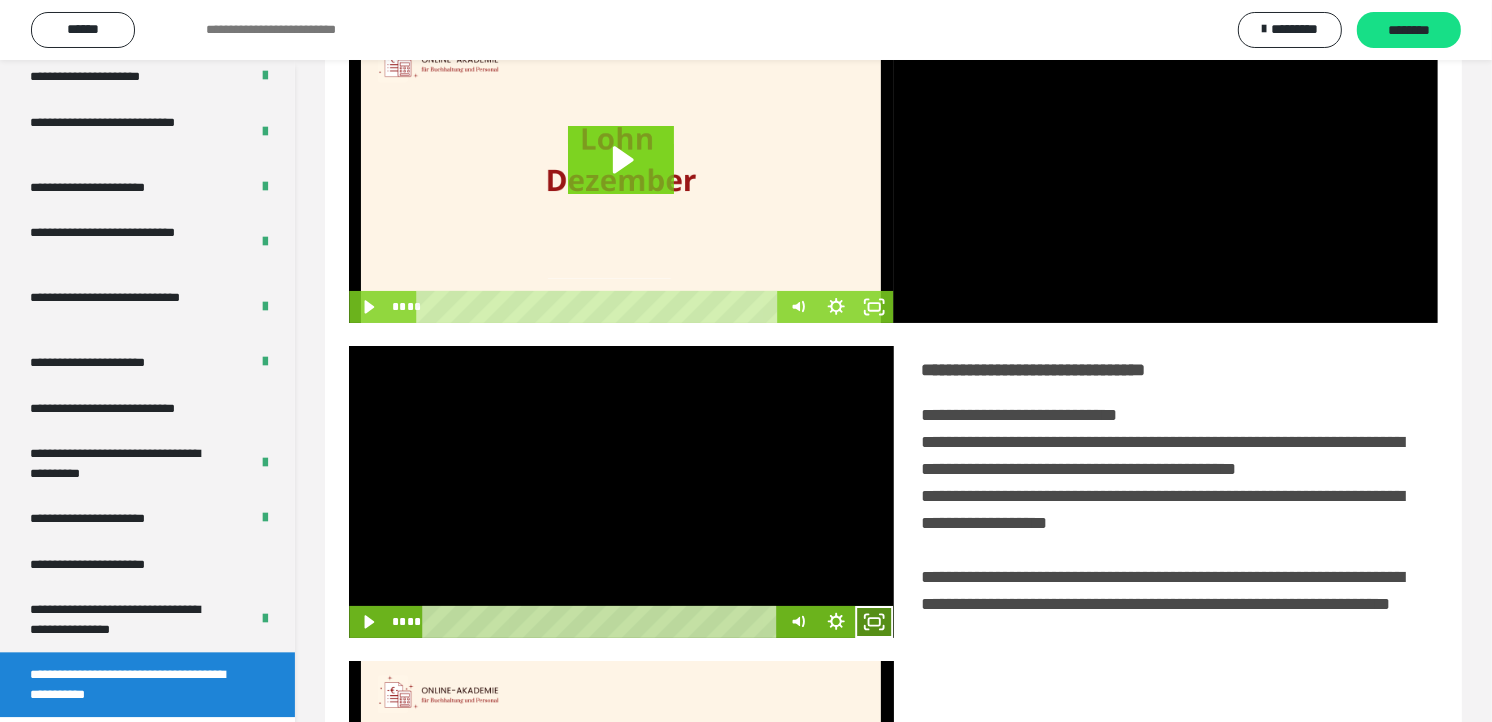 click 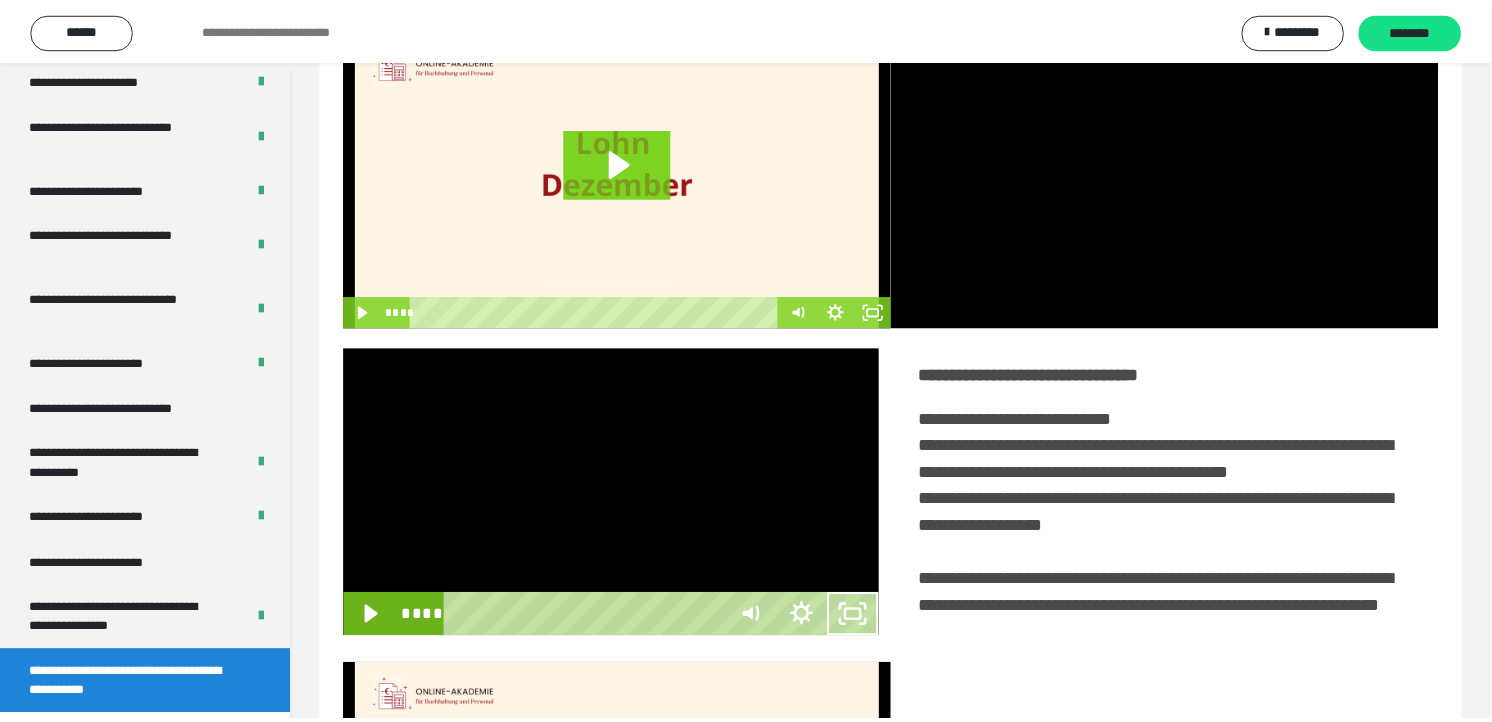 scroll, scrollTop: 3685, scrollLeft: 0, axis: vertical 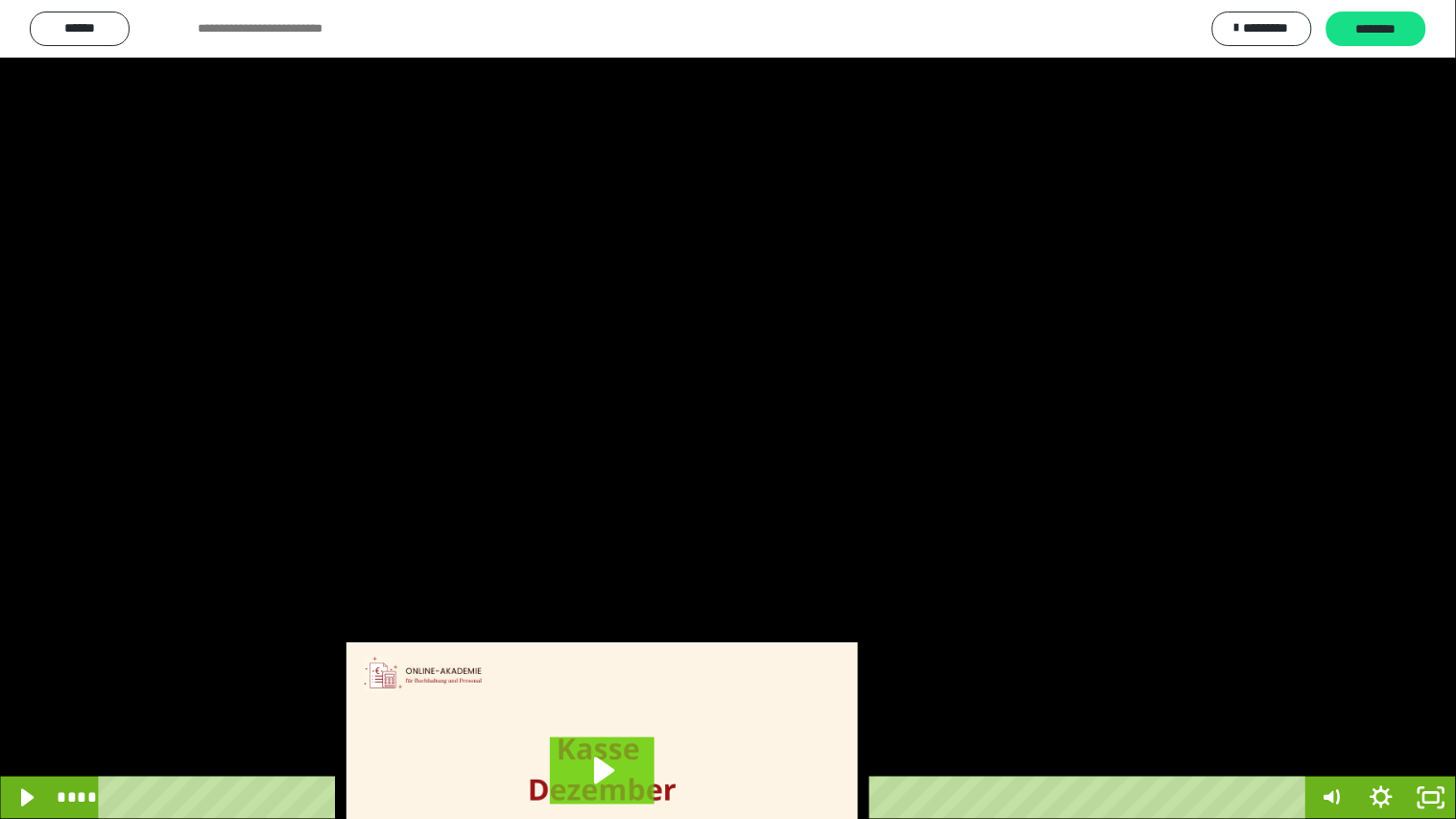 click at bounding box center [728, 409] 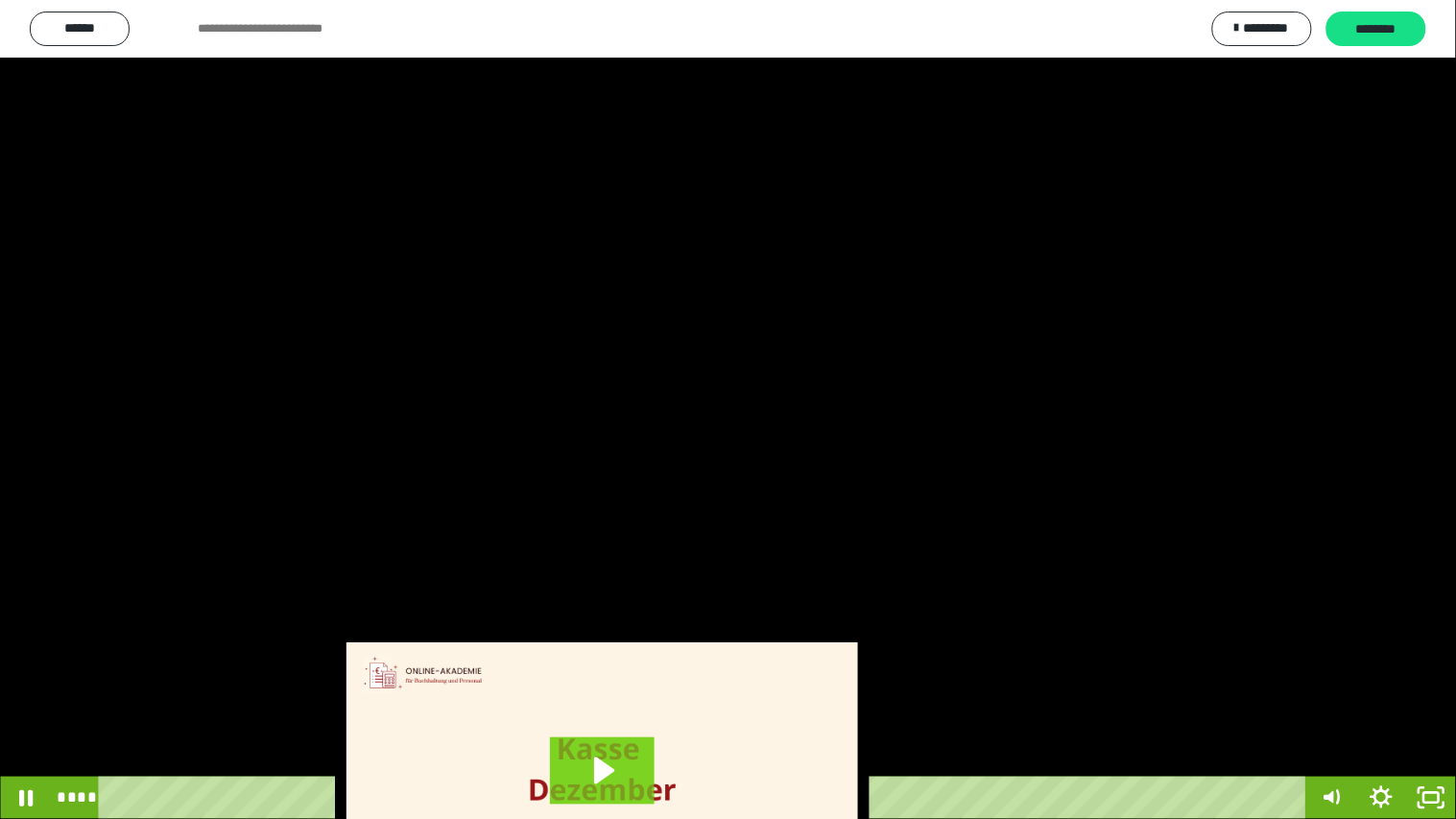 click at bounding box center (728, 409) 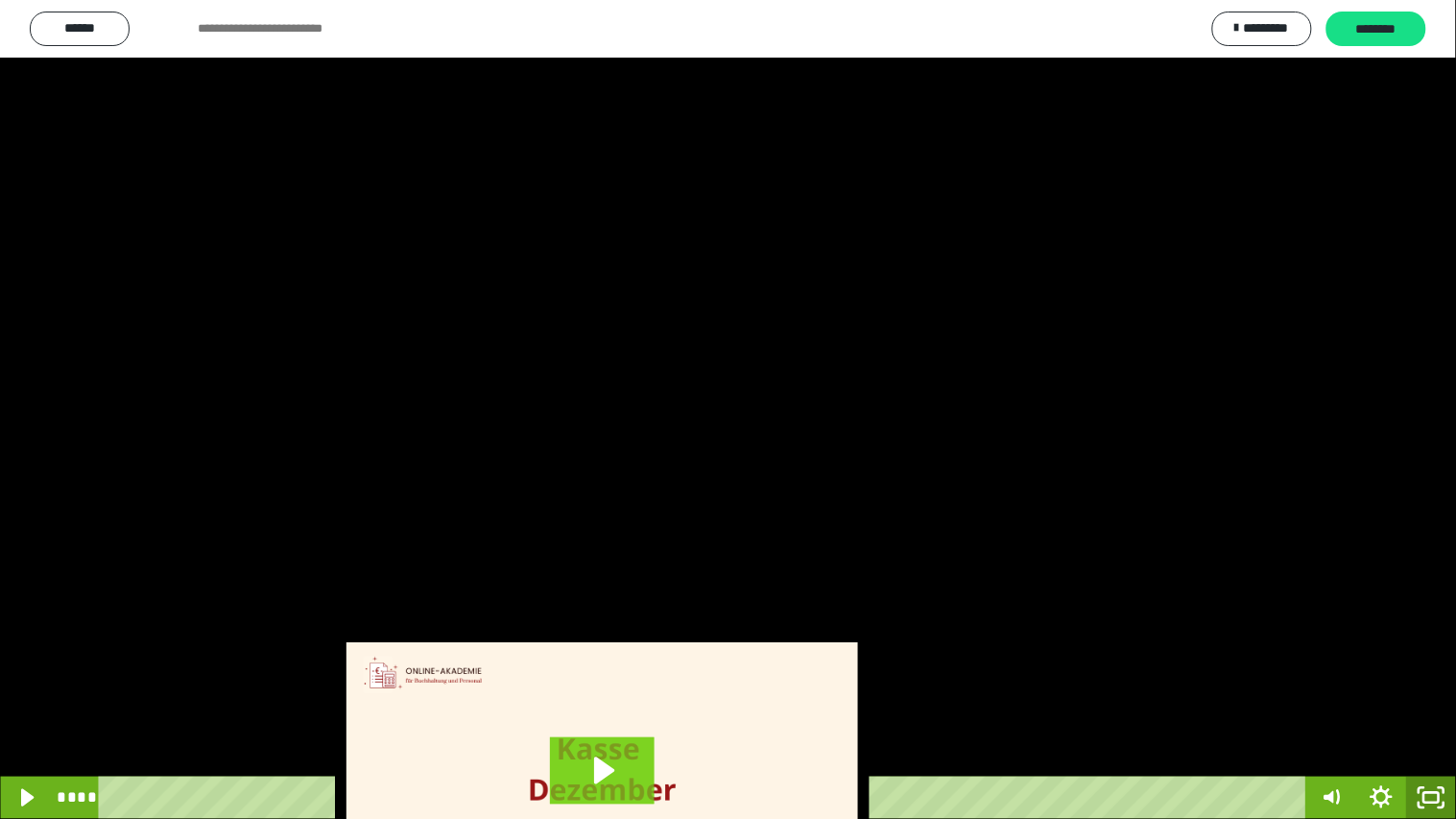 click 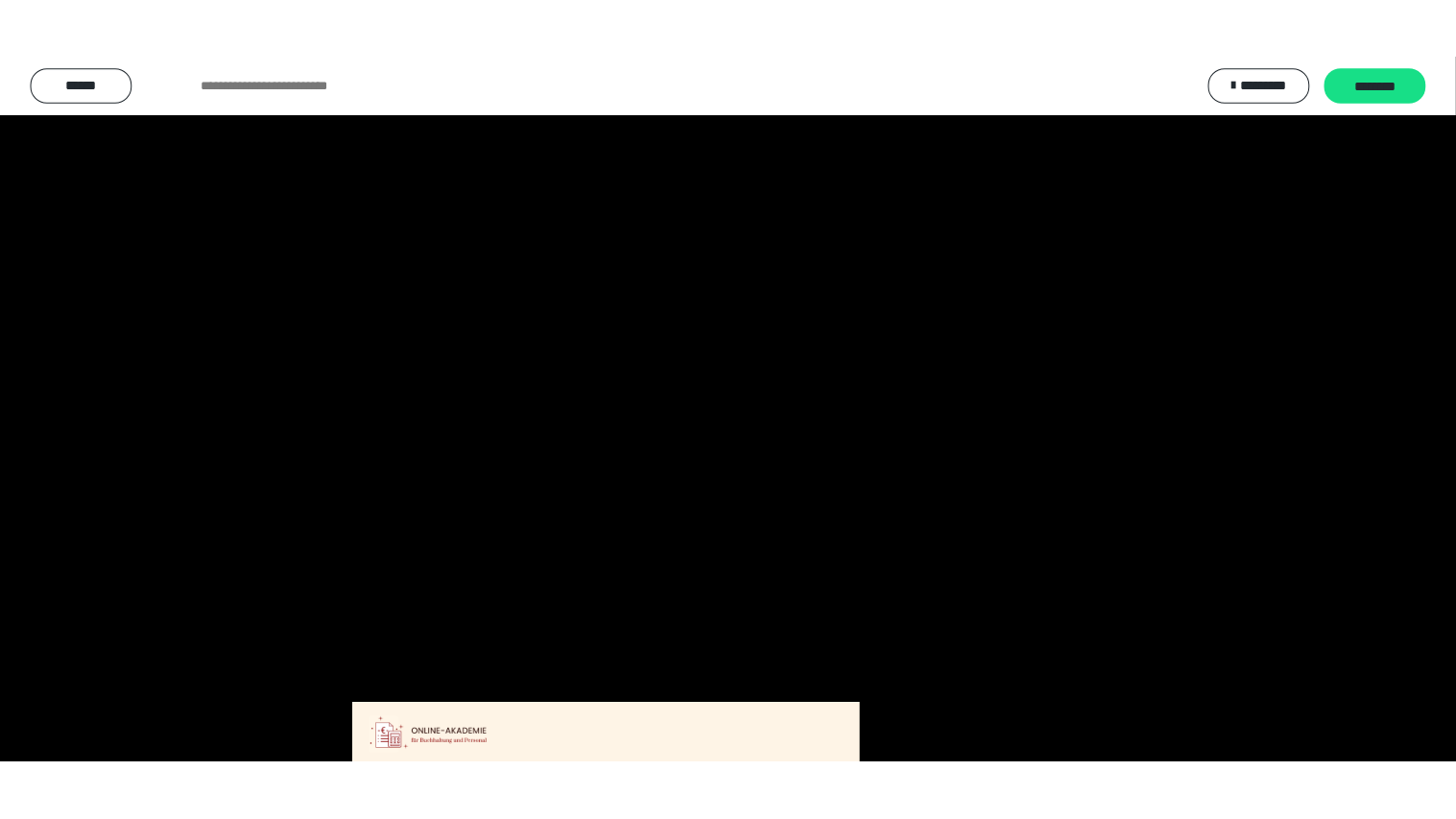 scroll, scrollTop: 3664, scrollLeft: 0, axis: vertical 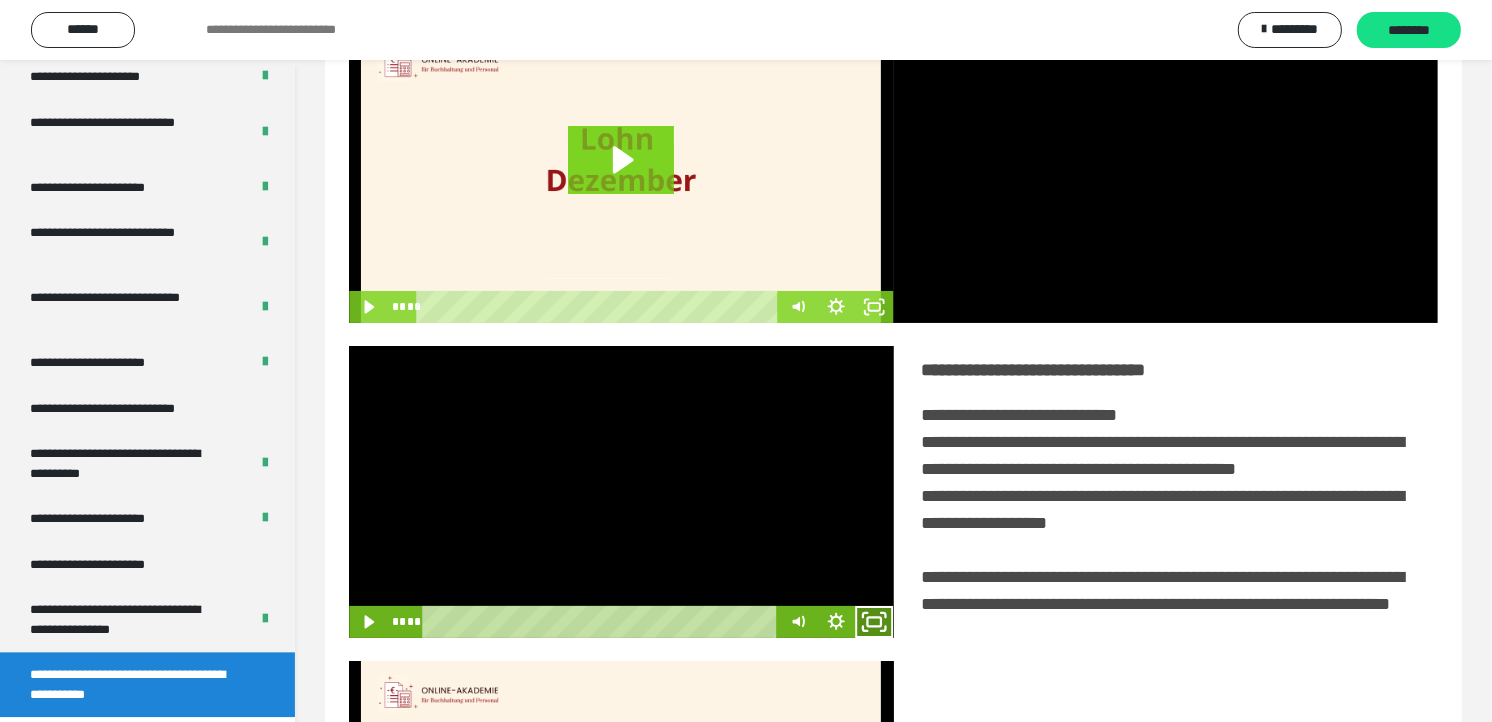 click 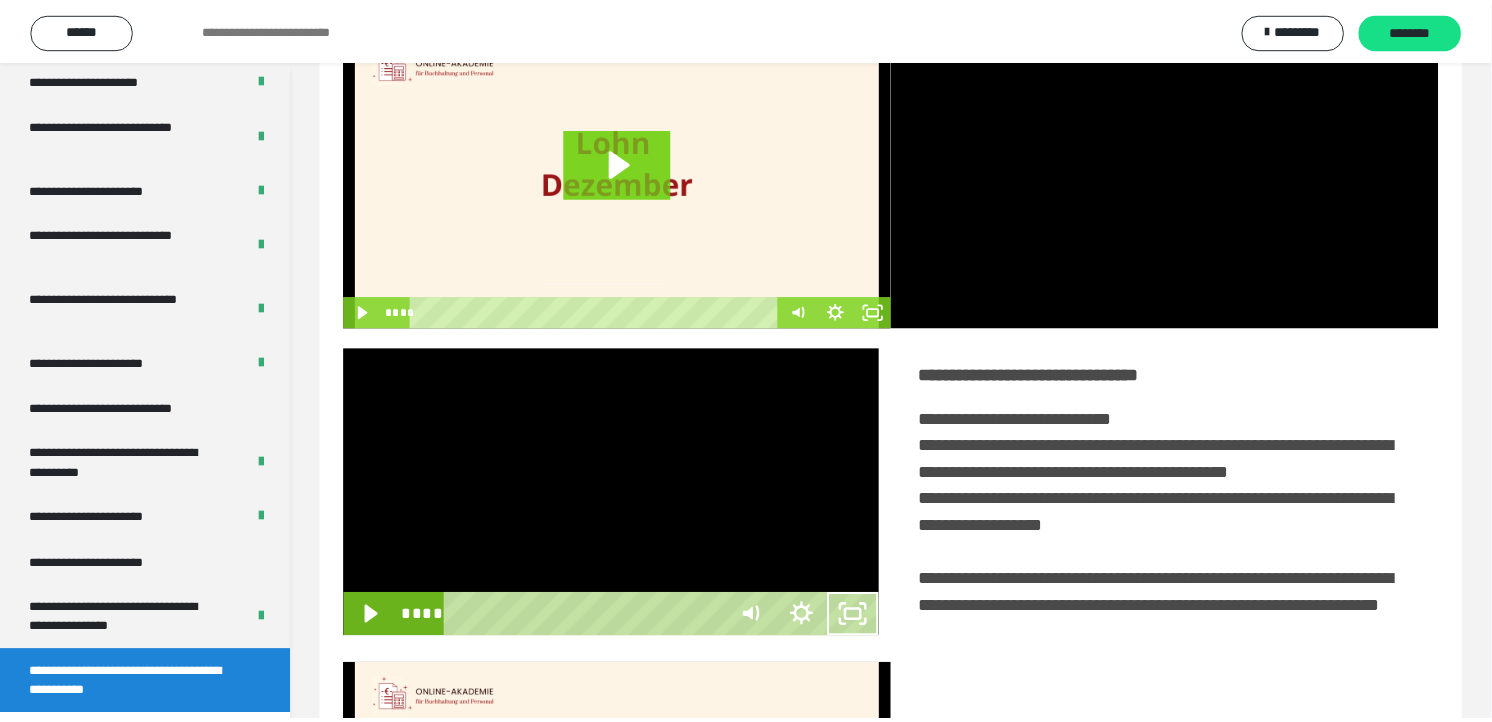 scroll, scrollTop: 3685, scrollLeft: 0, axis: vertical 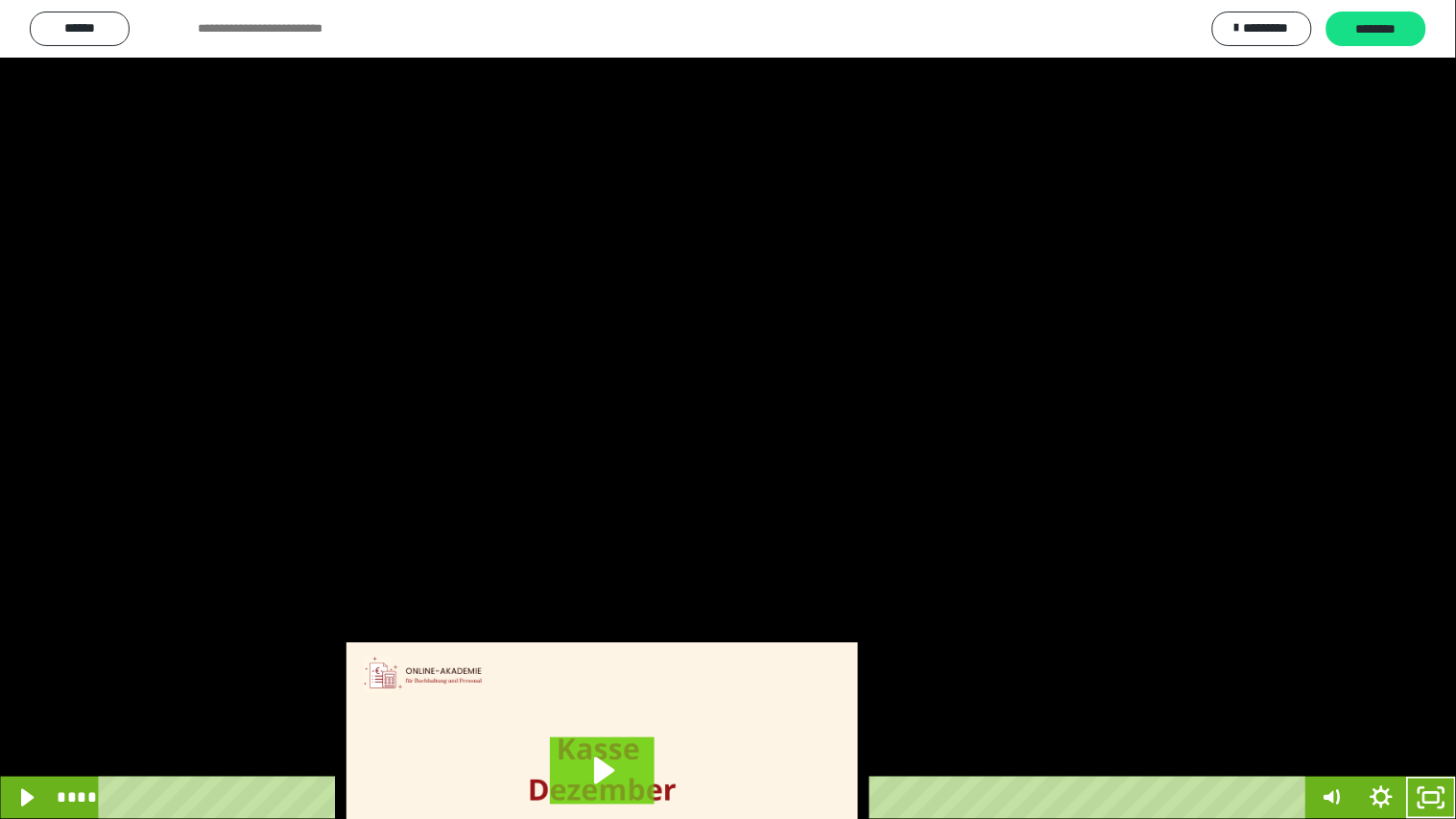 click at bounding box center (728, 409) 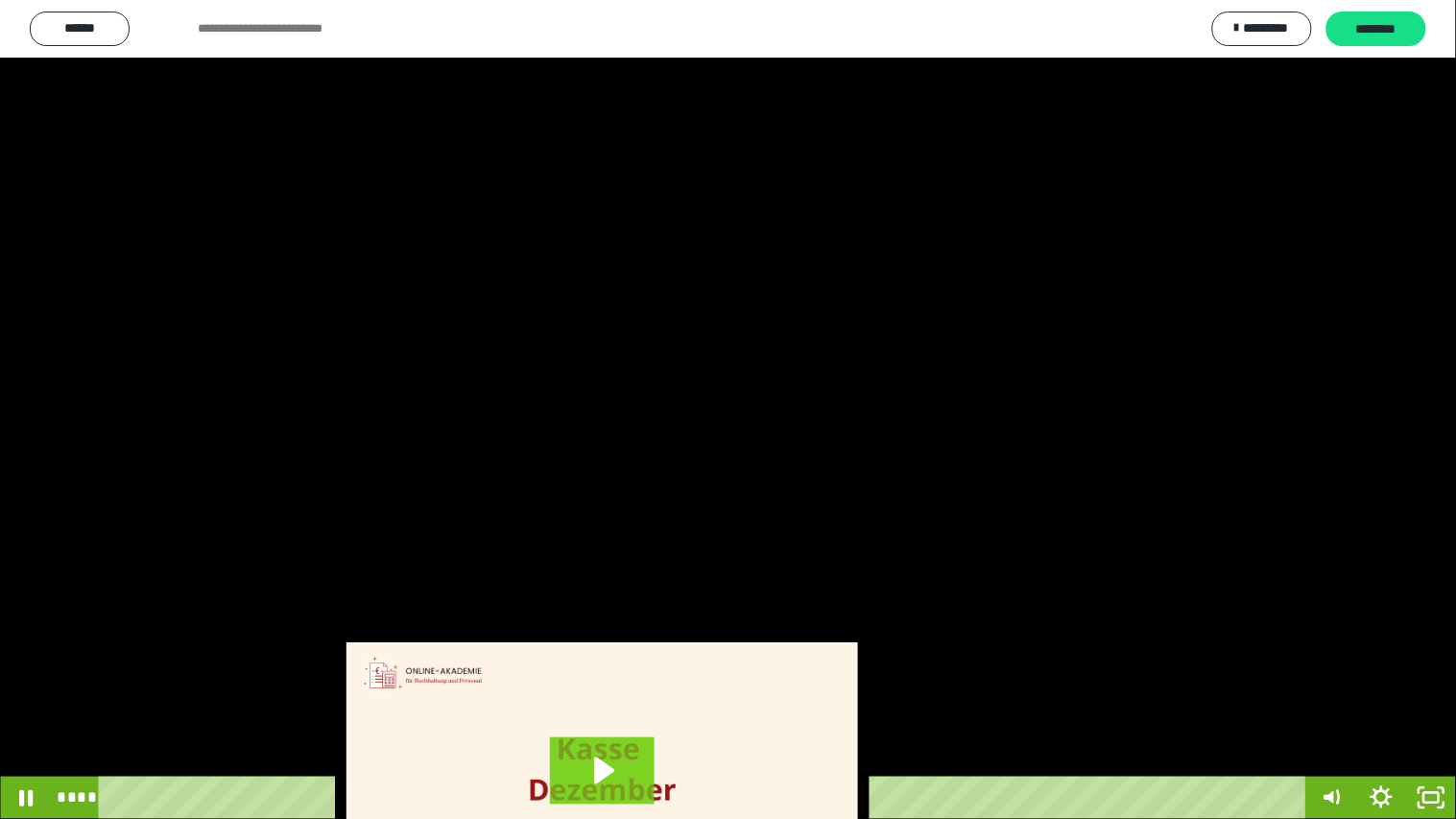 click at bounding box center [728, 409] 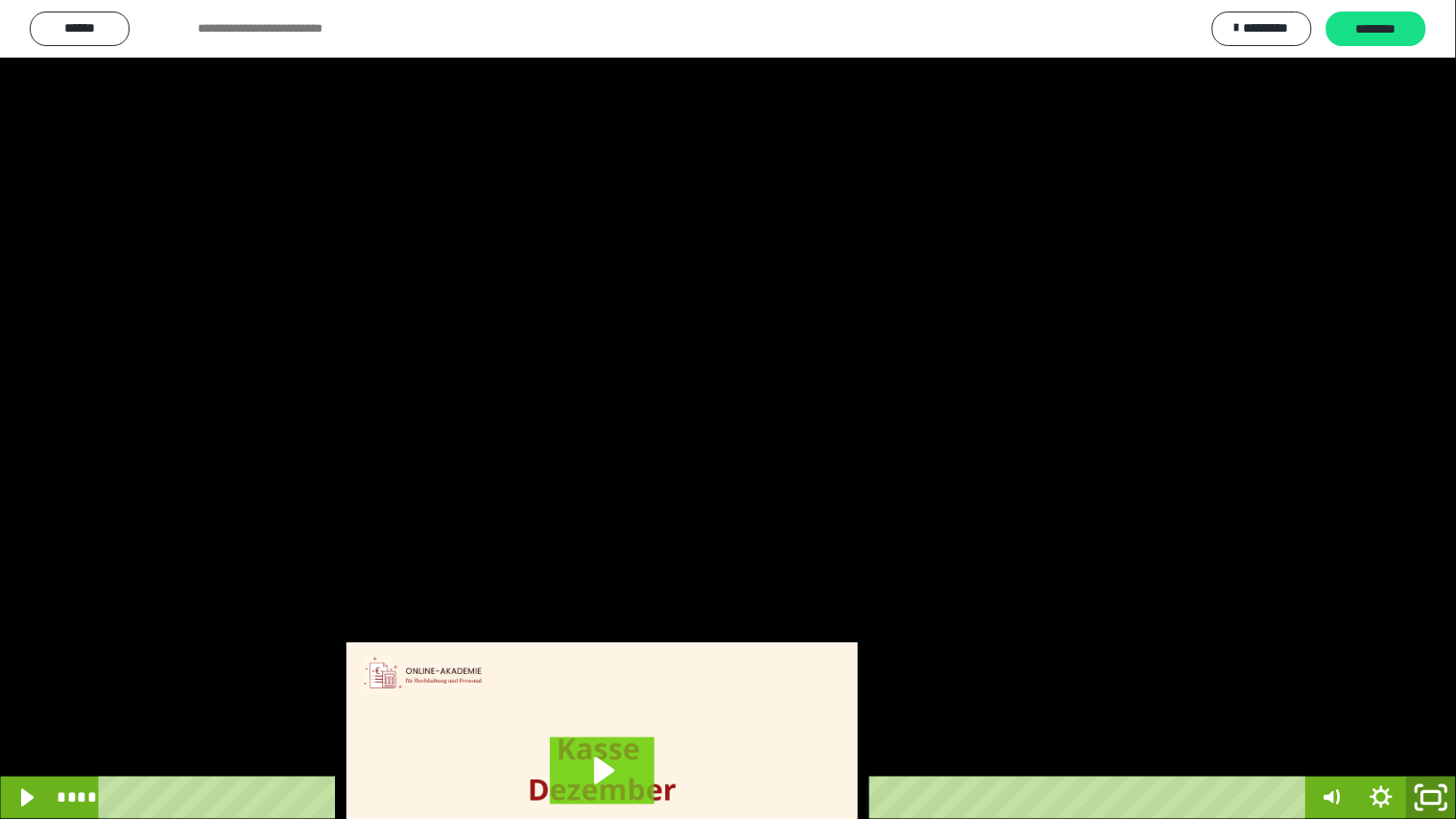 click 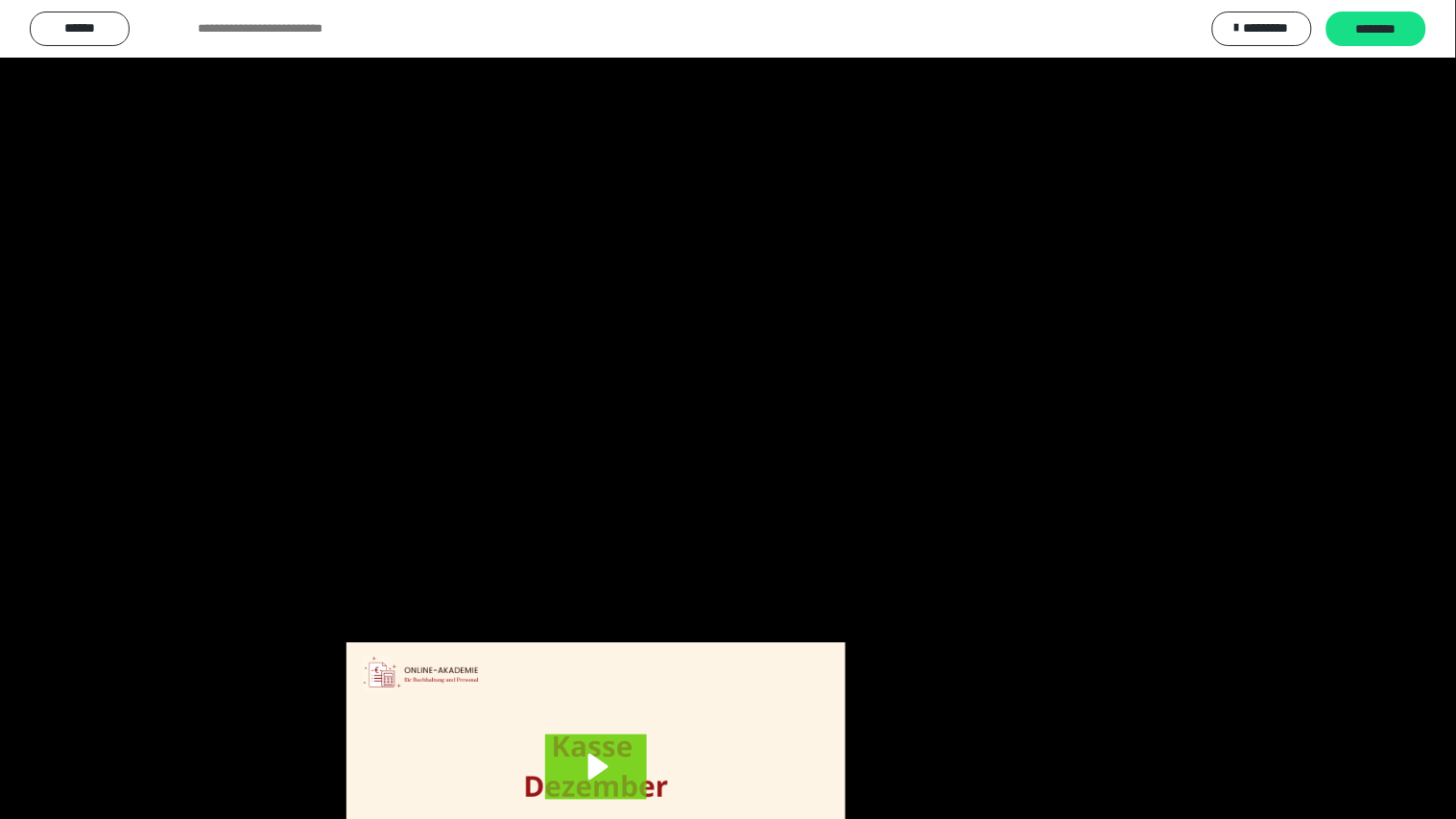 scroll, scrollTop: 3664, scrollLeft: 0, axis: vertical 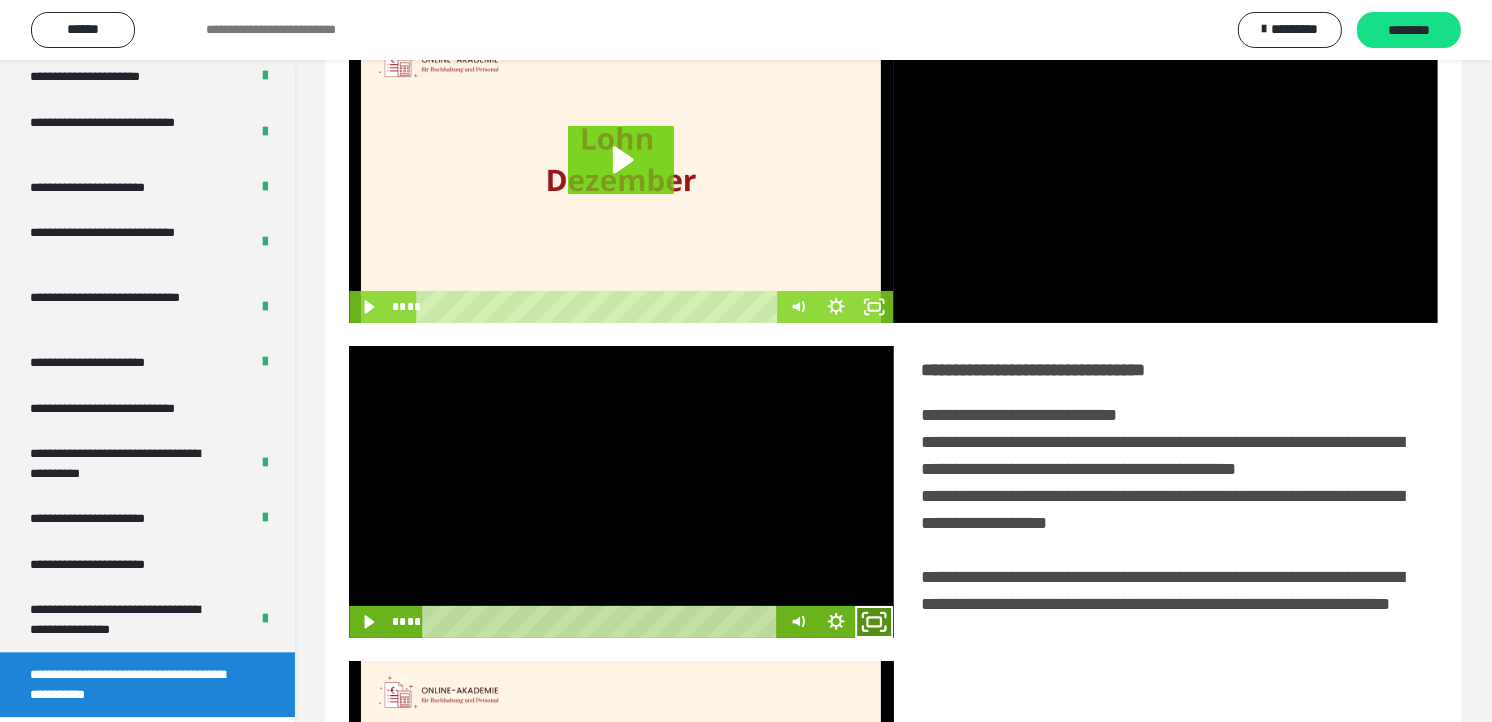 click 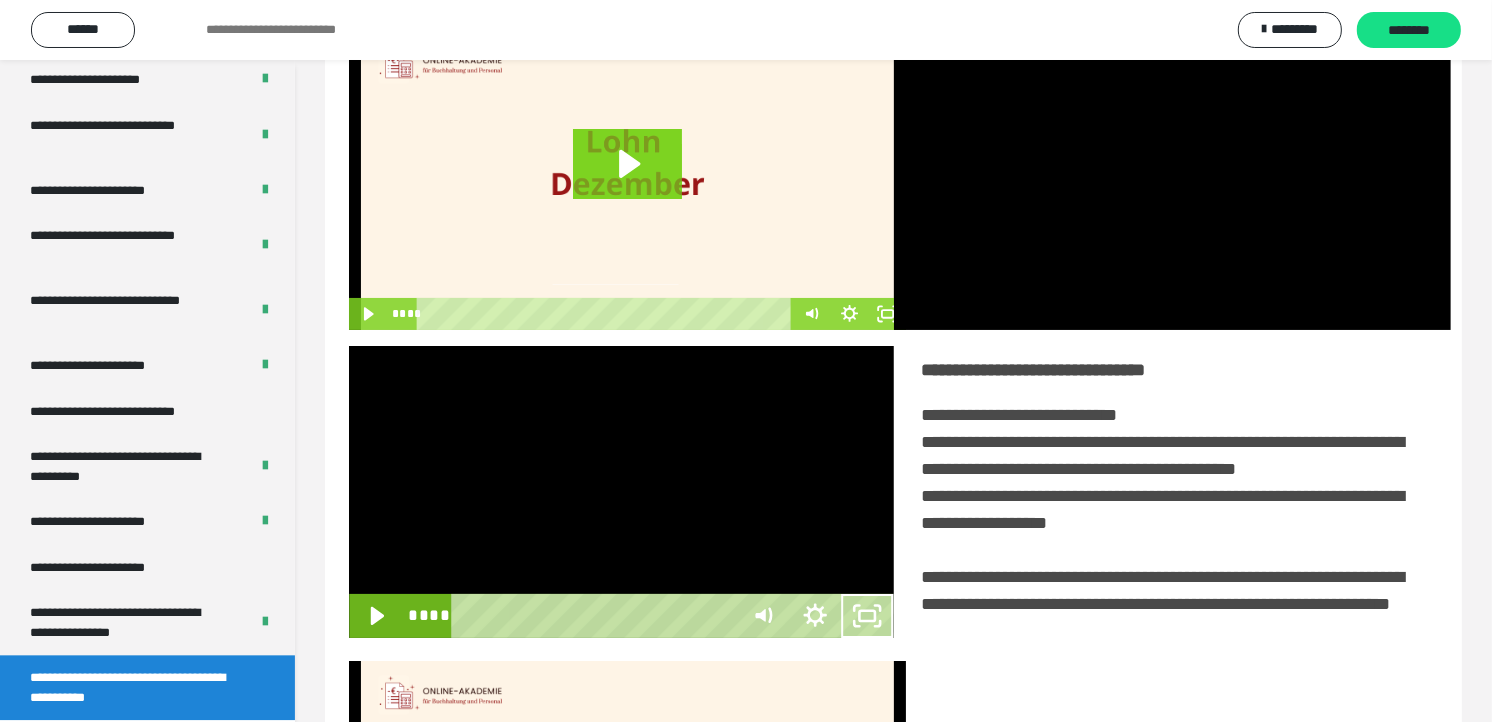 scroll, scrollTop: 3685, scrollLeft: 0, axis: vertical 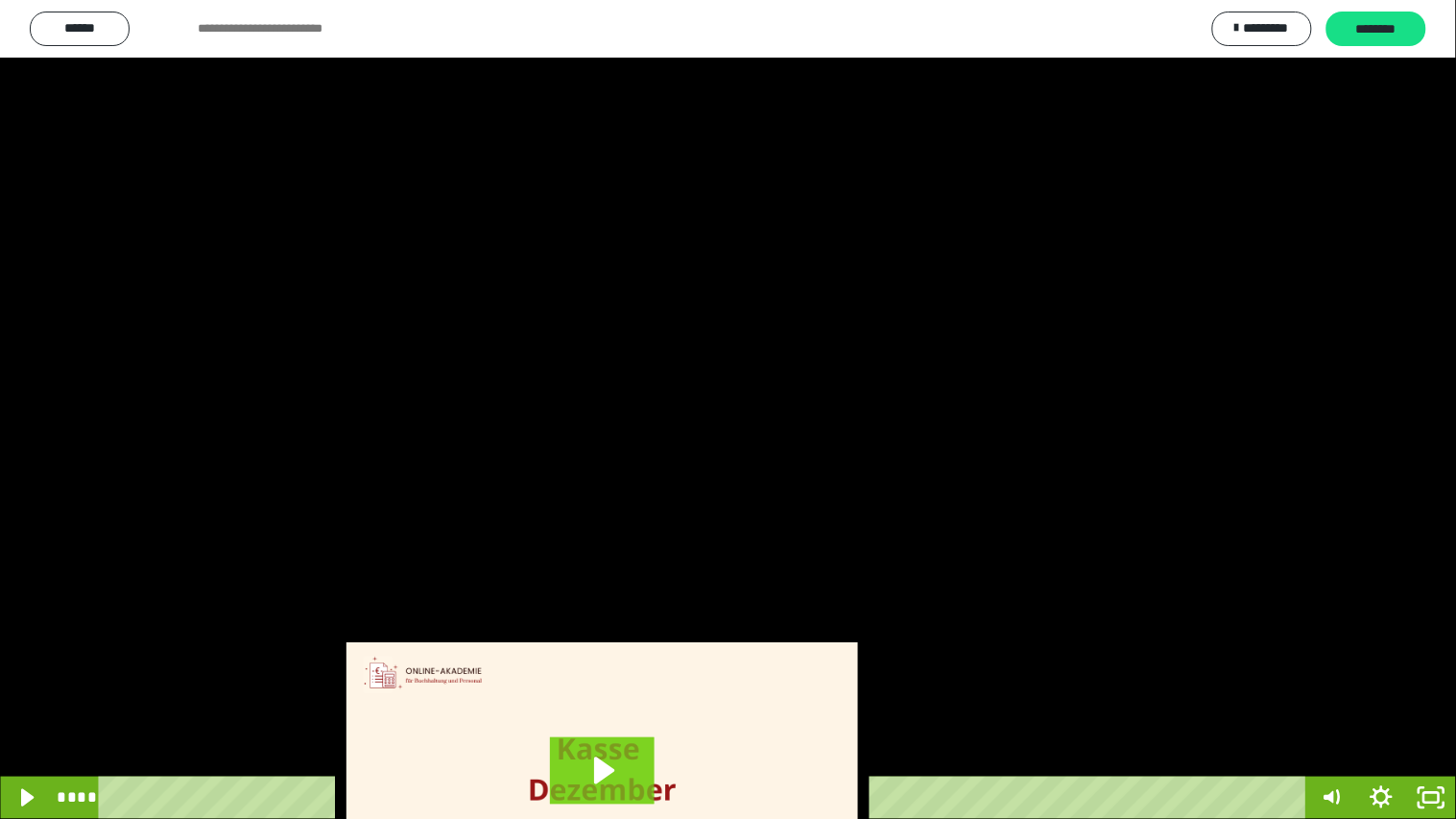 click at bounding box center (728, 409) 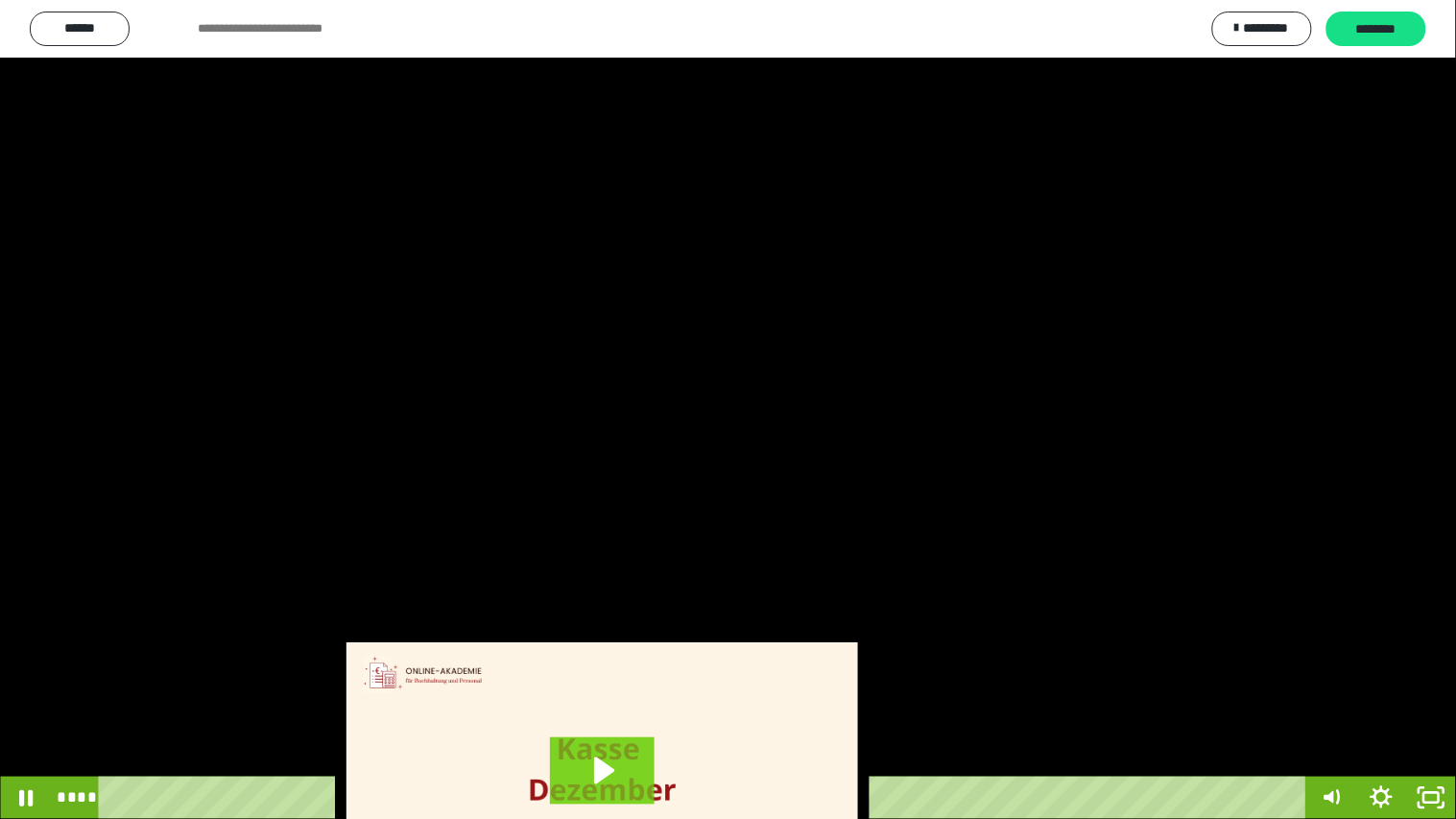 click at bounding box center [728, 409] 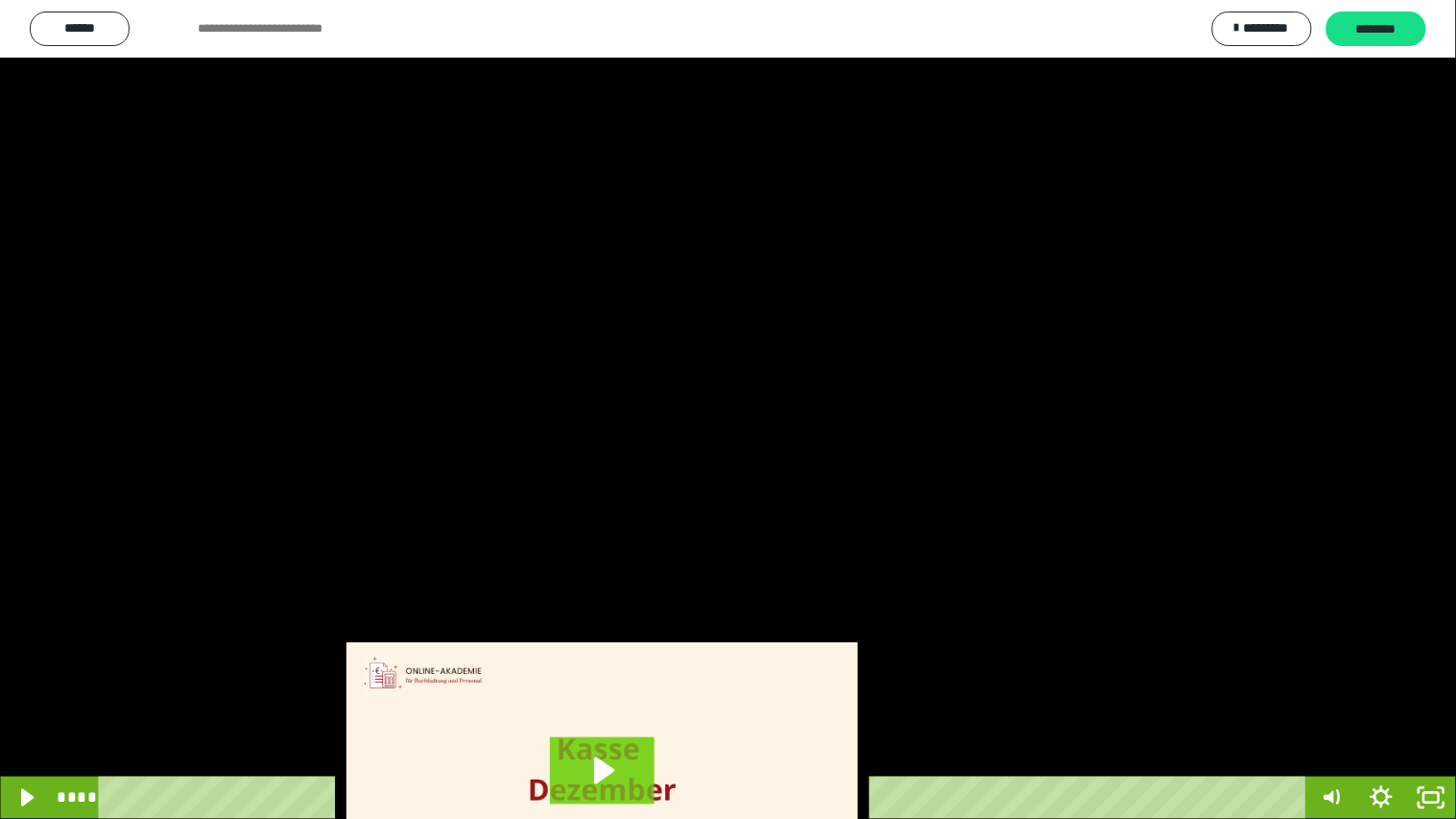 click at bounding box center [728, 409] 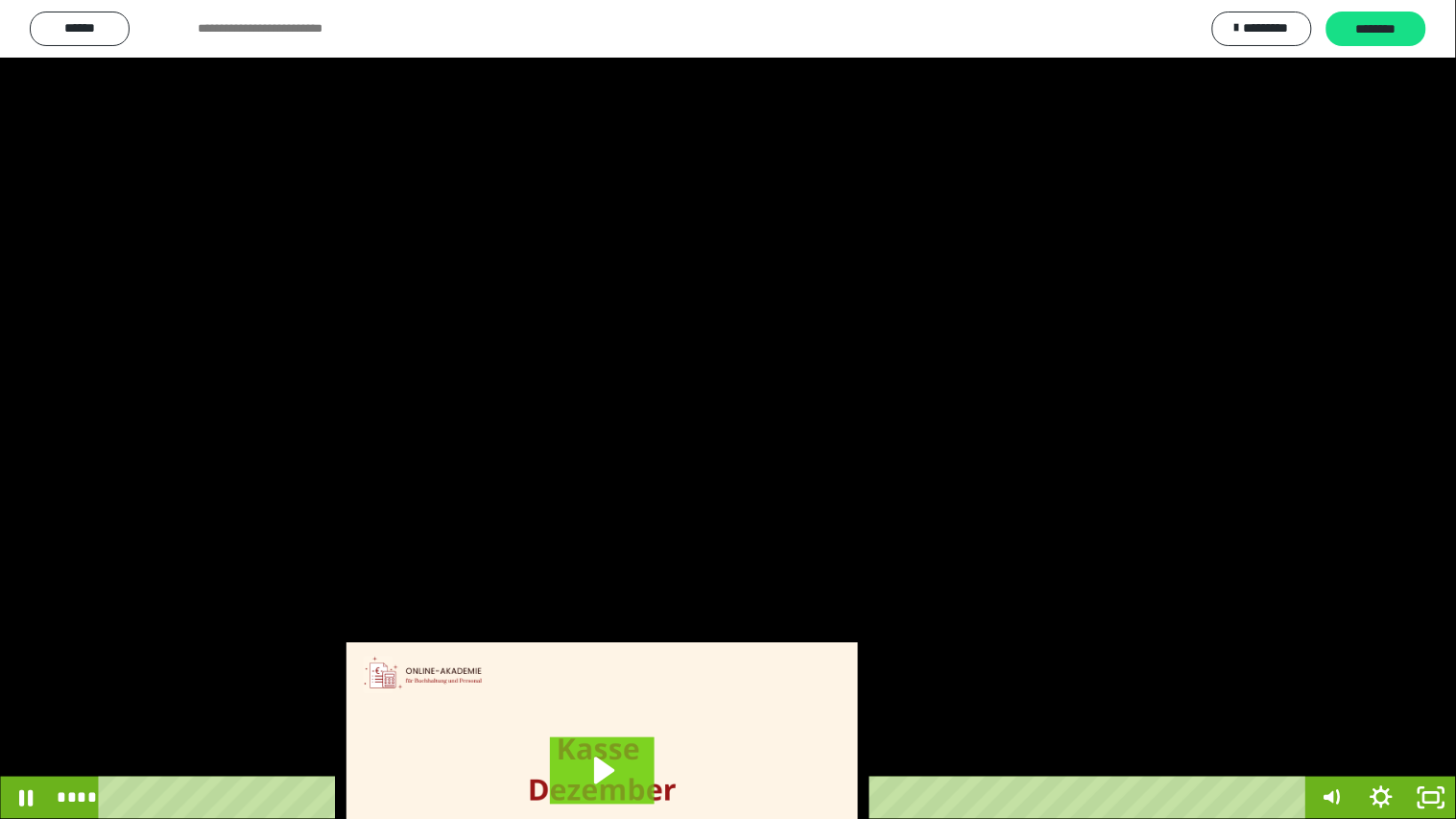 click at bounding box center [728, 409] 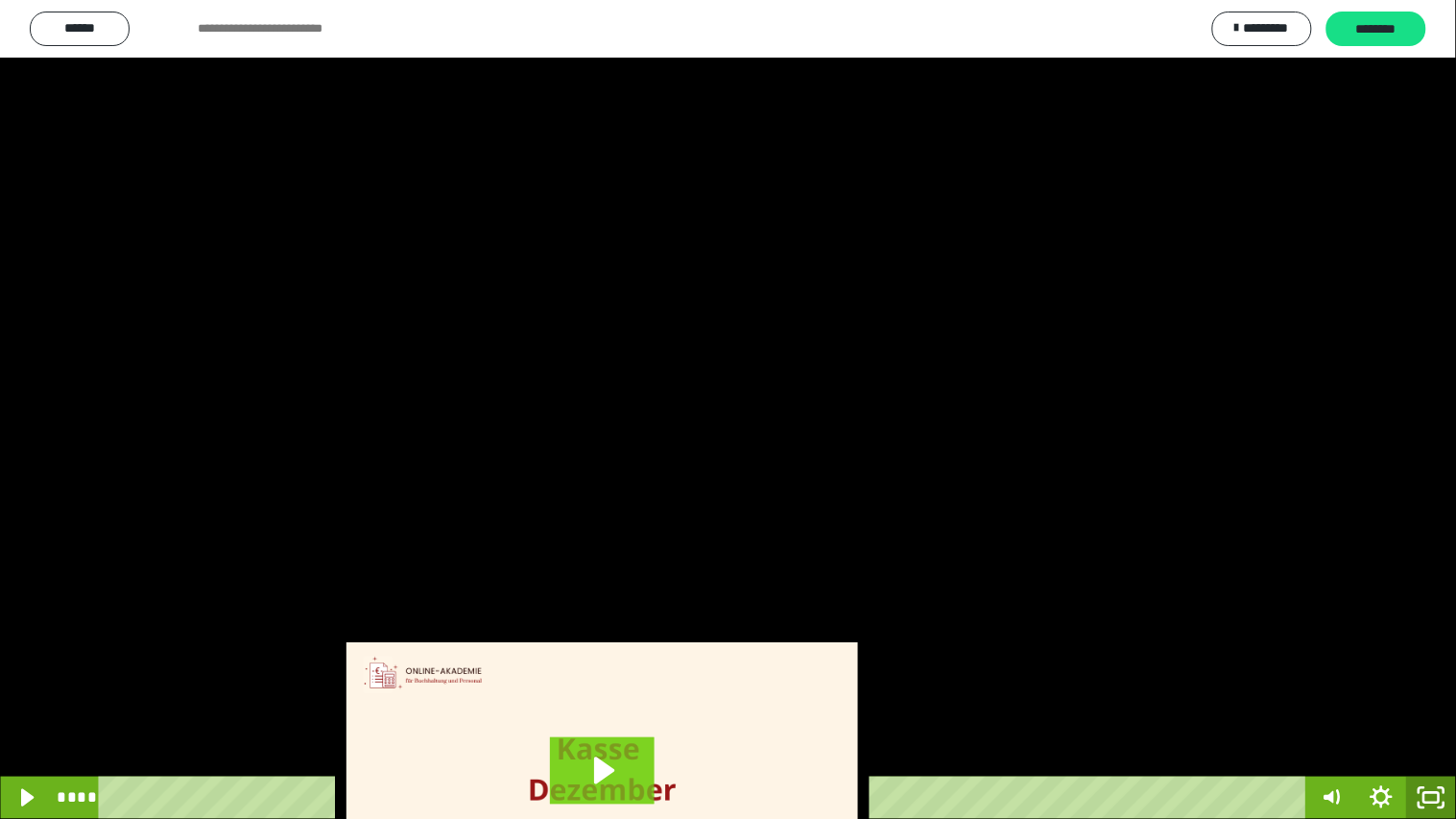 click 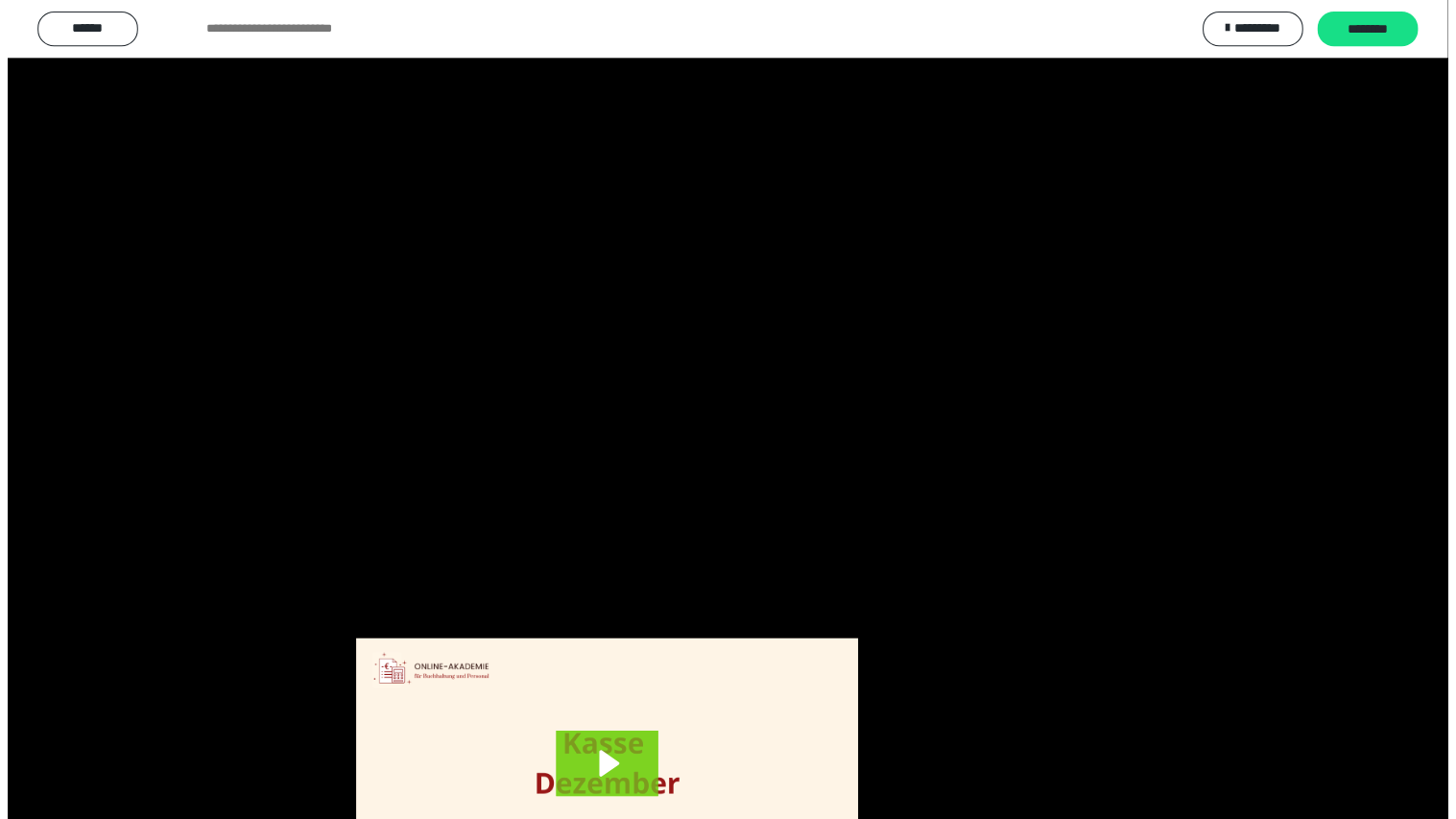 scroll, scrollTop: 3664, scrollLeft: 0, axis: vertical 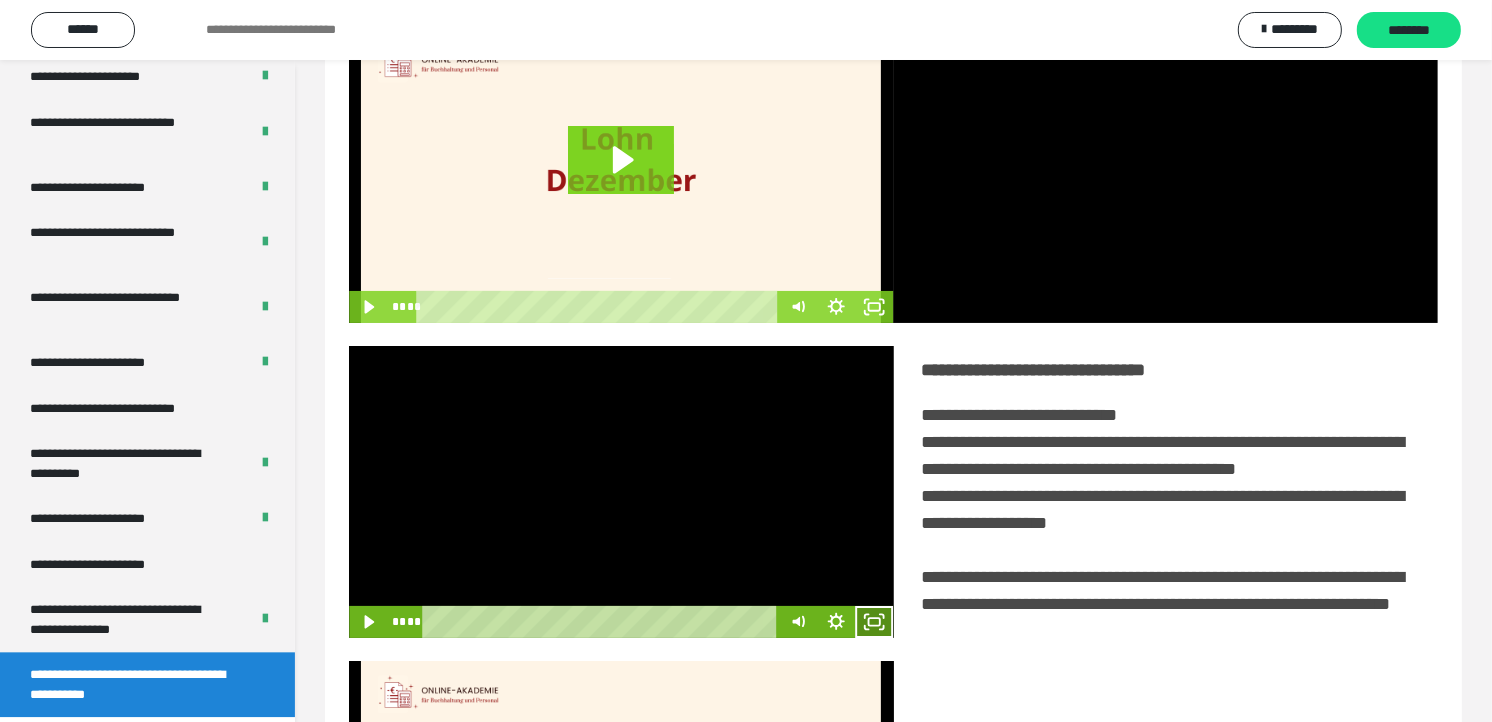 click 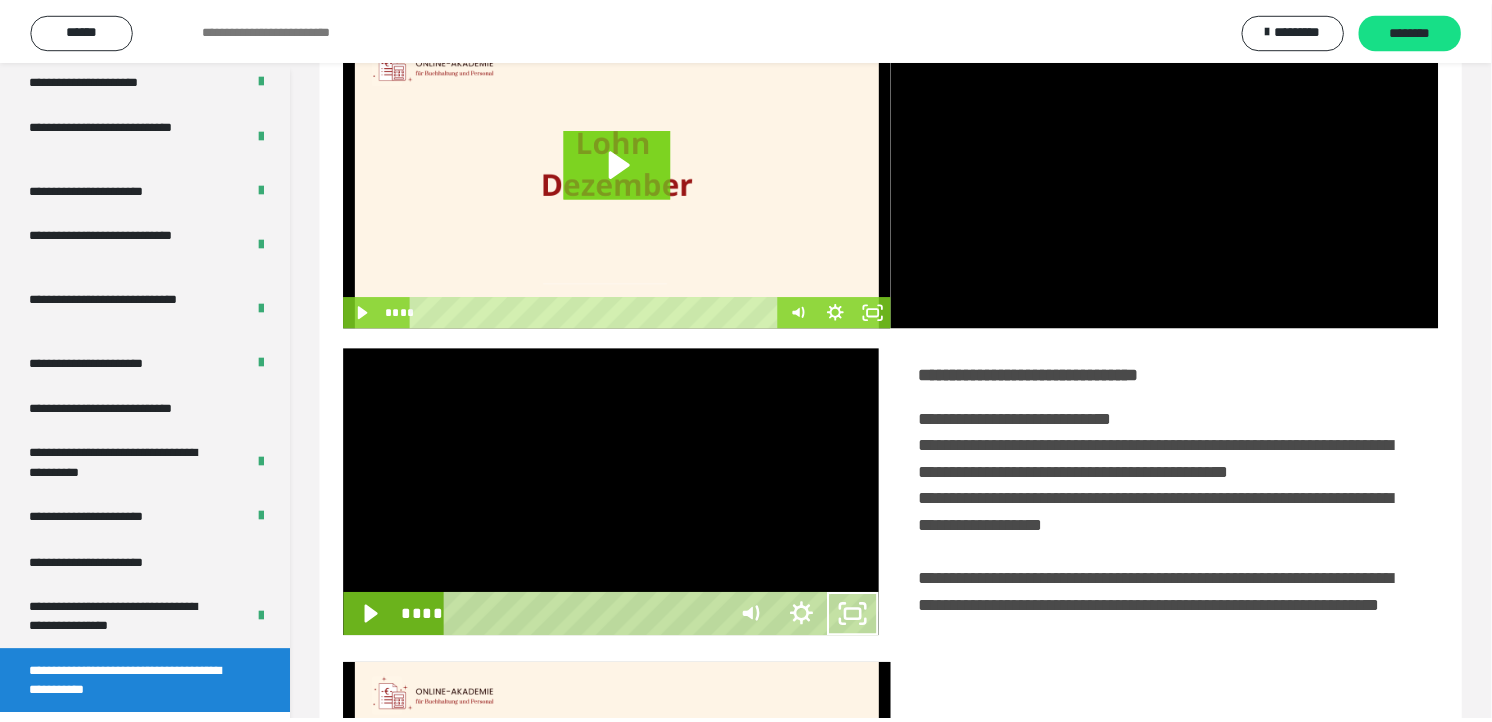 scroll, scrollTop: 3685, scrollLeft: 0, axis: vertical 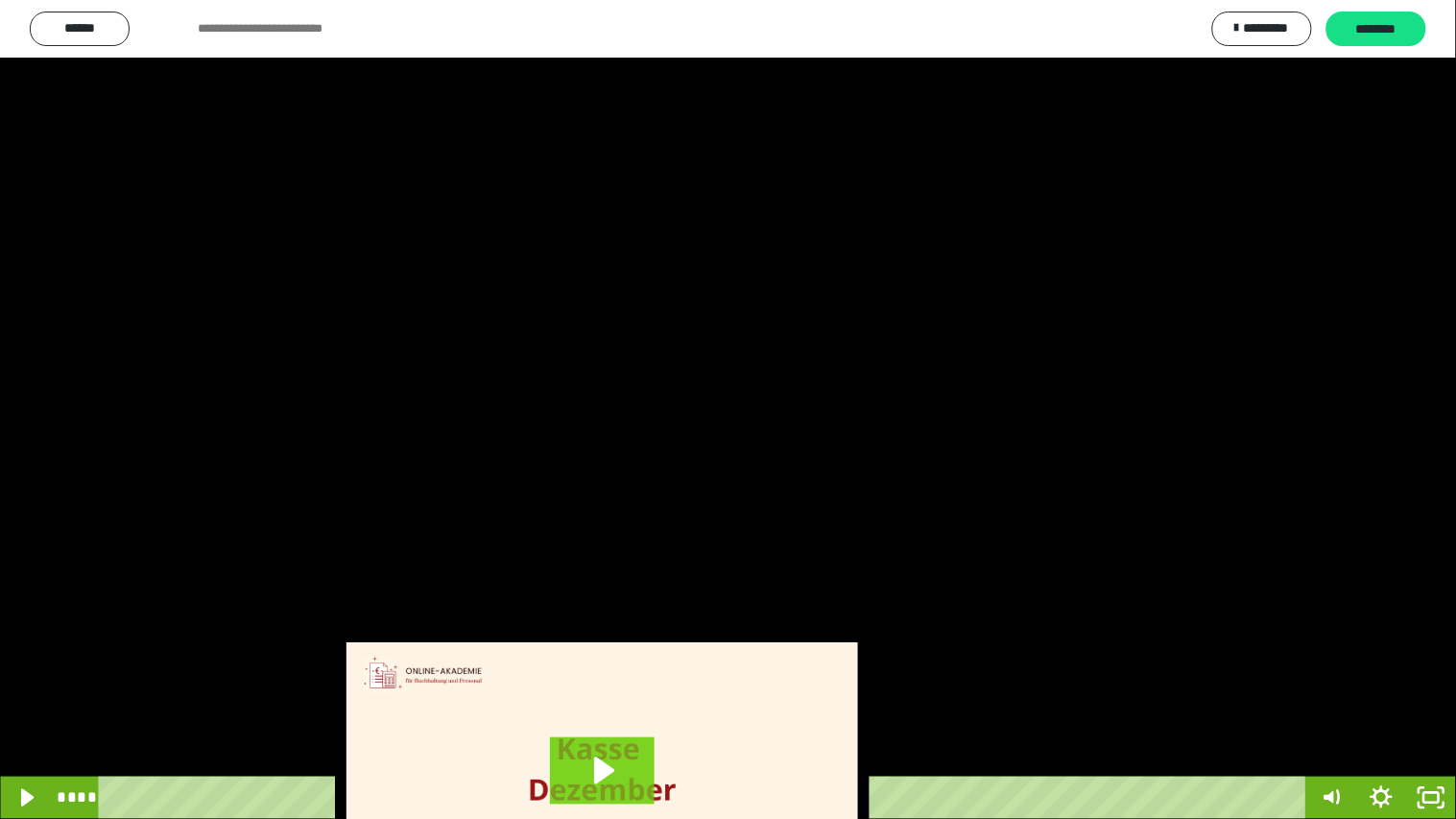 click at bounding box center (728, 409) 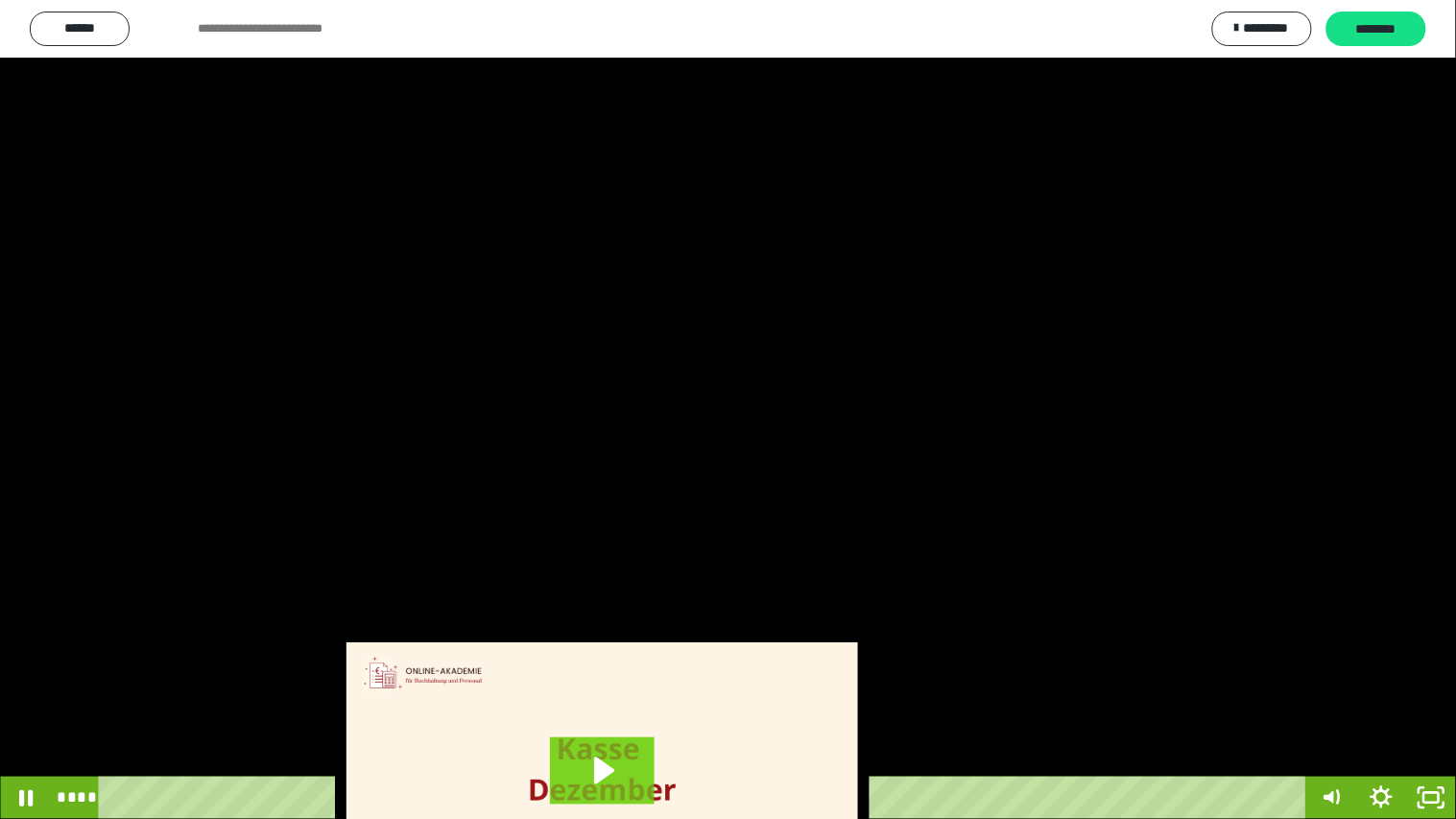 click at bounding box center [728, 409] 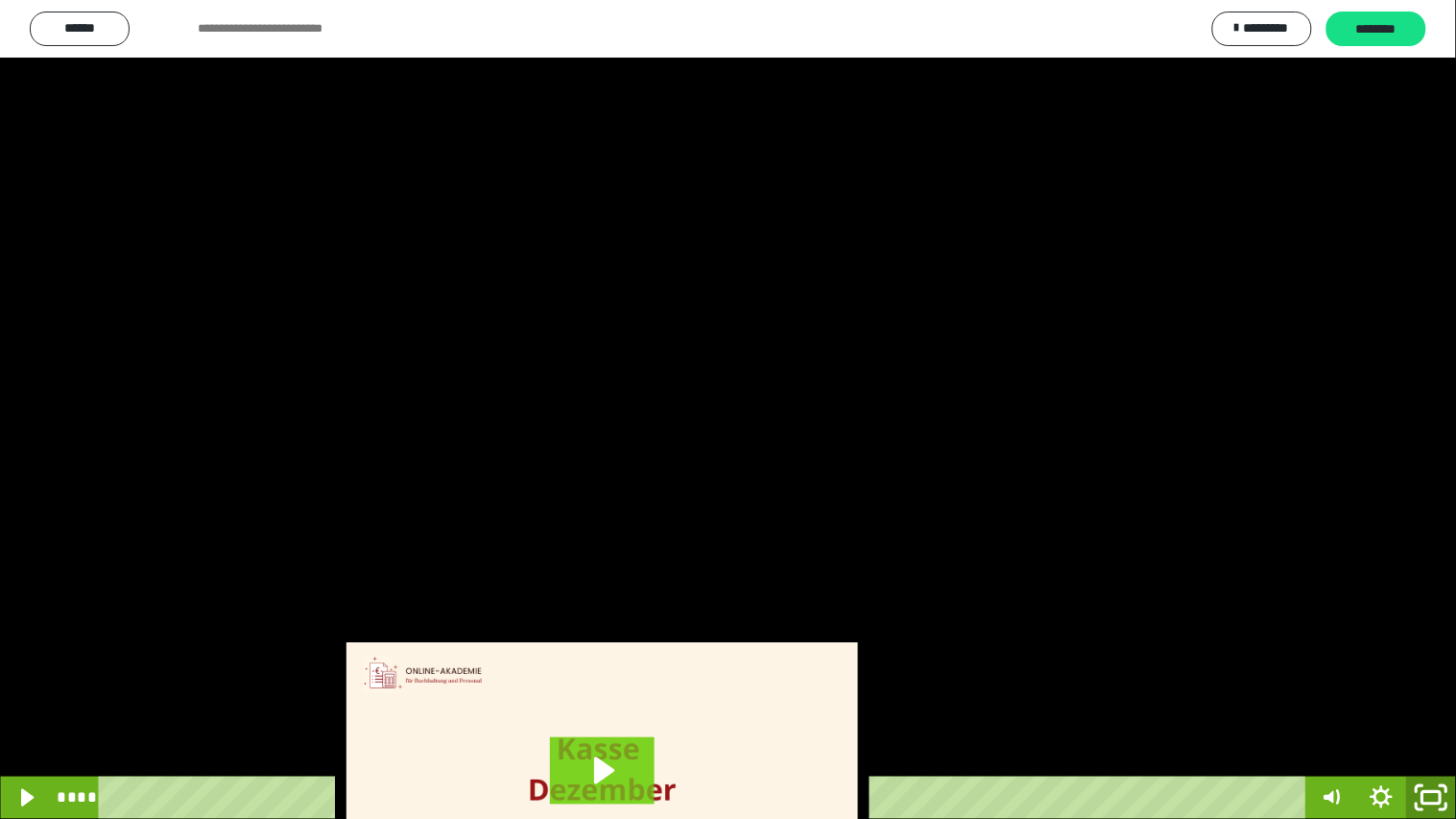 click 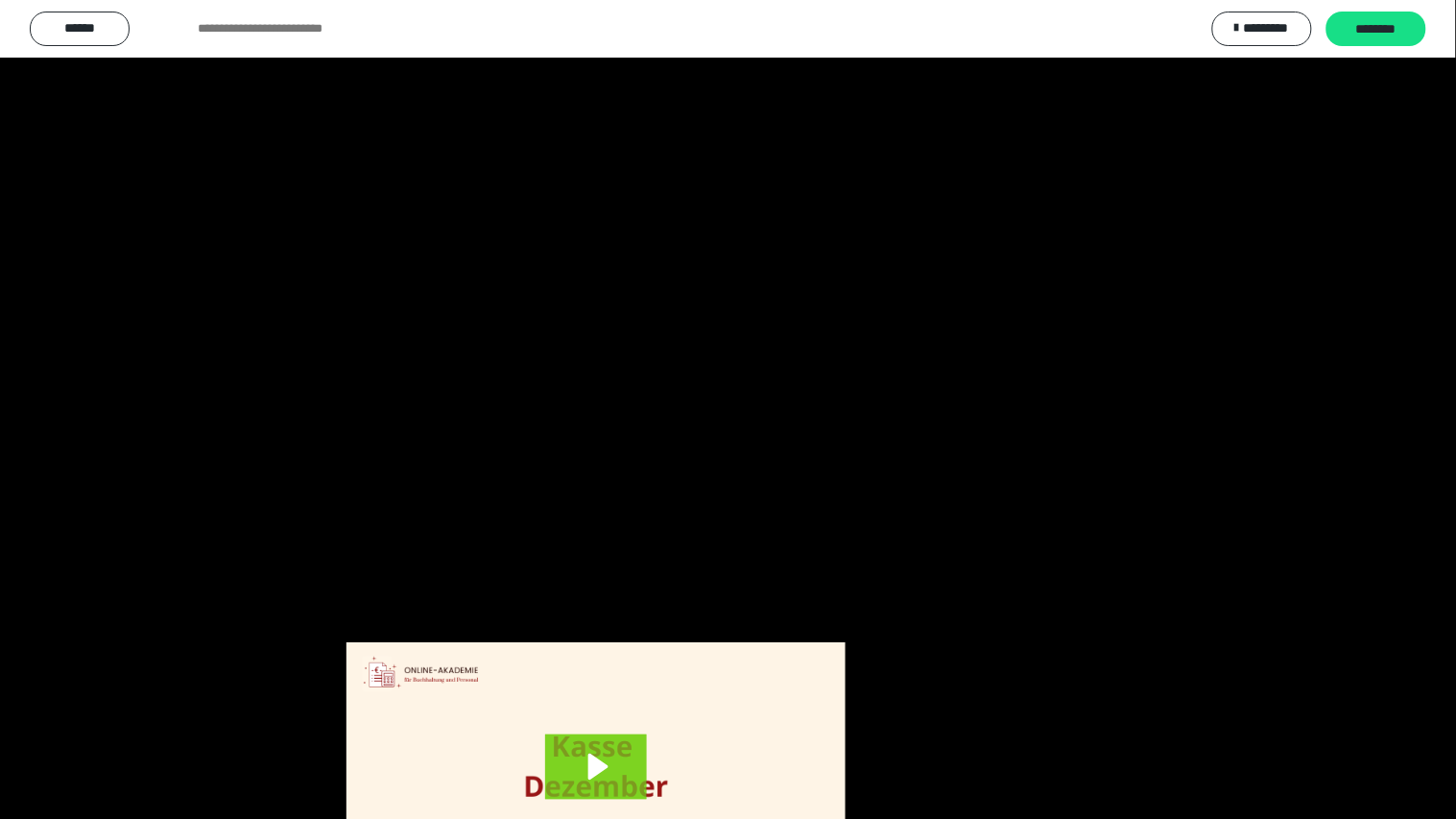 scroll, scrollTop: 3664, scrollLeft: 0, axis: vertical 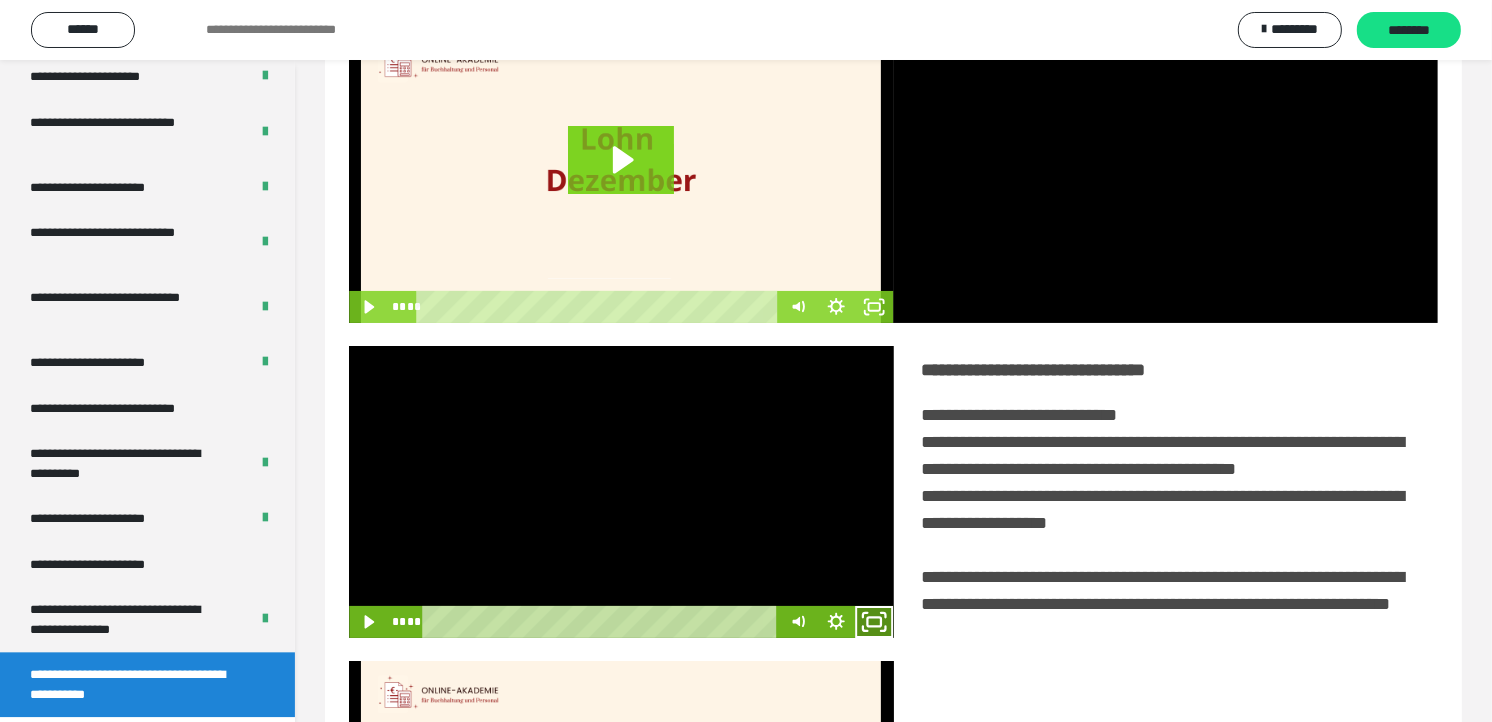 click 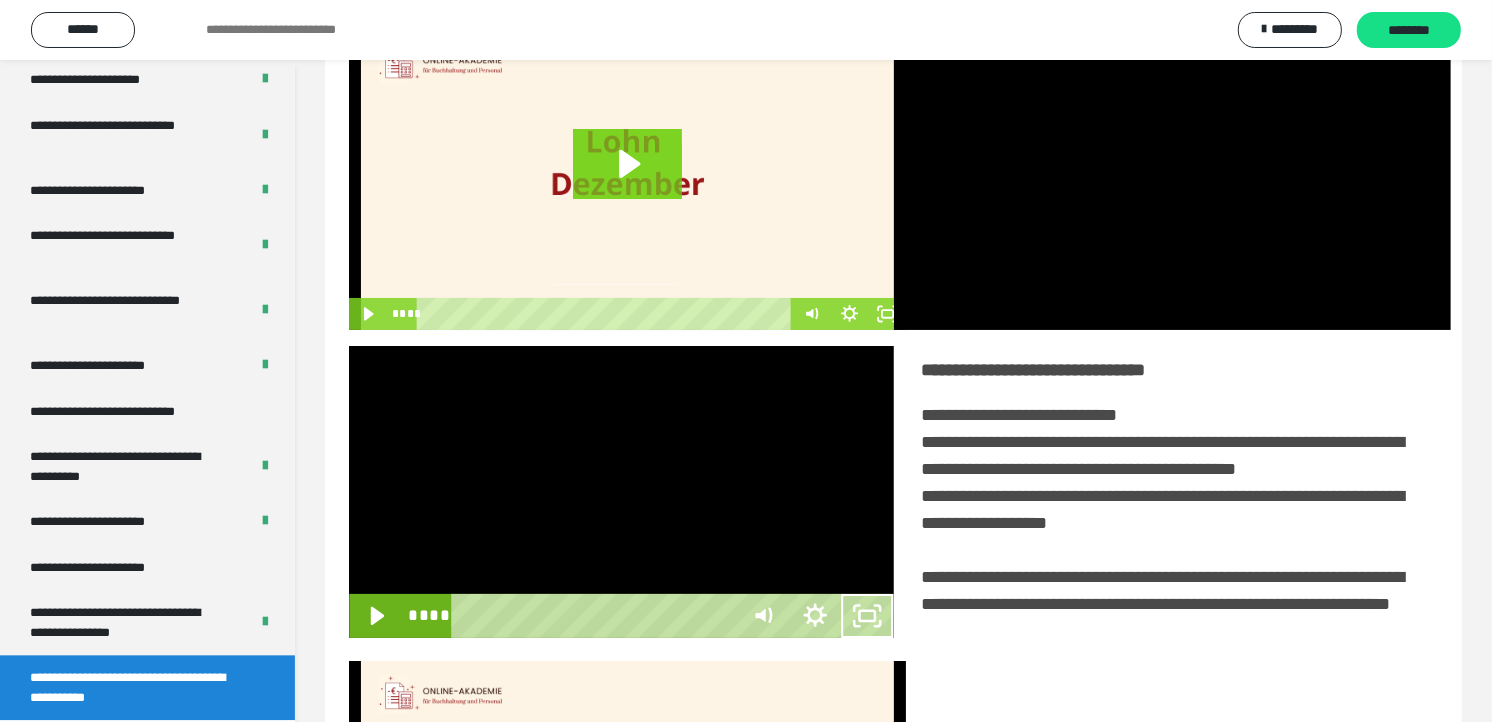 scroll, scrollTop: 3685, scrollLeft: 0, axis: vertical 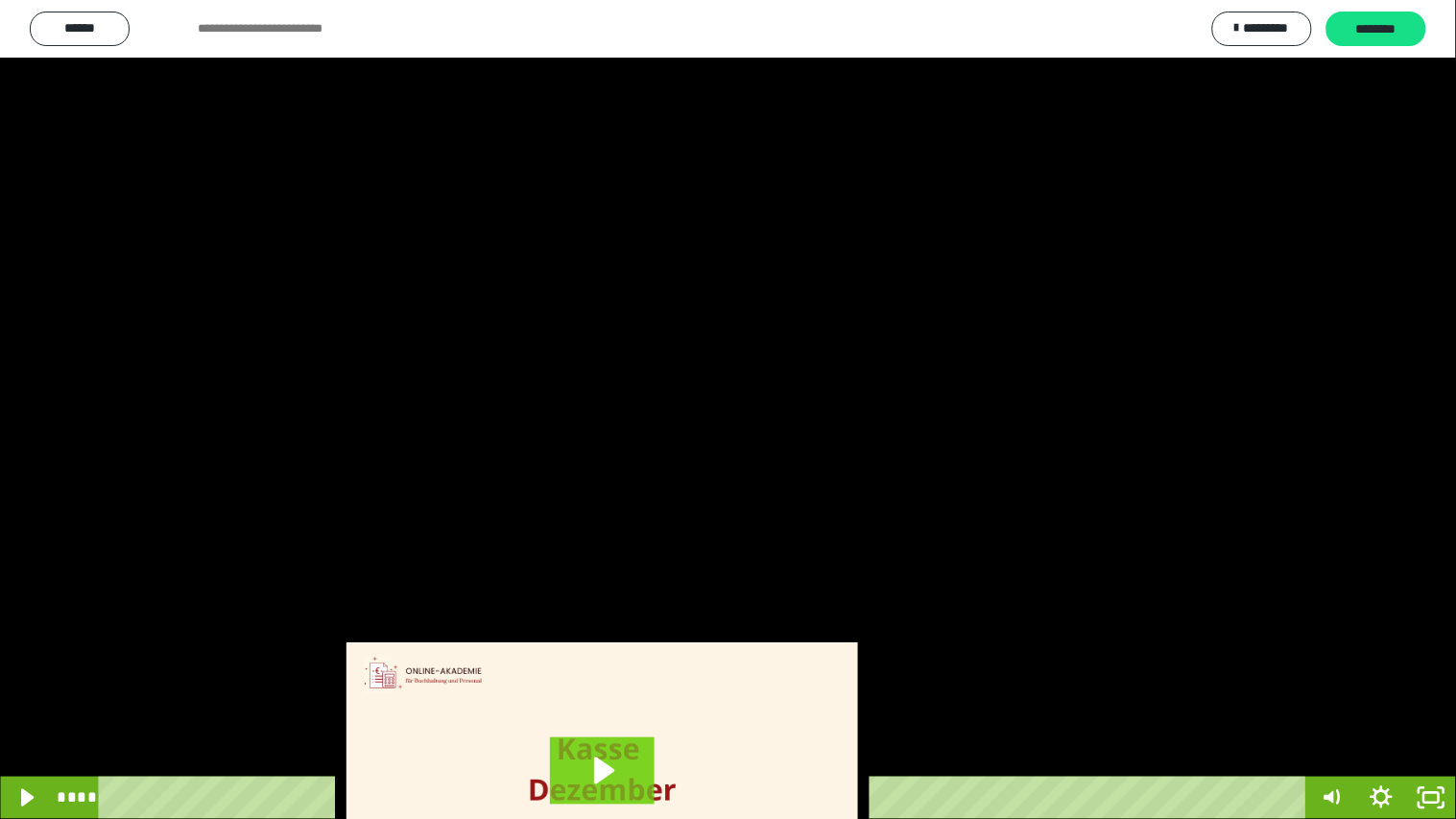 click at bounding box center [728, 409] 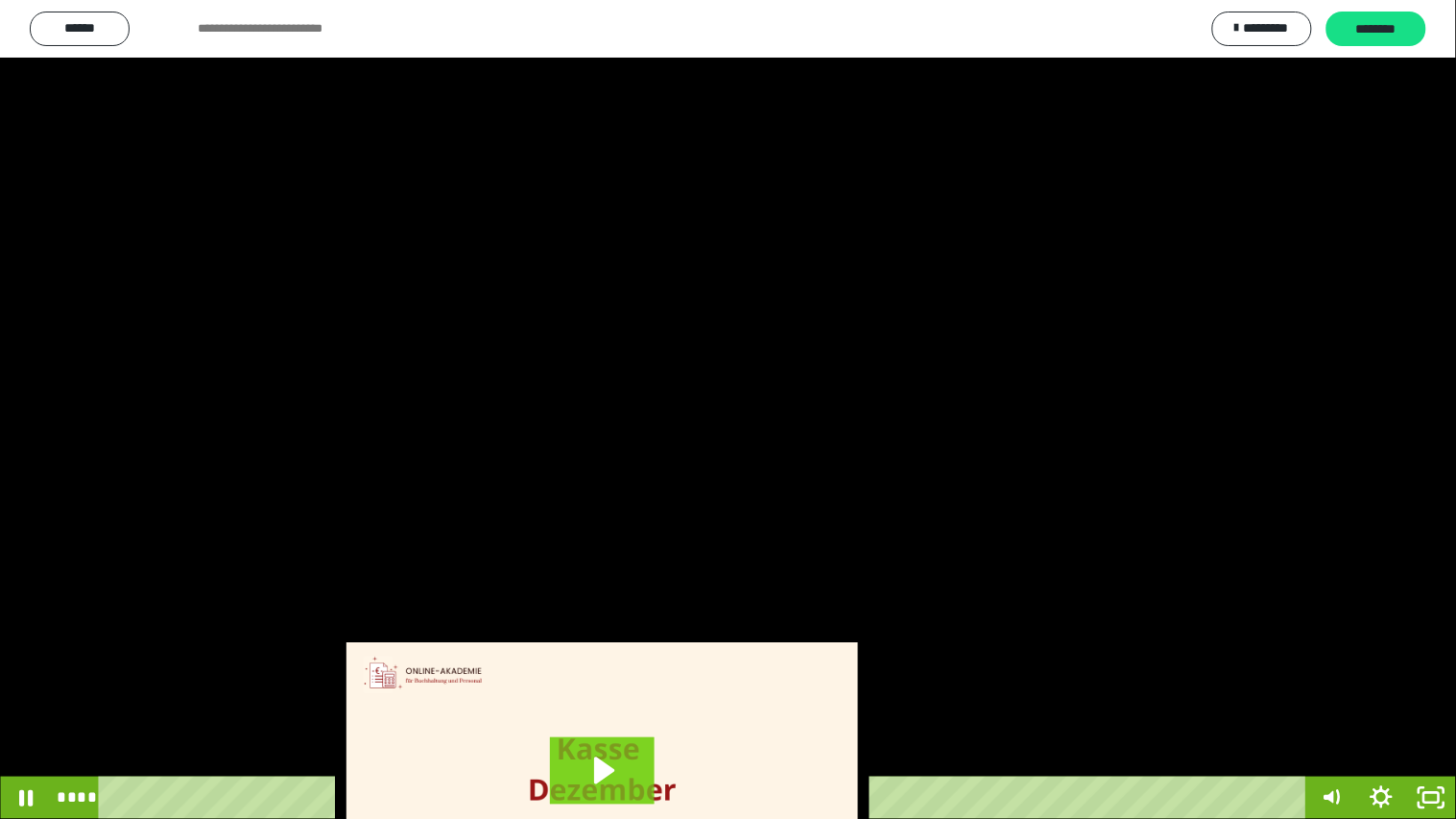 click at bounding box center (728, 409) 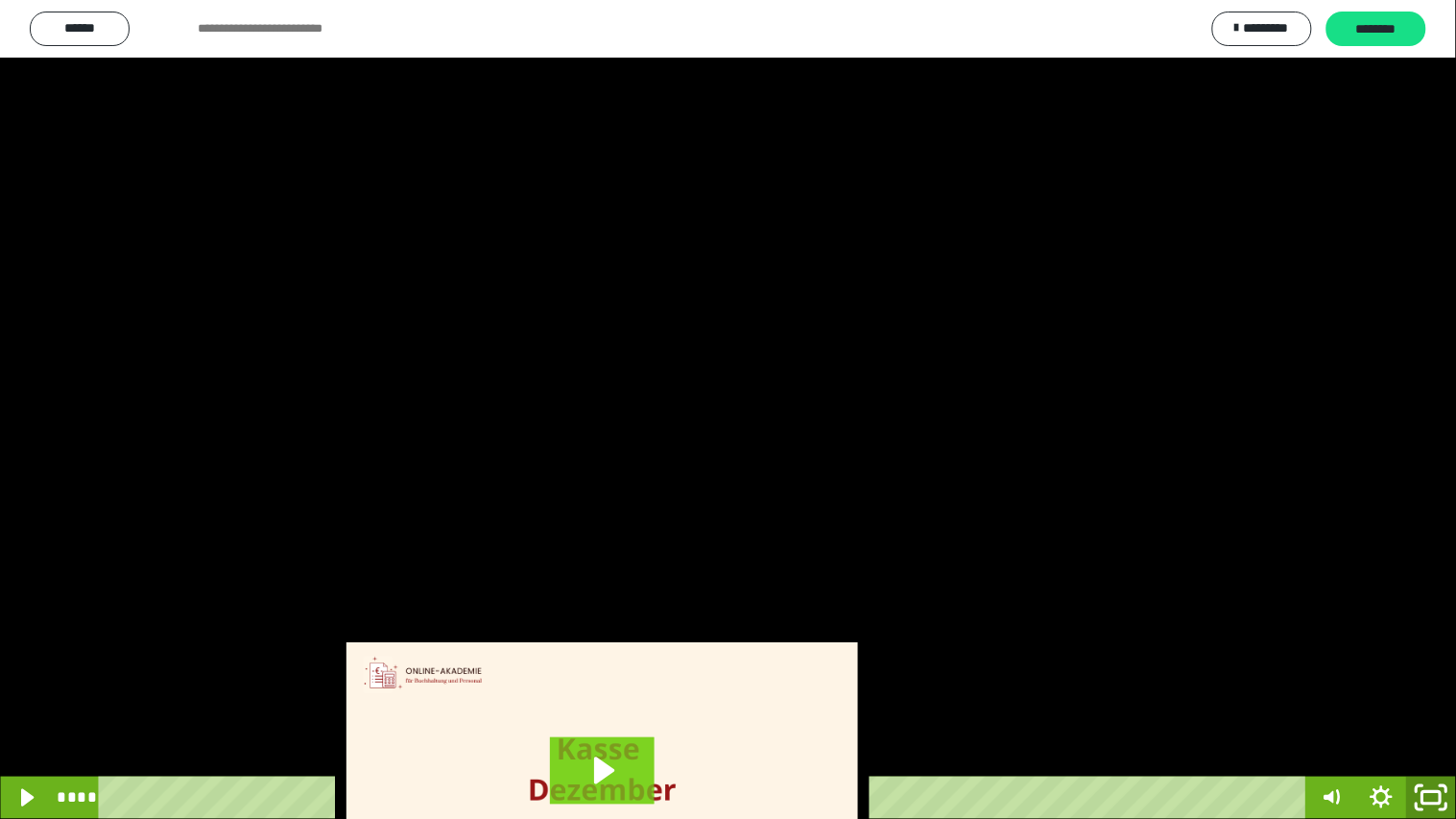 click 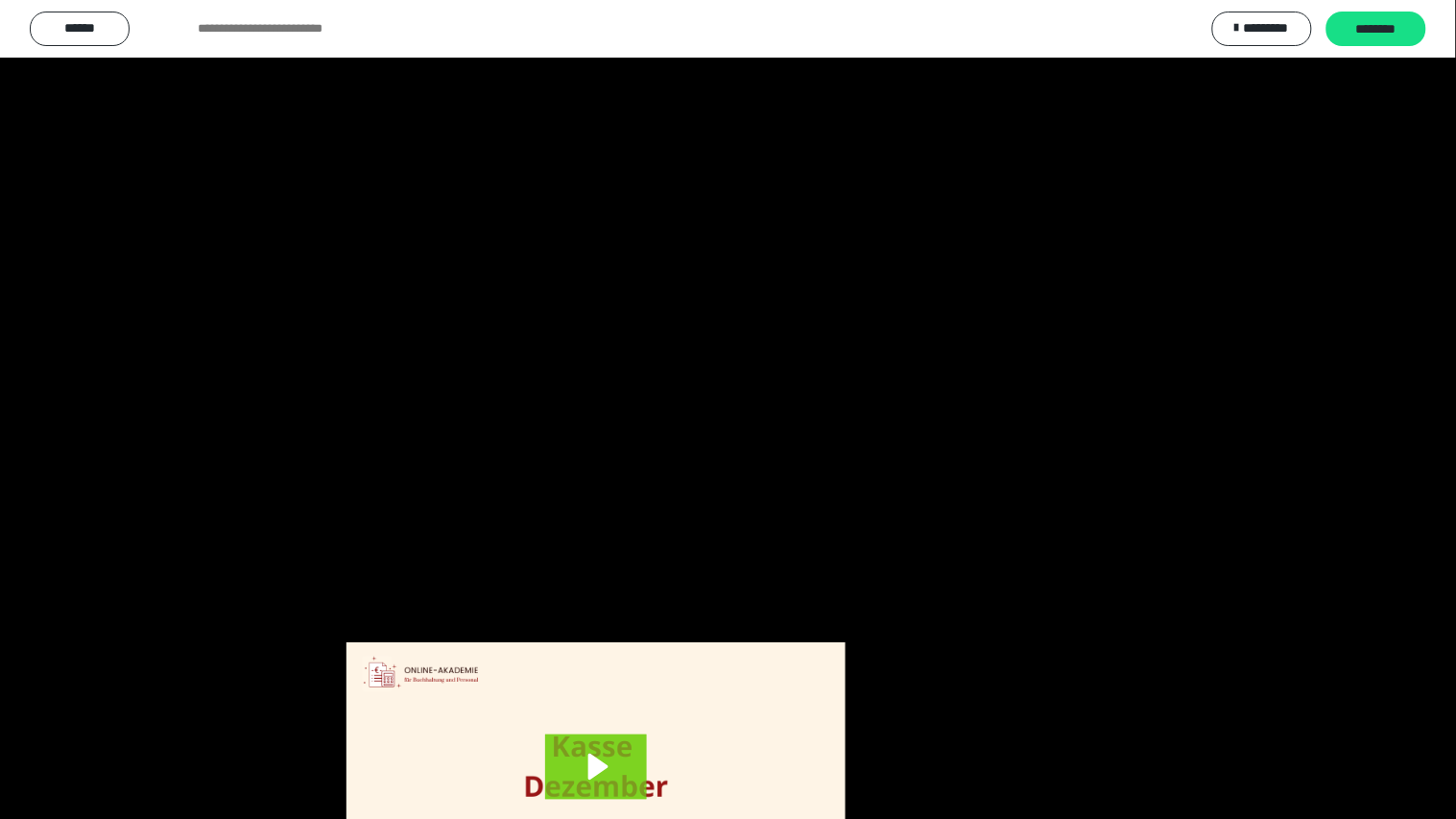 scroll, scrollTop: 3664, scrollLeft: 0, axis: vertical 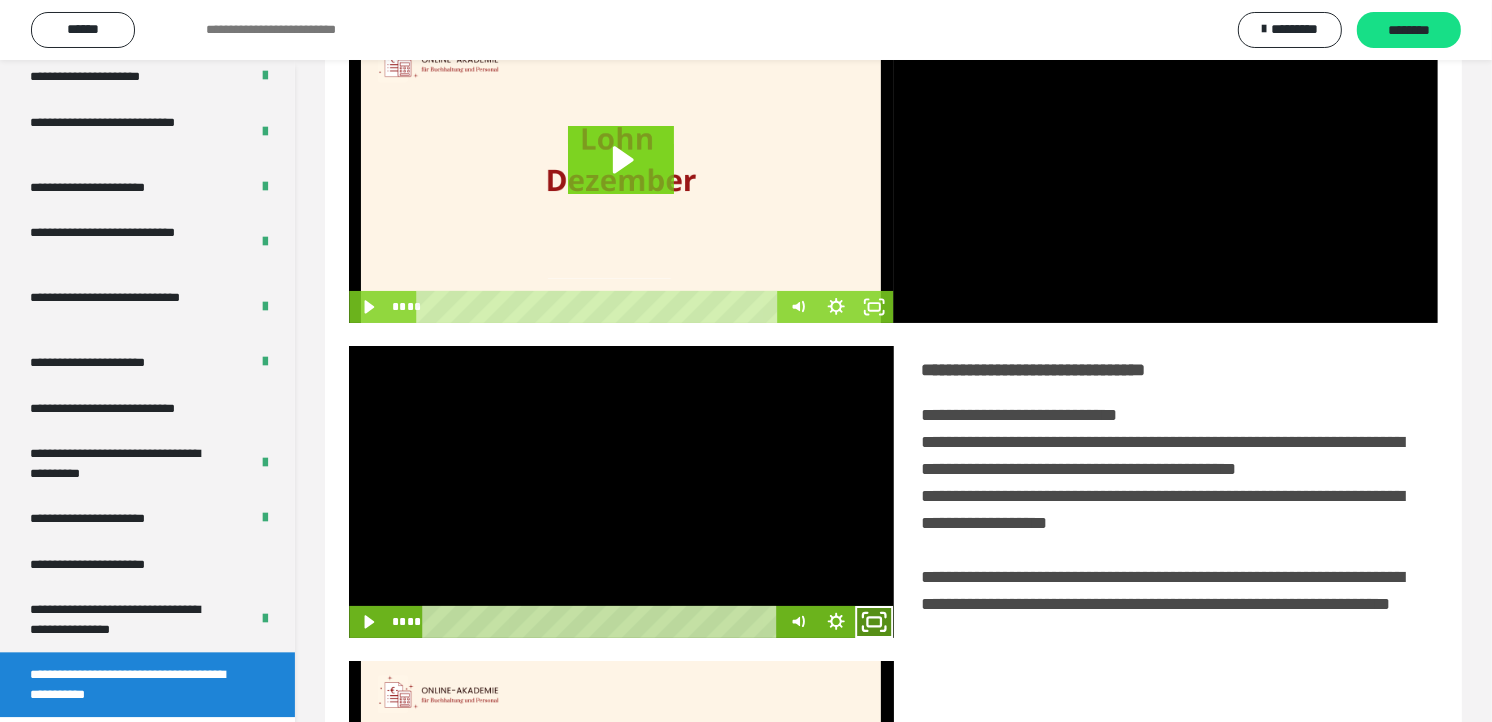 click 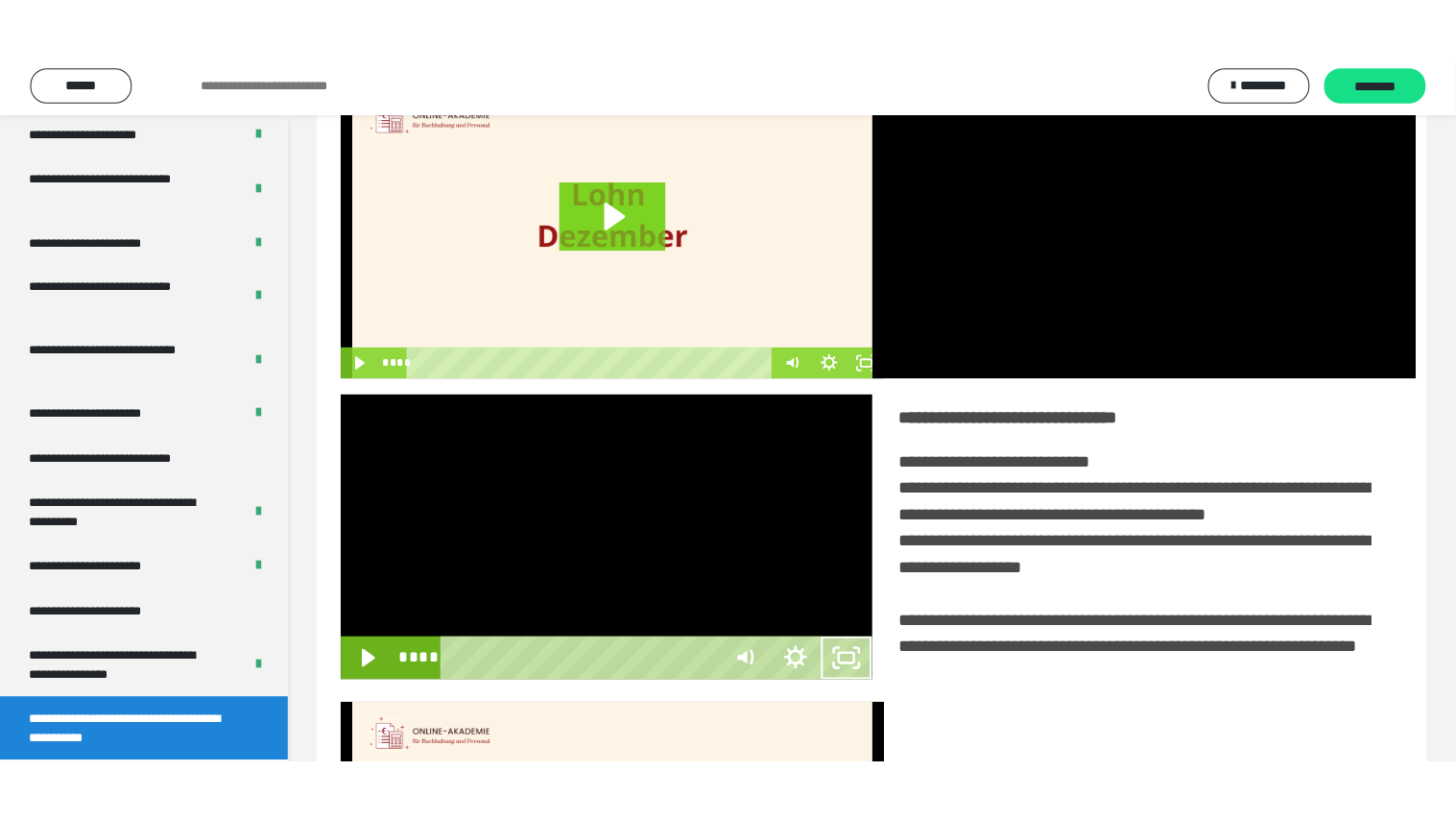 scroll, scrollTop: 3538, scrollLeft: 0, axis: vertical 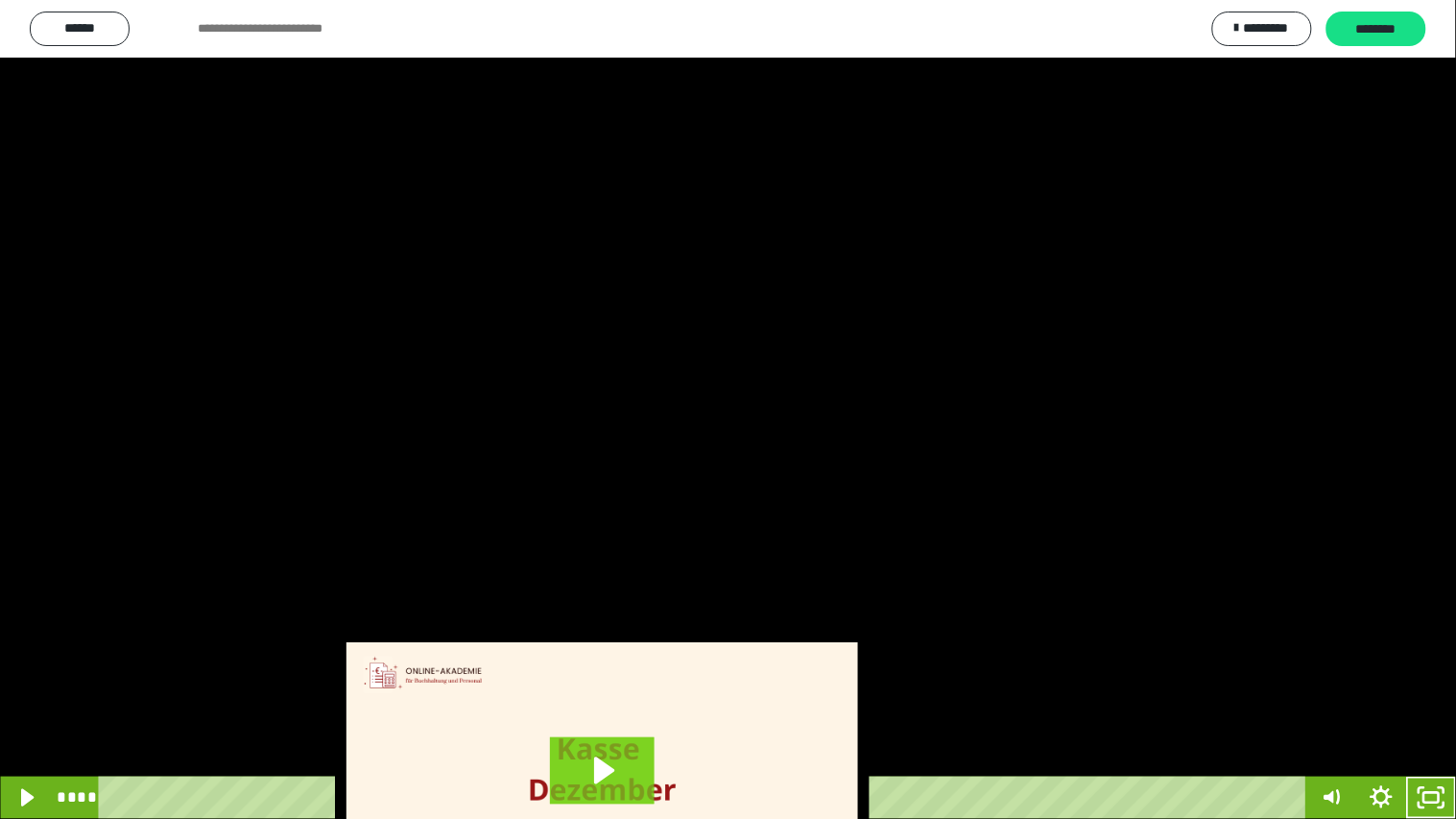 drag, startPoint x: 760, startPoint y: 452, endPoint x: 1008, endPoint y: 419, distance: 250.18593 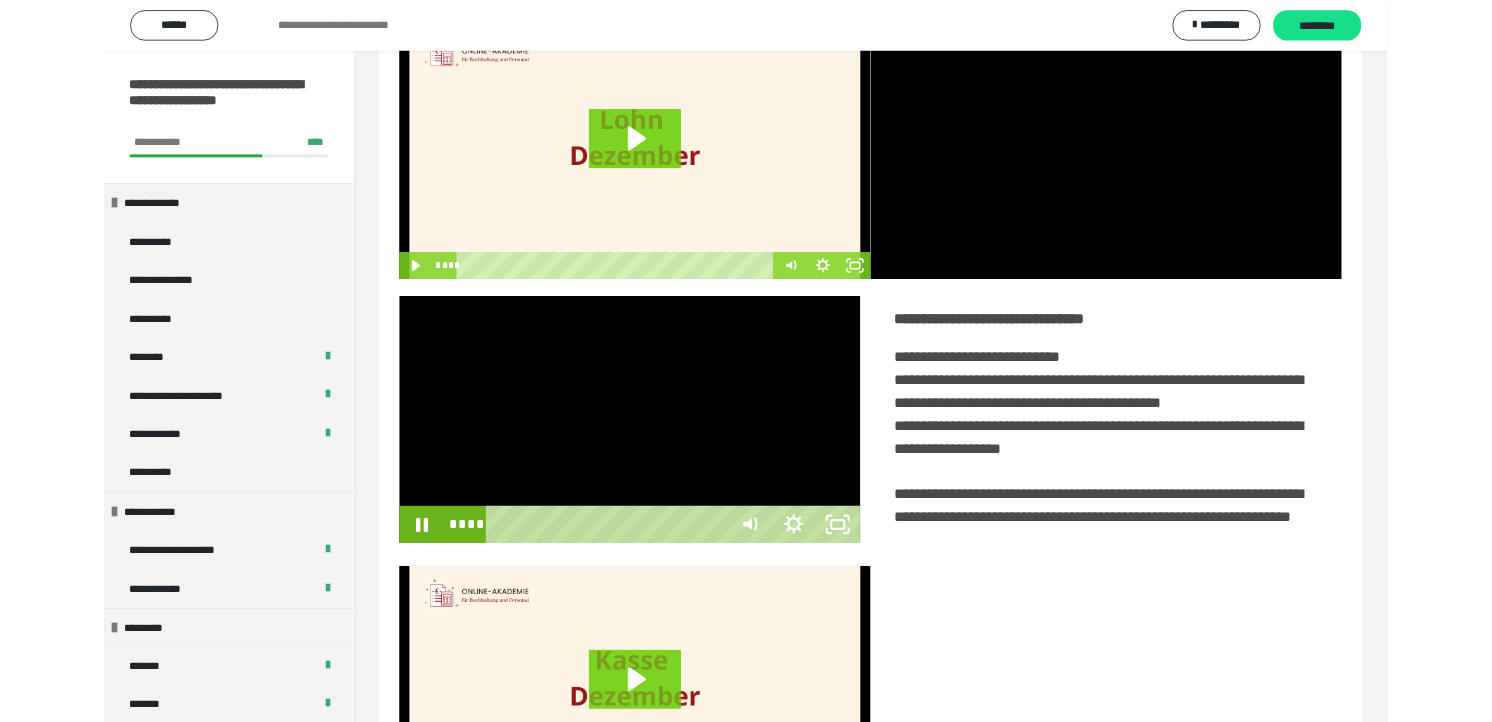 scroll, scrollTop: 0, scrollLeft: 0, axis: both 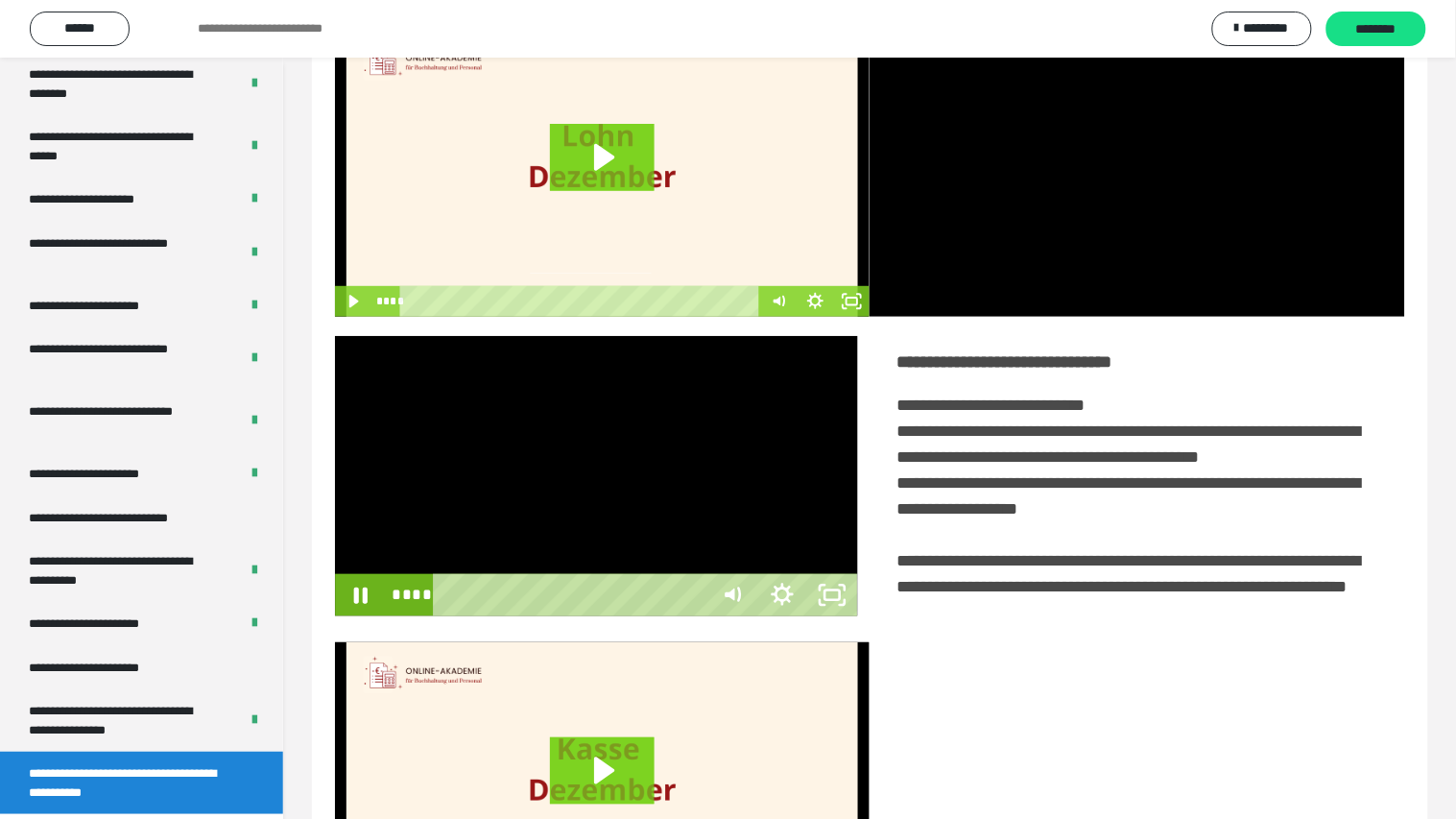 click at bounding box center (596, 476) 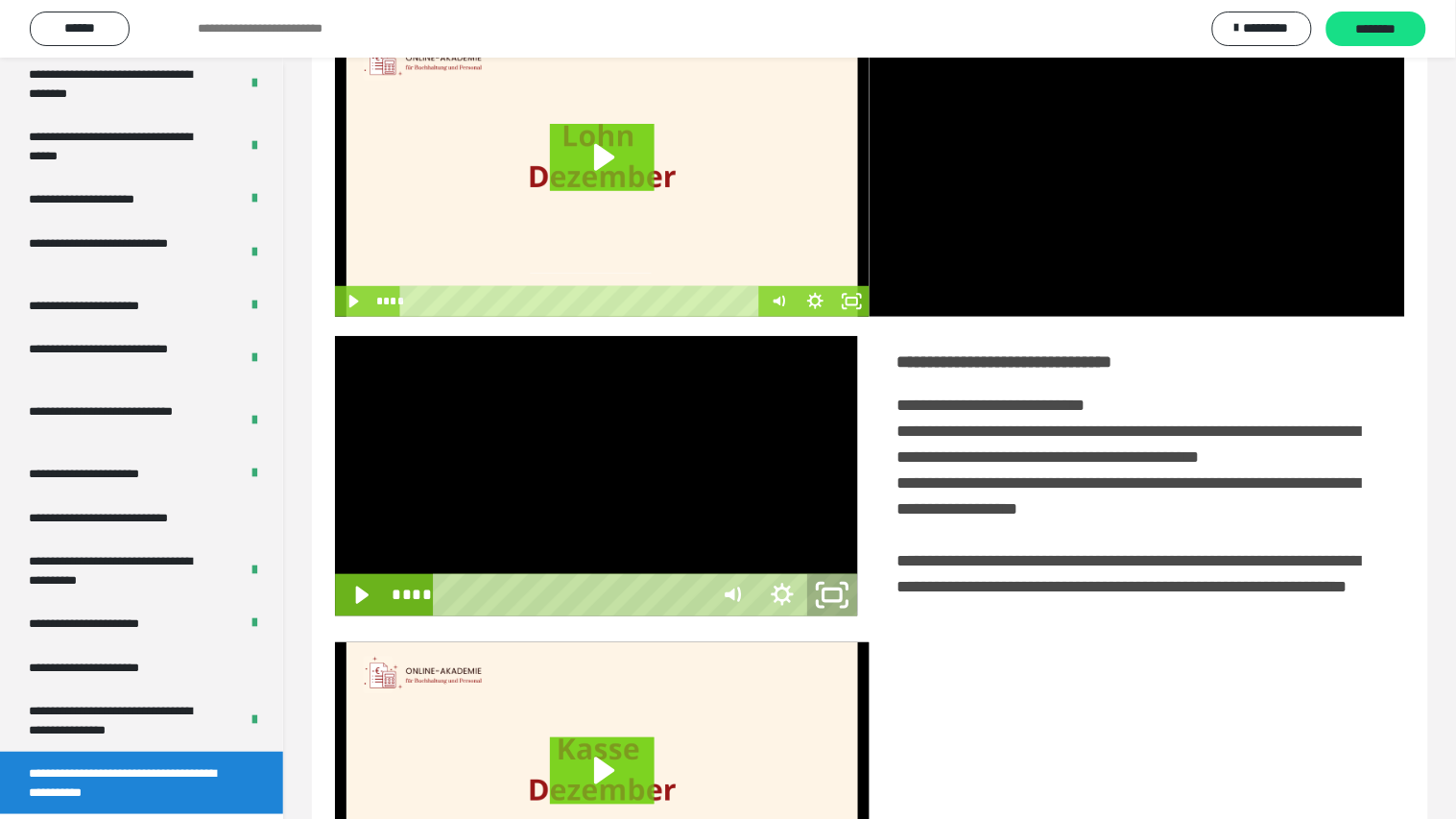 click 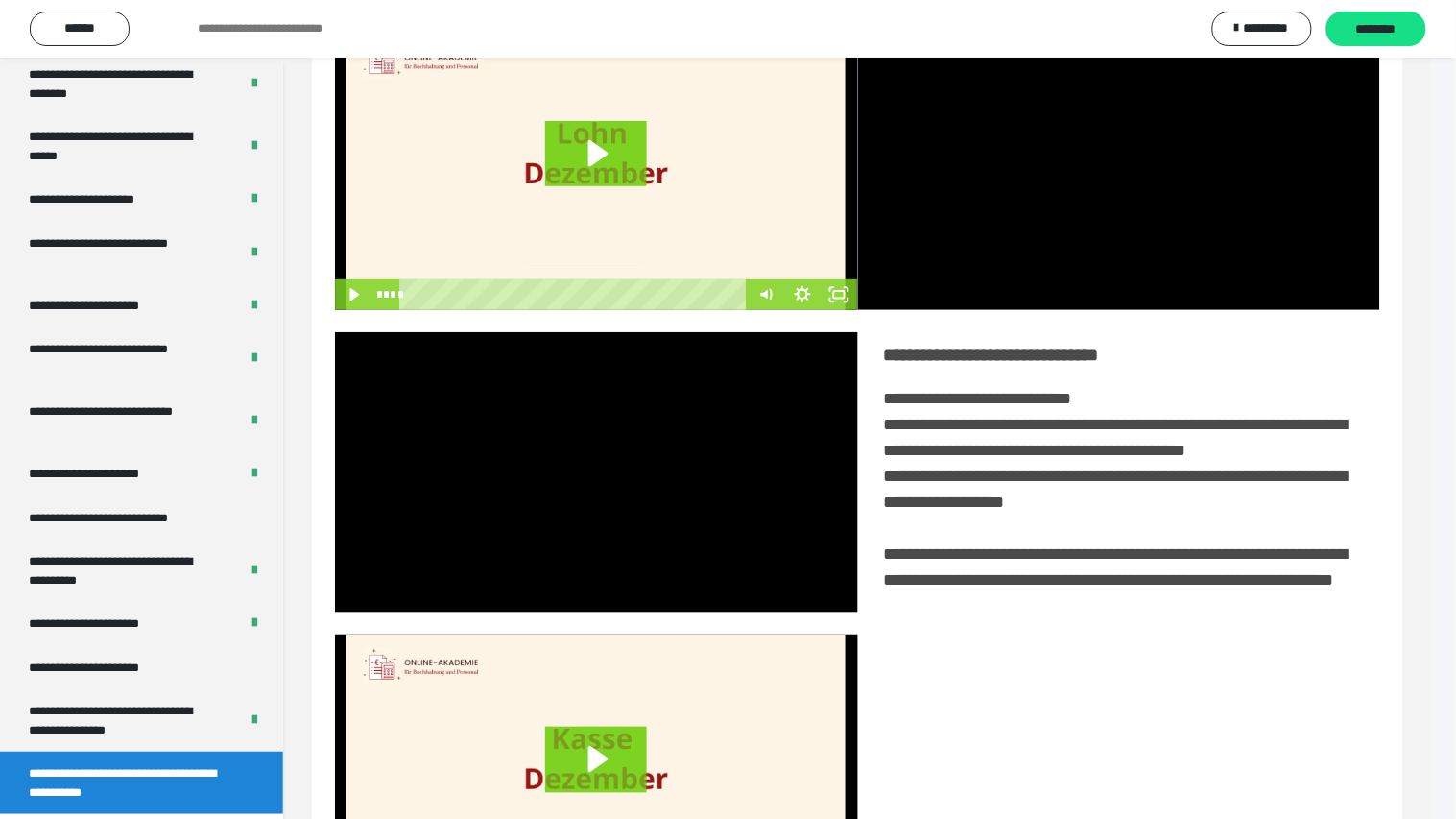 scroll, scrollTop: 3664, scrollLeft: 0, axis: vertical 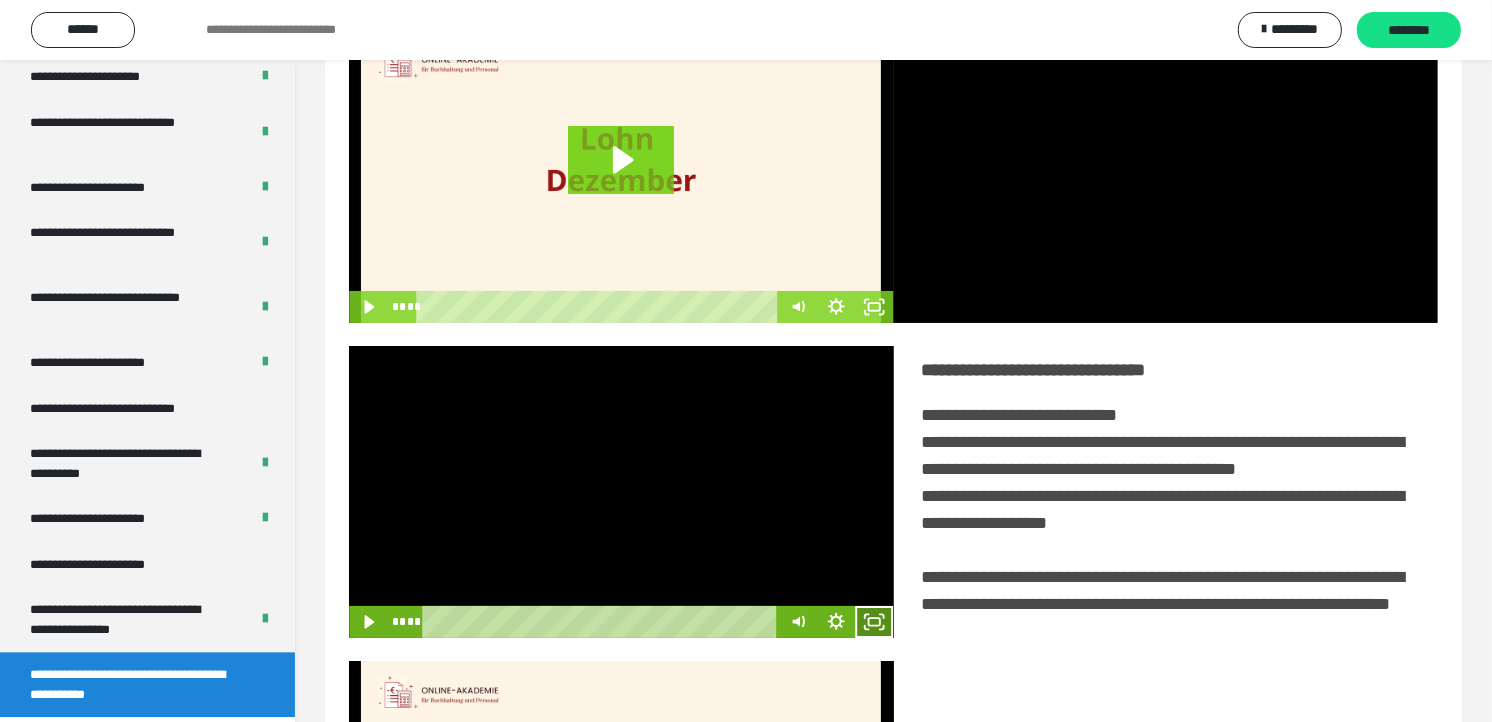 click 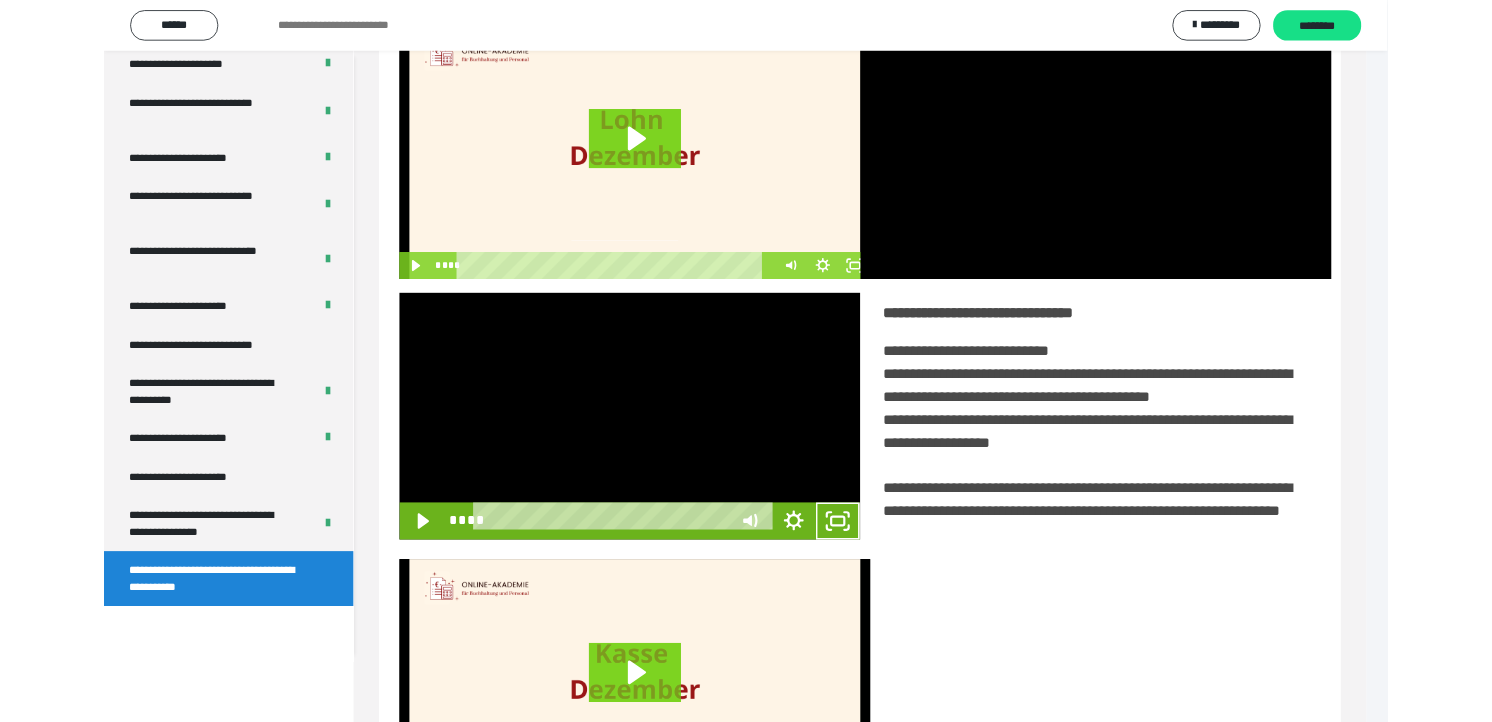 scroll, scrollTop: 3685, scrollLeft: 0, axis: vertical 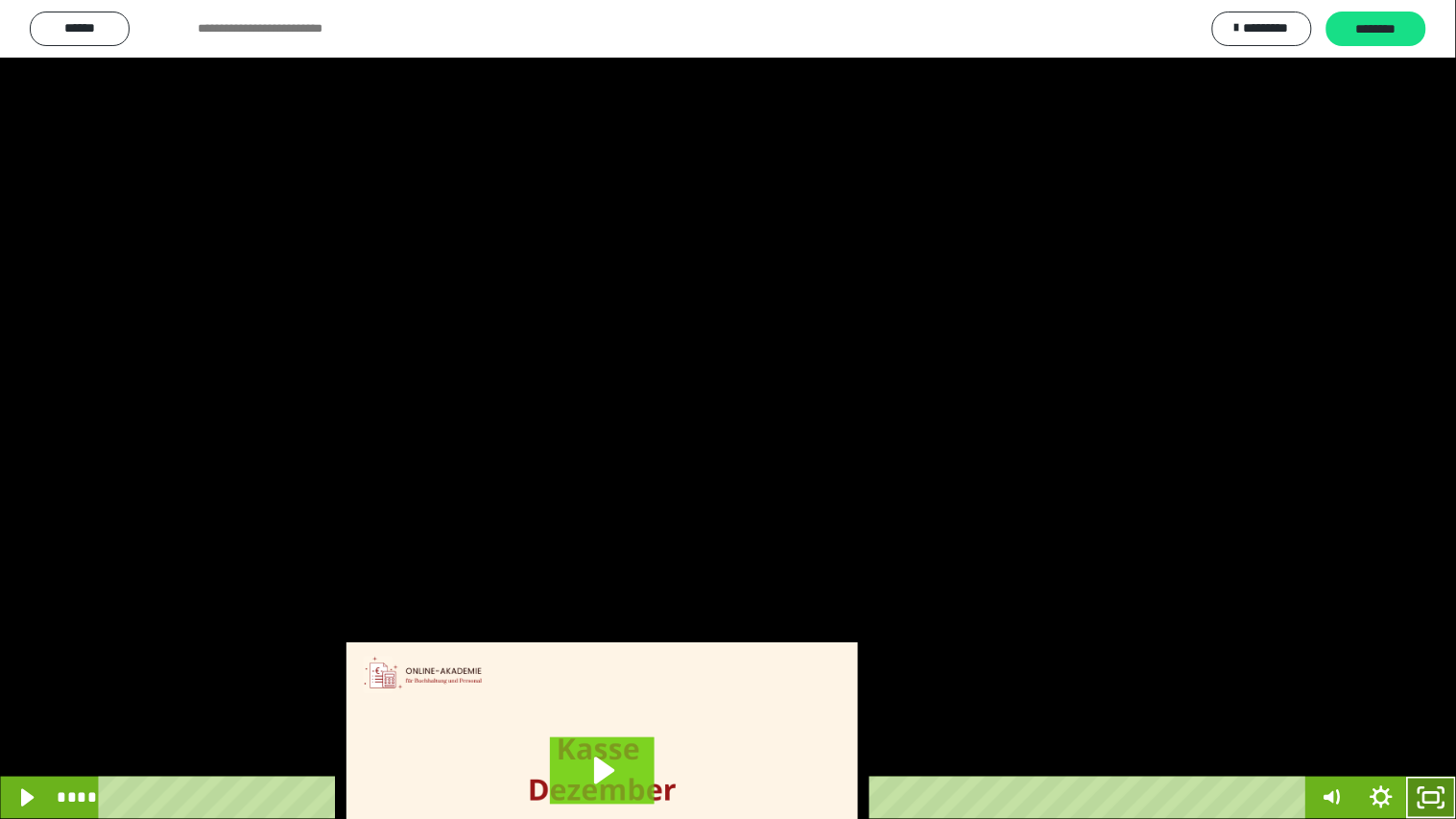 click 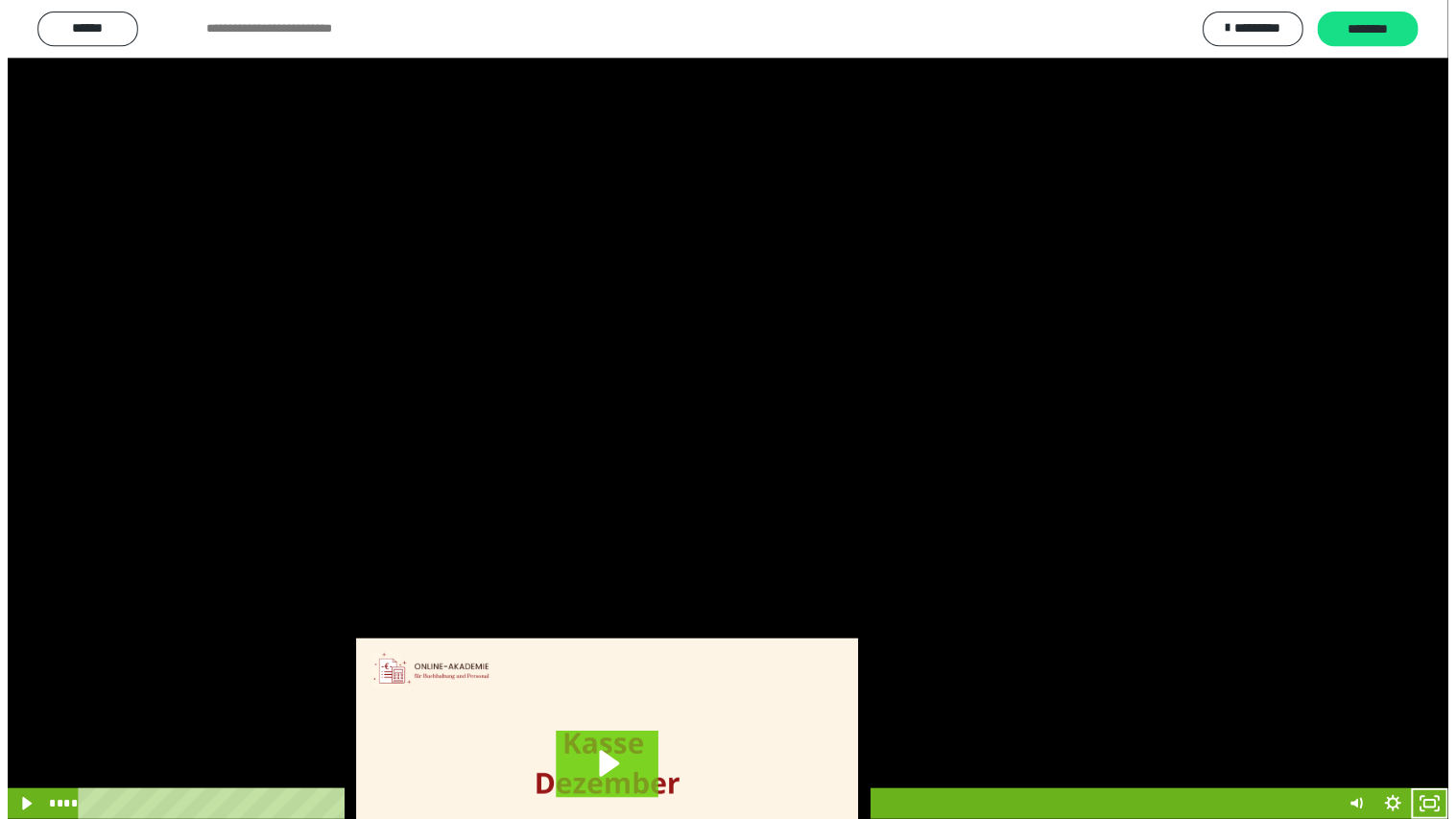 scroll, scrollTop: 3664, scrollLeft: 0, axis: vertical 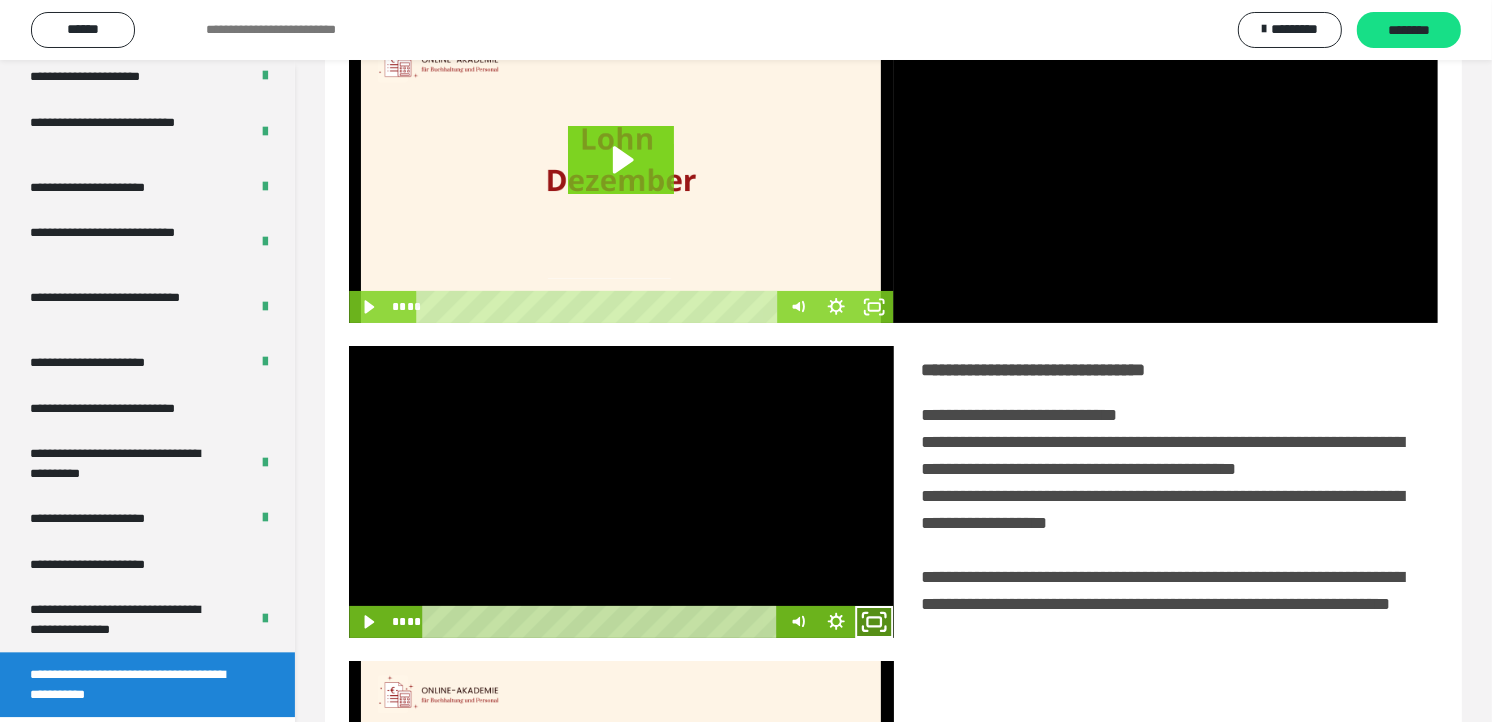 click 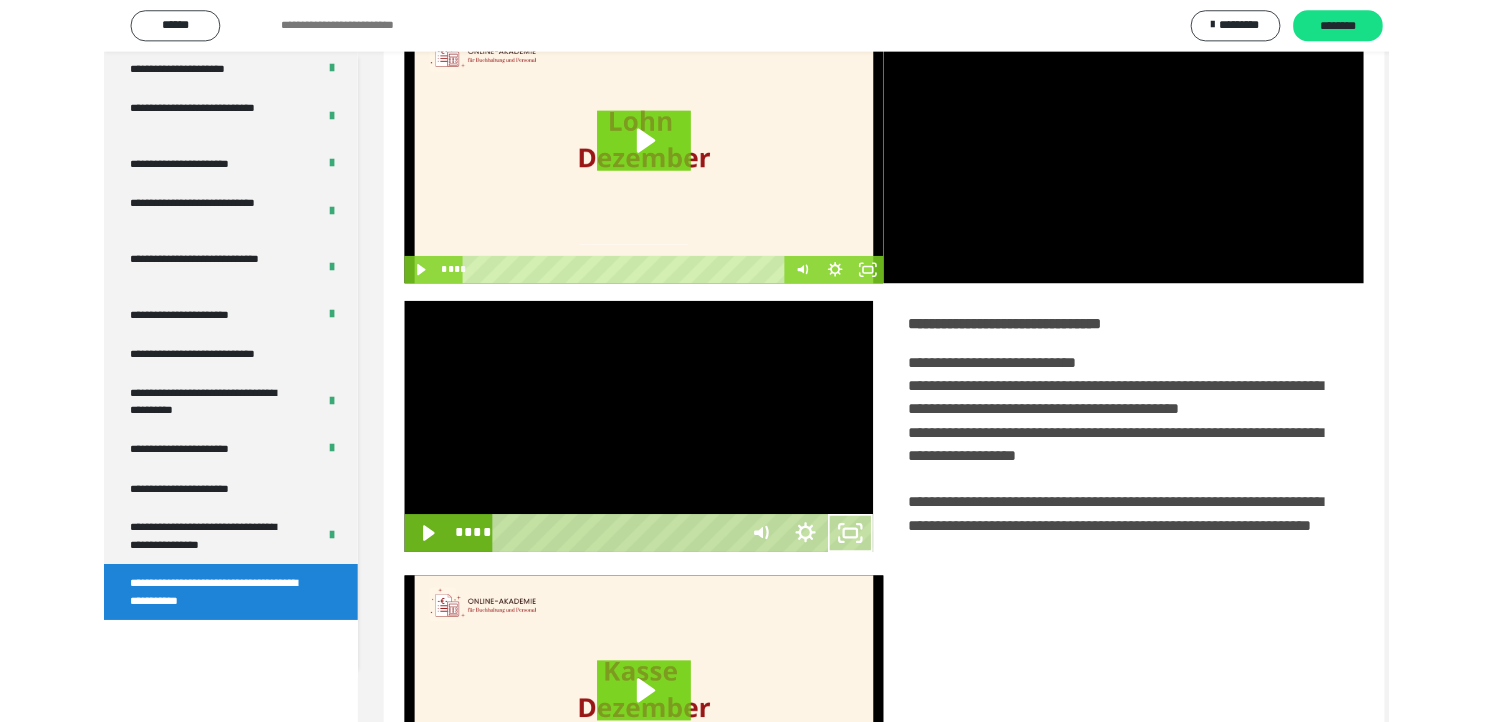 scroll, scrollTop: 3685, scrollLeft: 0, axis: vertical 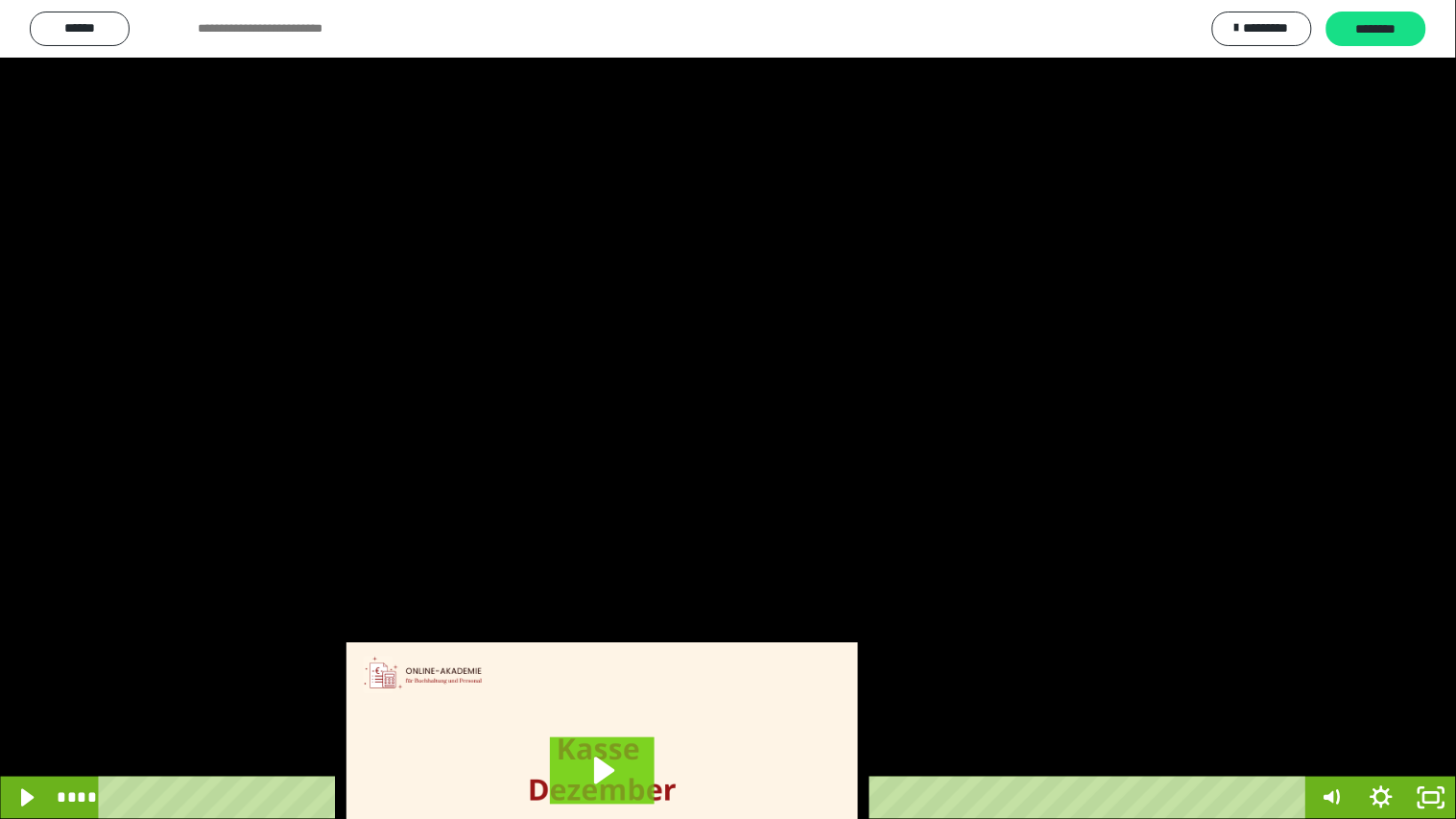 click at bounding box center [728, 409] 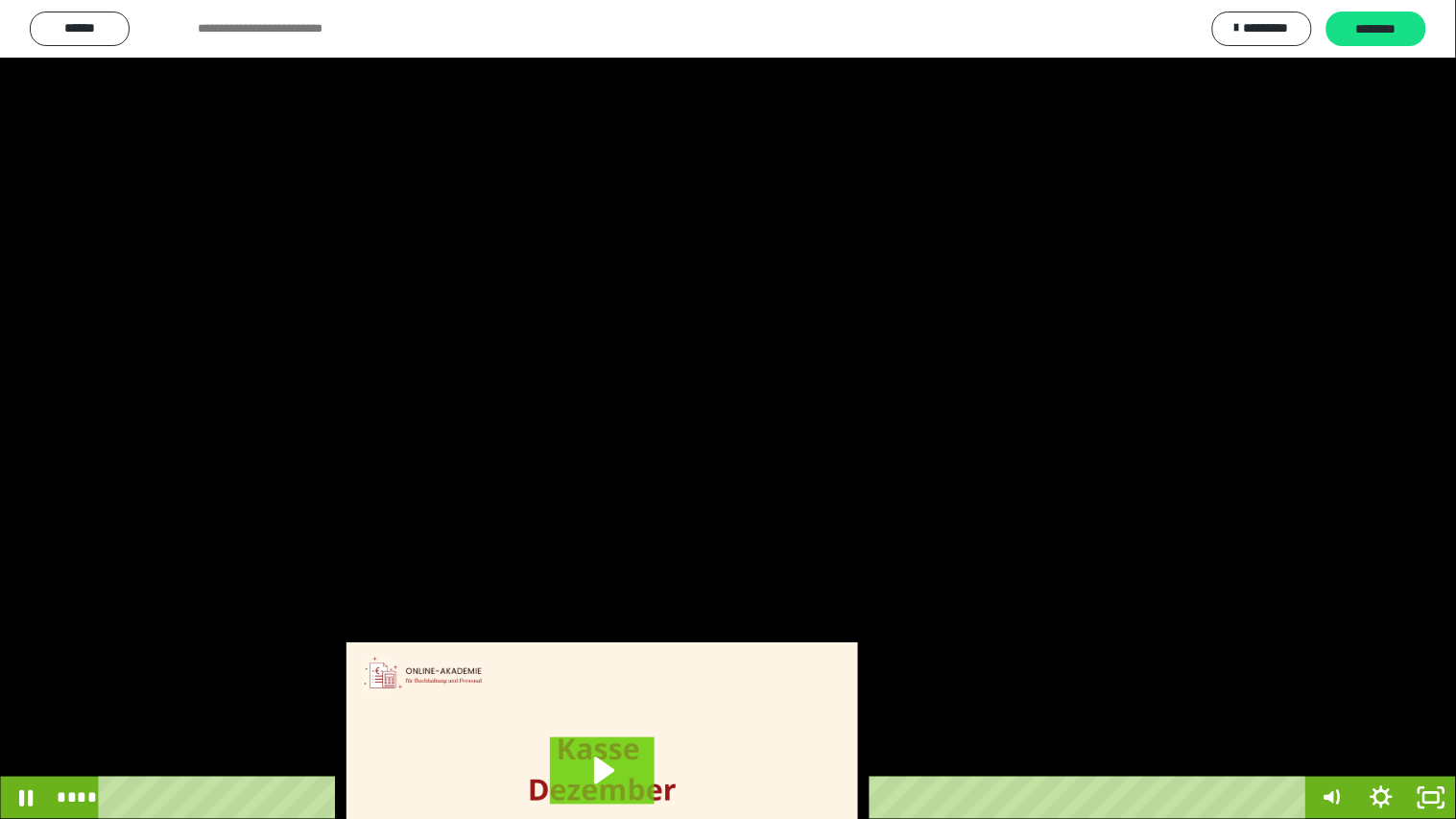 click at bounding box center [728, 409] 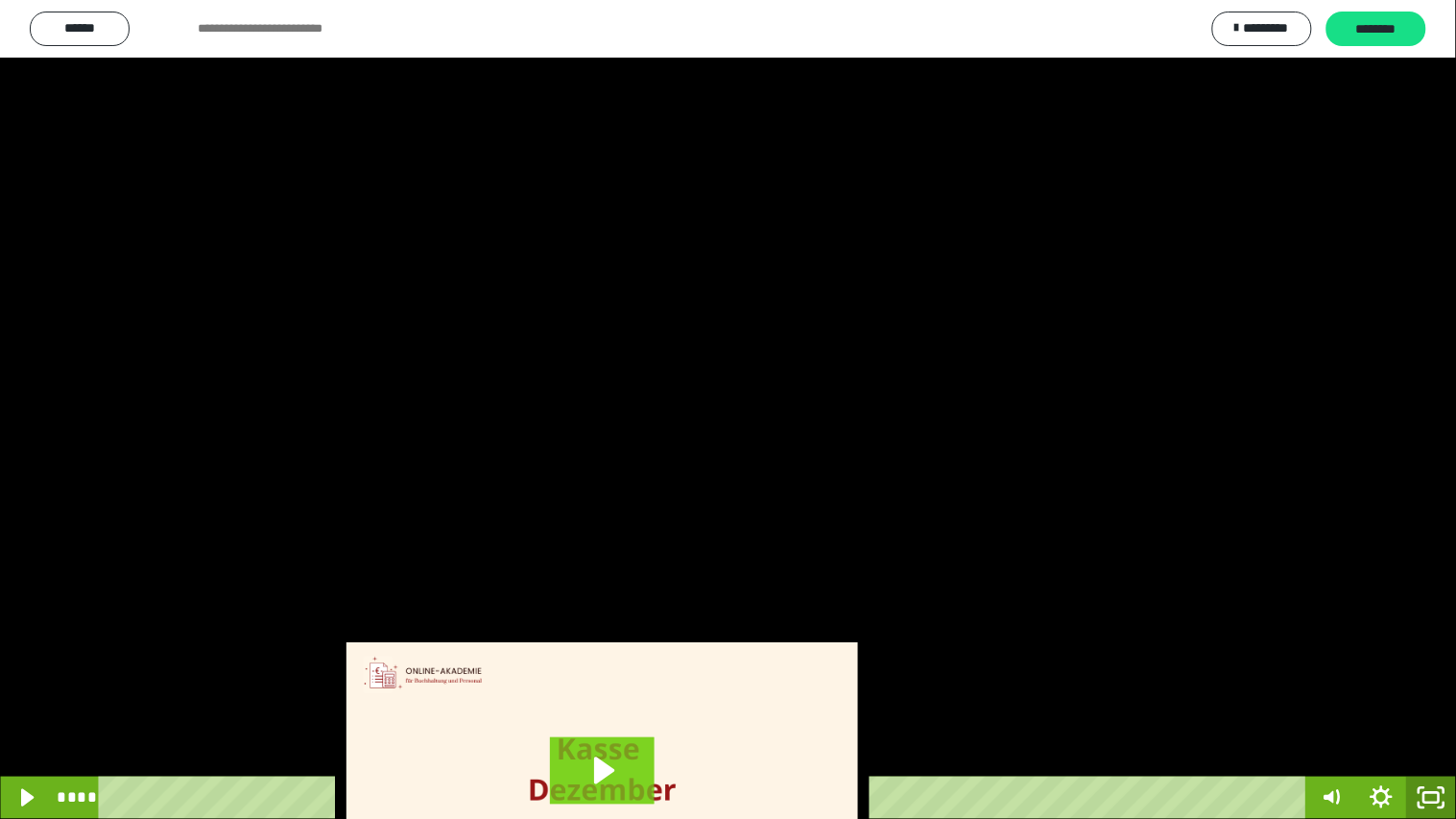 click 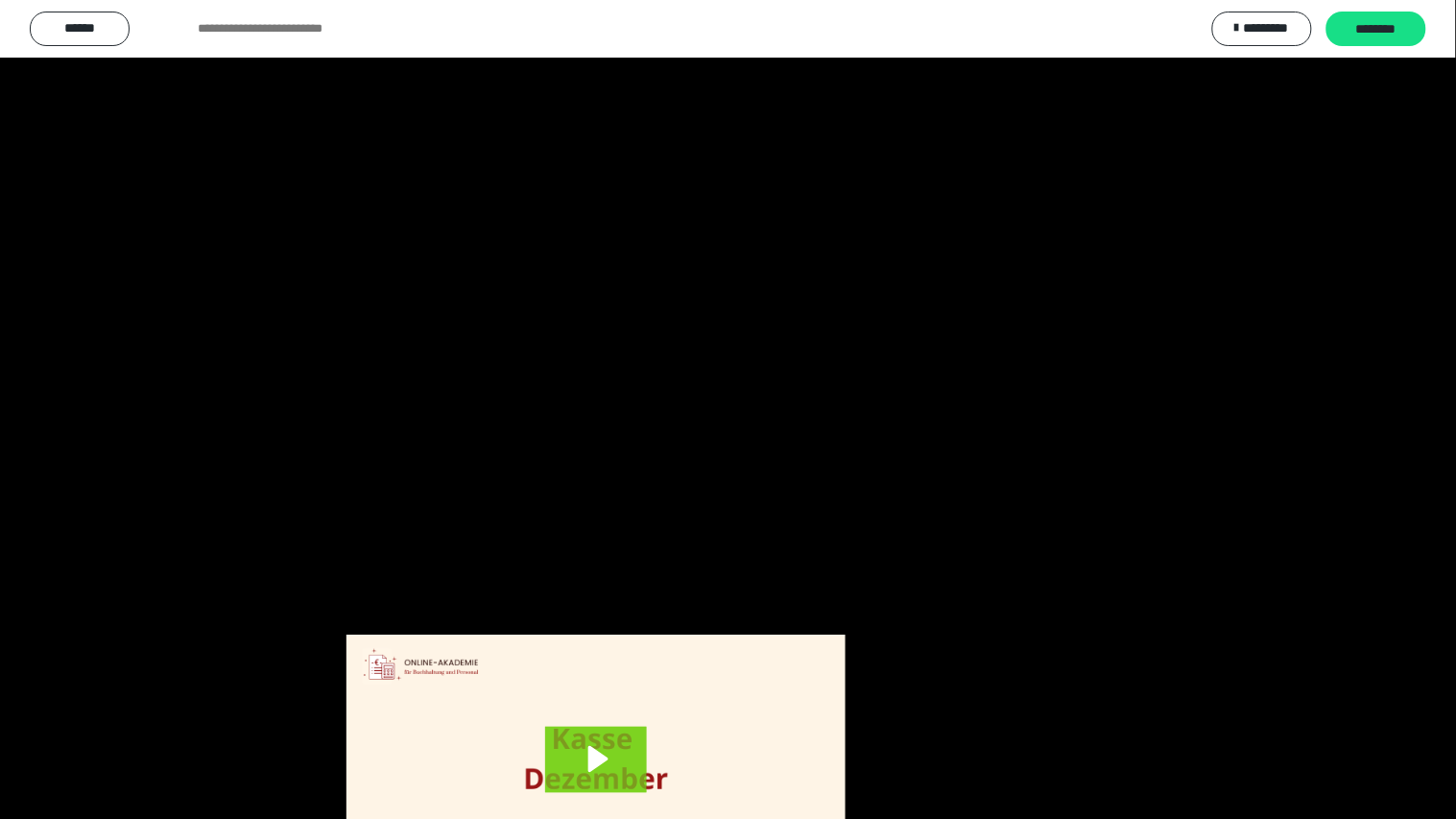 scroll, scrollTop: 3664, scrollLeft: 0, axis: vertical 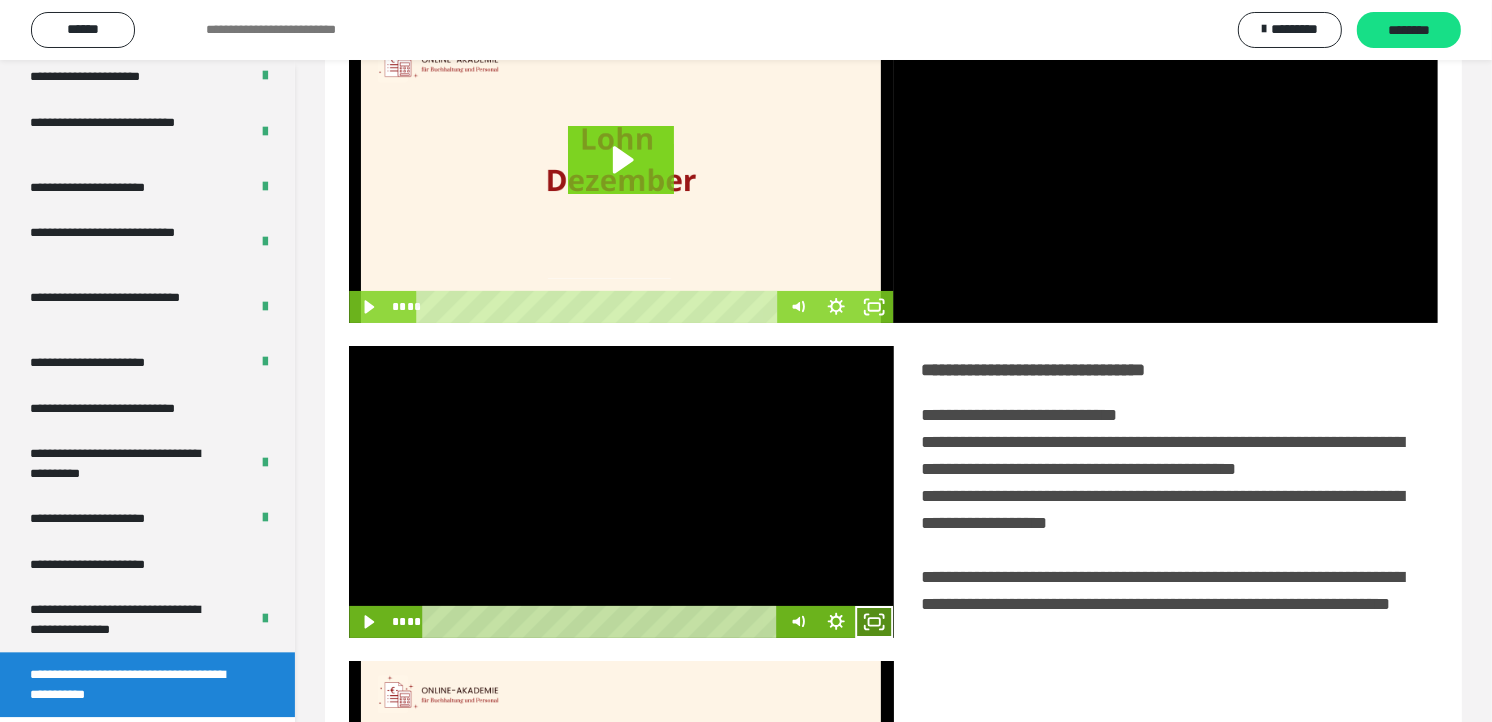 click 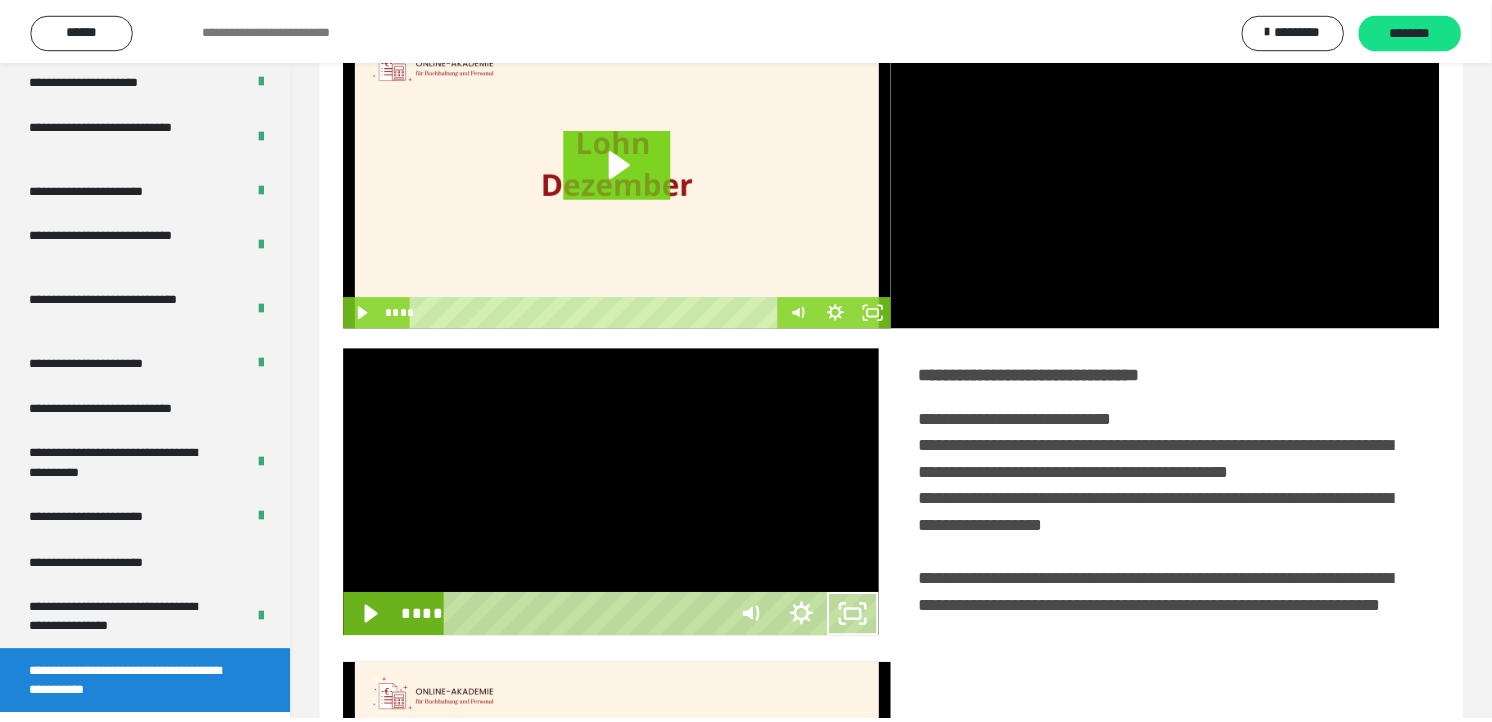 scroll, scrollTop: 3685, scrollLeft: 0, axis: vertical 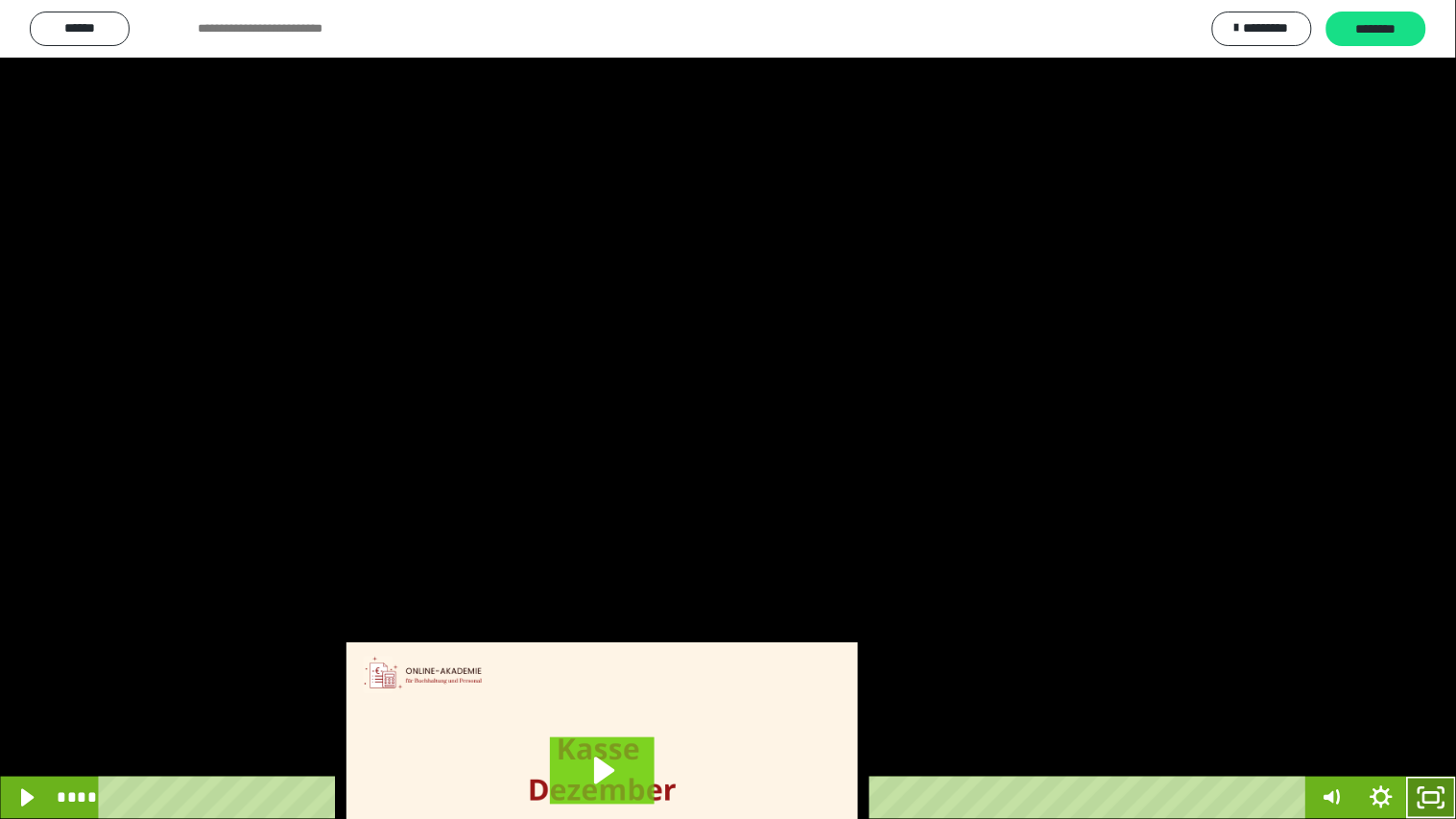 click 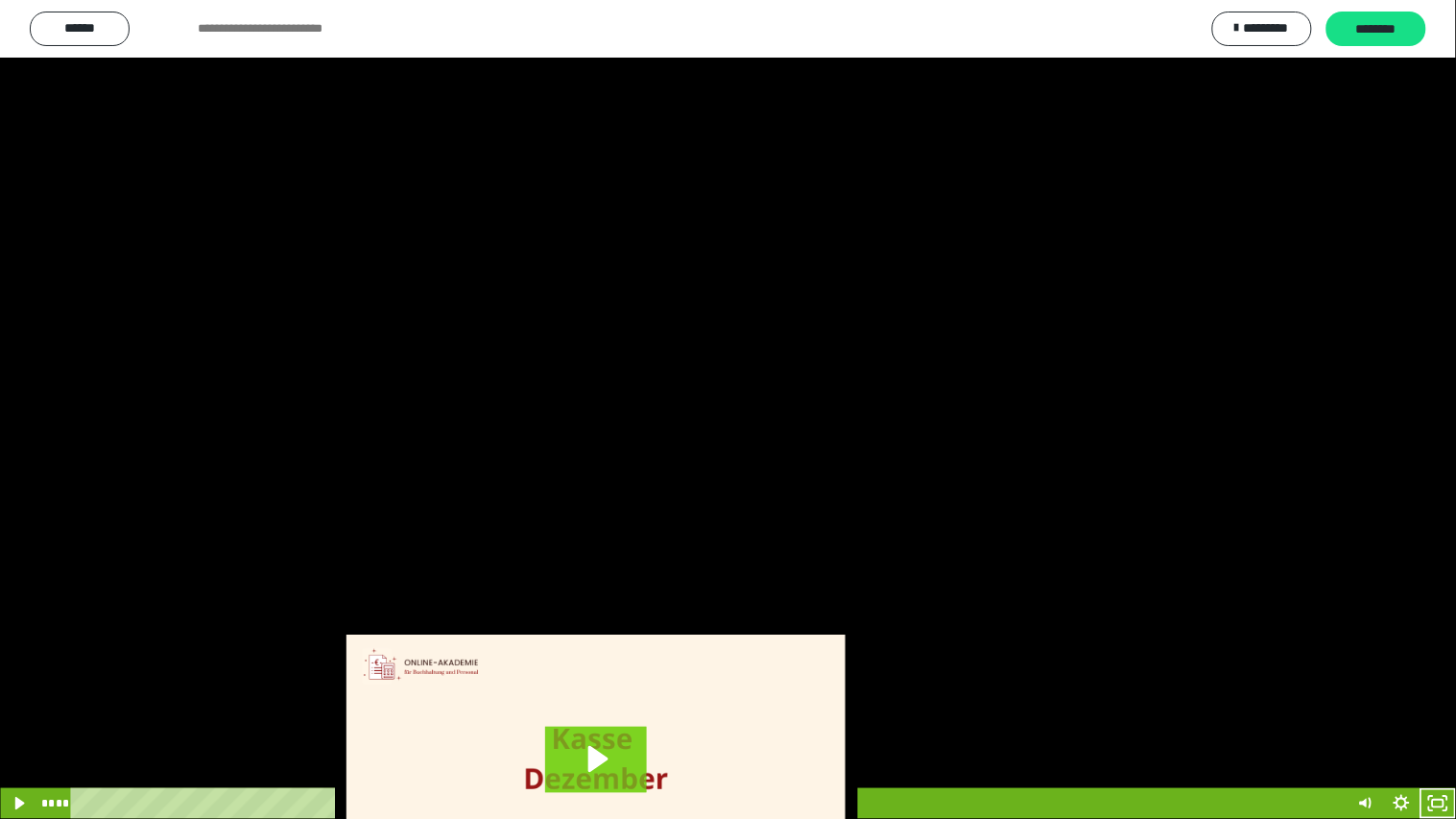 scroll, scrollTop: 3664, scrollLeft: 0, axis: vertical 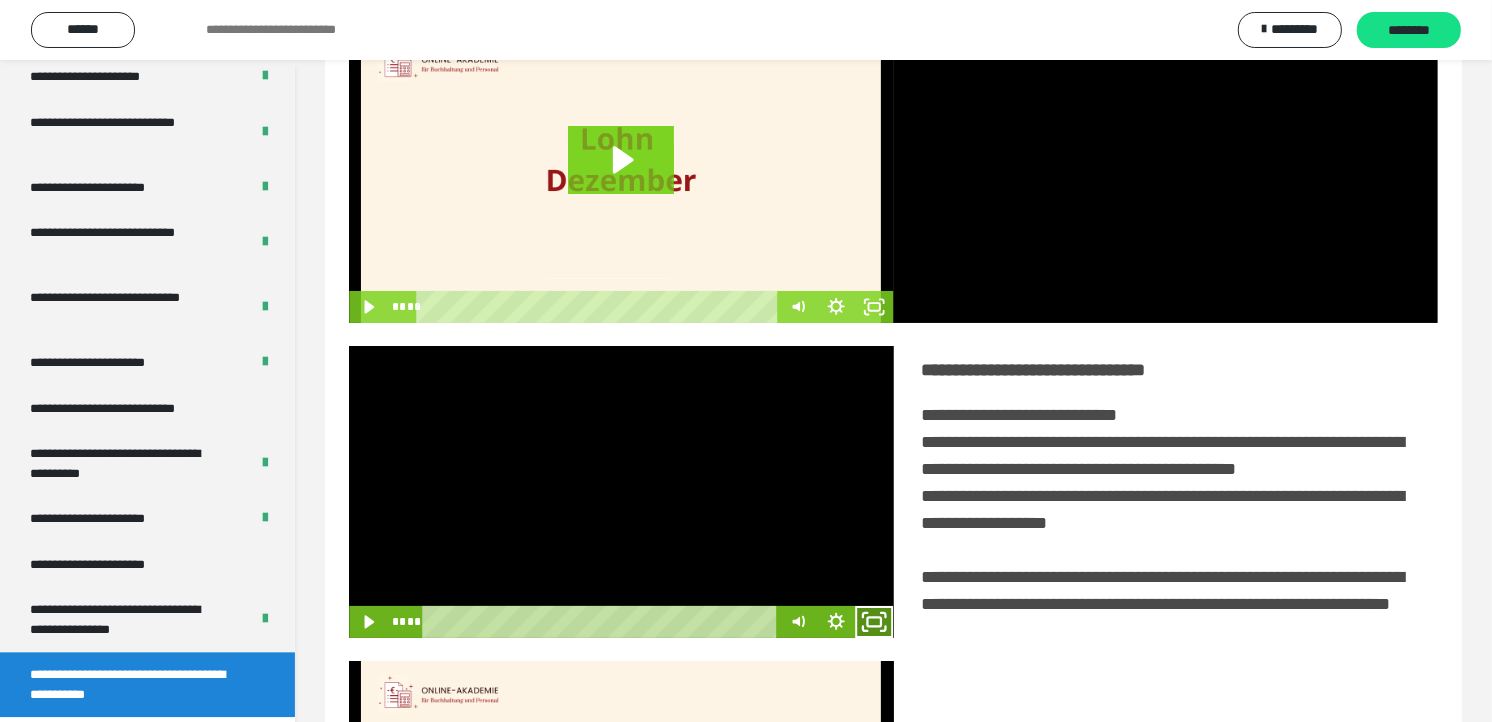 click 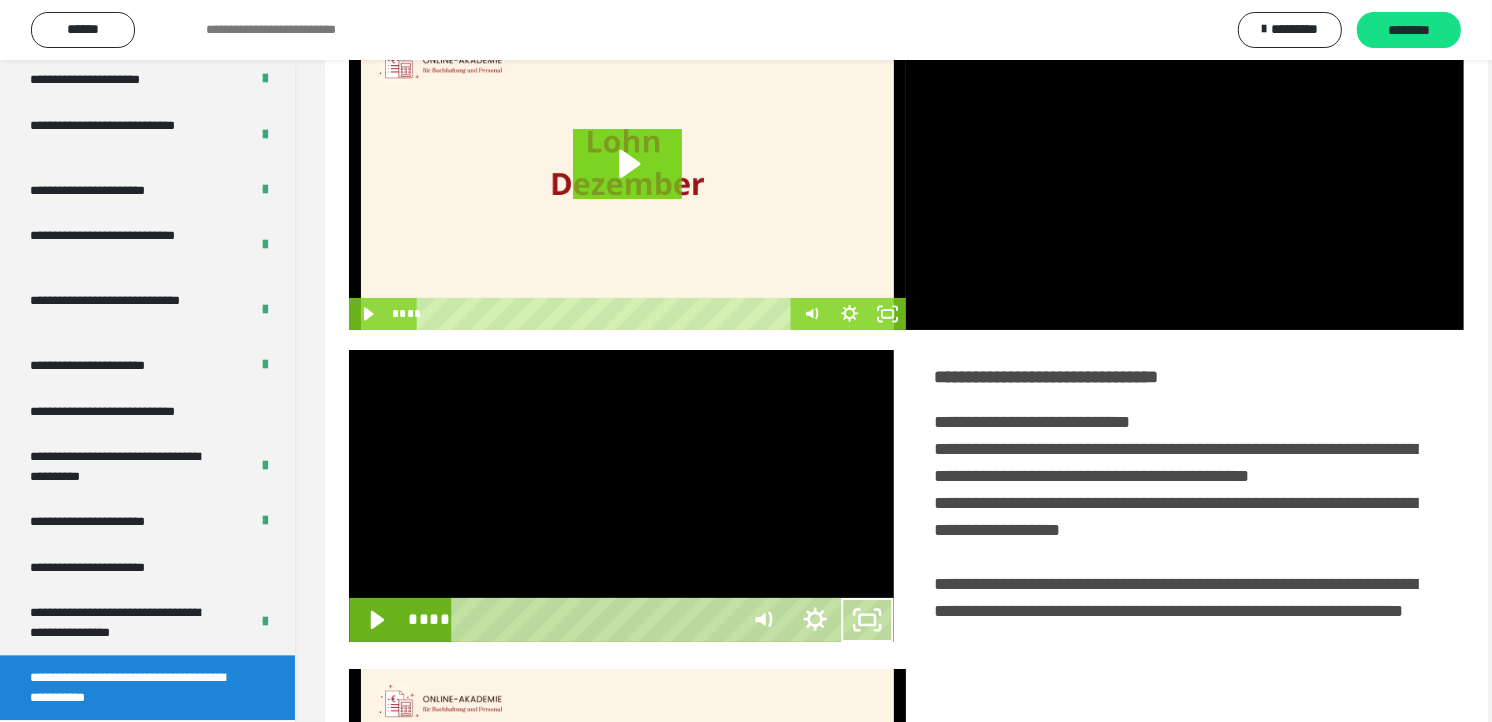scroll, scrollTop: 3685, scrollLeft: 0, axis: vertical 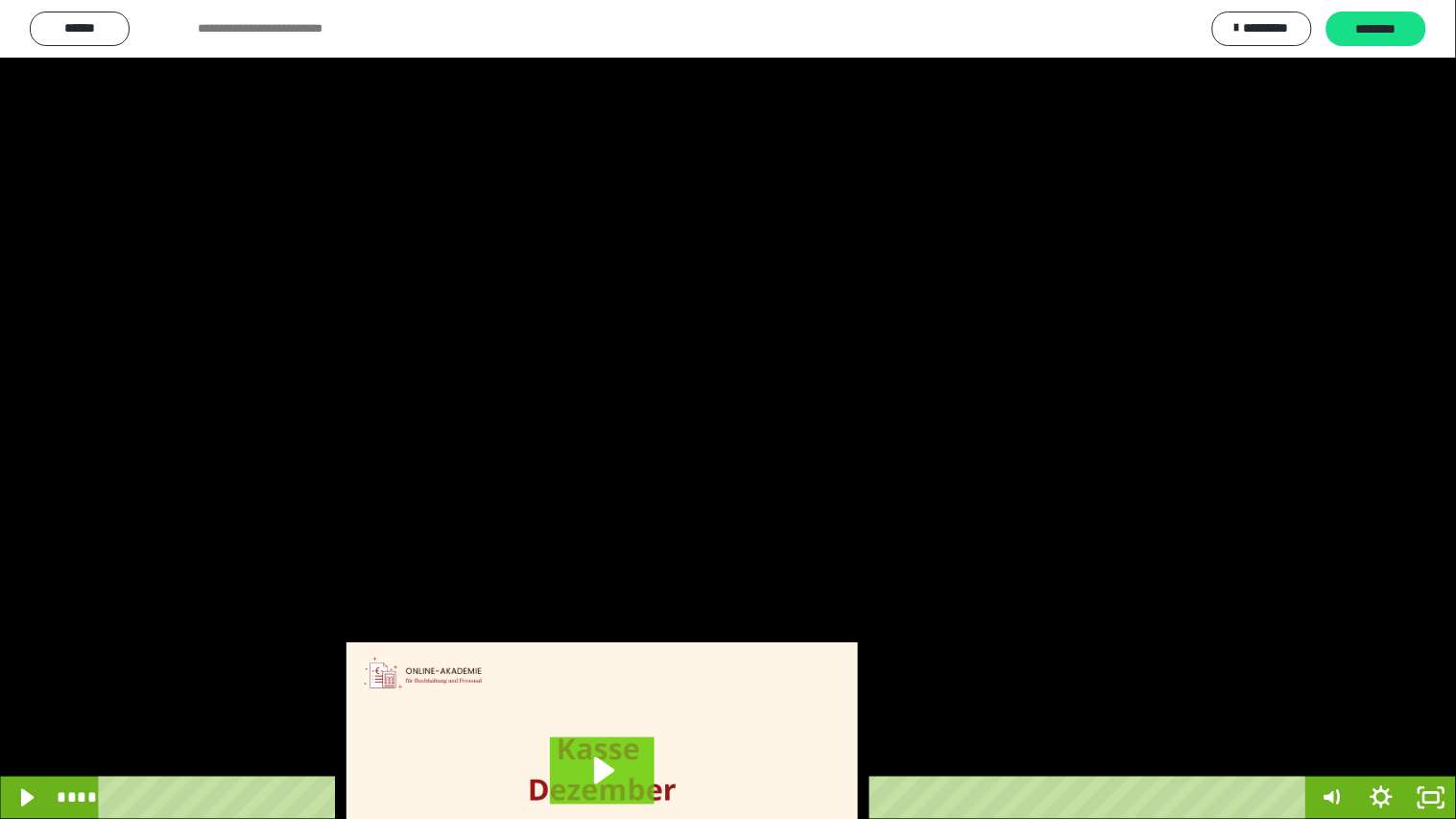 click at bounding box center [728, 409] 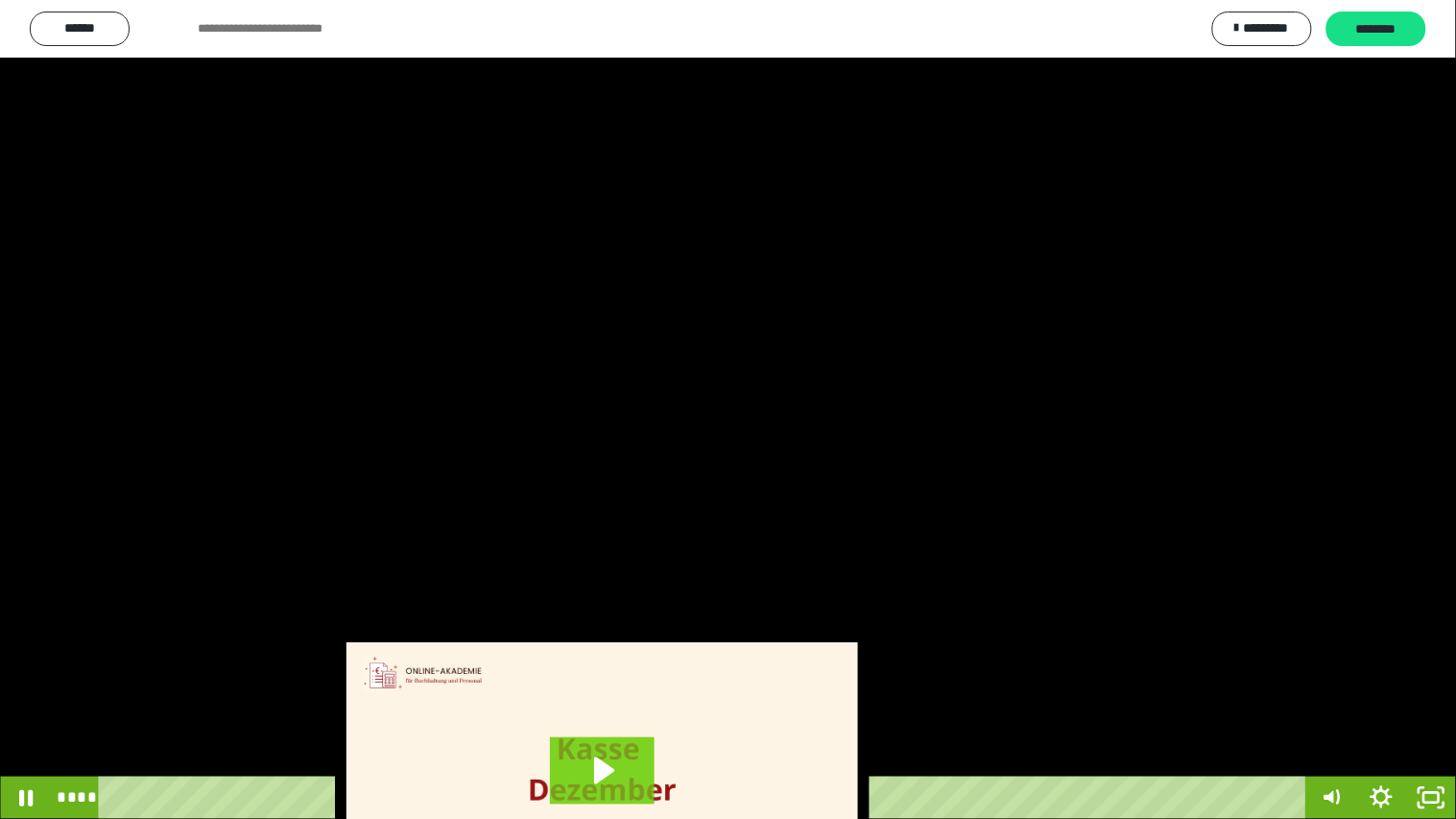 click at bounding box center (728, 409) 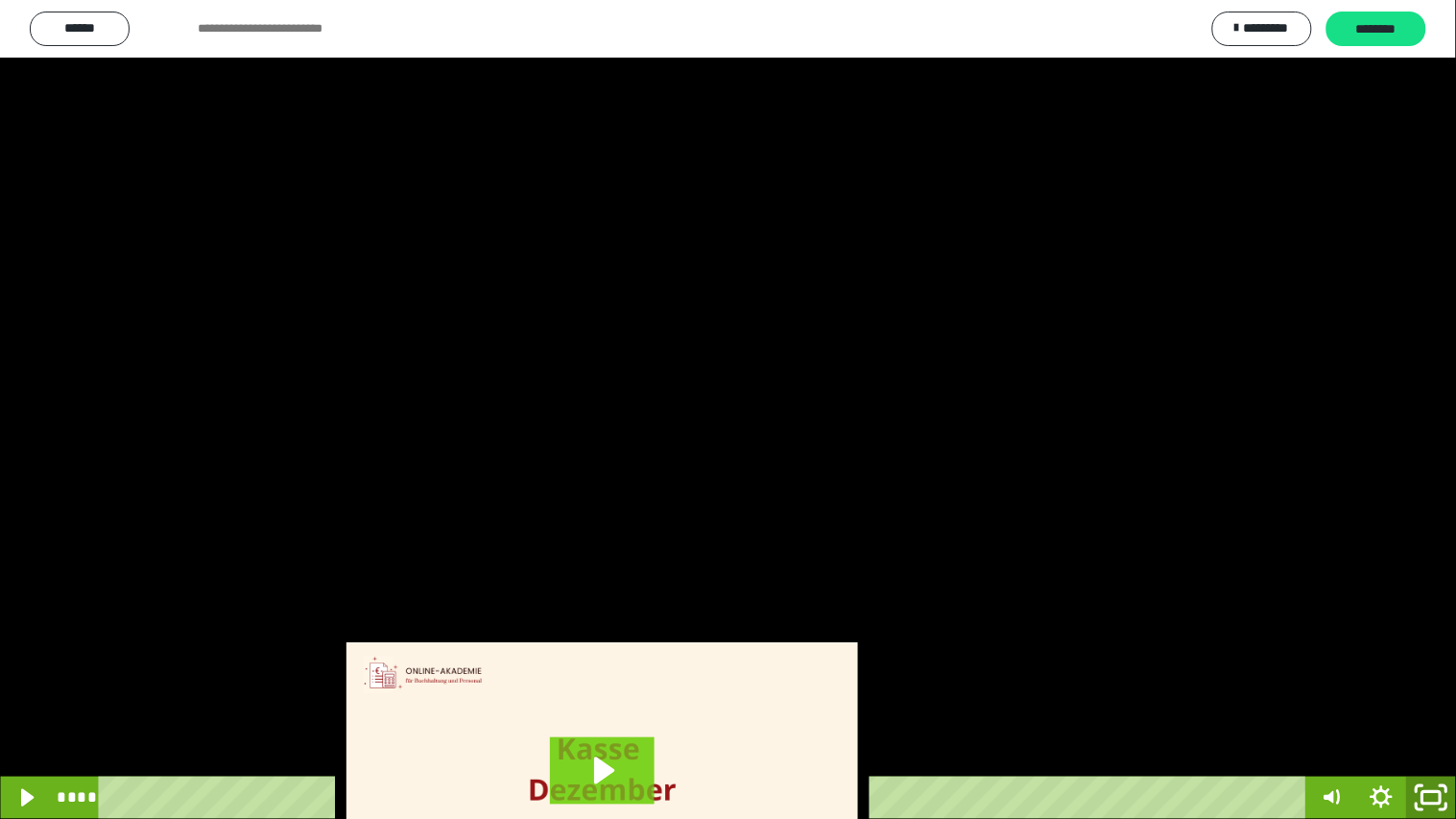 click 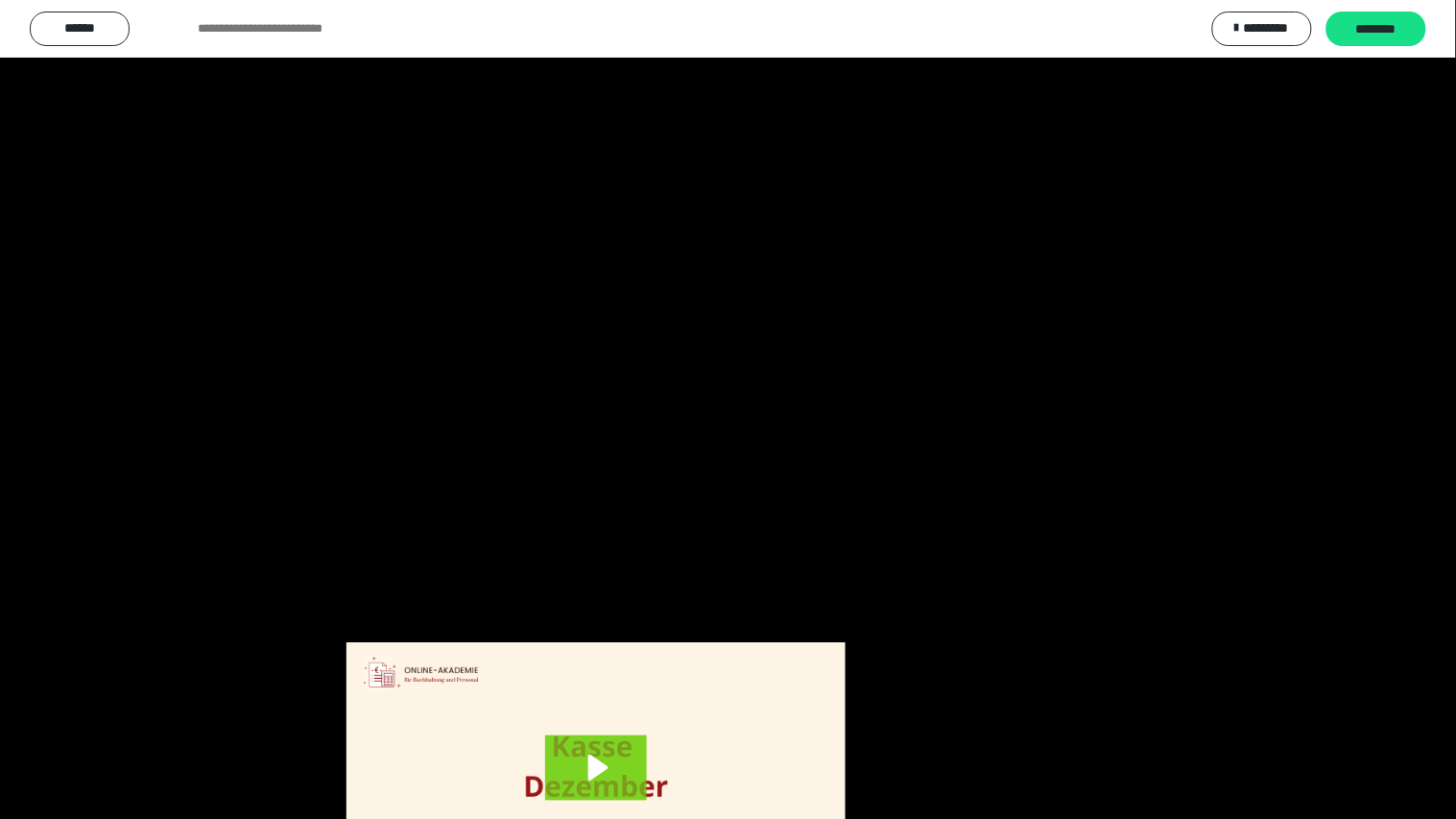 scroll, scrollTop: 3664, scrollLeft: 0, axis: vertical 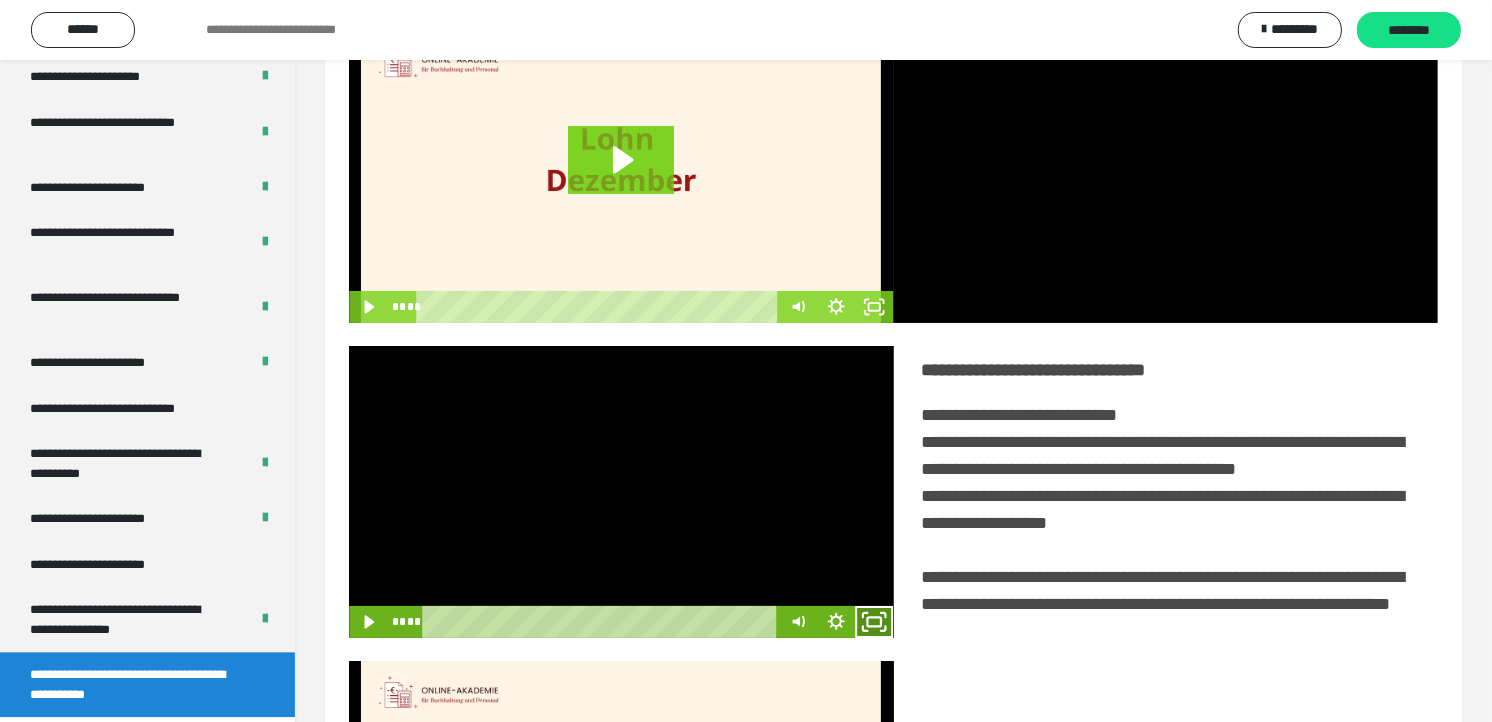 click 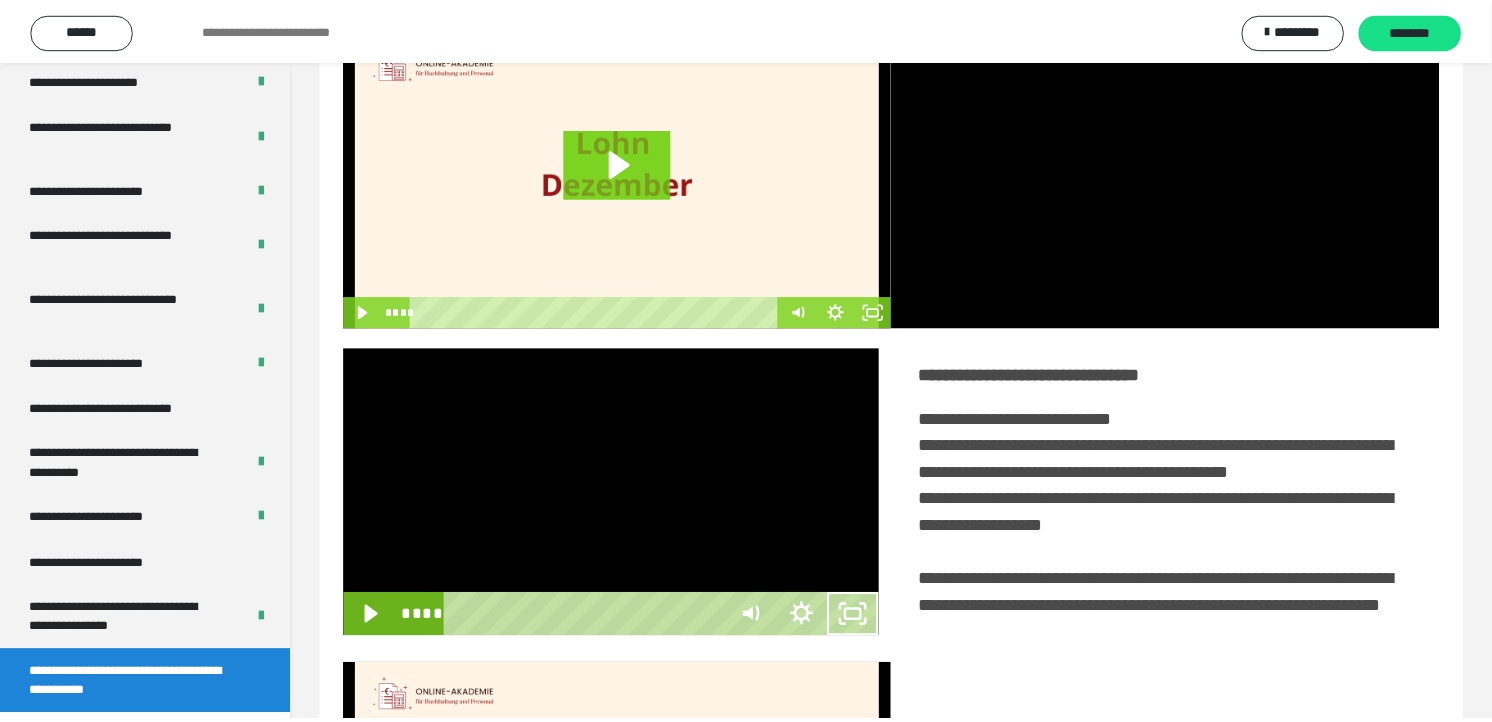 scroll, scrollTop: 3685, scrollLeft: 0, axis: vertical 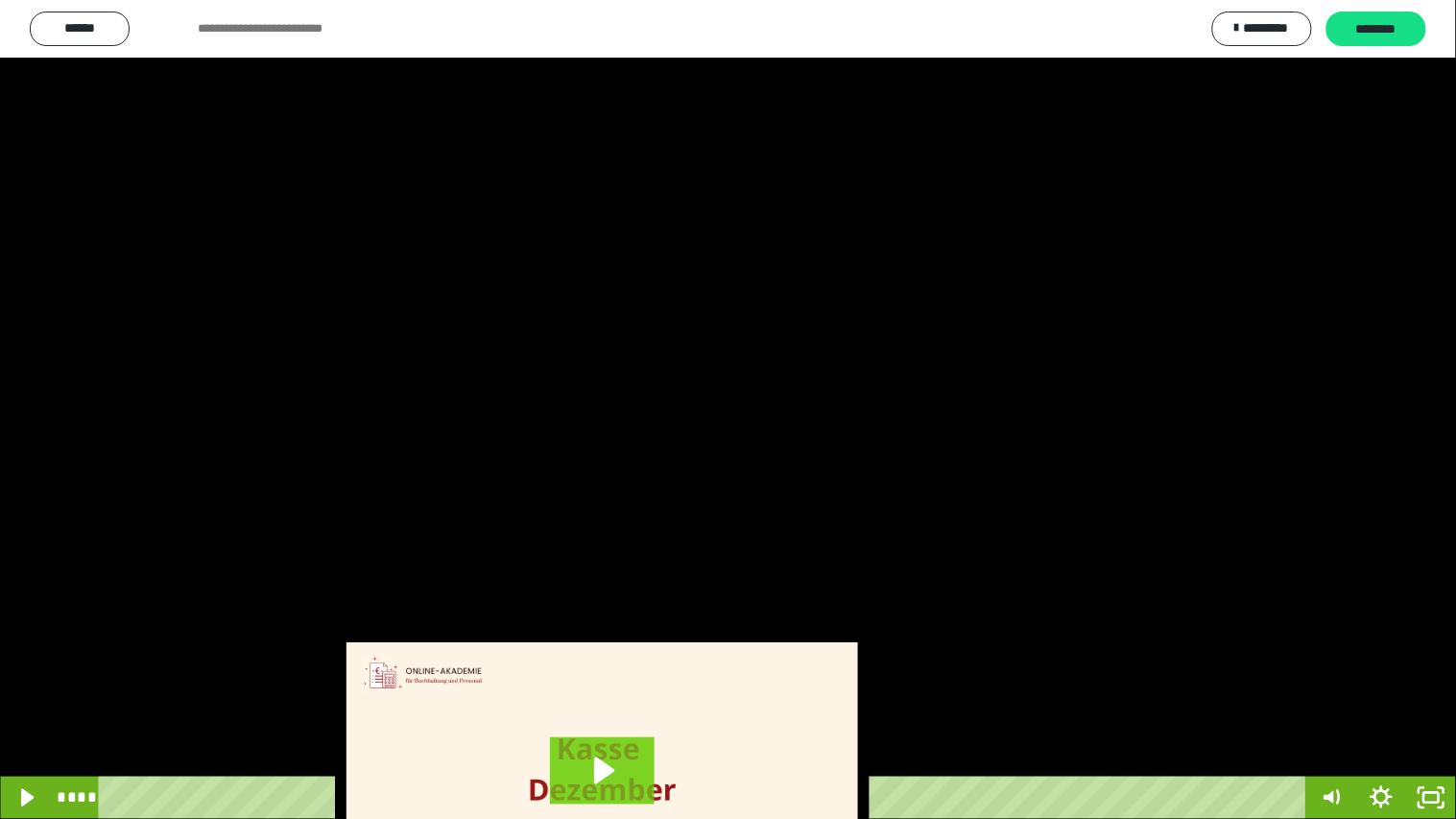 click at bounding box center (728, 409) 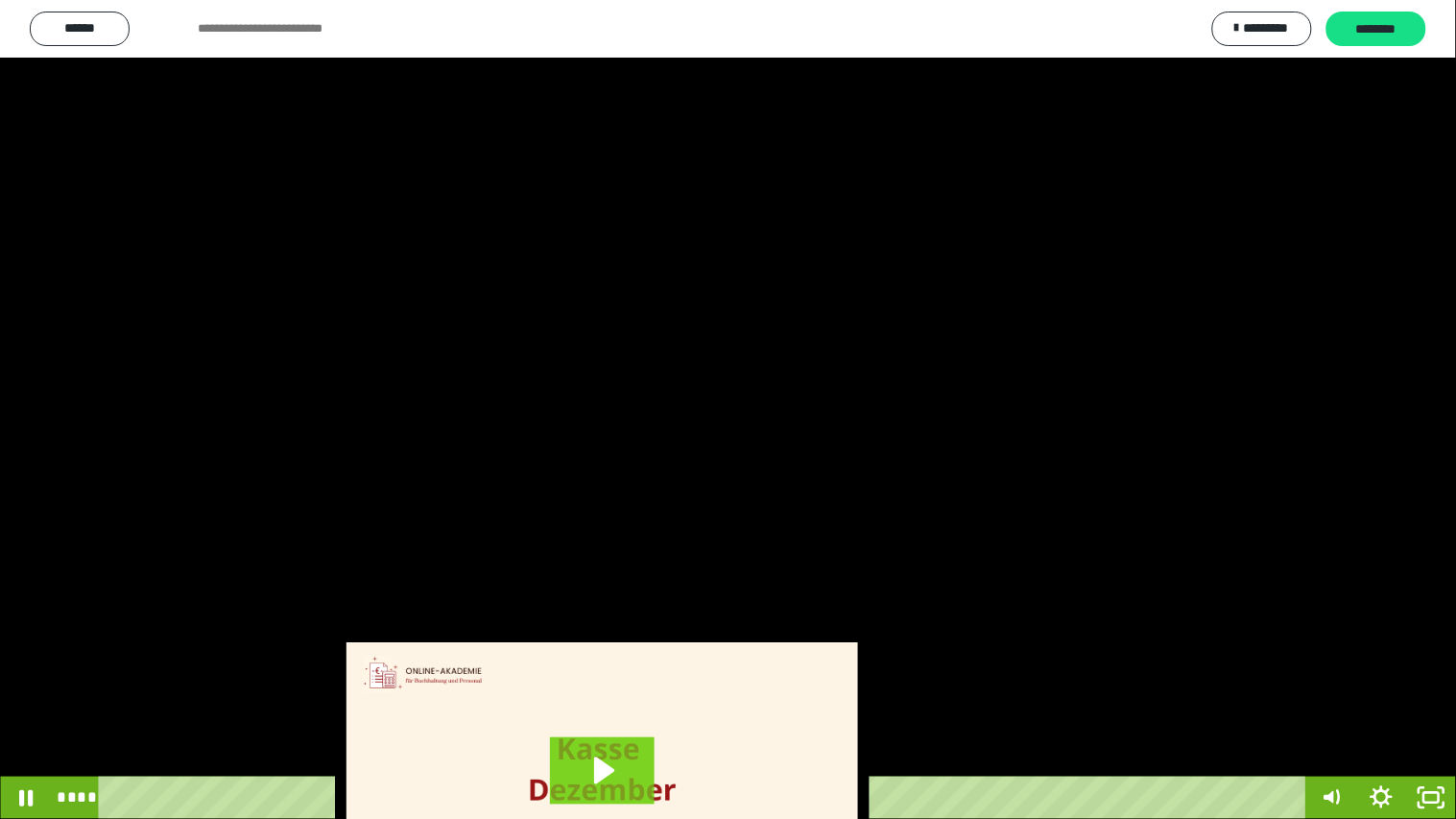 click at bounding box center [728, 409] 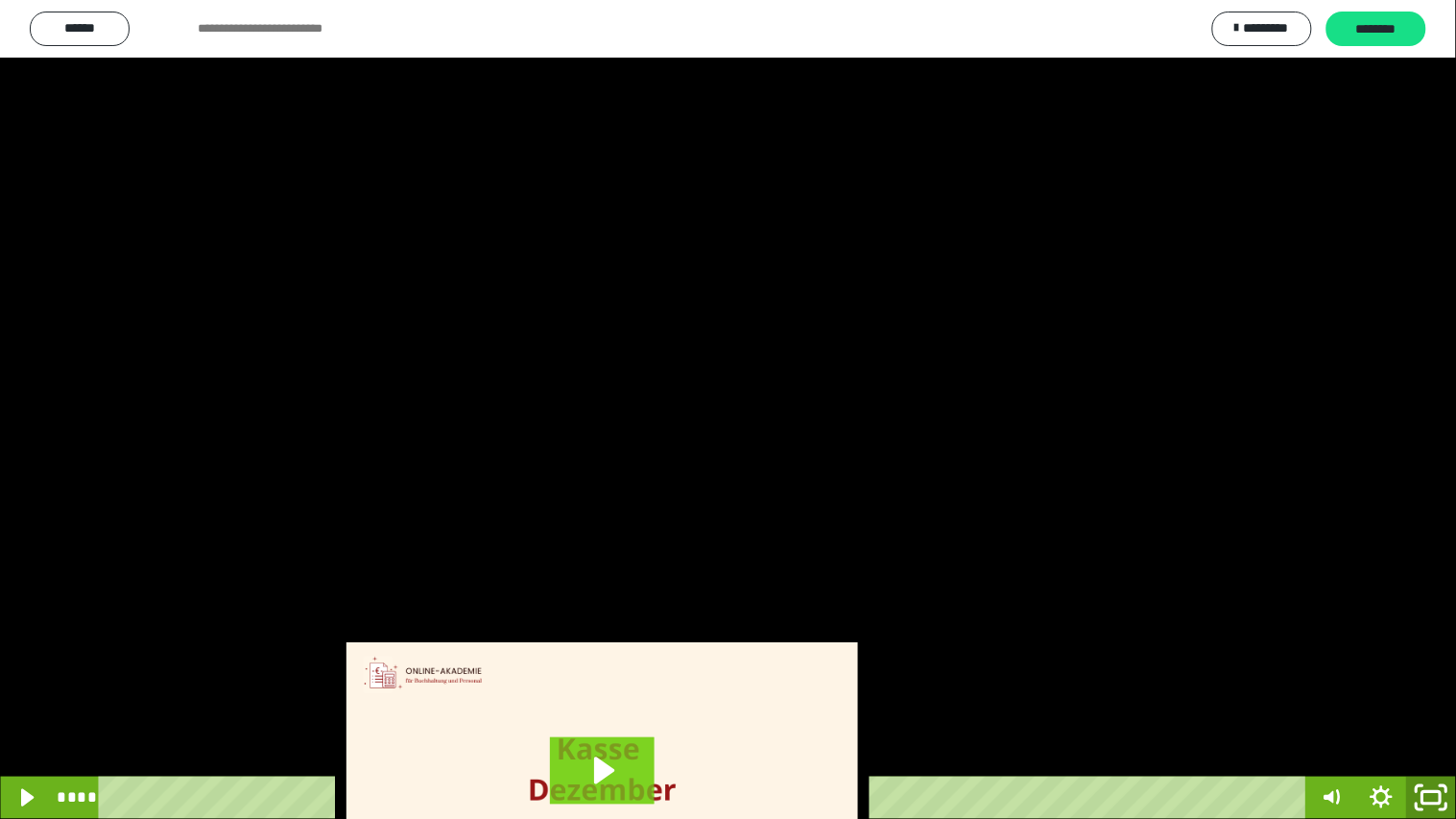 click 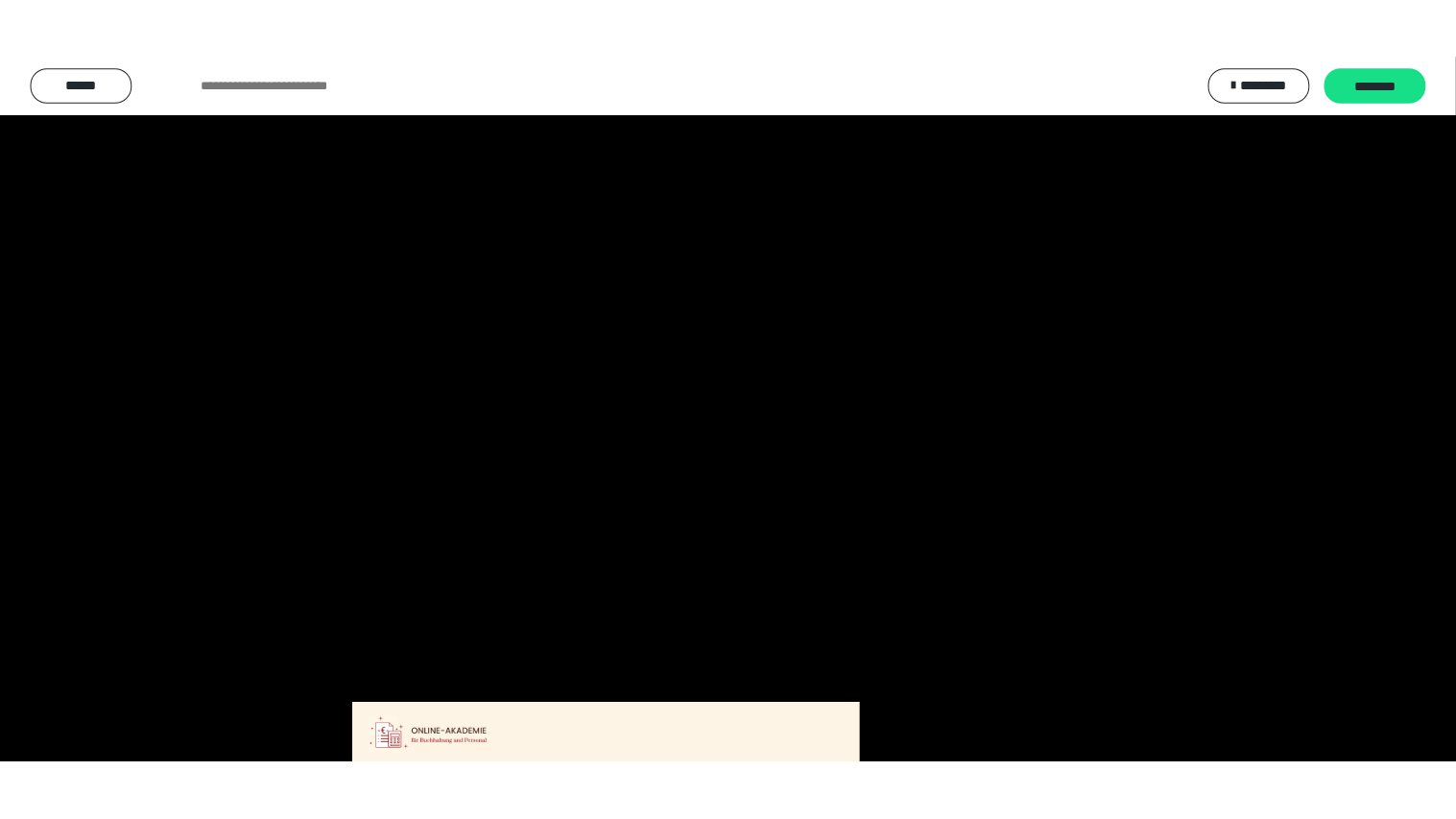 scroll, scrollTop: 3664, scrollLeft: 0, axis: vertical 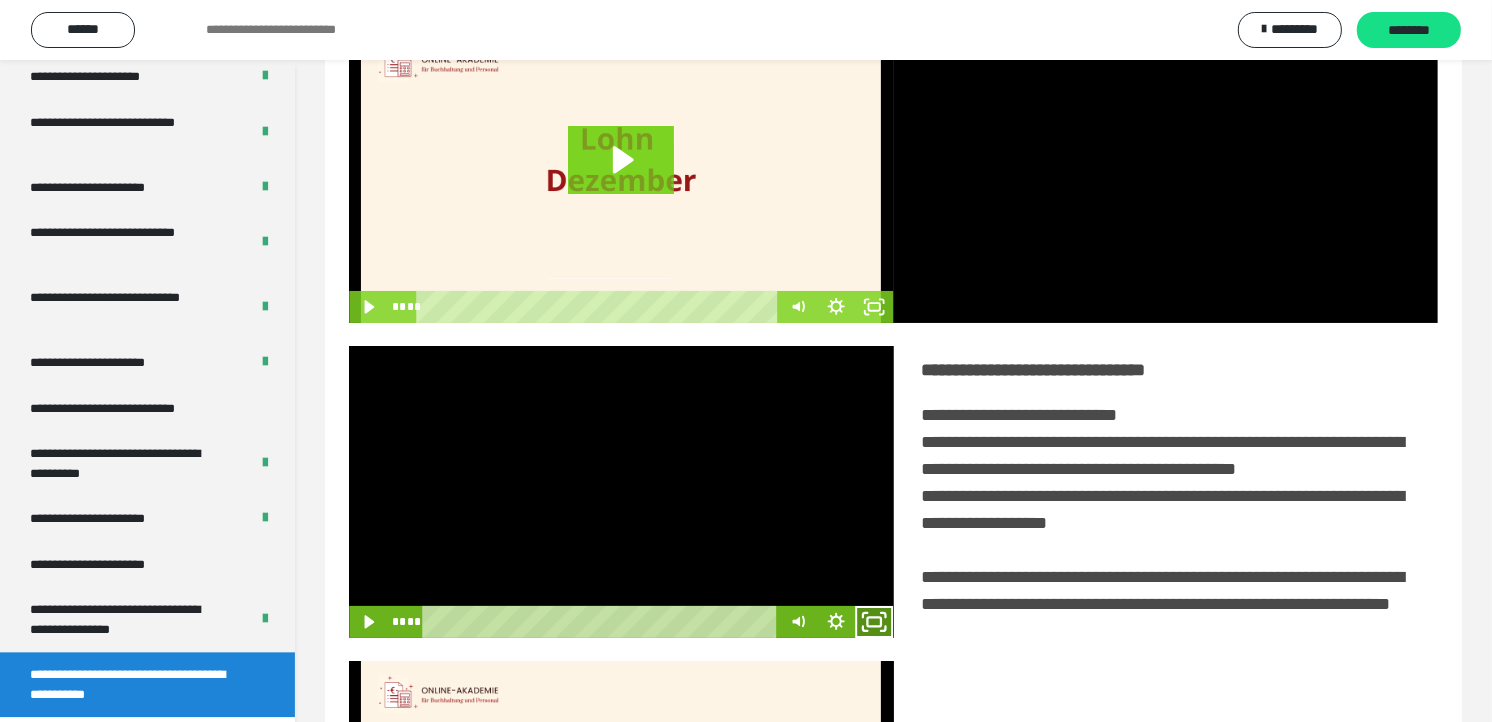 click 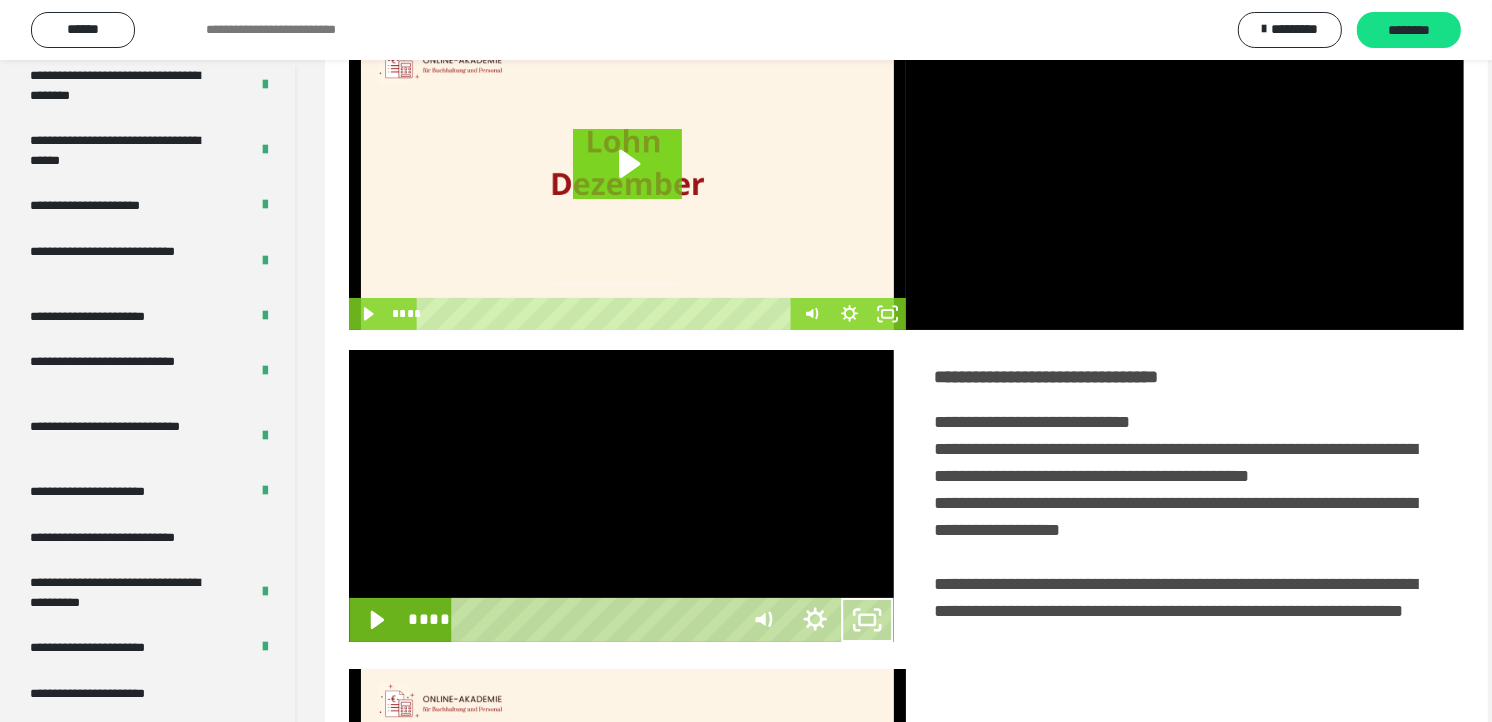 scroll, scrollTop: 3685, scrollLeft: 0, axis: vertical 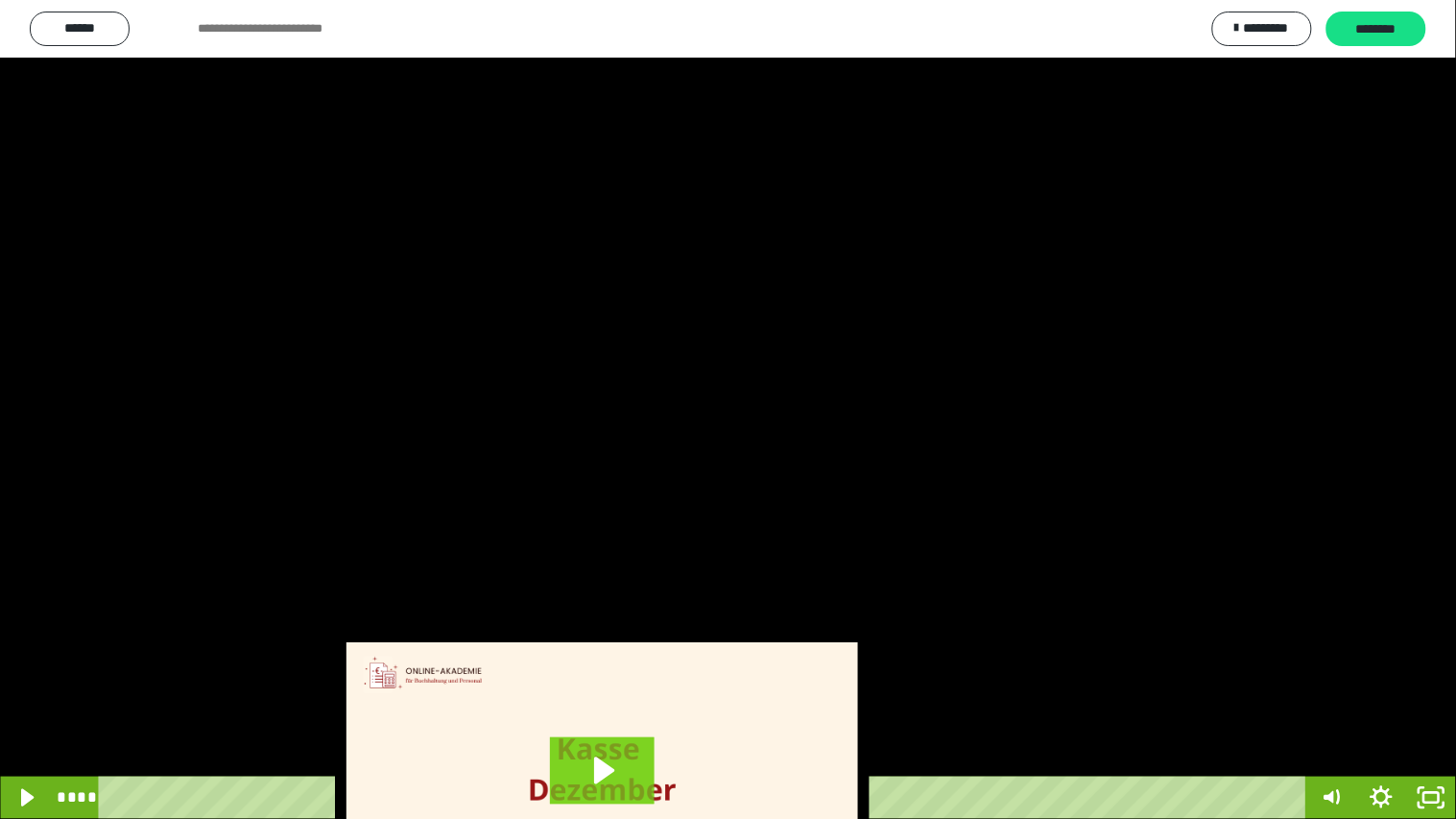 click at bounding box center [728, 409] 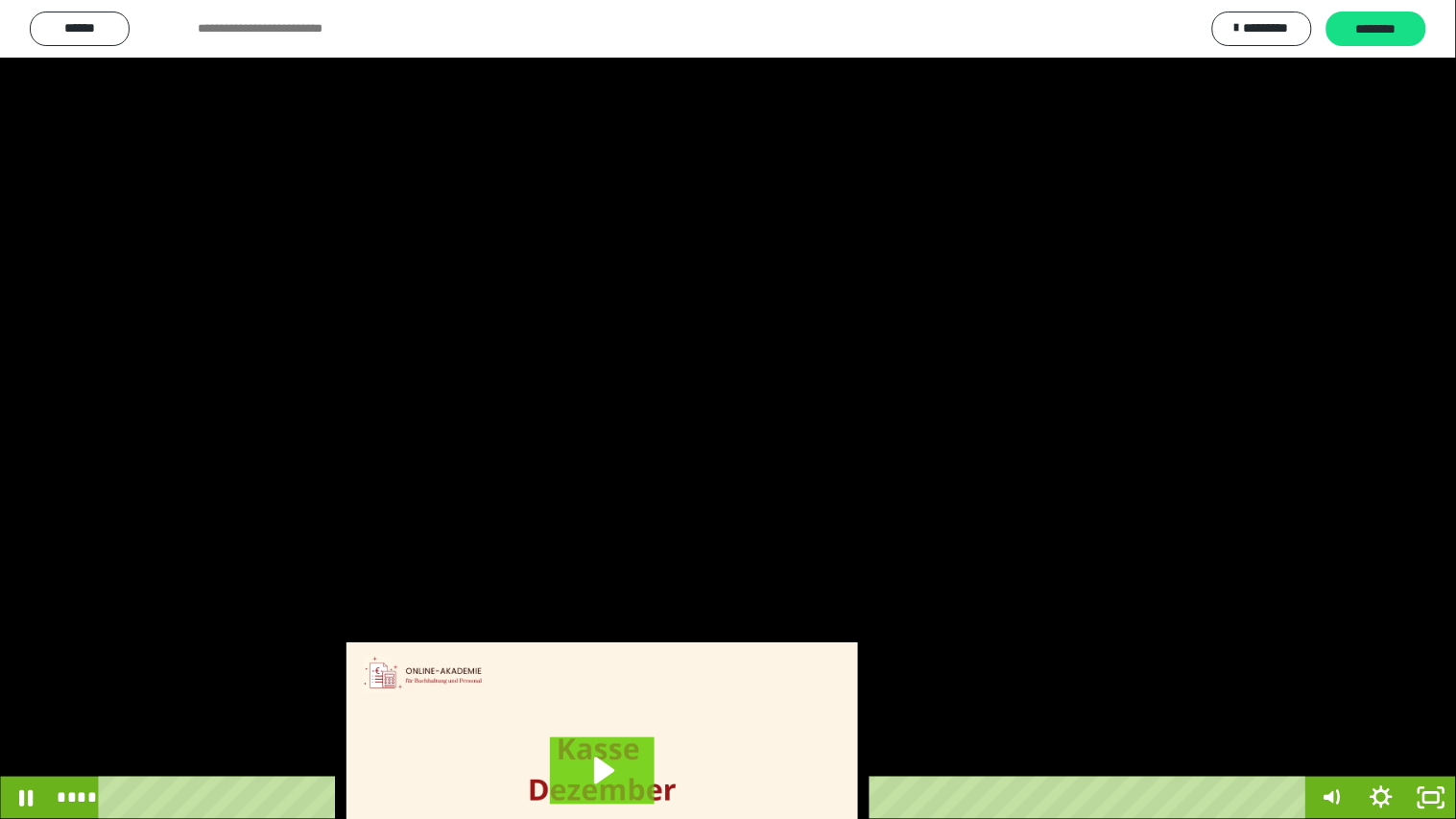 drag, startPoint x: 742, startPoint y: 399, endPoint x: 788, endPoint y: 421, distance: 50.990195 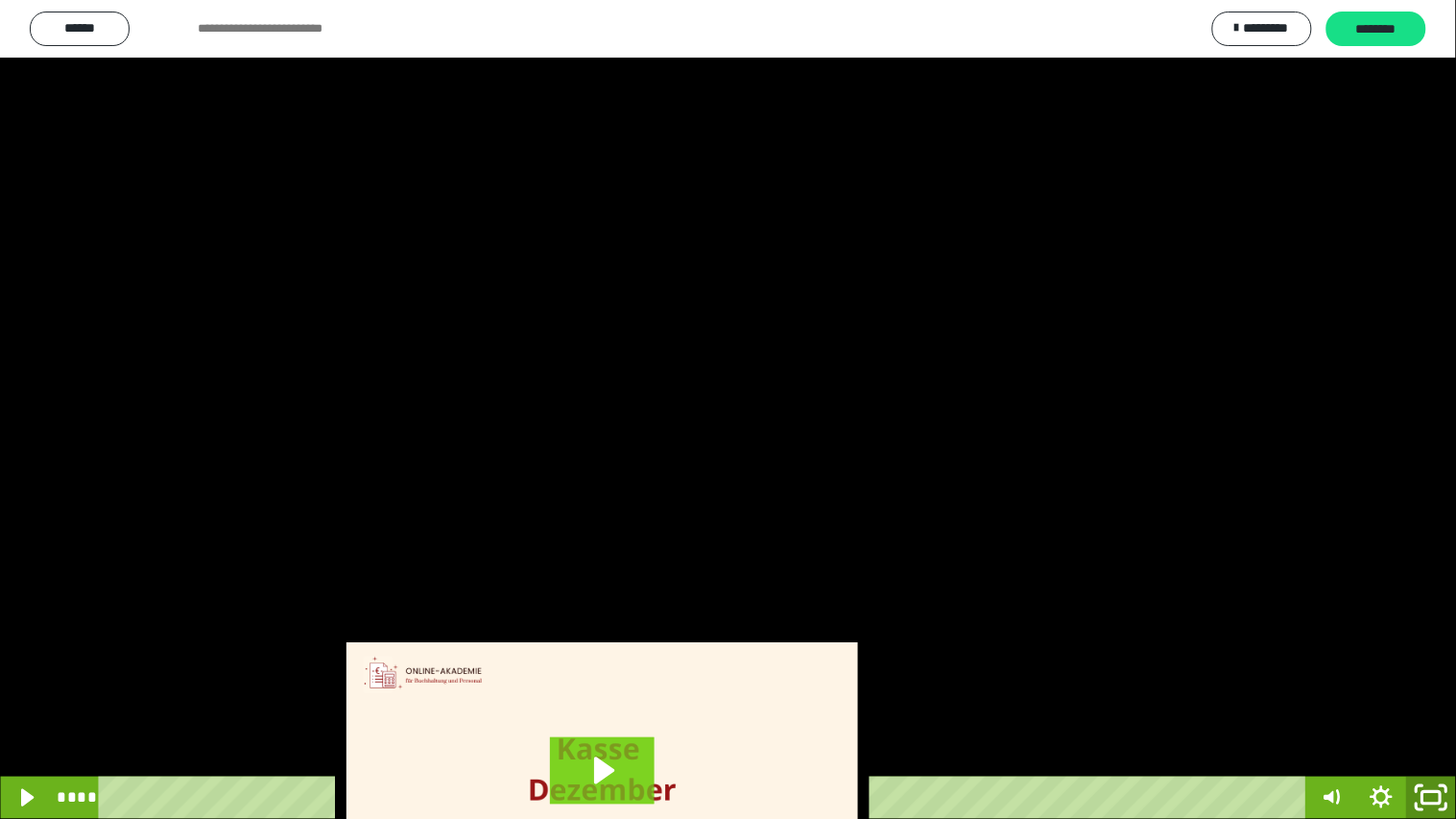 click 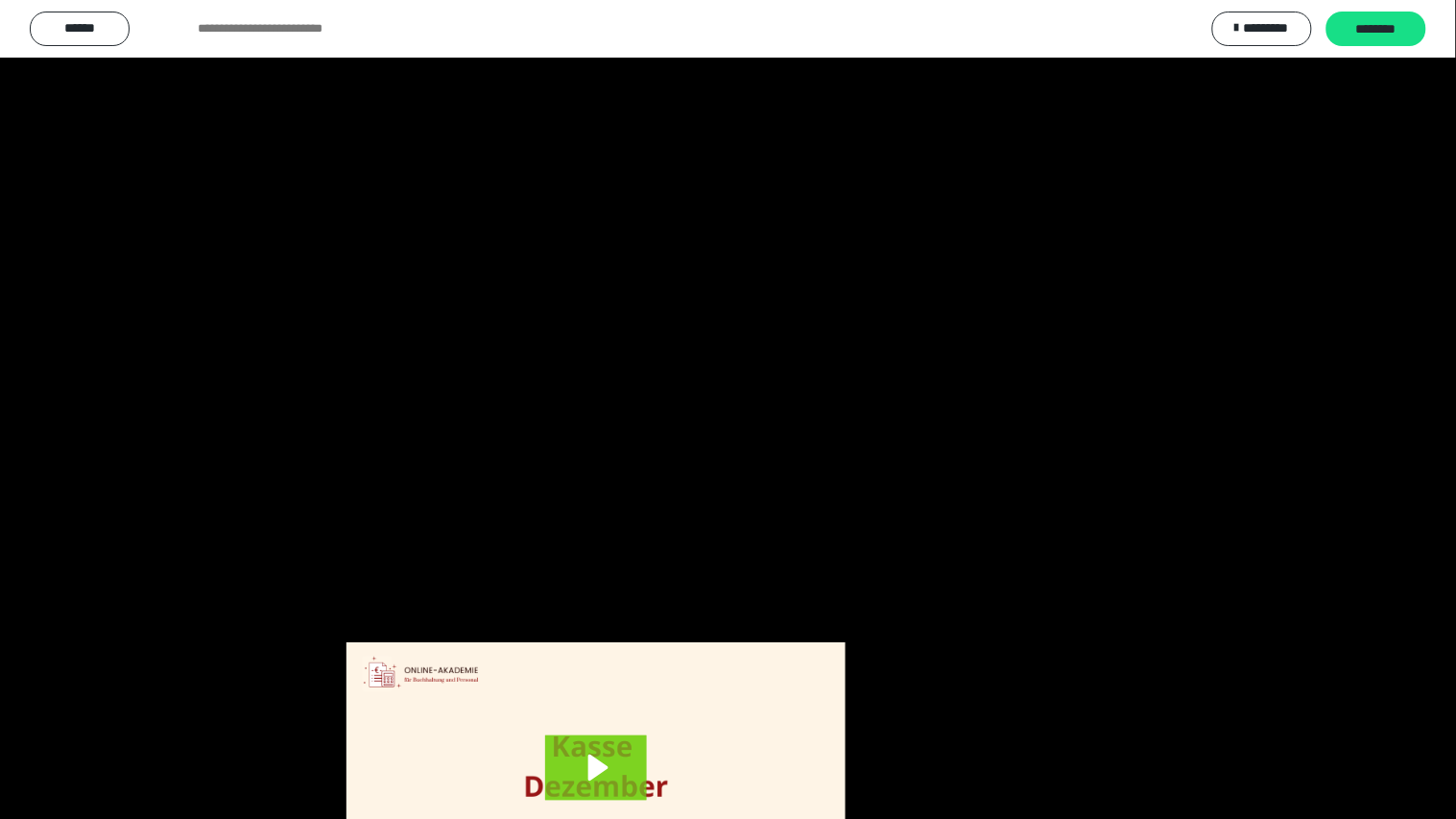 scroll, scrollTop: 3664, scrollLeft: 0, axis: vertical 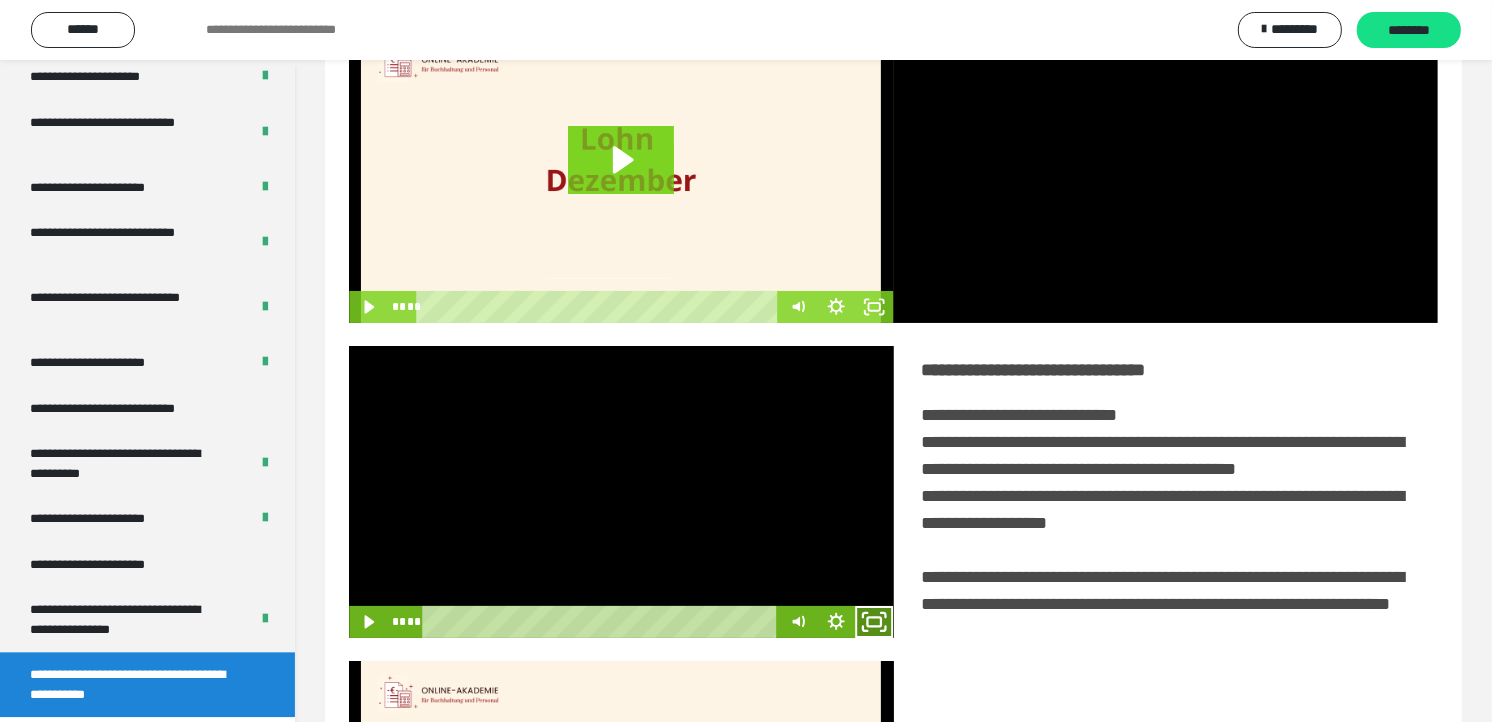 click 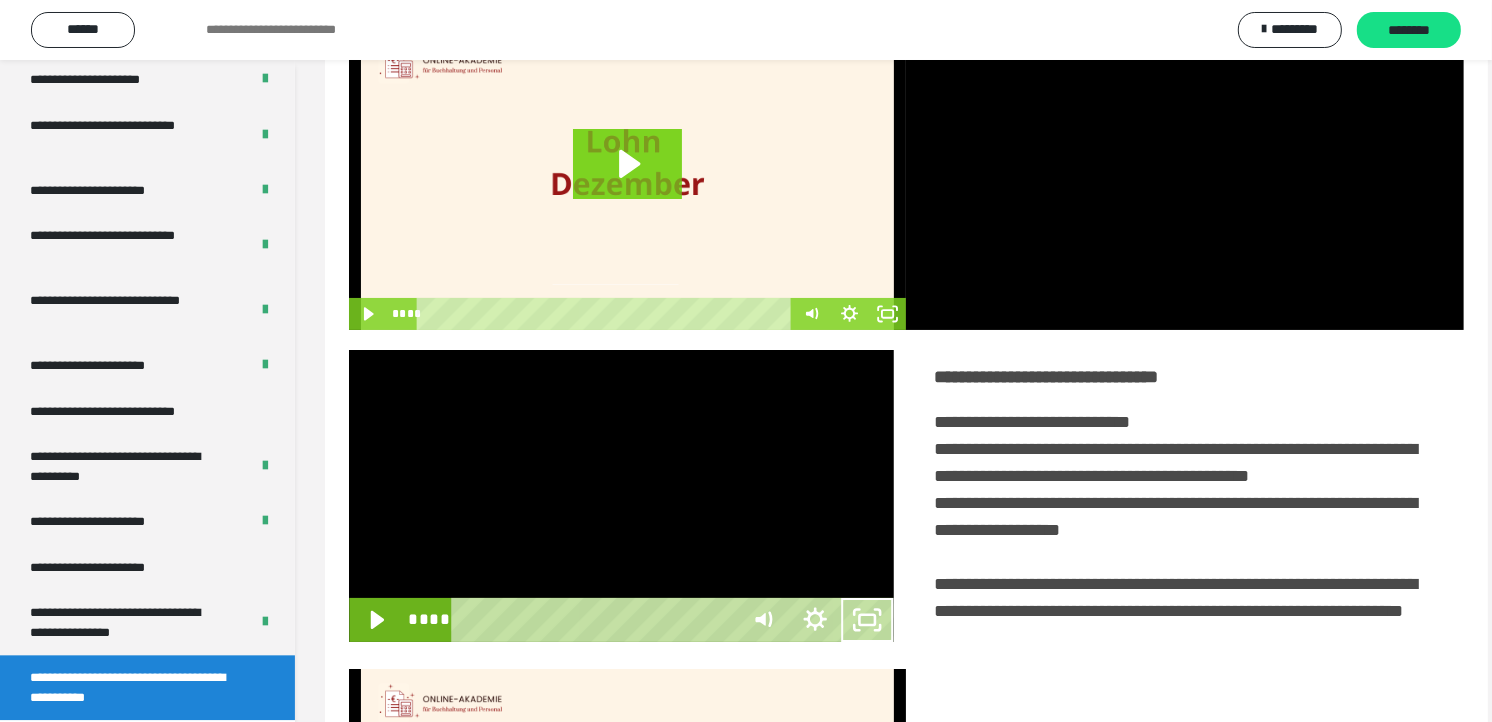 scroll, scrollTop: 3685, scrollLeft: 0, axis: vertical 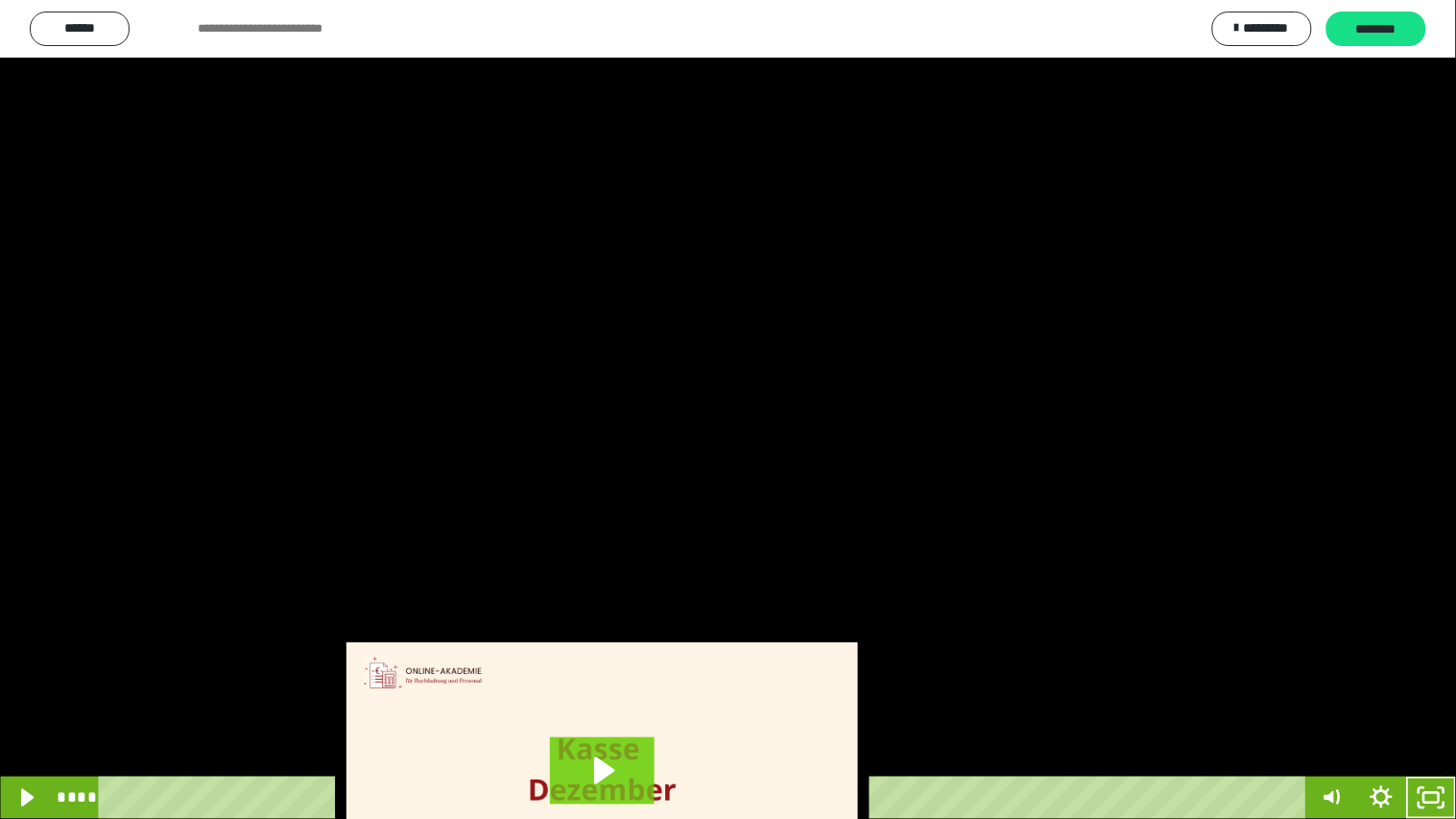click at bounding box center (728, 409) 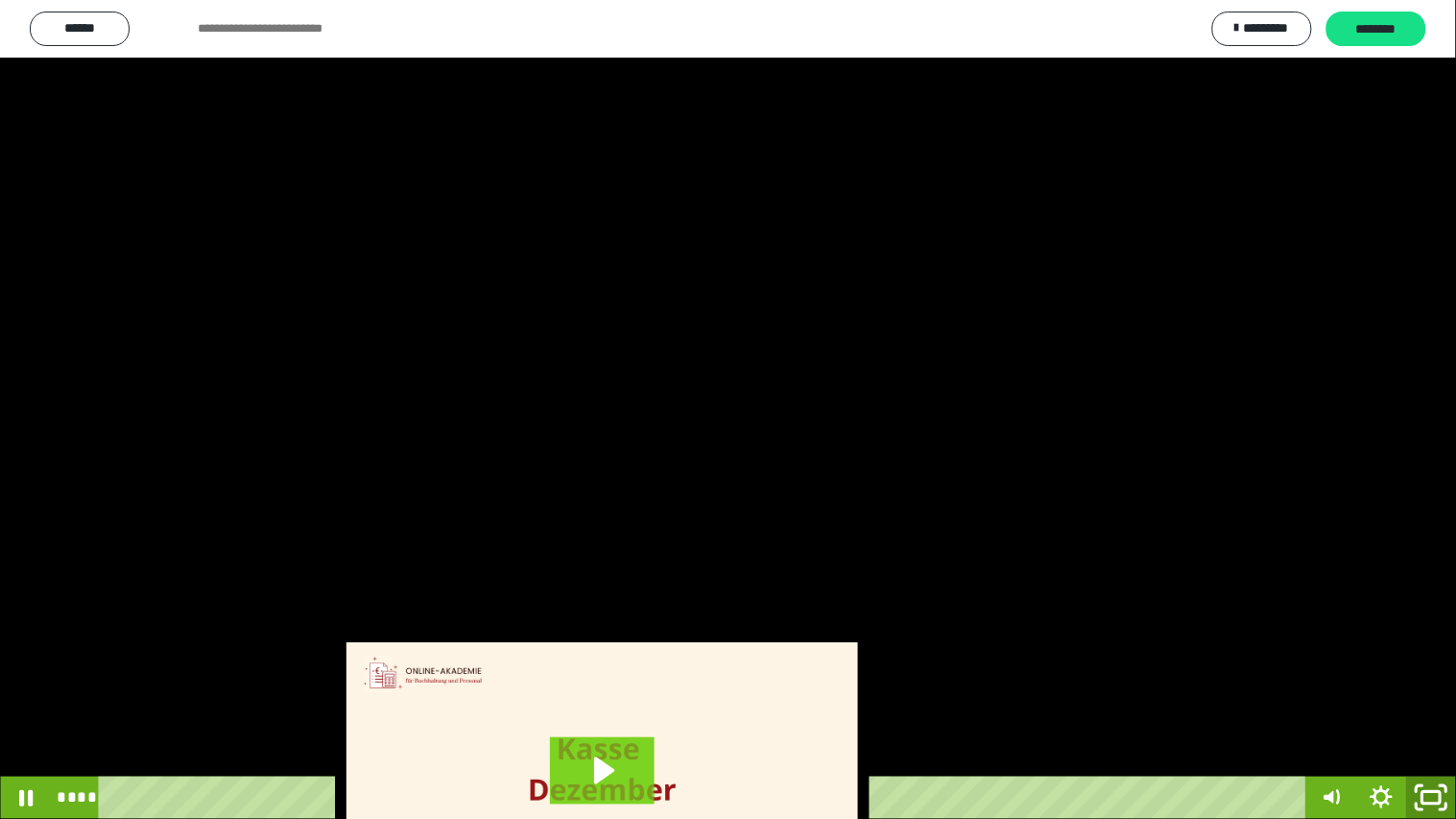 click 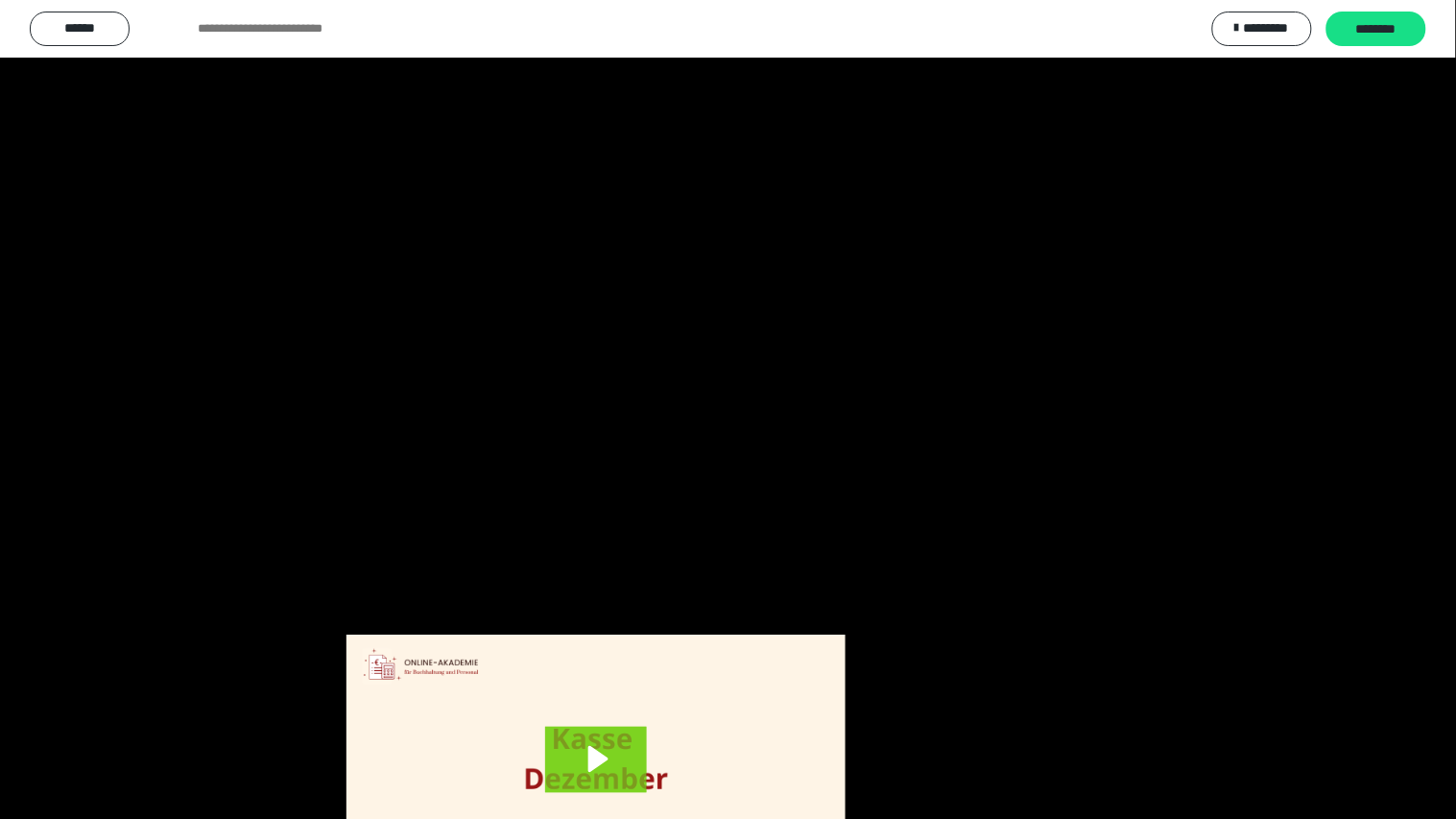 scroll, scrollTop: 3664, scrollLeft: 0, axis: vertical 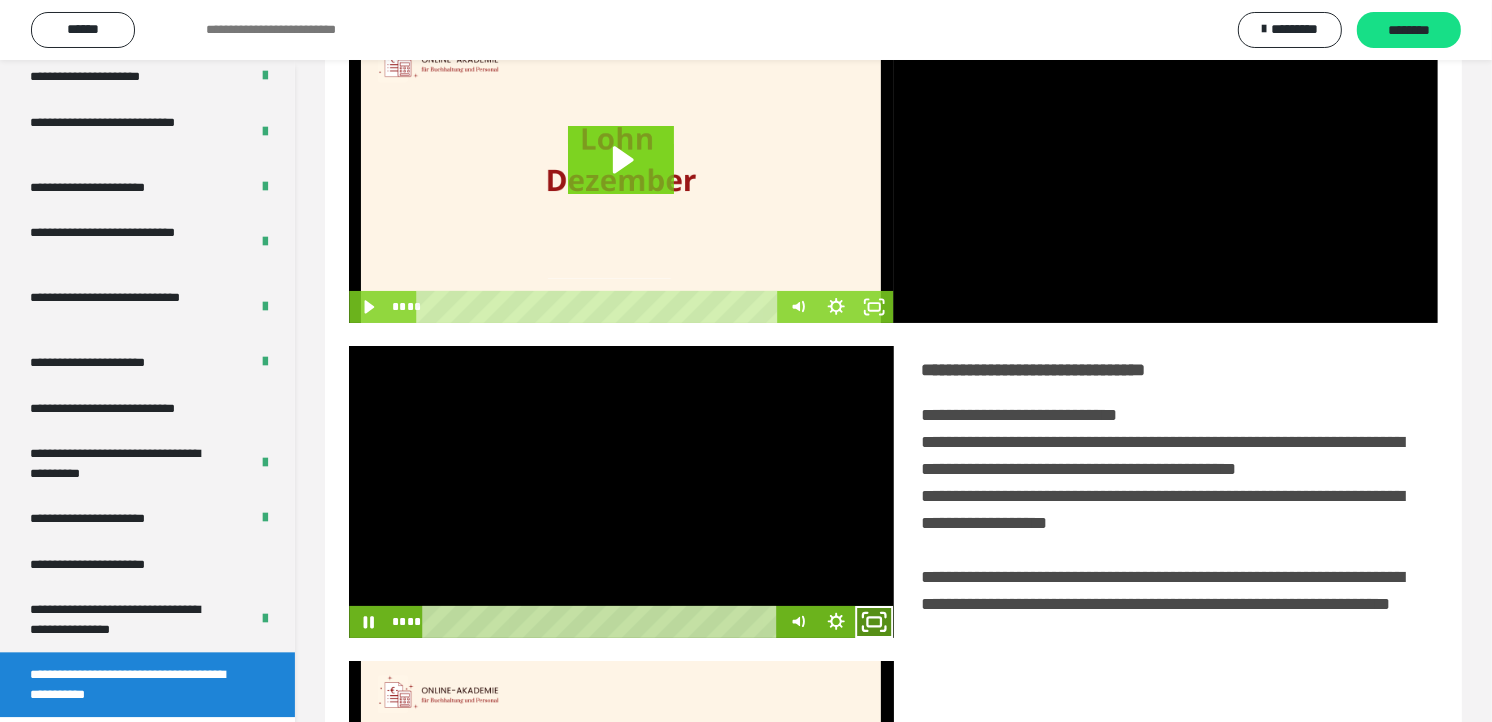click 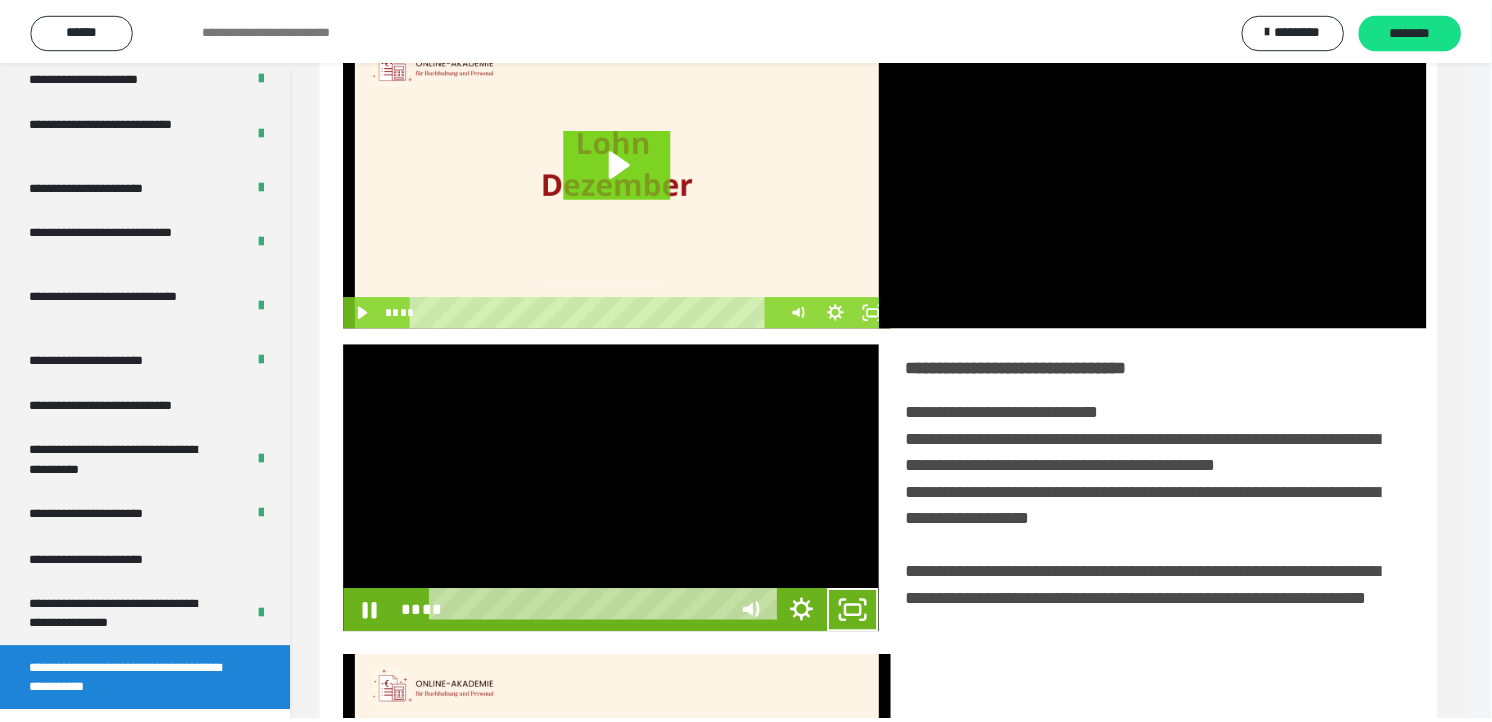 scroll, scrollTop: 3685, scrollLeft: 0, axis: vertical 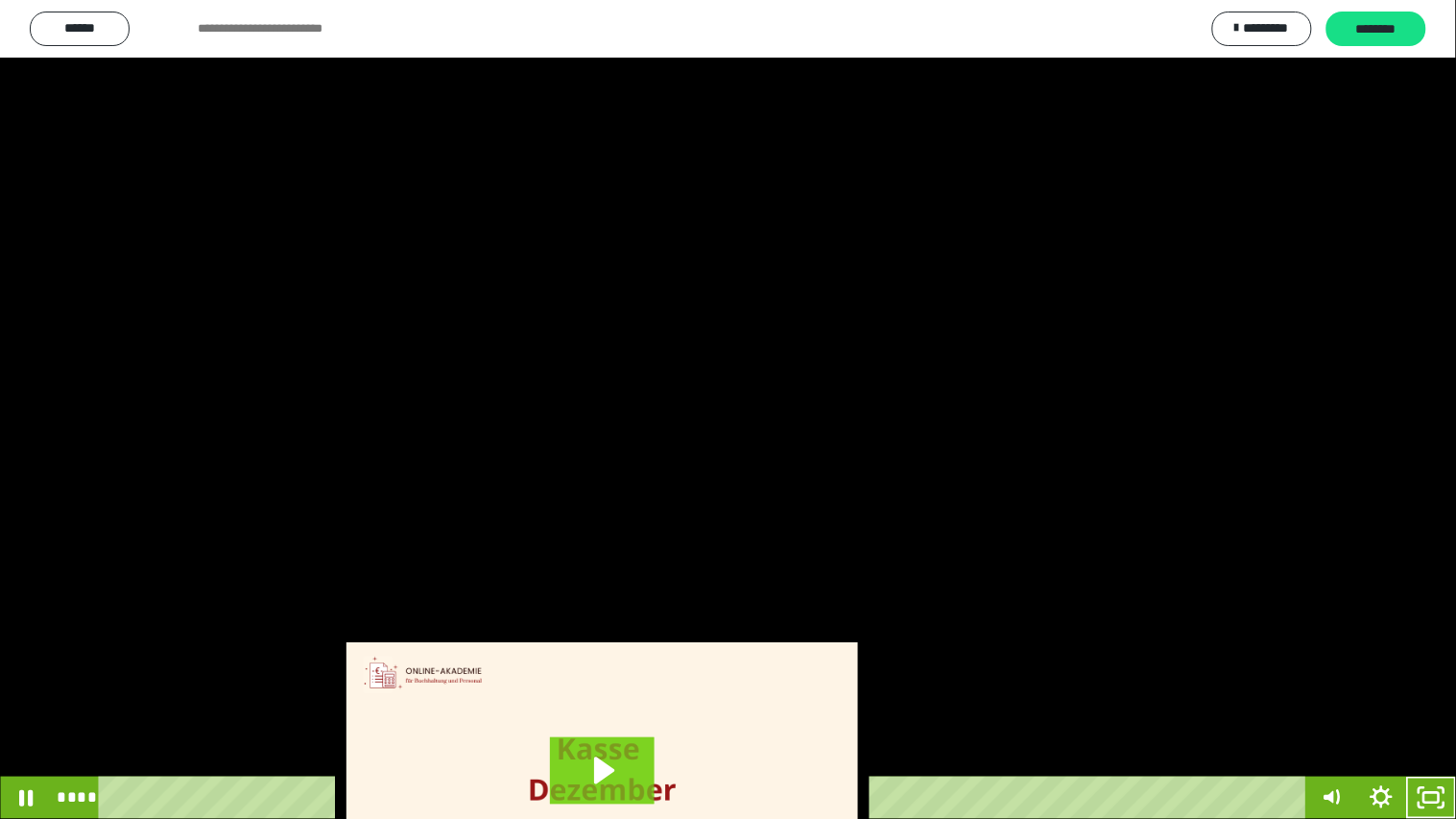 click at bounding box center [728, 409] 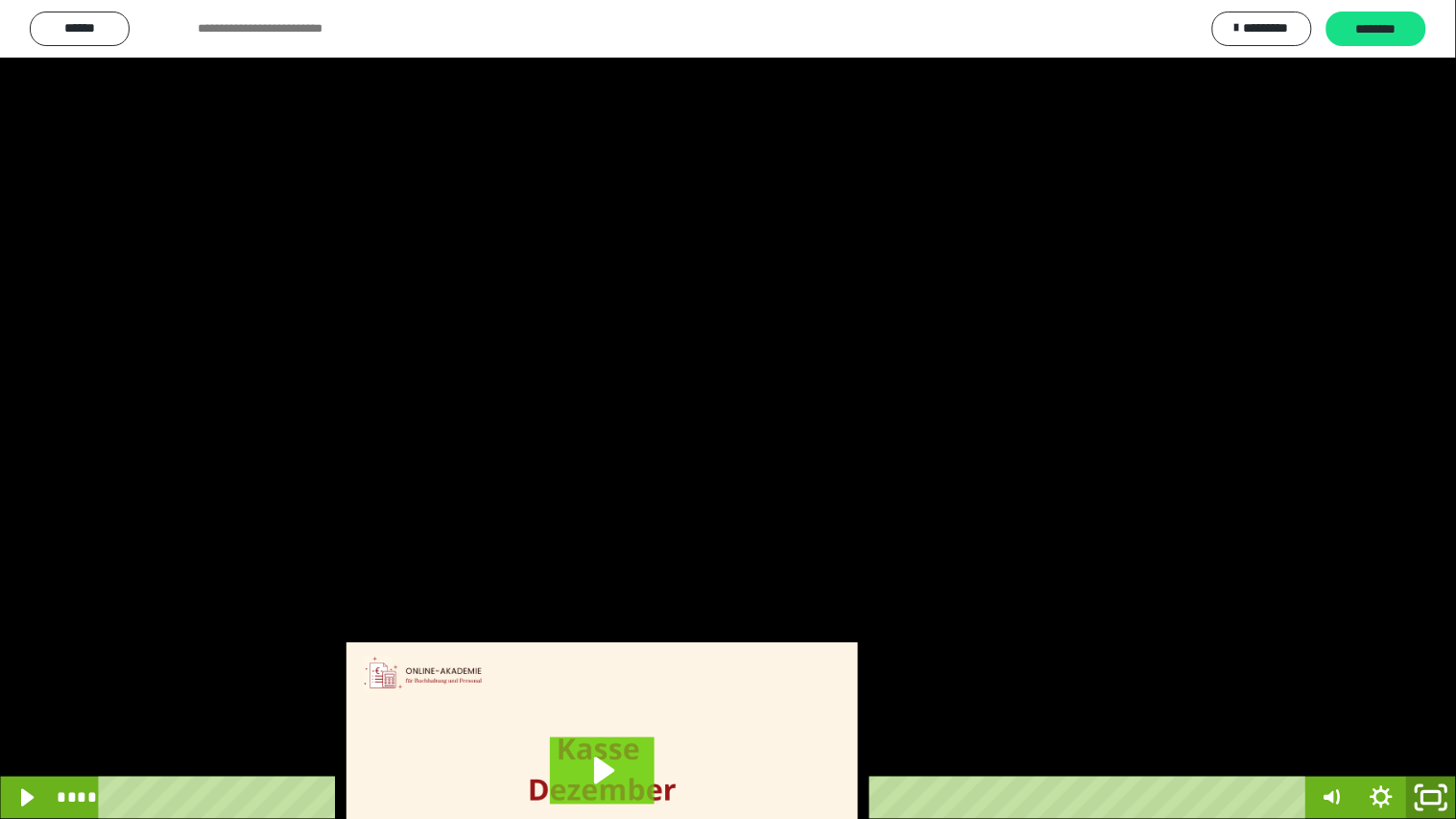 click 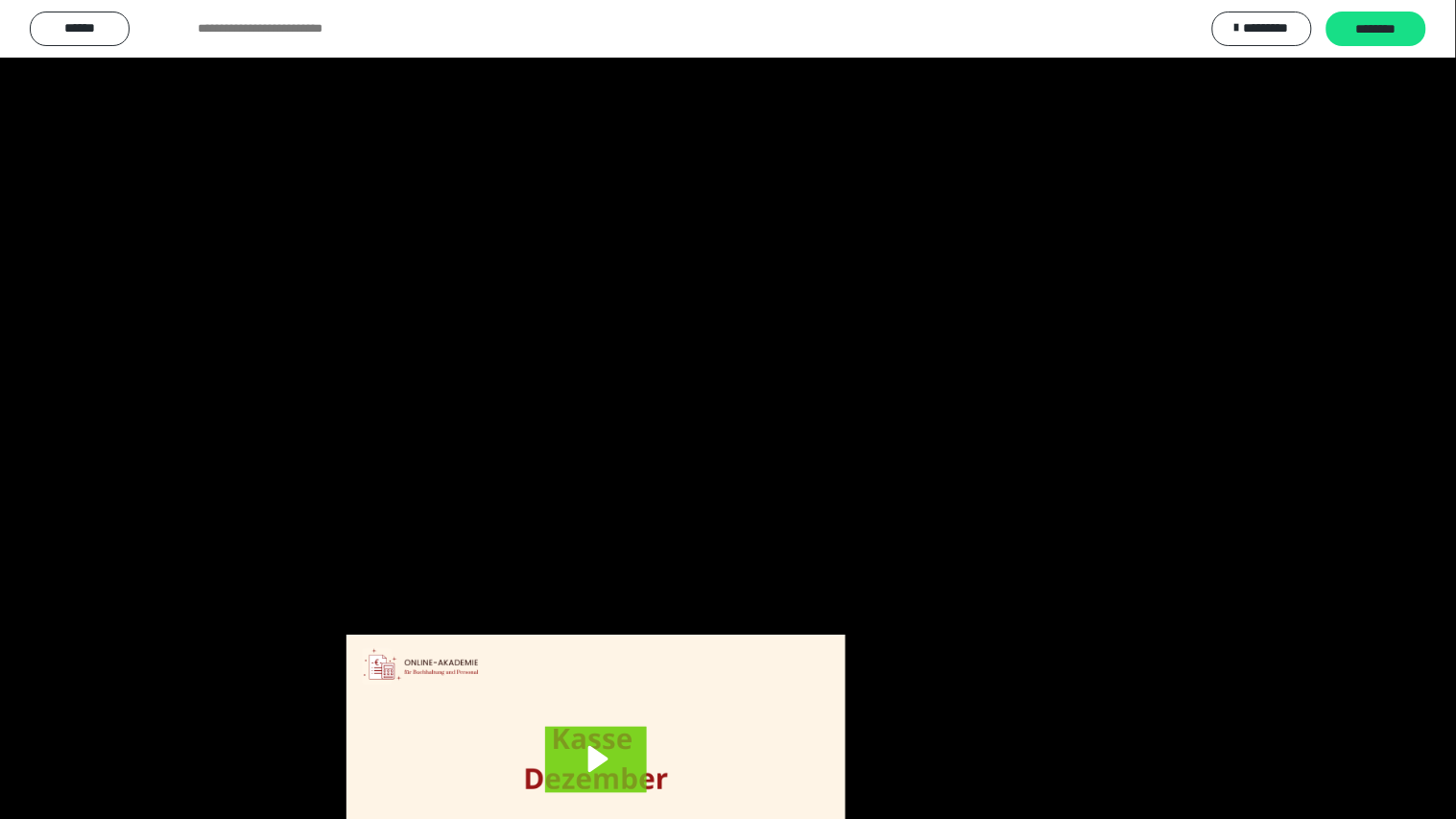 scroll, scrollTop: 3664, scrollLeft: 0, axis: vertical 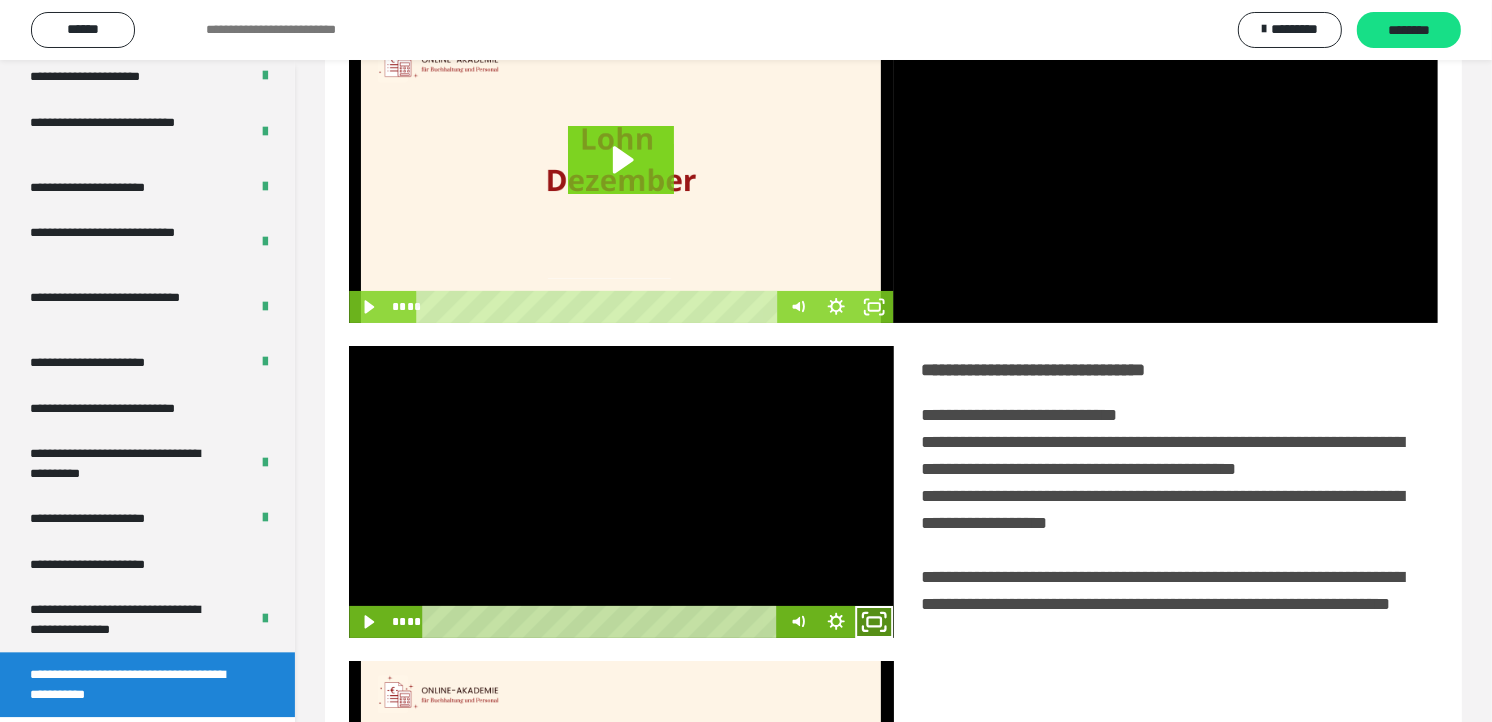 click 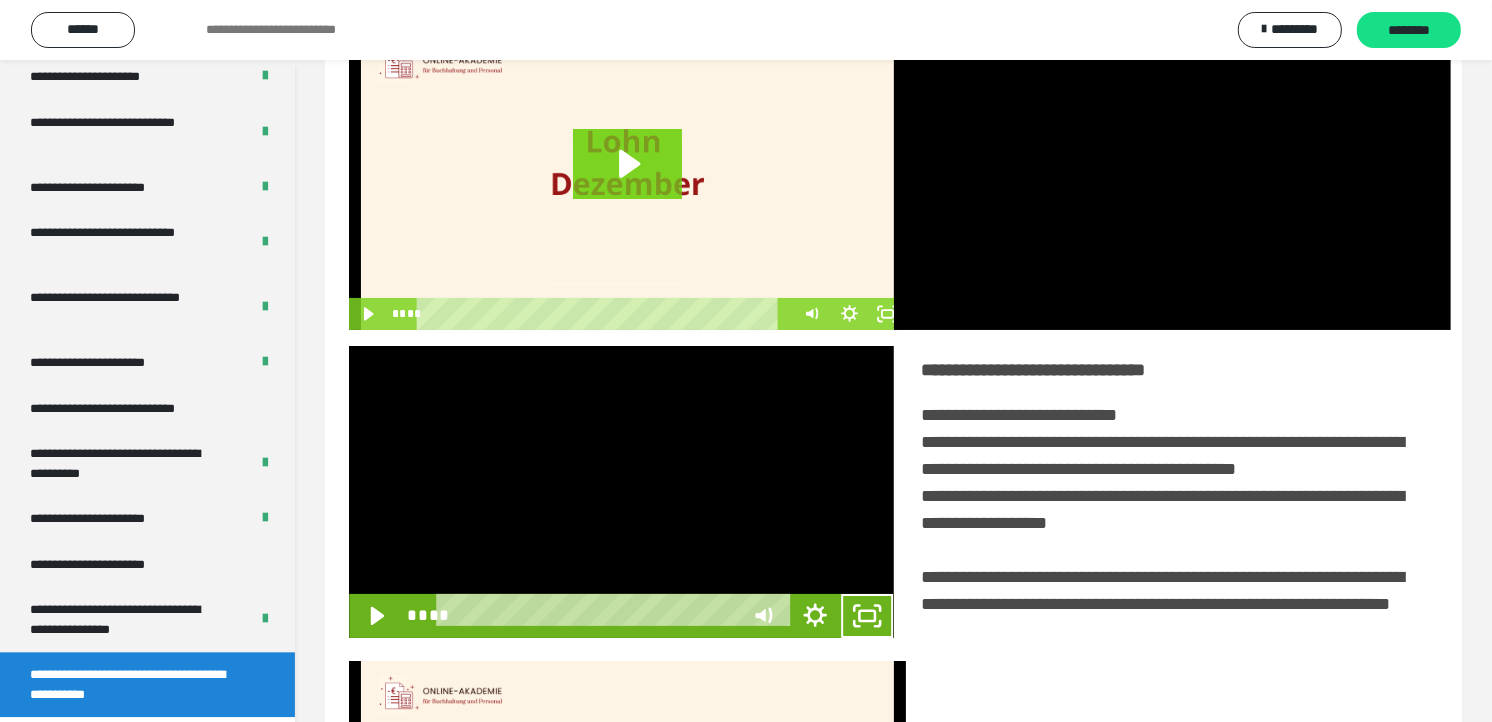 scroll, scrollTop: 3685, scrollLeft: 0, axis: vertical 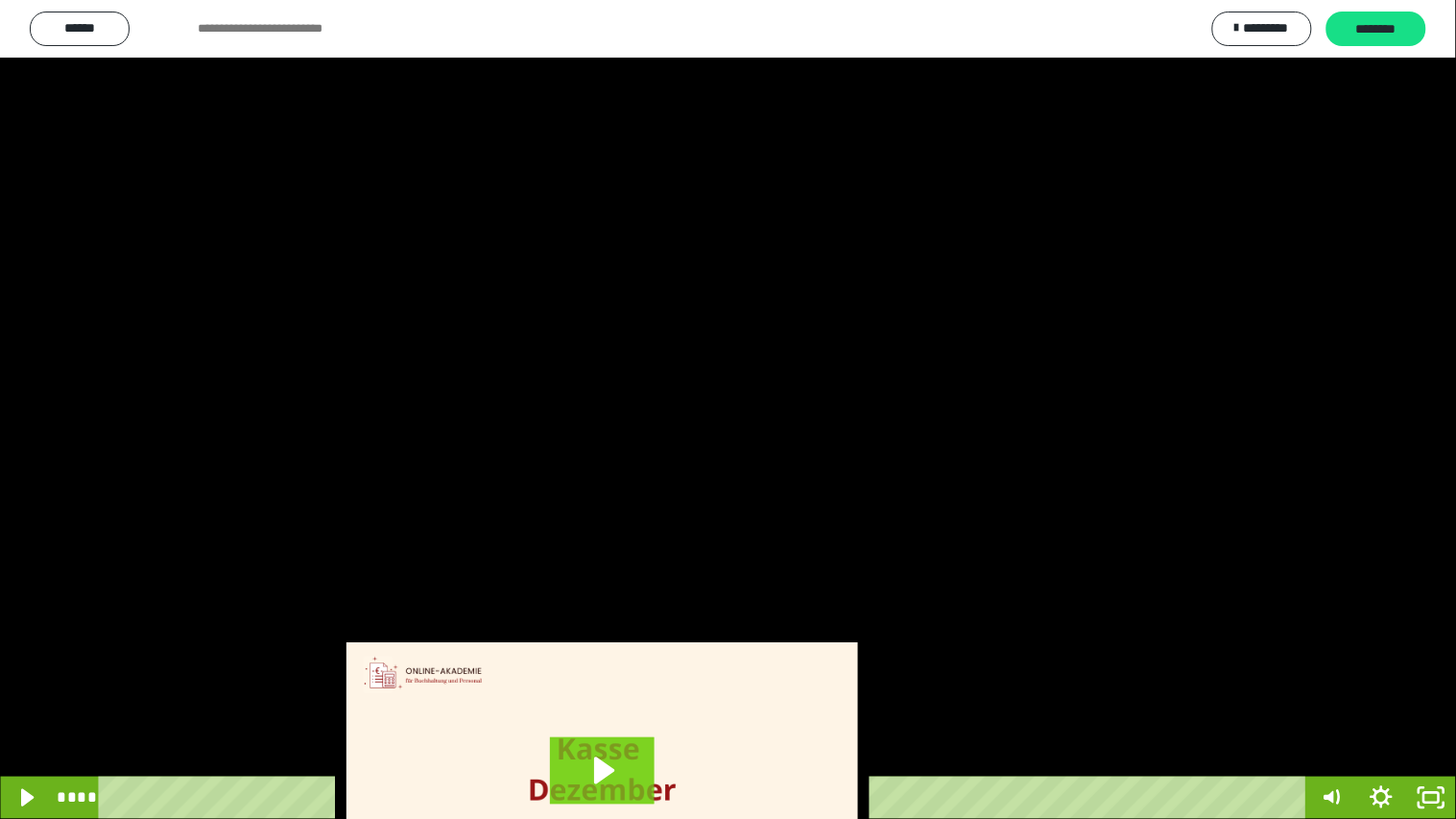 click at bounding box center [728, 409] 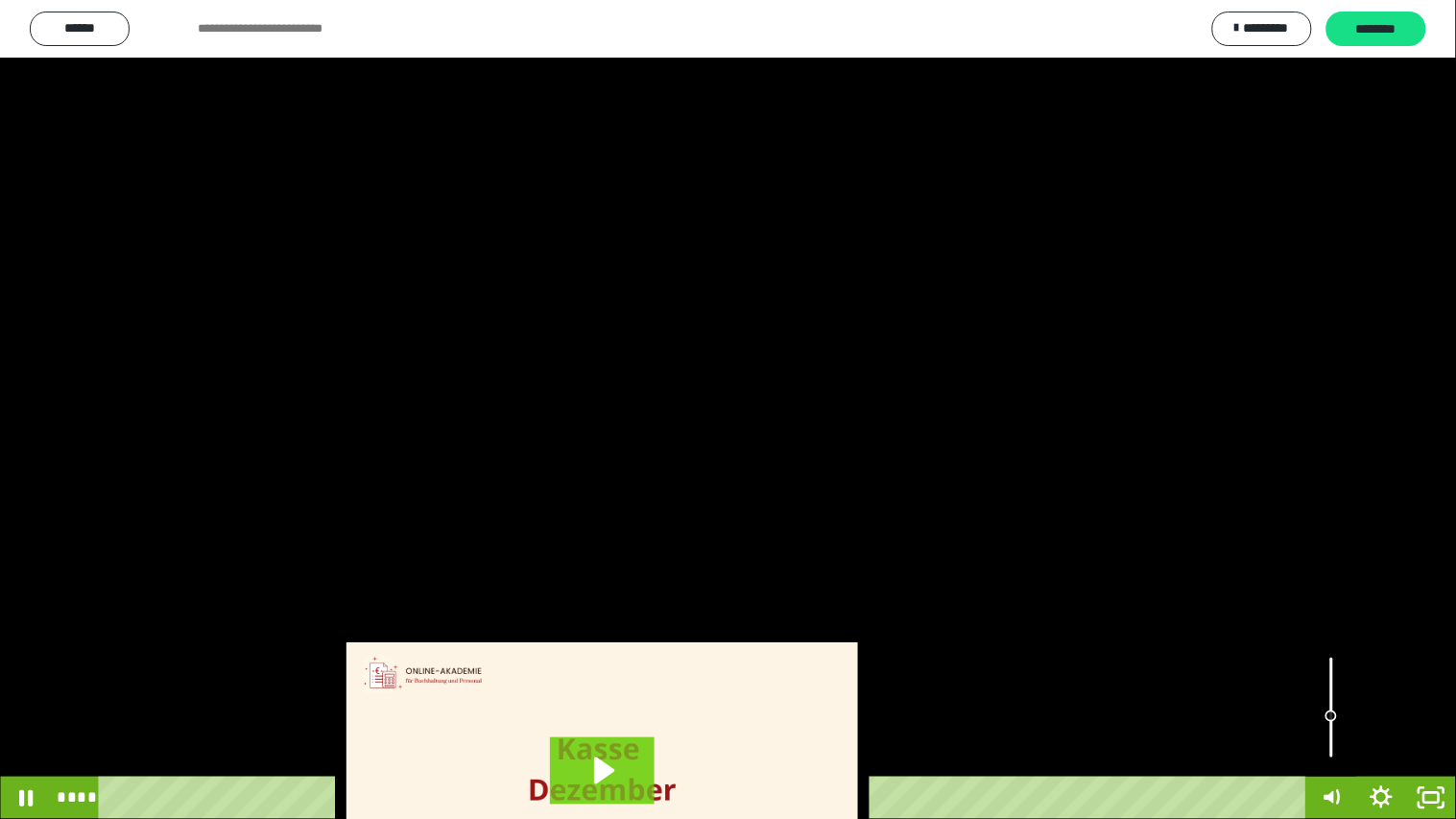 click at bounding box center [1331, 708] 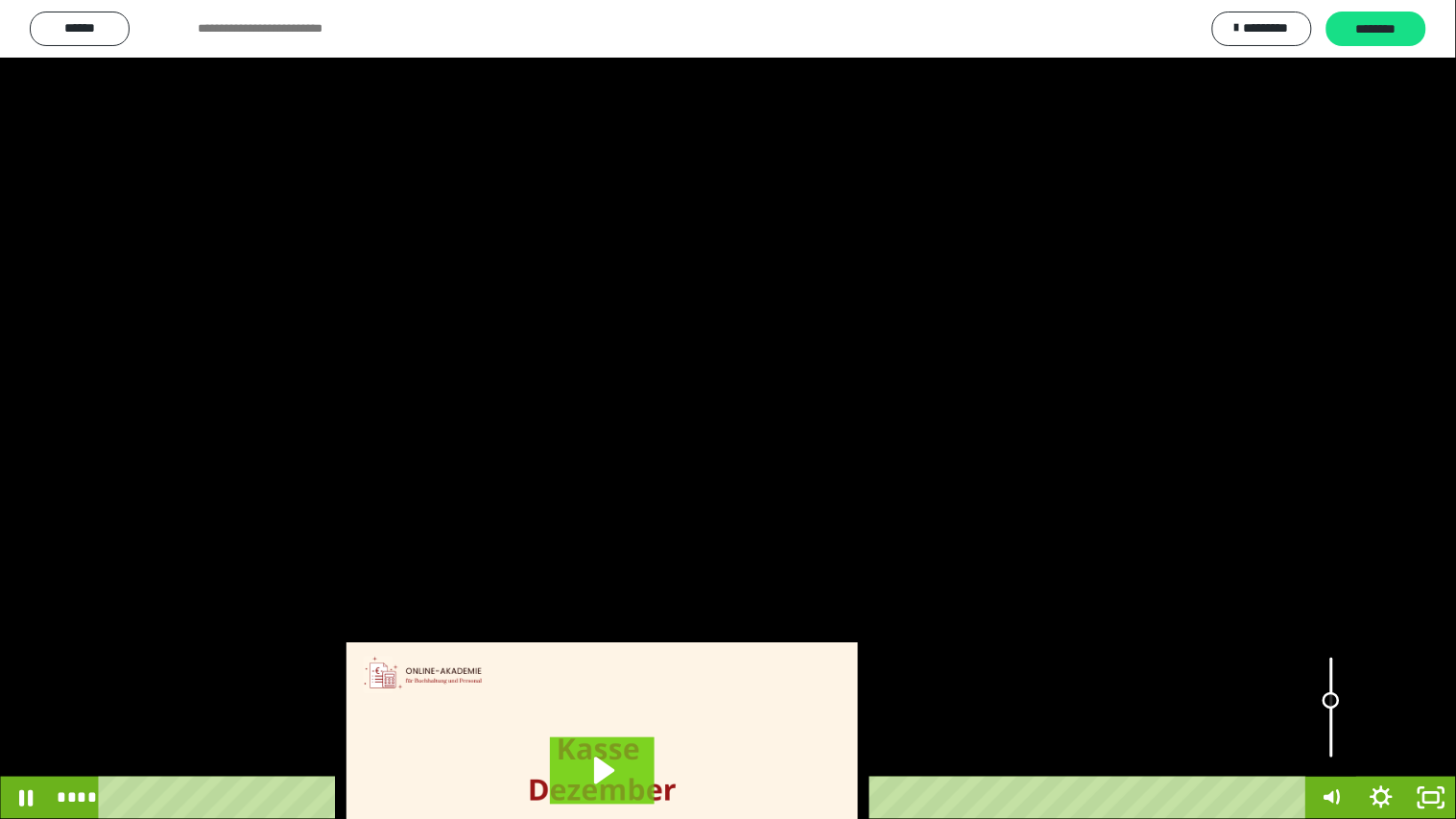 click at bounding box center (1331, 701) 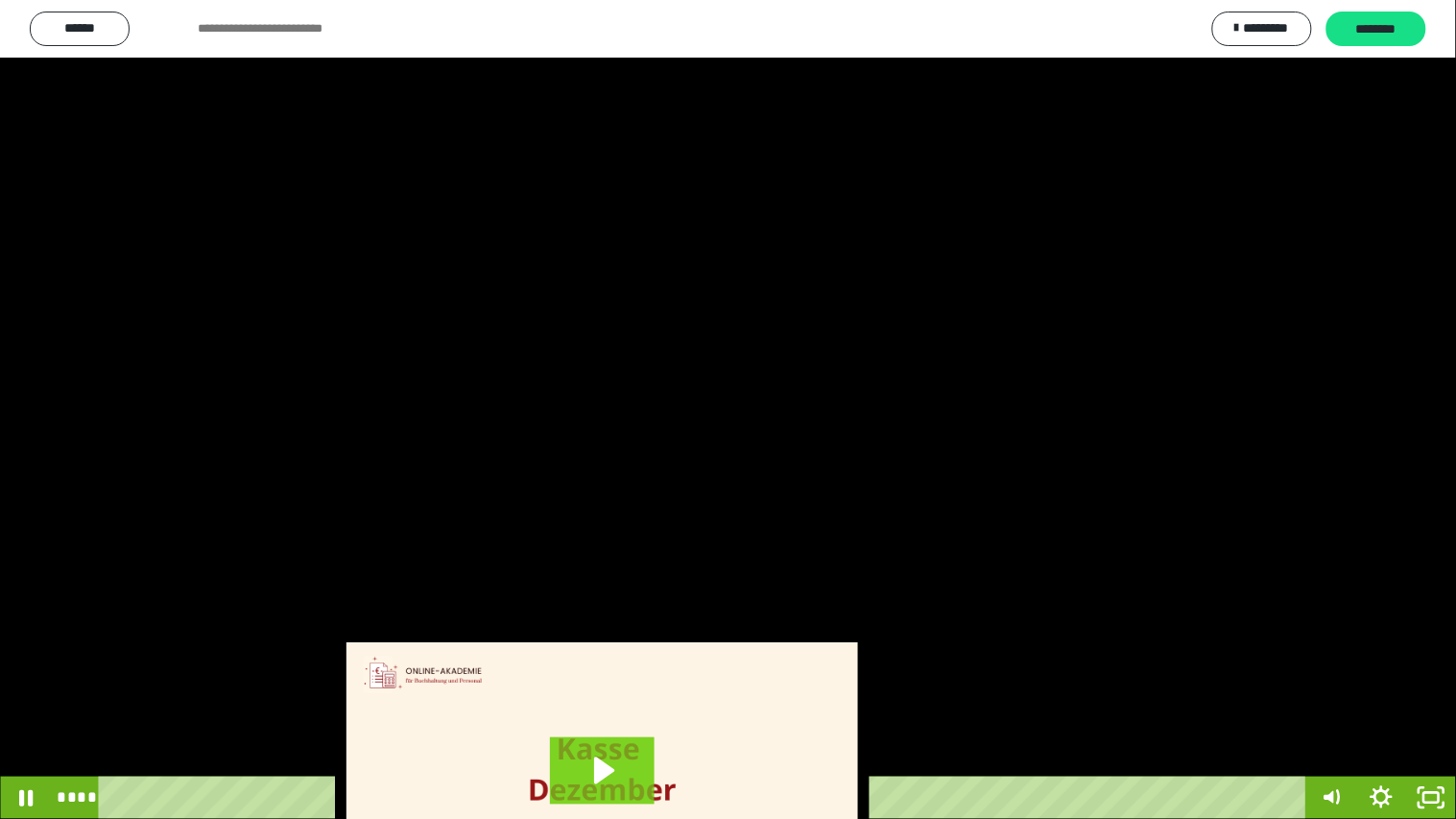 click at bounding box center (728, 409) 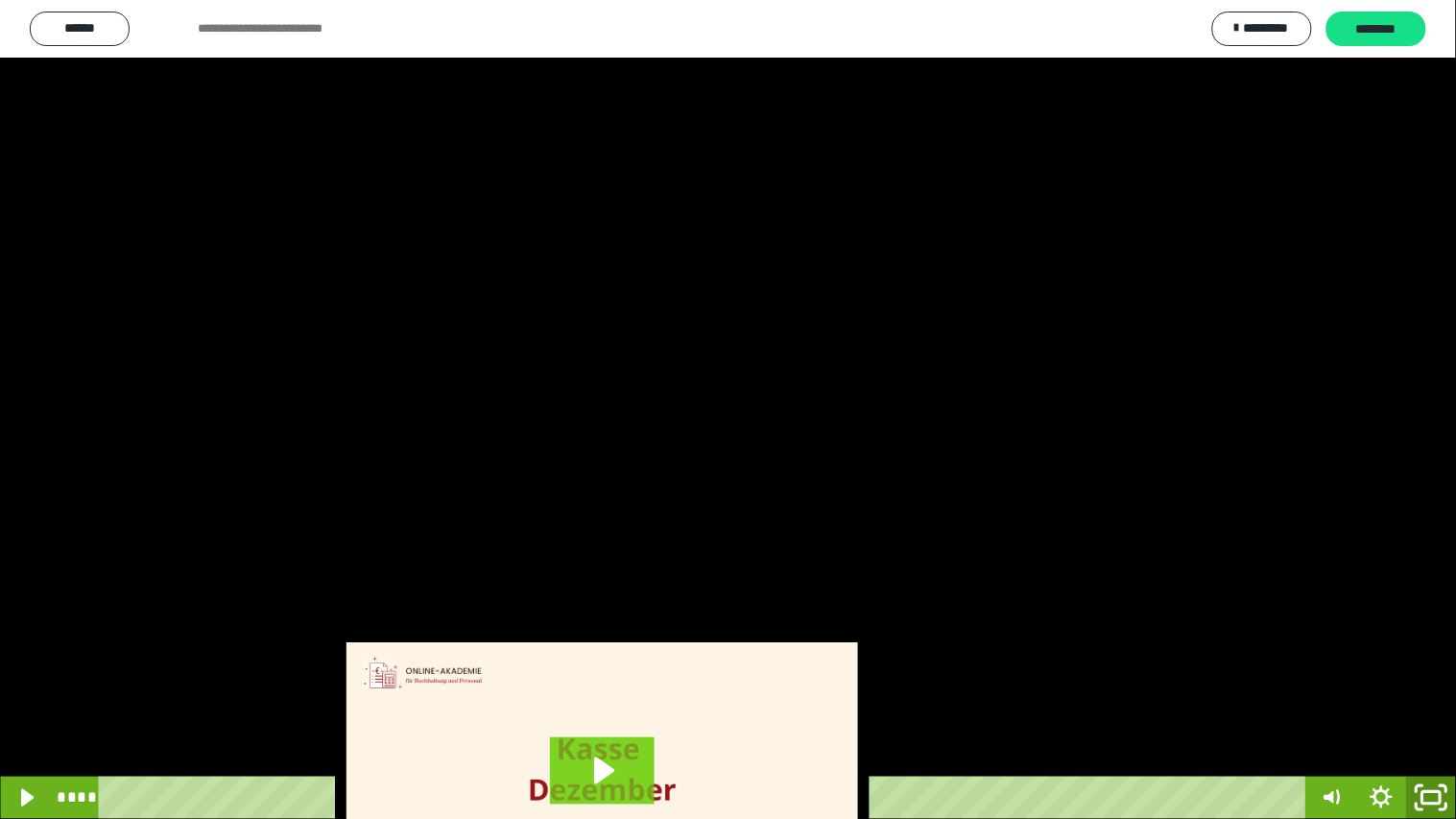 click 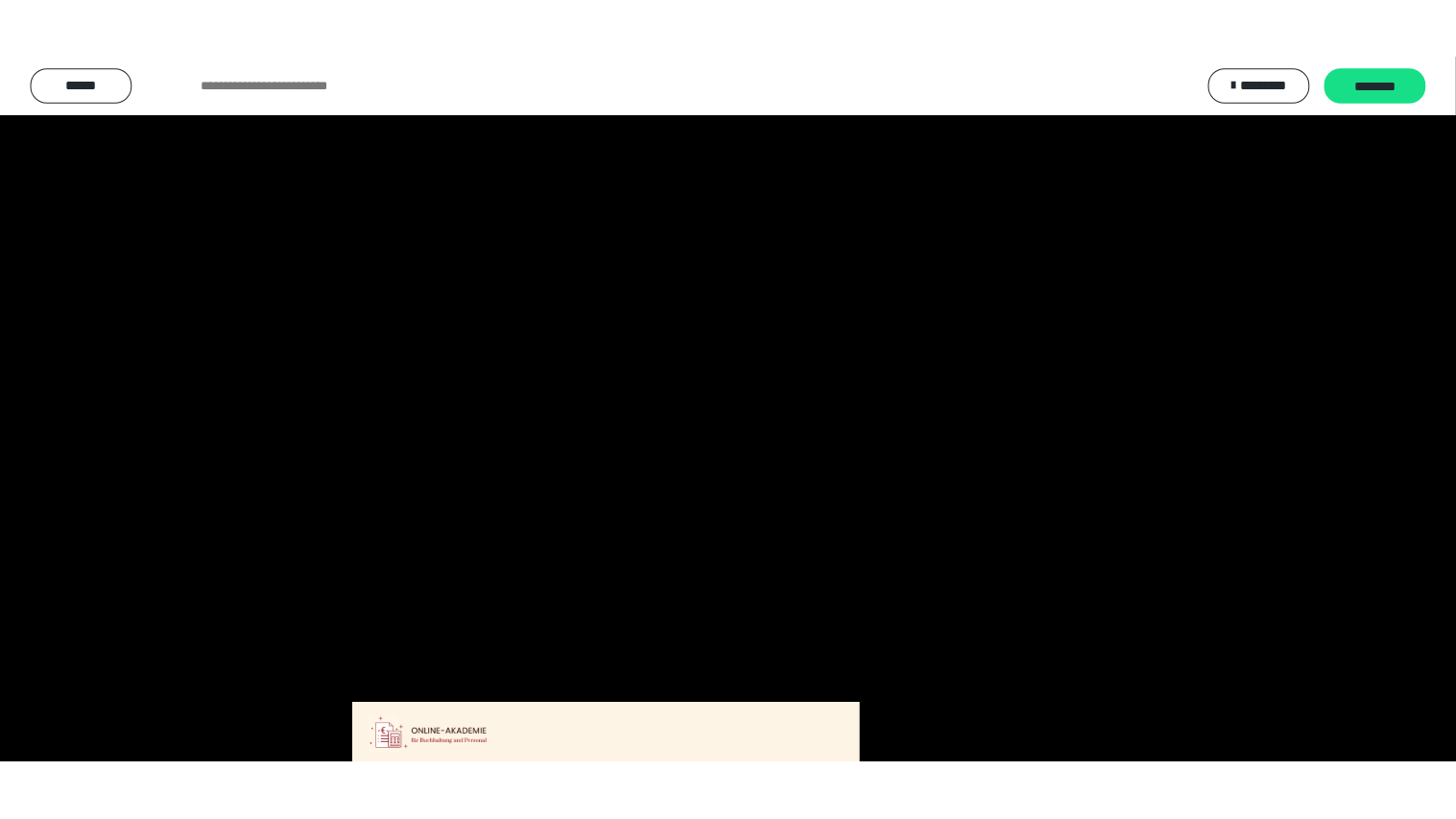 scroll, scrollTop: 3664, scrollLeft: 0, axis: vertical 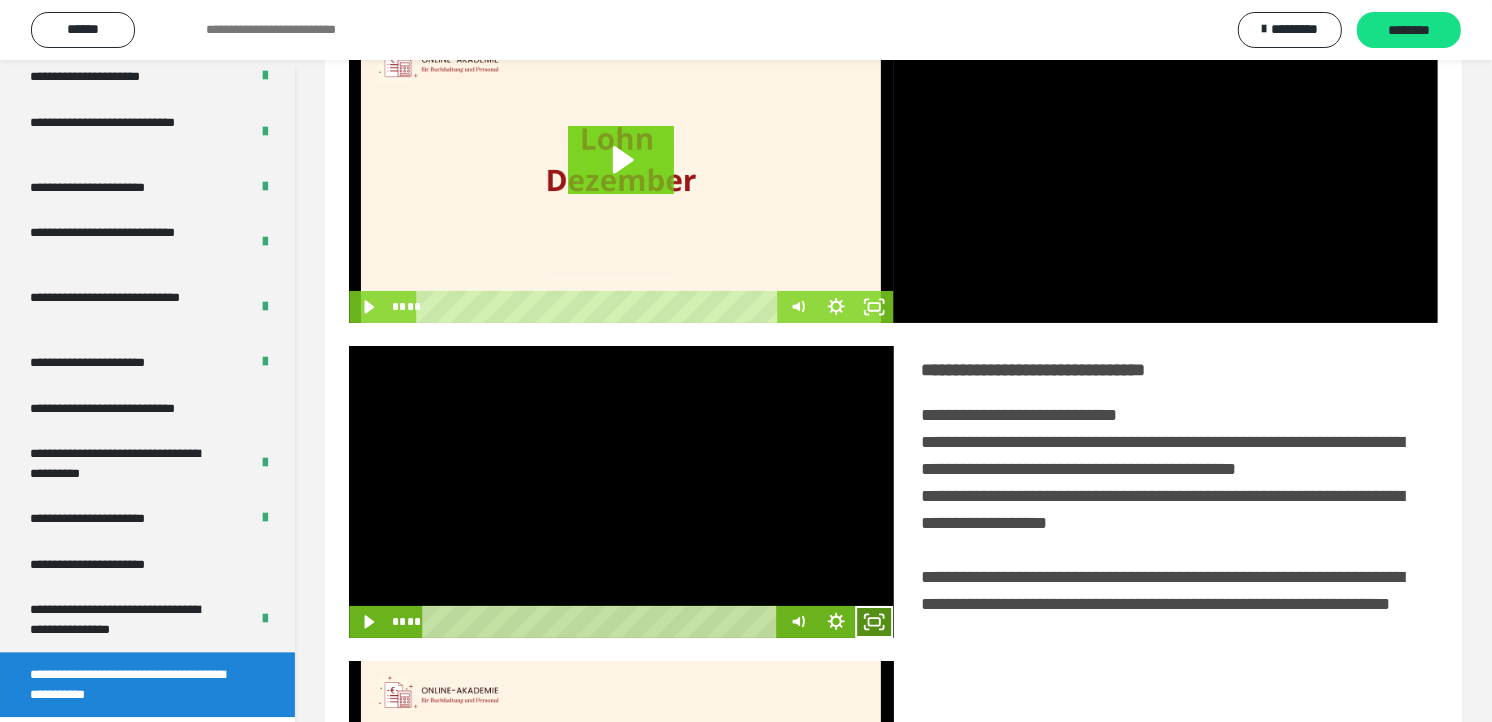 click 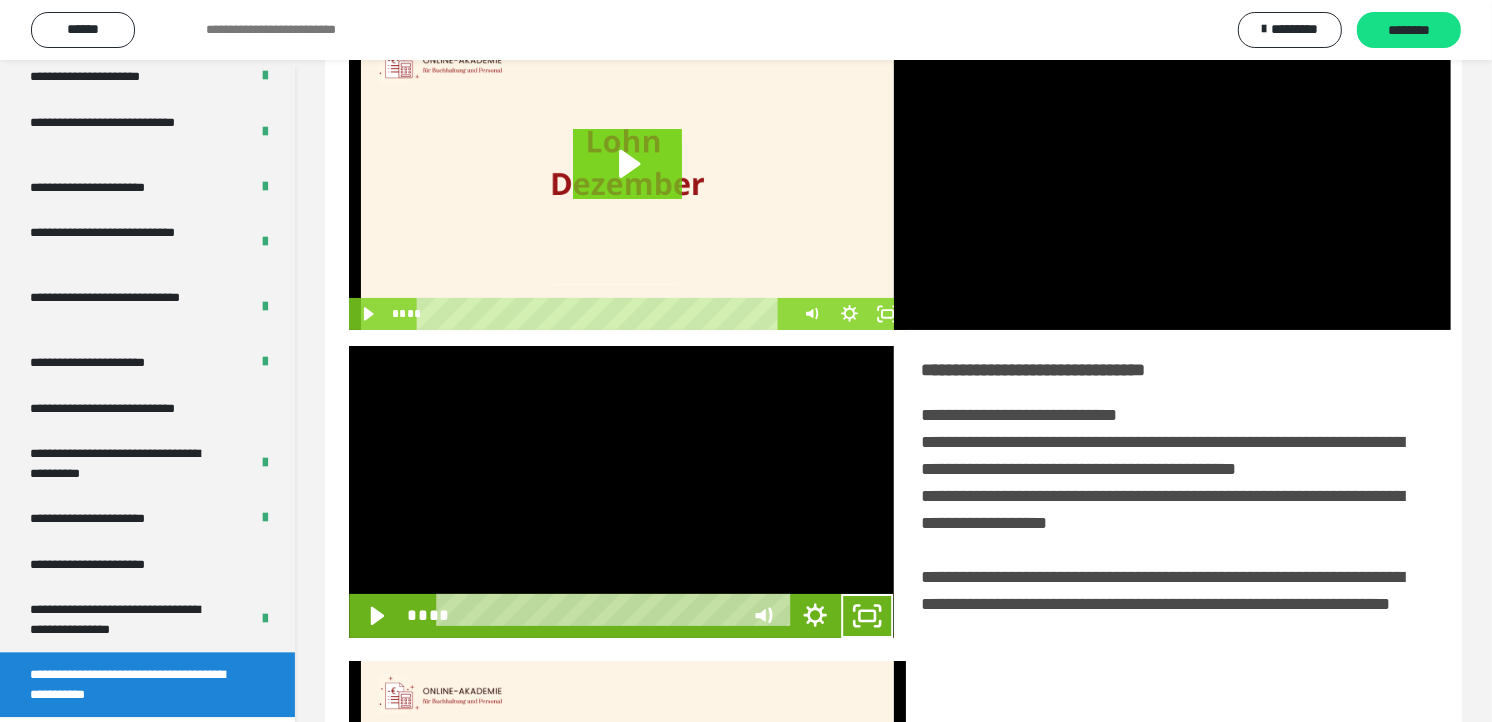 scroll, scrollTop: 3685, scrollLeft: 0, axis: vertical 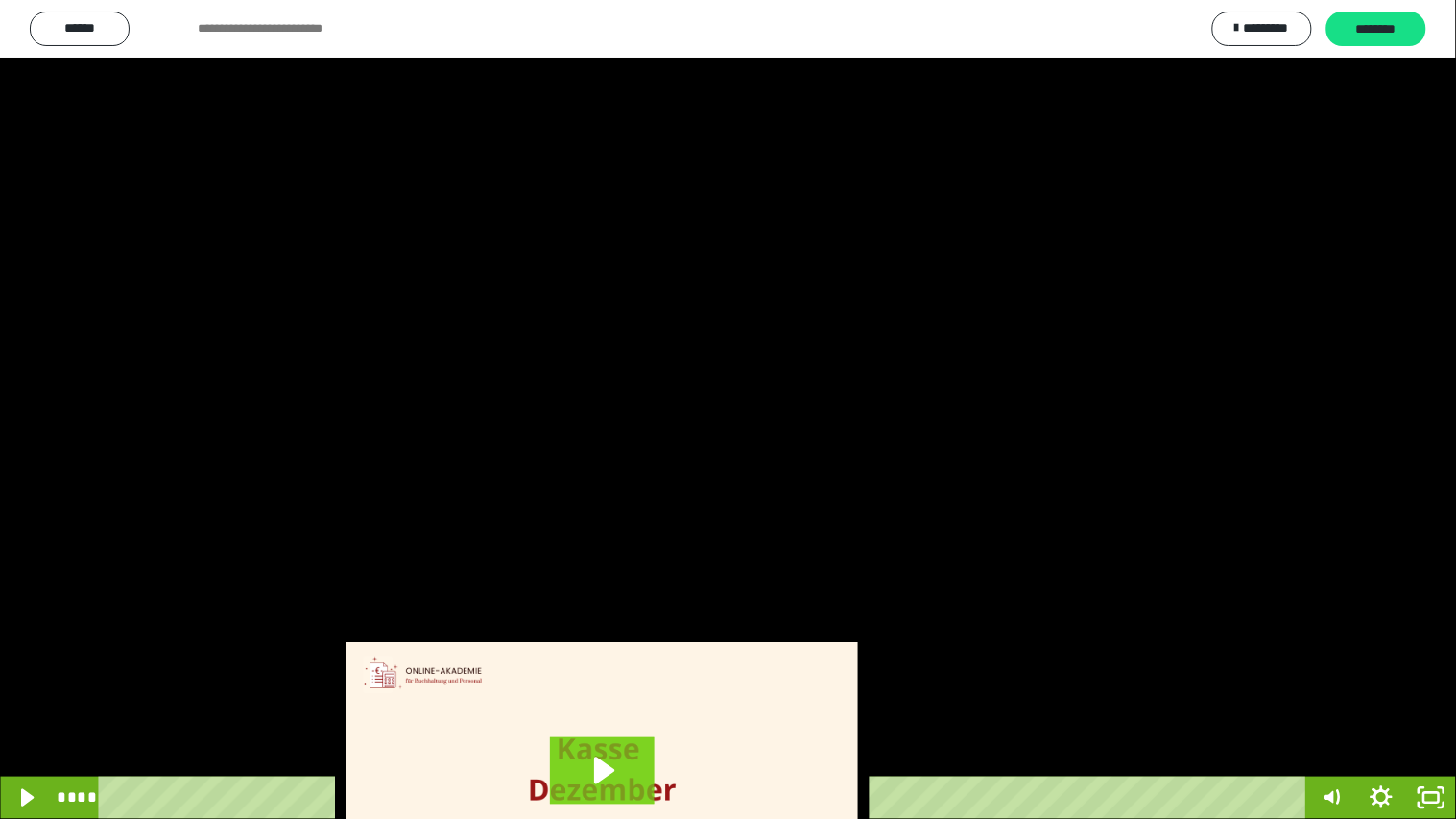 click at bounding box center (746, 798) 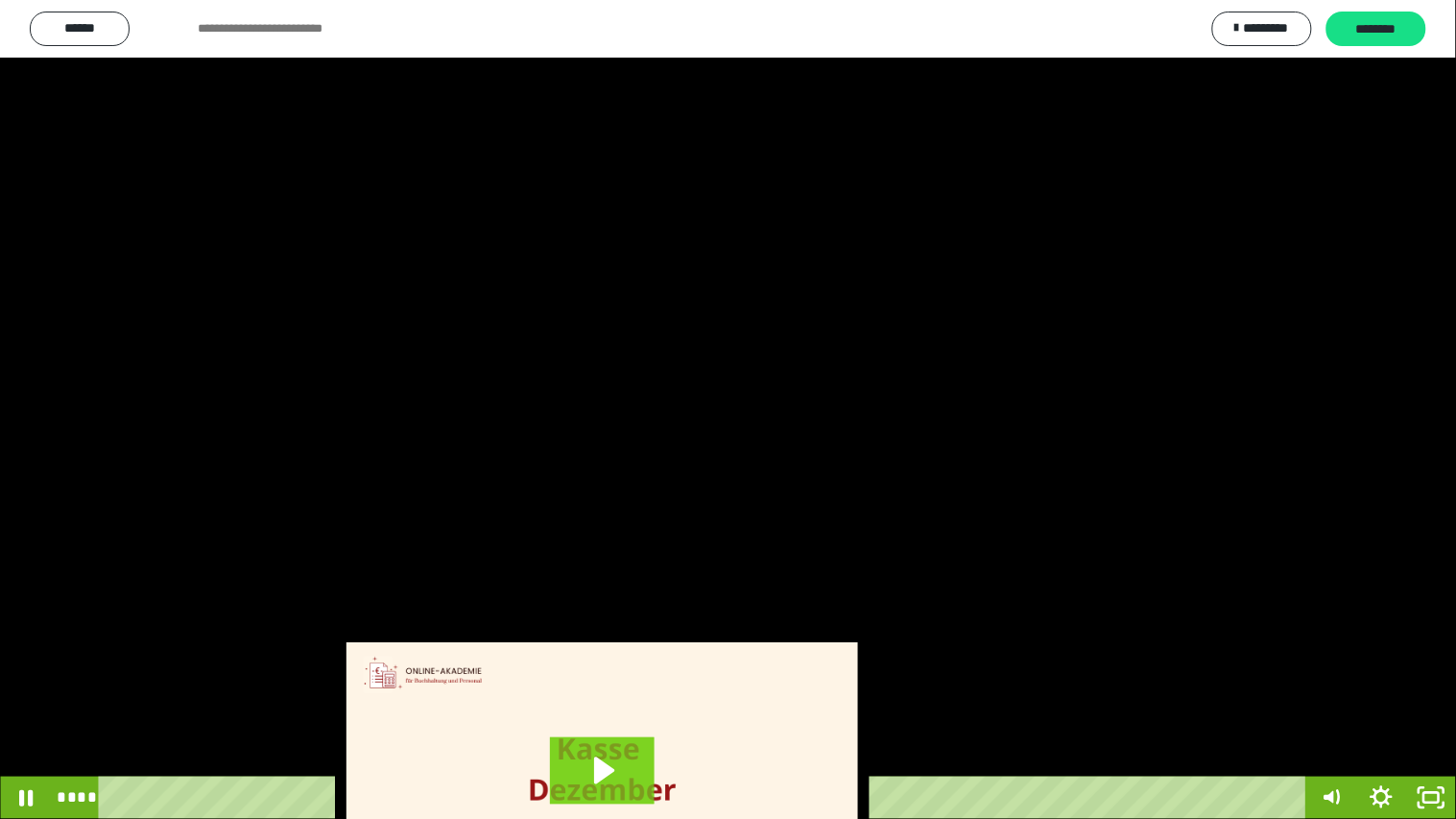 click on "****" at bounding box center (705, 798) 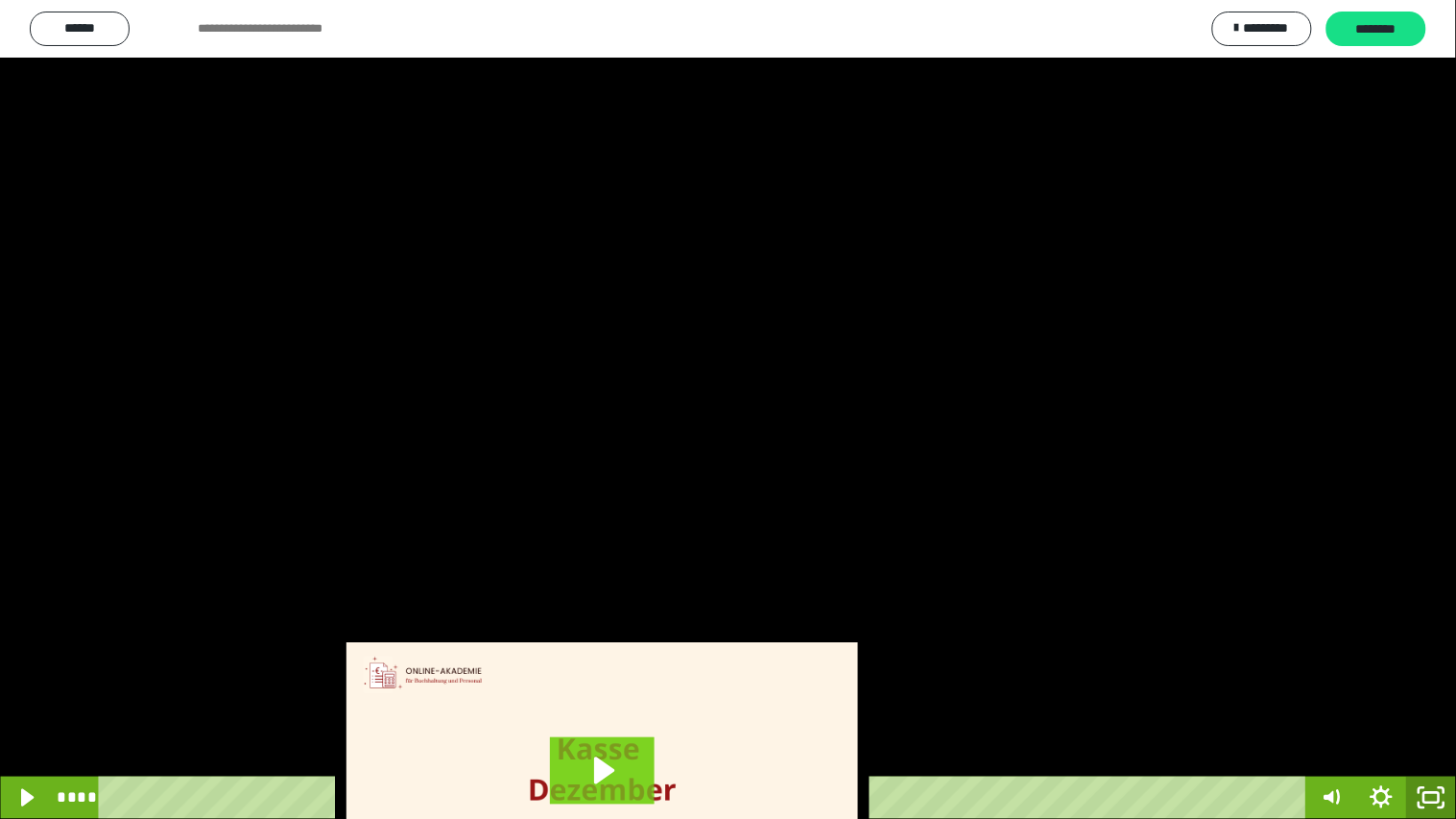 click 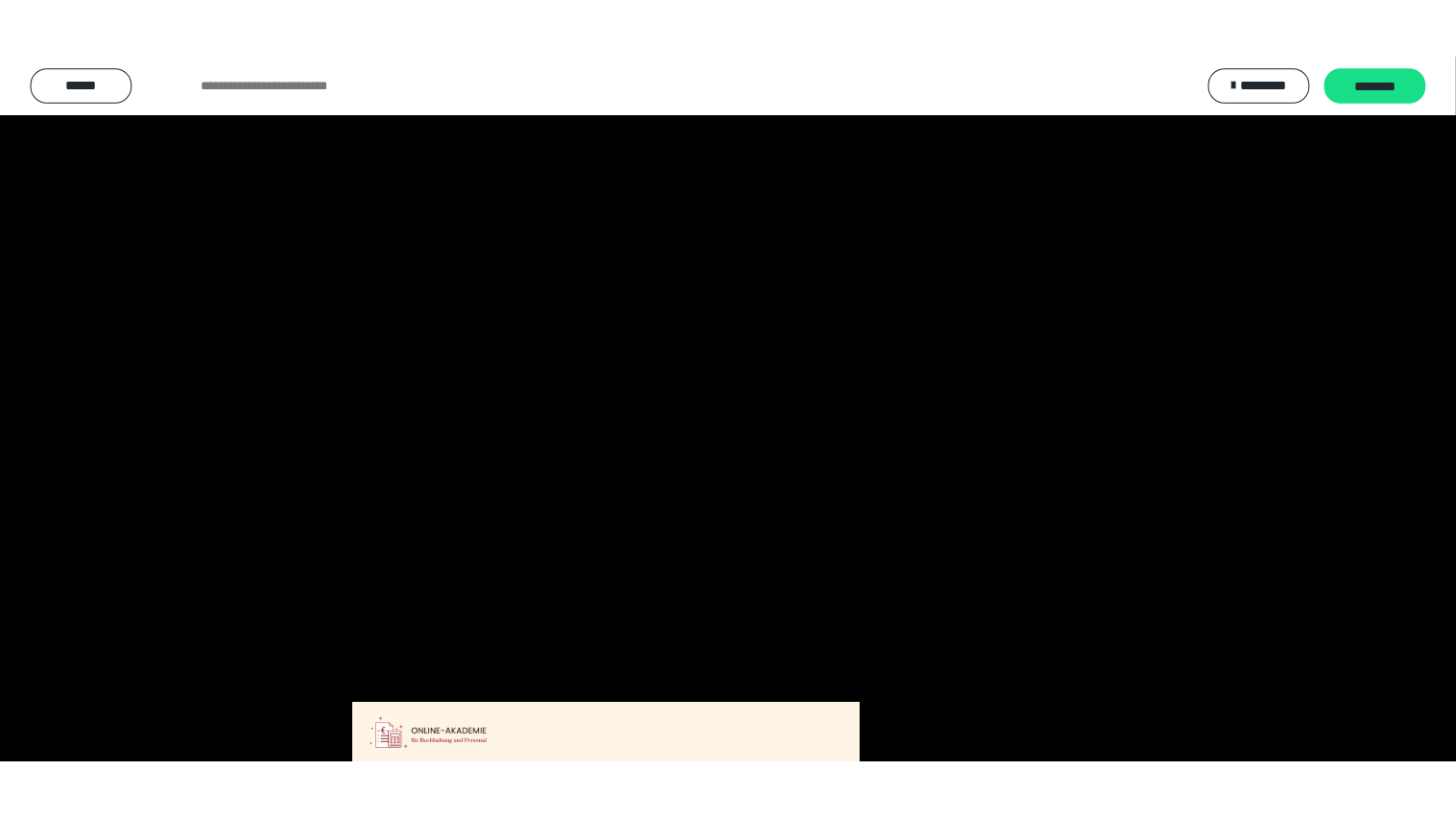 scroll, scrollTop: 3664, scrollLeft: 0, axis: vertical 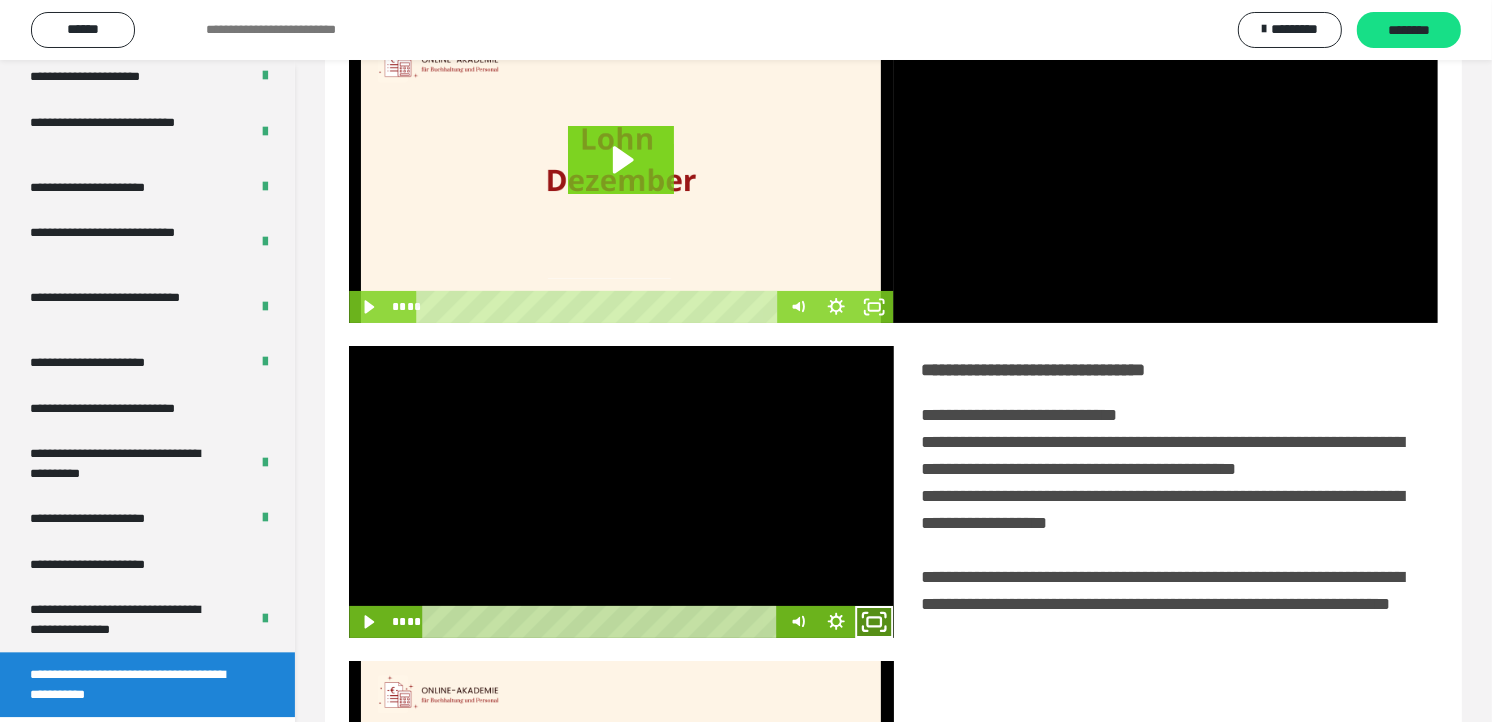 click 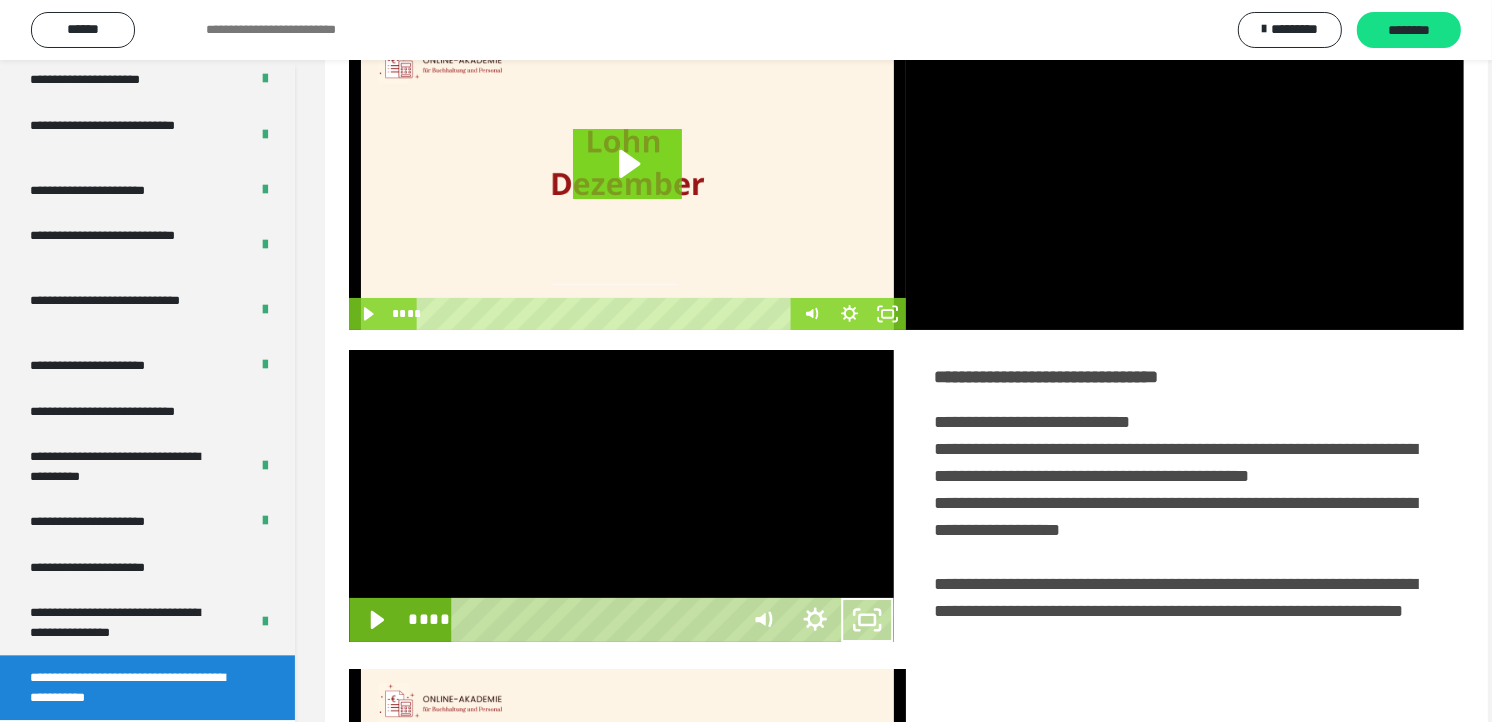 scroll, scrollTop: 3685, scrollLeft: 0, axis: vertical 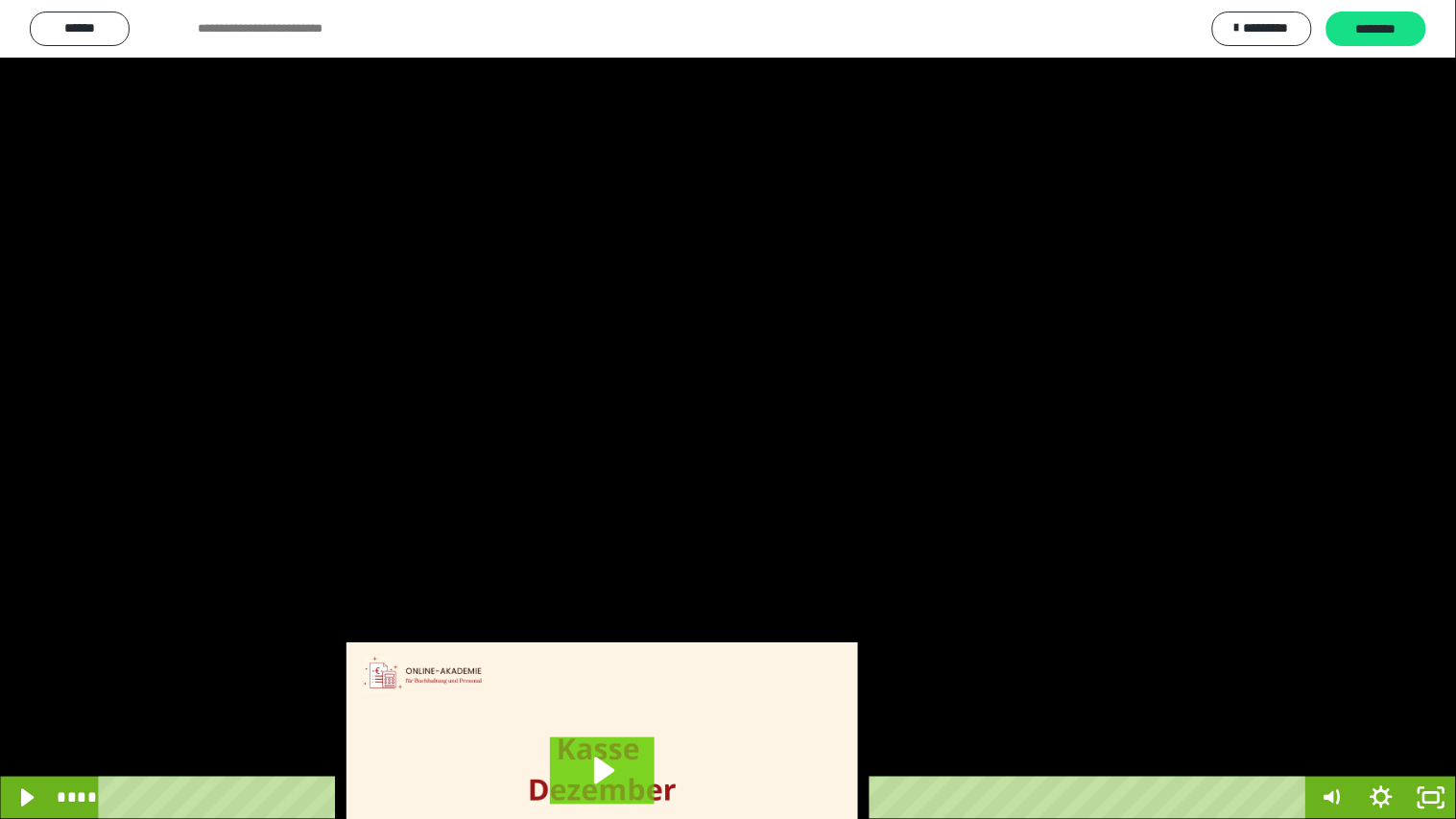 click at bounding box center (728, 409) 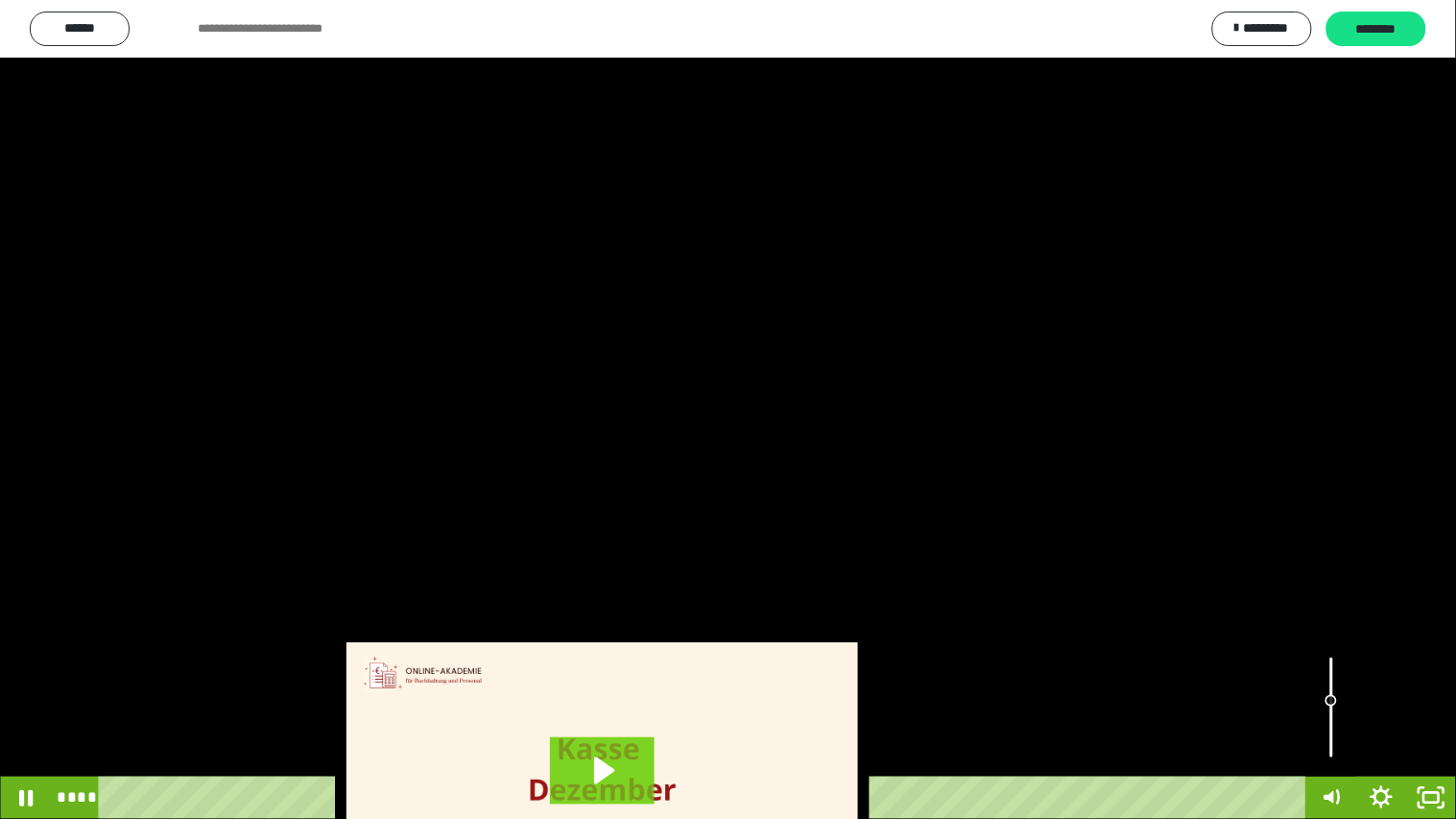 click at bounding box center (1331, 708) 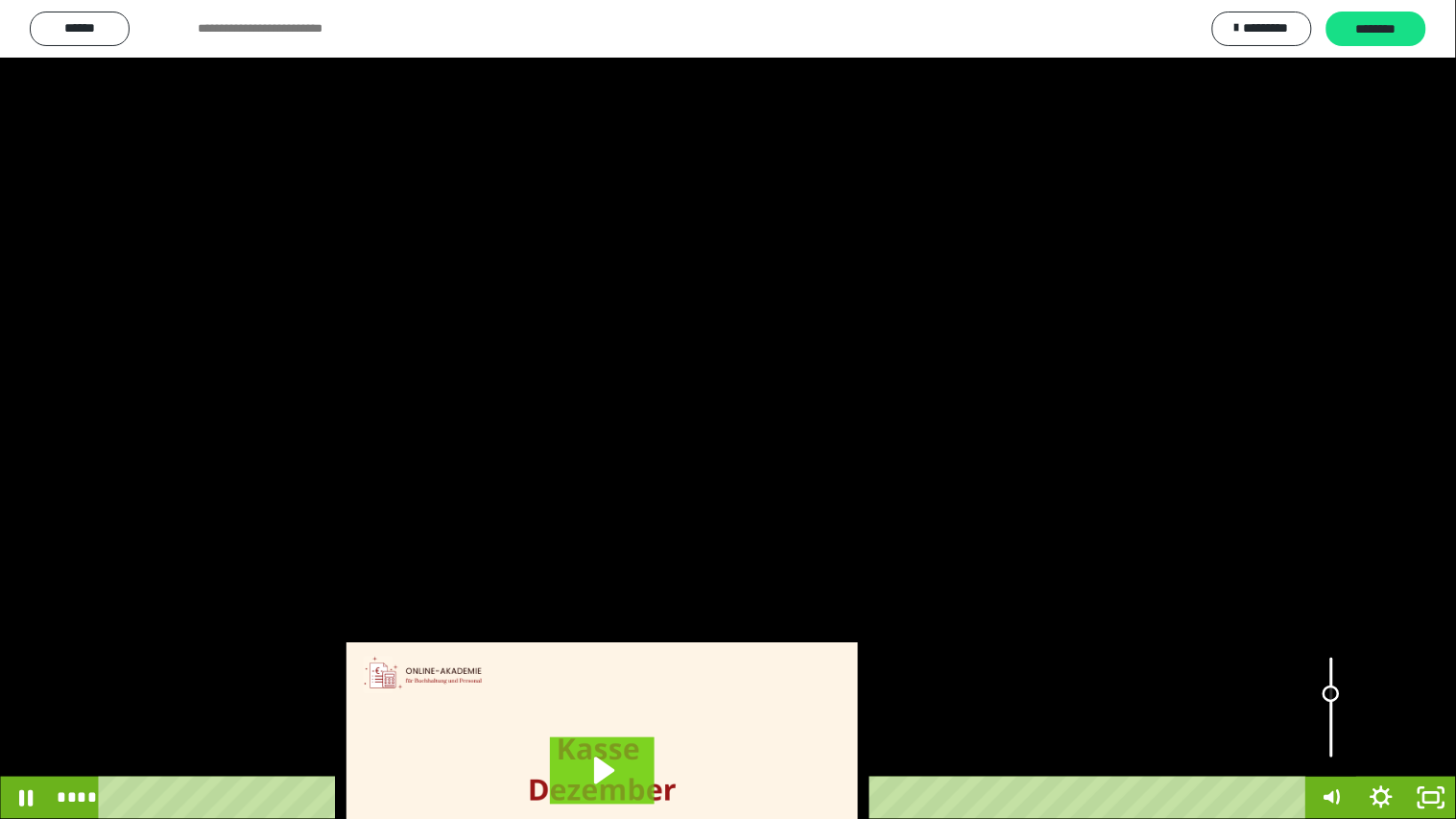 click at bounding box center [1331, 708] 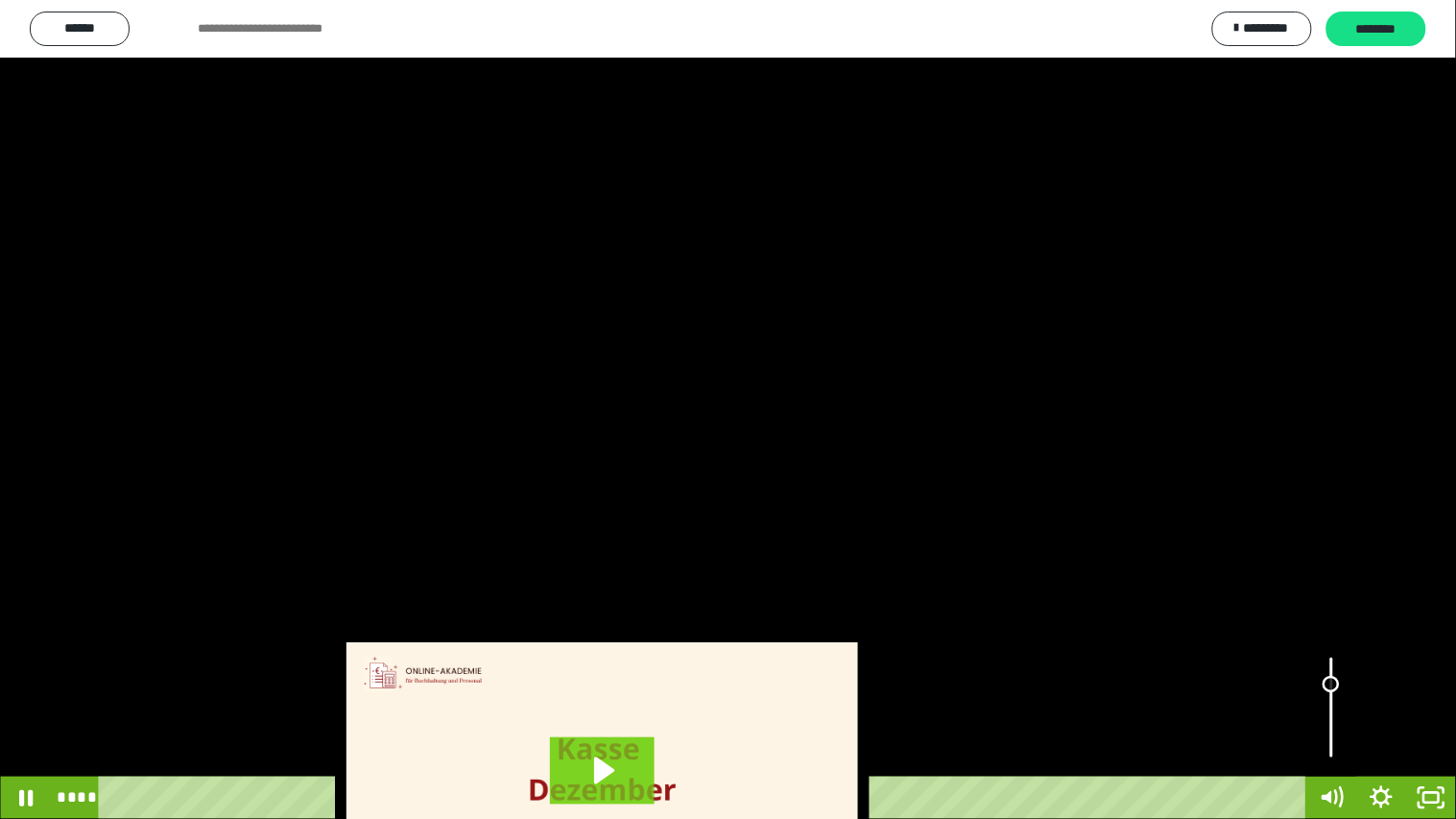 click at bounding box center (1330, 684) 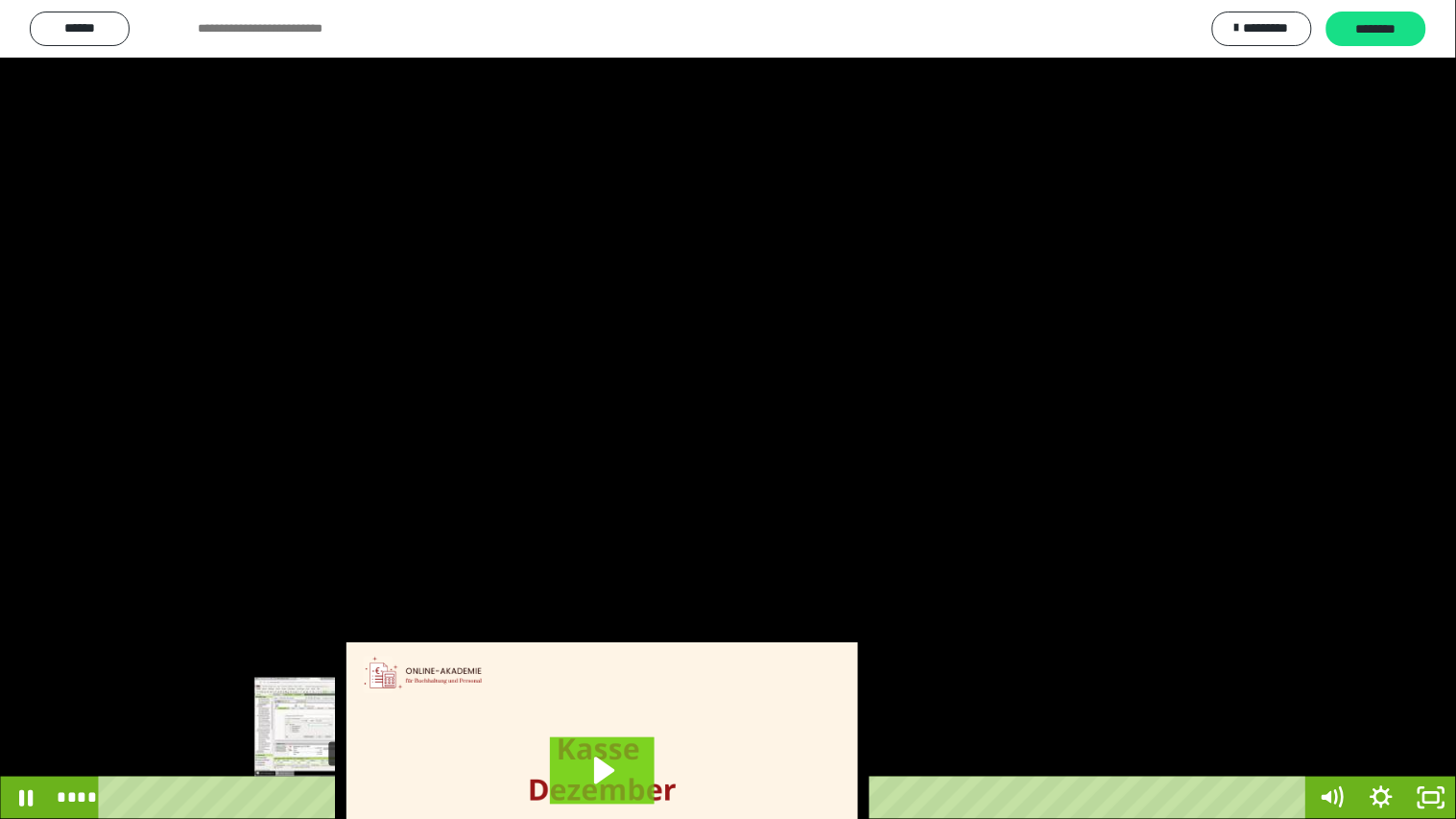 click on "****" at bounding box center (705, 798) 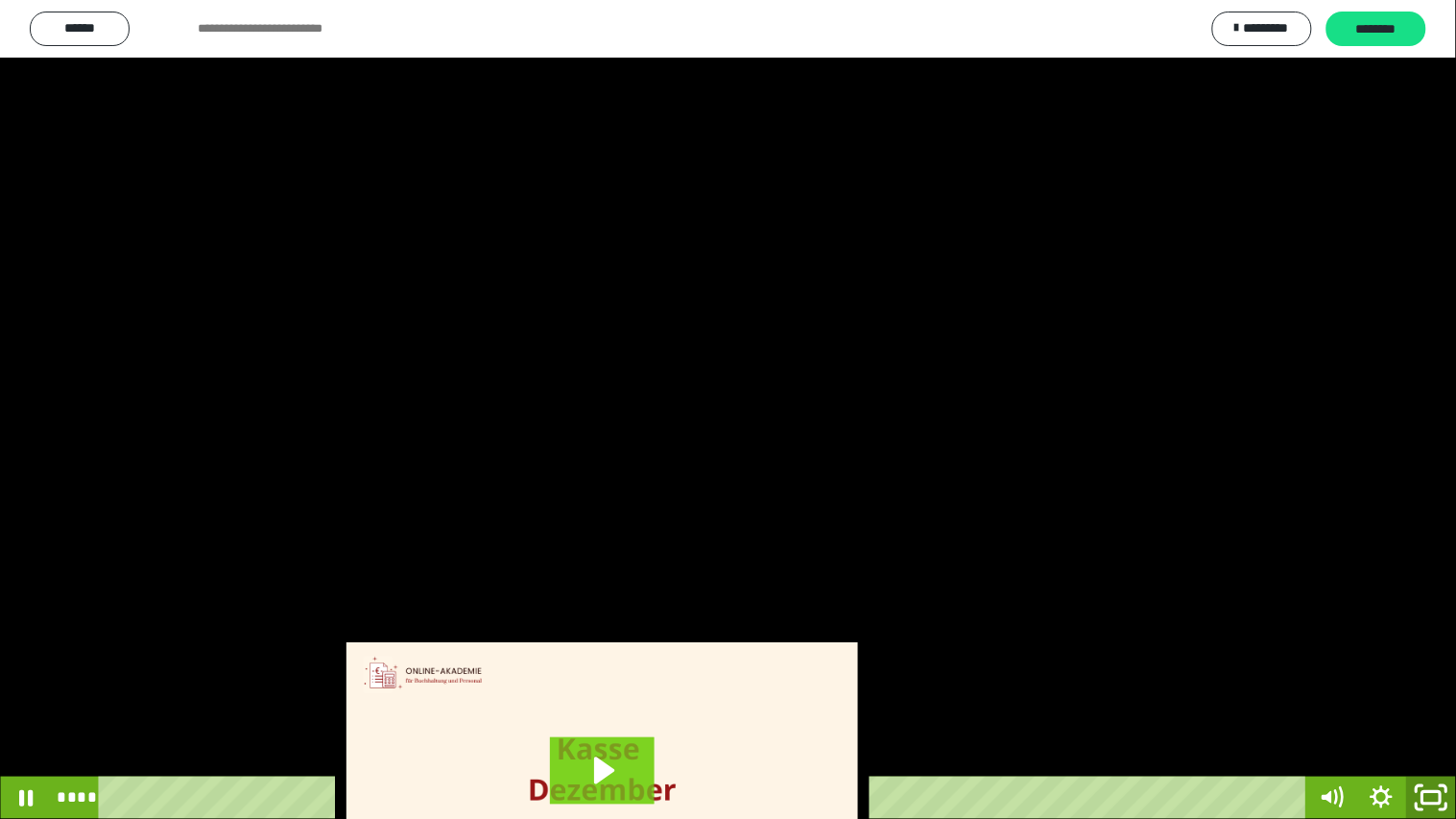 click 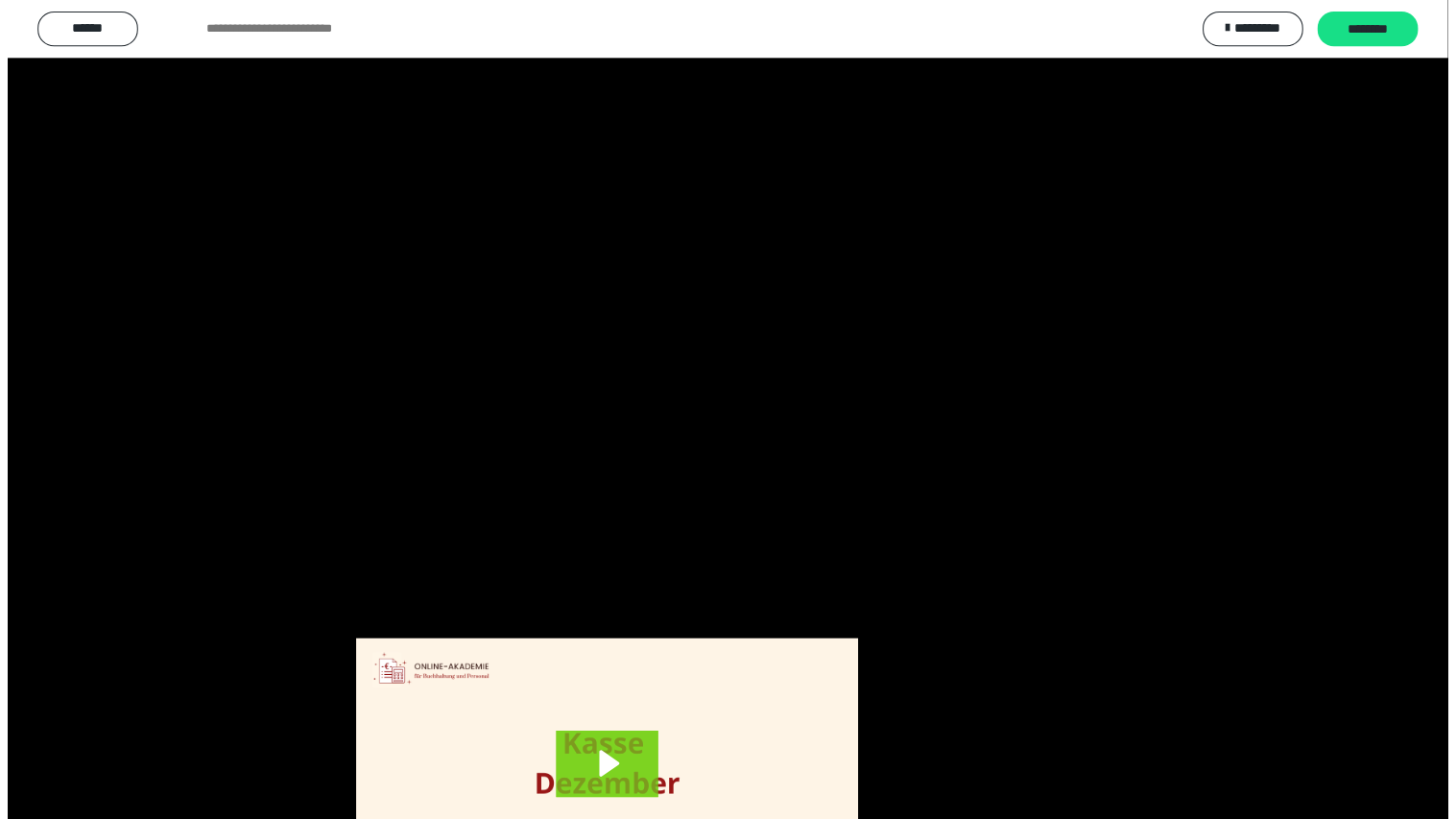 scroll, scrollTop: 3664, scrollLeft: 0, axis: vertical 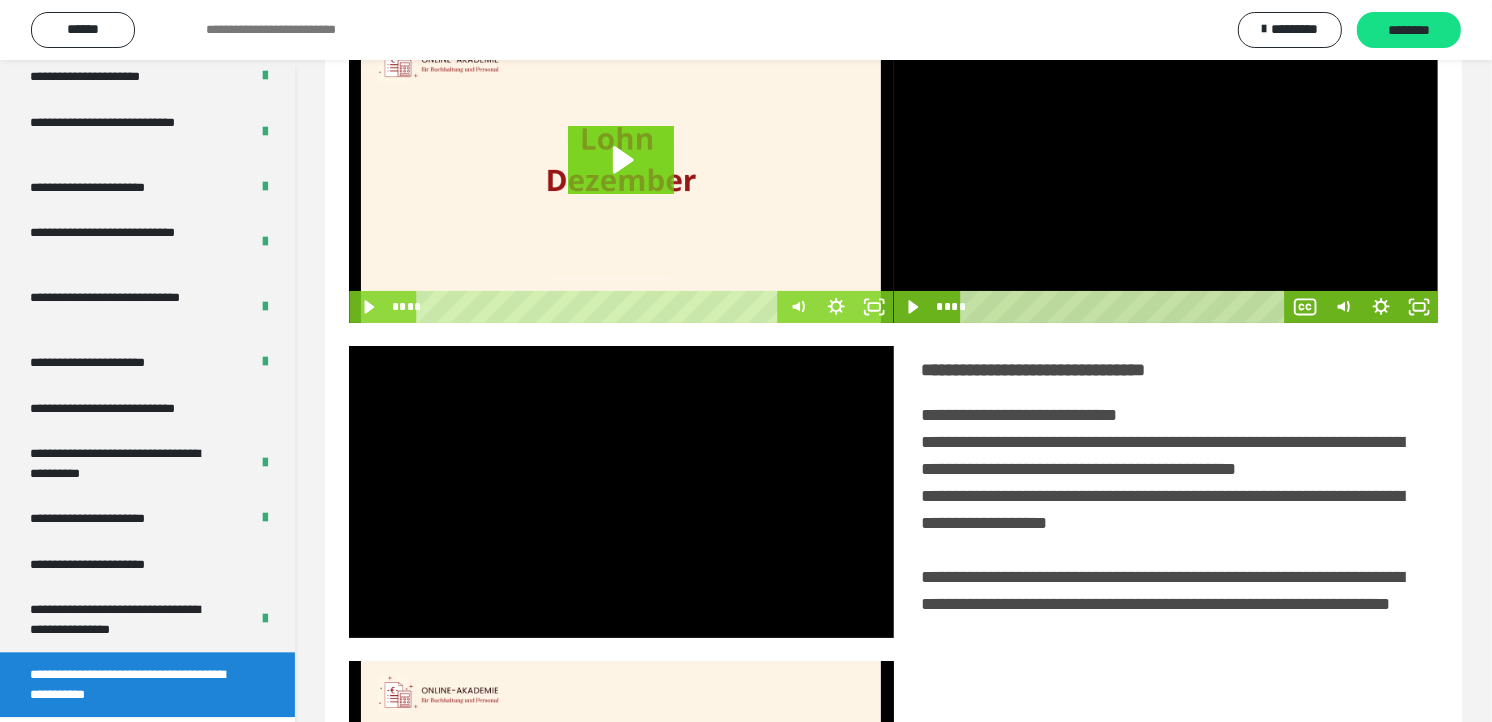 click at bounding box center (1166, 176) 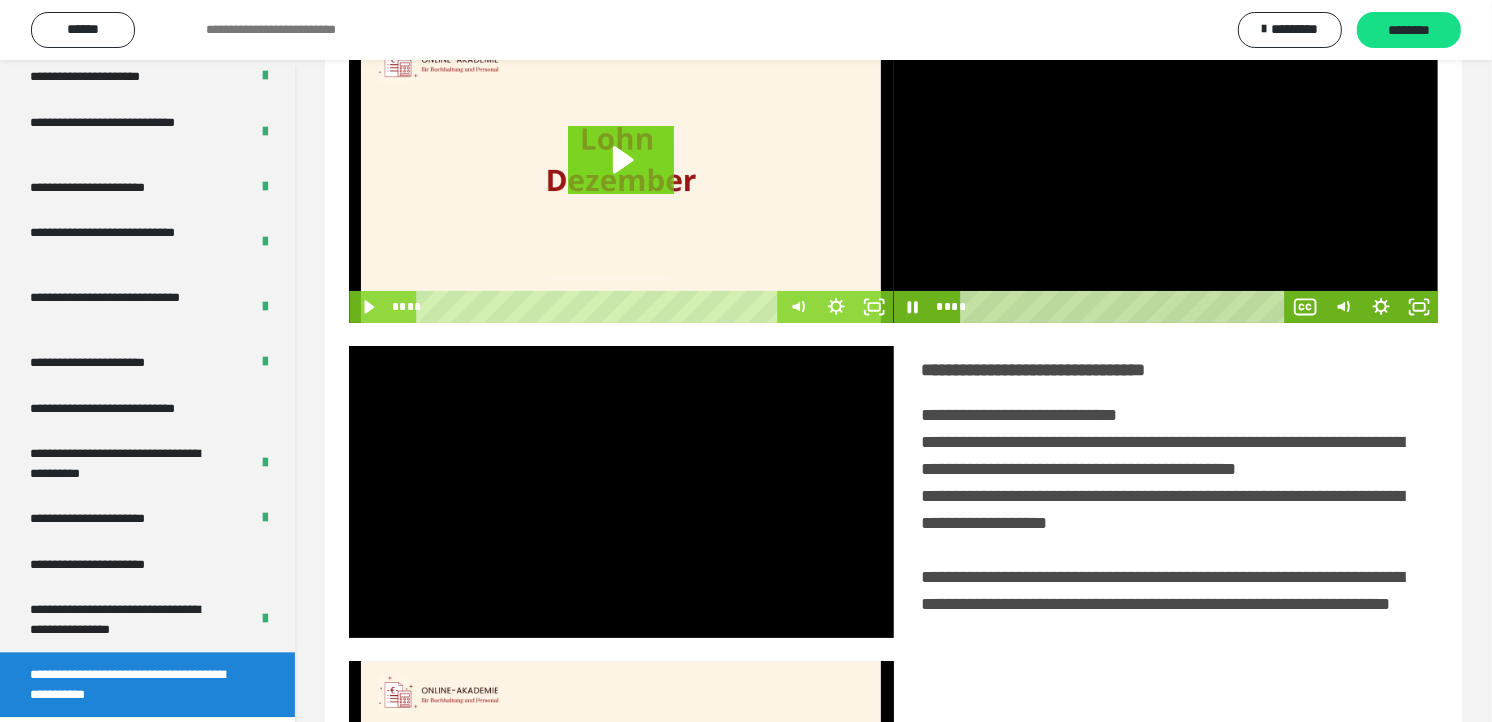 click at bounding box center [1166, 176] 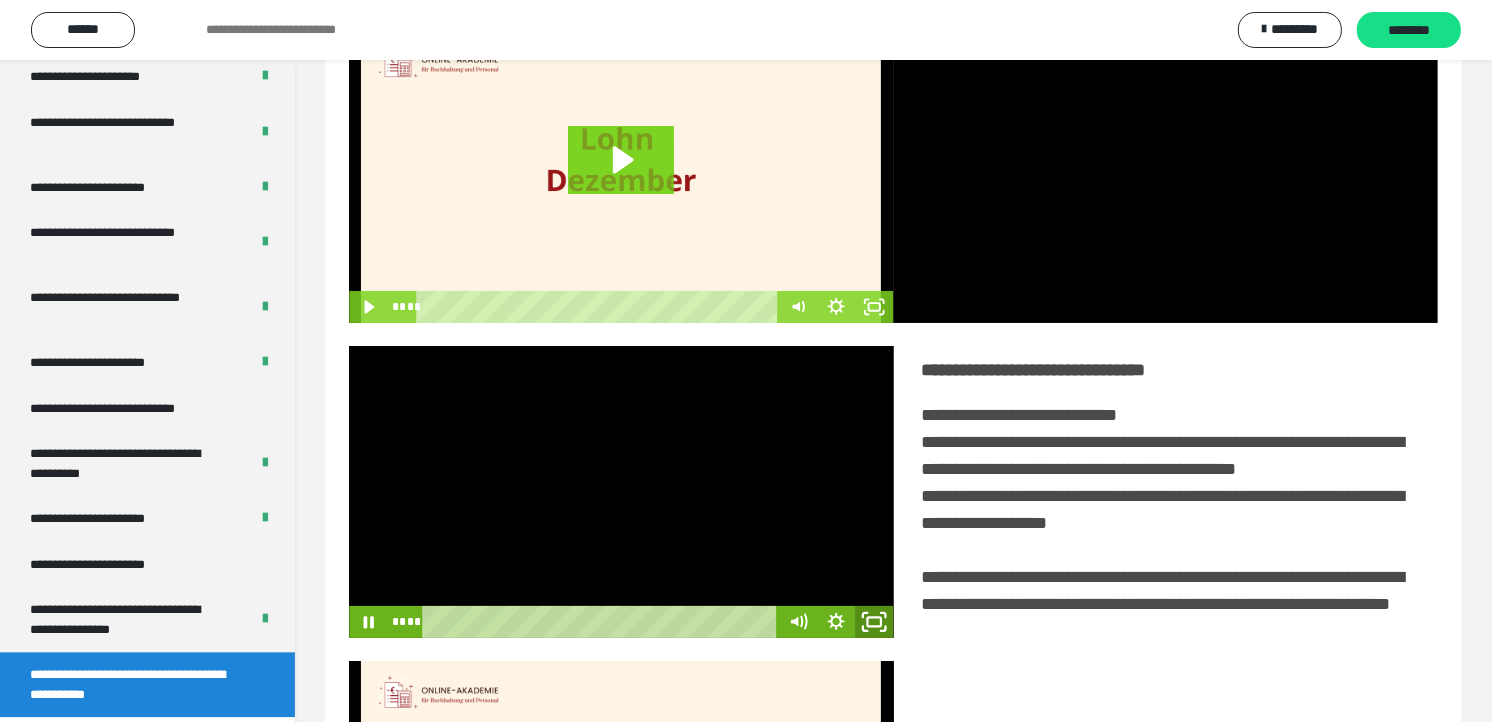 click 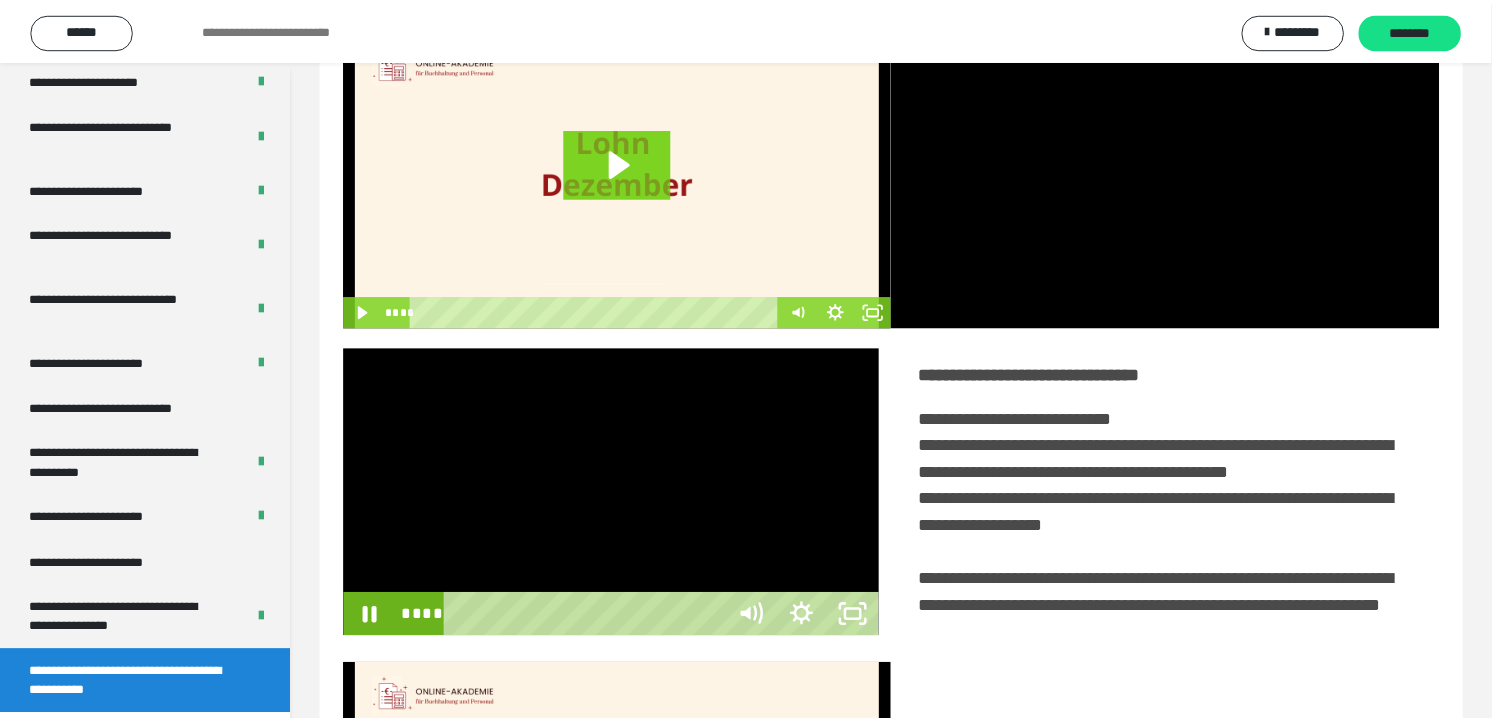 scroll, scrollTop: 3685, scrollLeft: 0, axis: vertical 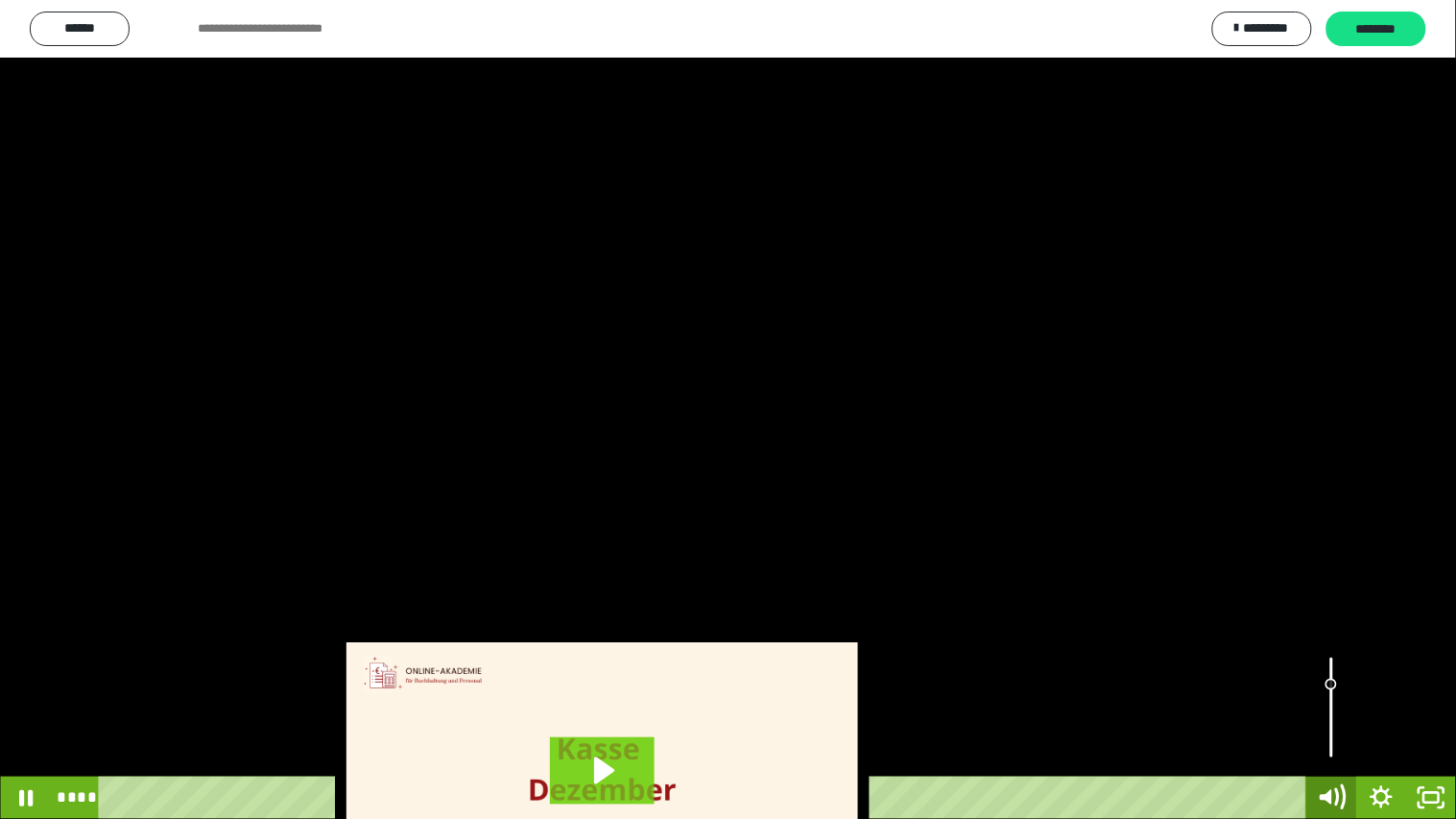 click 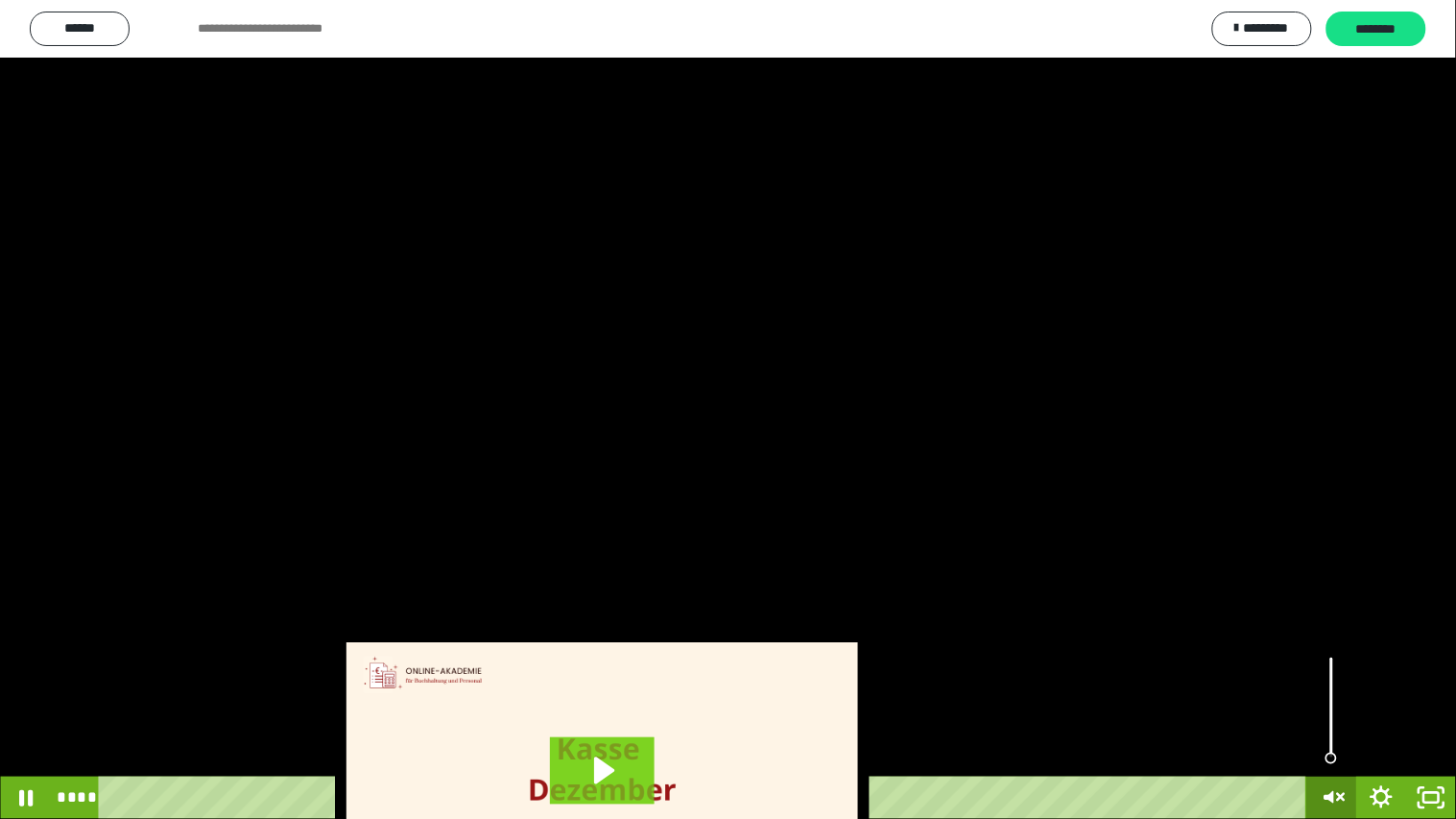 click 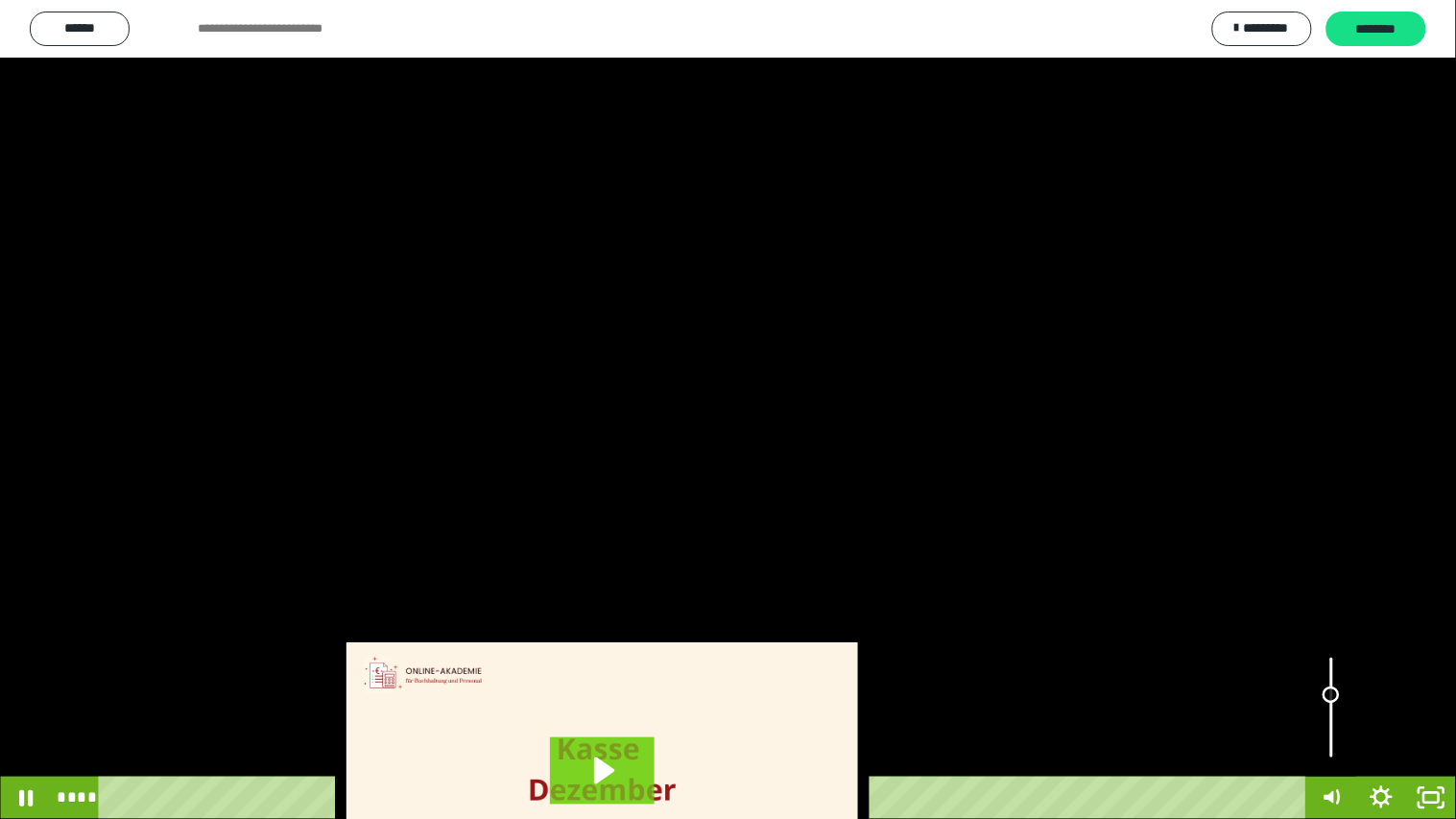 click at bounding box center [1331, 708] 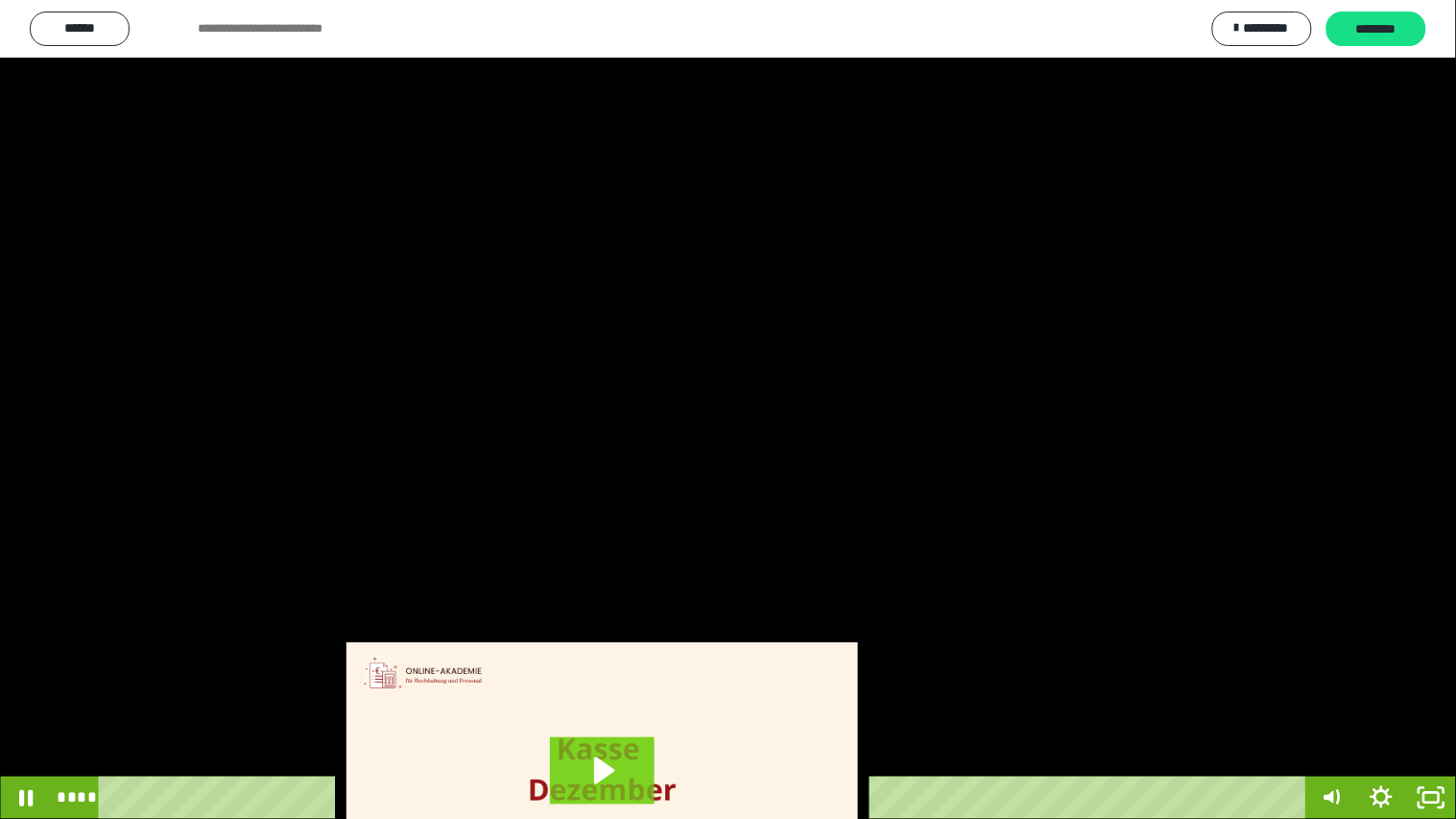 click on "****" at bounding box center [705, 798] 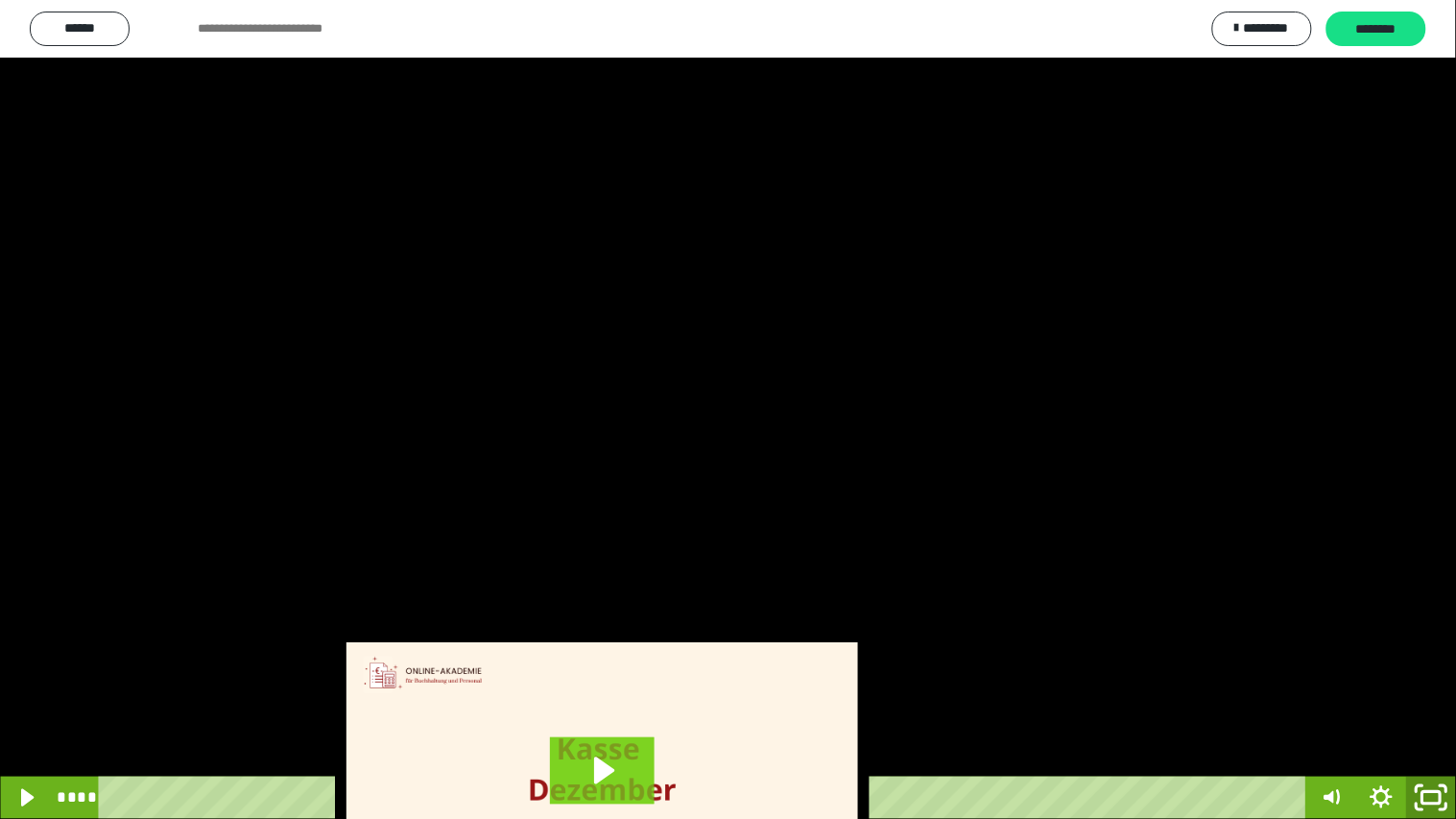 click 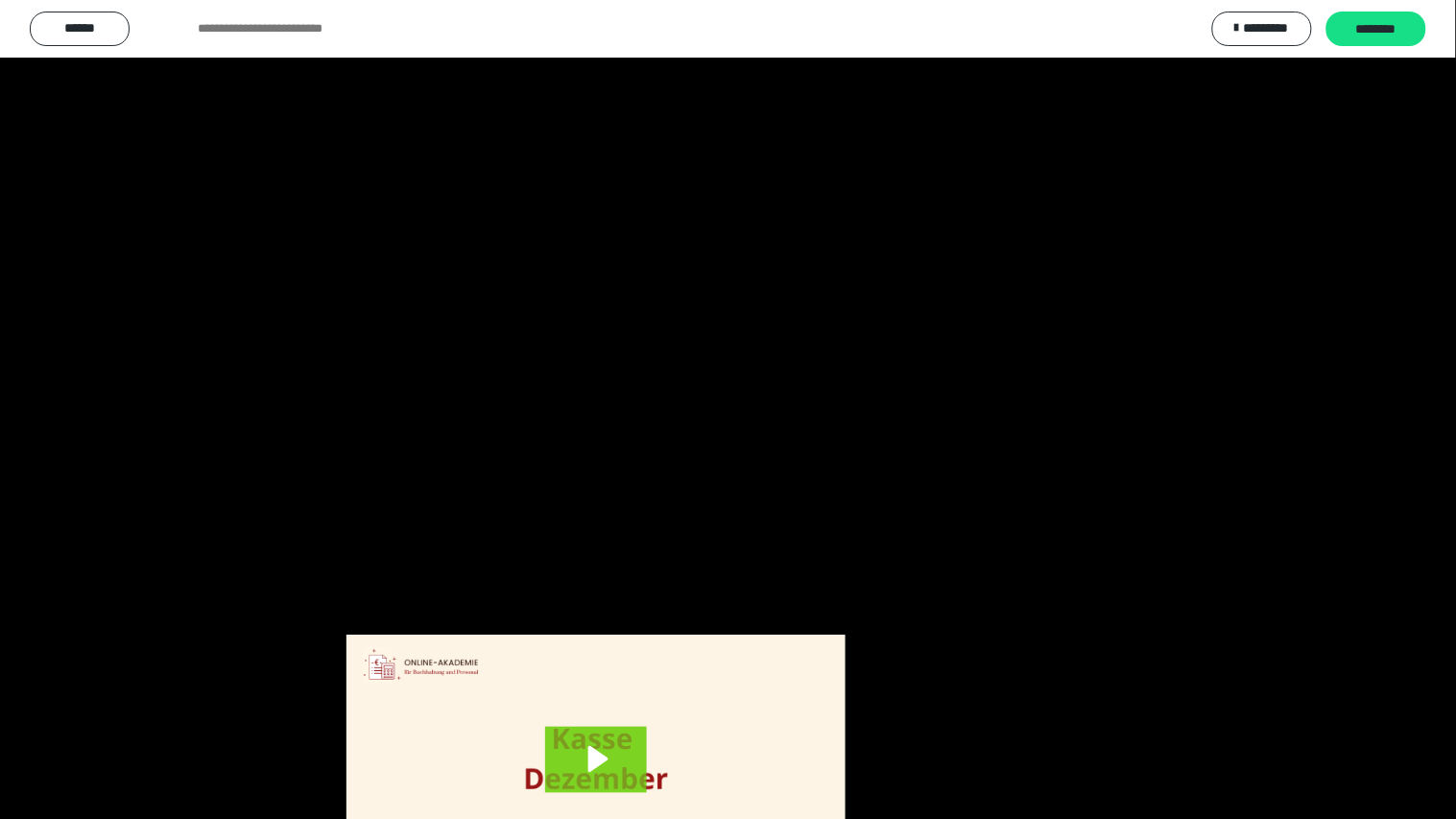 scroll, scrollTop: 3664, scrollLeft: 0, axis: vertical 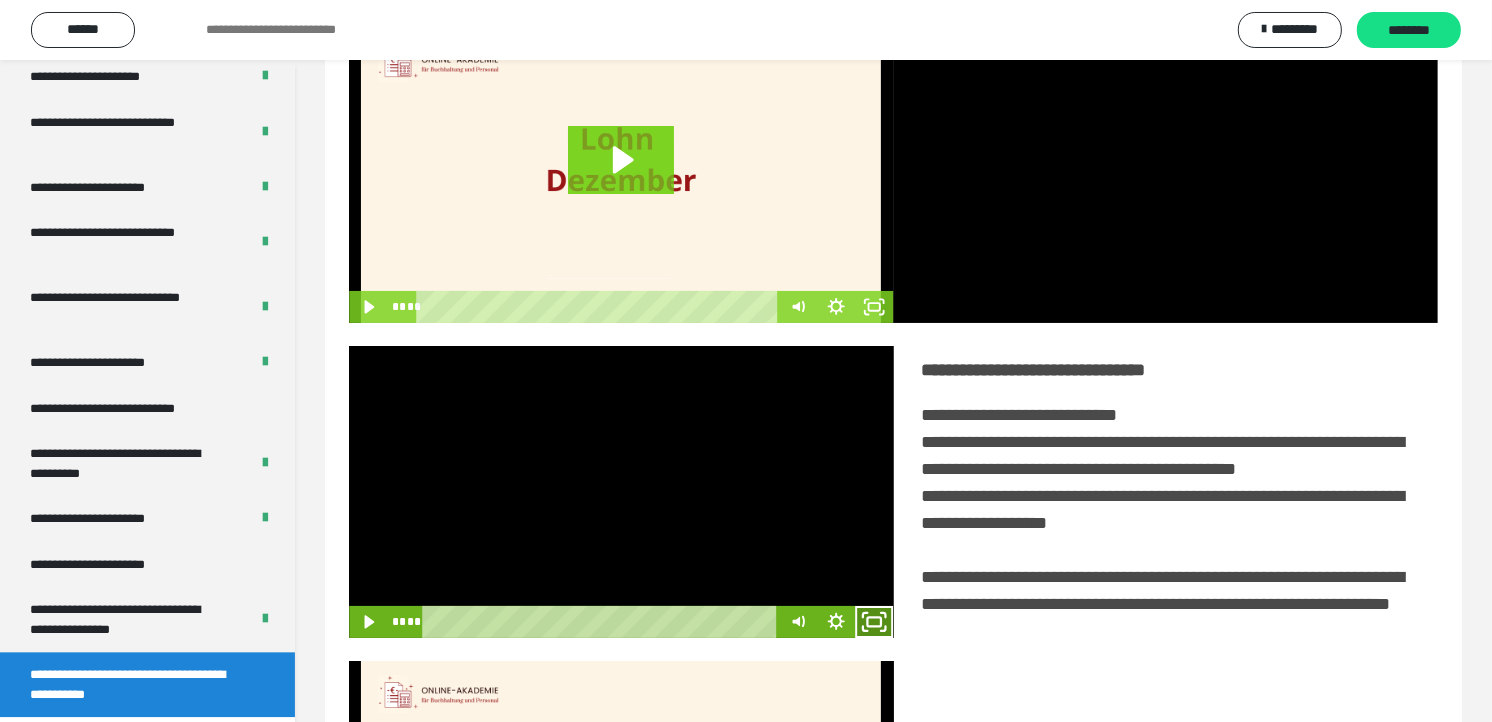 click 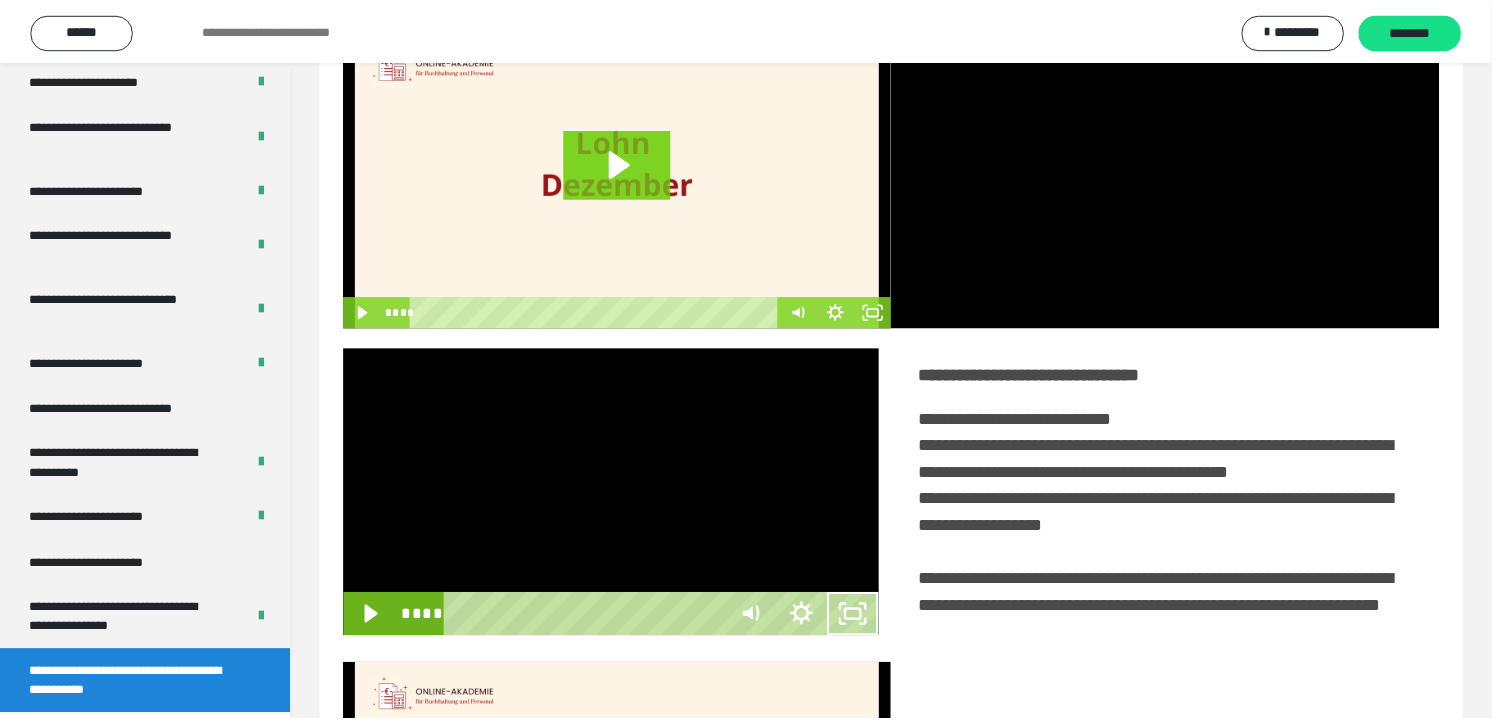 scroll, scrollTop: 3685, scrollLeft: 0, axis: vertical 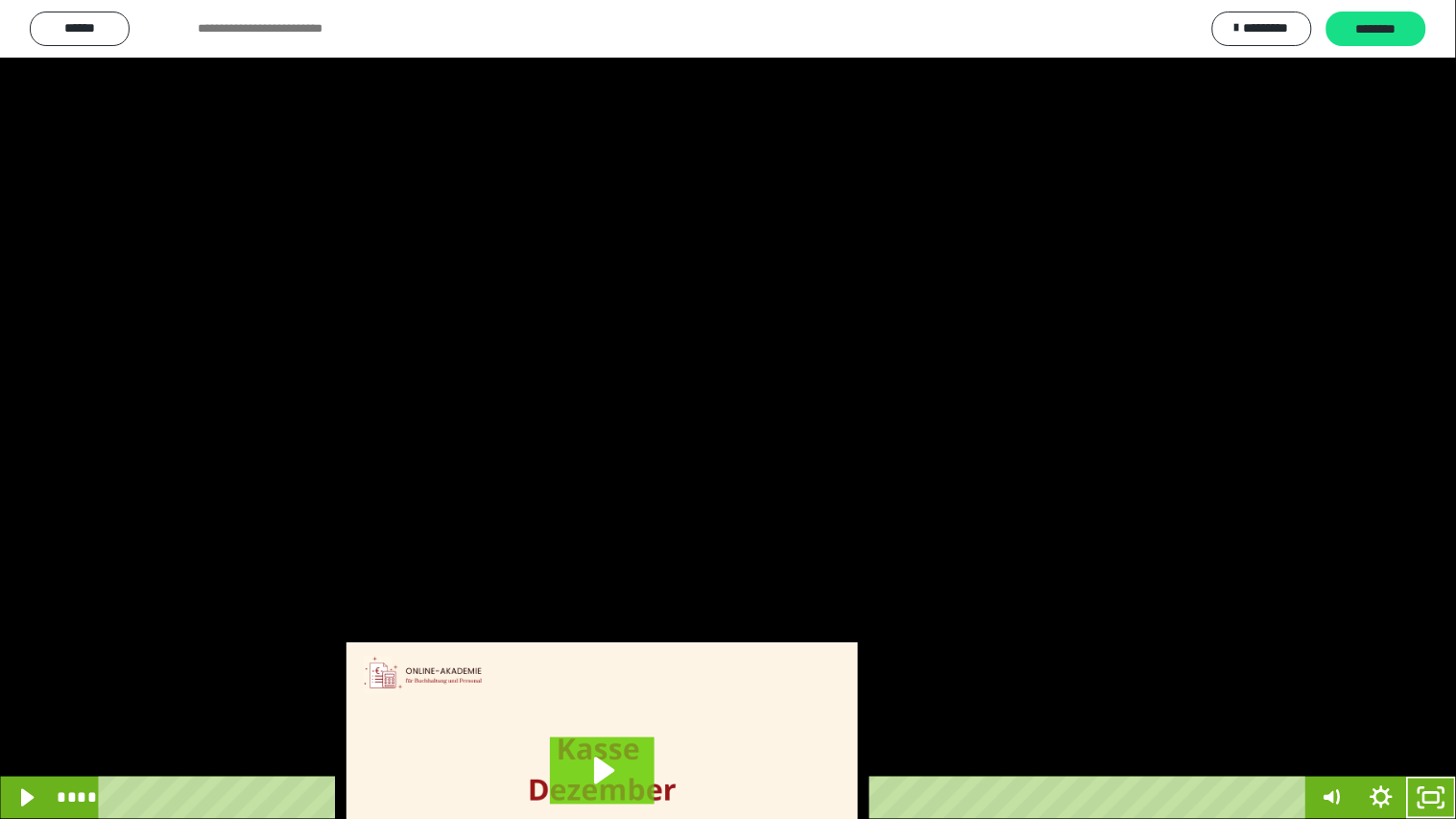 click at bounding box center [728, 409] 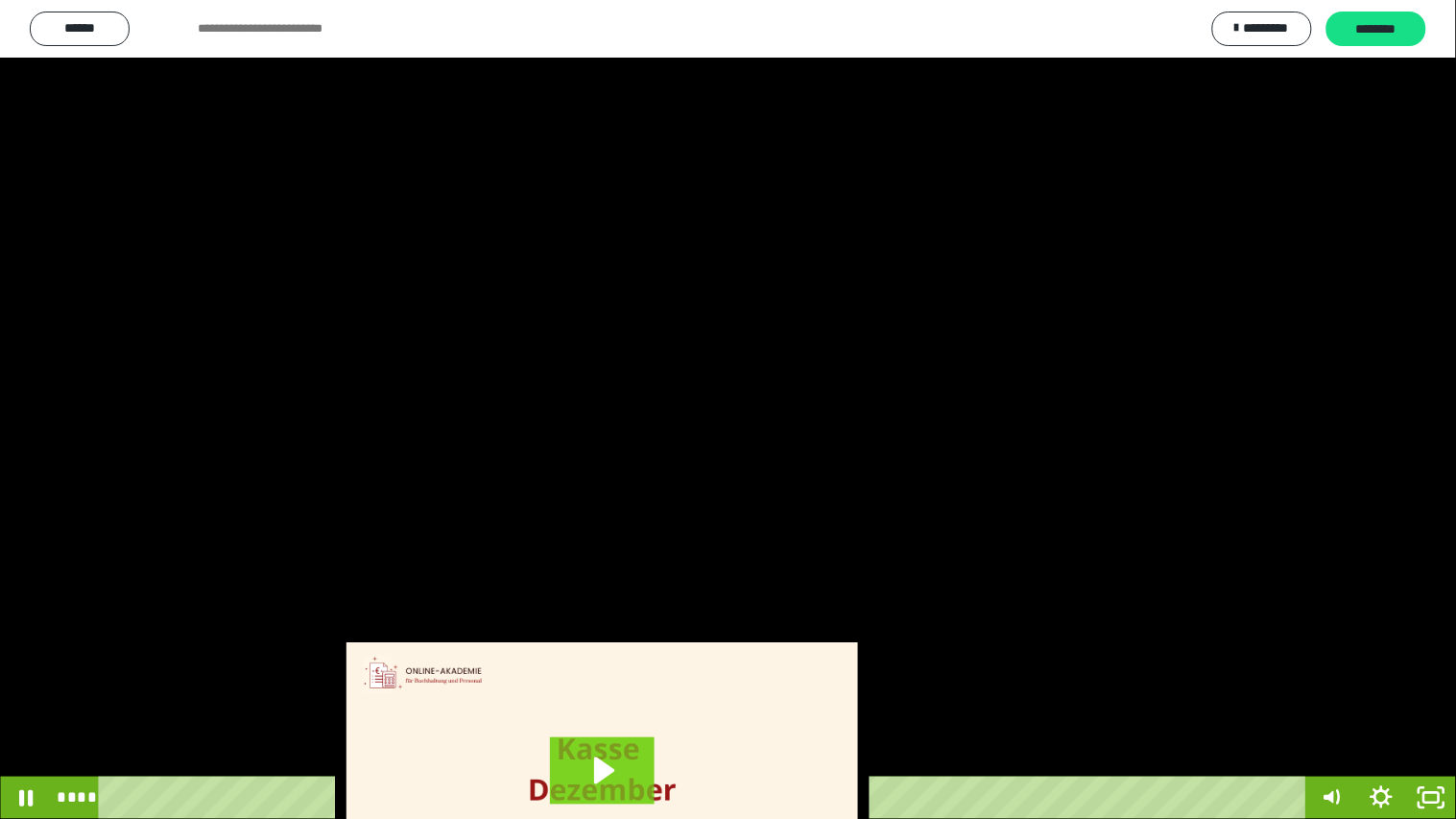 click at bounding box center (728, 409) 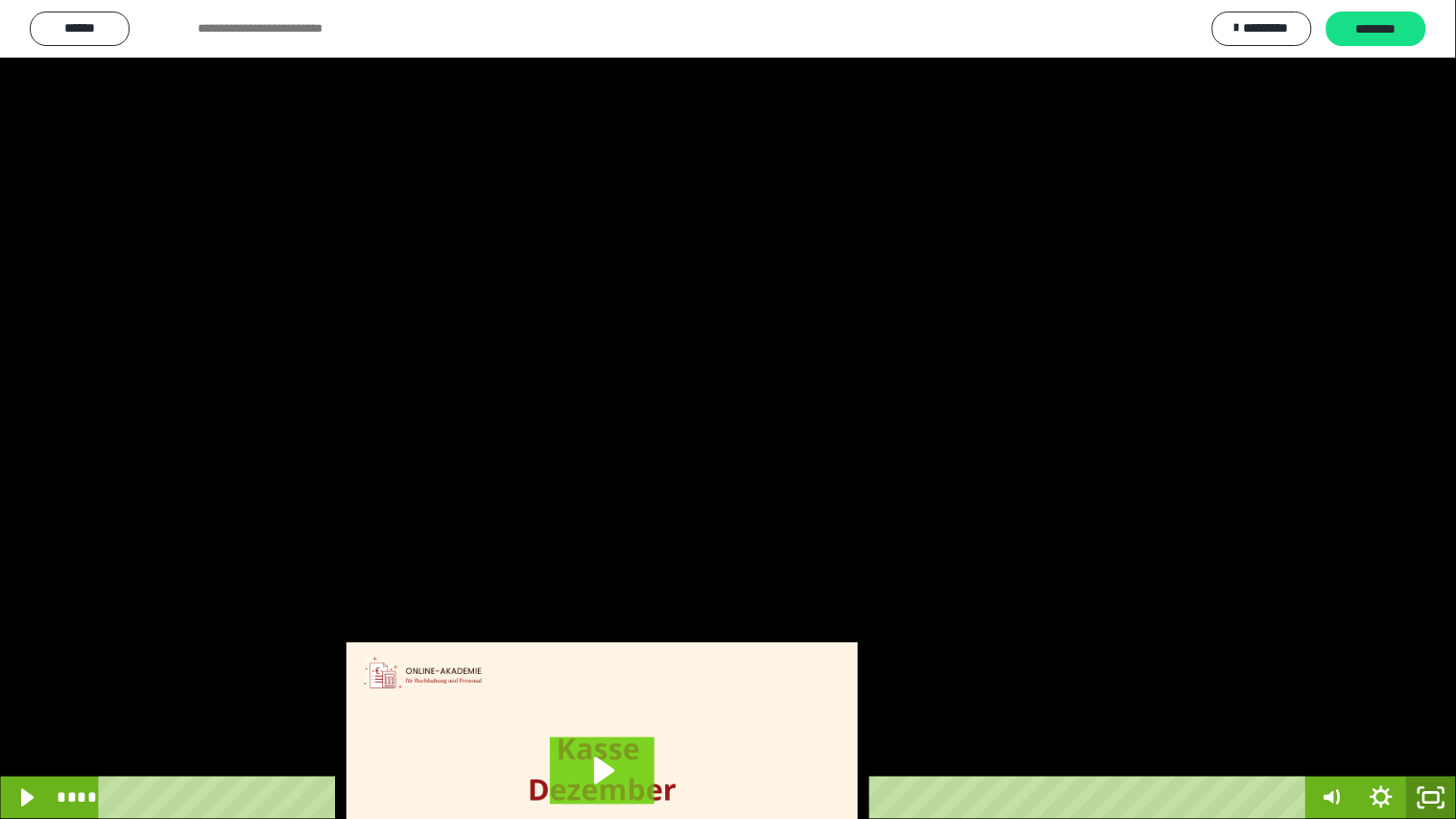 click 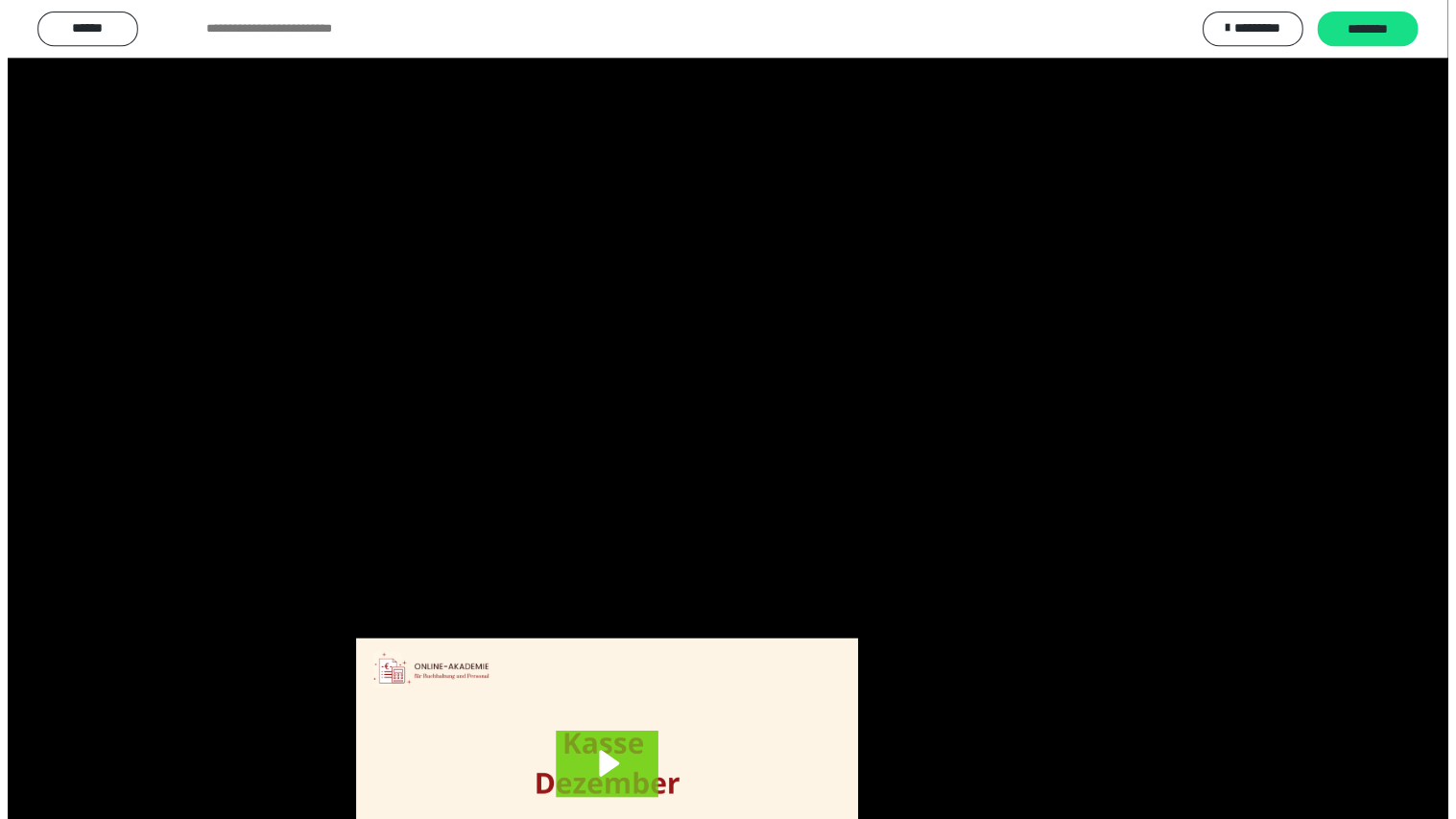 scroll, scrollTop: 3664, scrollLeft: 0, axis: vertical 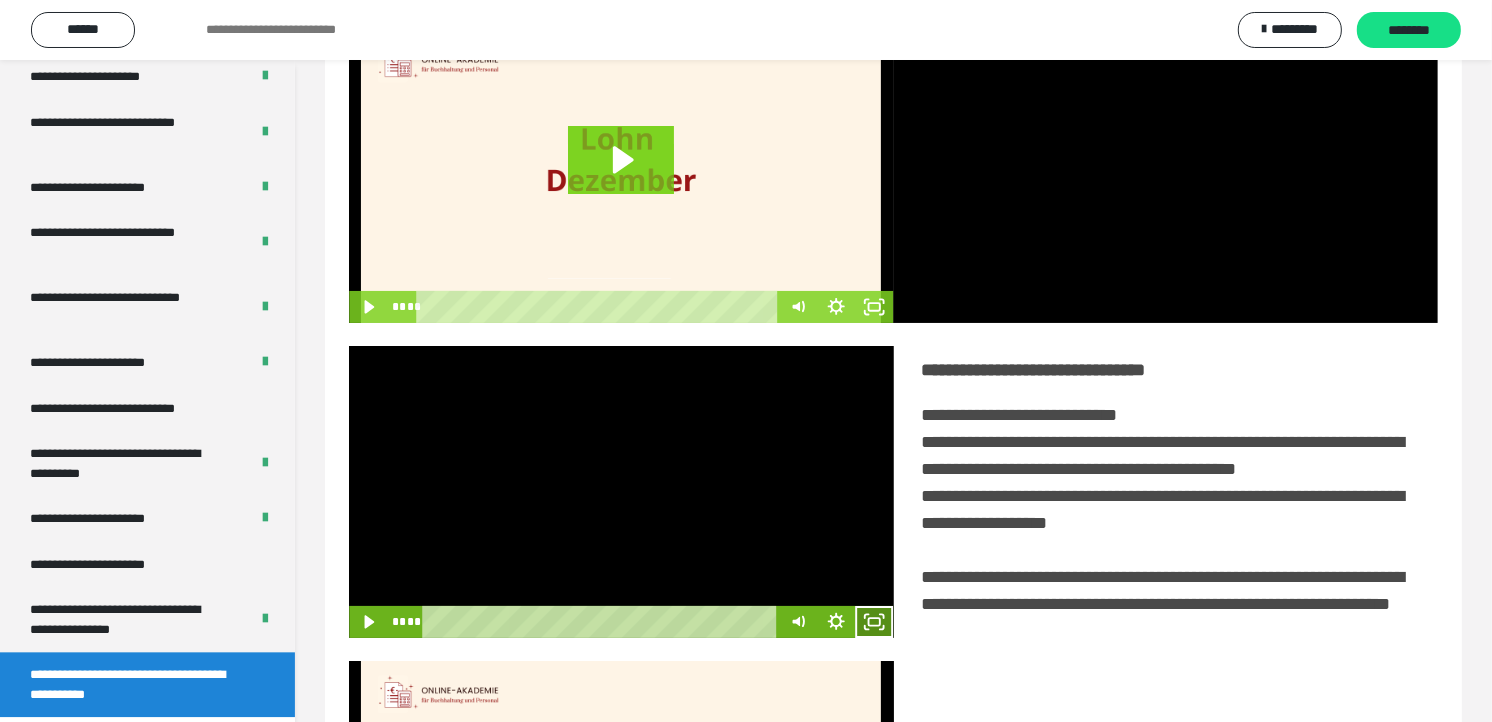 click 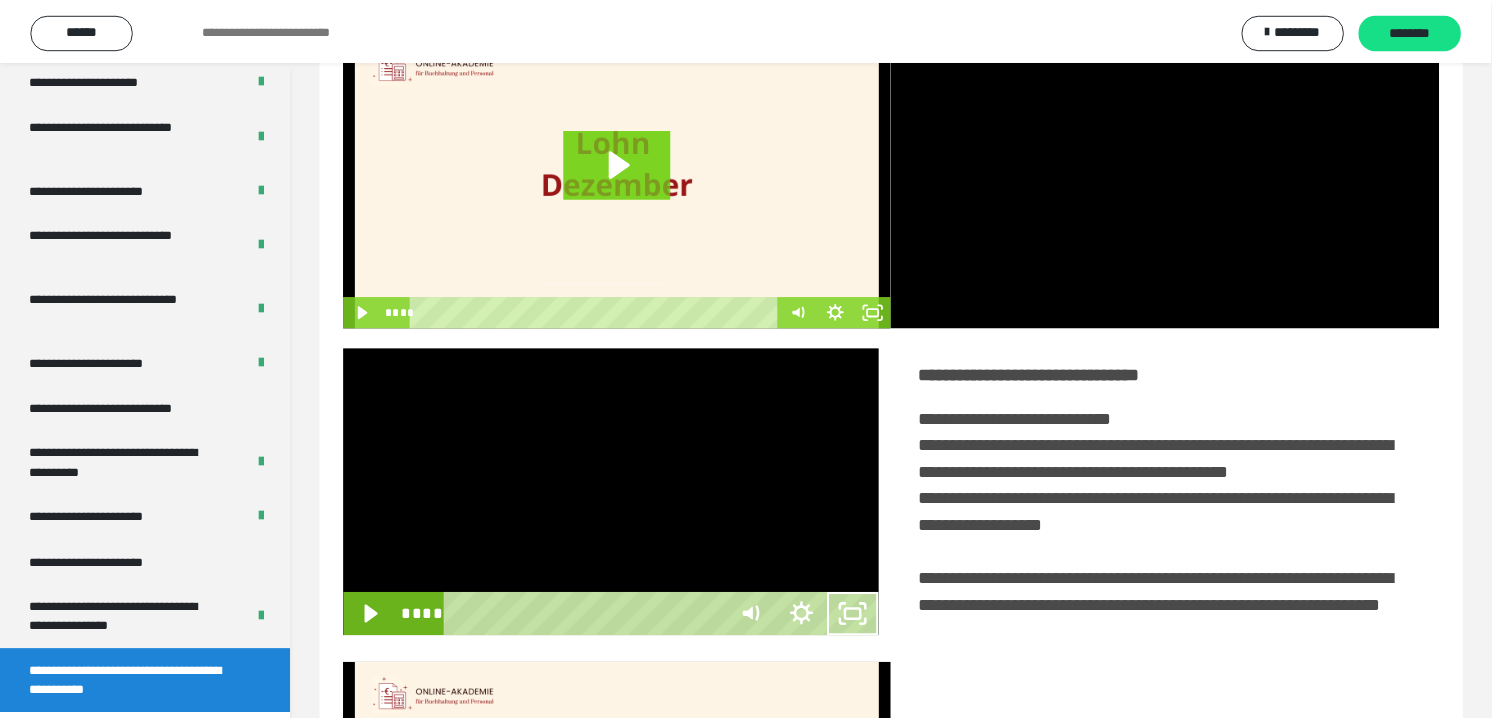 scroll, scrollTop: 3685, scrollLeft: 0, axis: vertical 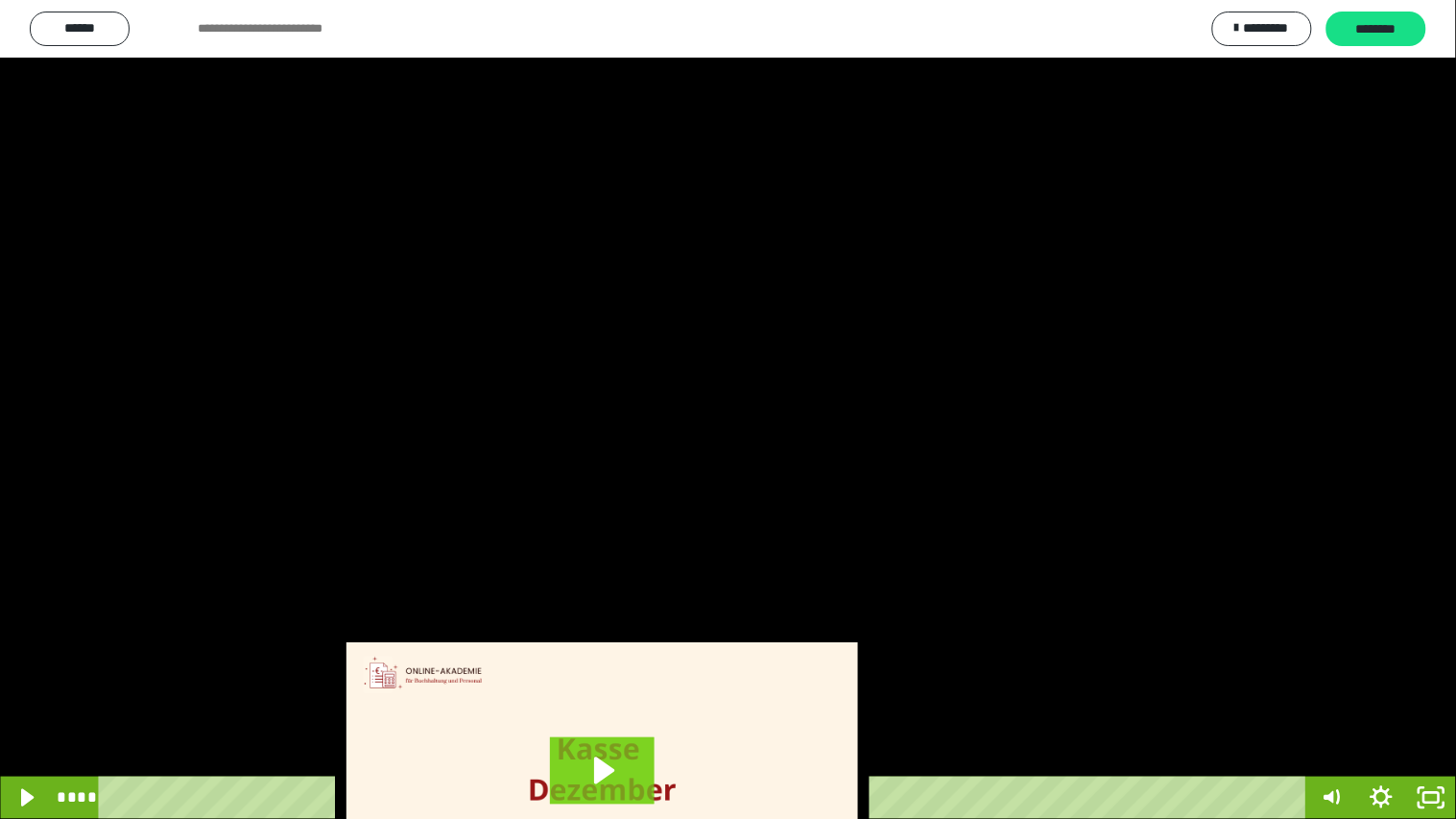 click at bounding box center [728, 409] 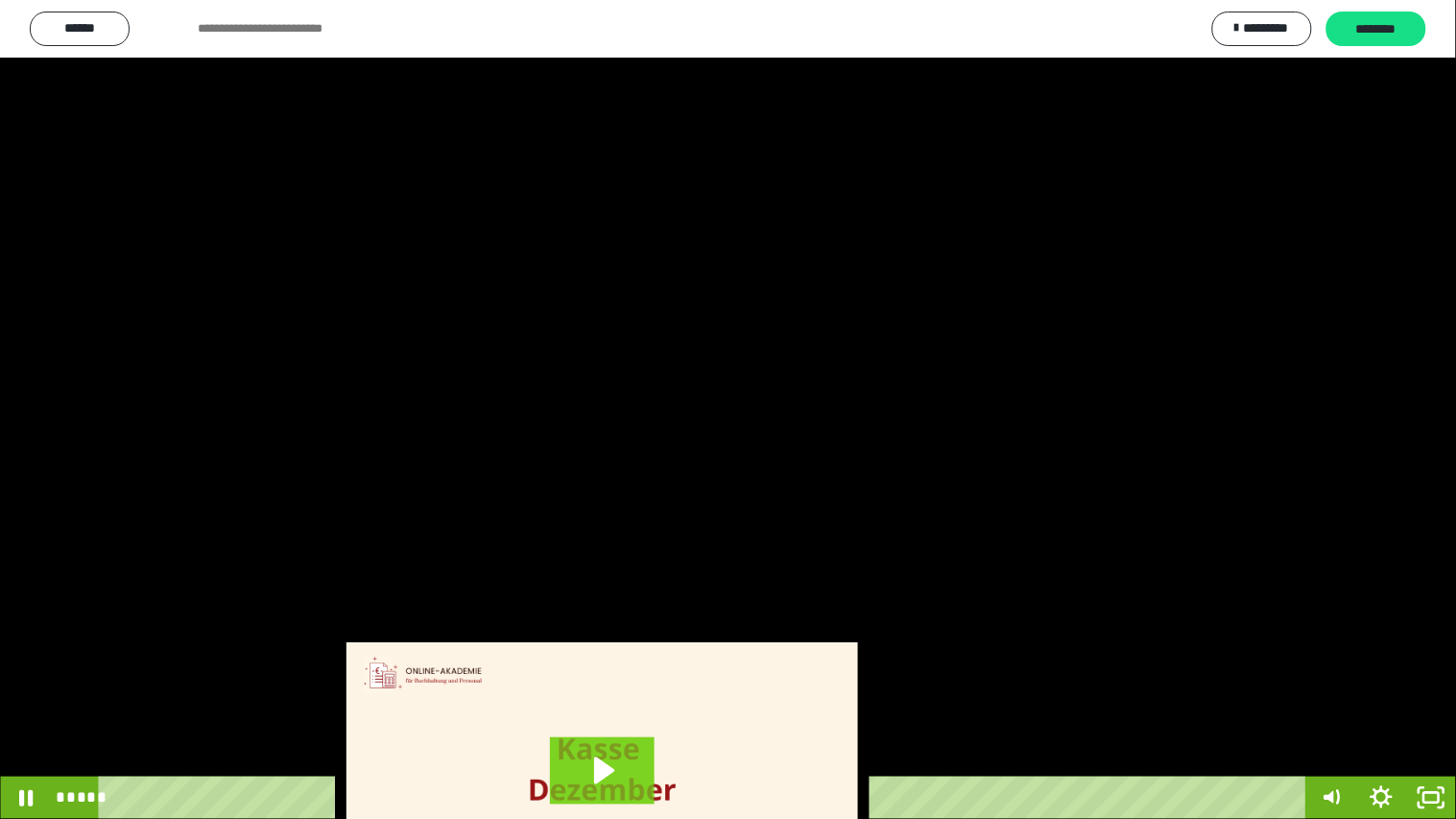 click at bounding box center (728, 409) 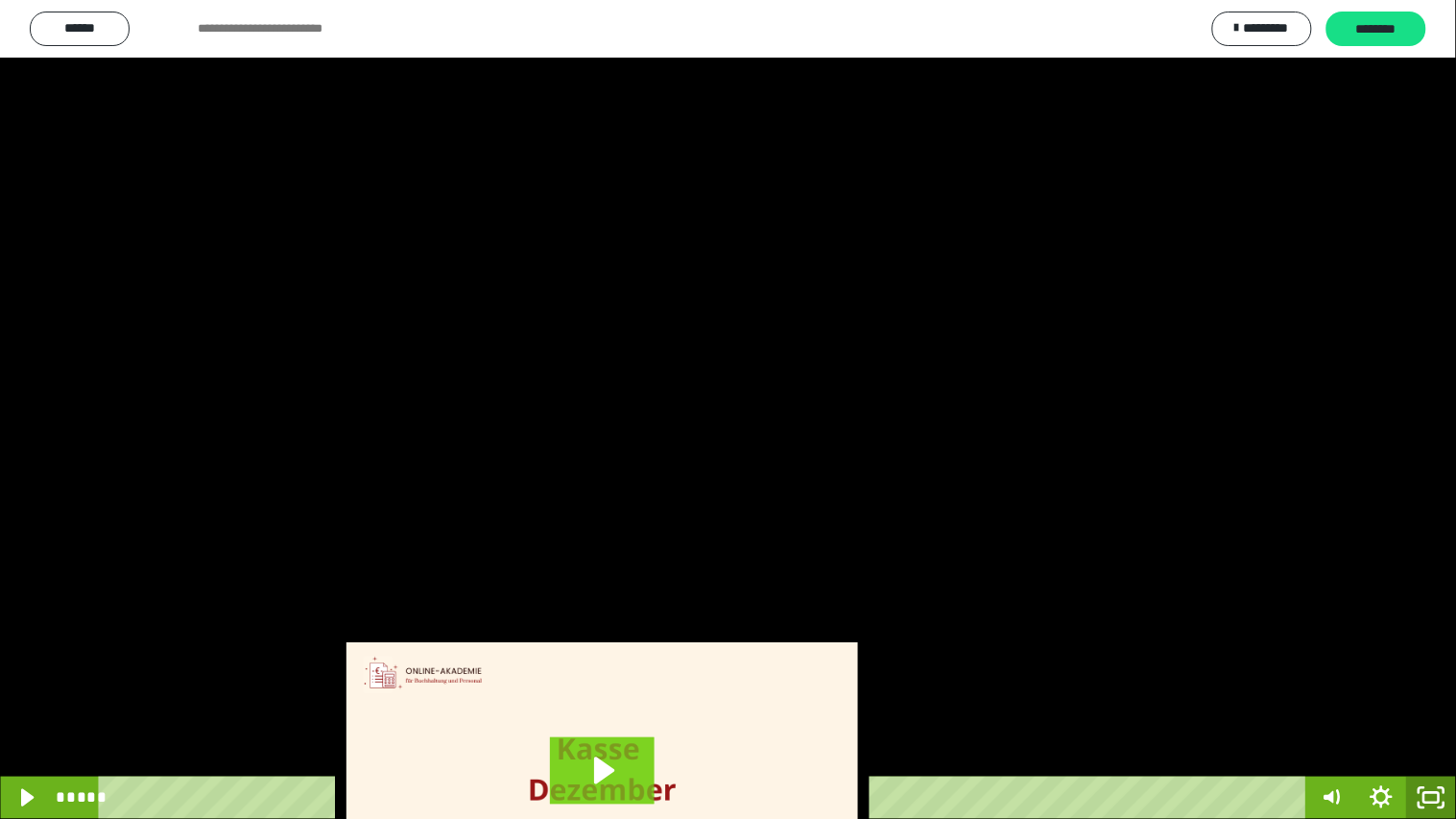 click 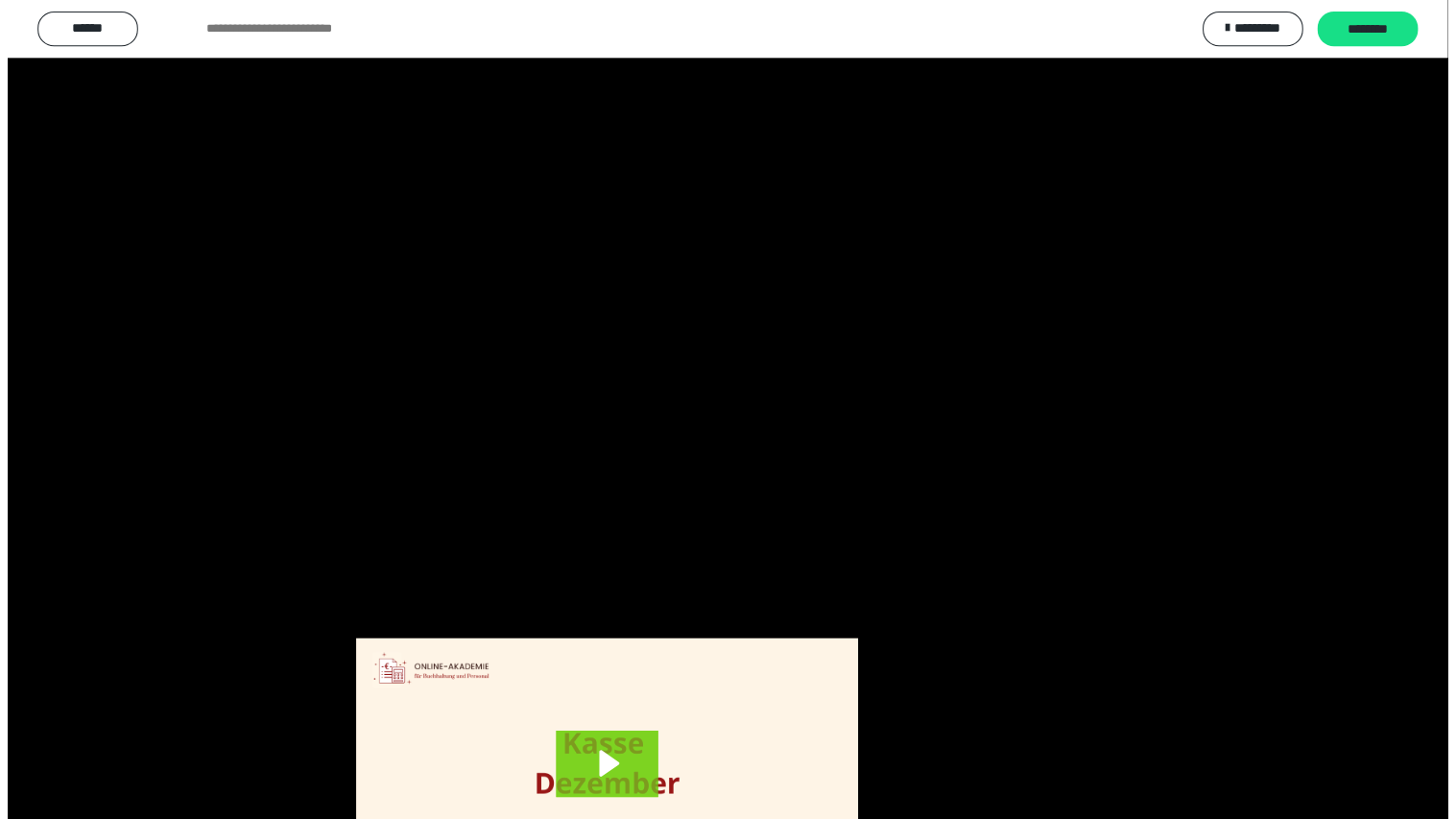 scroll, scrollTop: 3664, scrollLeft: 0, axis: vertical 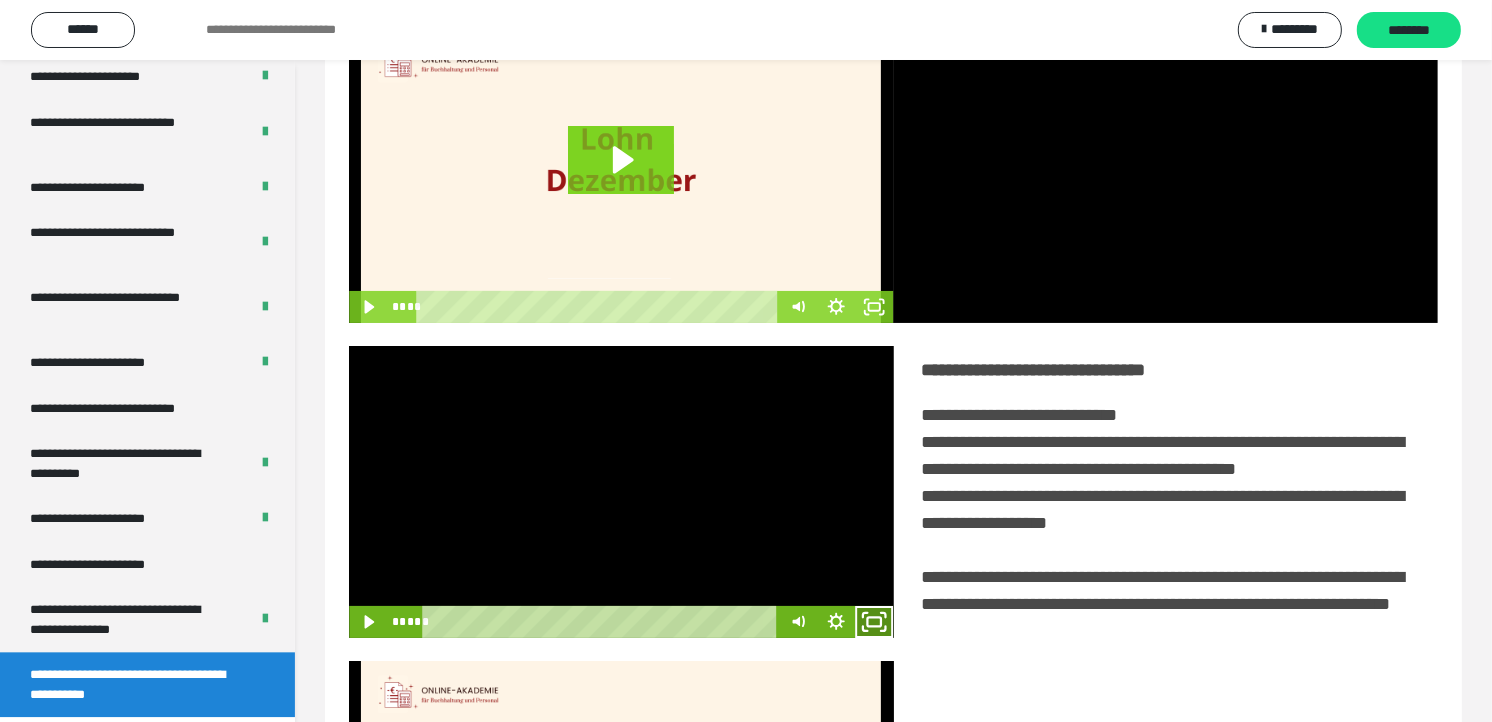 click 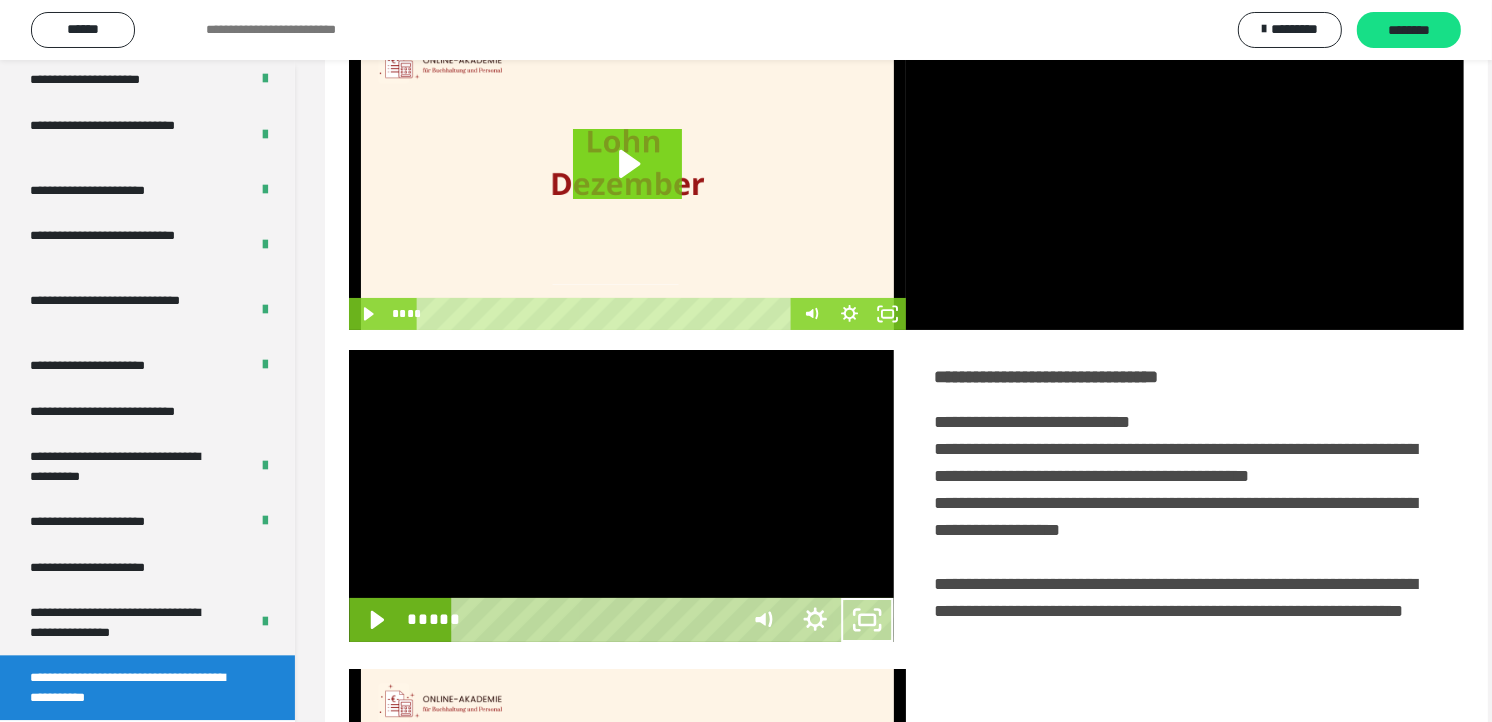 scroll, scrollTop: 3685, scrollLeft: 0, axis: vertical 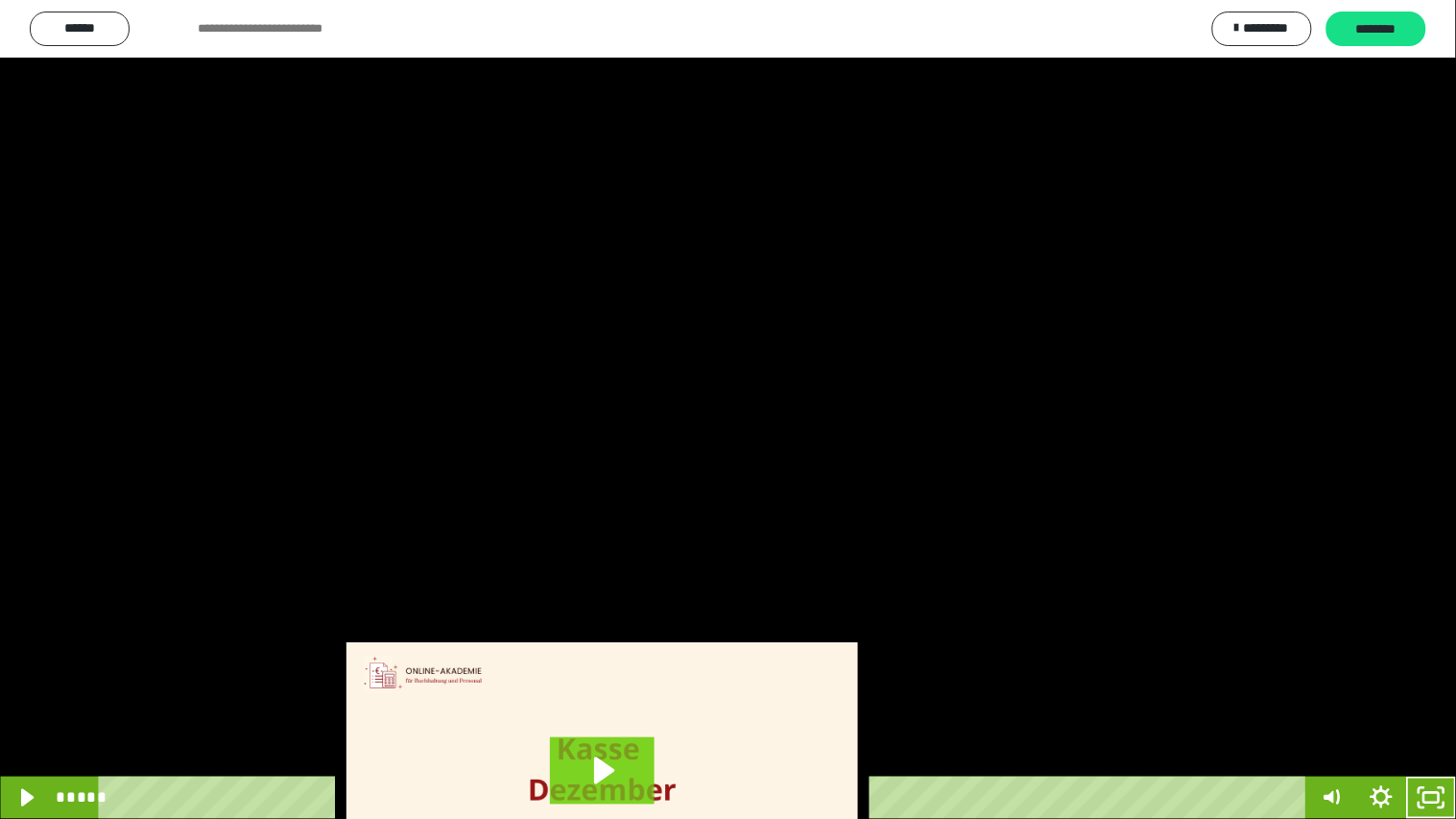 click at bounding box center (728, 409) 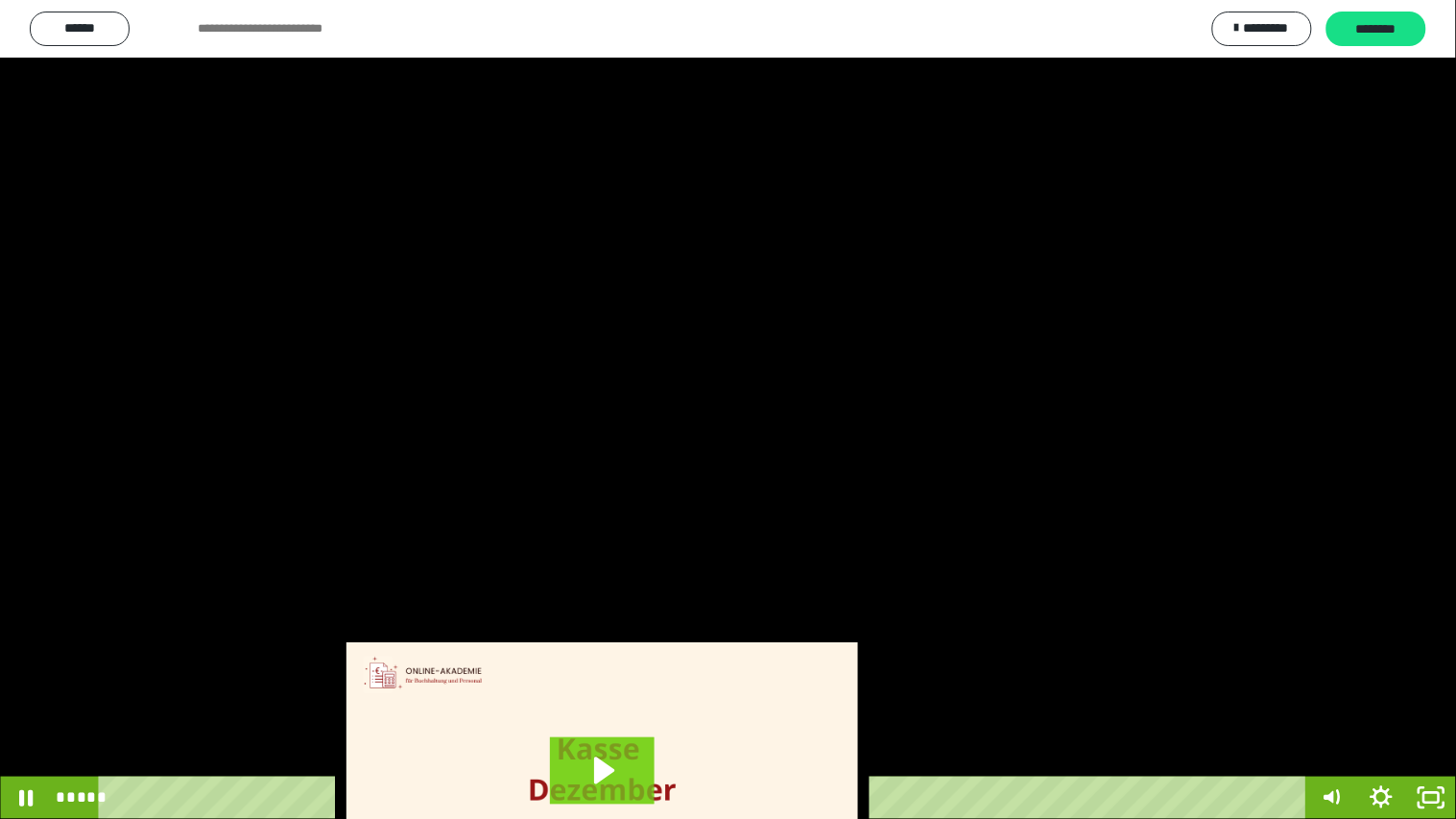 click at bounding box center (728, 409) 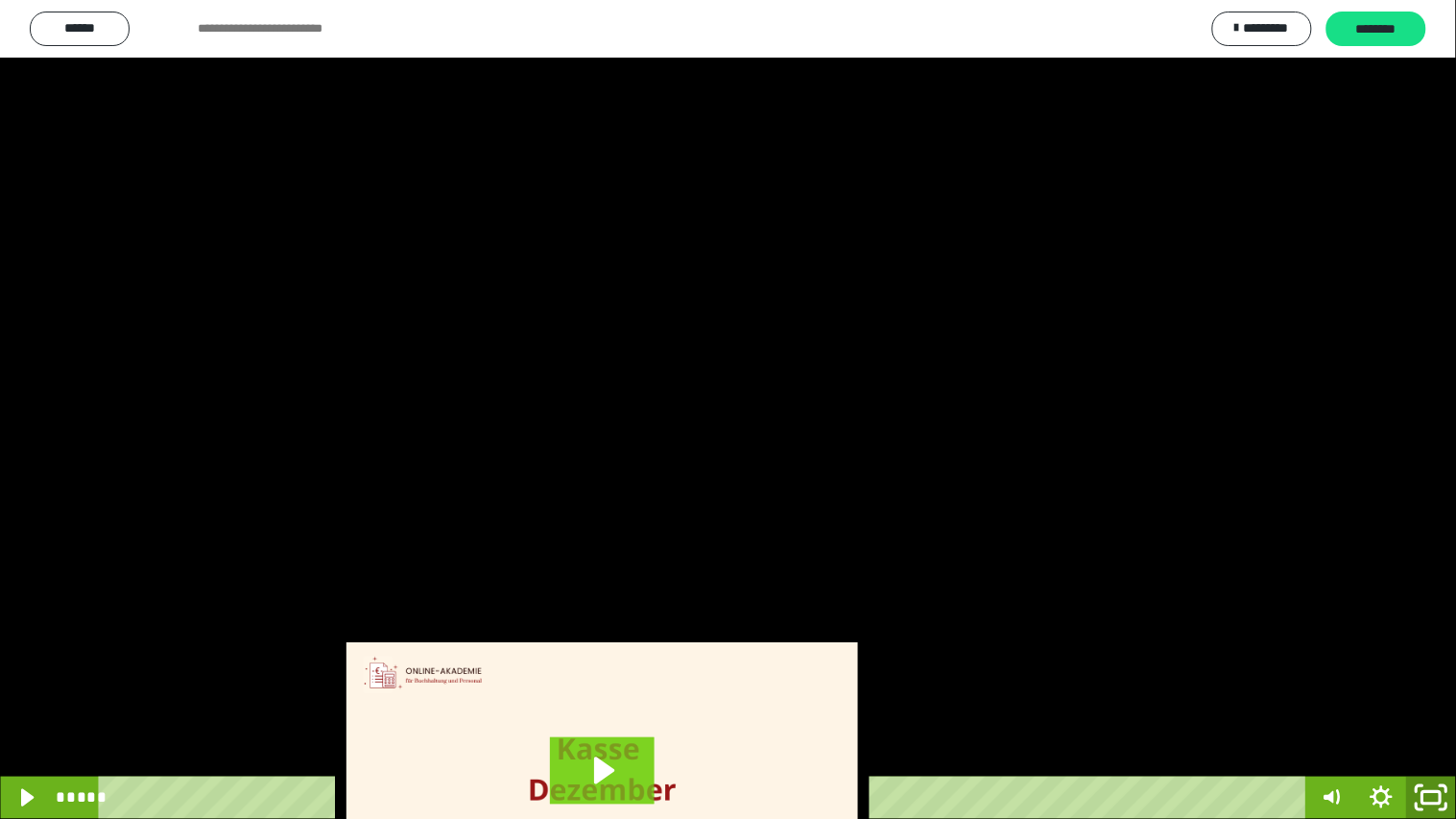click 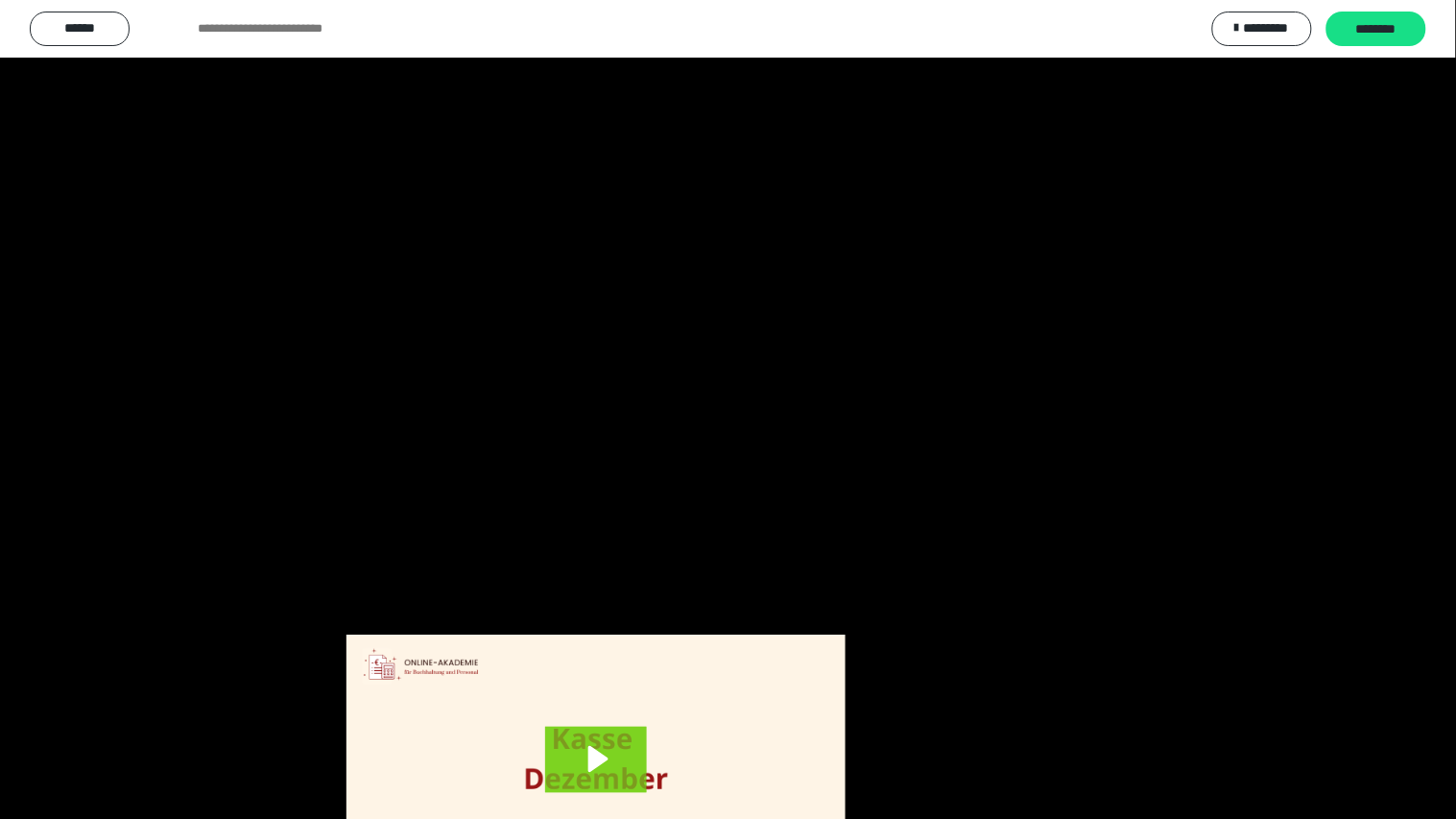 scroll, scrollTop: 3664, scrollLeft: 0, axis: vertical 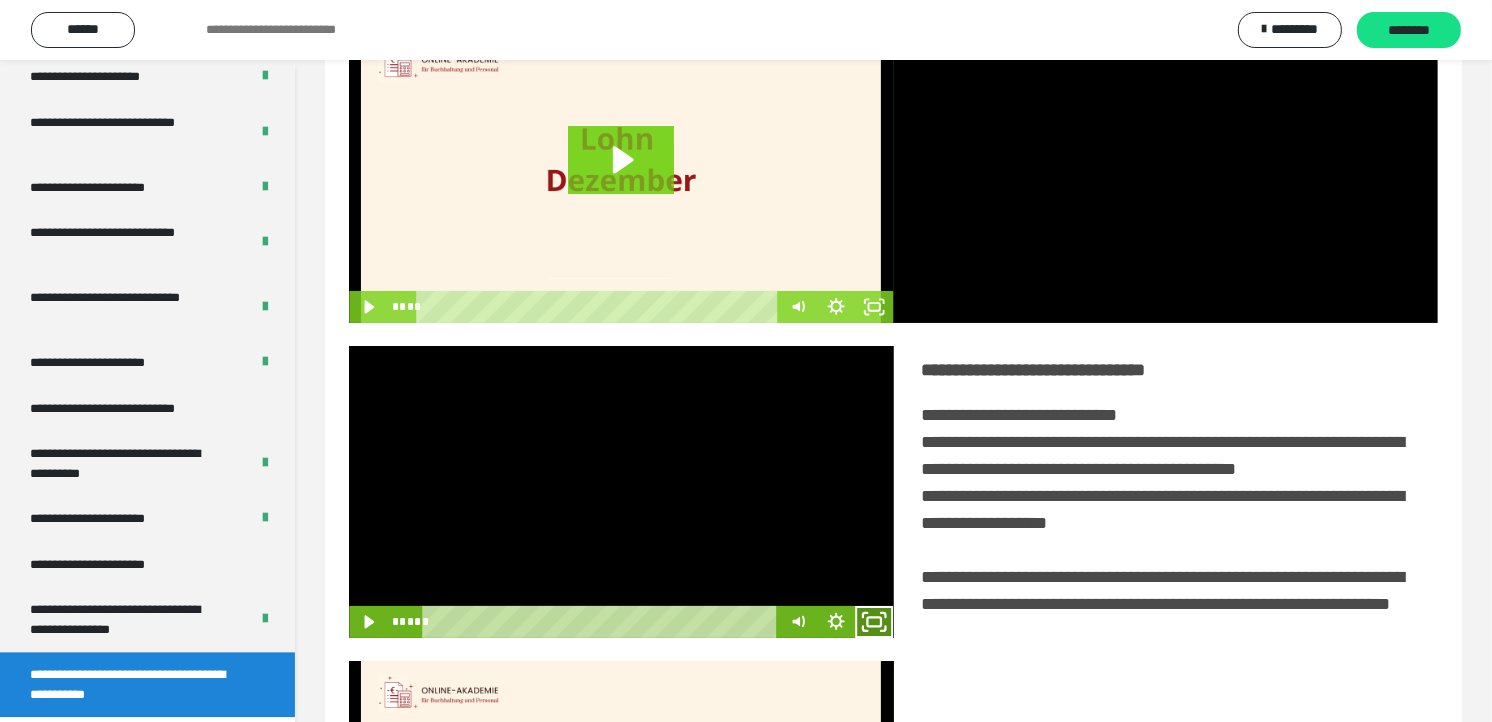 click 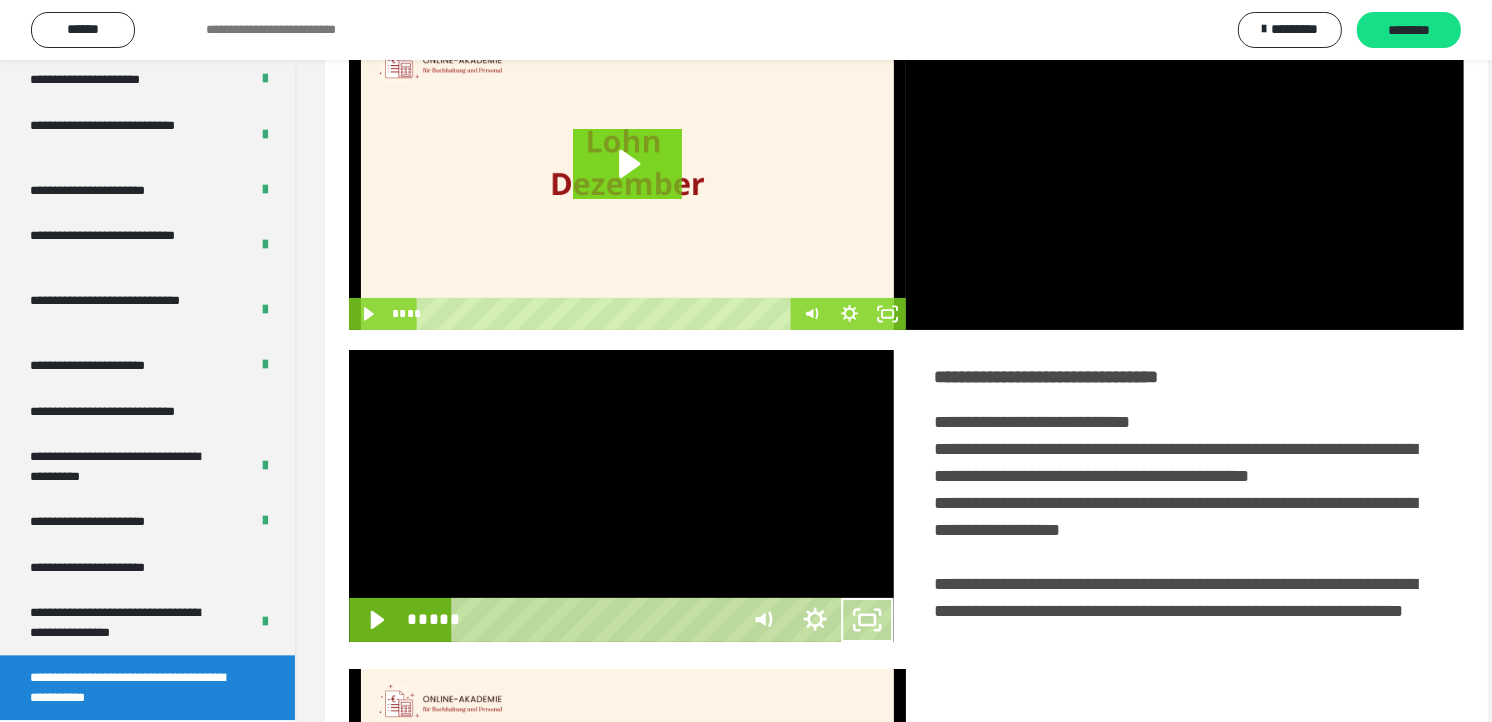 scroll, scrollTop: 3685, scrollLeft: 0, axis: vertical 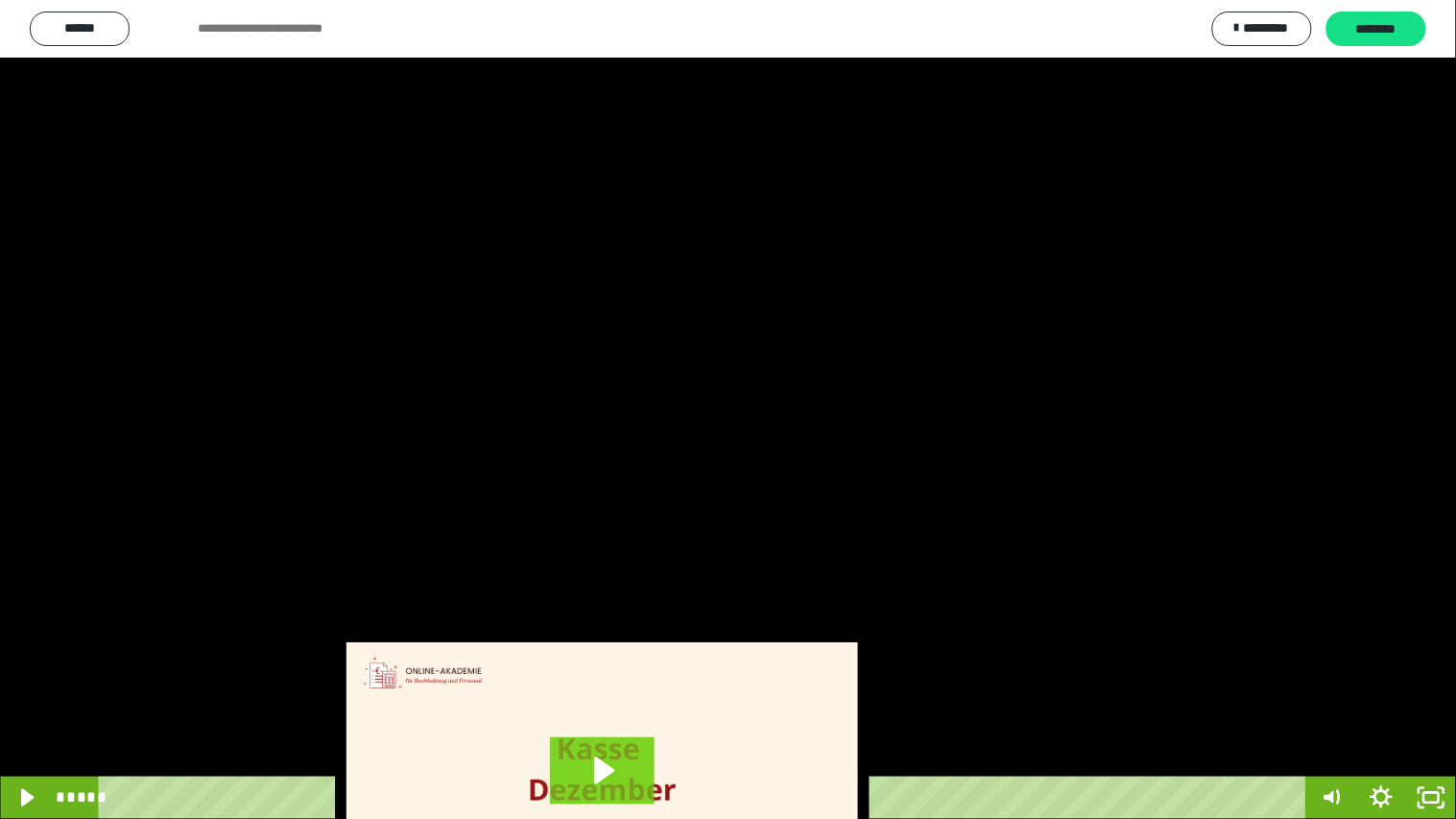 click at bounding box center (728, 409) 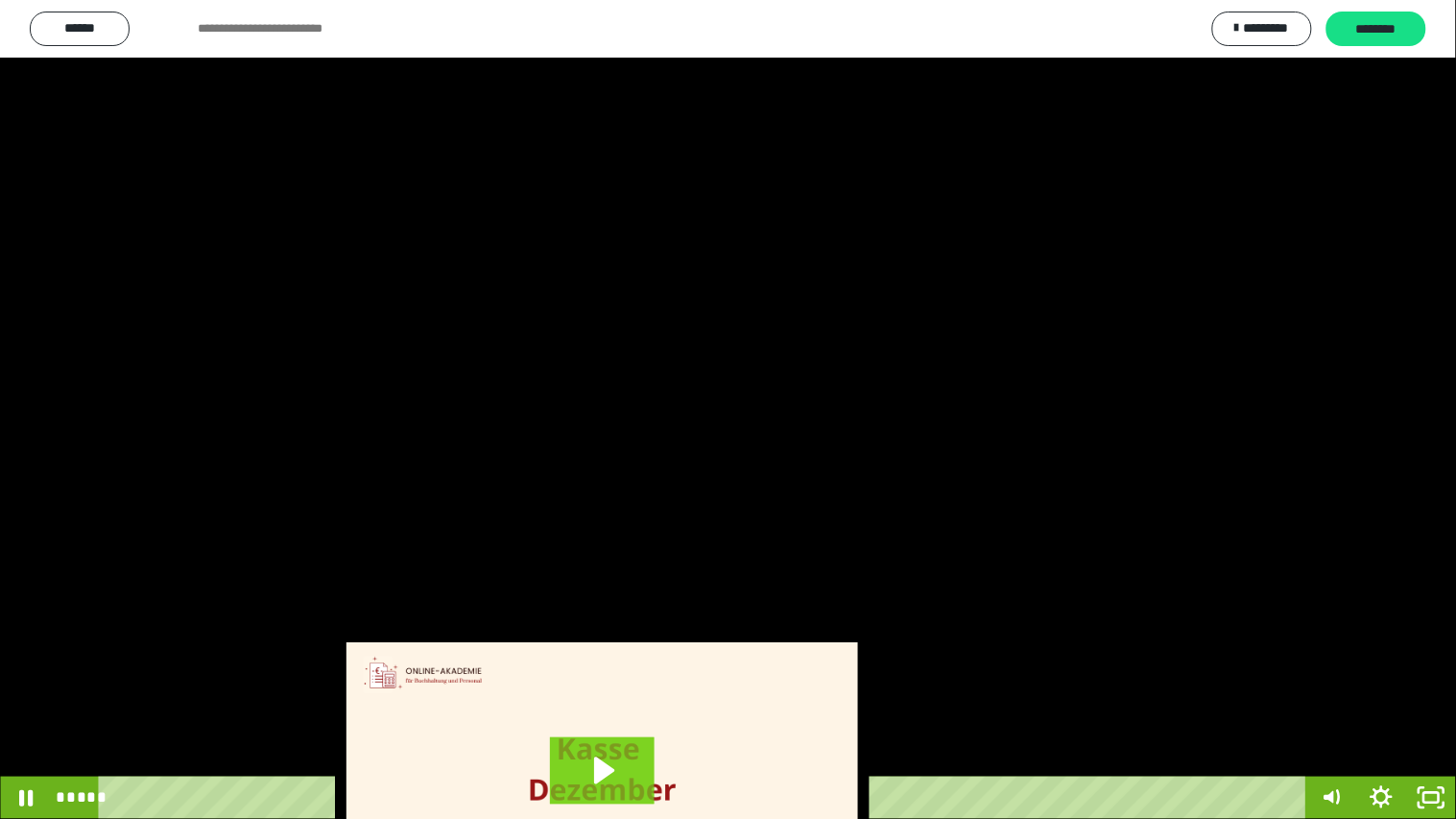 click at bounding box center [728, 409] 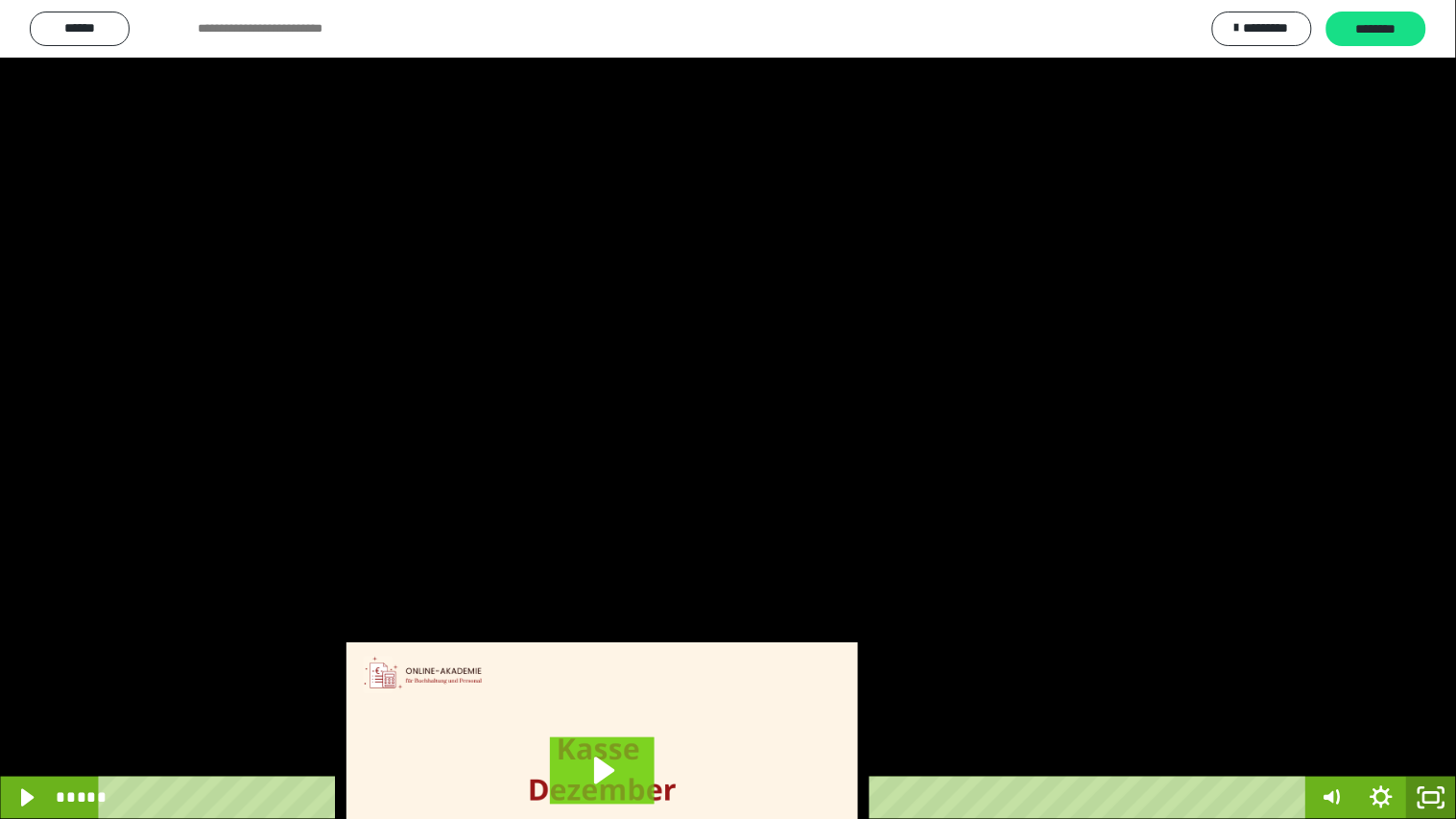 click 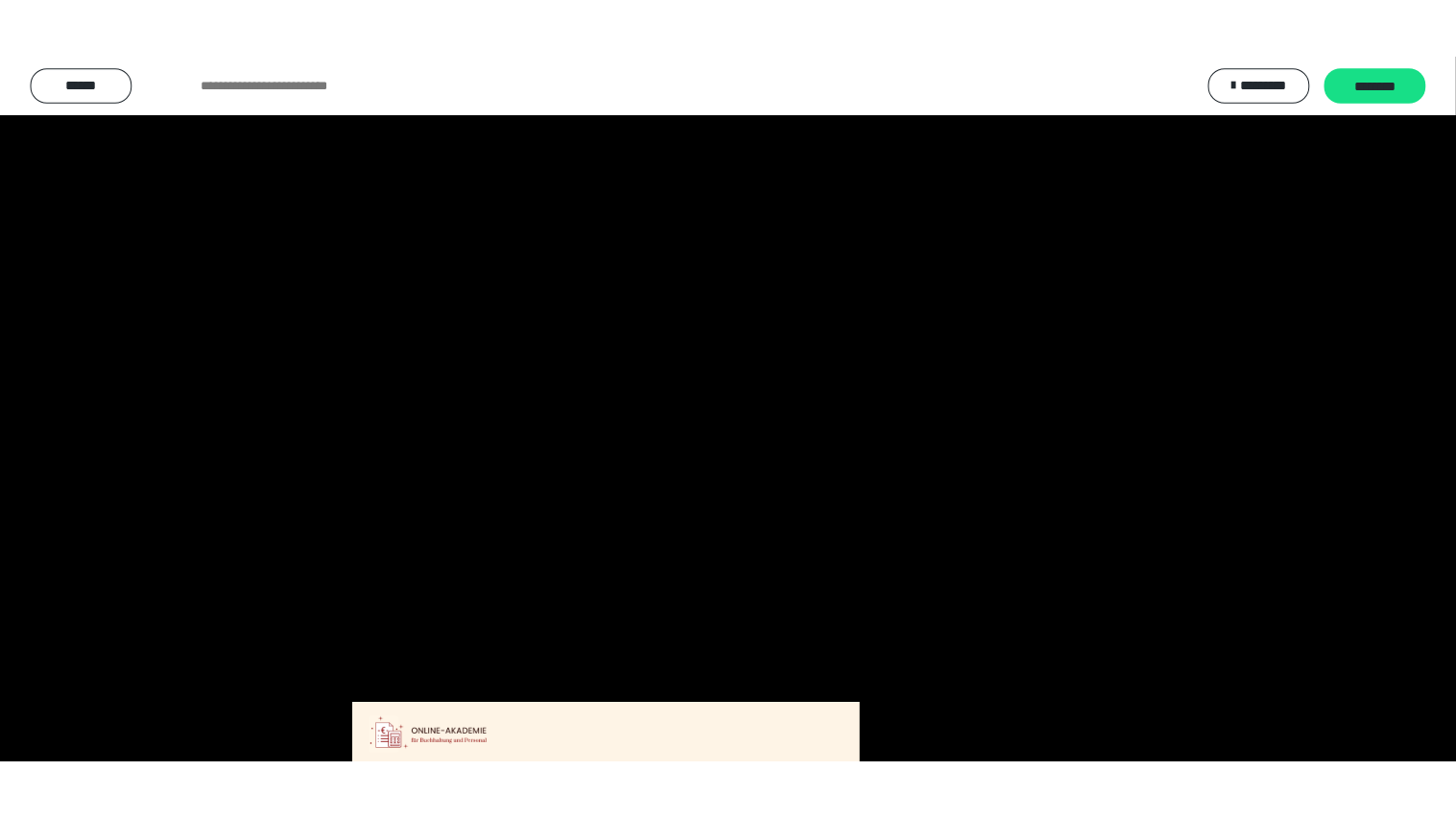 scroll, scrollTop: 3664, scrollLeft: 0, axis: vertical 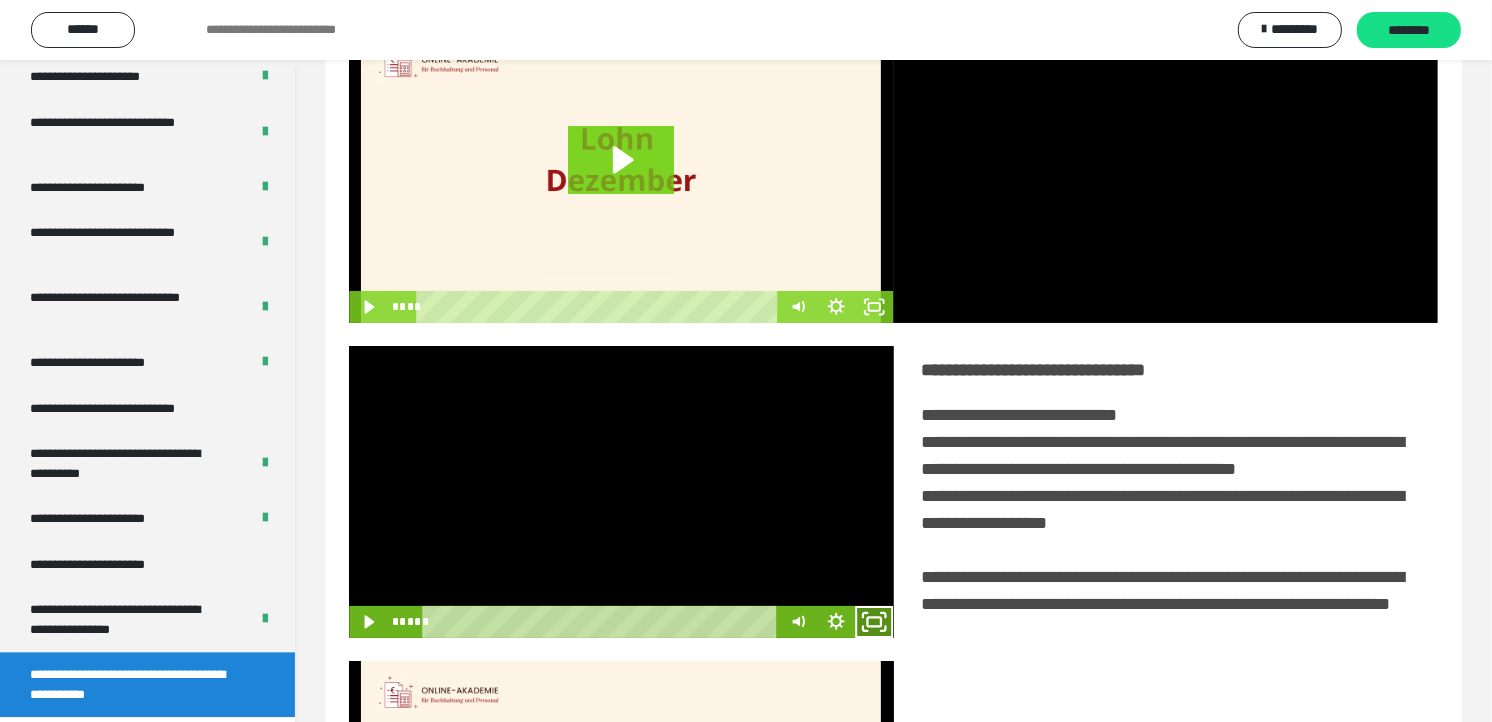 click 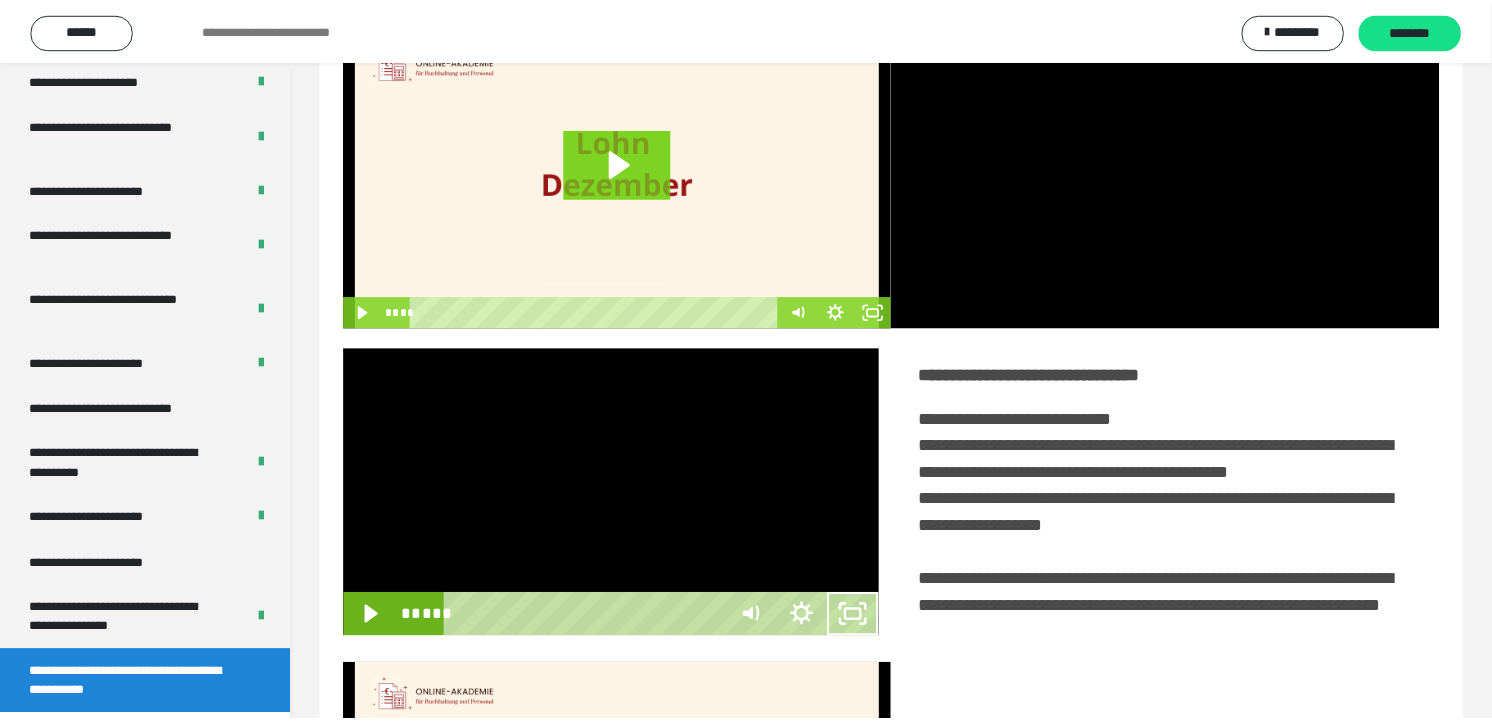 scroll, scrollTop: 3685, scrollLeft: 0, axis: vertical 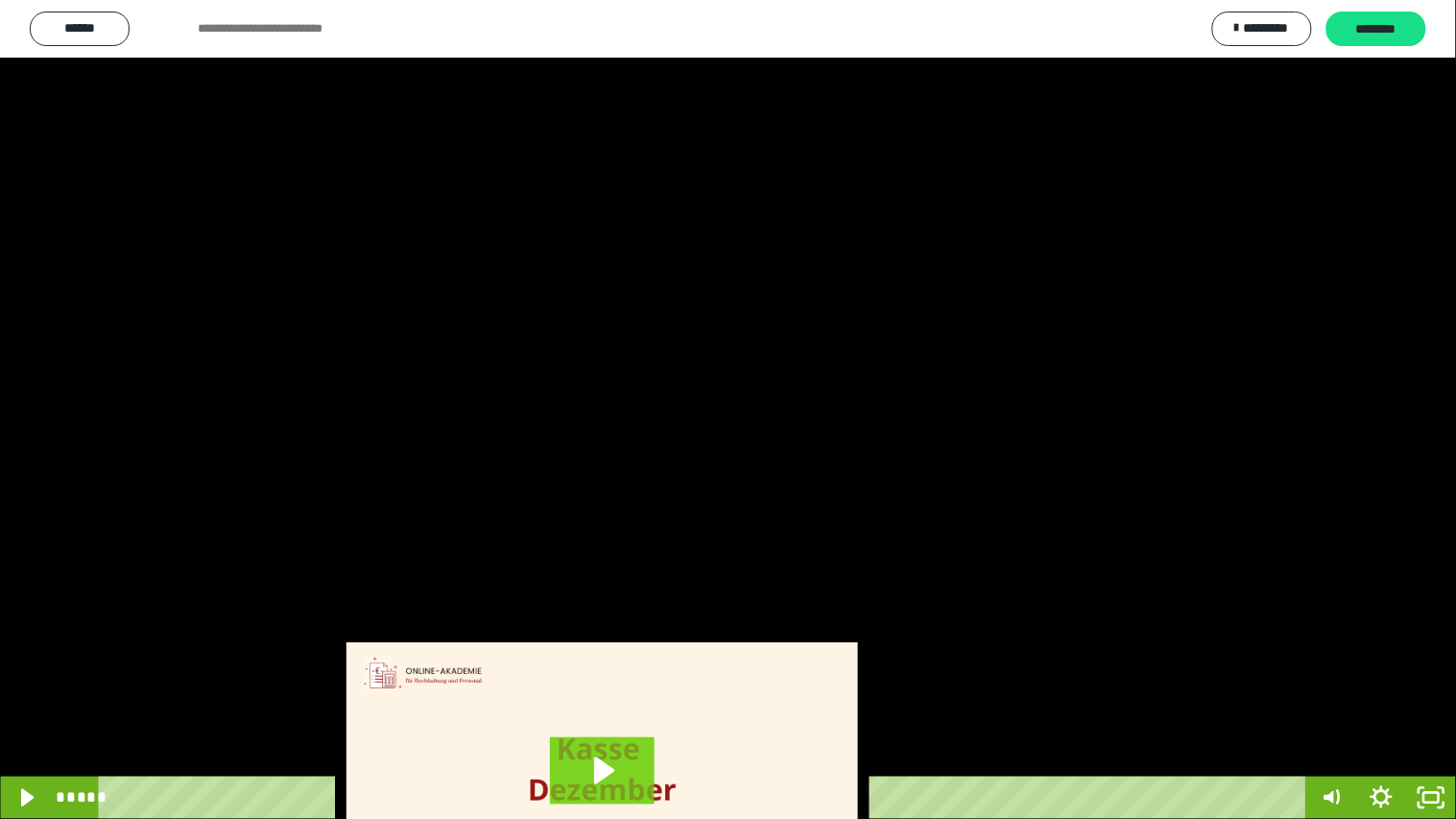 click at bounding box center [728, 409] 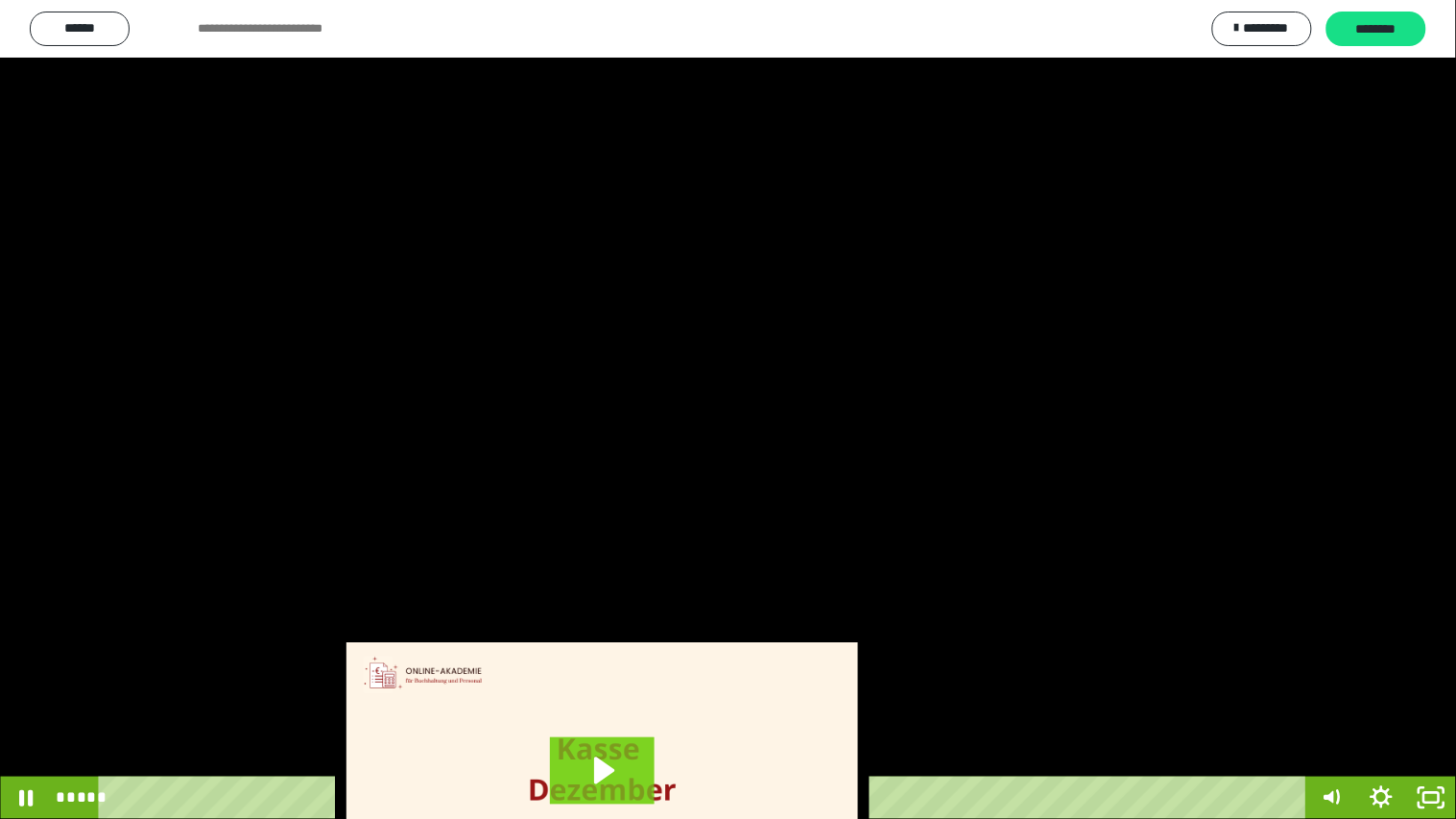 click at bounding box center (728, 409) 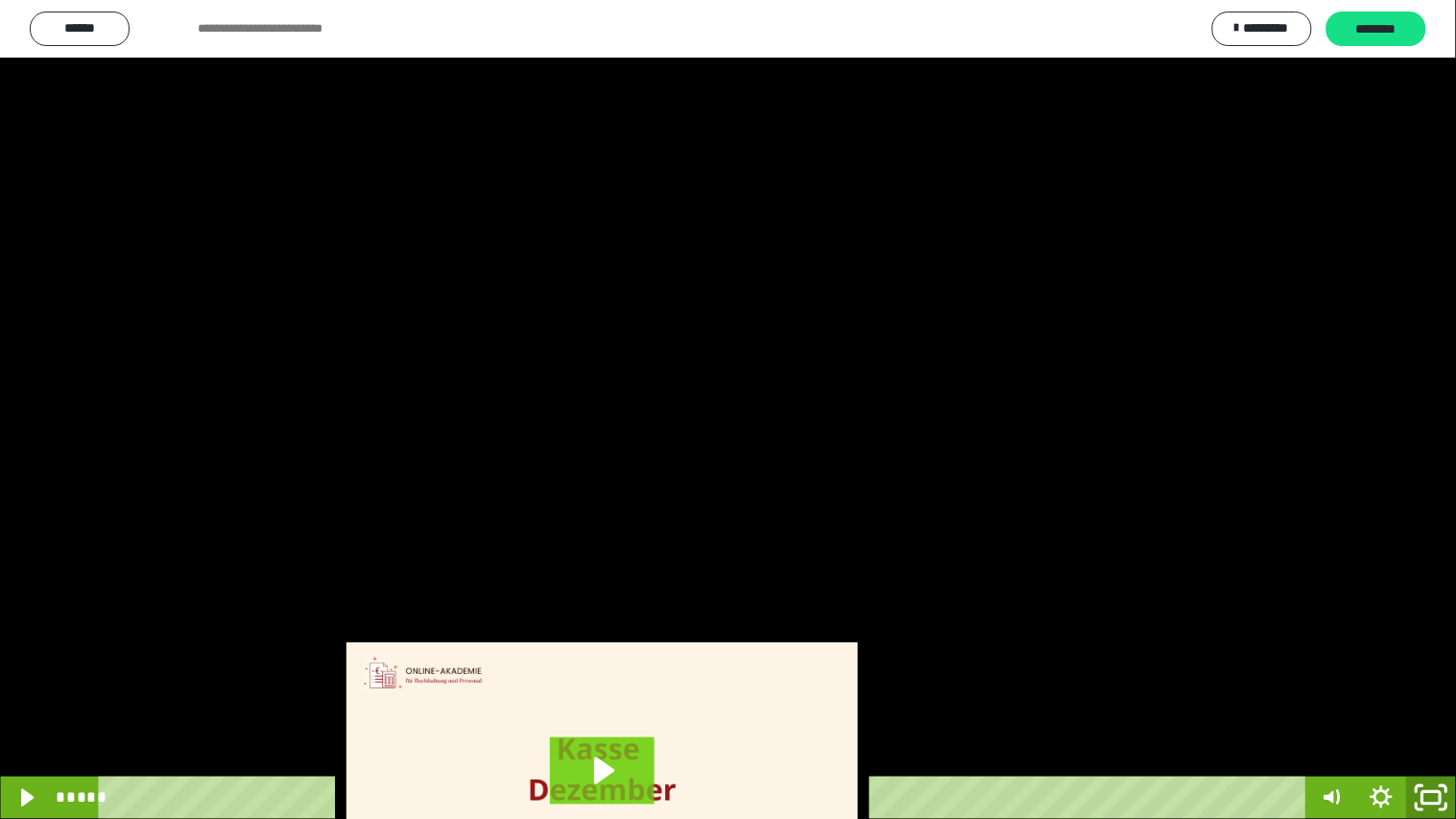 click 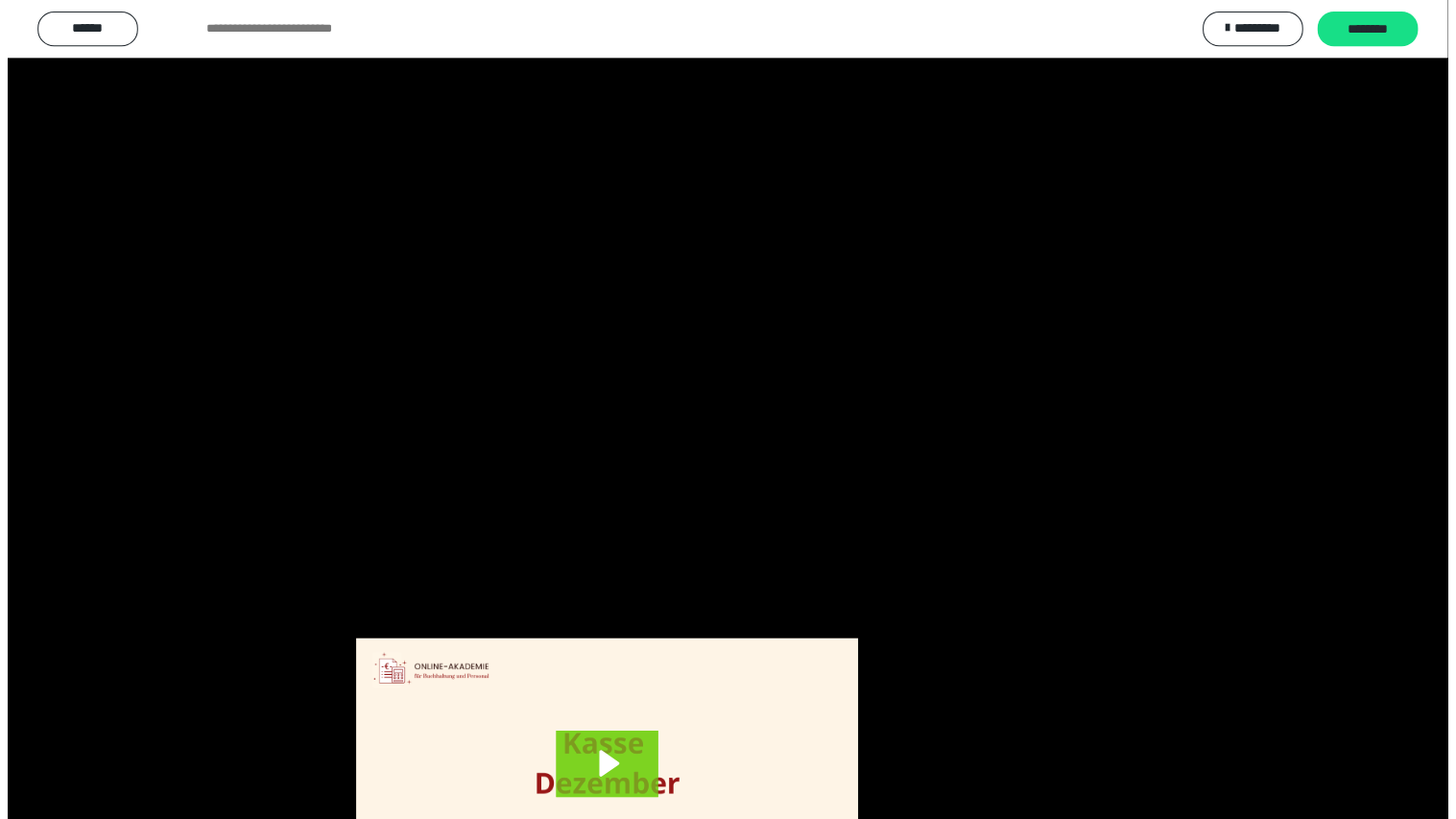 scroll, scrollTop: 3664, scrollLeft: 0, axis: vertical 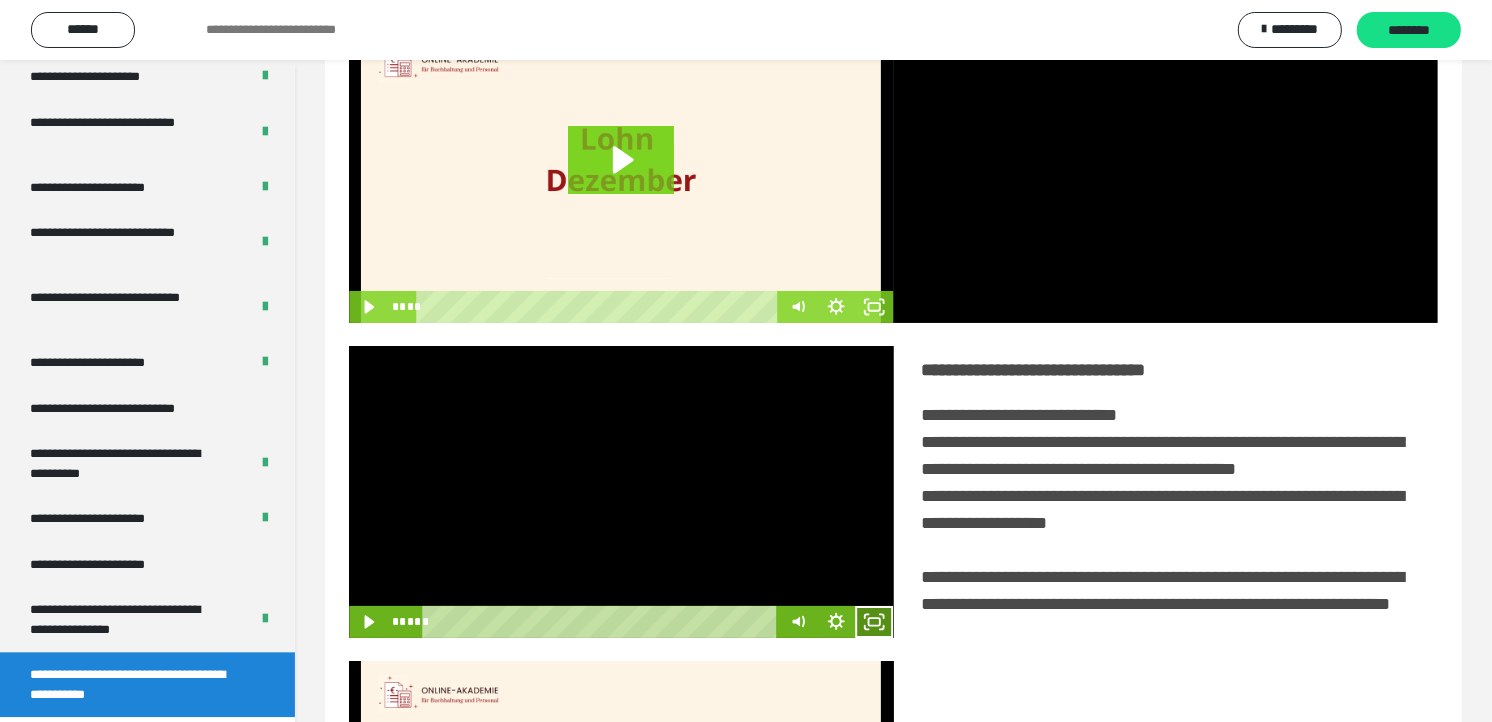 click 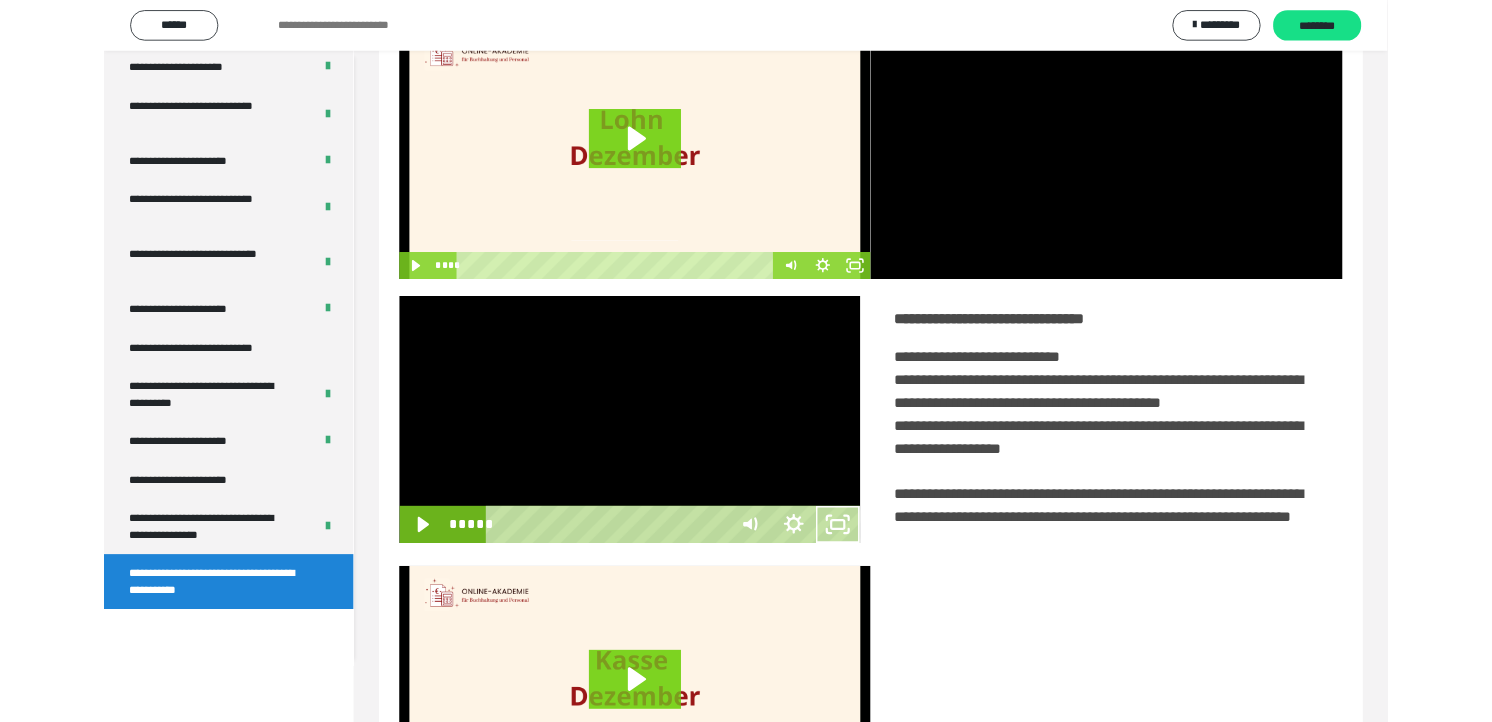 scroll, scrollTop: 3685, scrollLeft: 0, axis: vertical 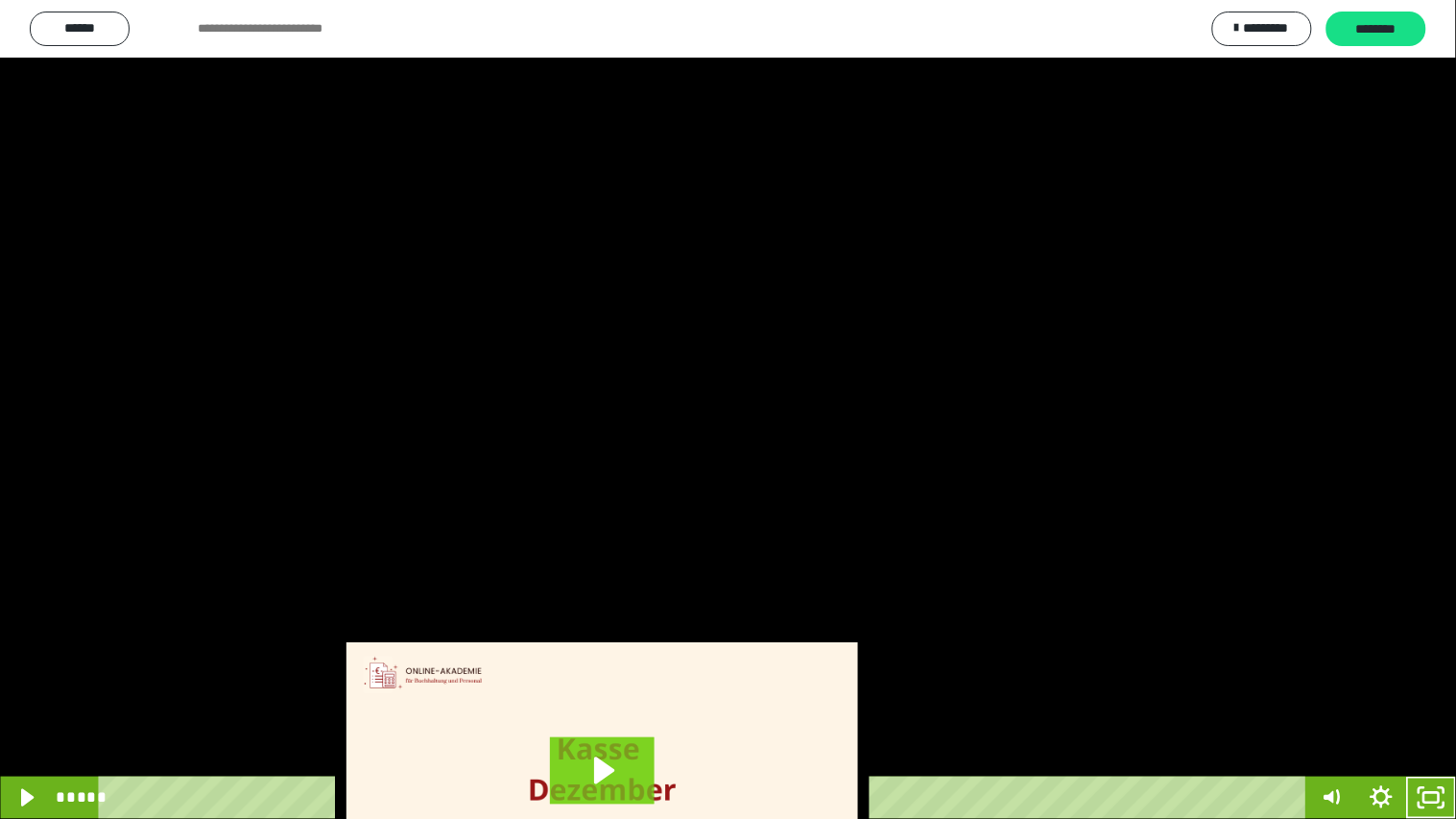 click at bounding box center [728, 409] 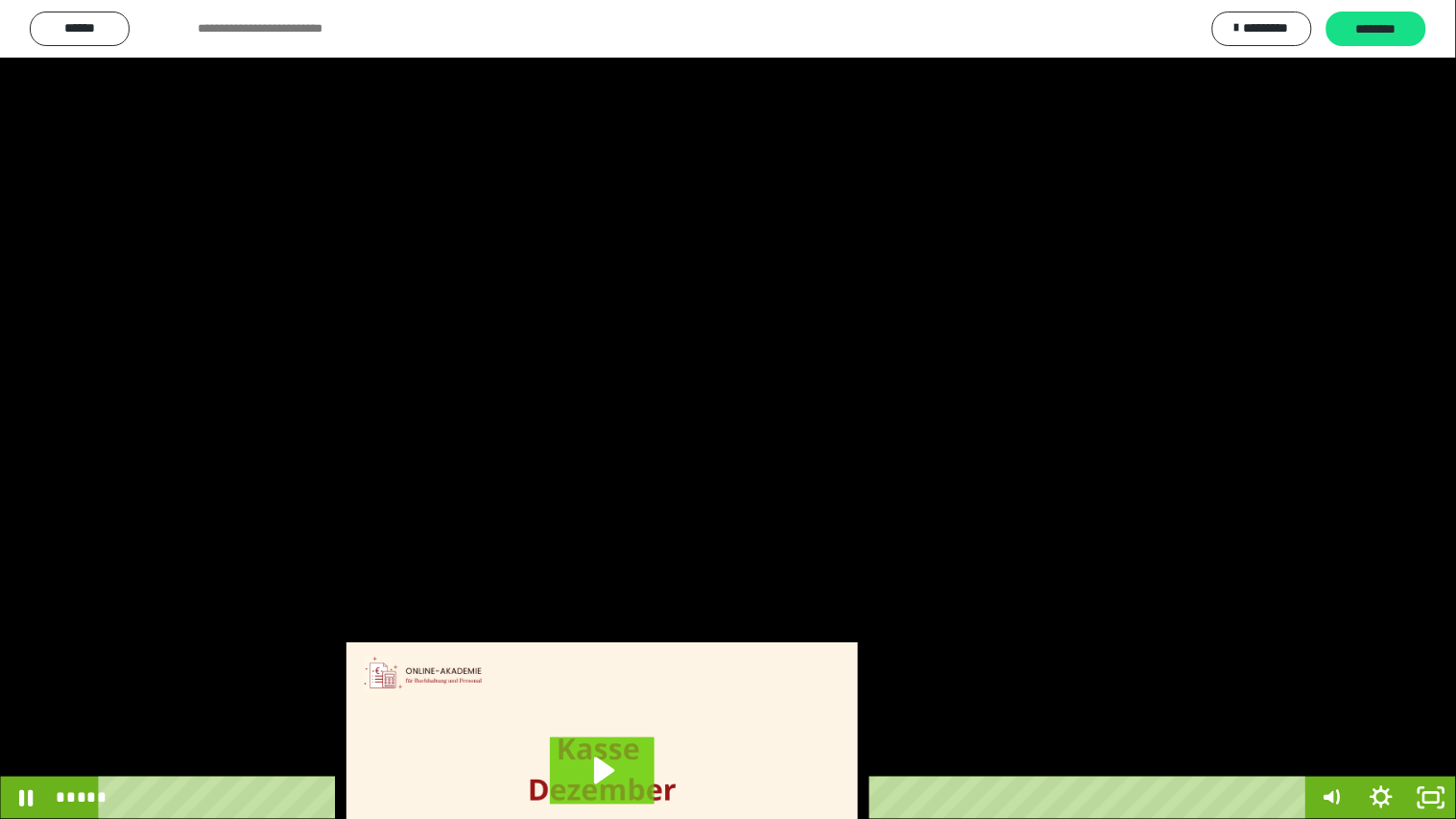 click at bounding box center [728, 409] 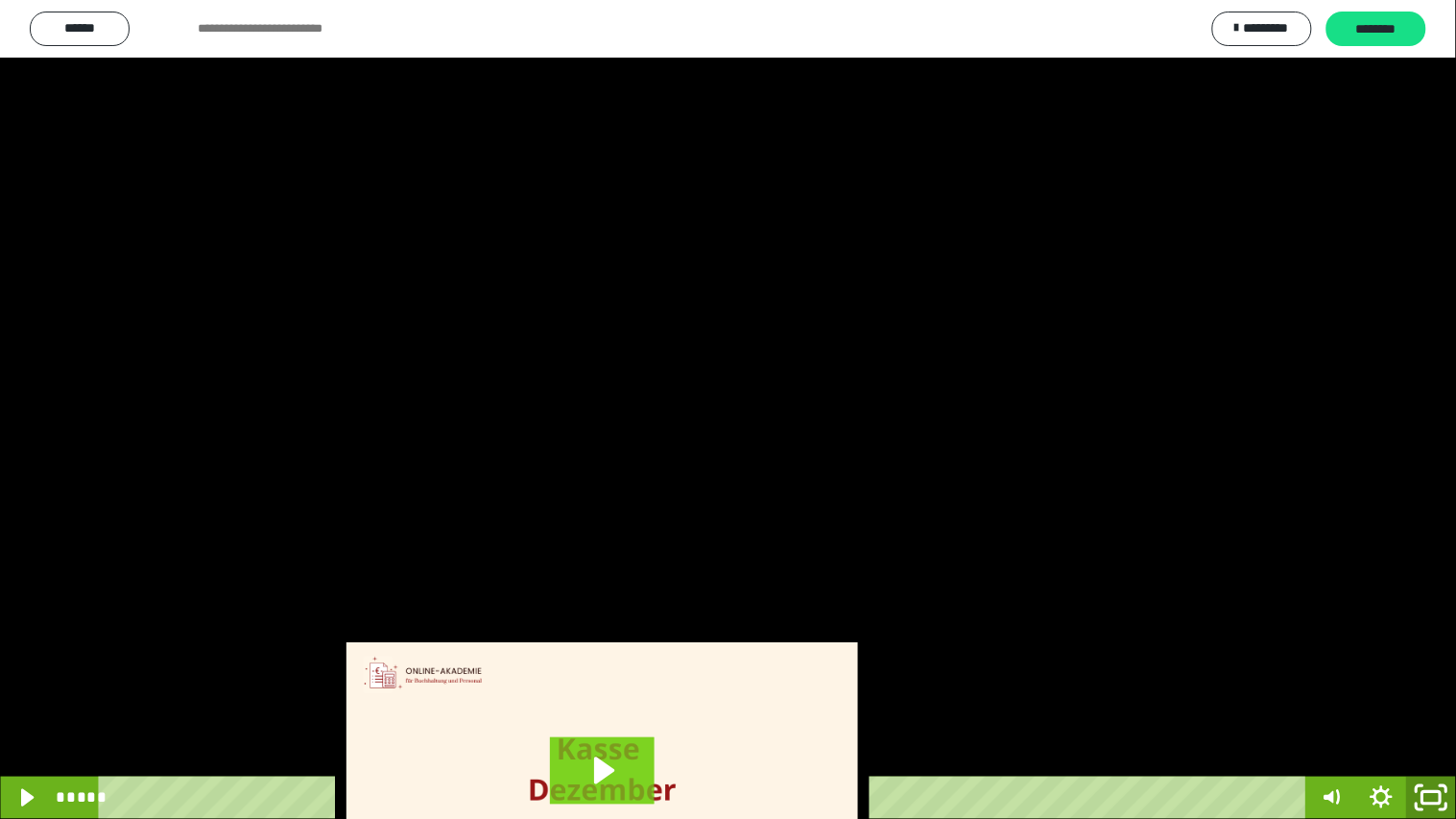 click 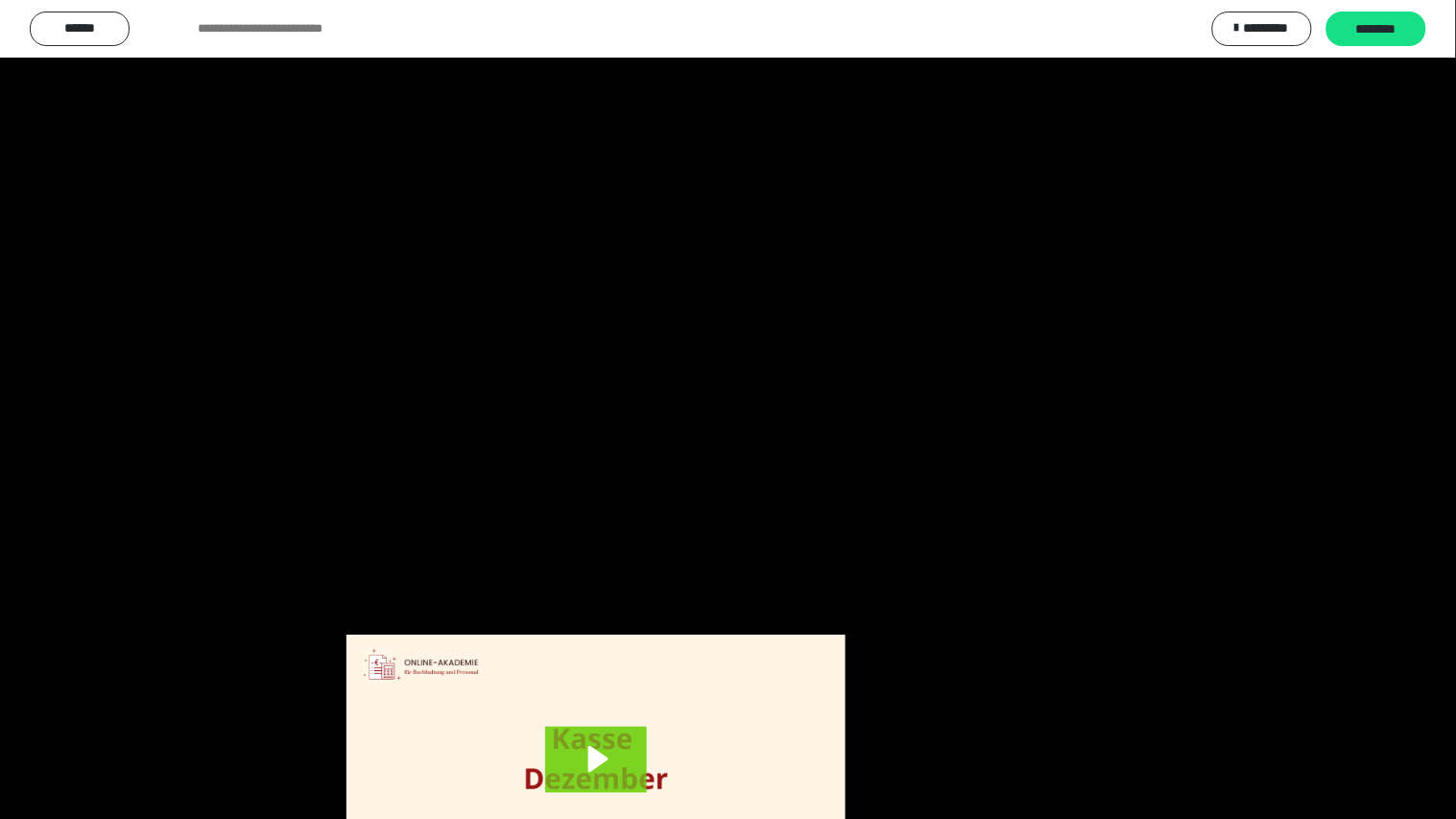 scroll, scrollTop: 3664, scrollLeft: 0, axis: vertical 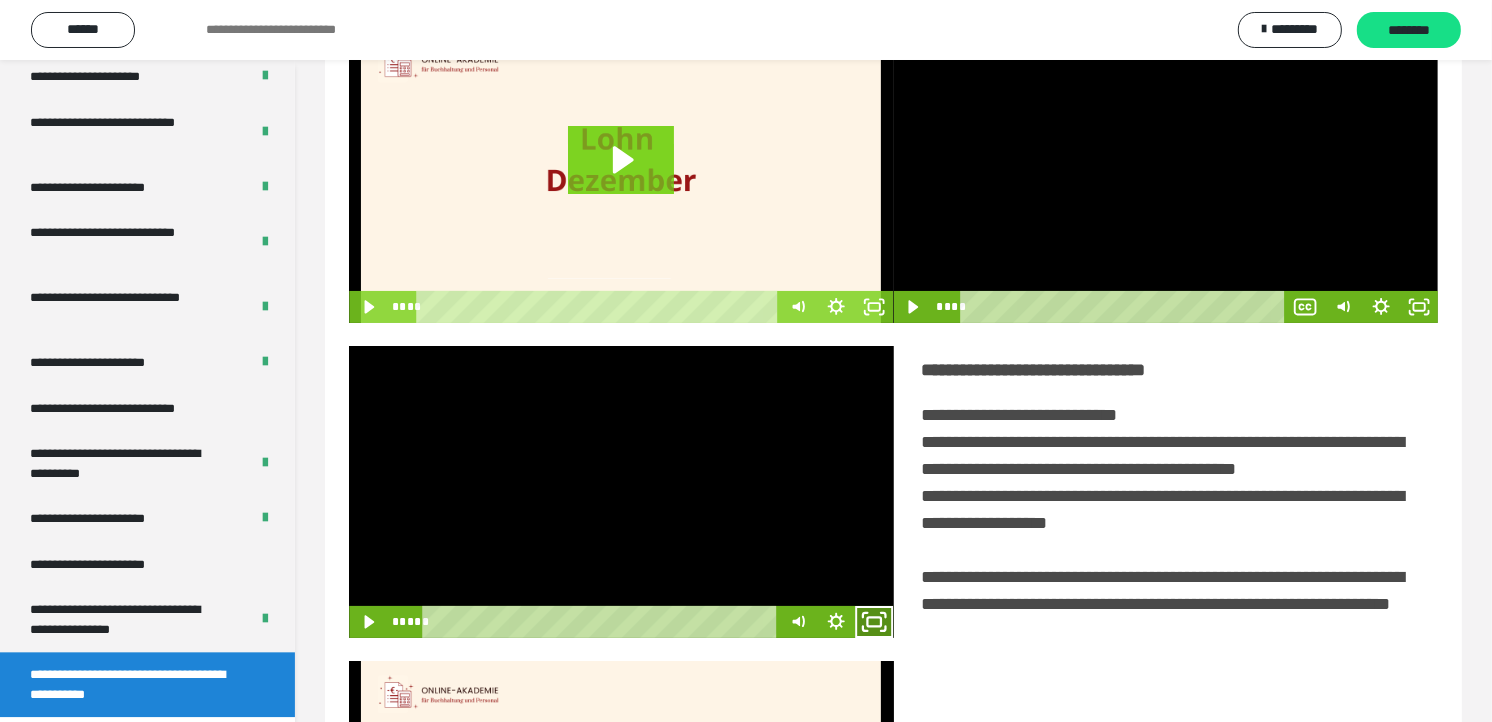 click 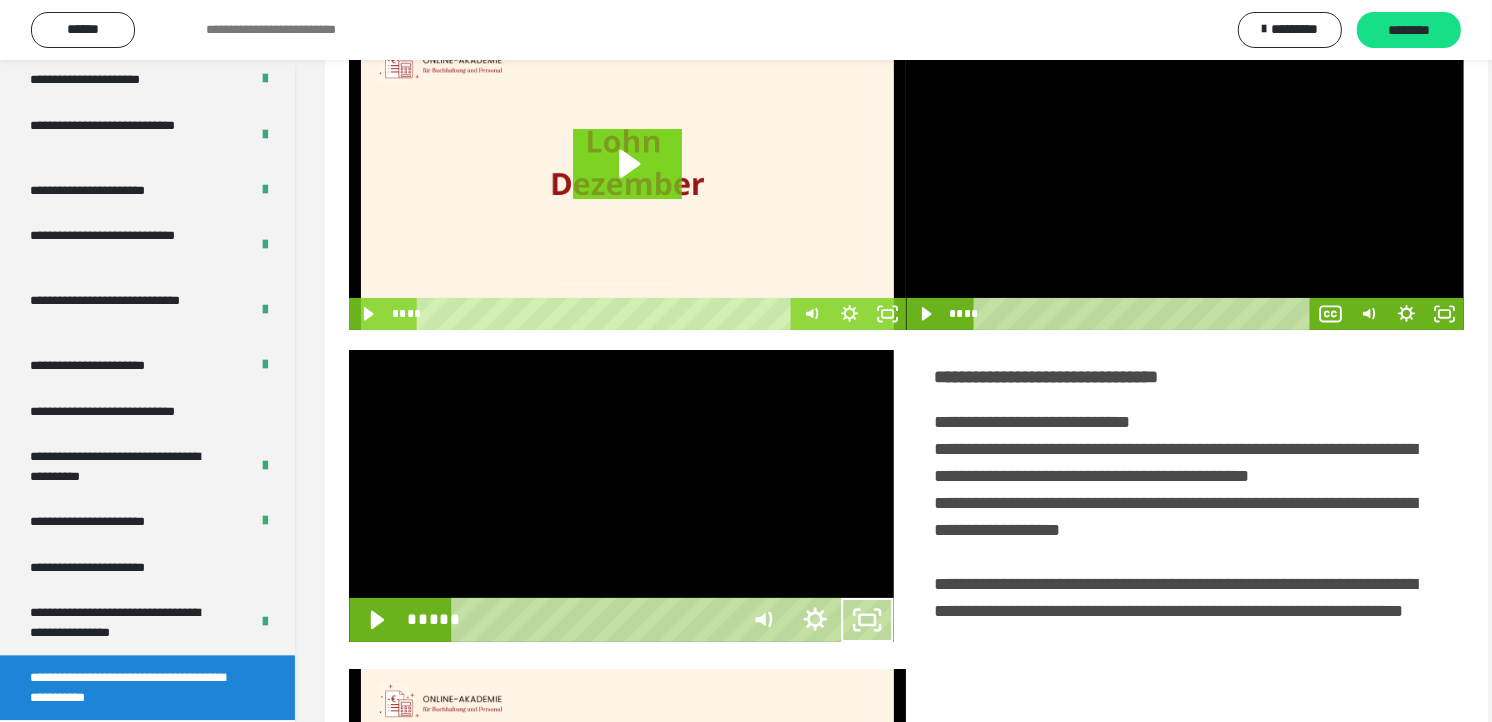 scroll, scrollTop: 3685, scrollLeft: 0, axis: vertical 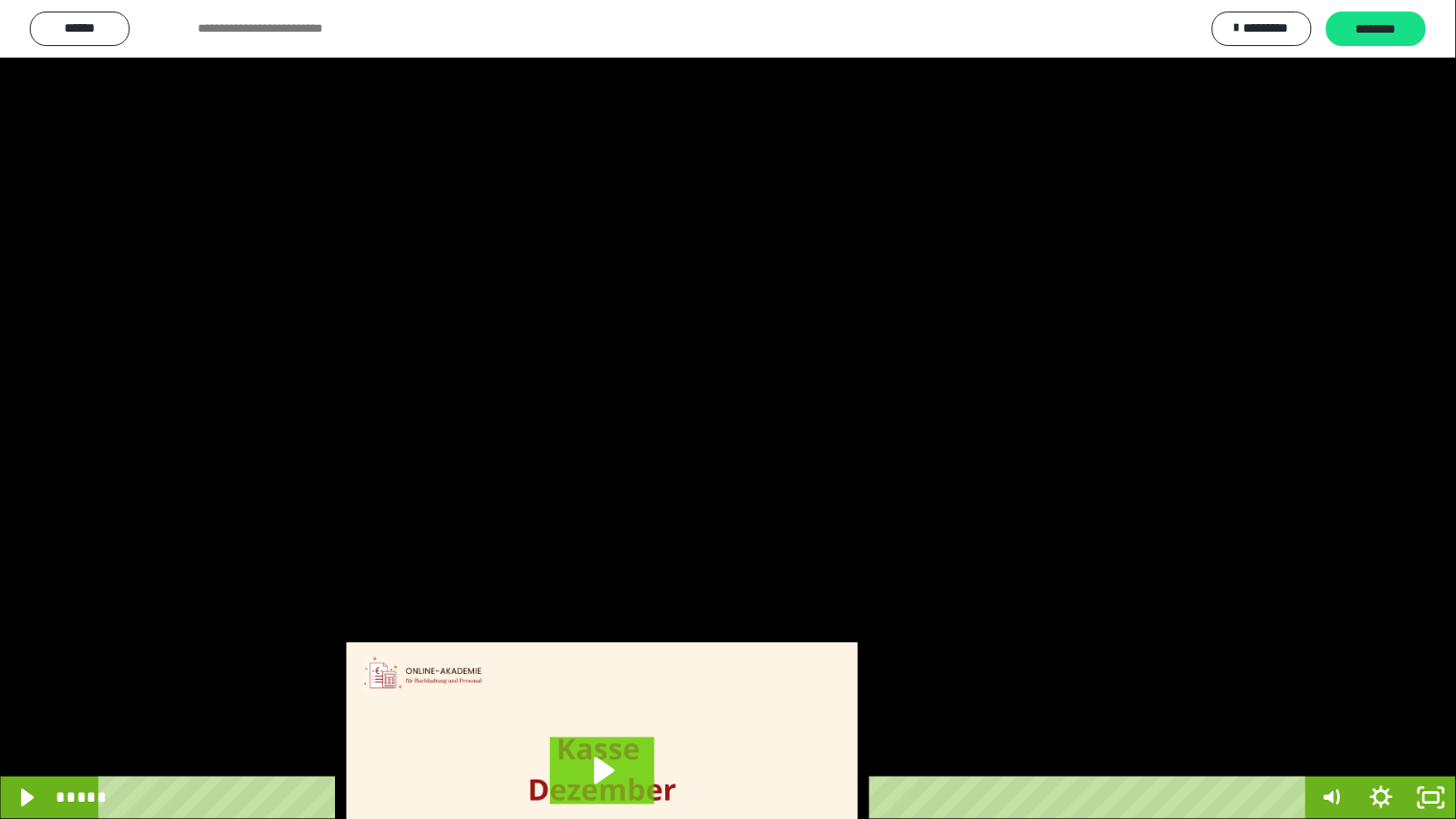 click at bounding box center [728, 409] 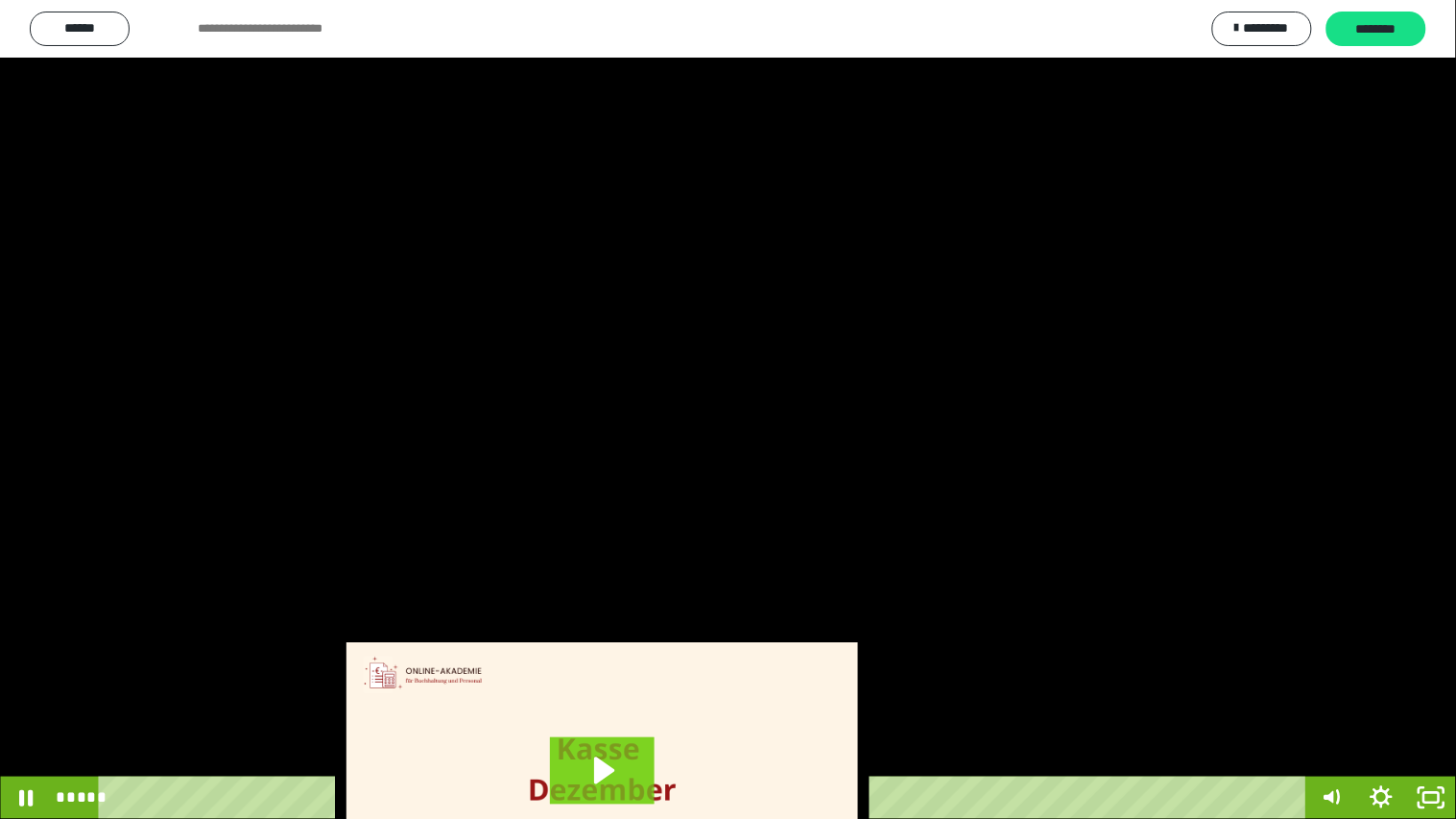 click at bounding box center (728, 409) 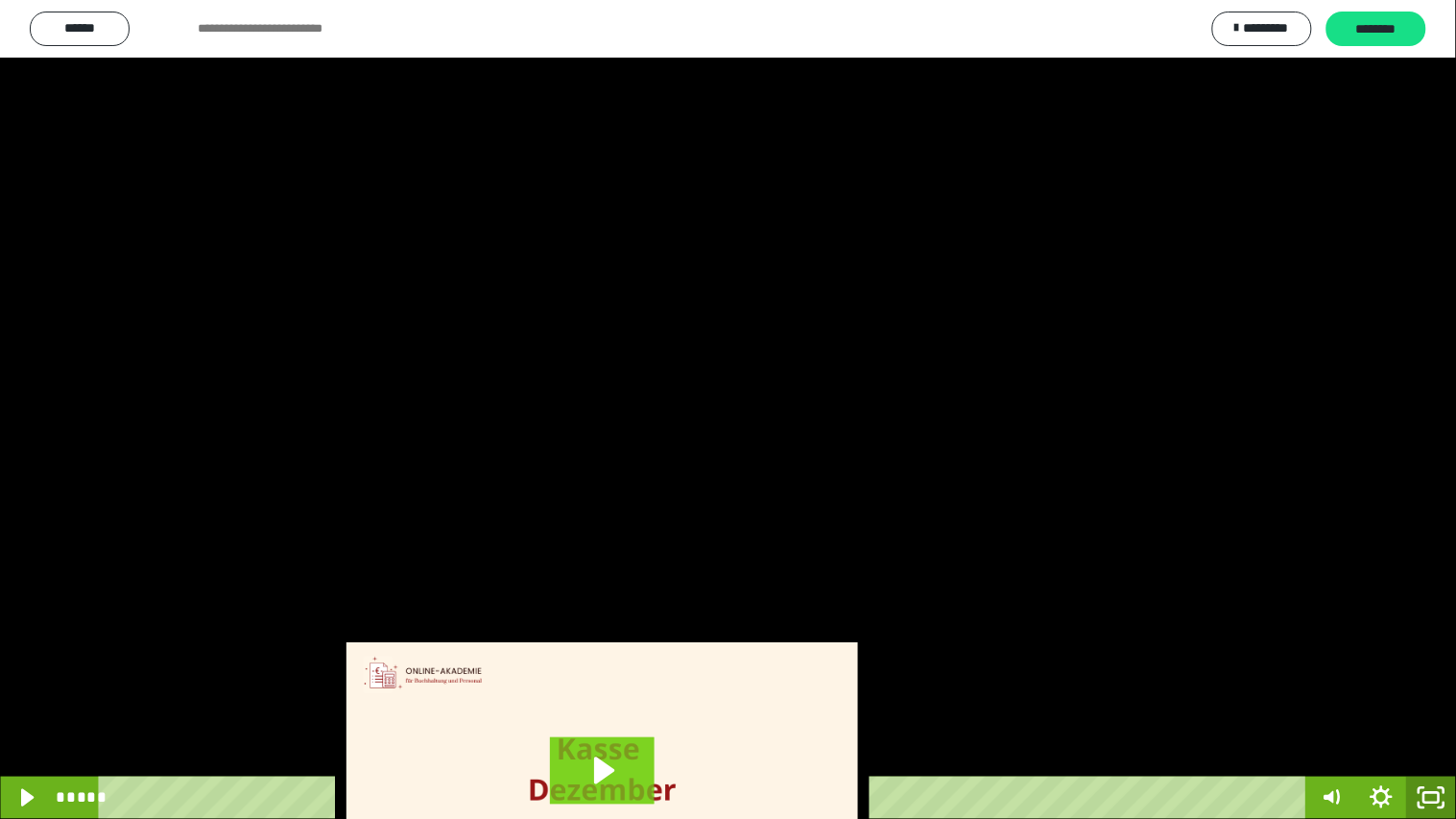 click 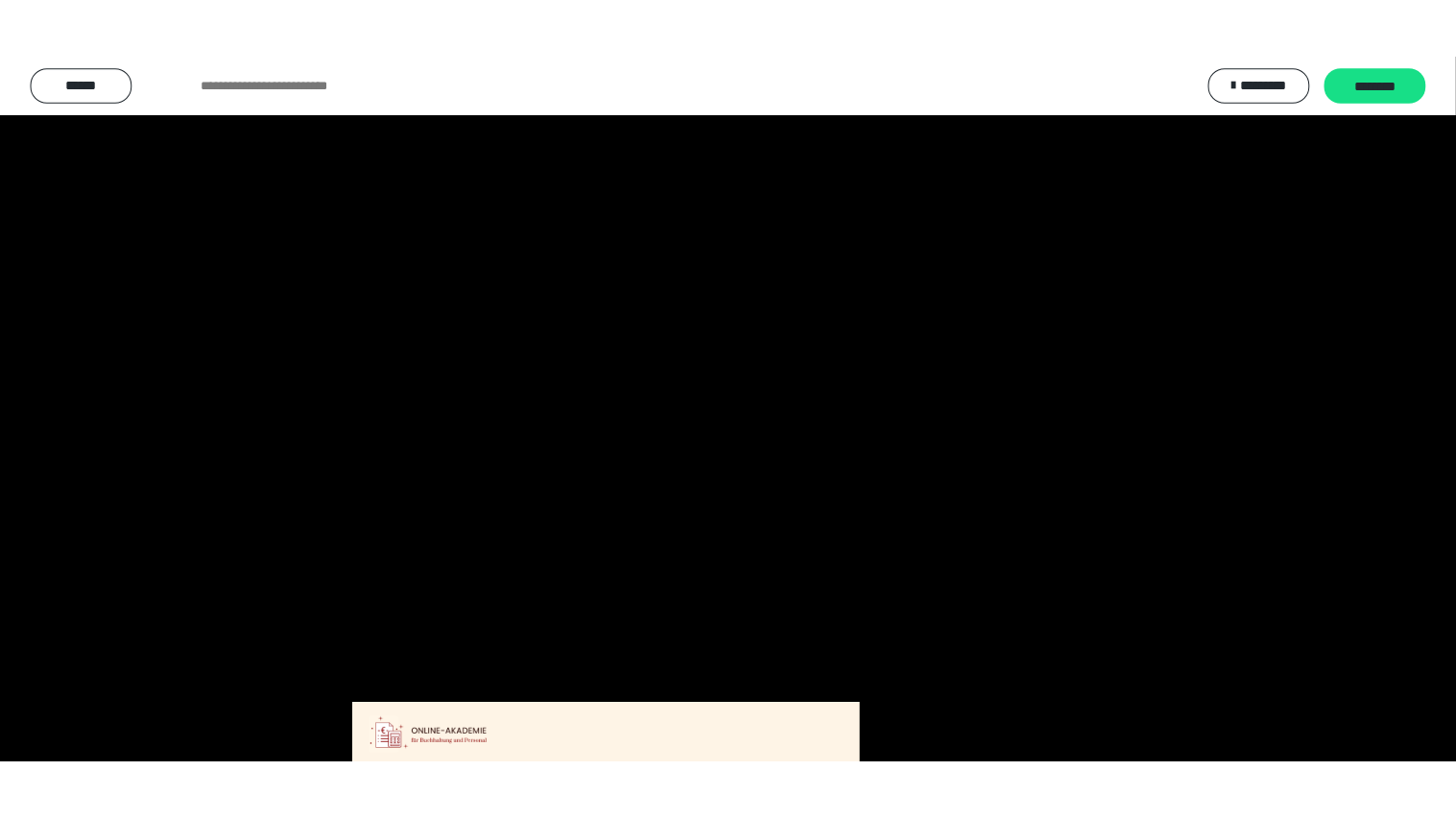 scroll, scrollTop: 3664, scrollLeft: 0, axis: vertical 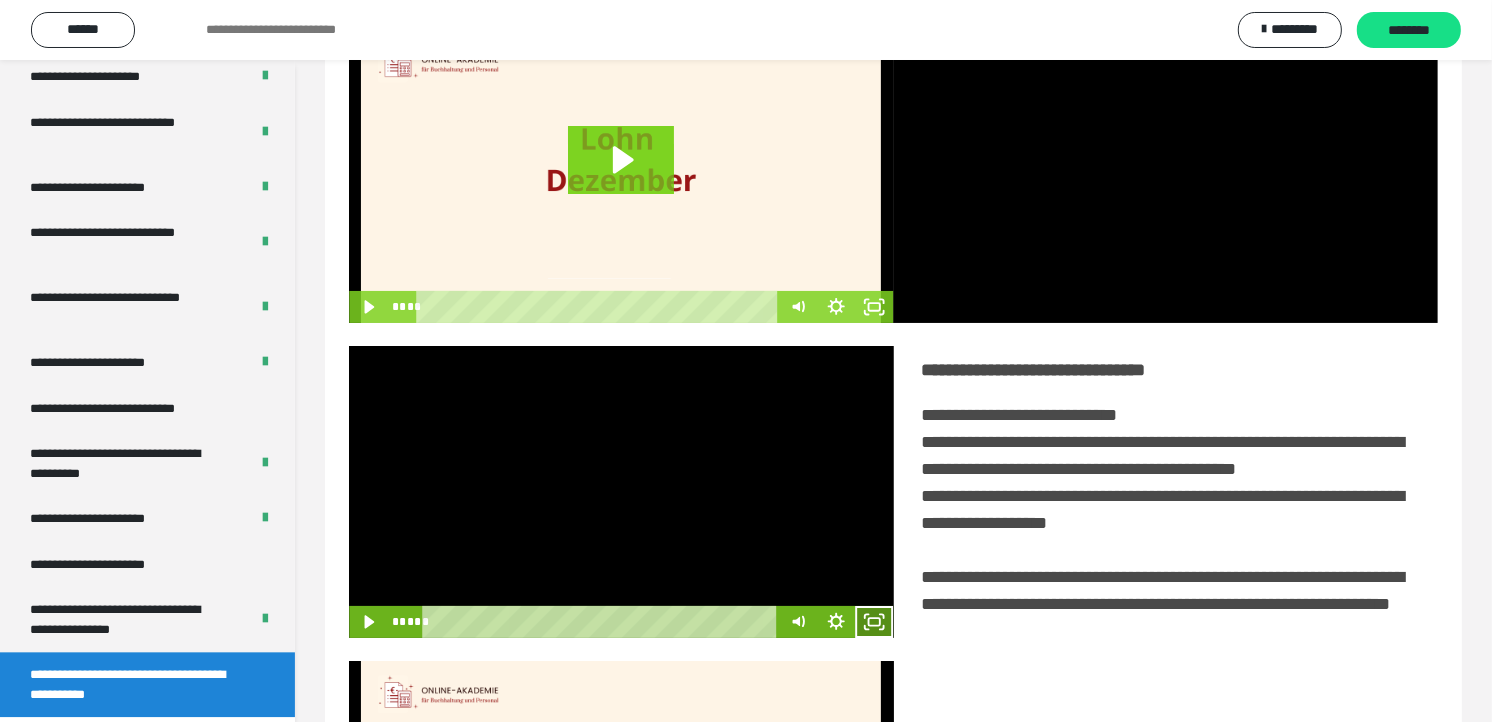 click 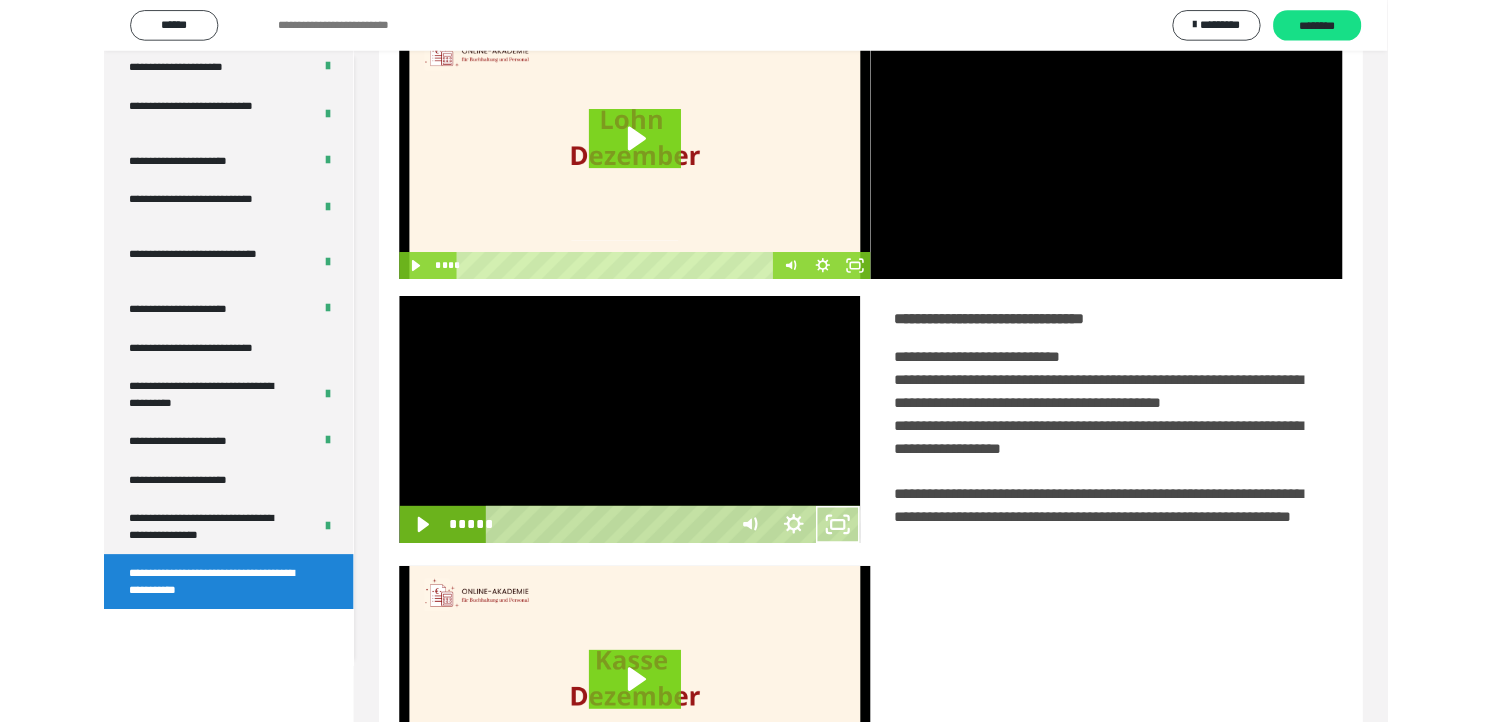 scroll, scrollTop: 3685, scrollLeft: 0, axis: vertical 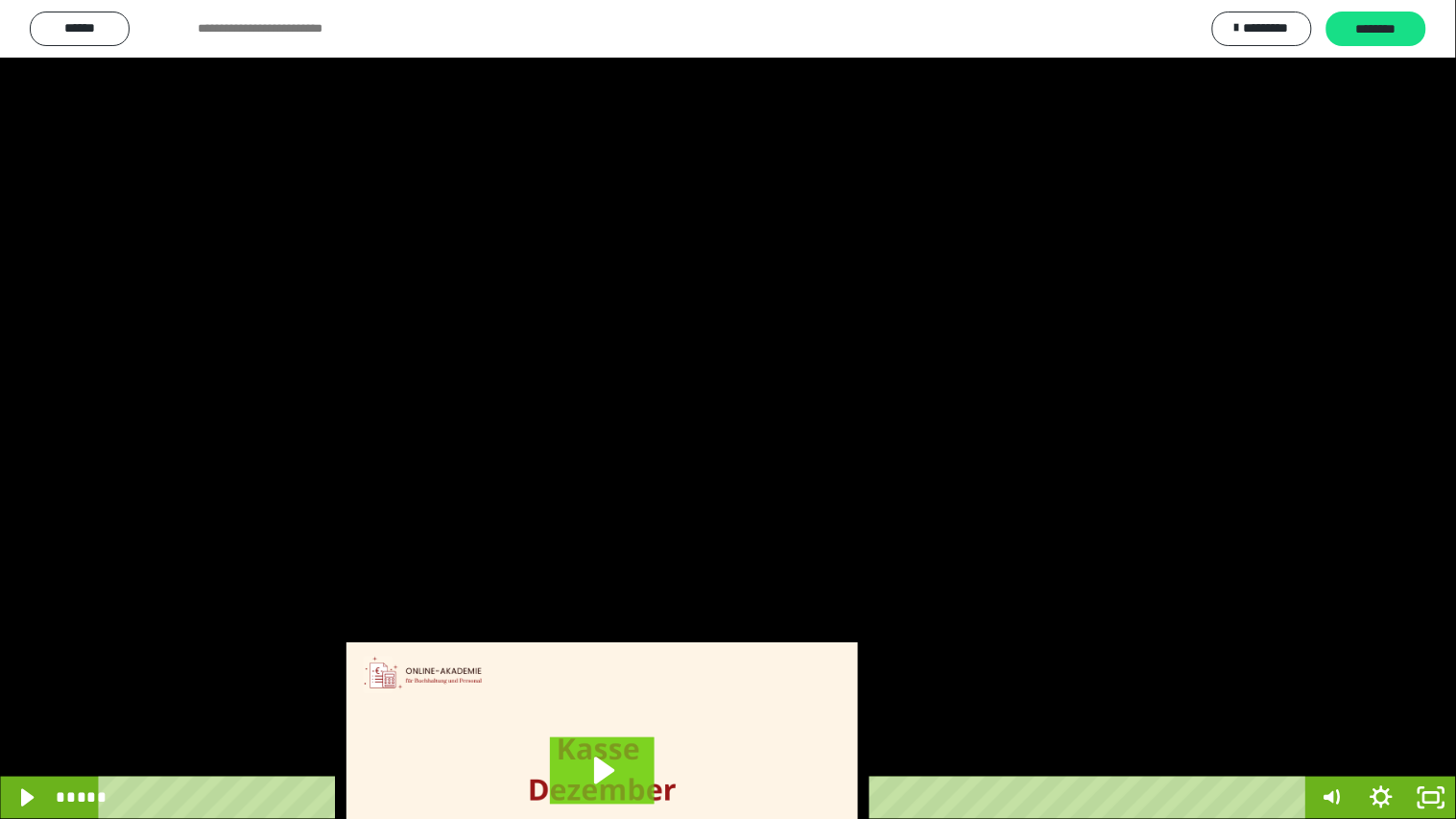 click at bounding box center [728, 409] 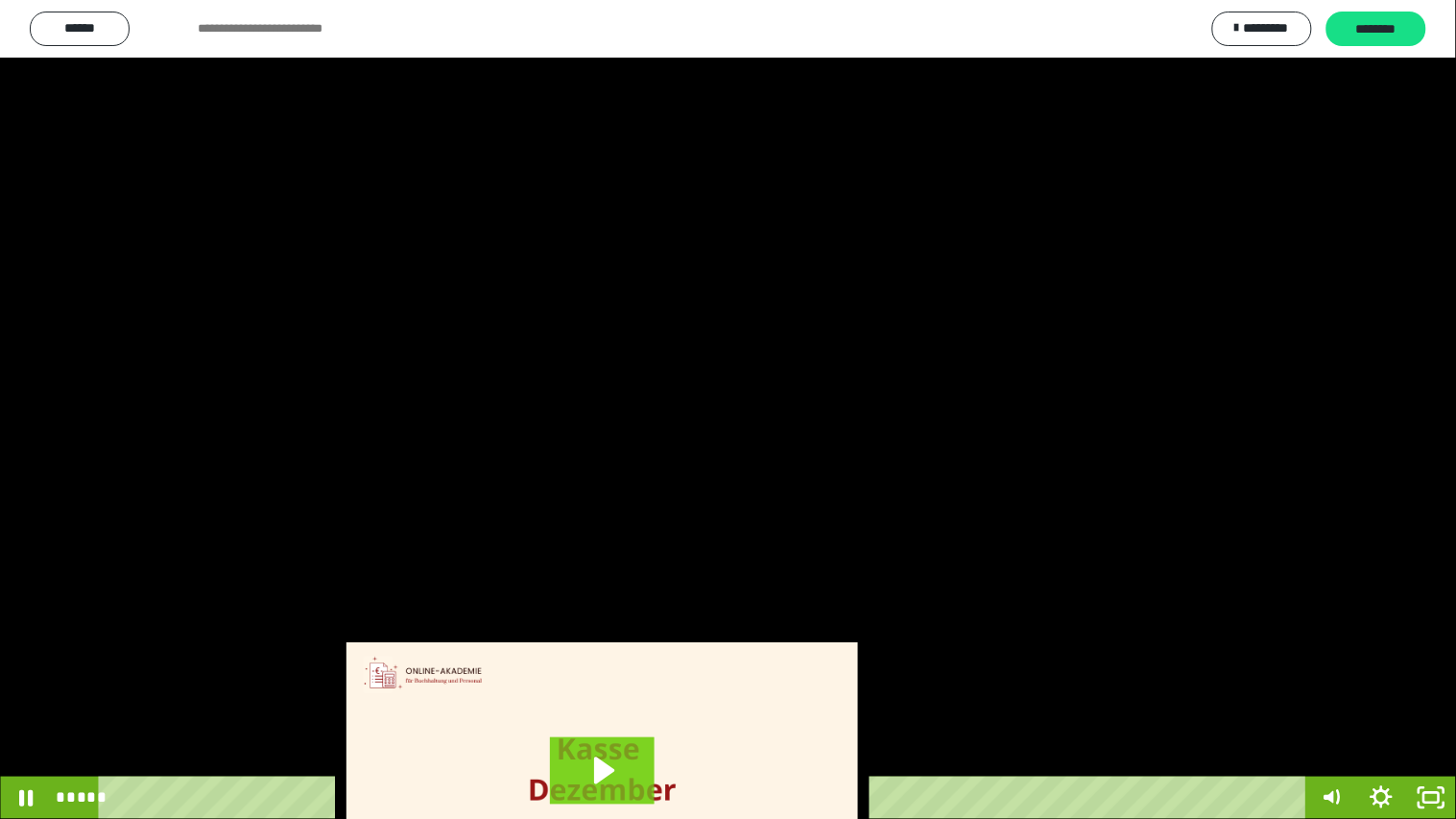 click at bounding box center (728, 409) 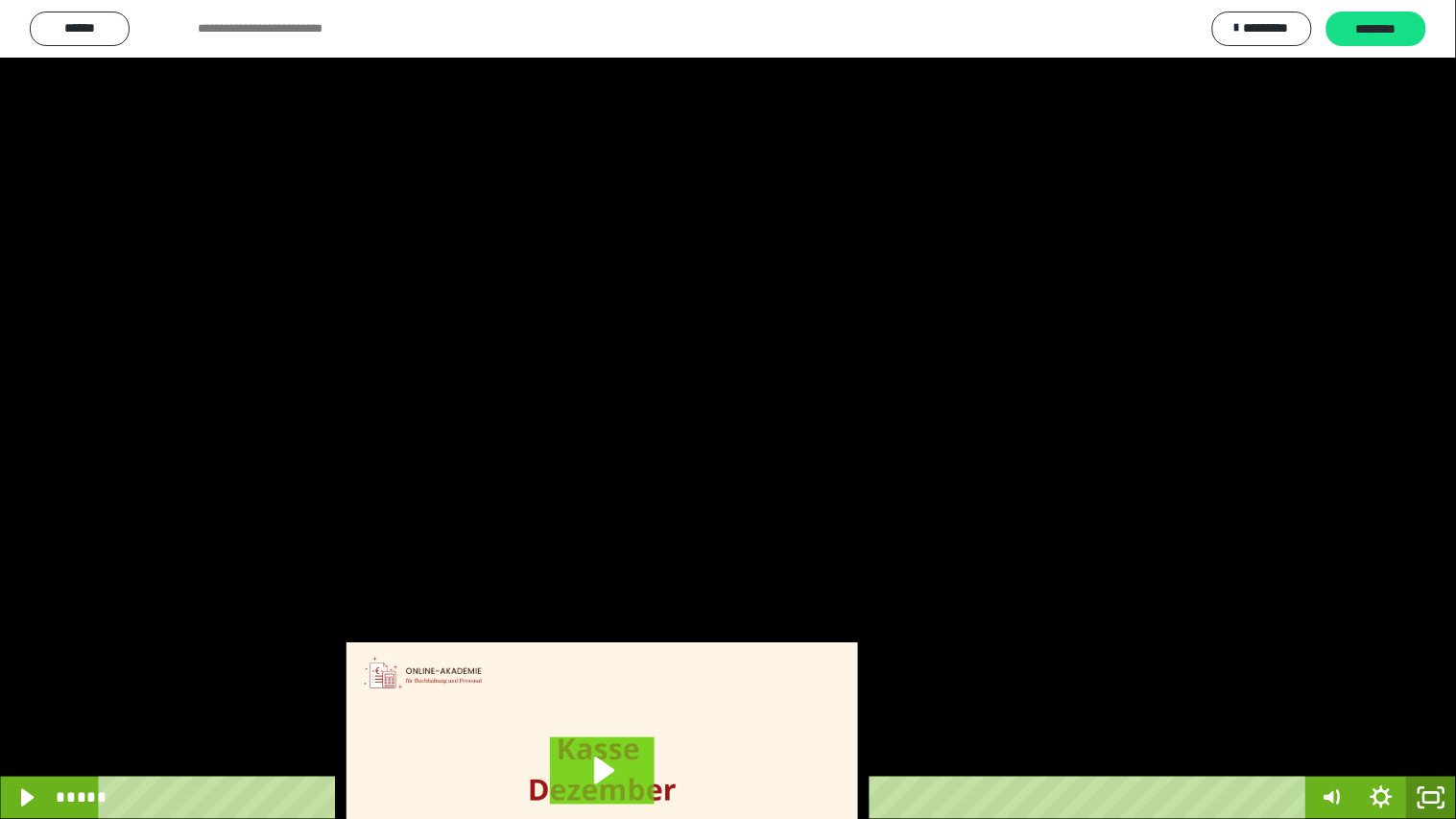 drag, startPoint x: 1434, startPoint y: 799, endPoint x: 1417, endPoint y: 692, distance: 108.34205 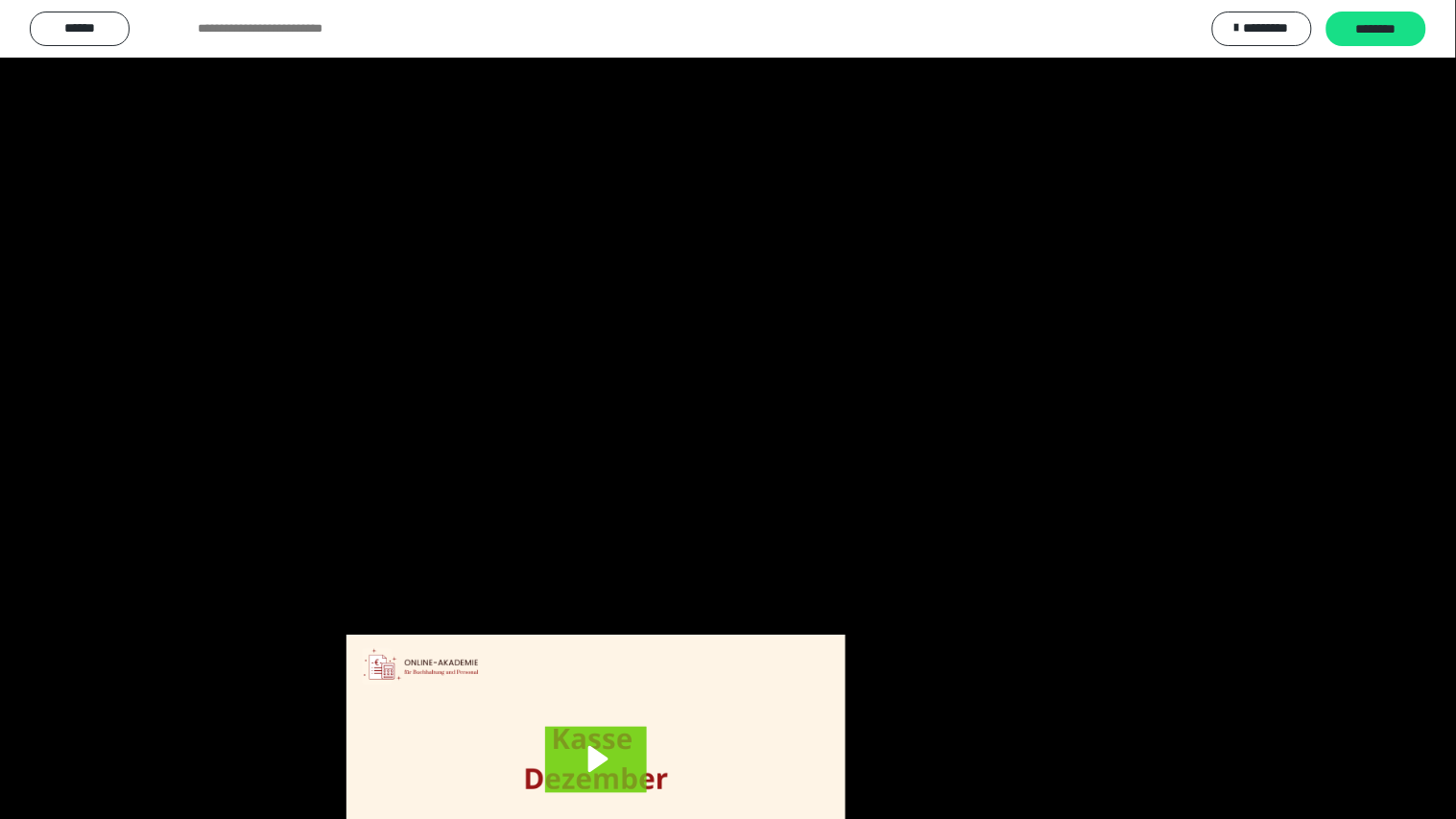 scroll, scrollTop: 3664, scrollLeft: 0, axis: vertical 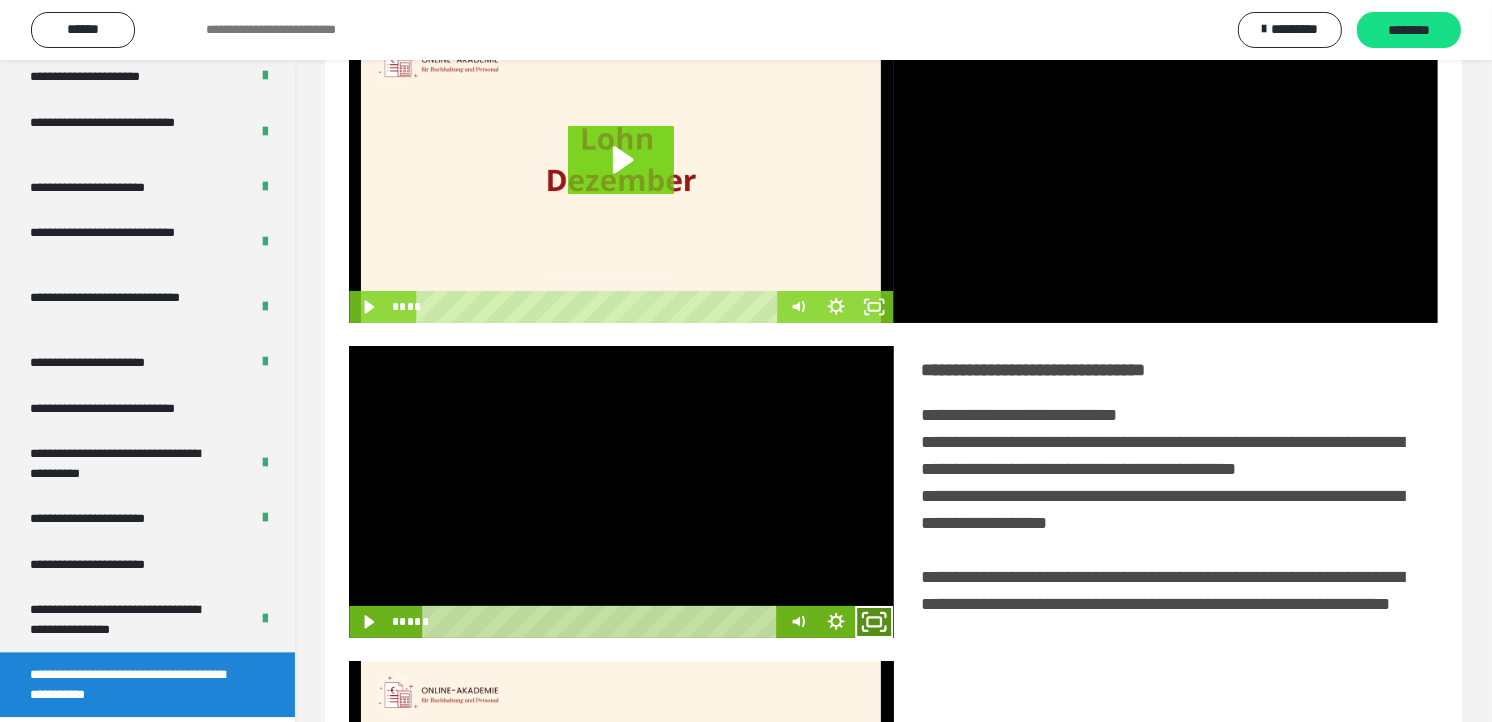 click 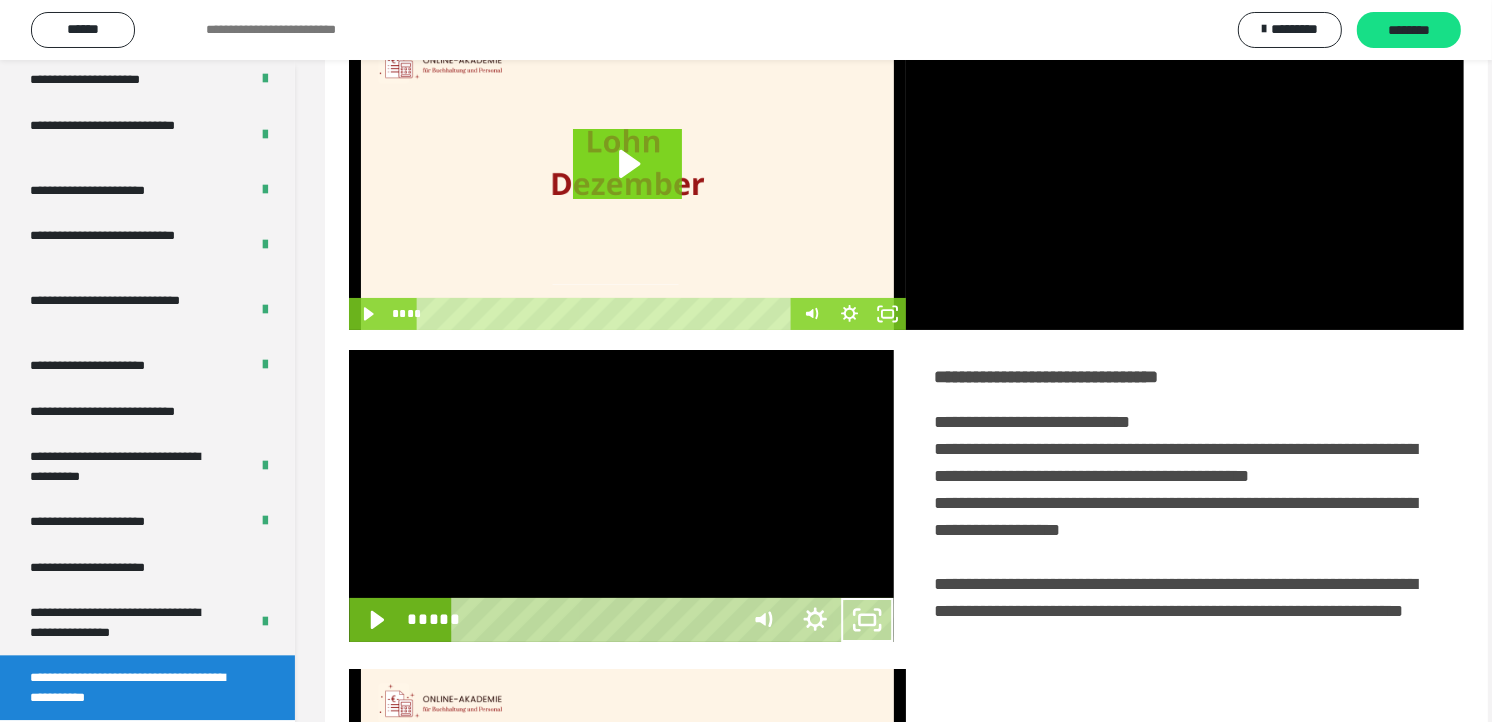 scroll, scrollTop: 3685, scrollLeft: 0, axis: vertical 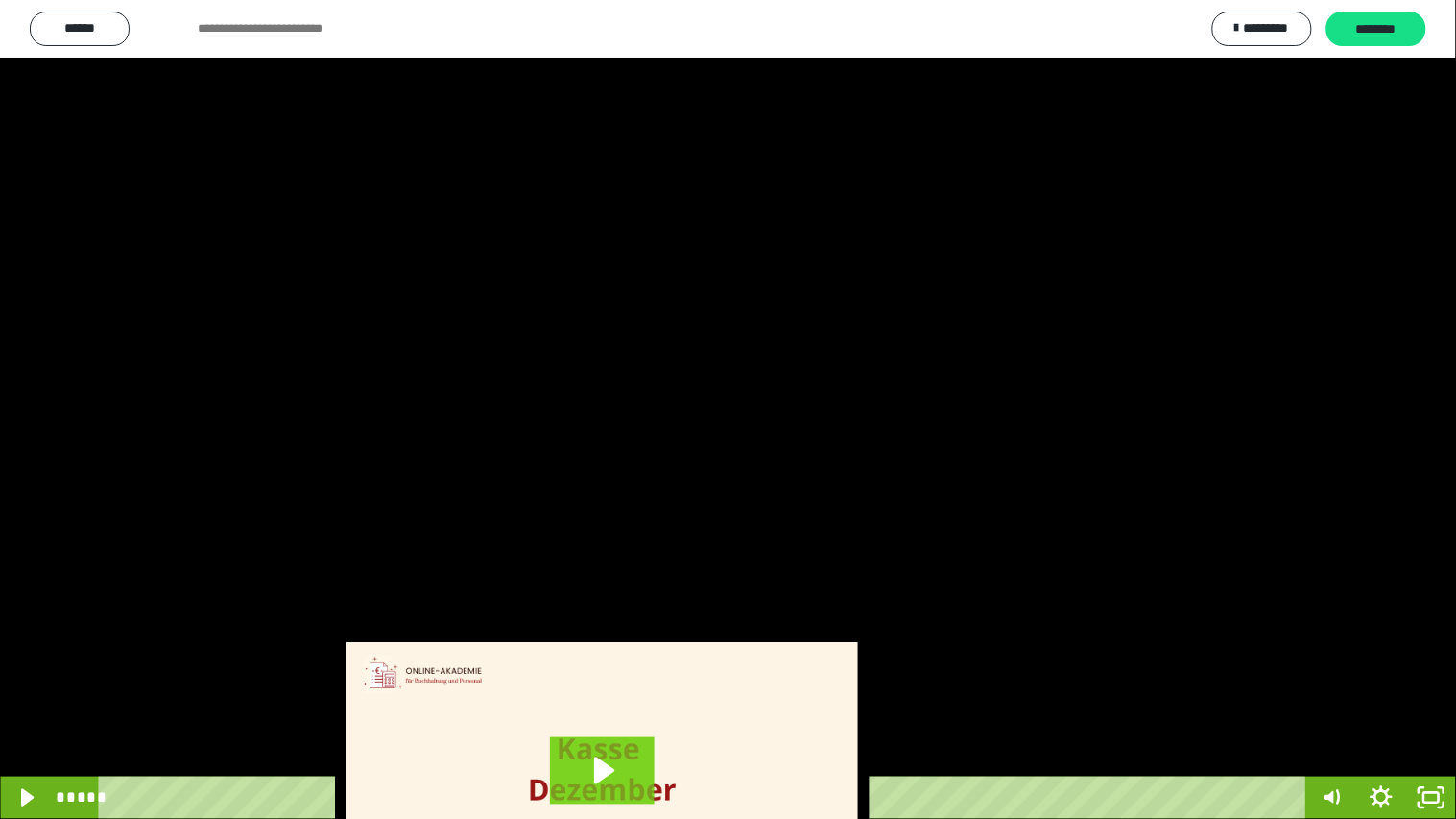 click at bounding box center (728, 409) 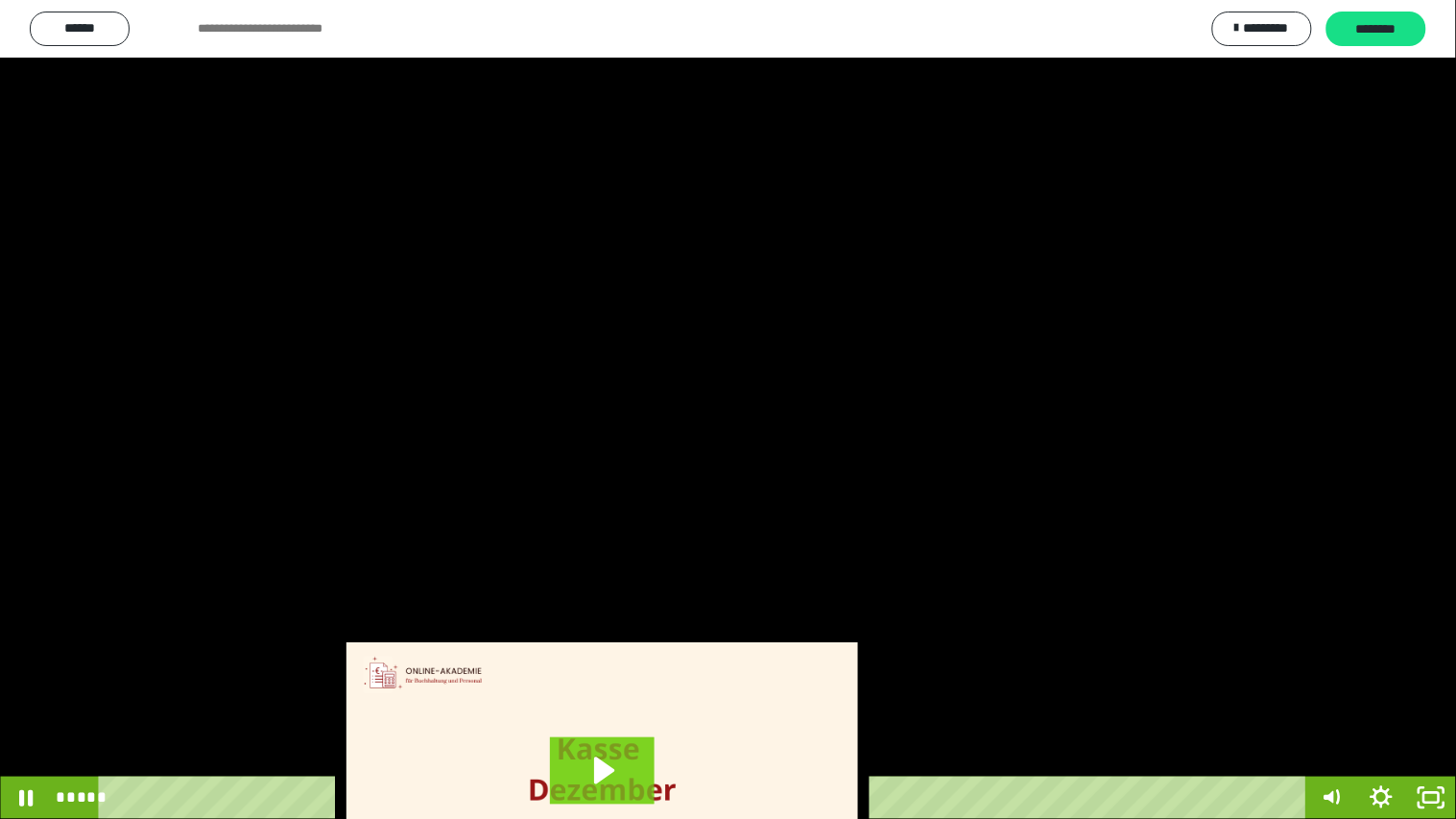 click at bounding box center (728, 409) 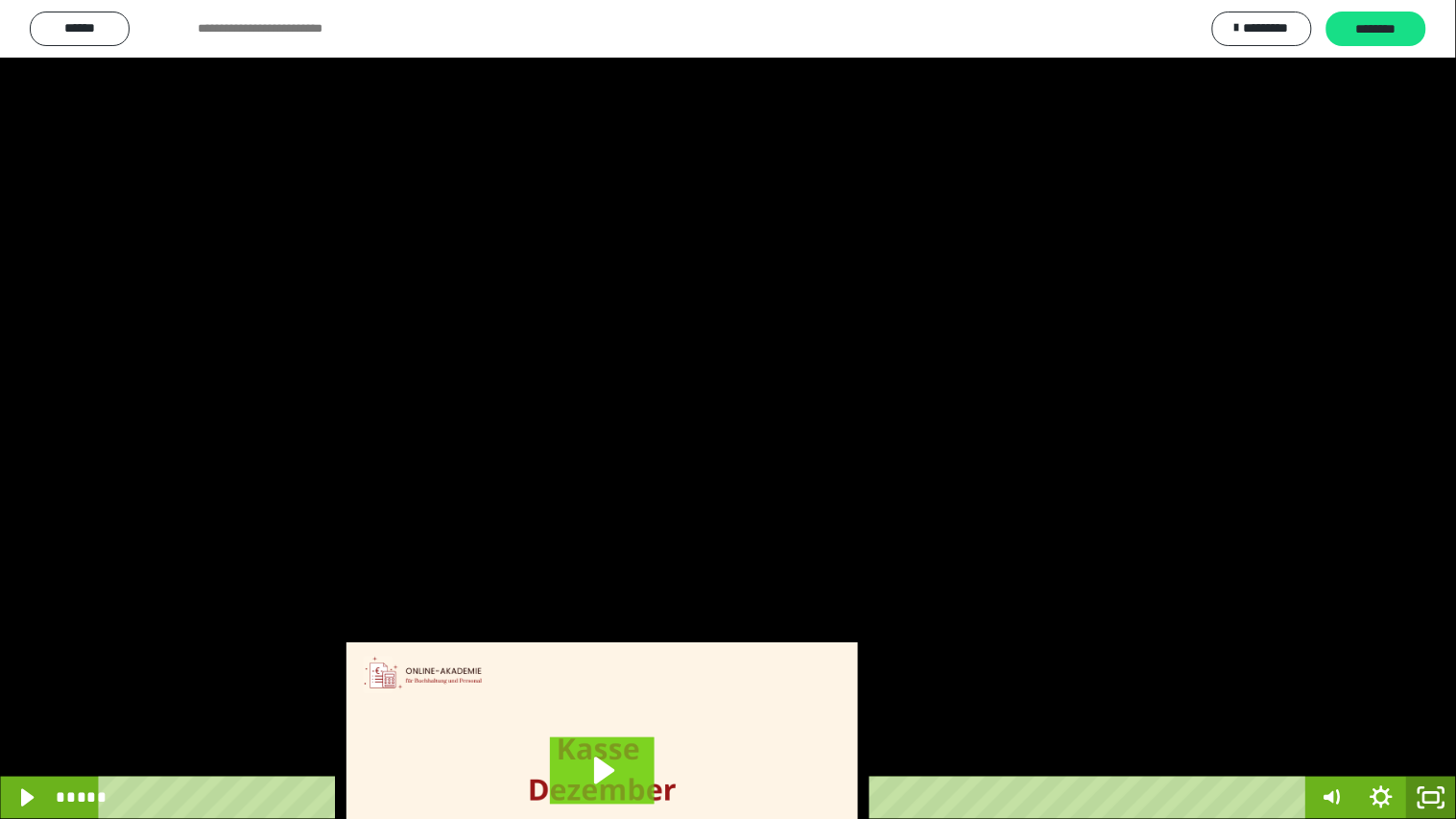 click 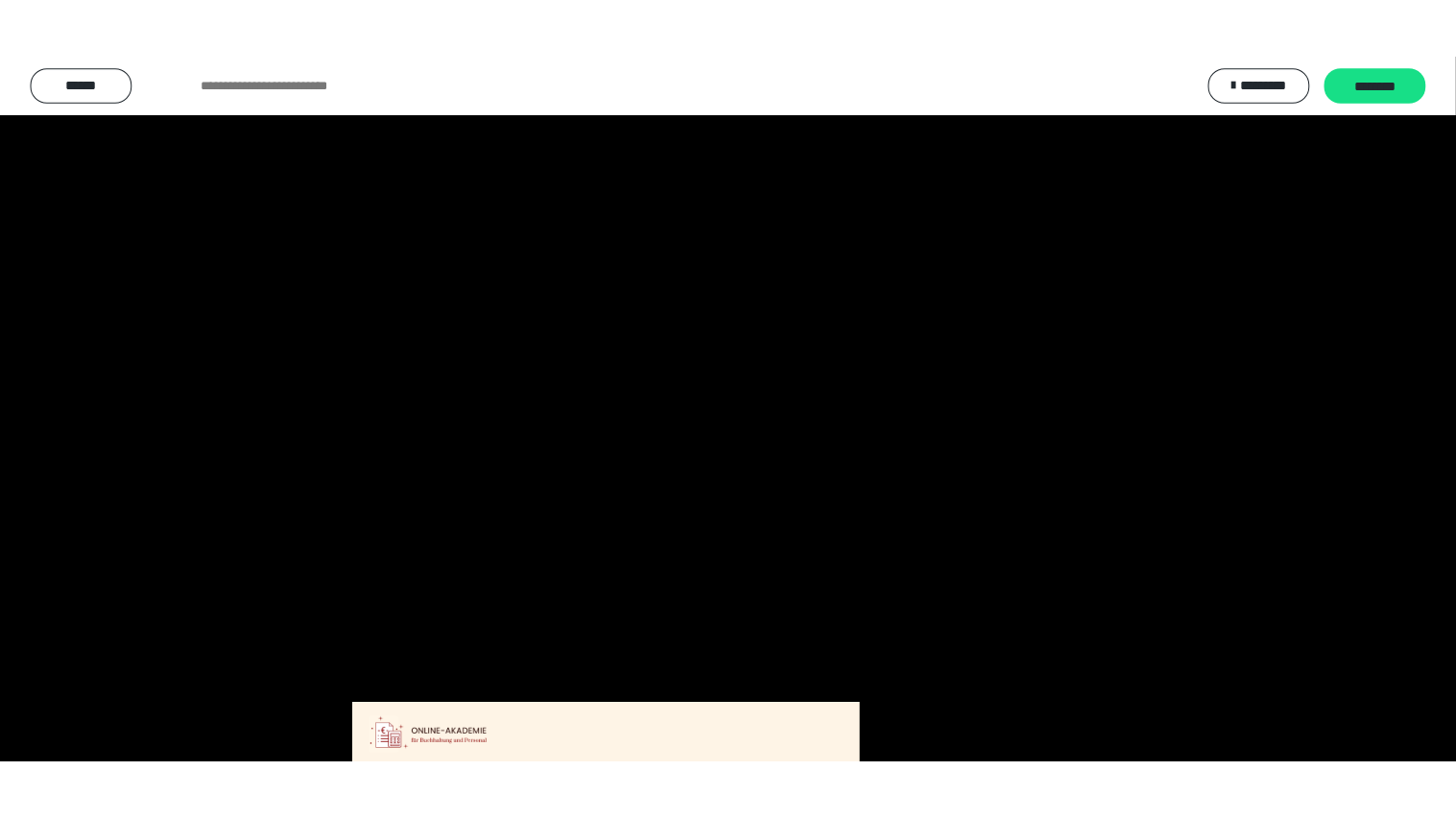 scroll, scrollTop: 3664, scrollLeft: 0, axis: vertical 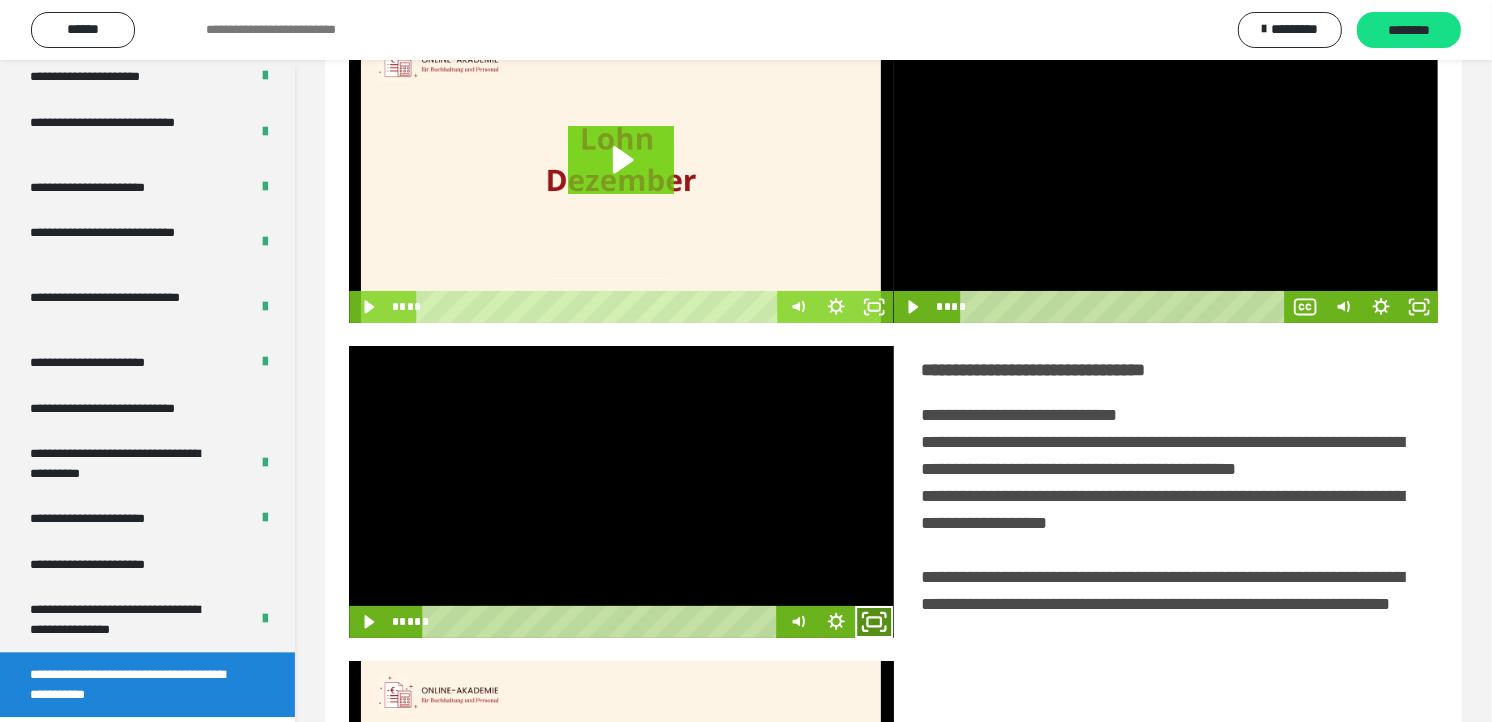 click 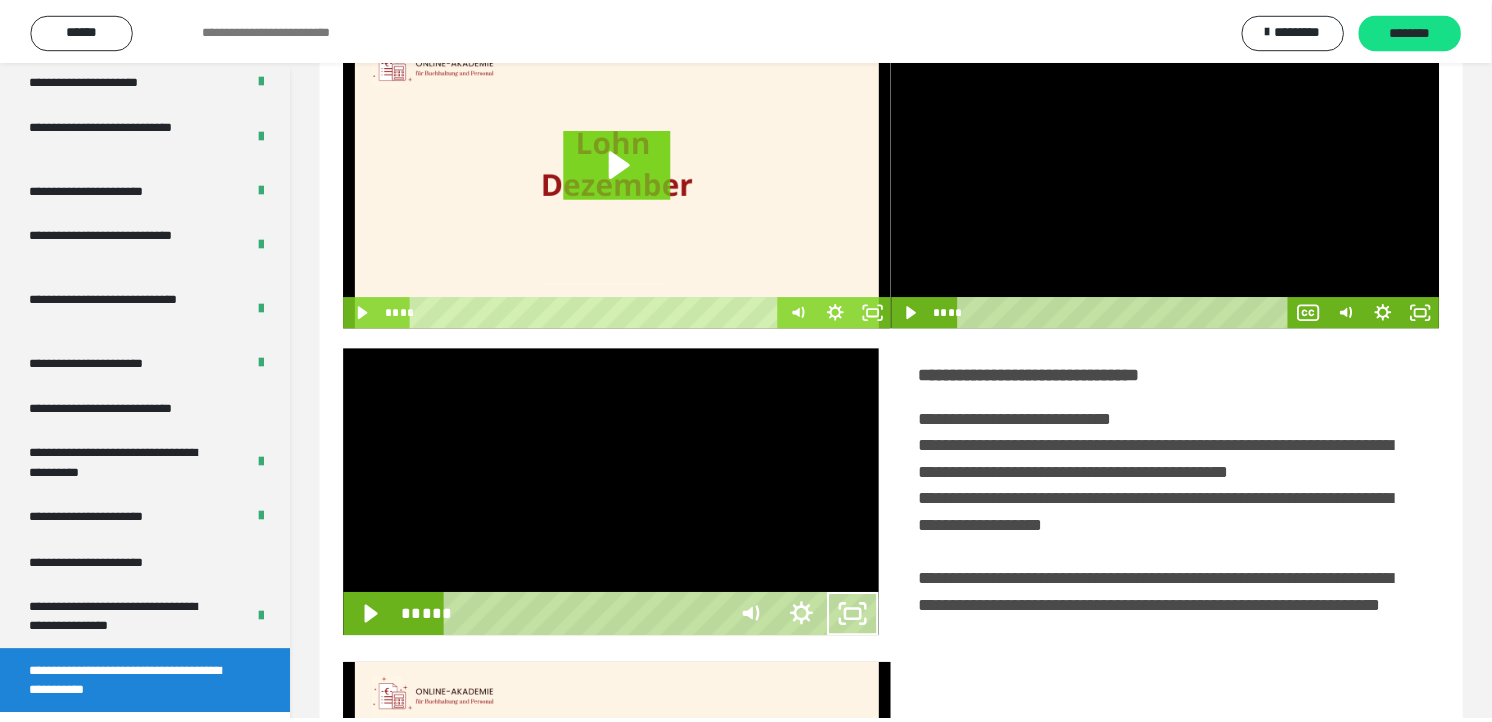 scroll, scrollTop: 3685, scrollLeft: 0, axis: vertical 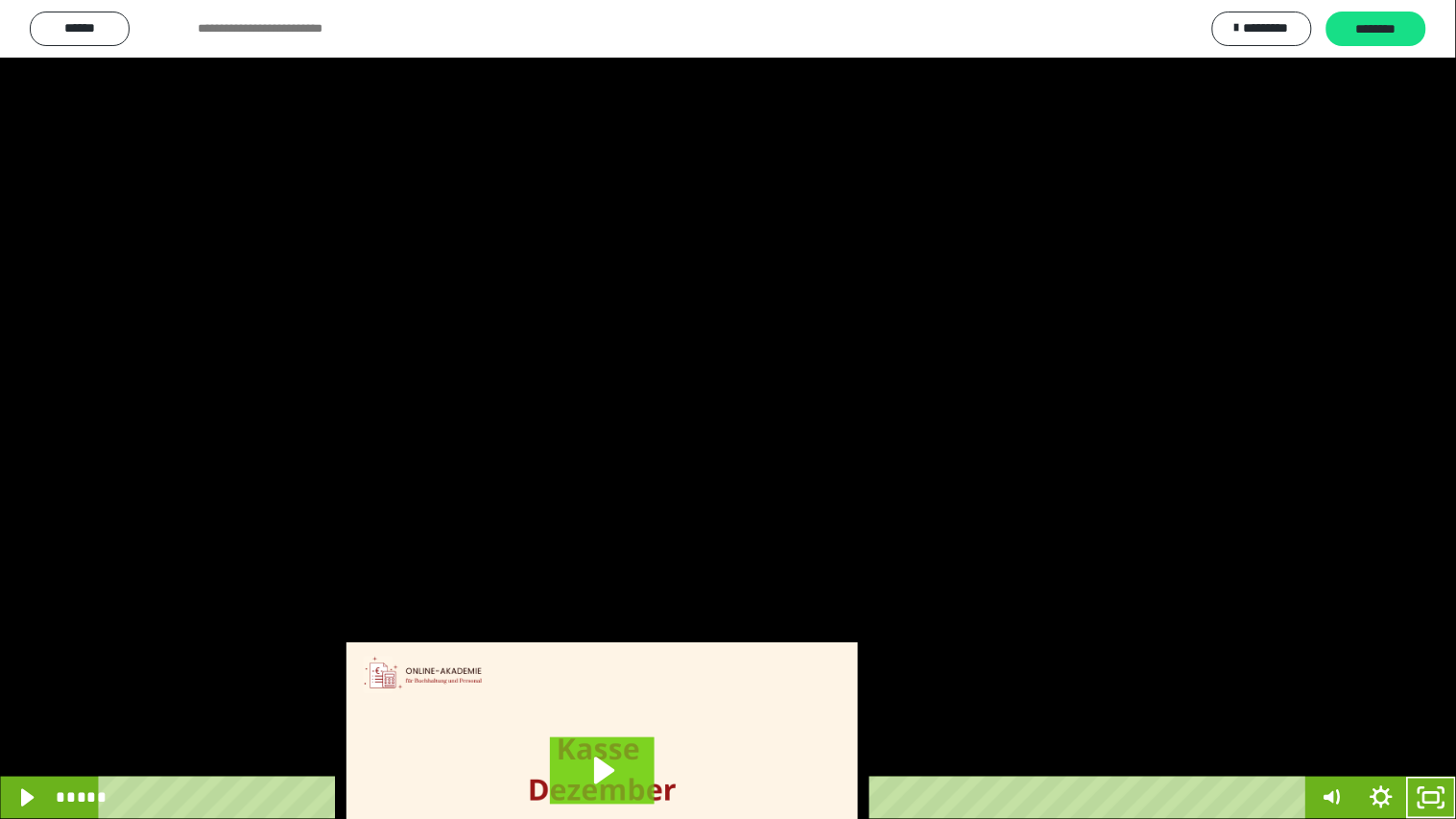 click at bounding box center (728, 409) 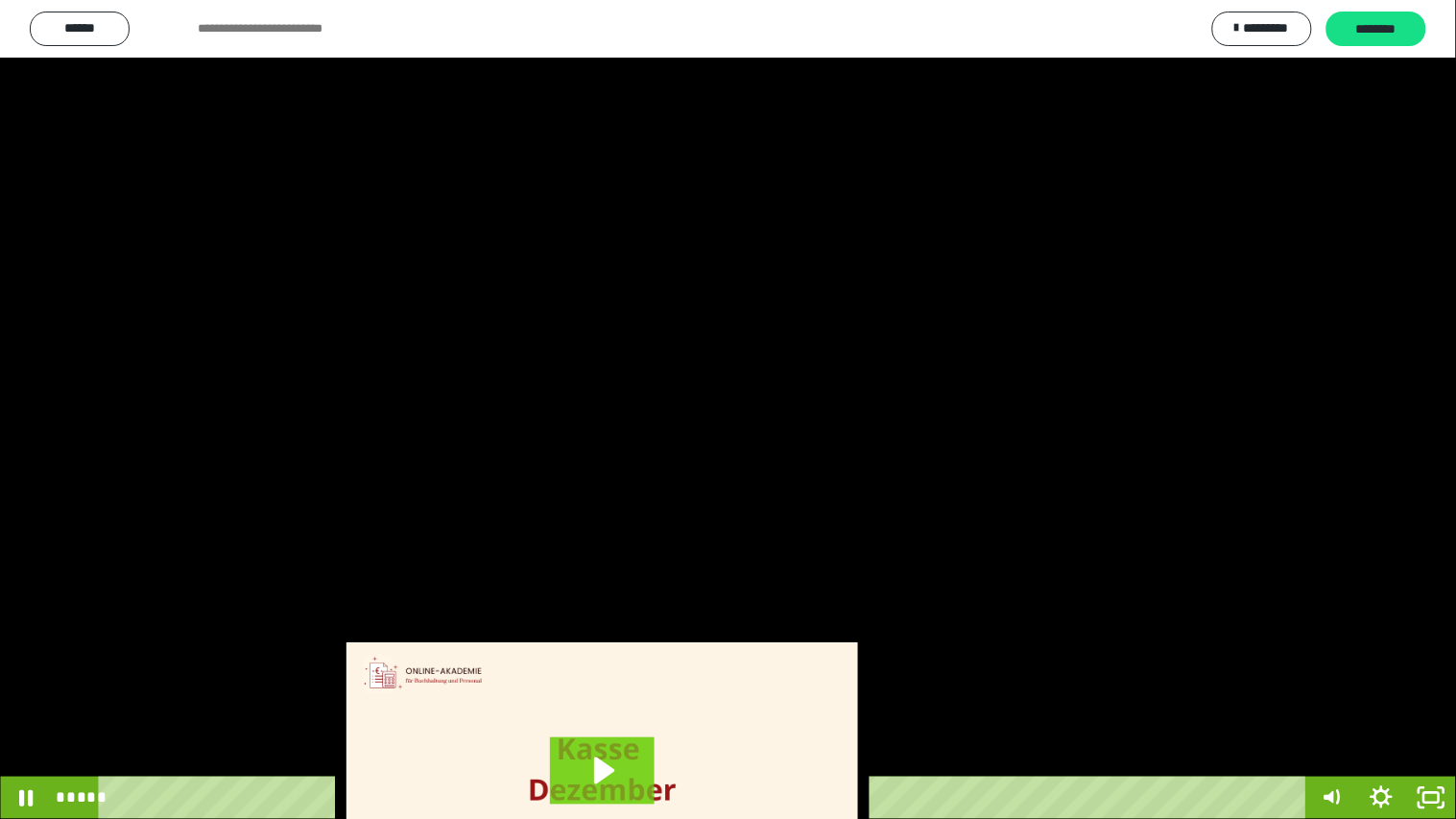 click at bounding box center (728, 409) 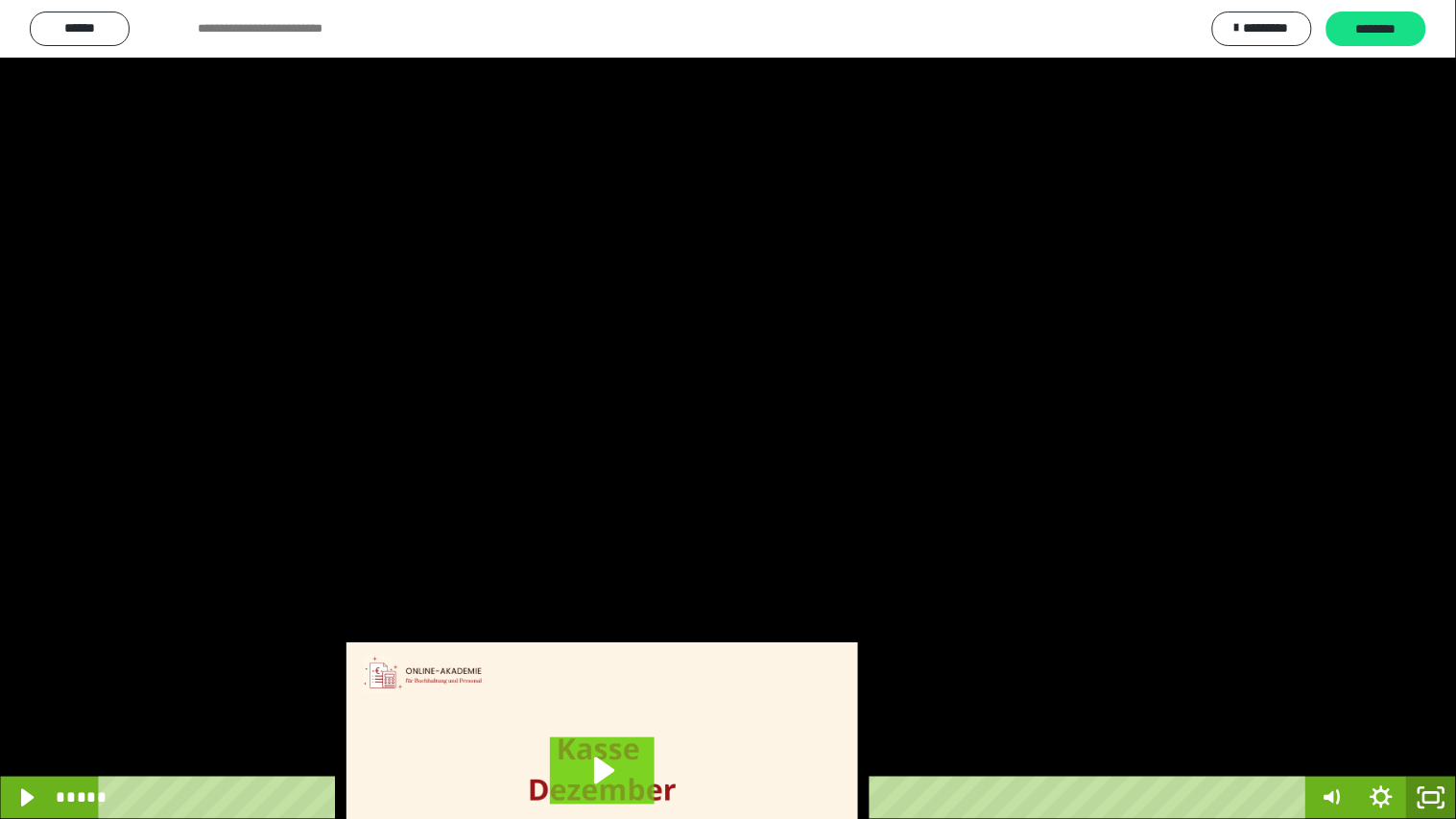 click 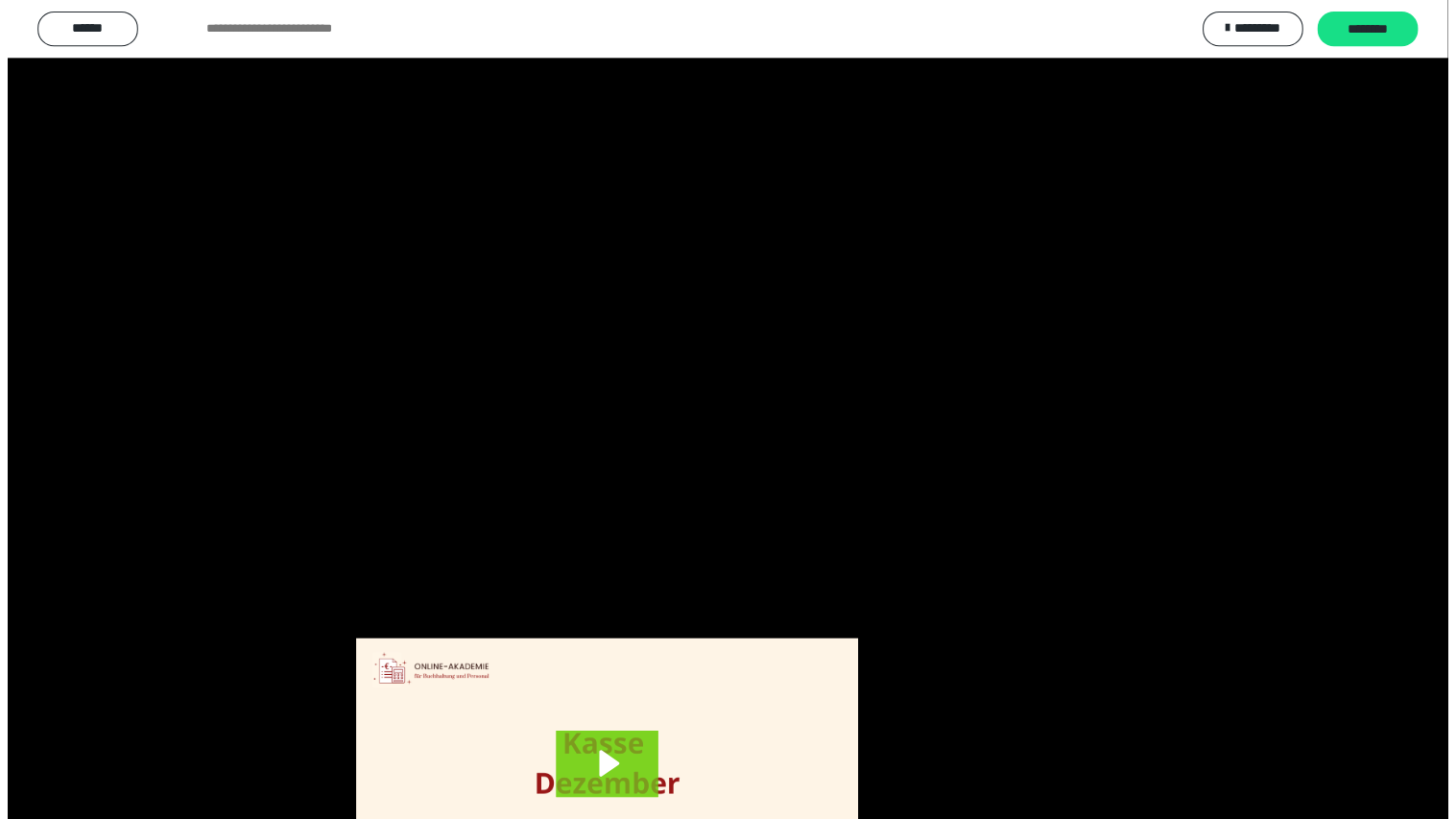 scroll, scrollTop: 3664, scrollLeft: 0, axis: vertical 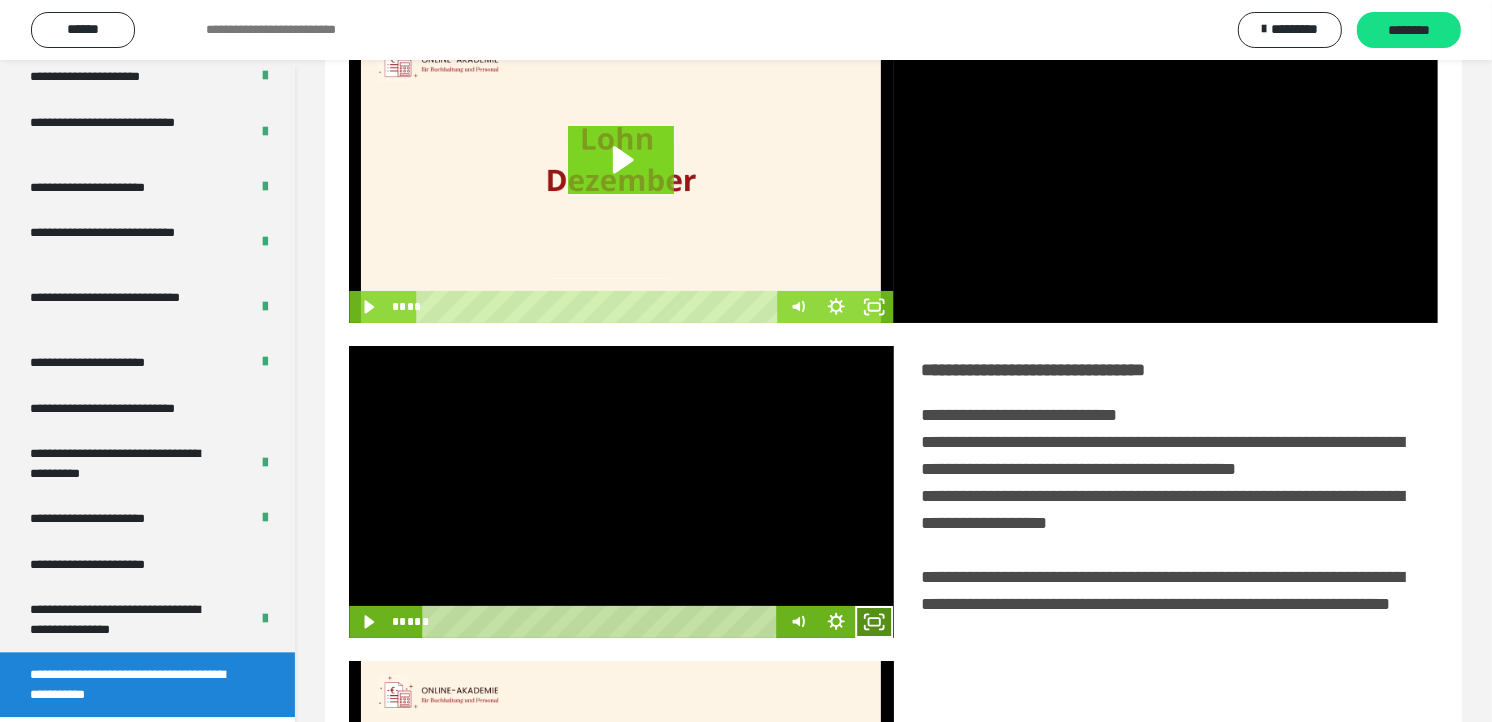 click 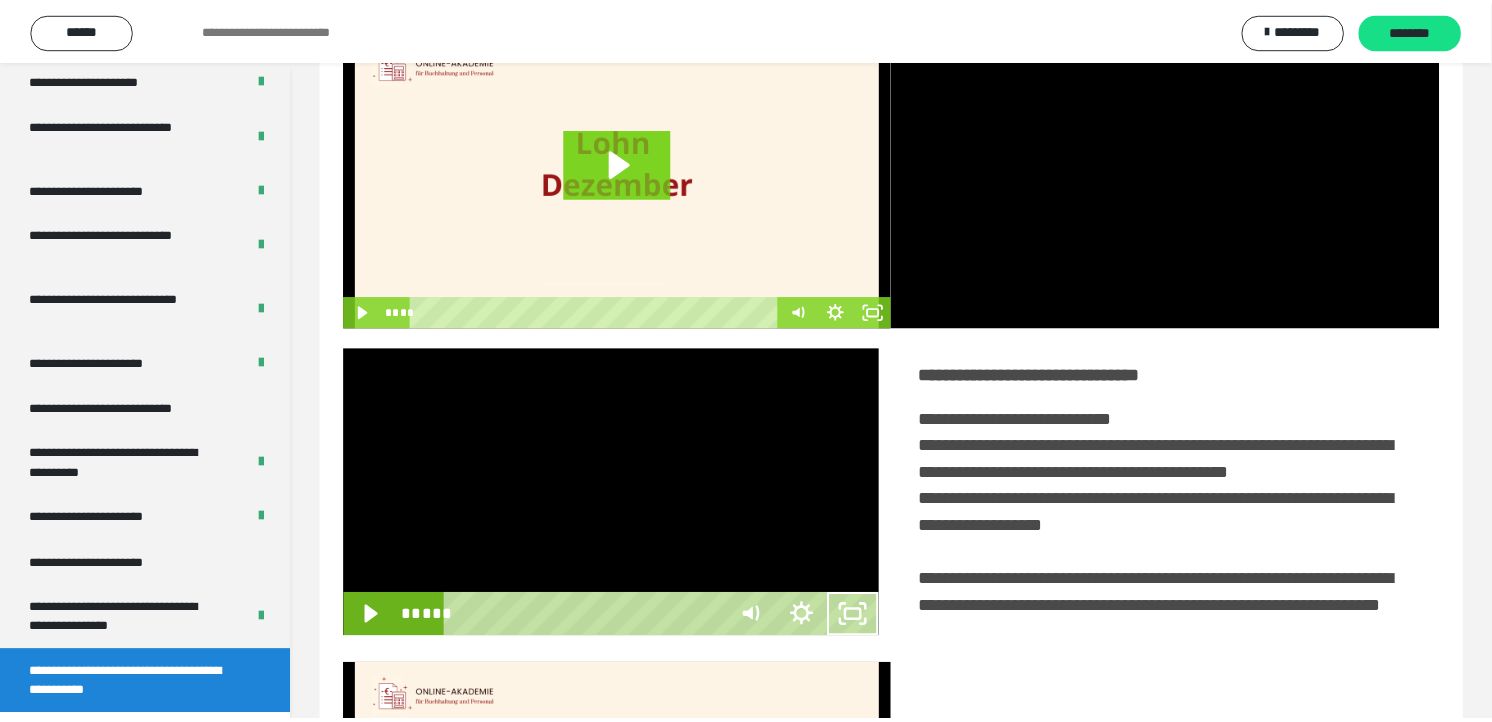 scroll, scrollTop: 3685, scrollLeft: 0, axis: vertical 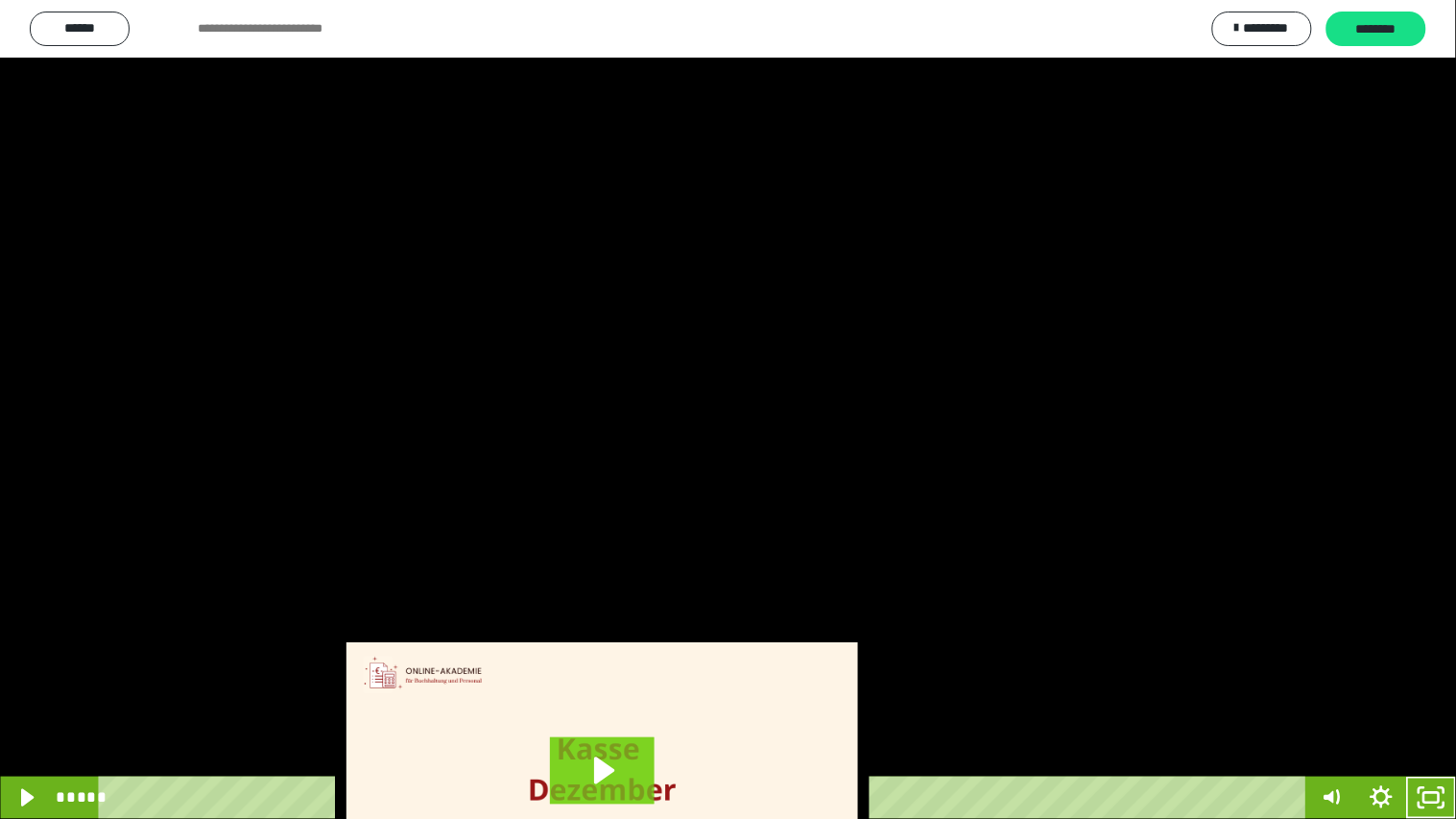 drag, startPoint x: 781, startPoint y: 396, endPoint x: 793, endPoint y: 397, distance: 12.041595 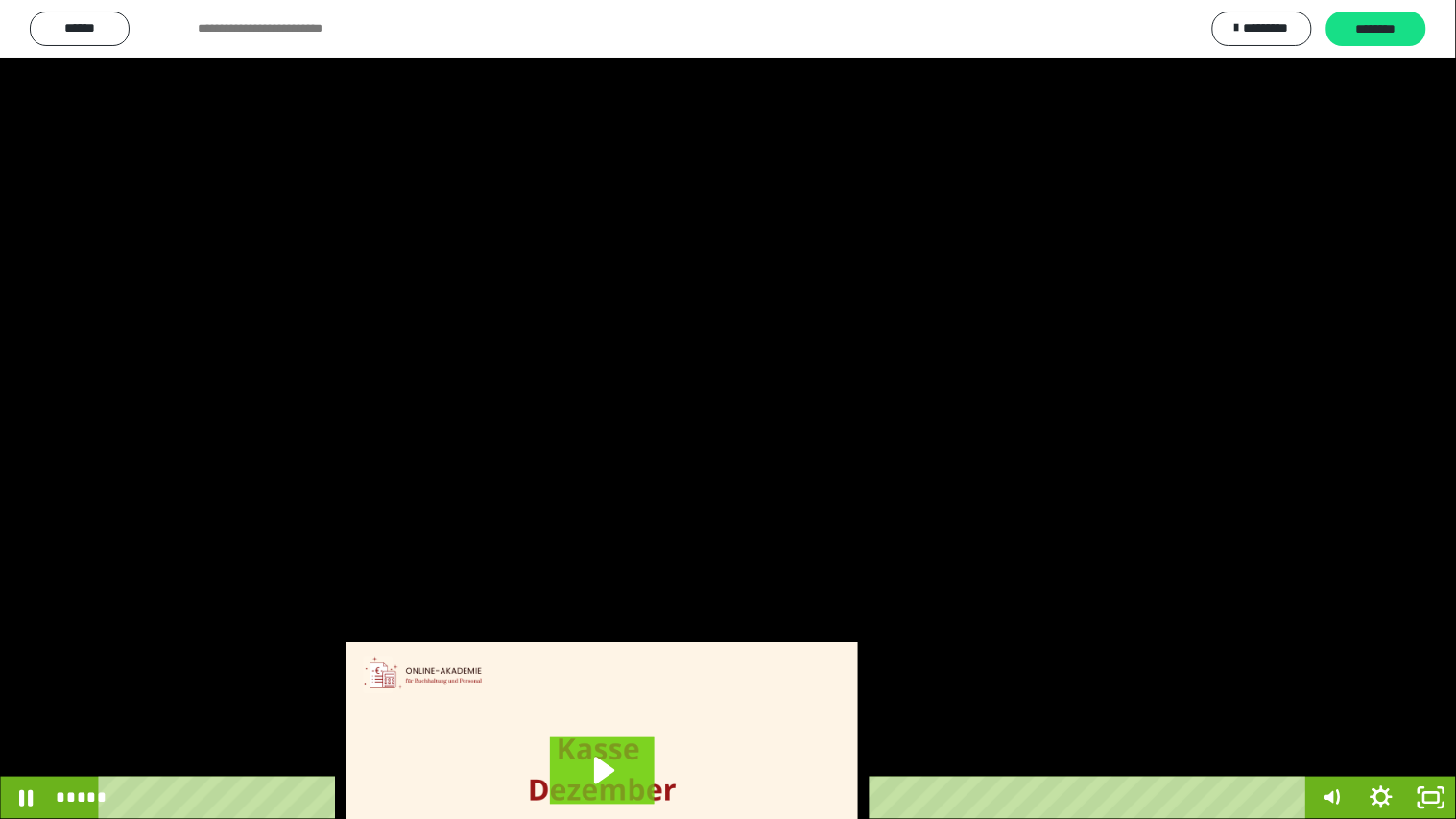 click at bounding box center (728, 409) 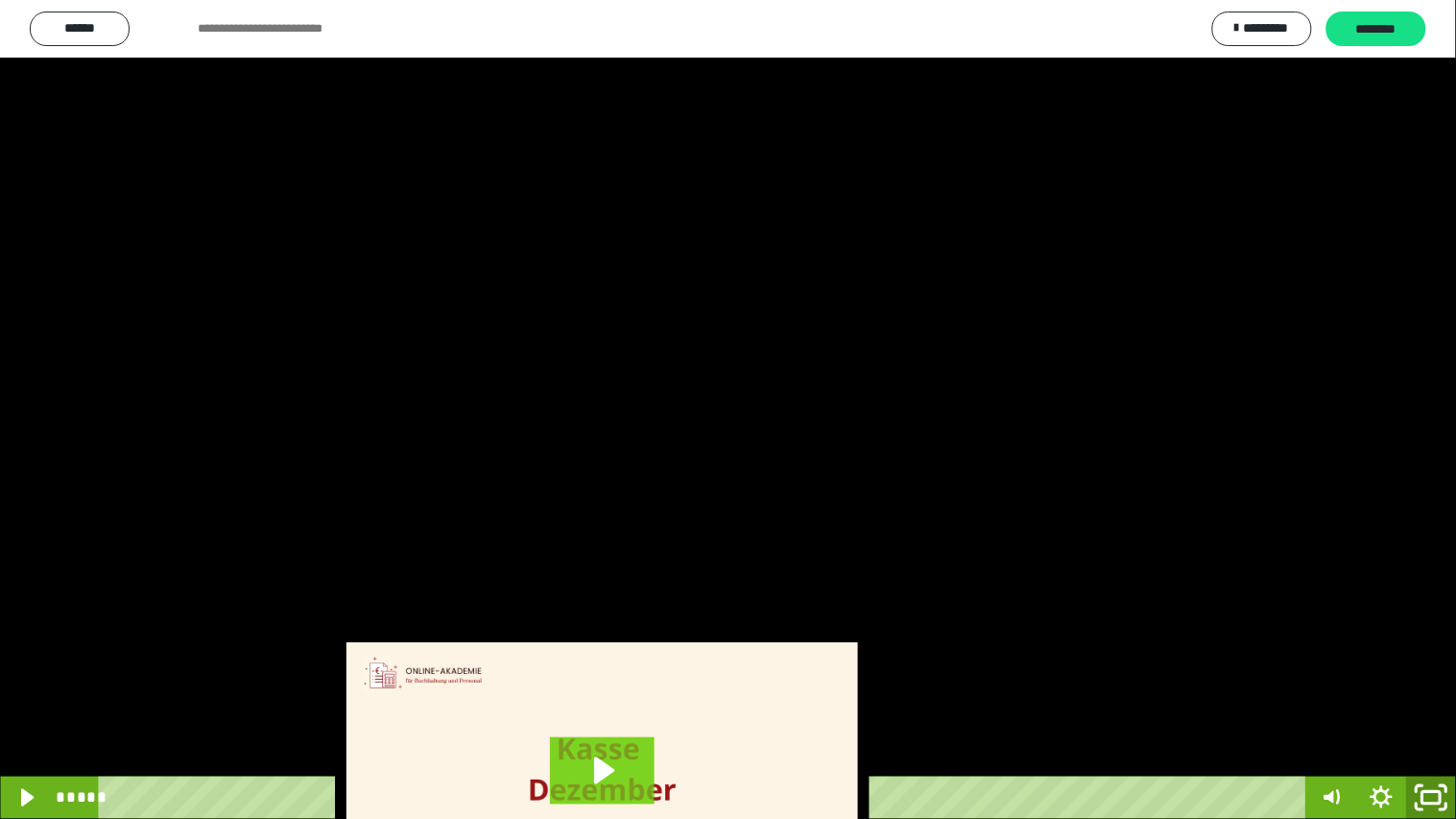 click 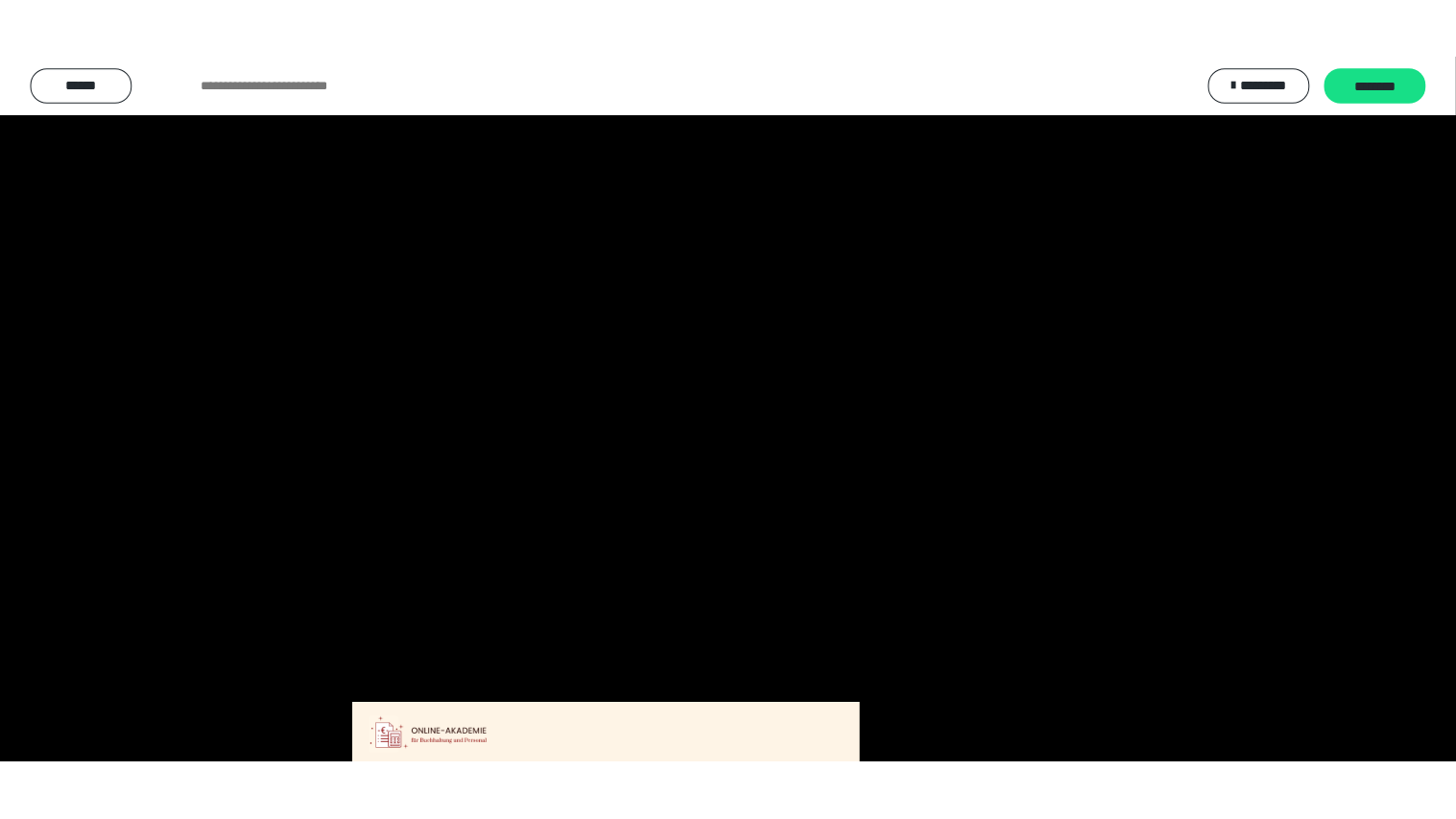 scroll, scrollTop: 3664, scrollLeft: 0, axis: vertical 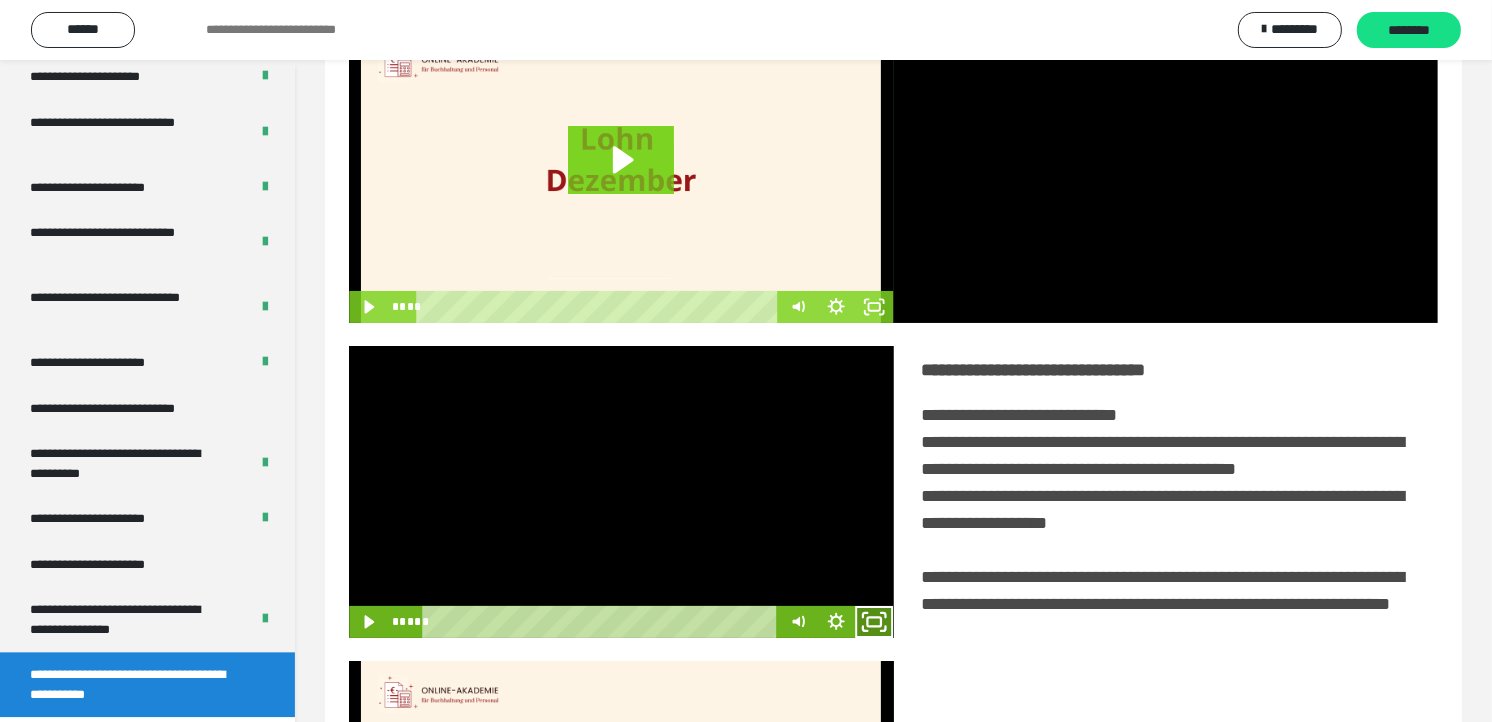click 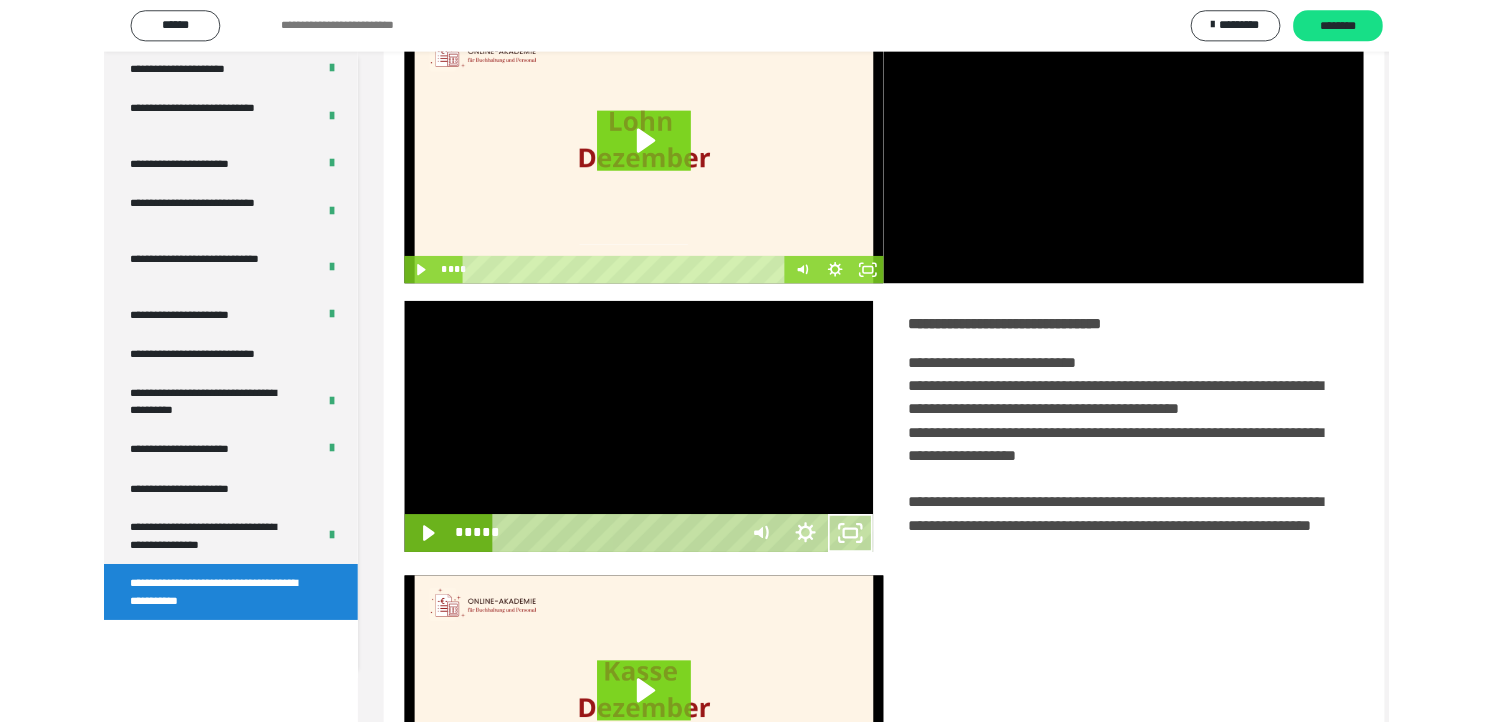 scroll, scrollTop: 3685, scrollLeft: 0, axis: vertical 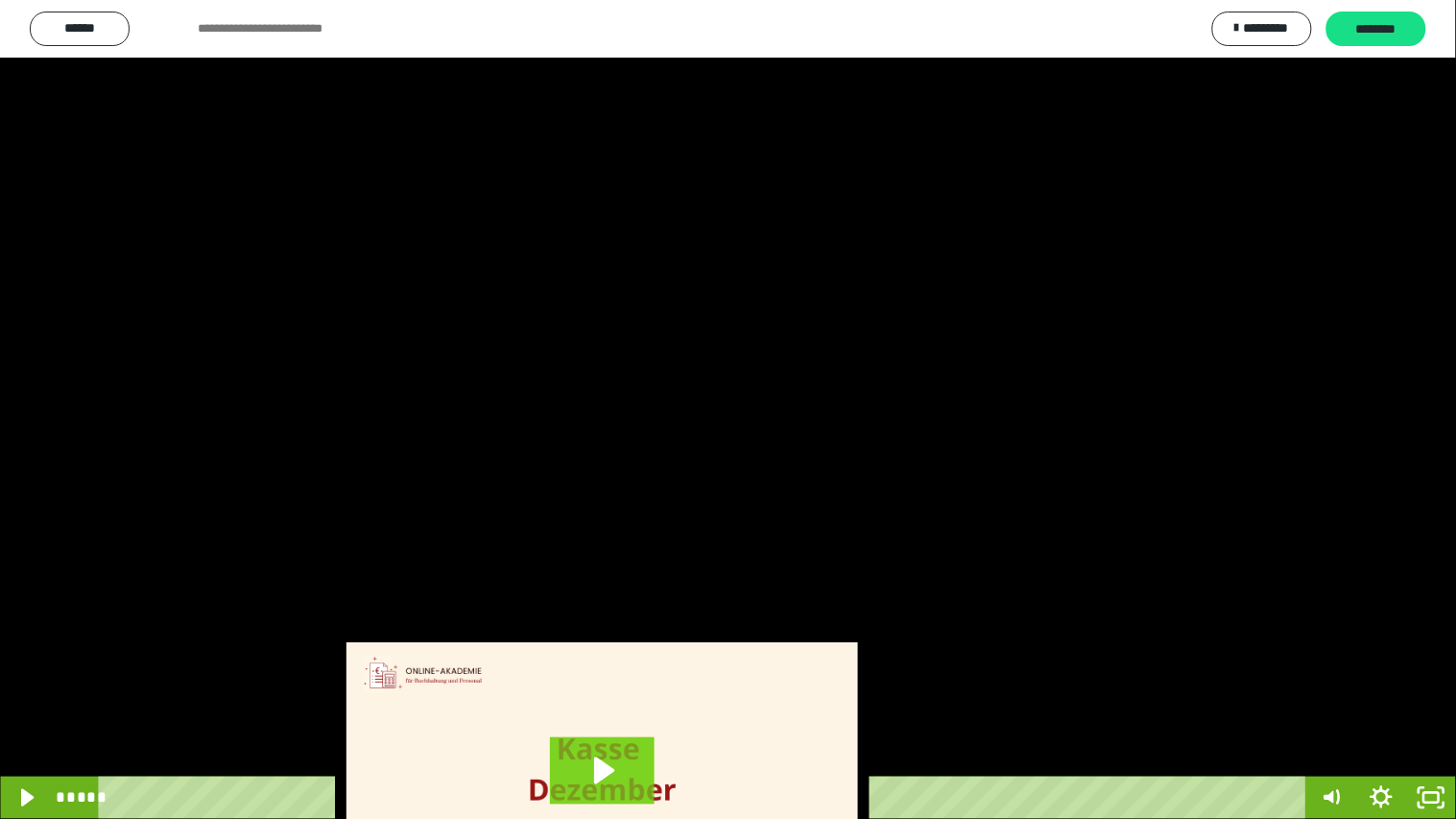 click at bounding box center (728, 409) 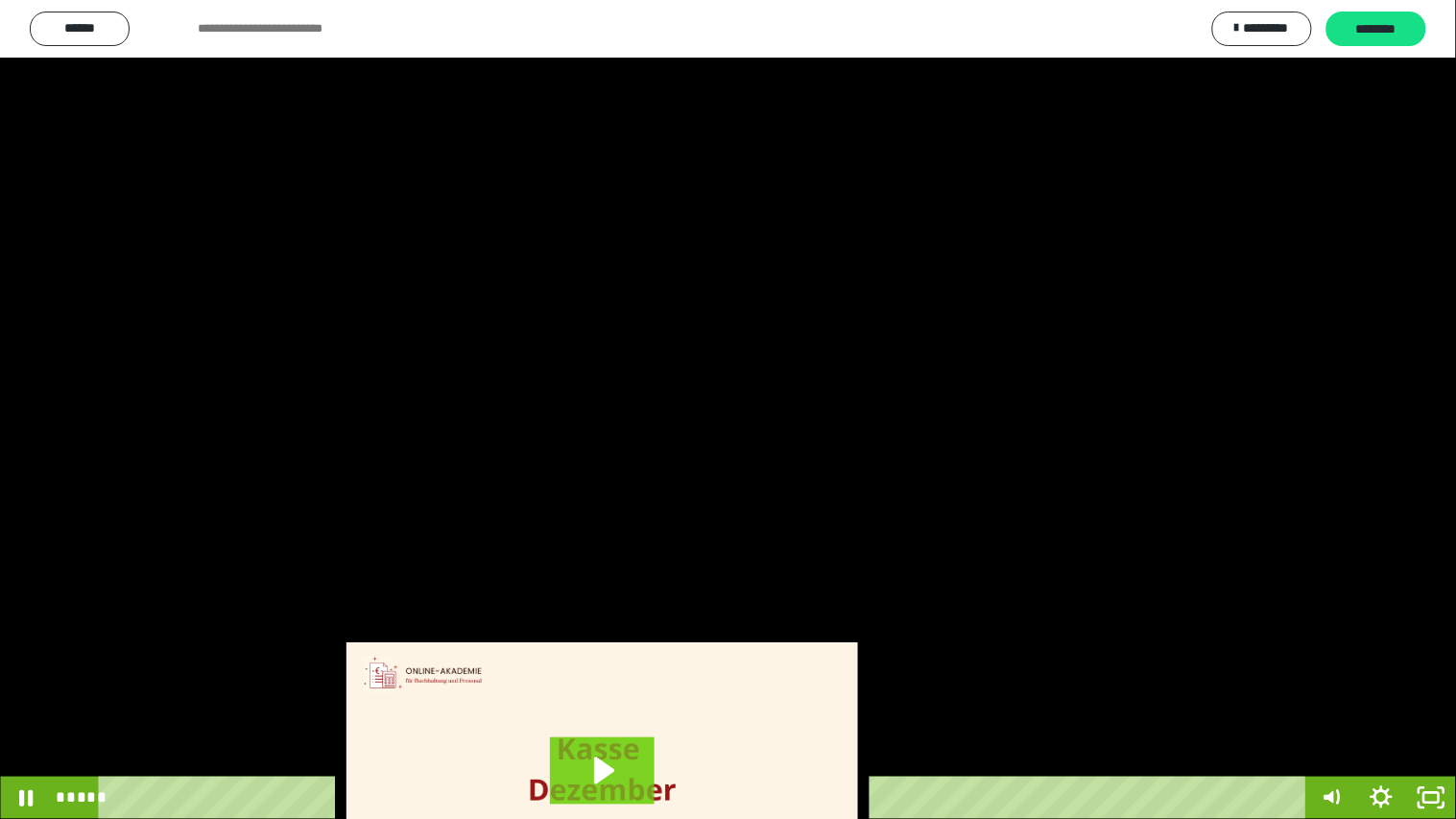click at bounding box center [728, 409] 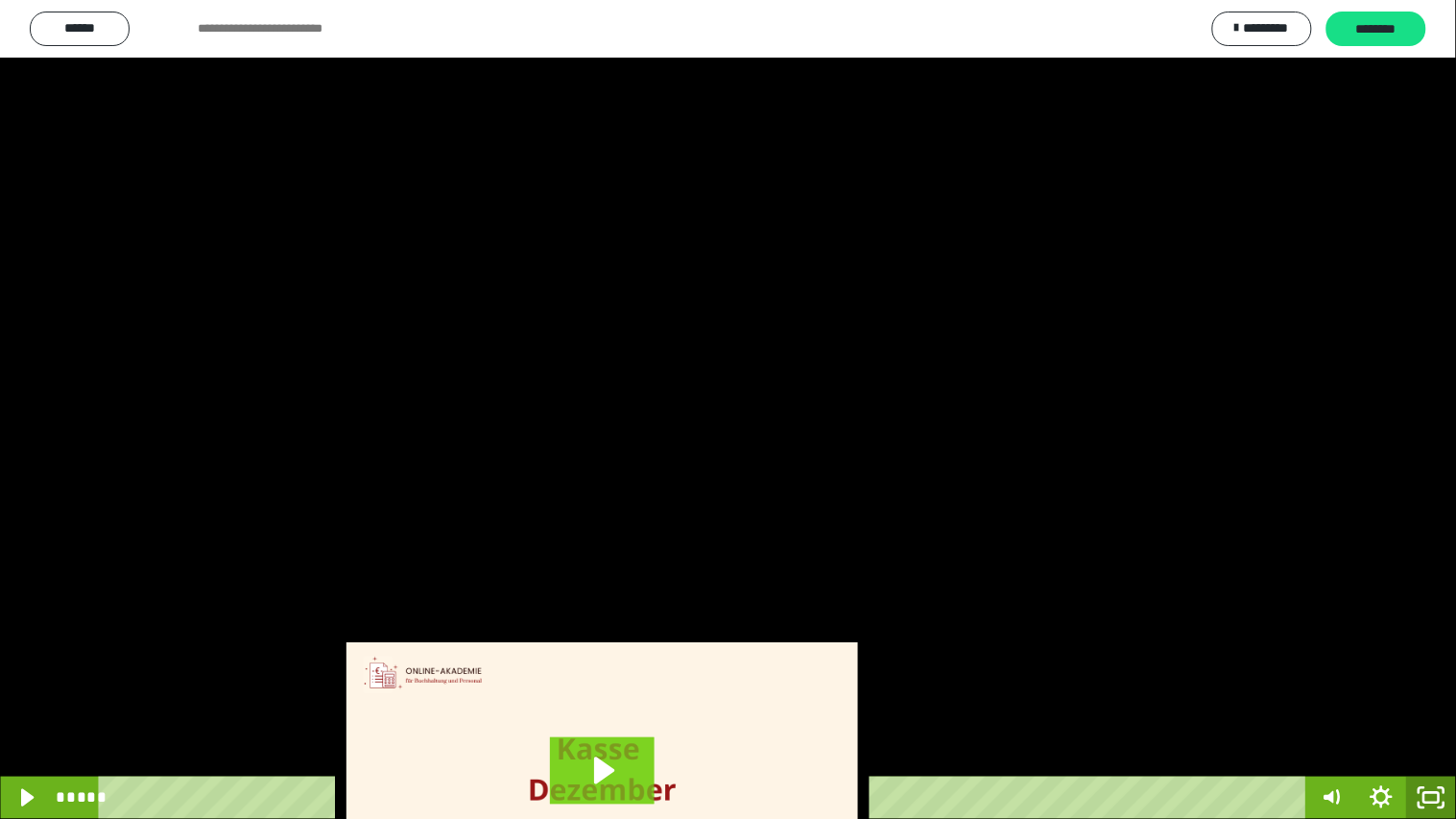 click 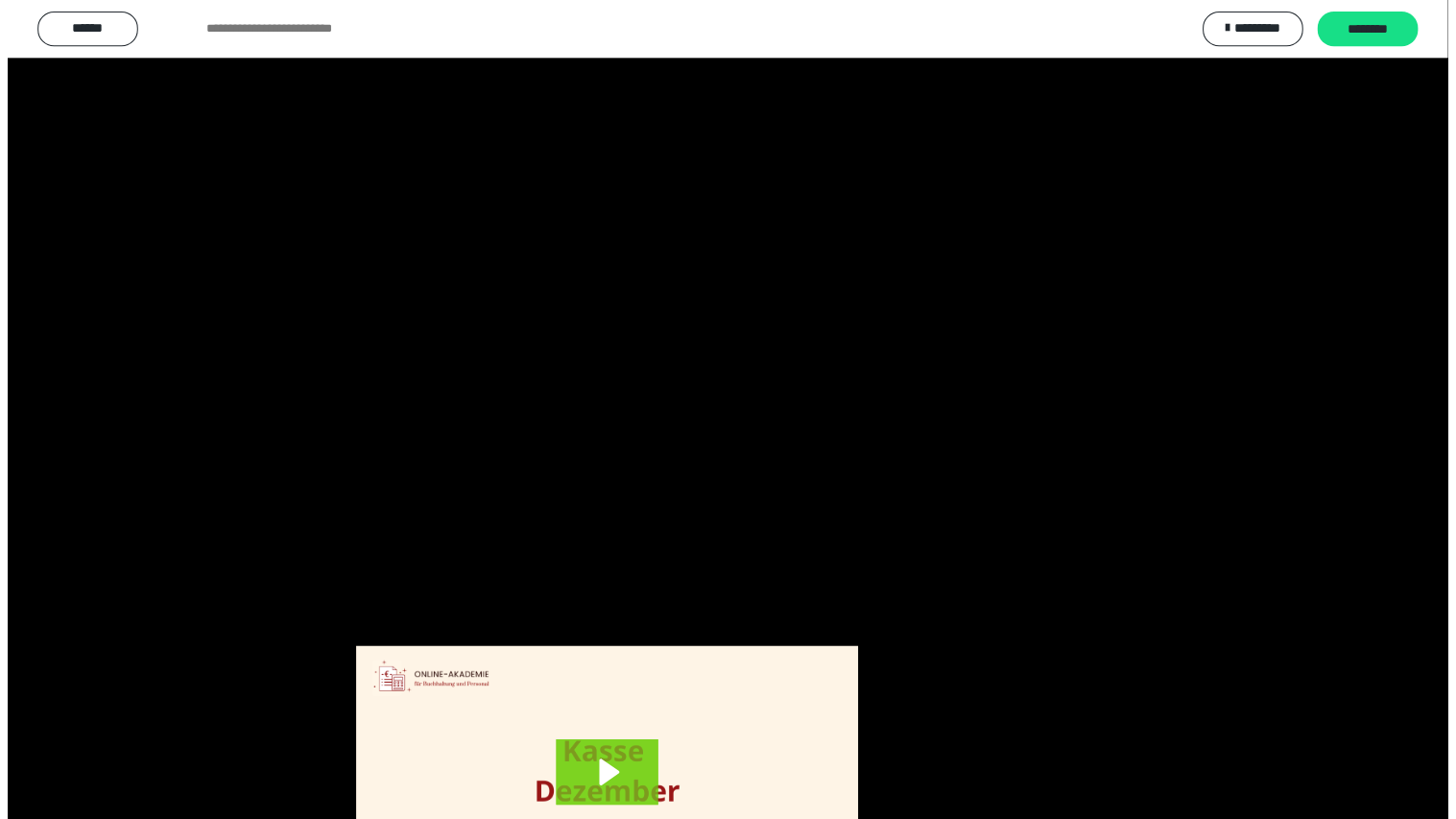 scroll, scrollTop: 3664, scrollLeft: 0, axis: vertical 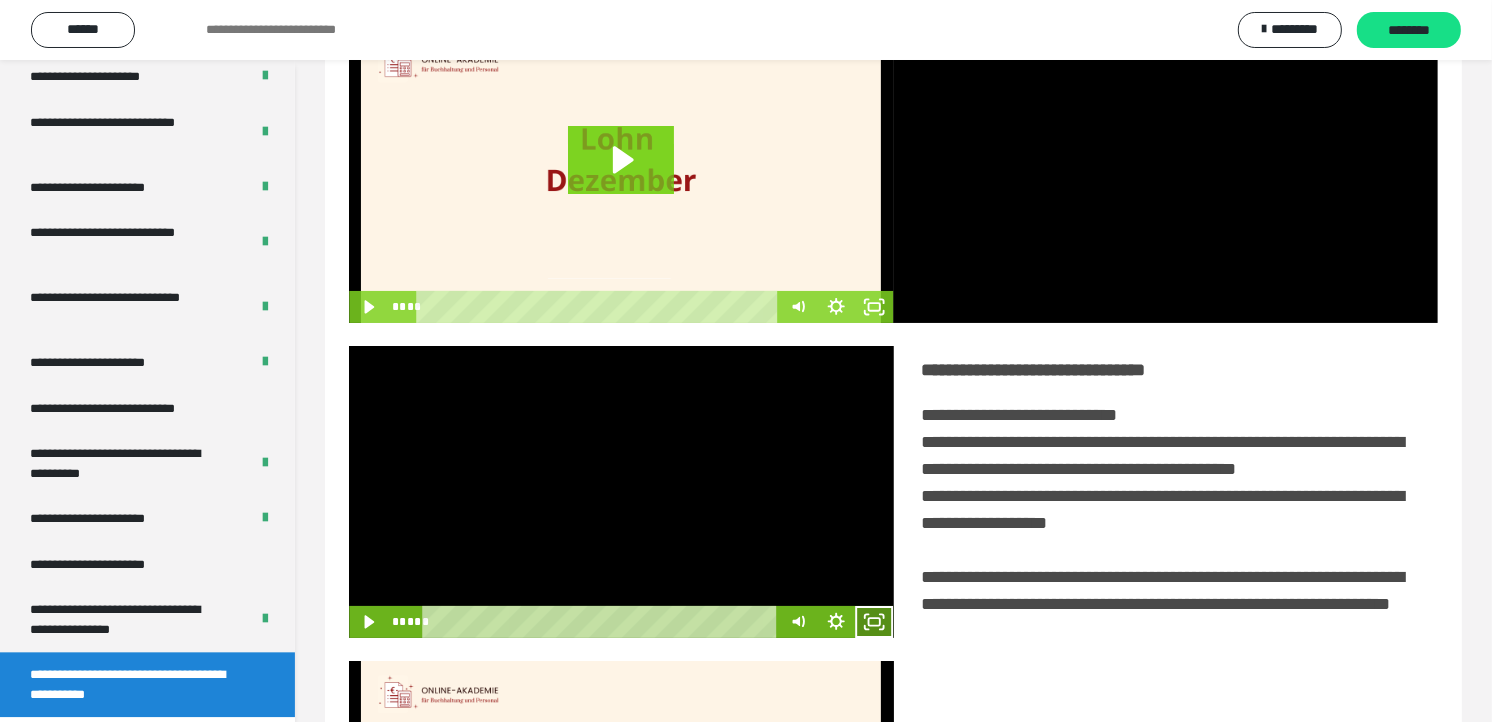 click 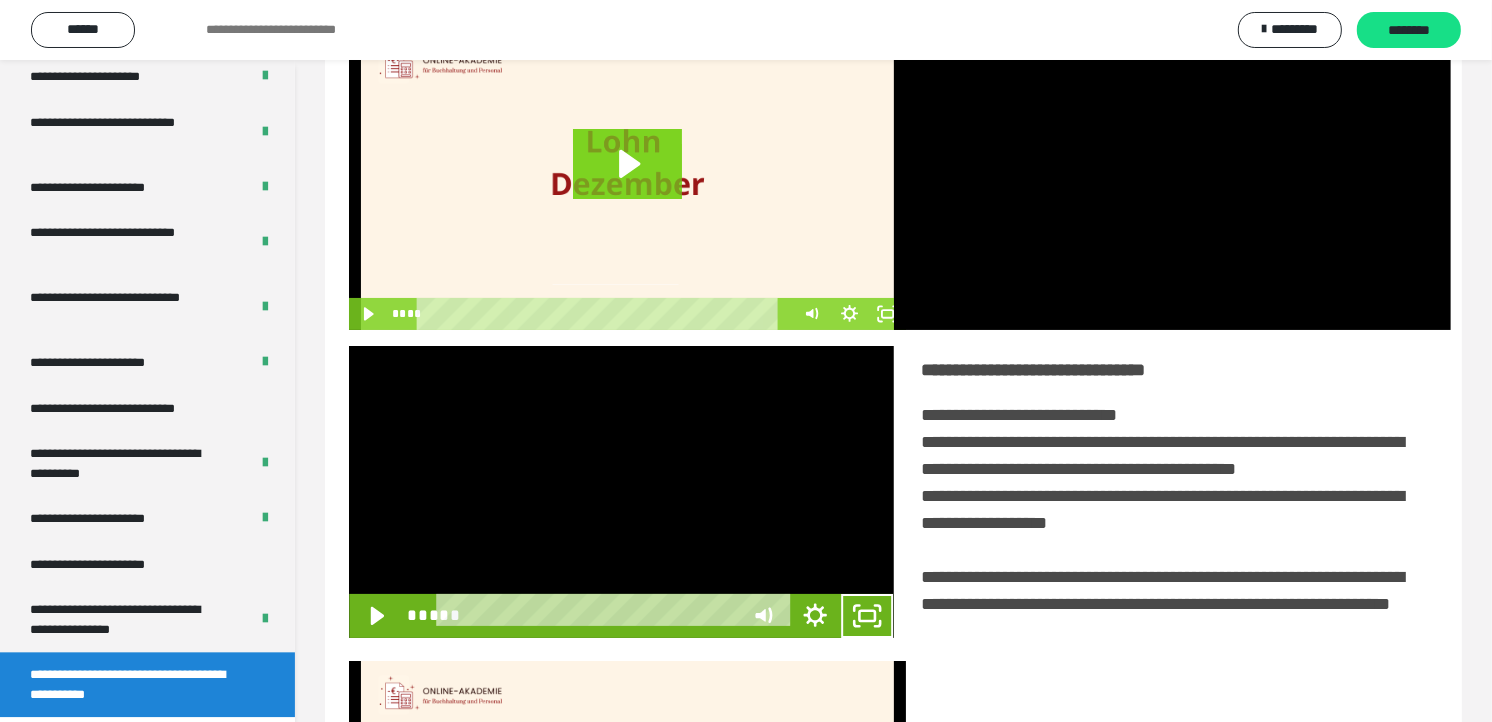 scroll, scrollTop: 3685, scrollLeft: 0, axis: vertical 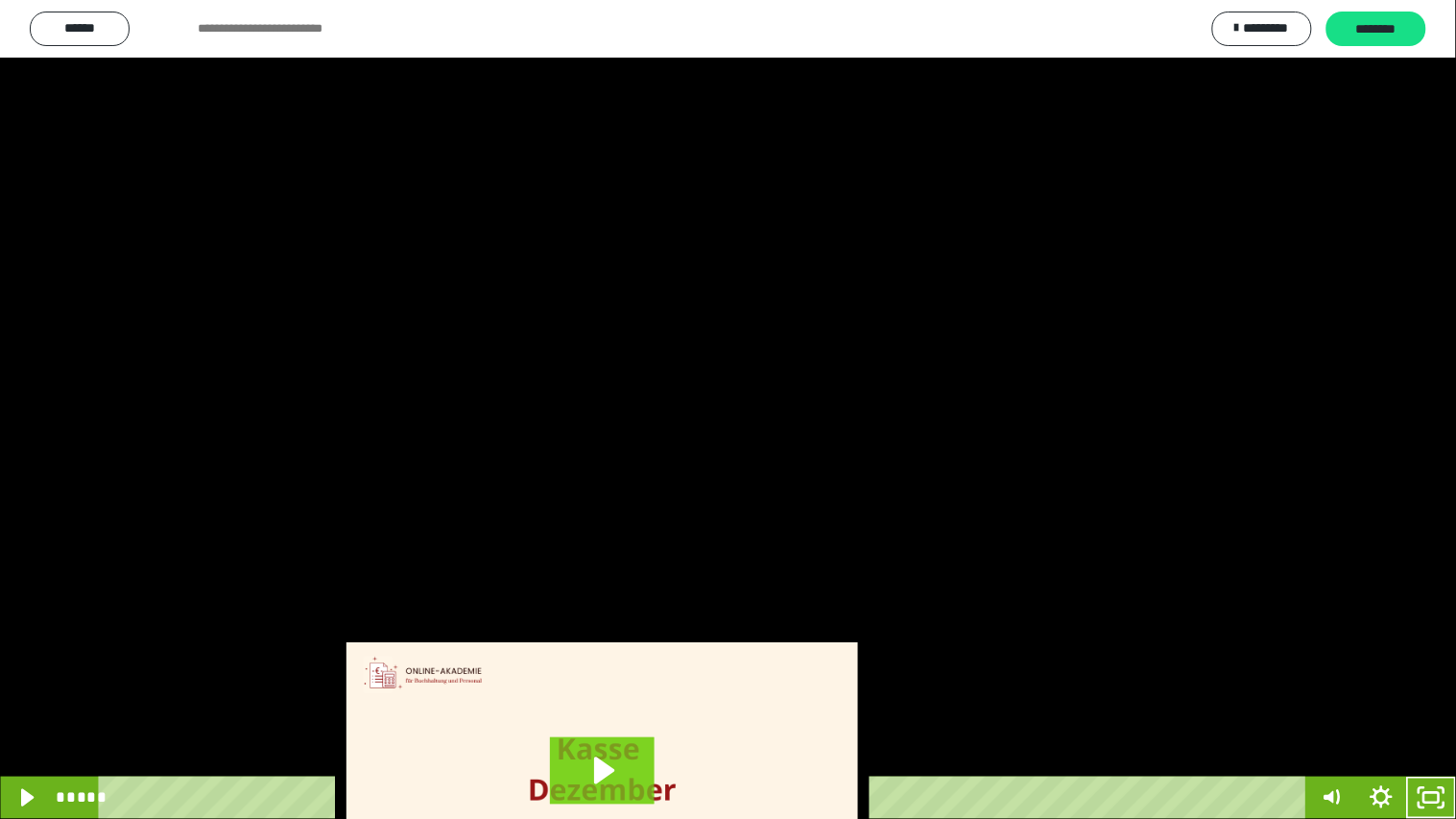 click at bounding box center [728, 409] 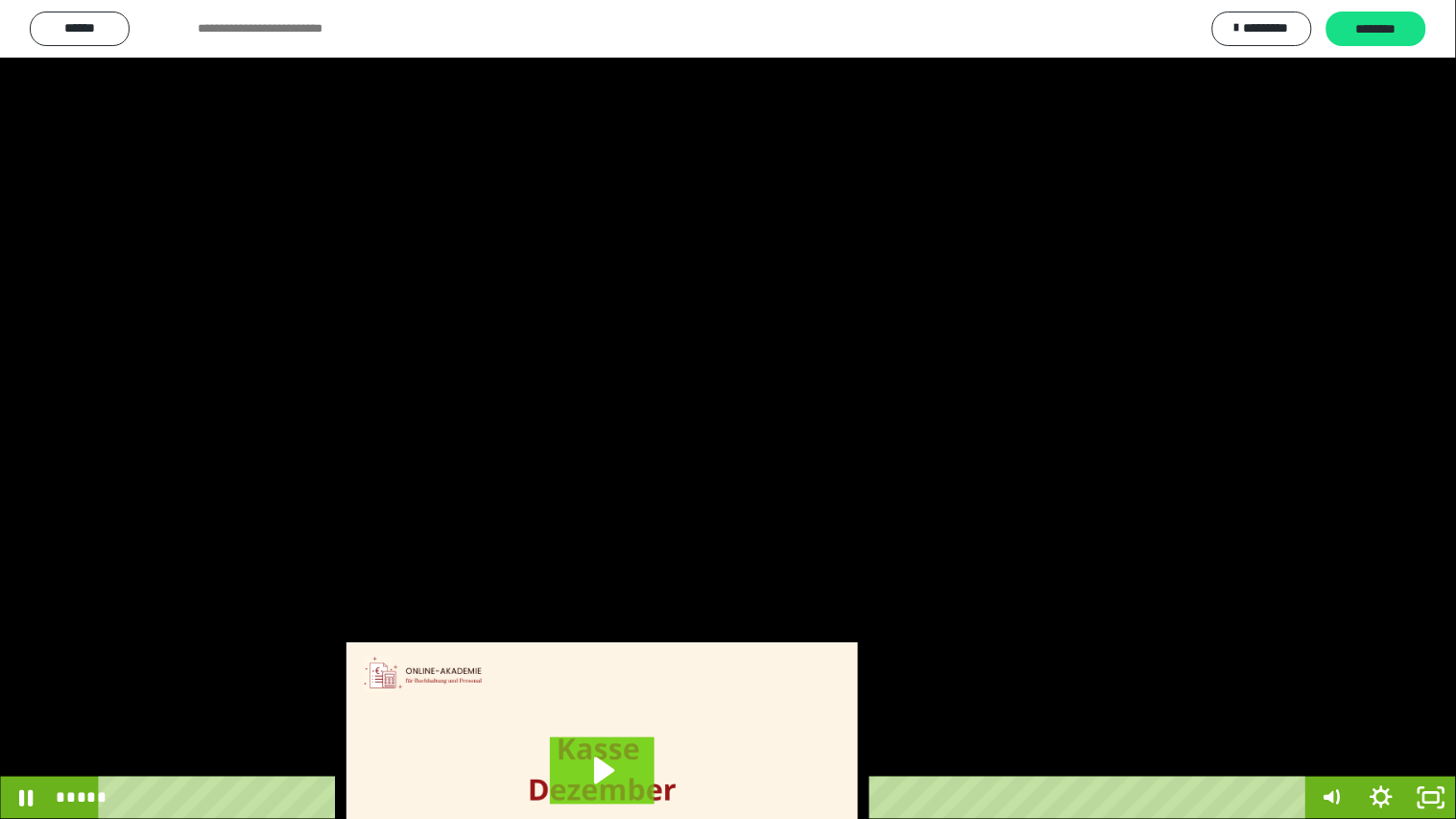 click at bounding box center [728, 409] 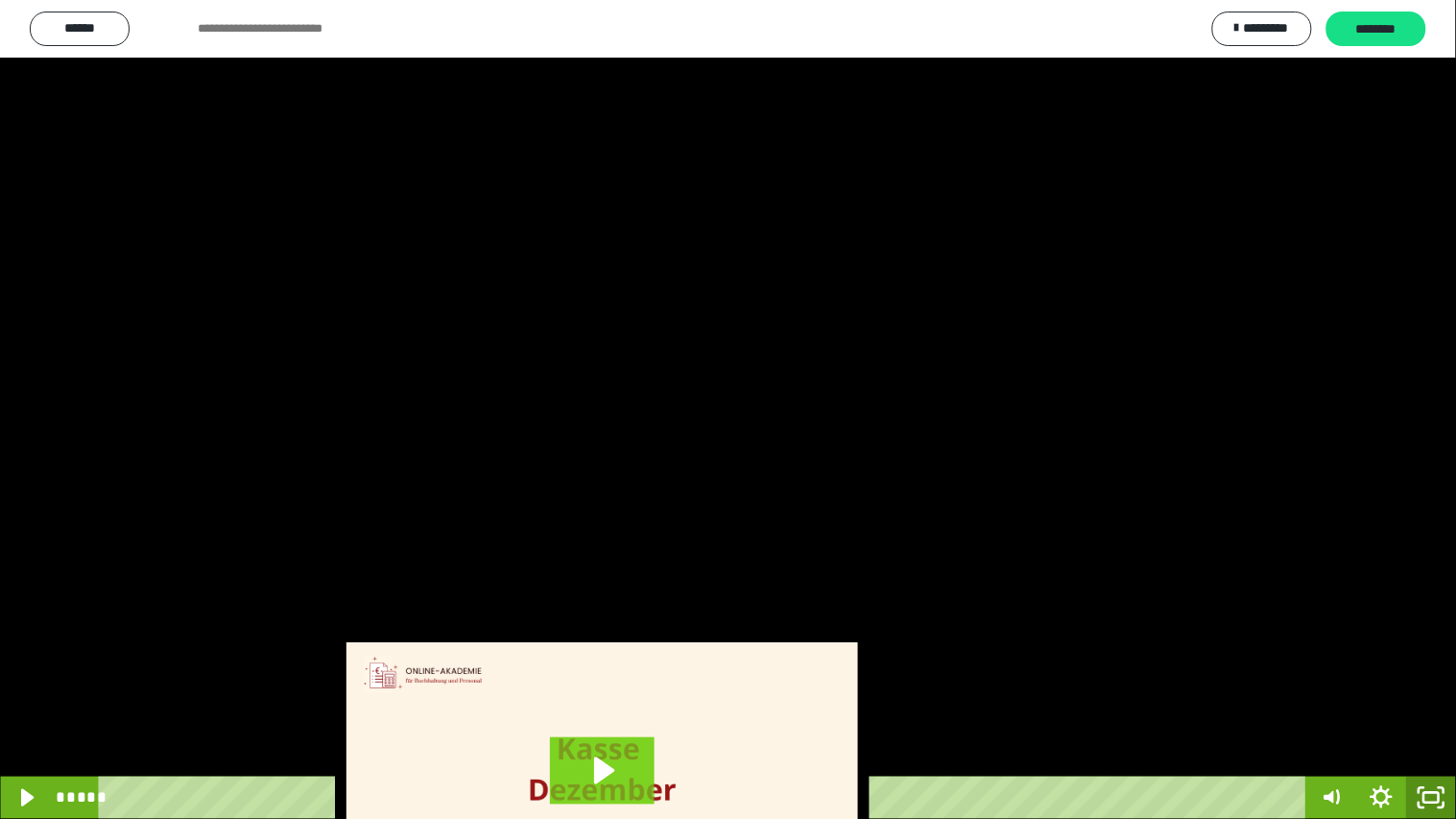 click 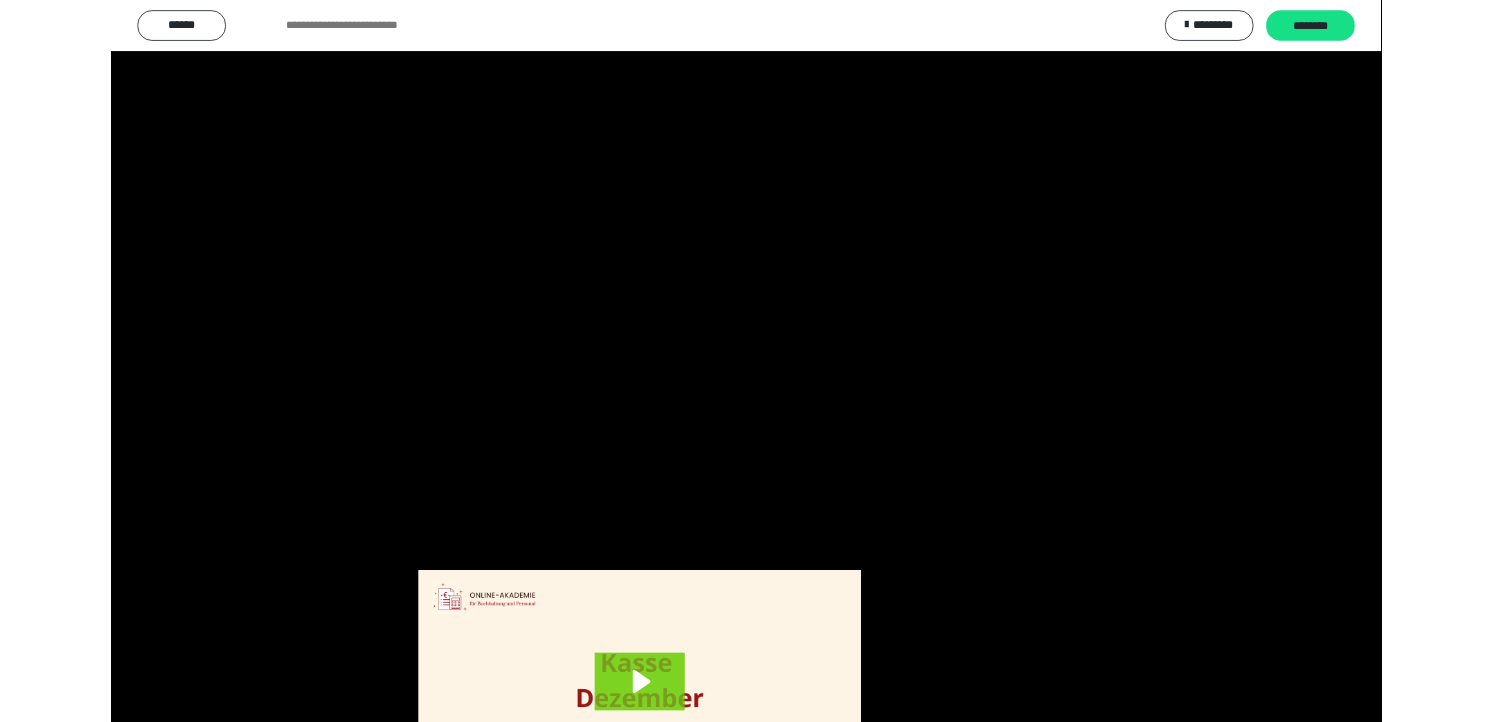 scroll, scrollTop: 3816, scrollLeft: 0, axis: vertical 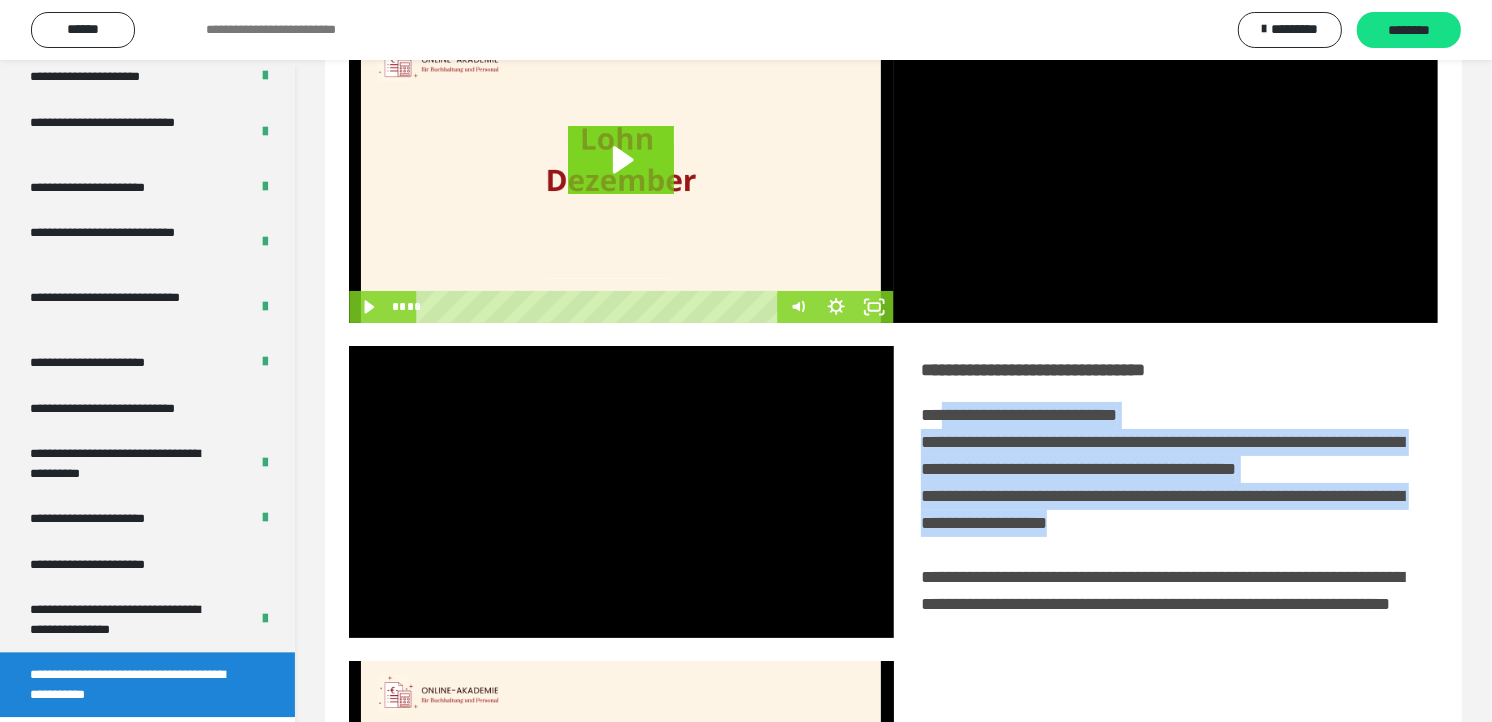 drag, startPoint x: 940, startPoint y: 410, endPoint x: 1291, endPoint y: 563, distance: 382.89685 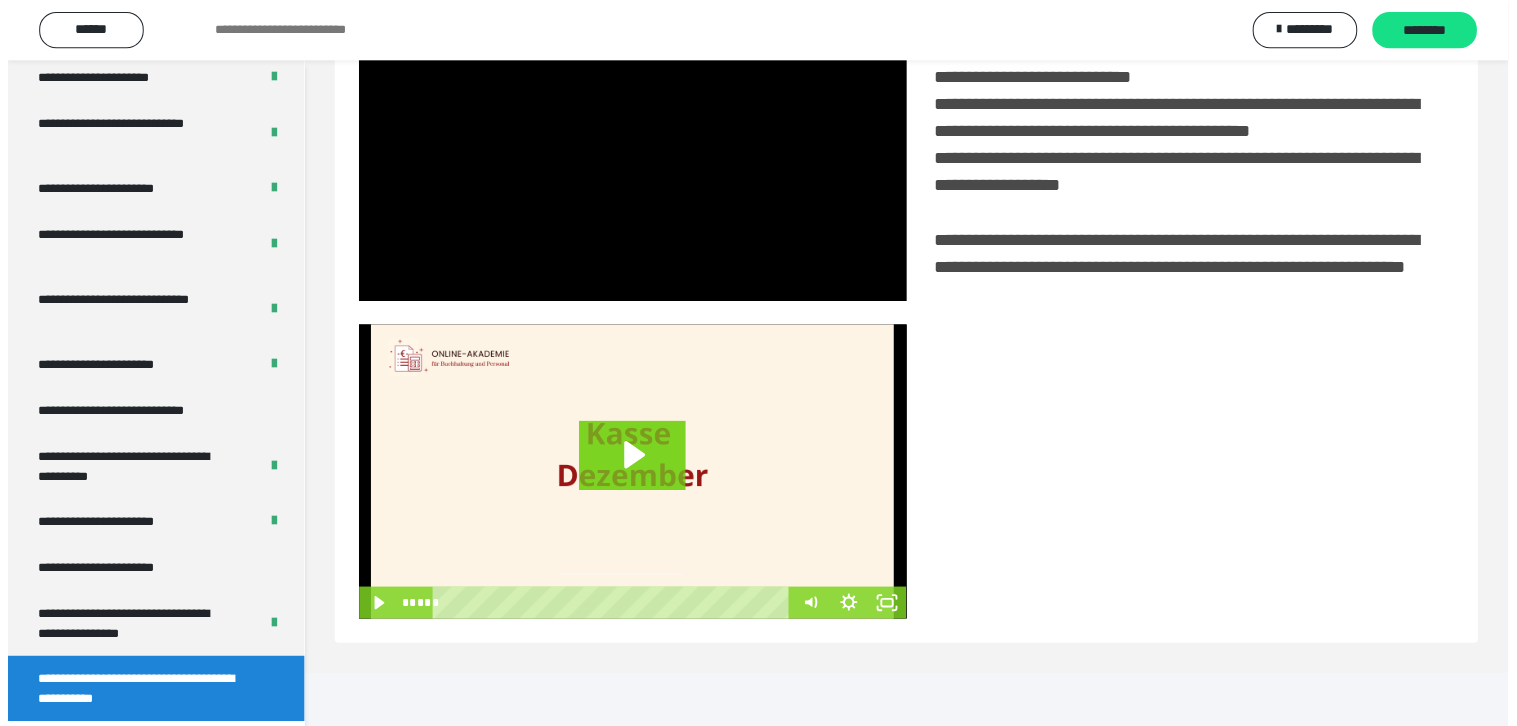 scroll, scrollTop: 451, scrollLeft: 0, axis: vertical 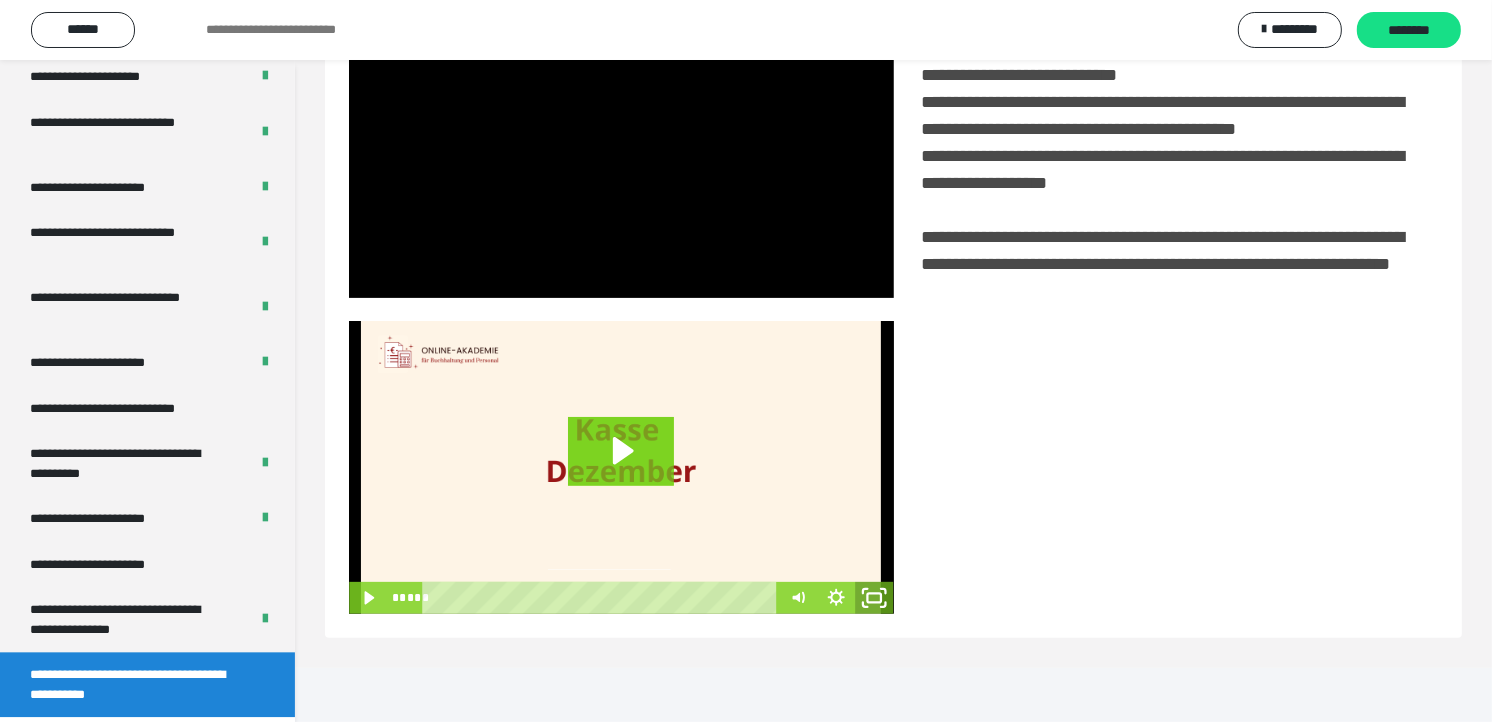 click 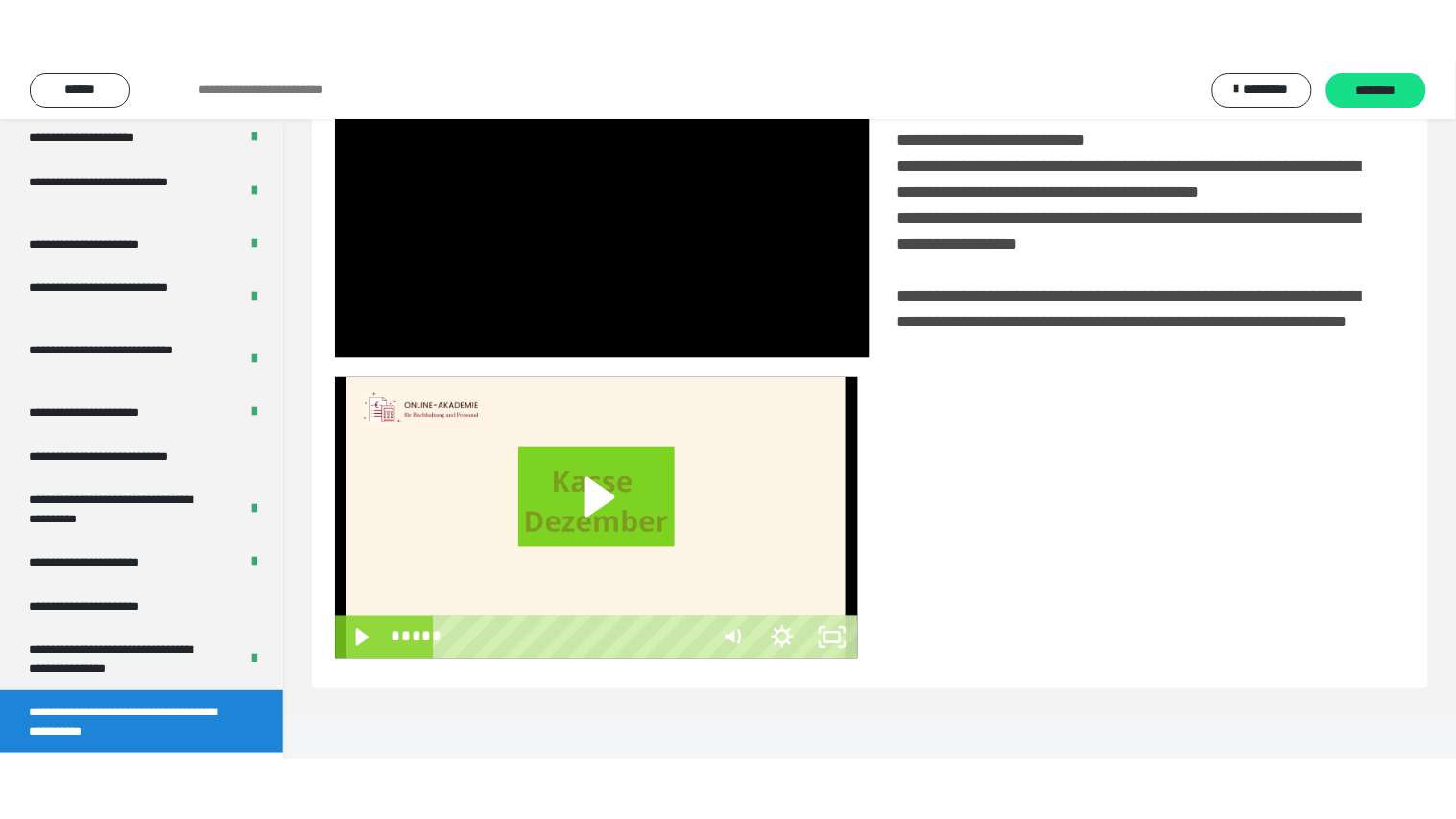 scroll, scrollTop: 321, scrollLeft: 0, axis: vertical 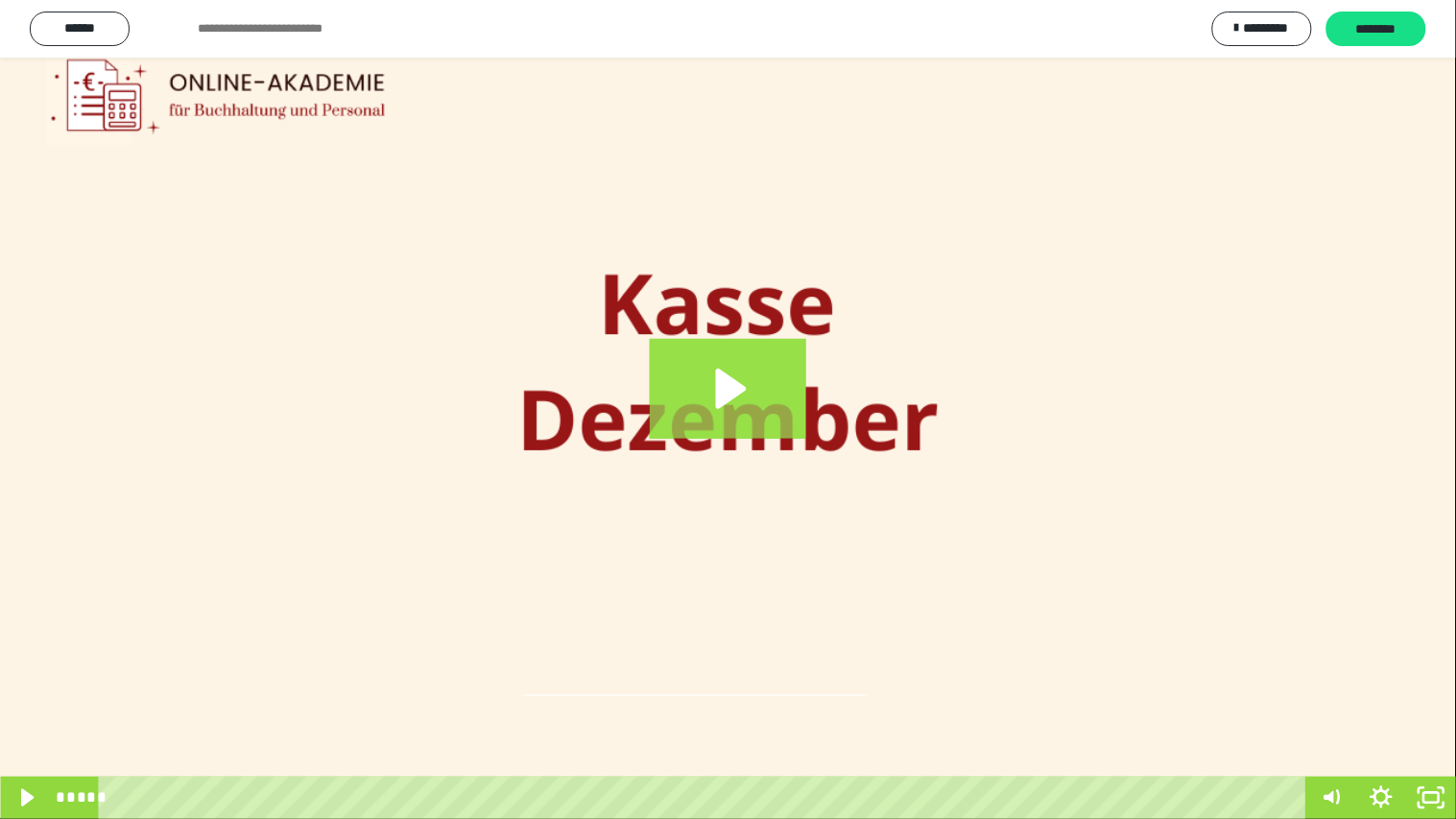 click 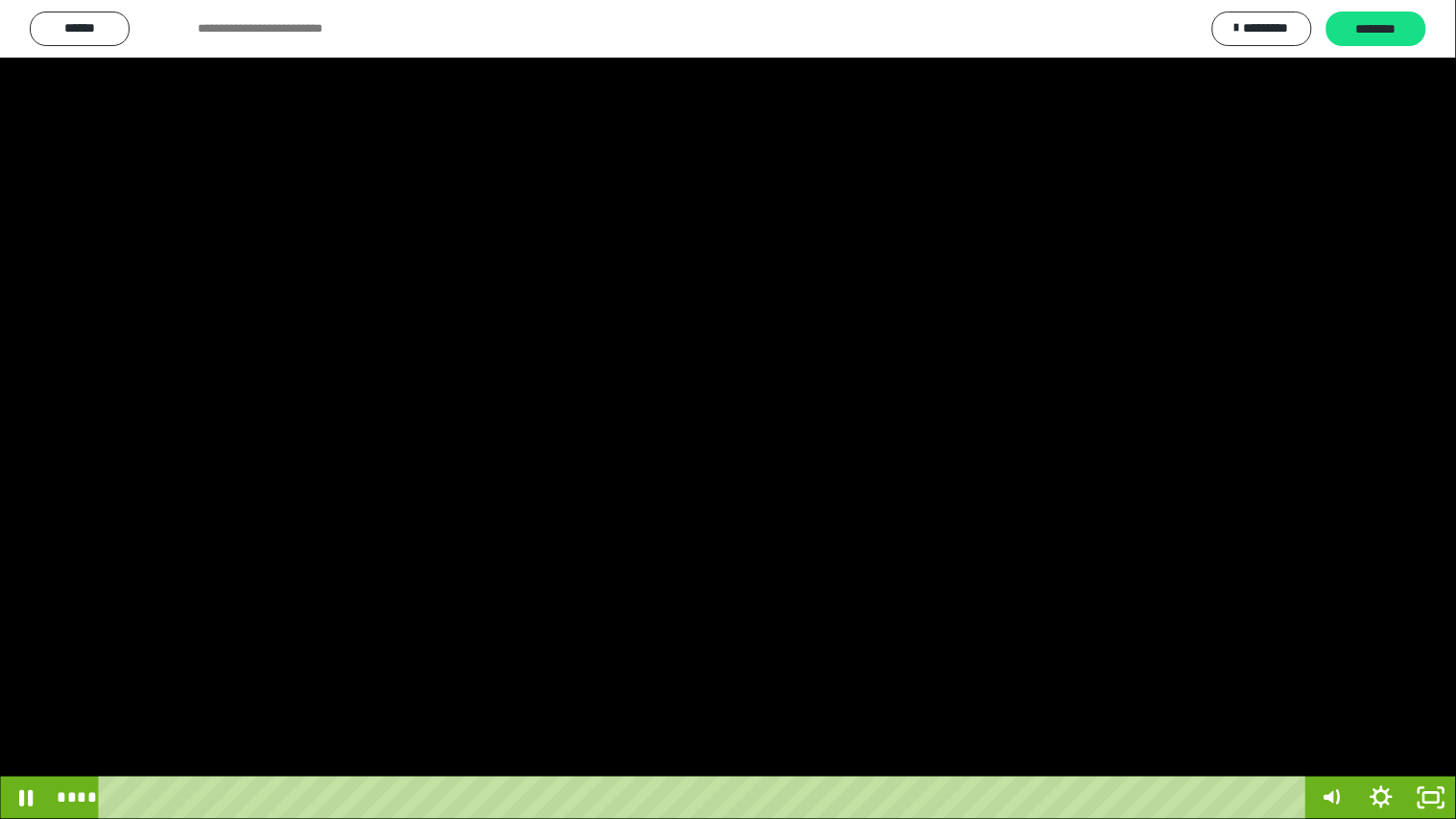 click at bounding box center [728, 409] 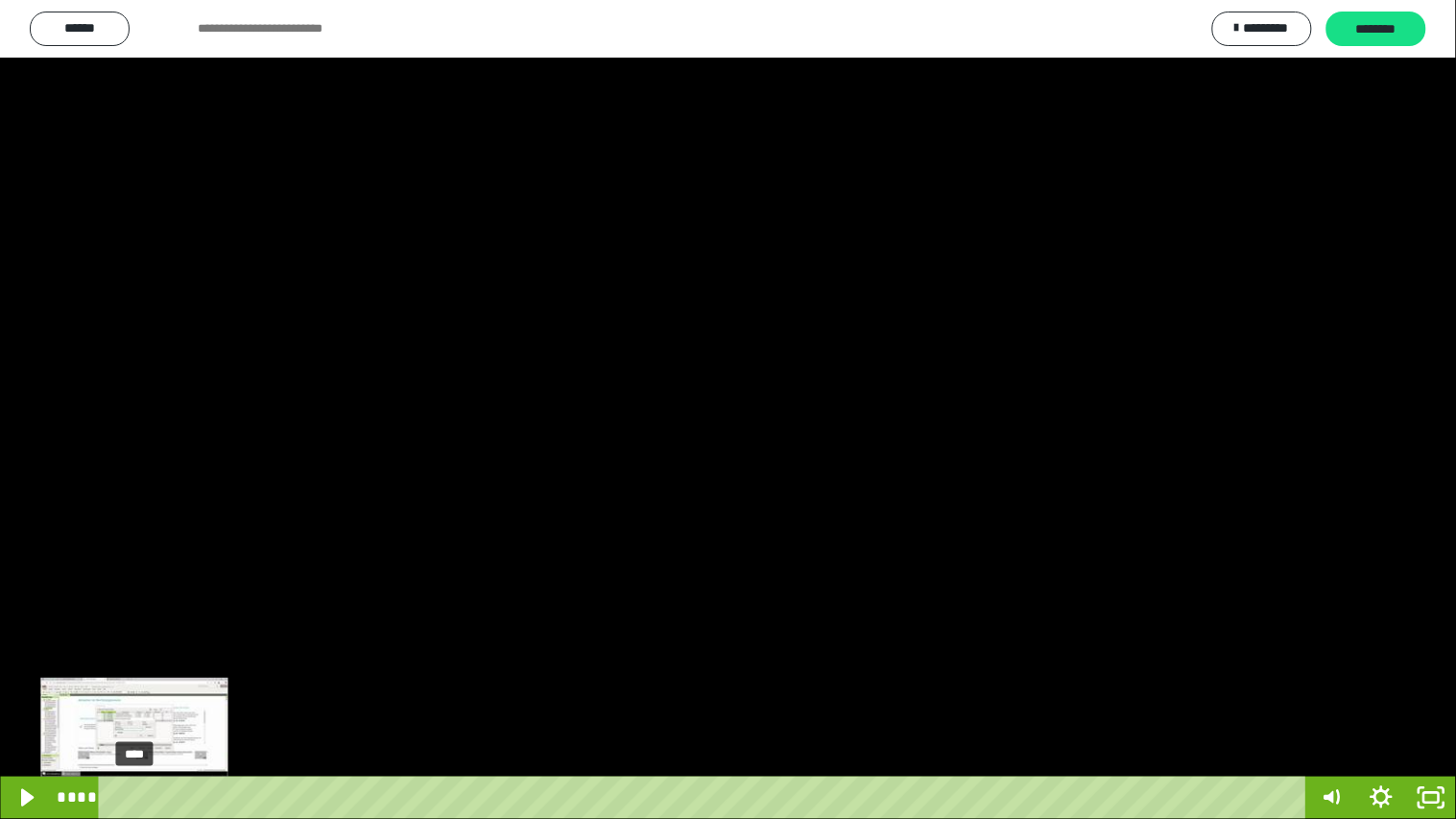 click on "****" at bounding box center [705, 798] 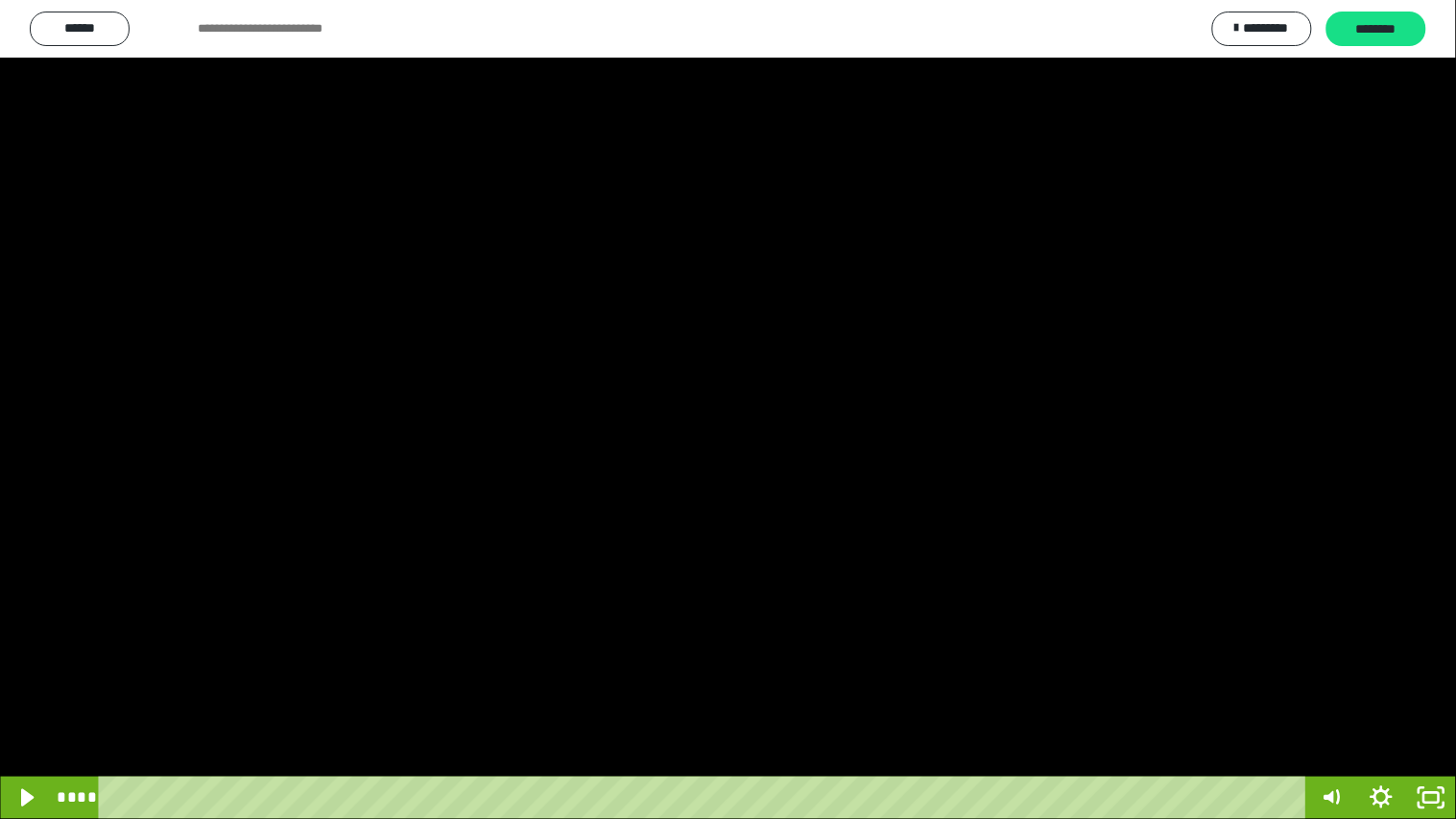 click at bounding box center (728, 409) 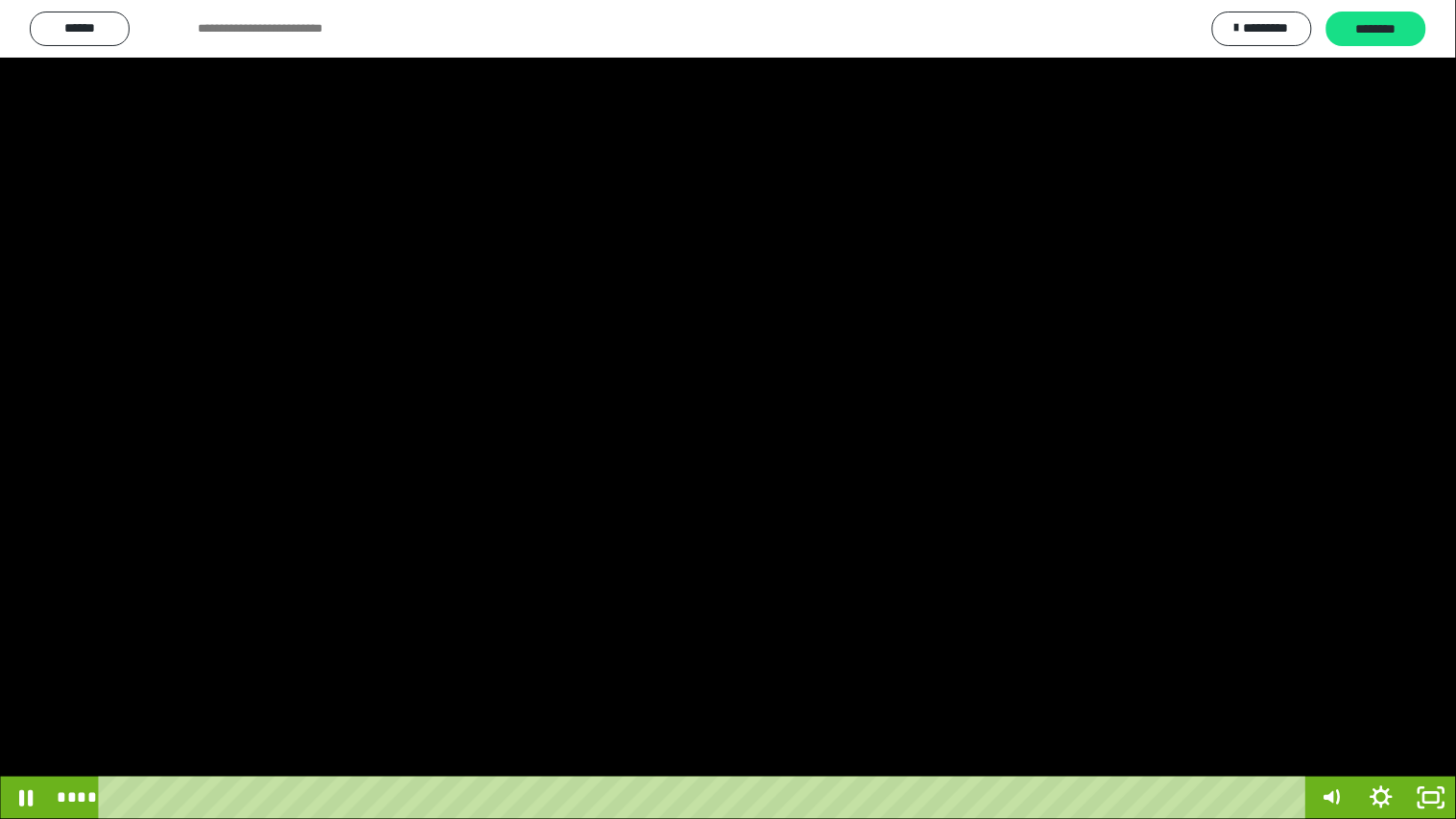 click at bounding box center [728, 409] 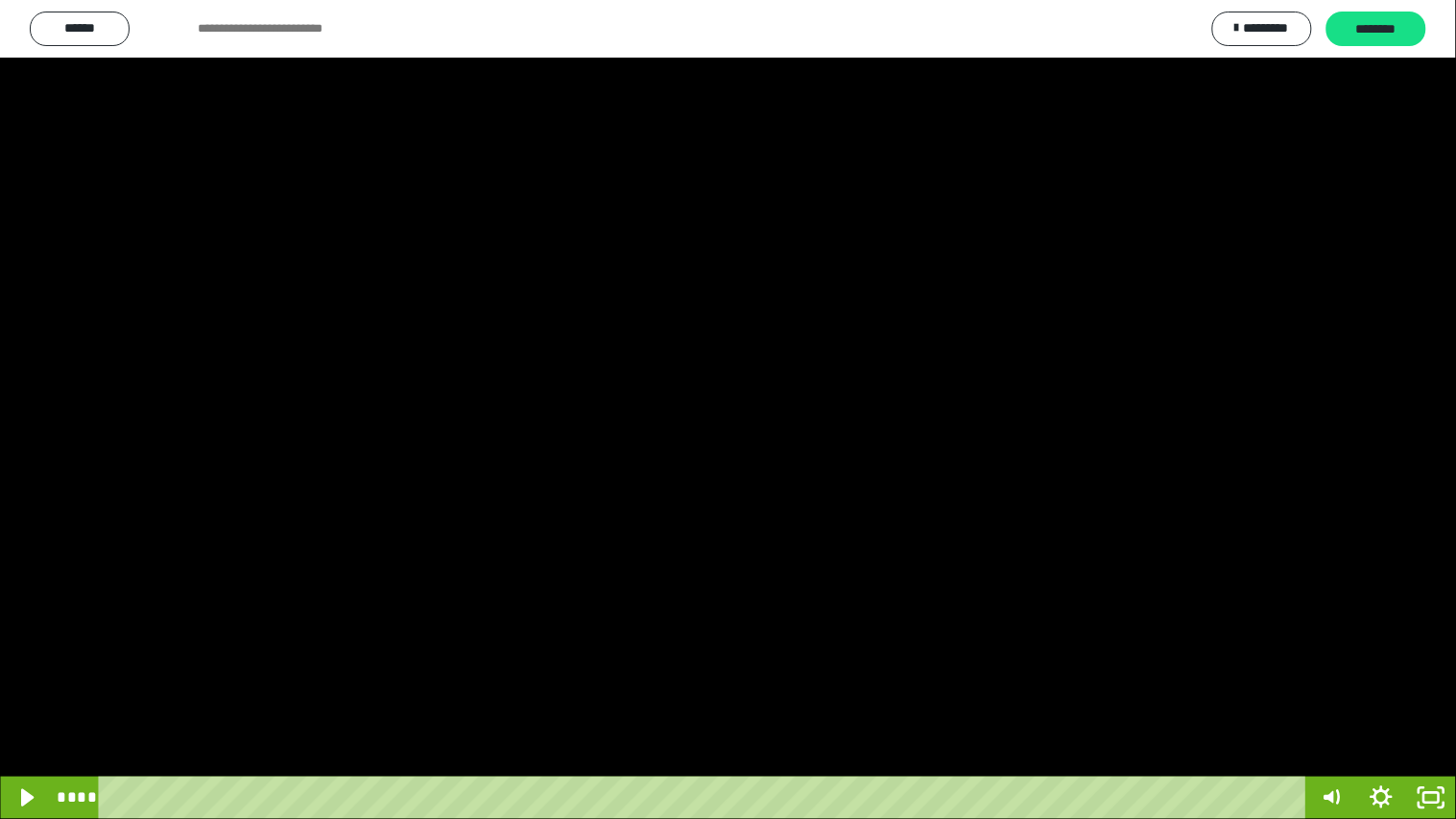click at bounding box center [728, 409] 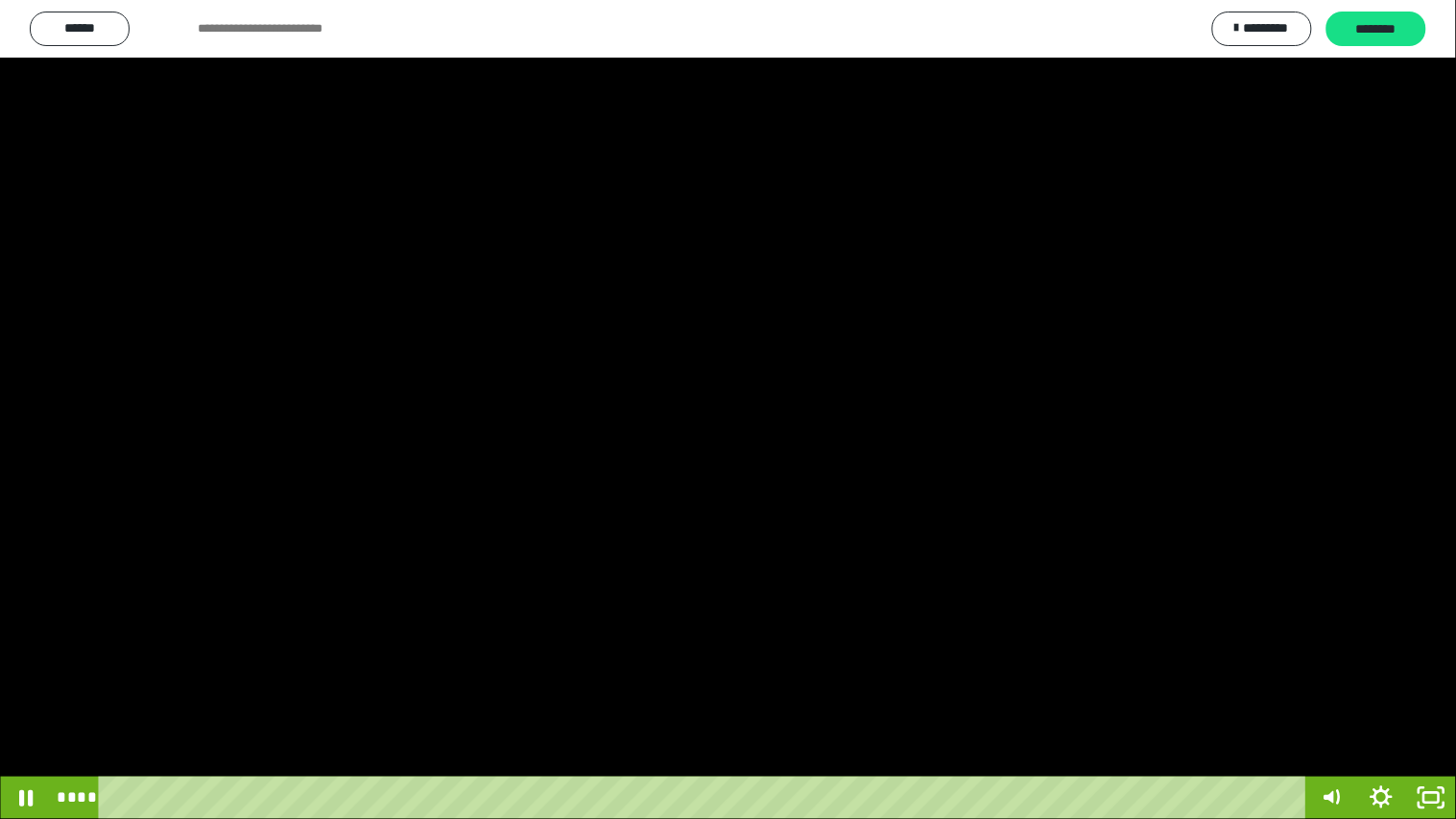 click at bounding box center [728, 409] 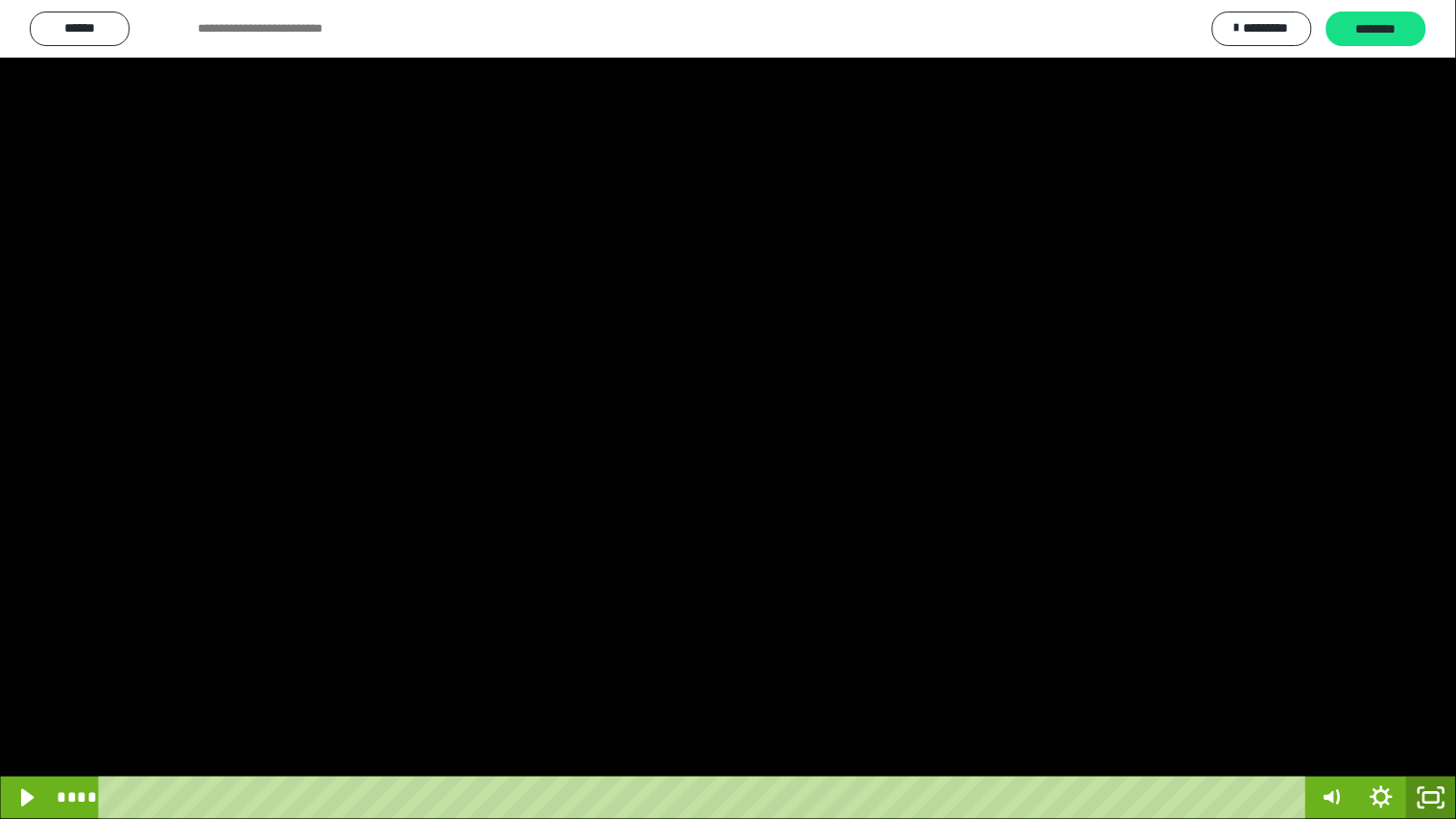 click 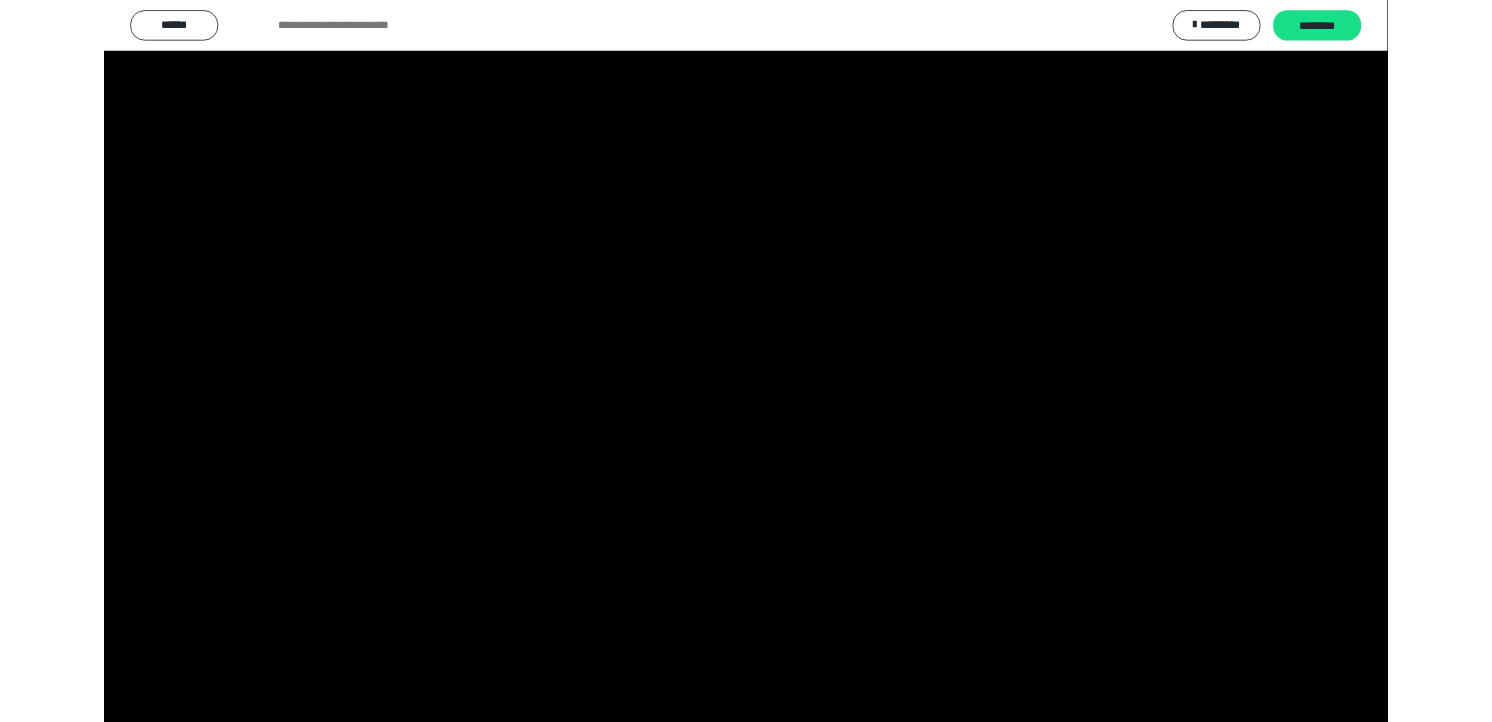 scroll, scrollTop: 324, scrollLeft: 0, axis: vertical 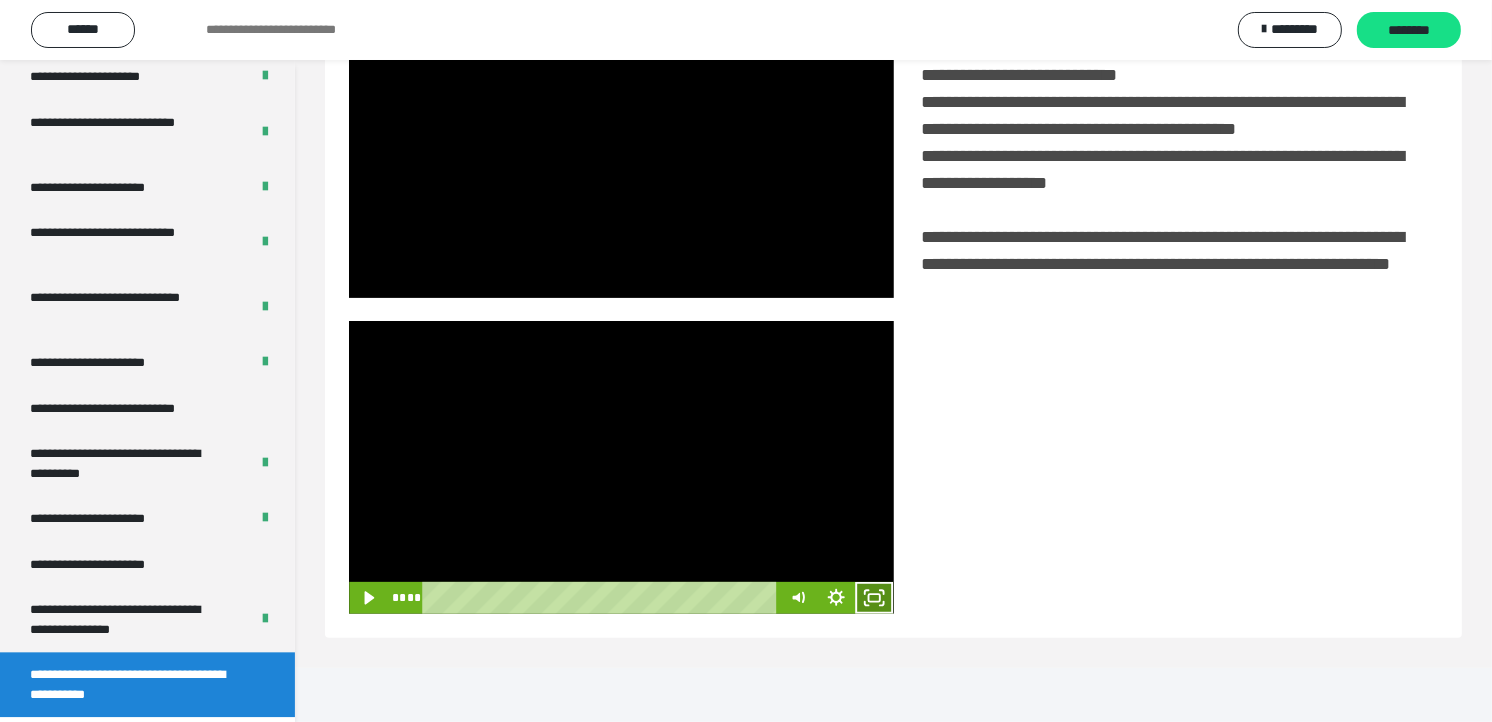 click 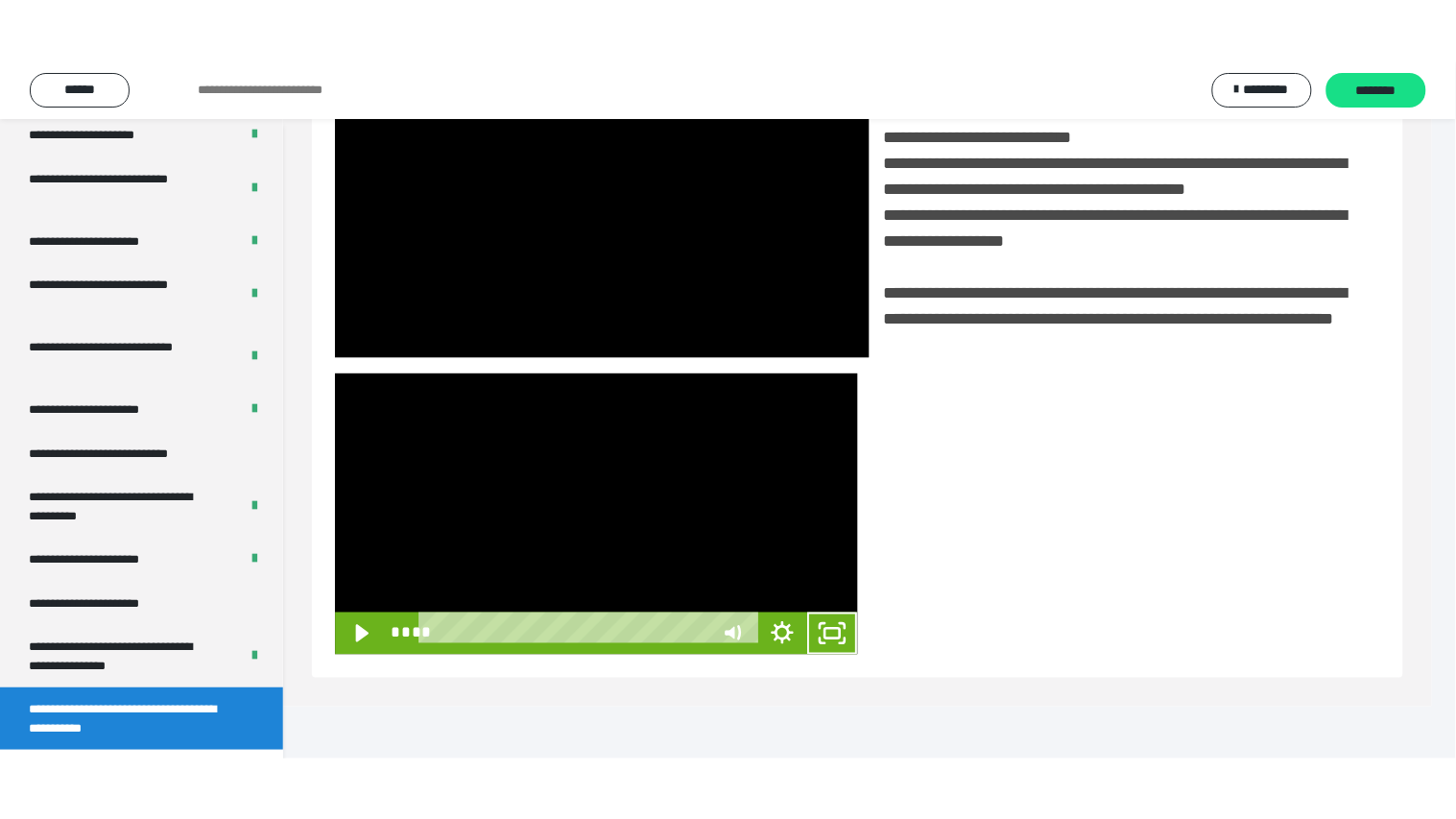 scroll, scrollTop: 321, scrollLeft: 0, axis: vertical 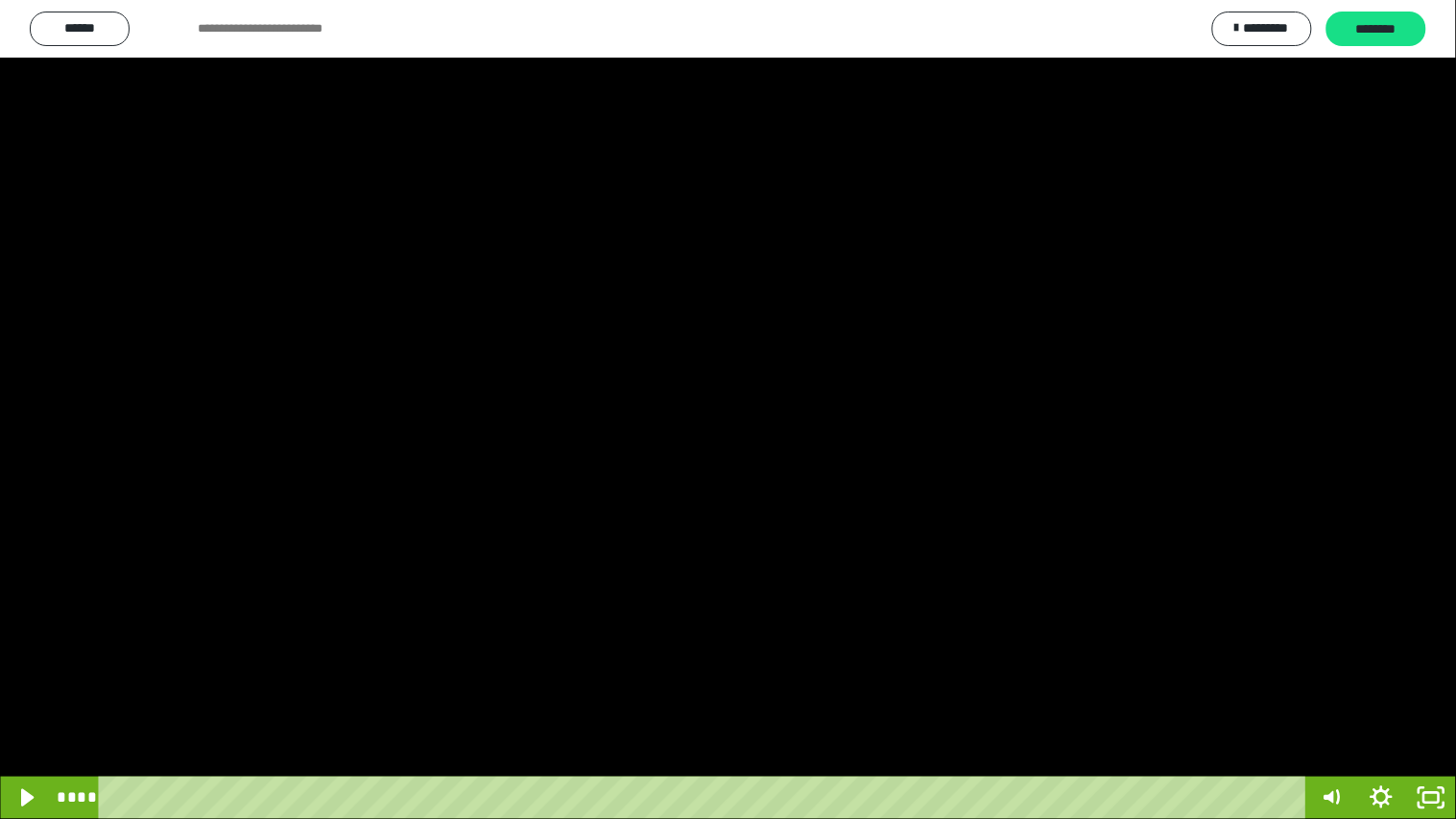 click at bounding box center (728, 409) 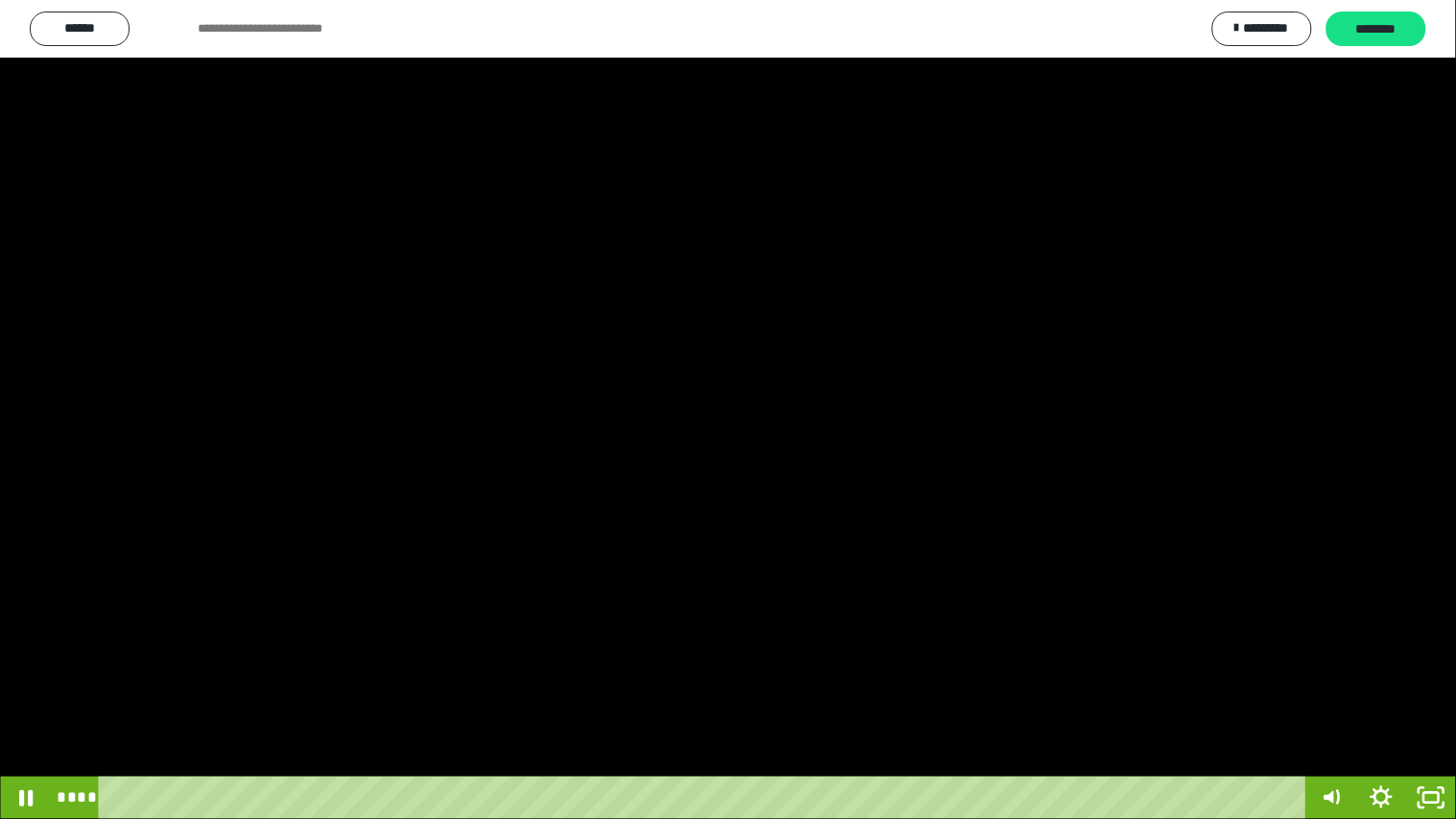click at bounding box center [728, 409] 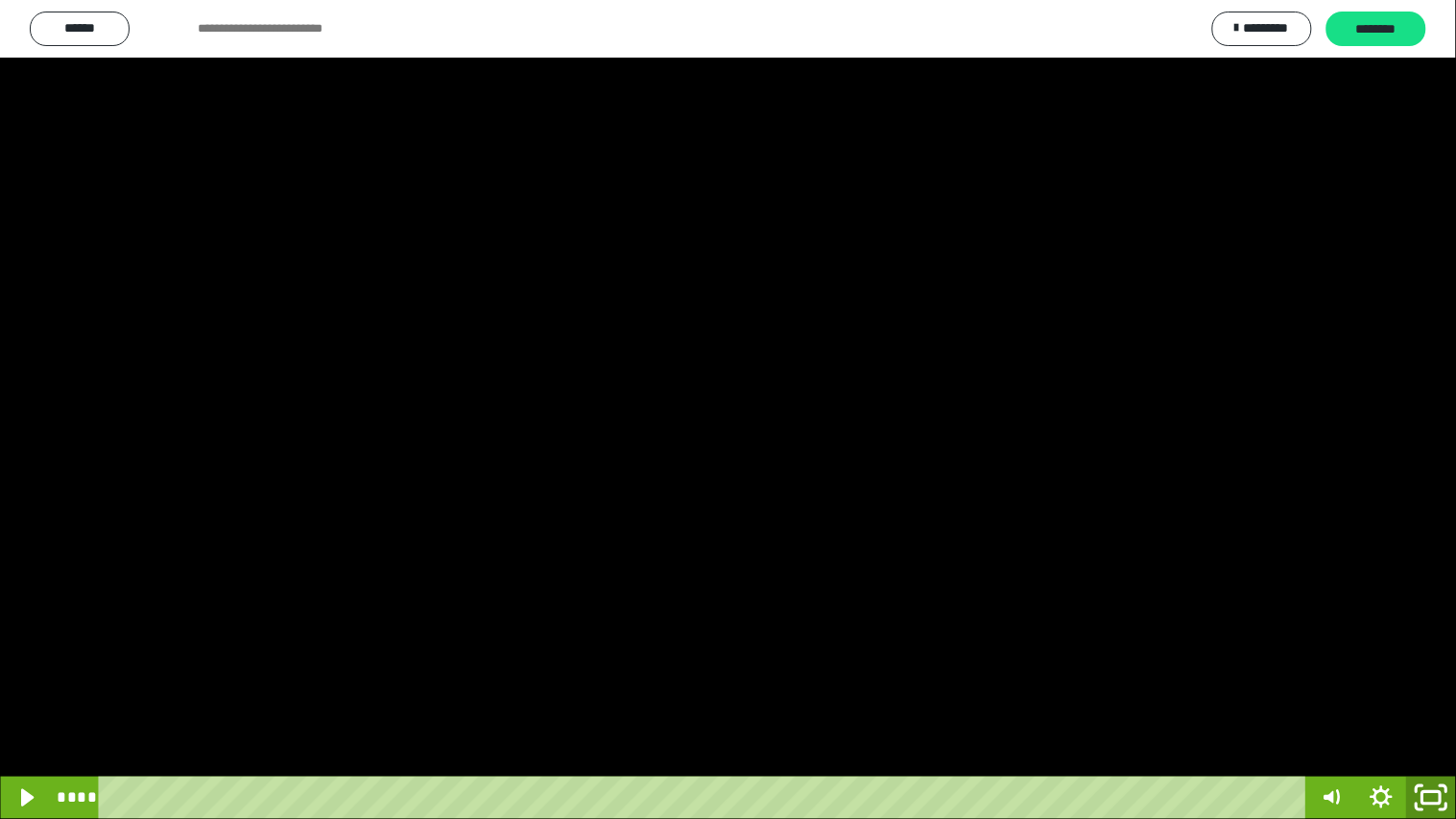 click 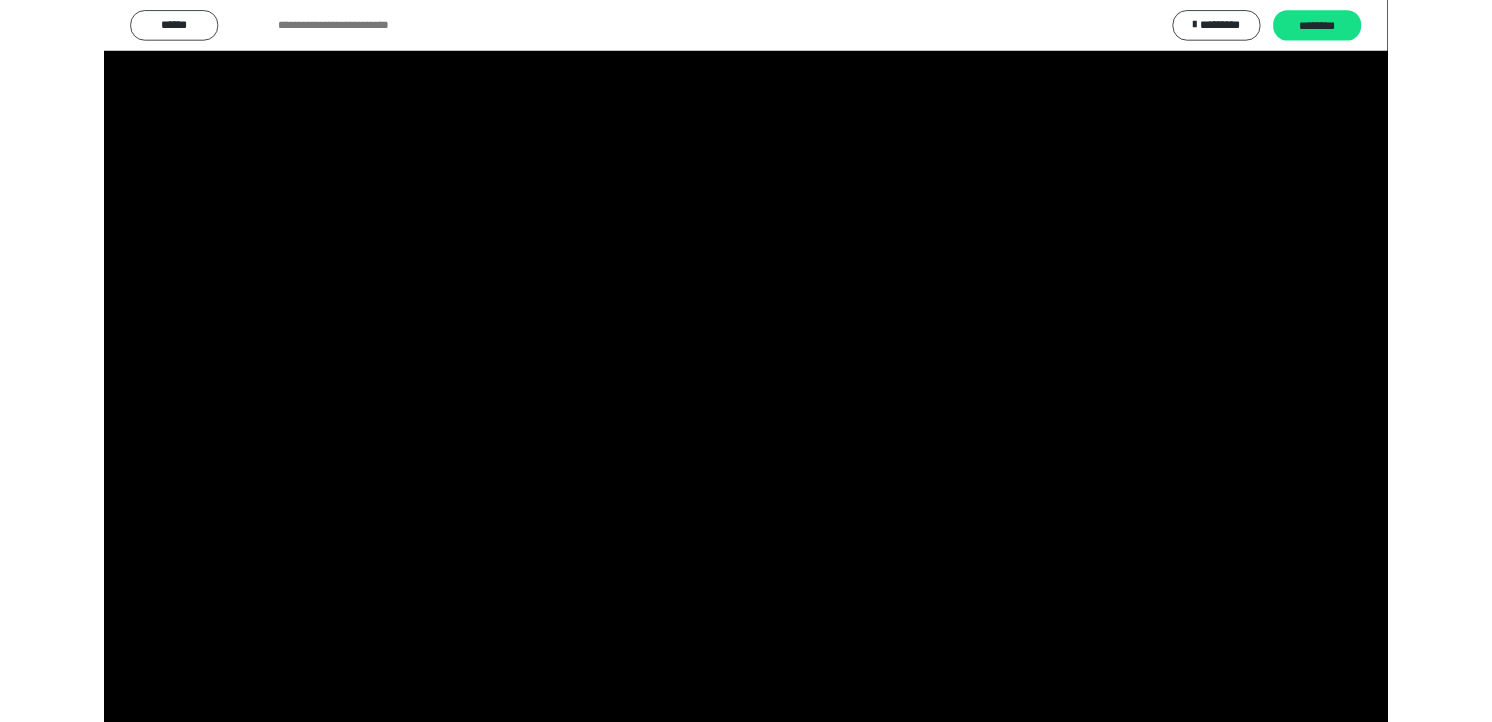 scroll, scrollTop: 324, scrollLeft: 0, axis: vertical 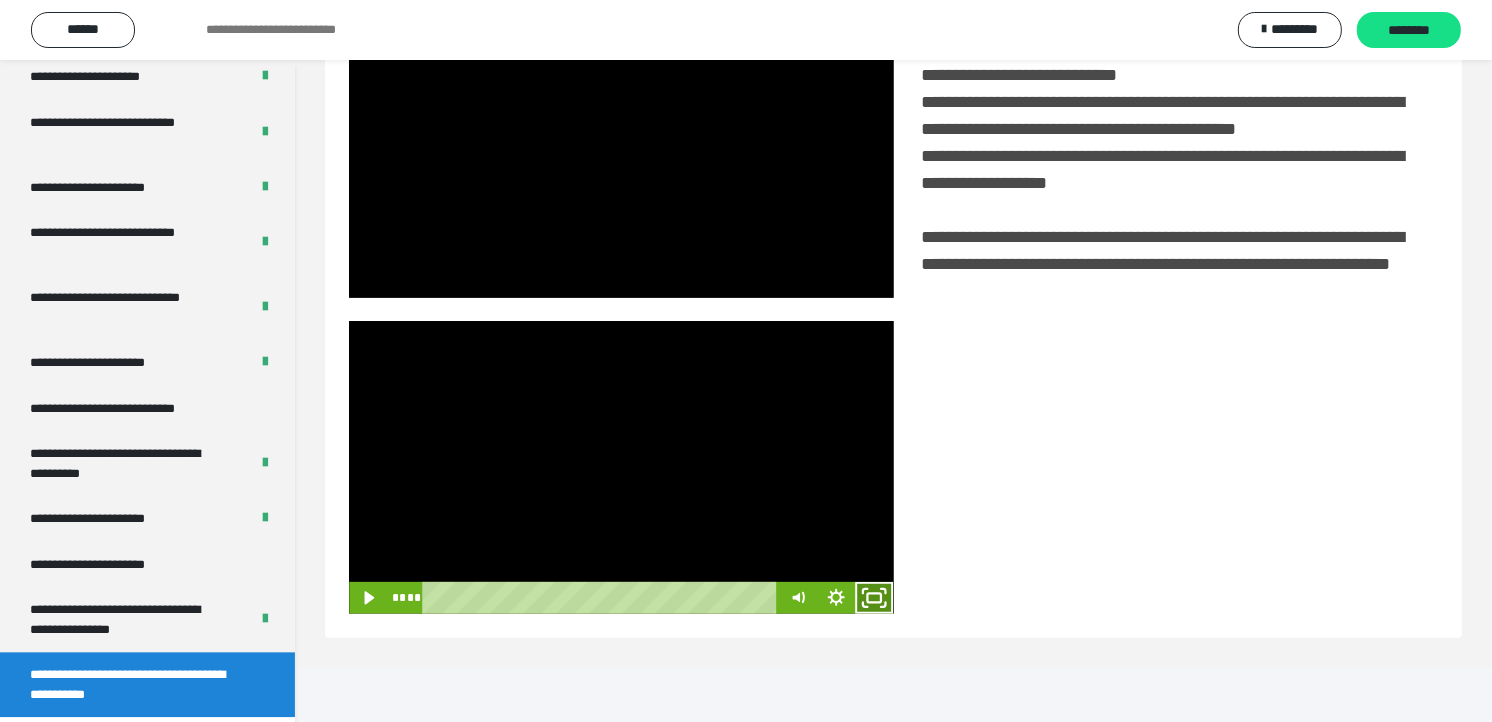click 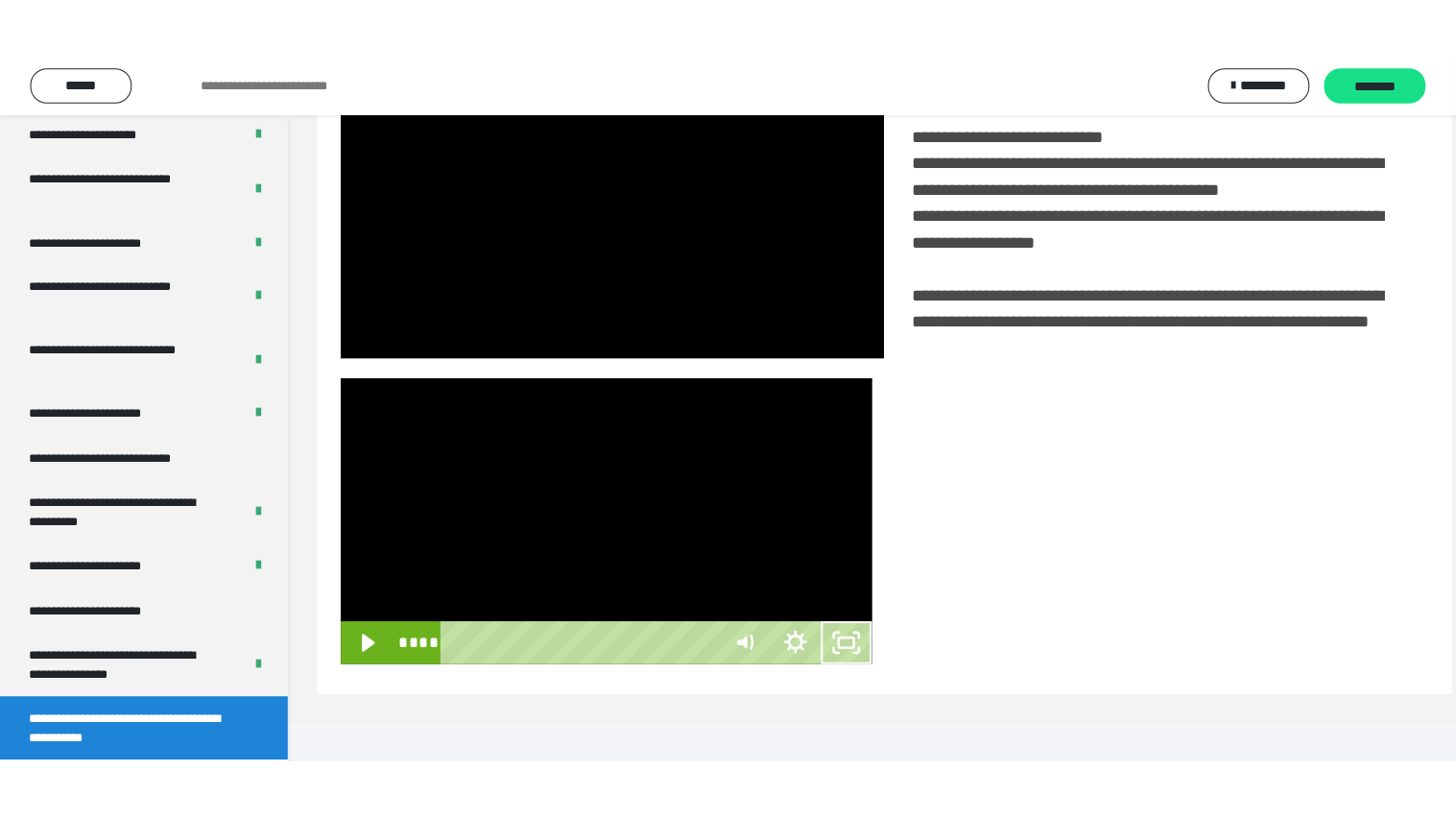 scroll, scrollTop: 321, scrollLeft: 0, axis: vertical 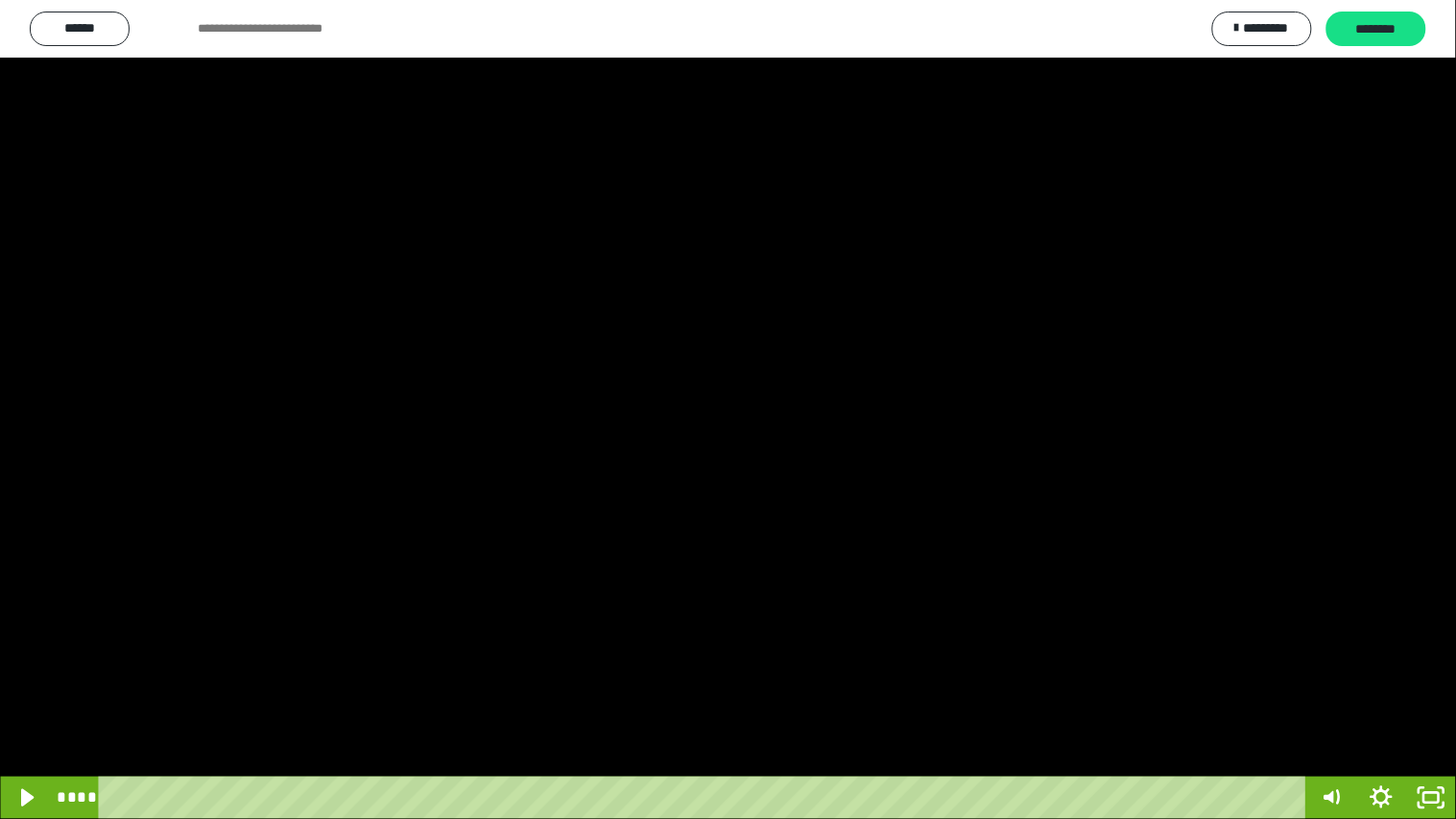 click at bounding box center (728, 409) 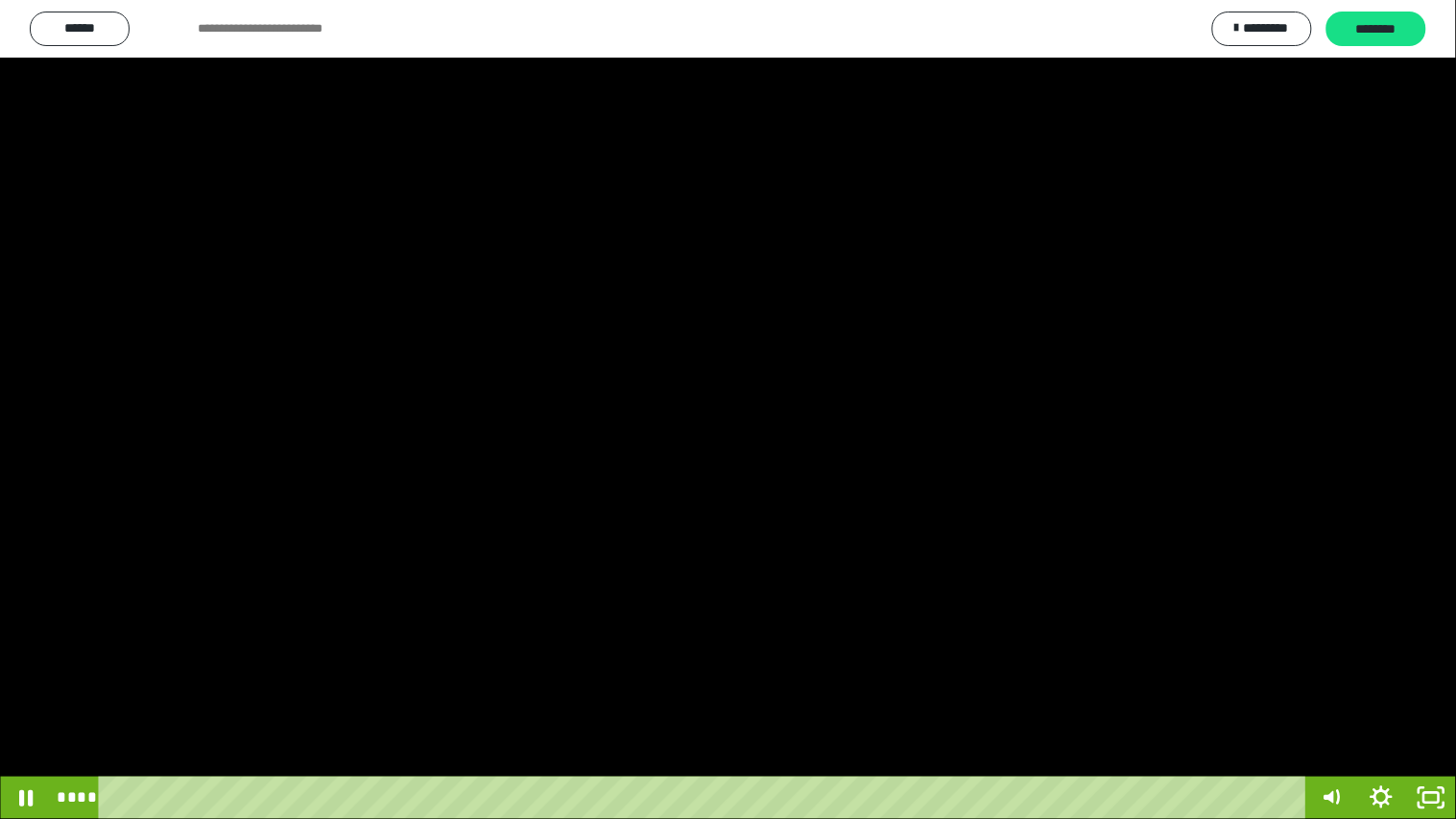 click at bounding box center [728, 409] 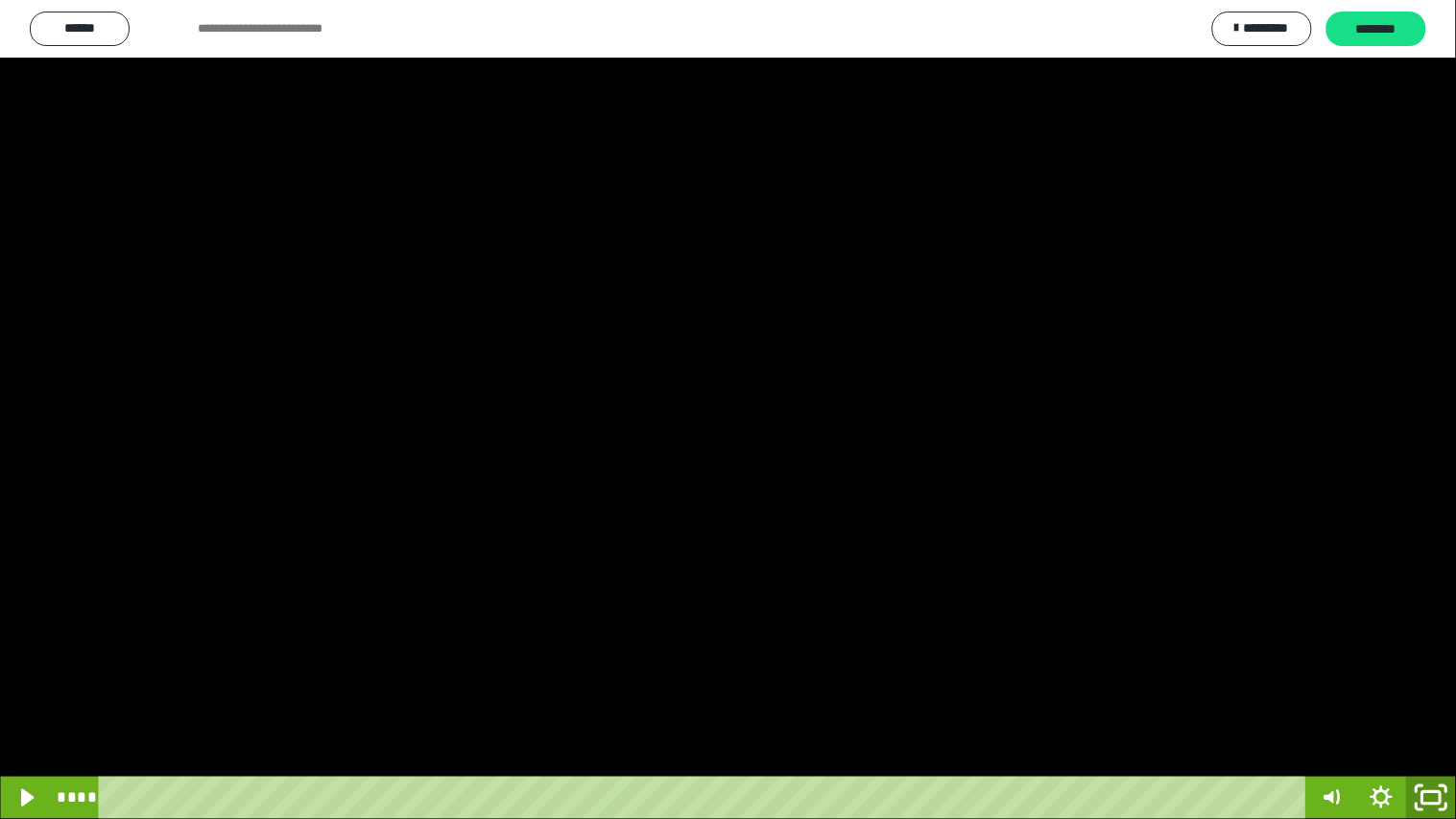 click 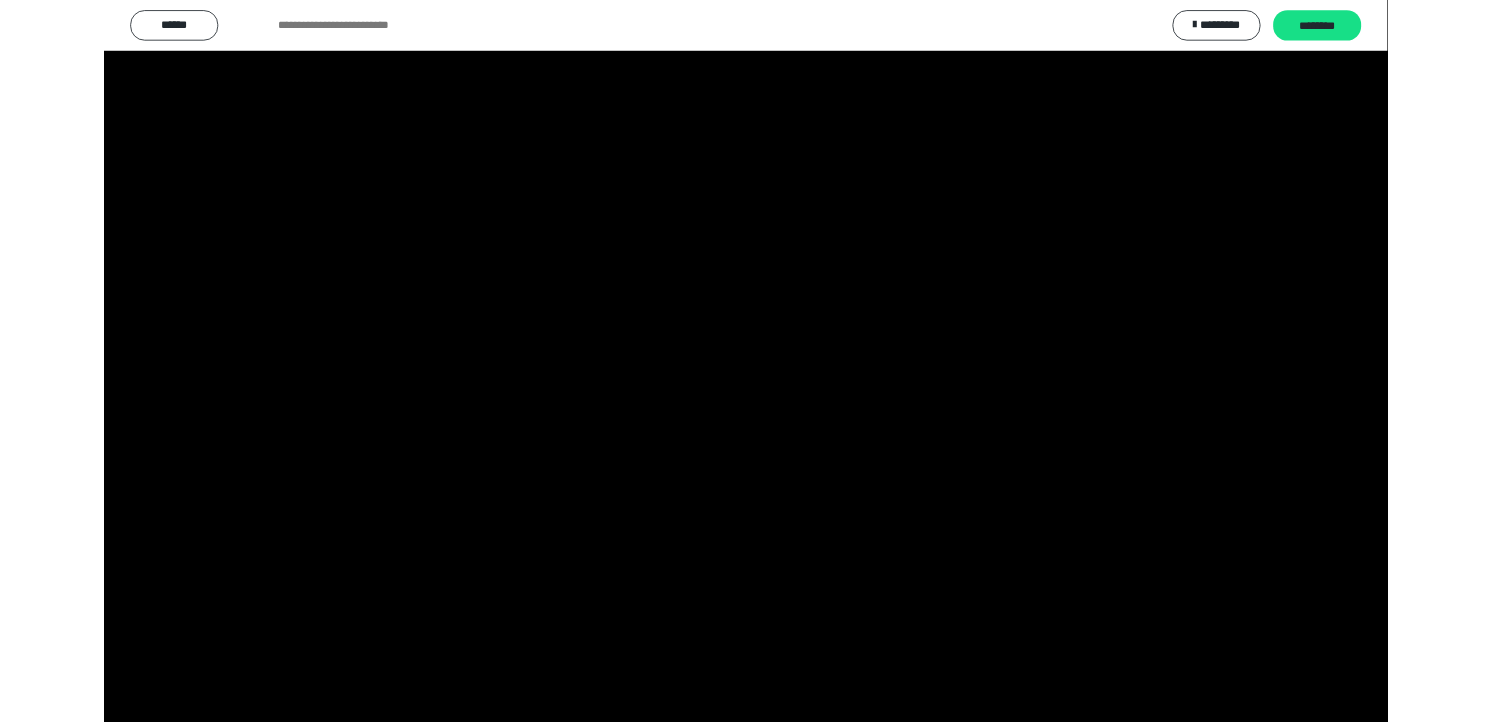 scroll, scrollTop: 324, scrollLeft: 0, axis: vertical 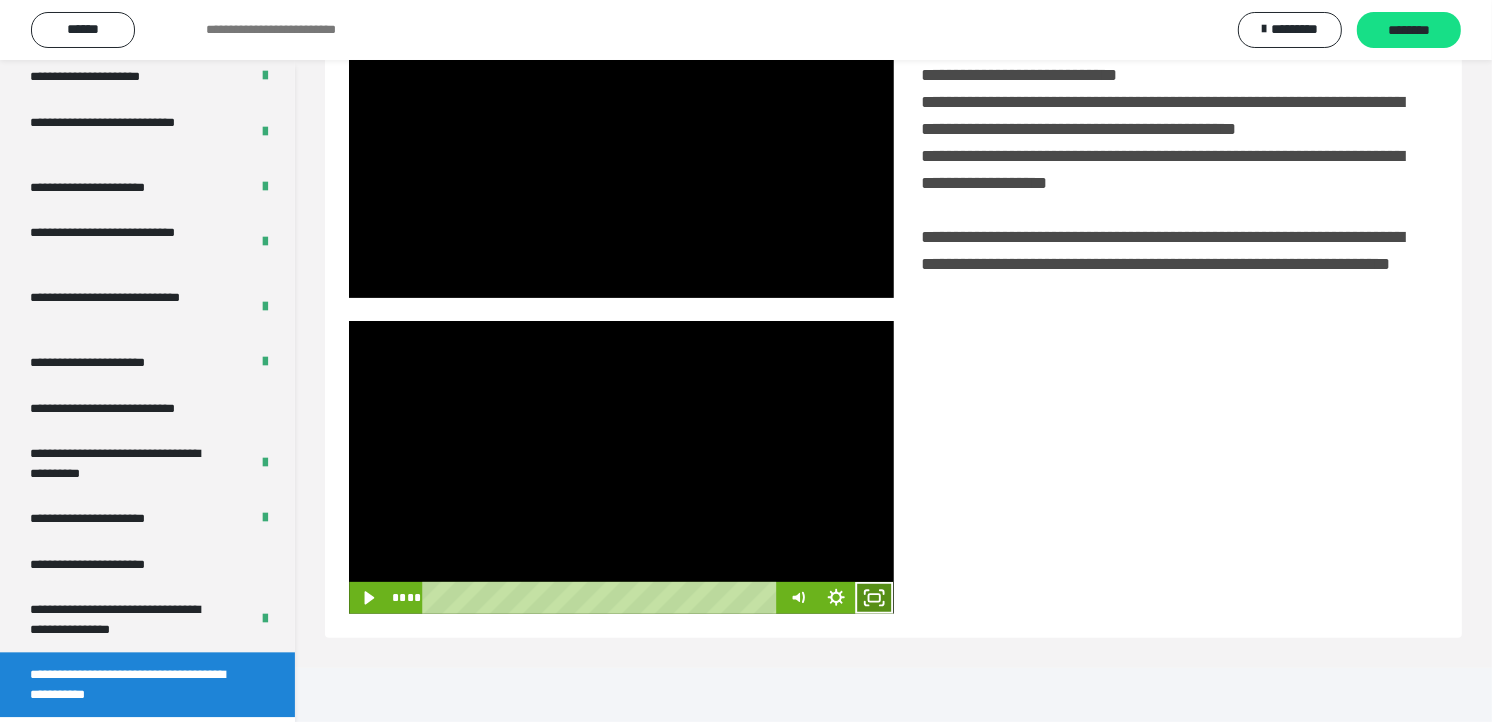 click 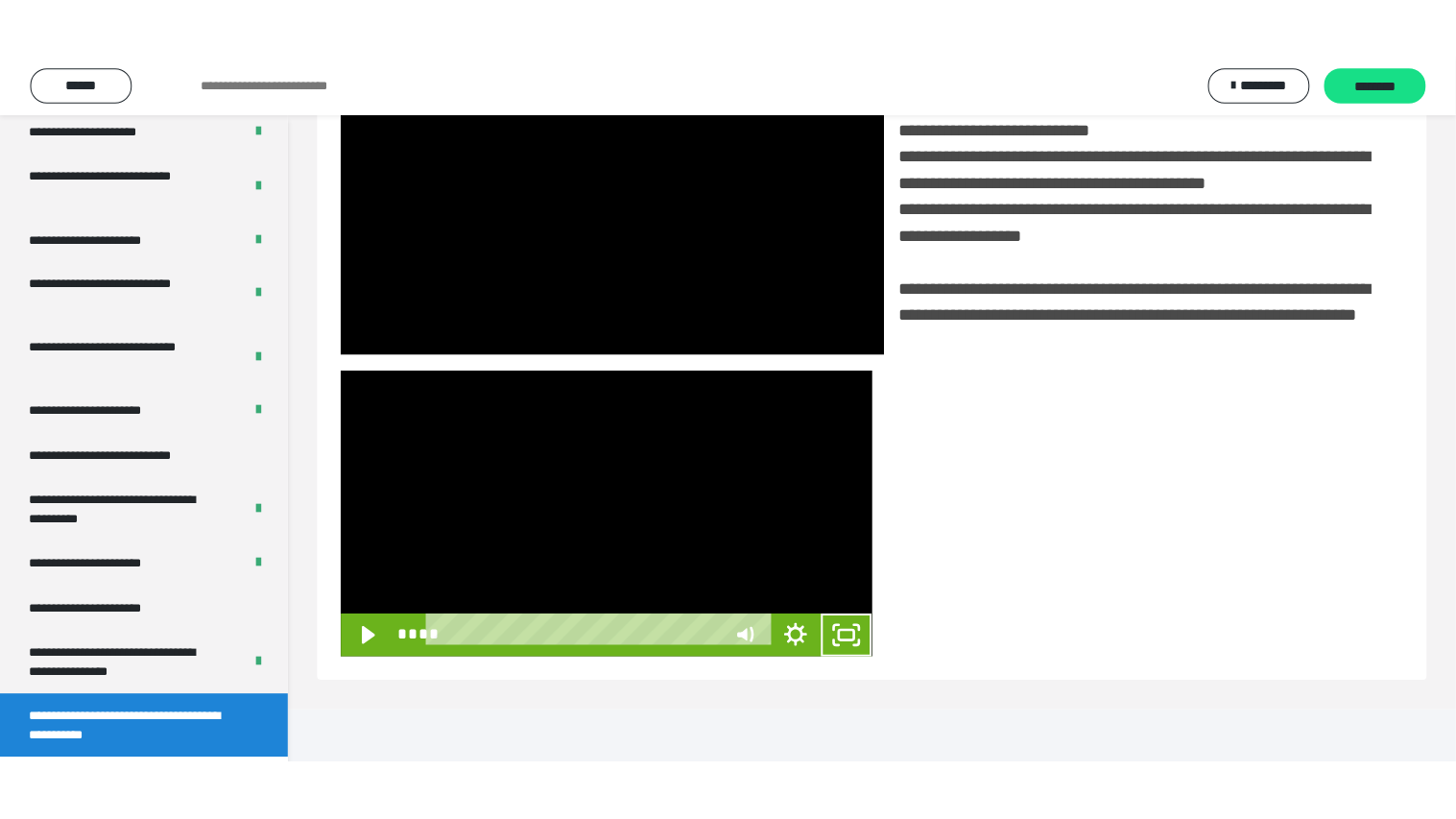 scroll, scrollTop: 321, scrollLeft: 0, axis: vertical 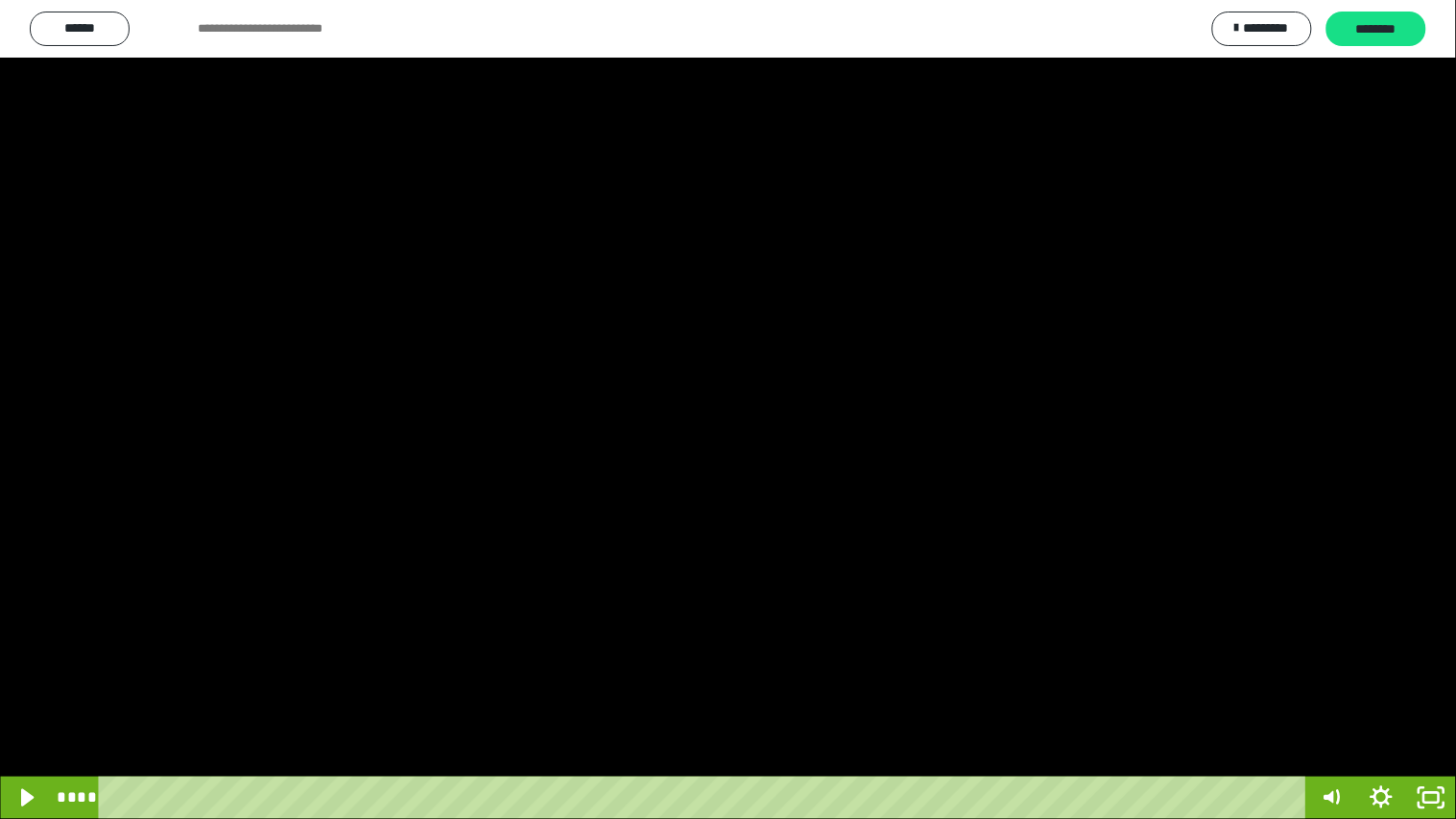 click at bounding box center [728, 409] 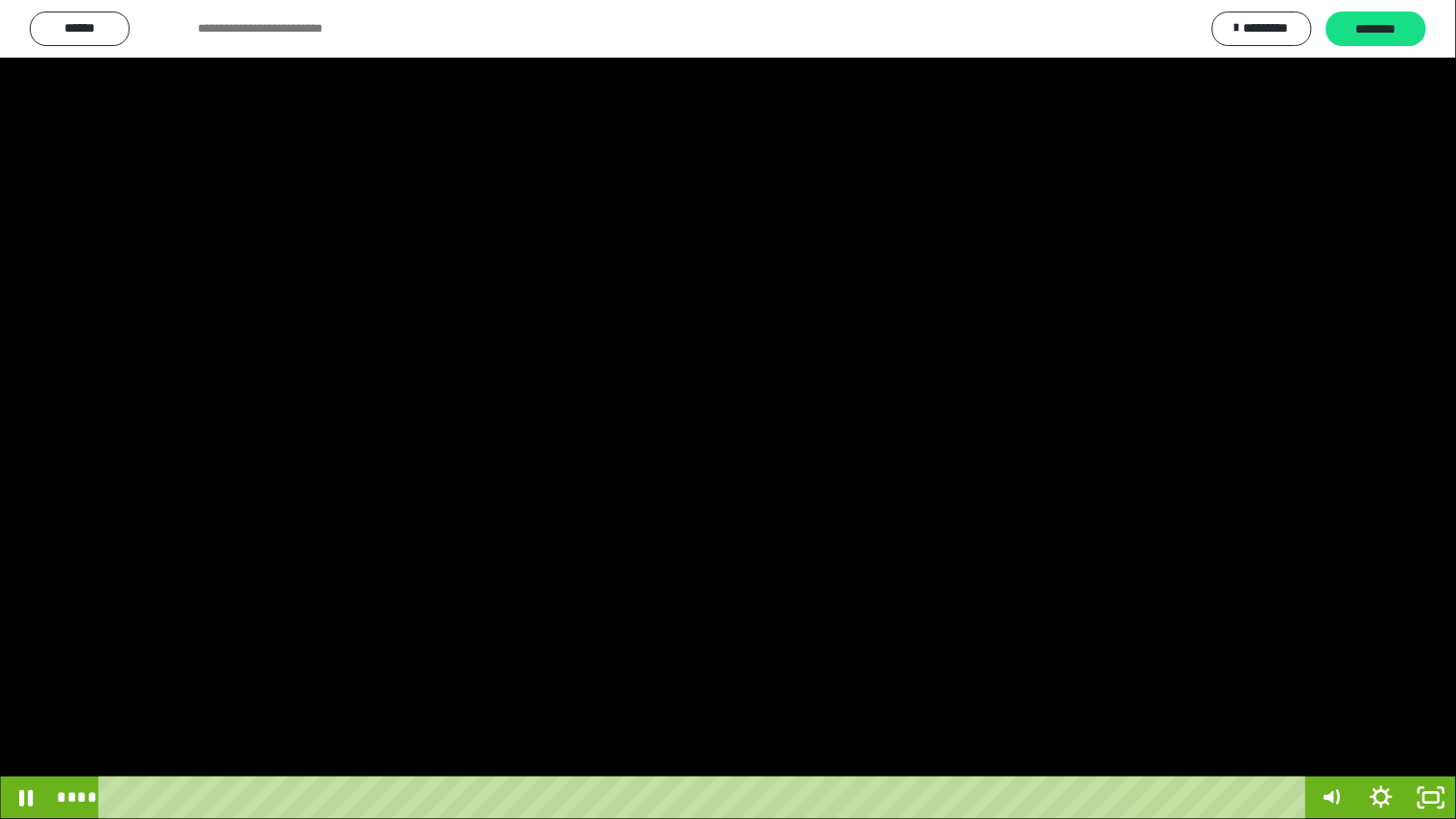 click at bounding box center (728, 409) 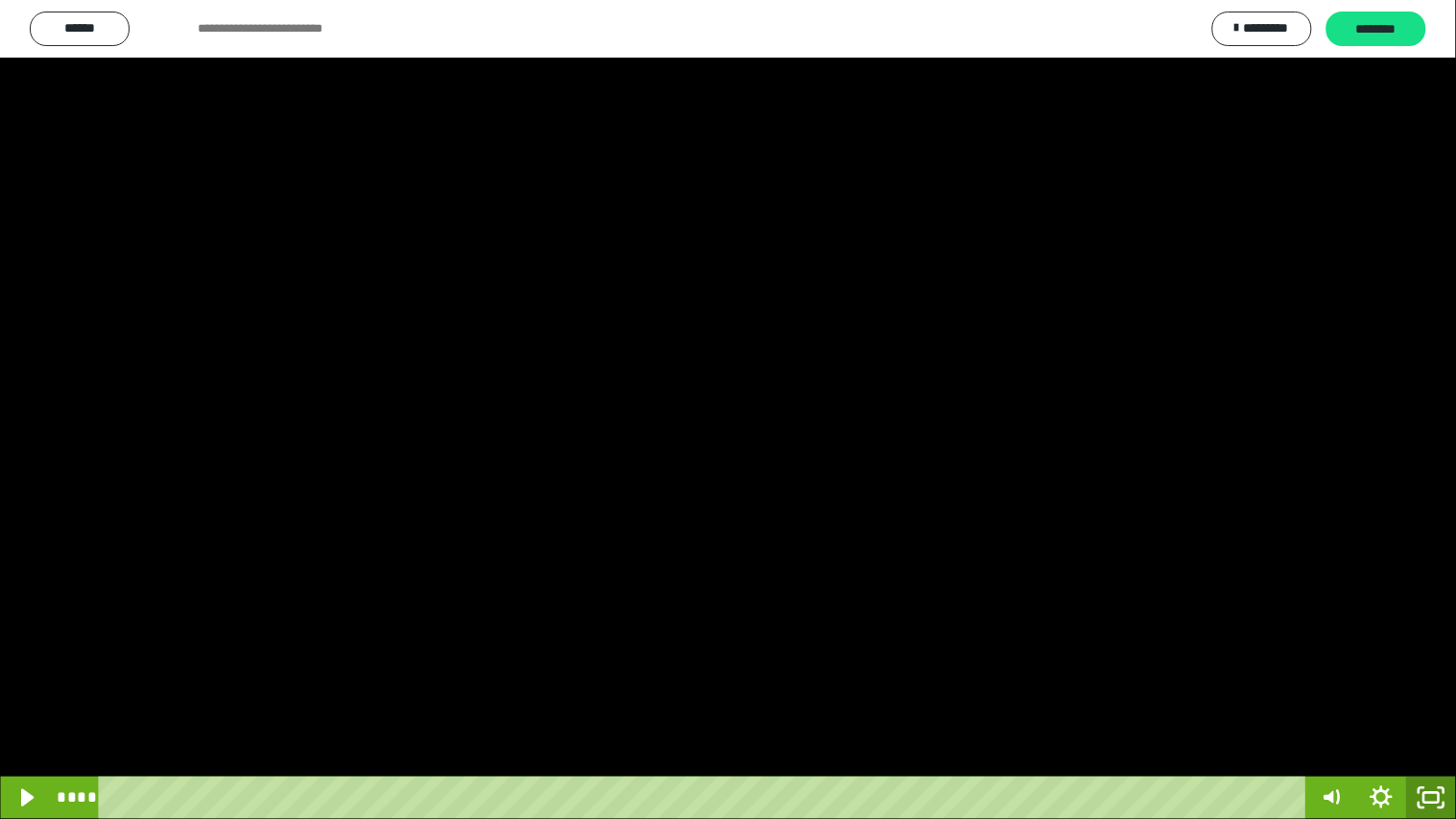 click 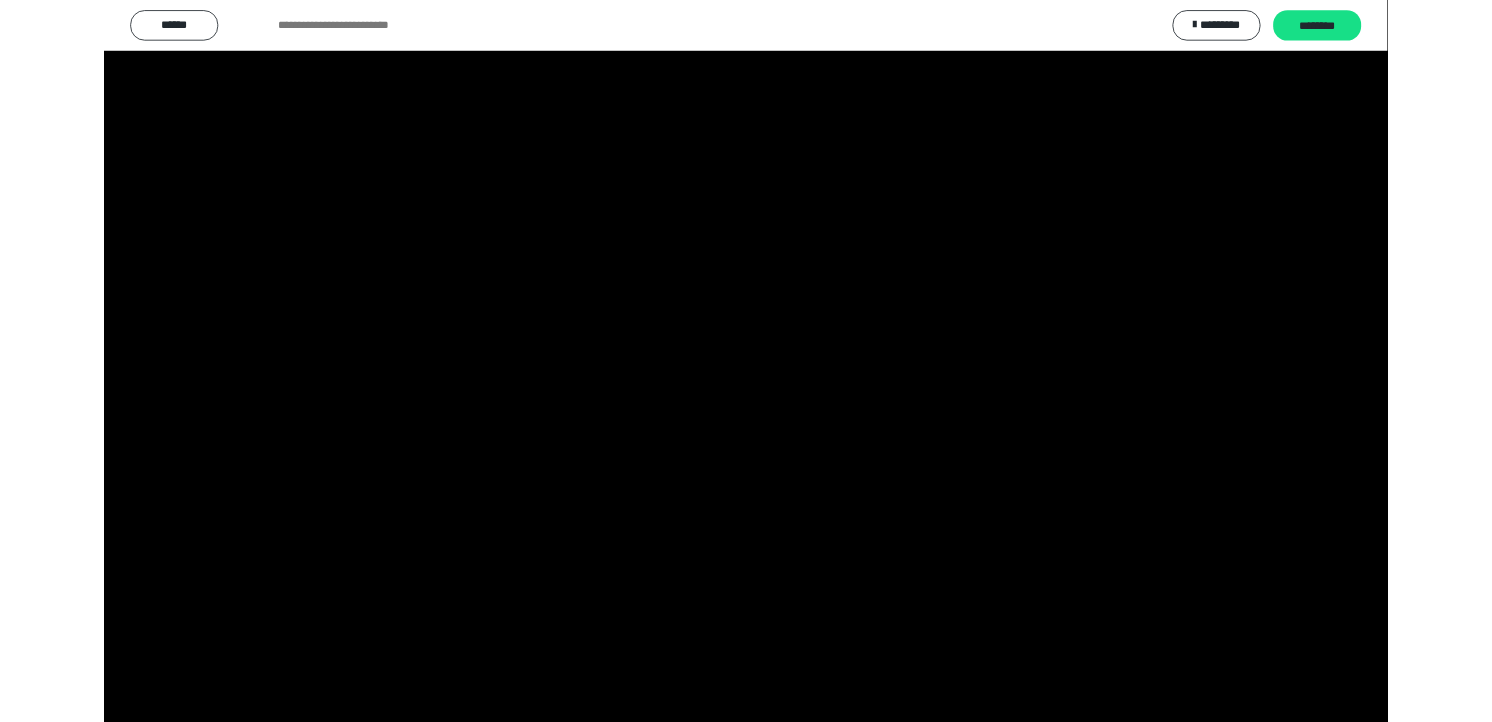 scroll, scrollTop: 324, scrollLeft: 0, axis: vertical 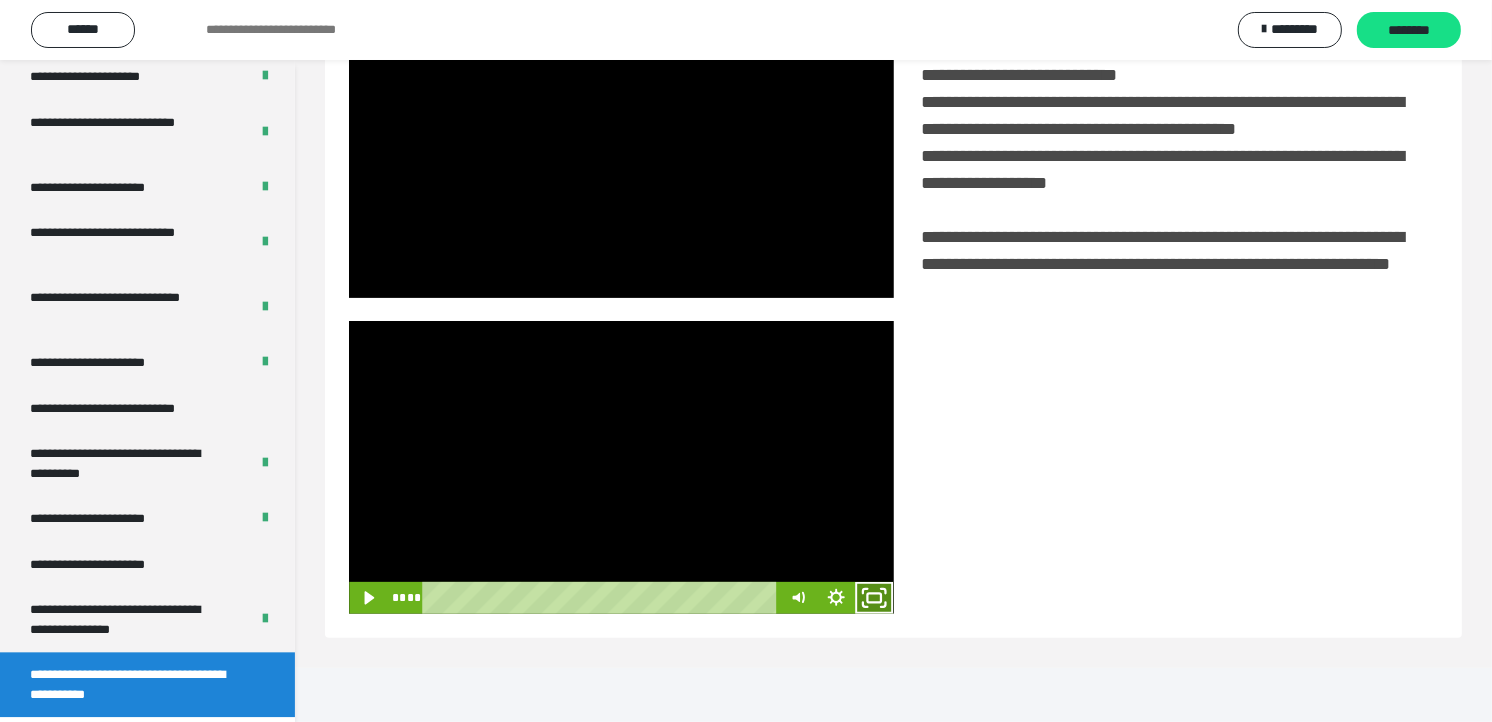click 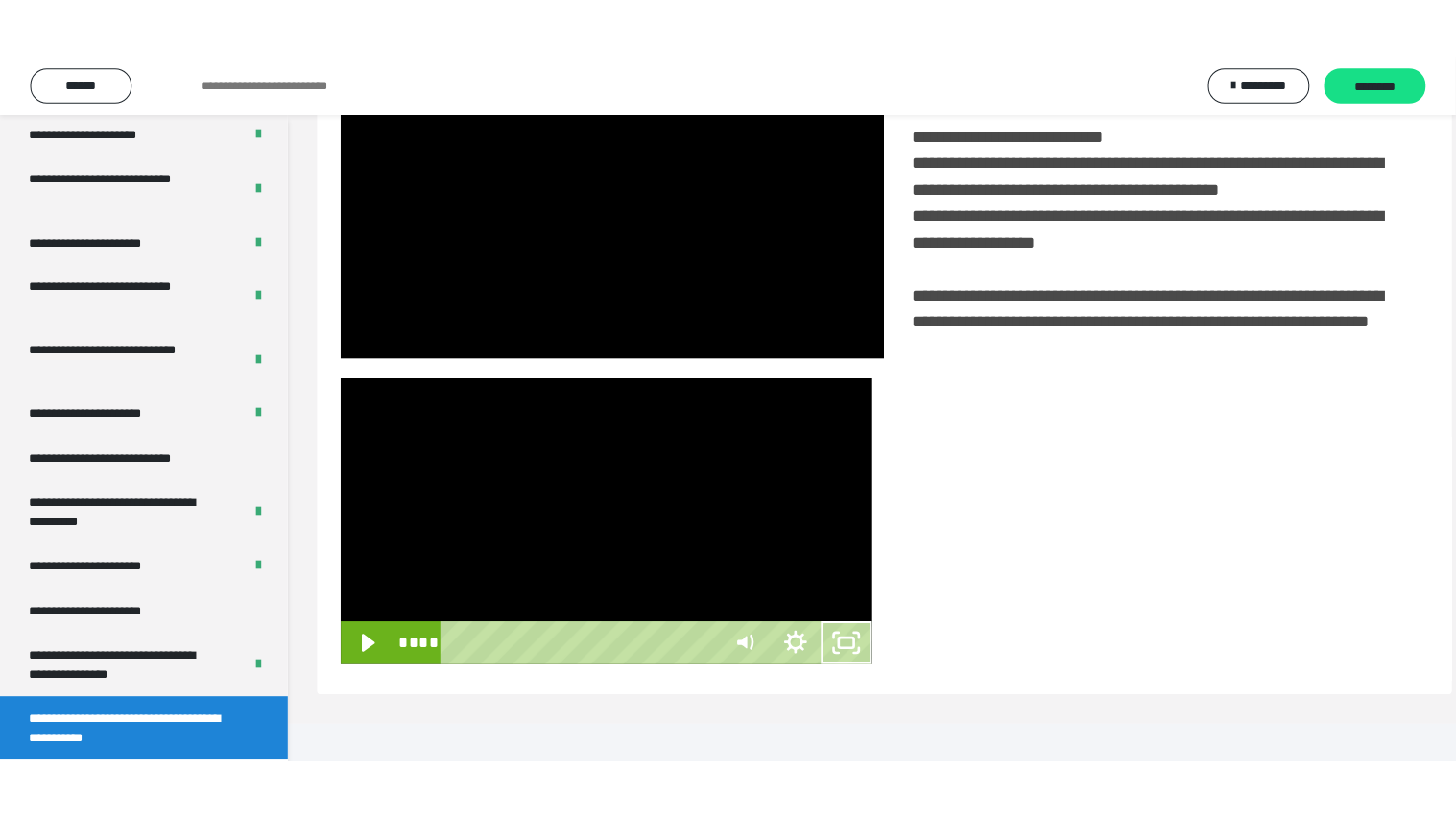 scroll, scrollTop: 321, scrollLeft: 0, axis: vertical 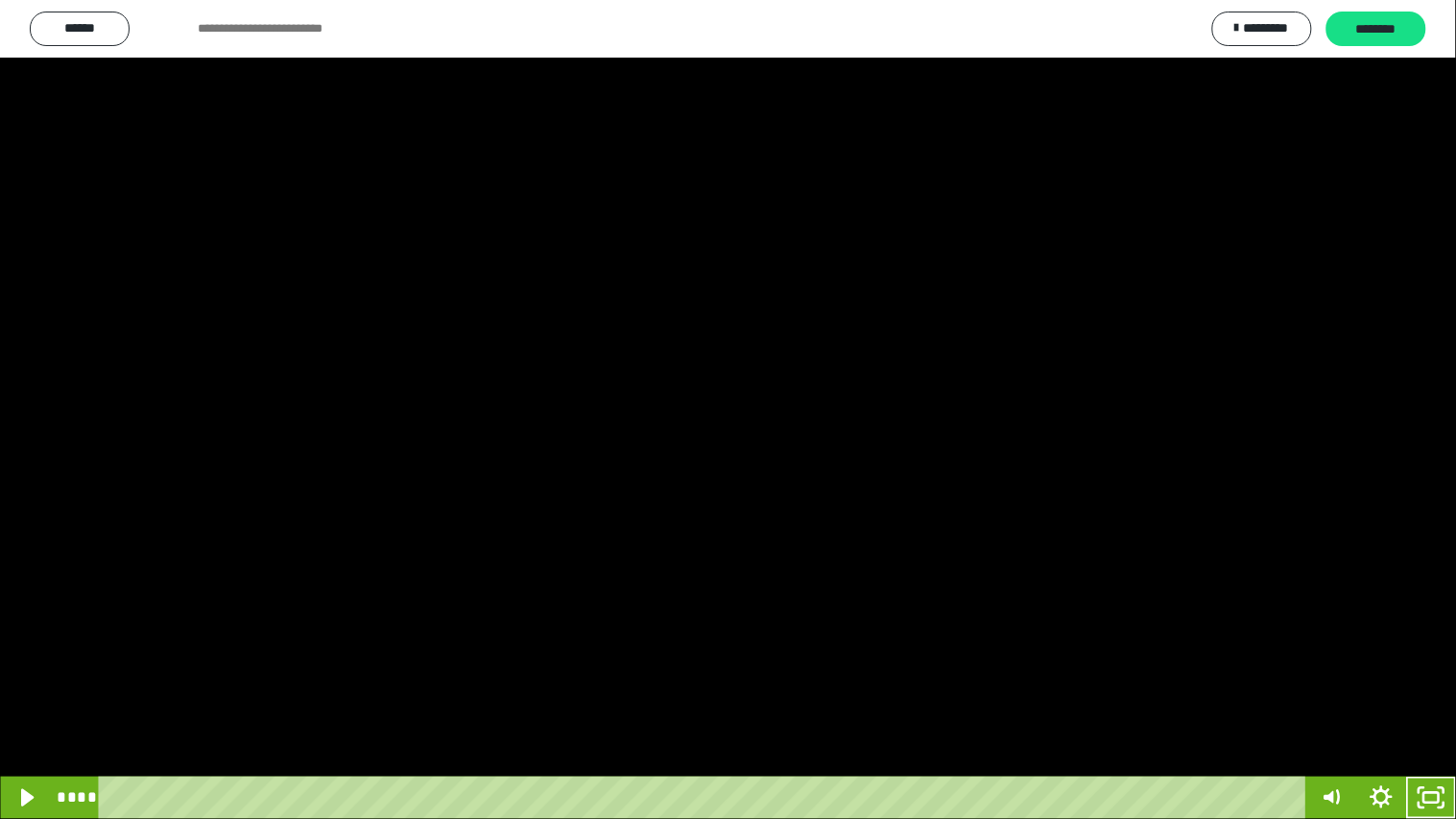 click at bounding box center (728, 409) 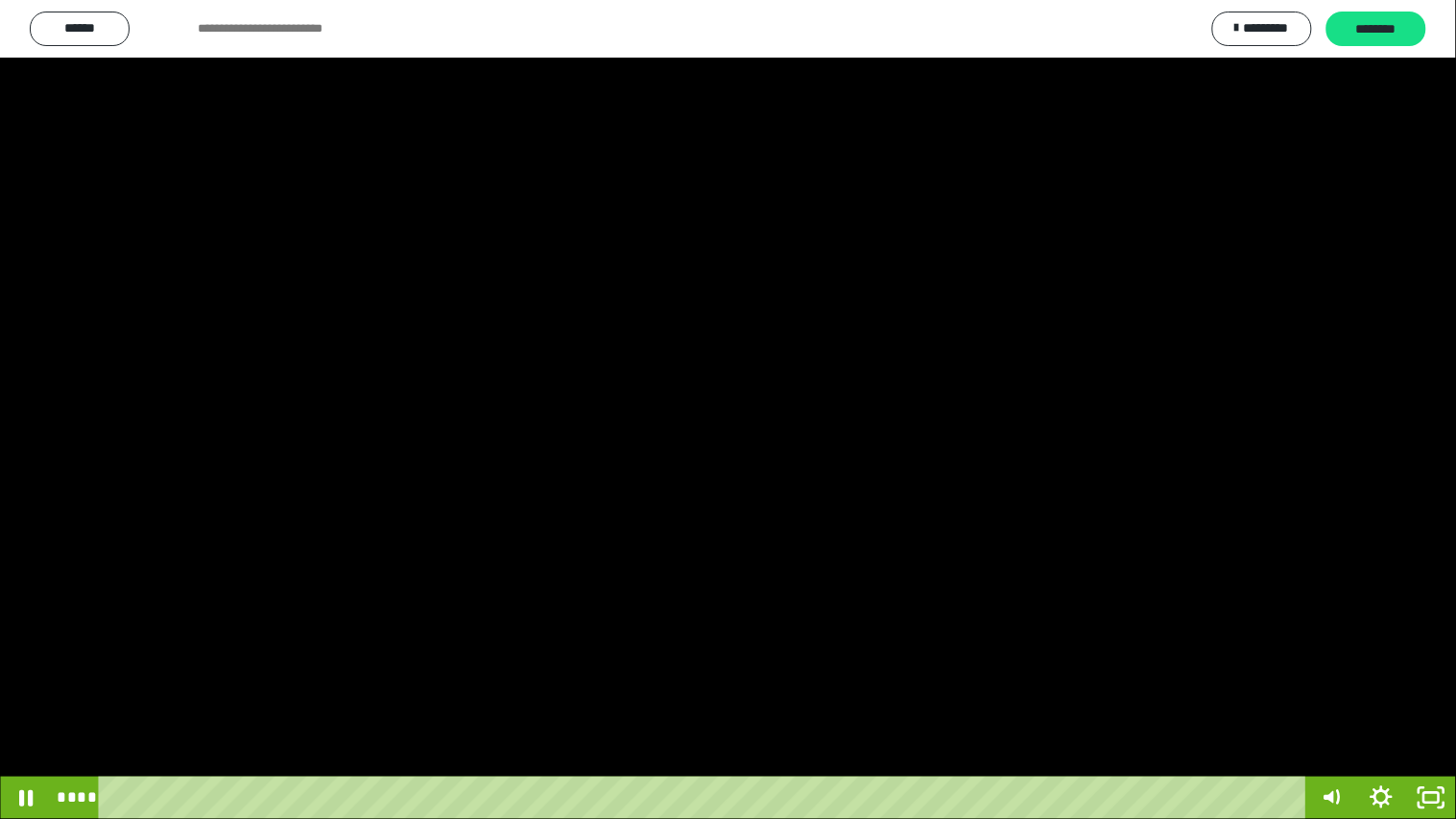 click at bounding box center [728, 409] 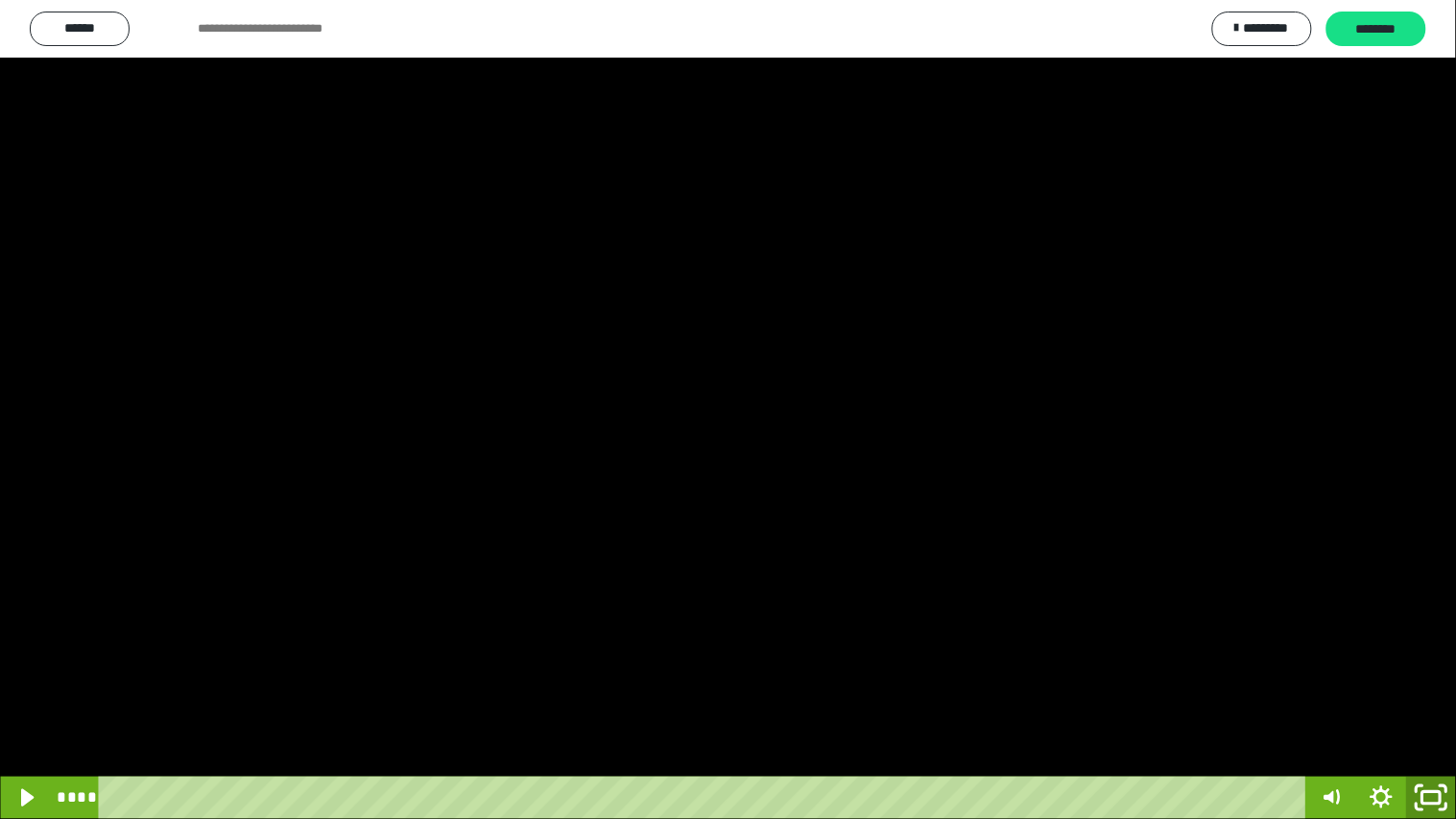 click 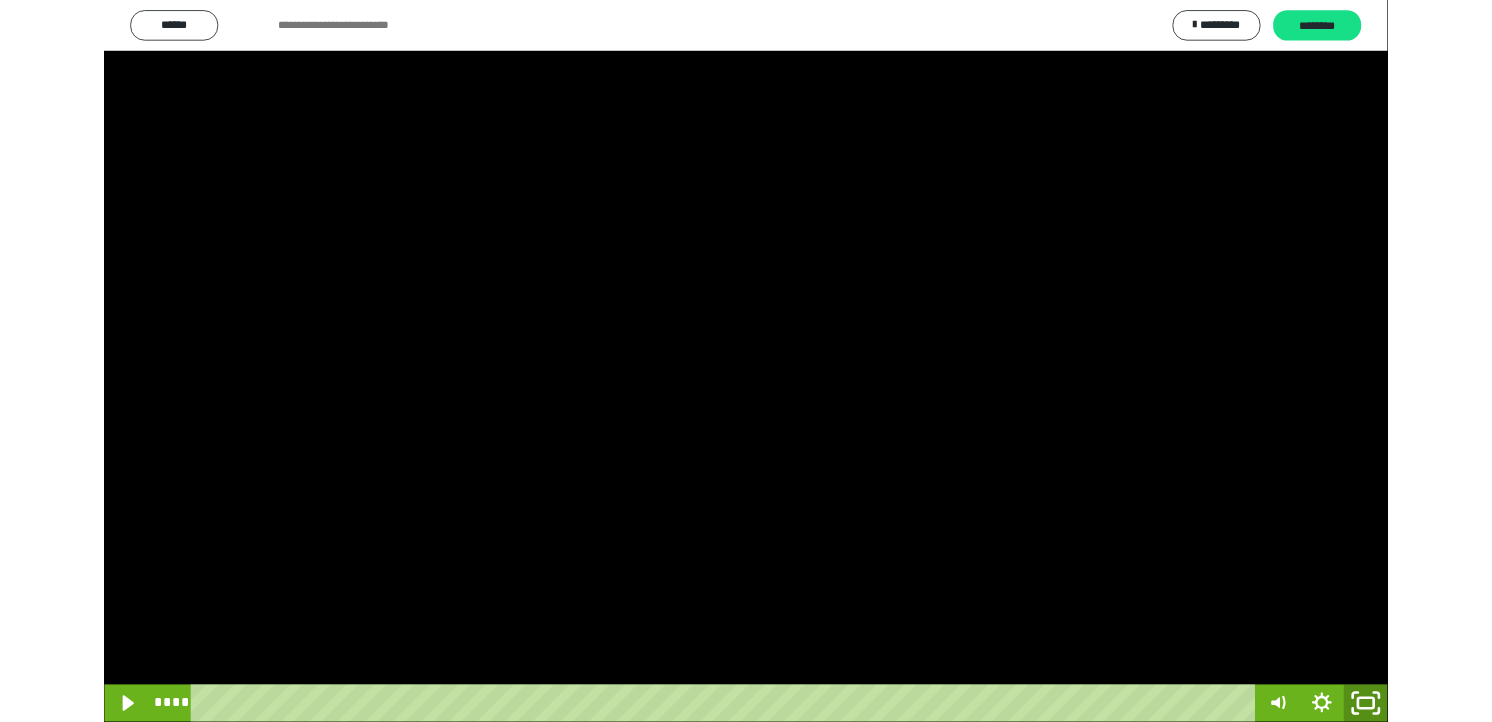 scroll, scrollTop: 324, scrollLeft: 0, axis: vertical 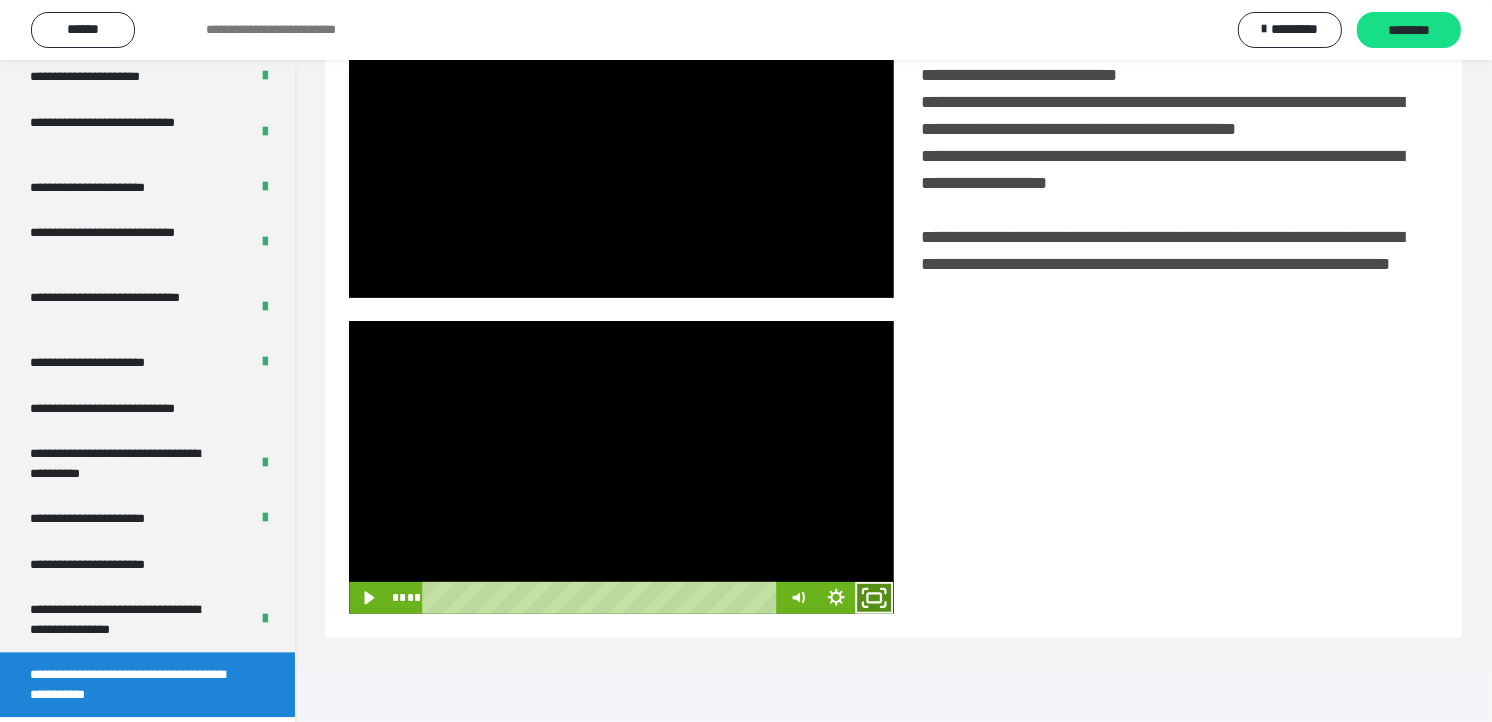 click 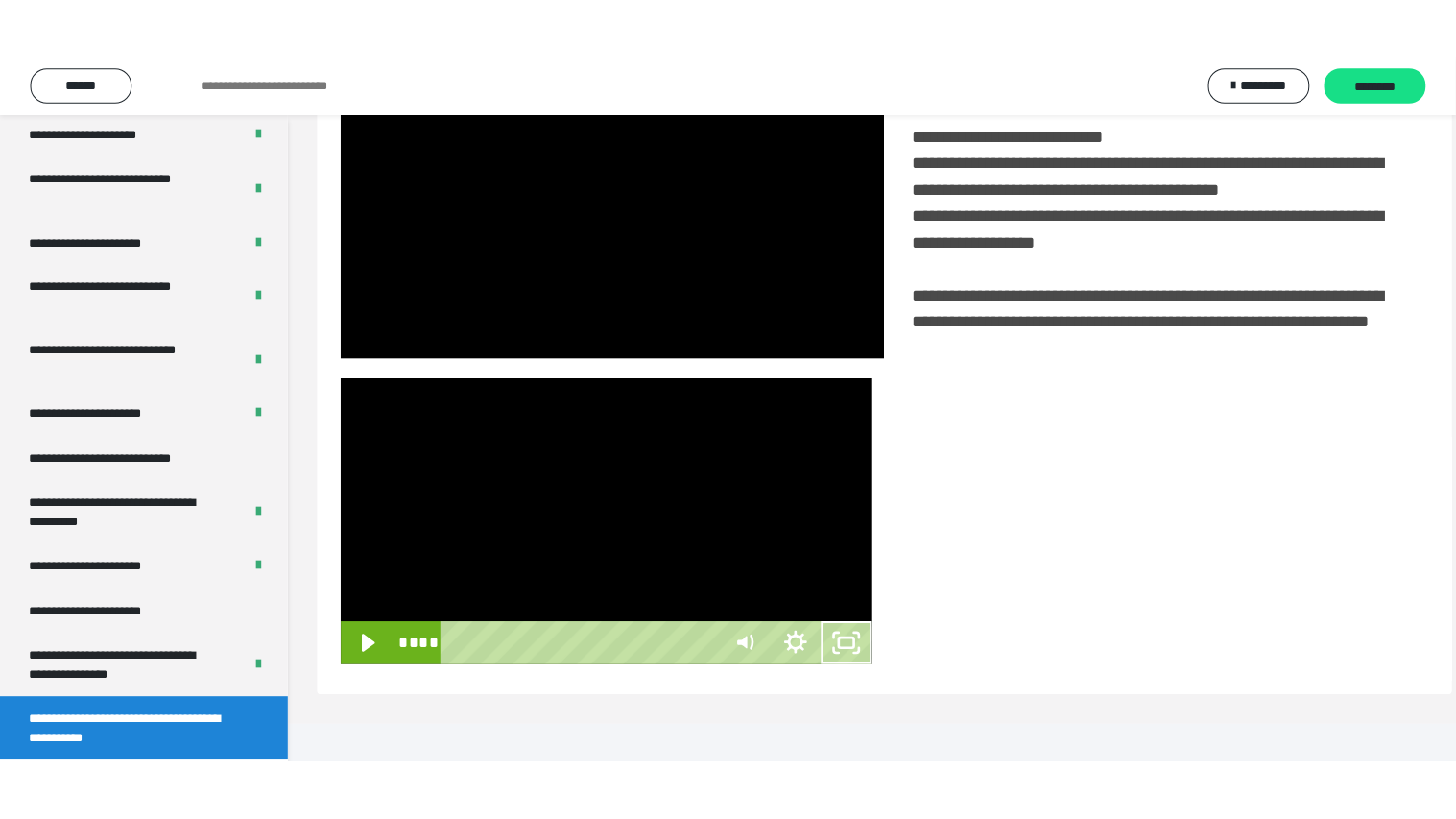 scroll, scrollTop: 321, scrollLeft: 0, axis: vertical 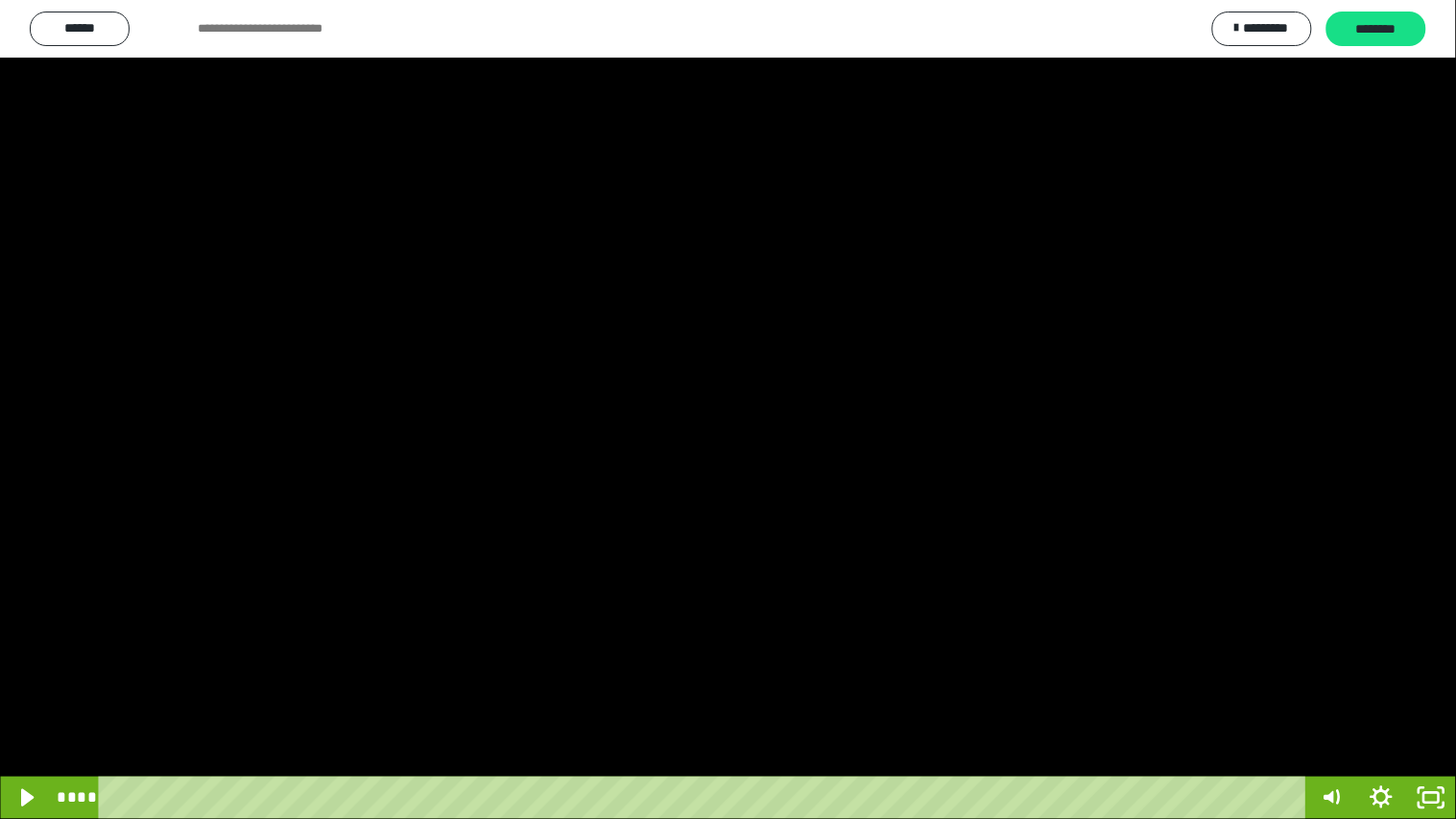 drag, startPoint x: 707, startPoint y: 536, endPoint x: 783, endPoint y: 506, distance: 81.7068 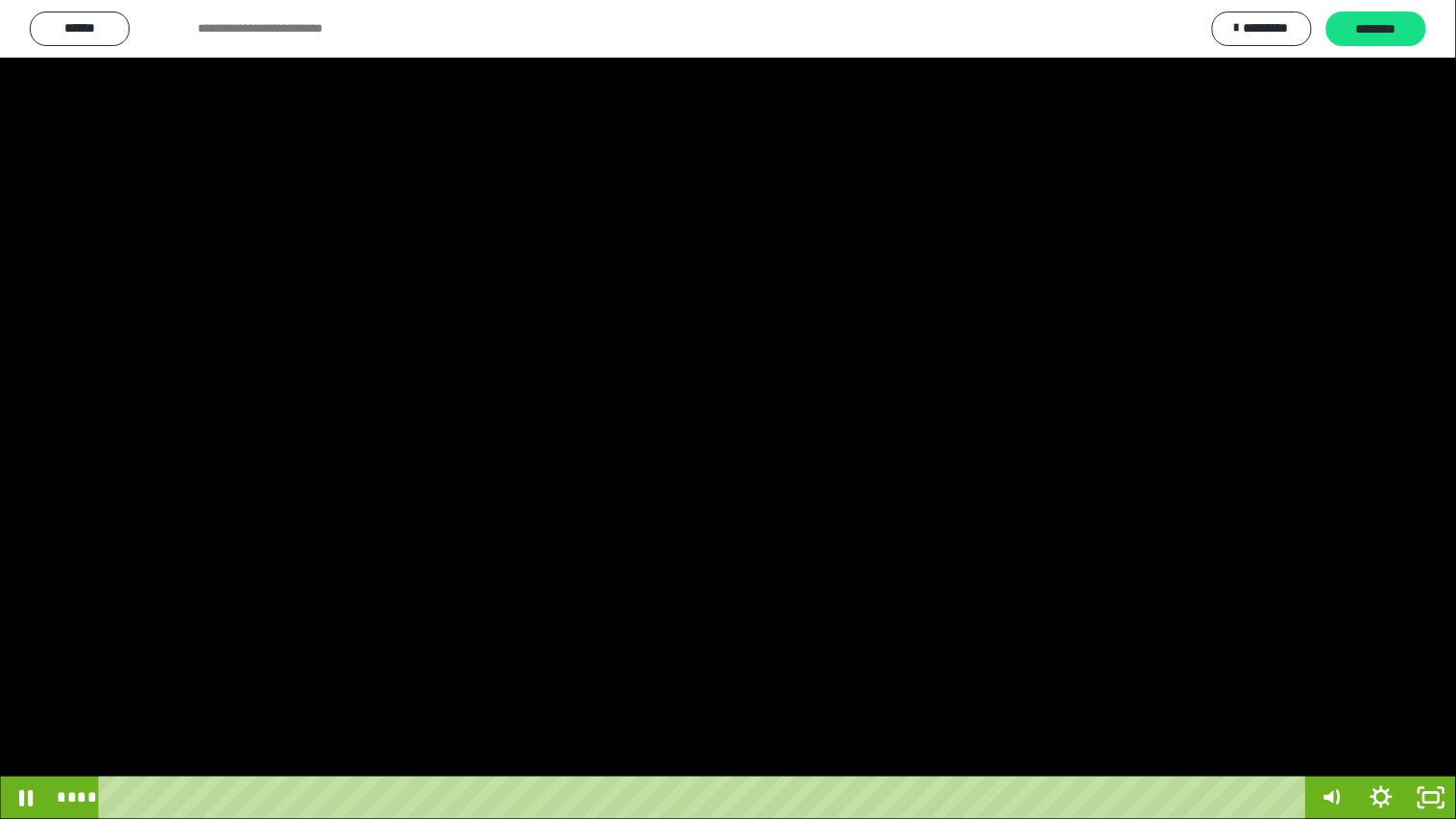 click at bounding box center [728, 409] 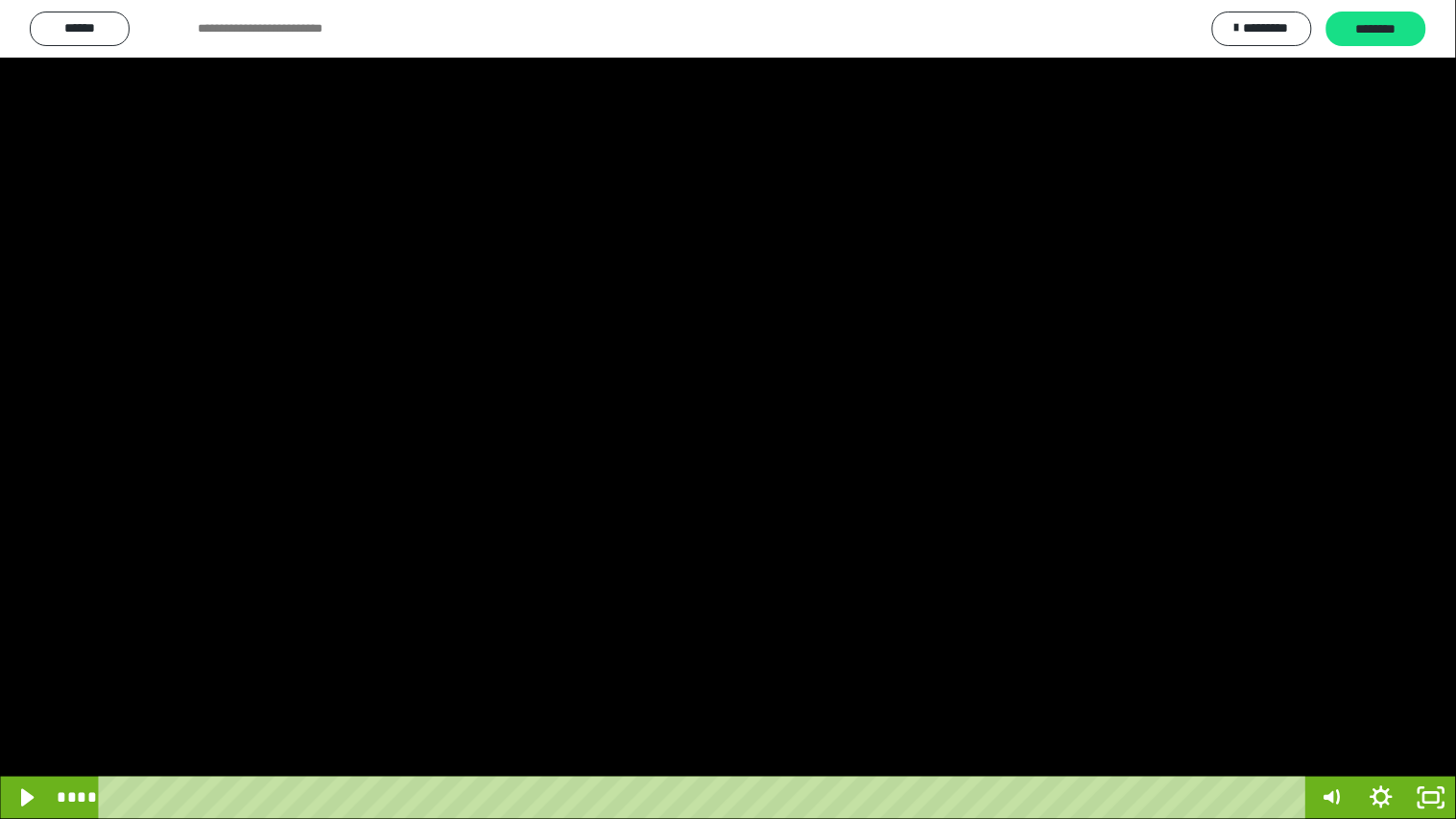 click at bounding box center [728, 409] 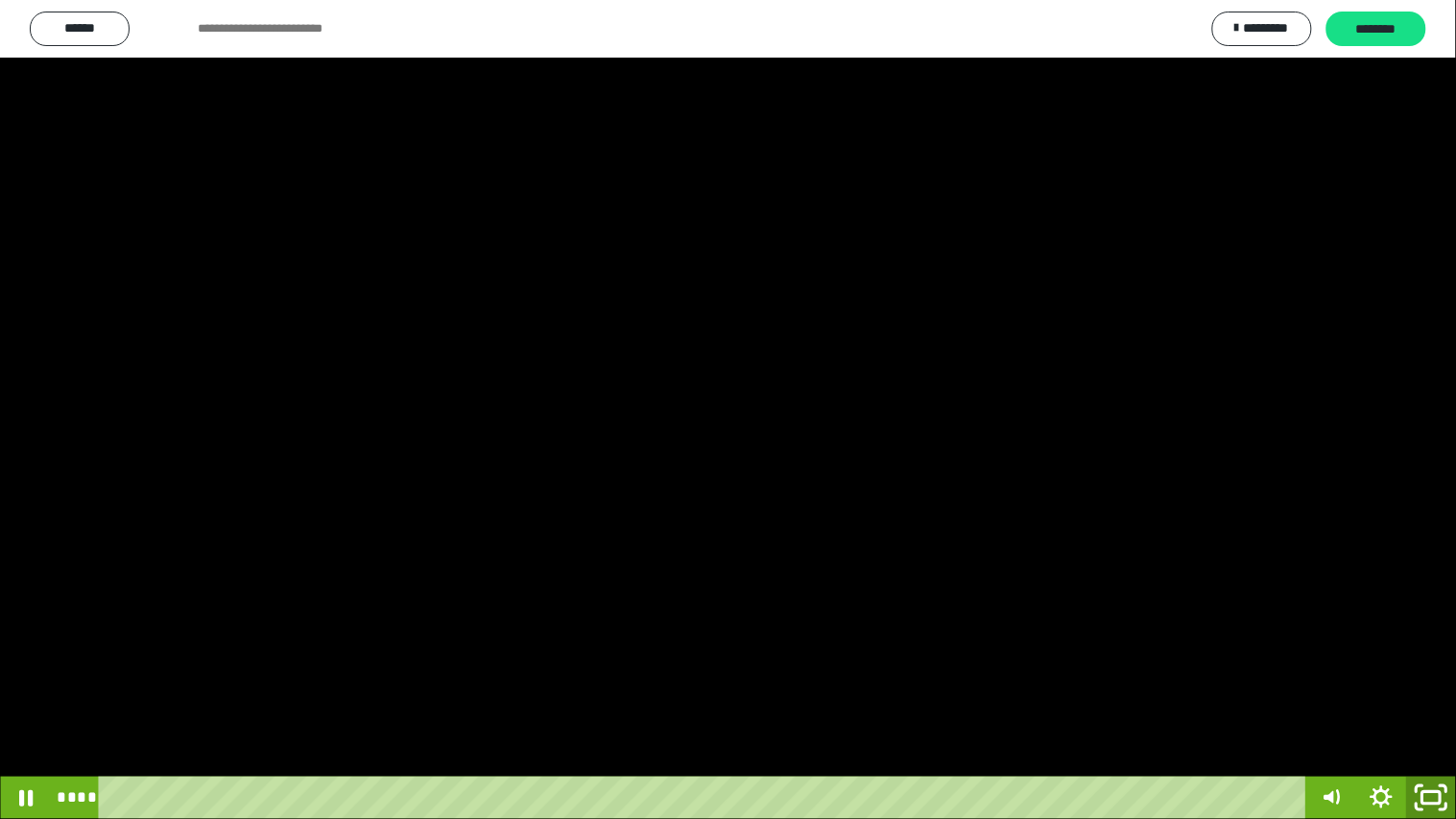 click 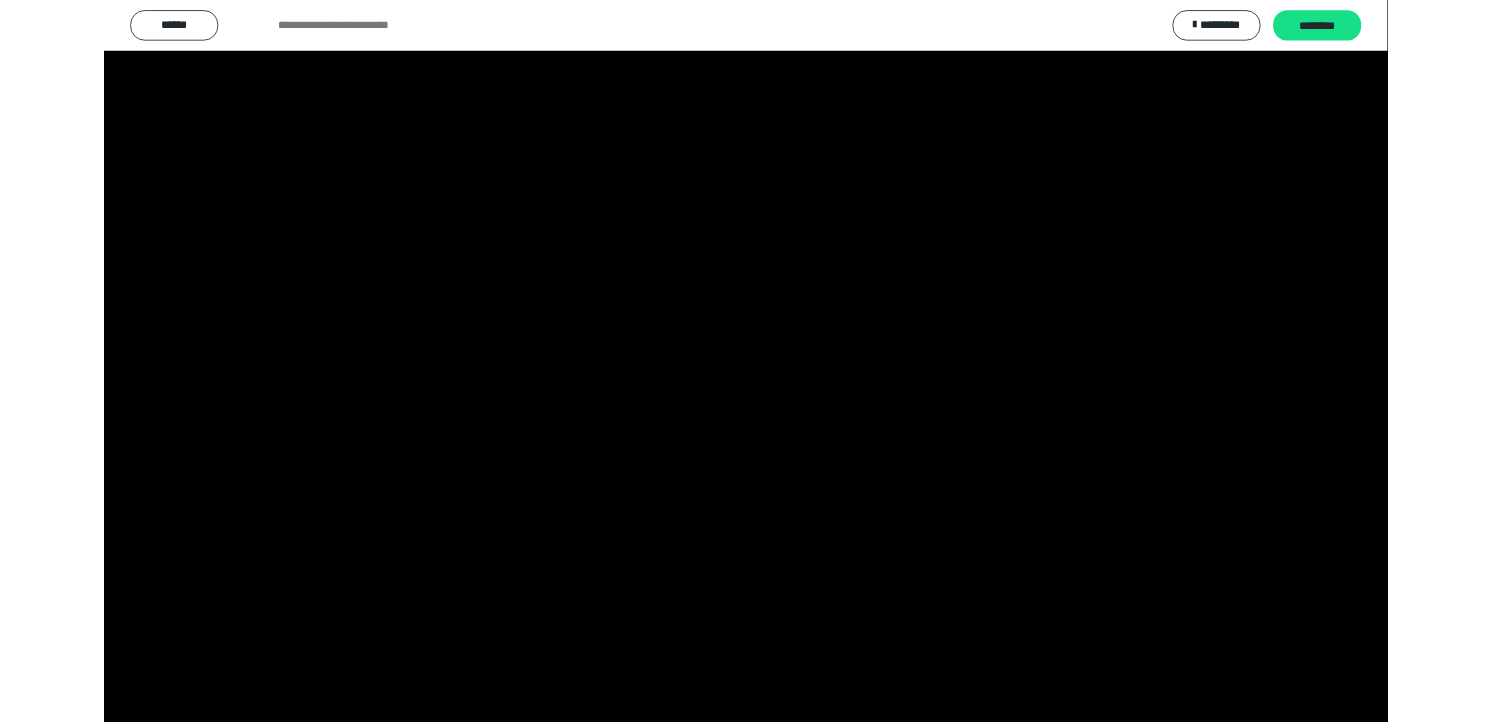 scroll, scrollTop: 324, scrollLeft: 0, axis: vertical 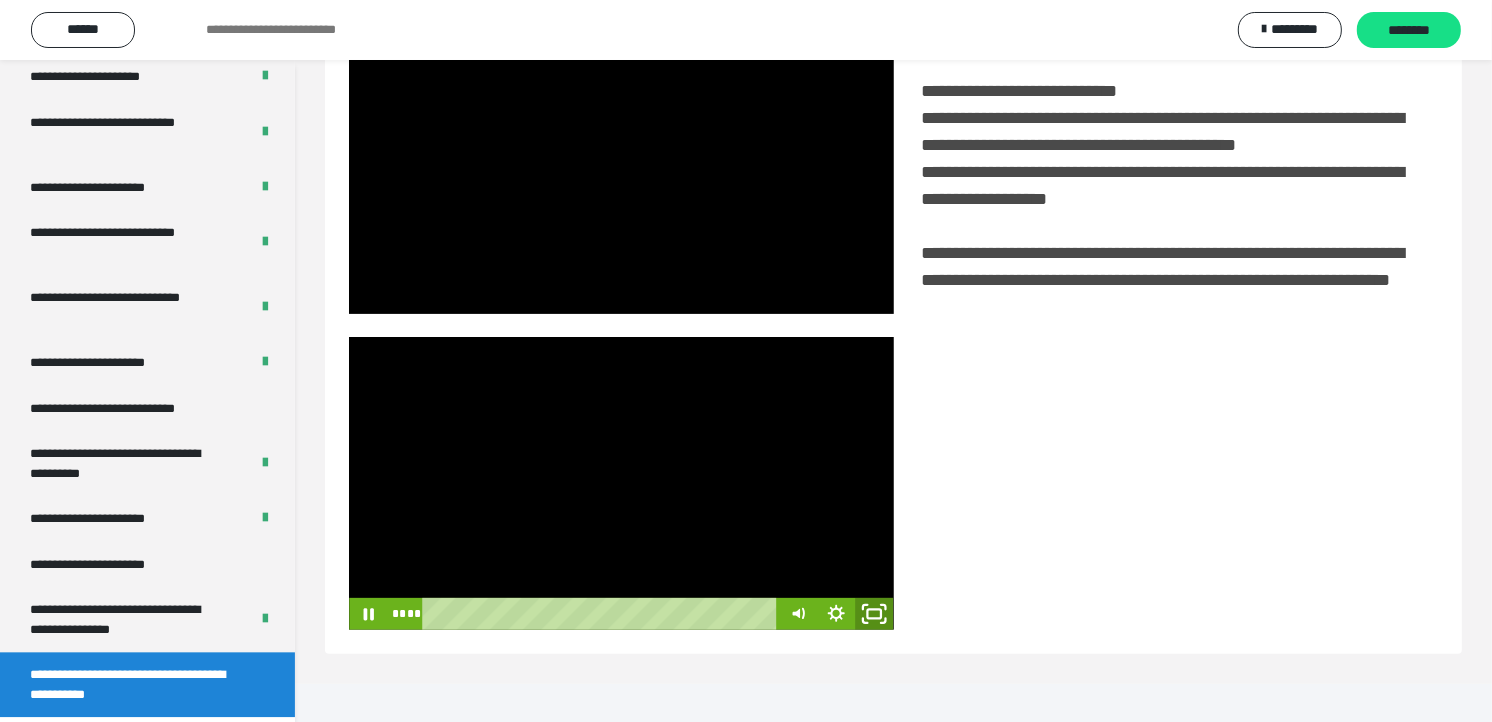 click 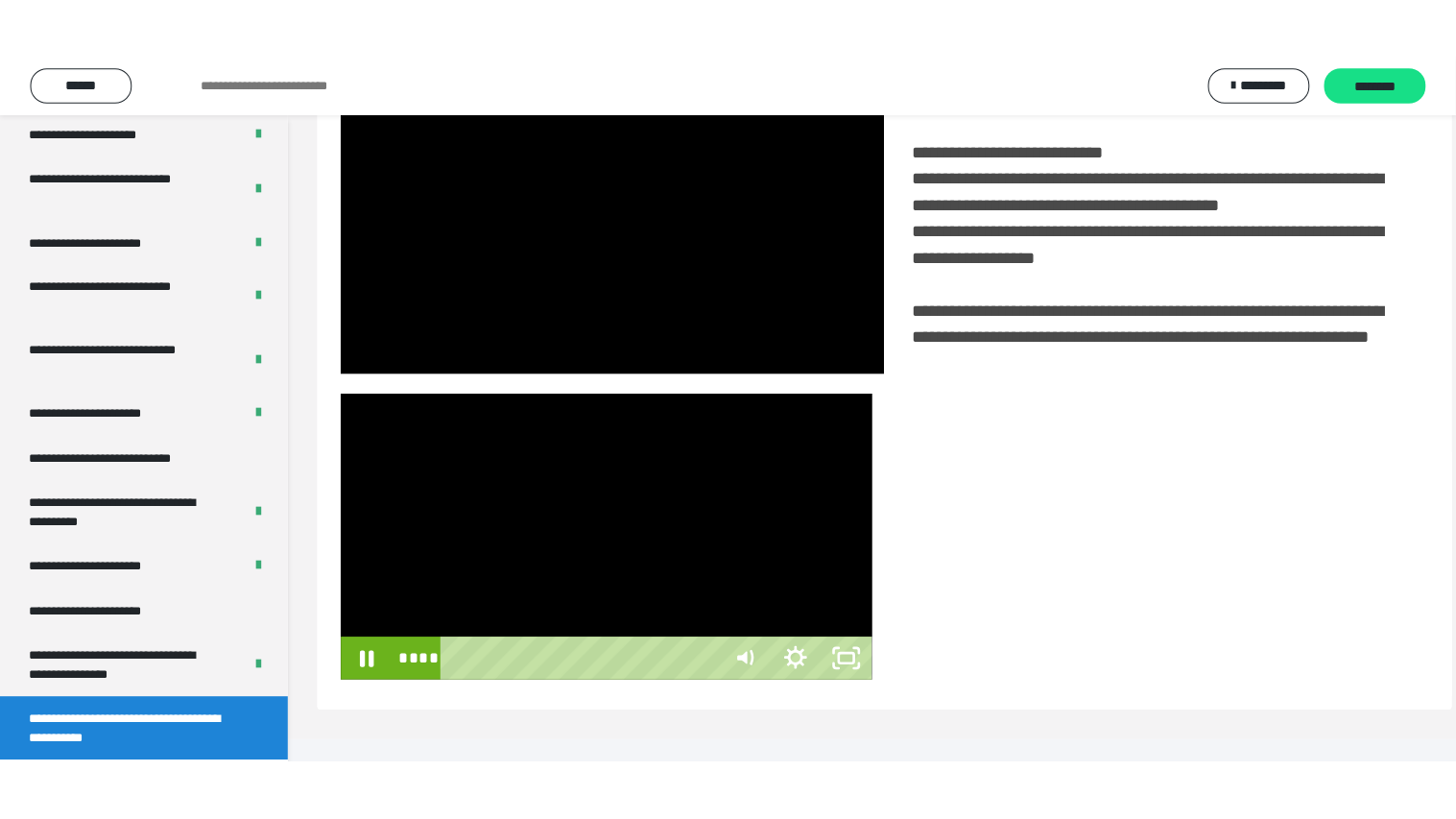scroll, scrollTop: 321, scrollLeft: 0, axis: vertical 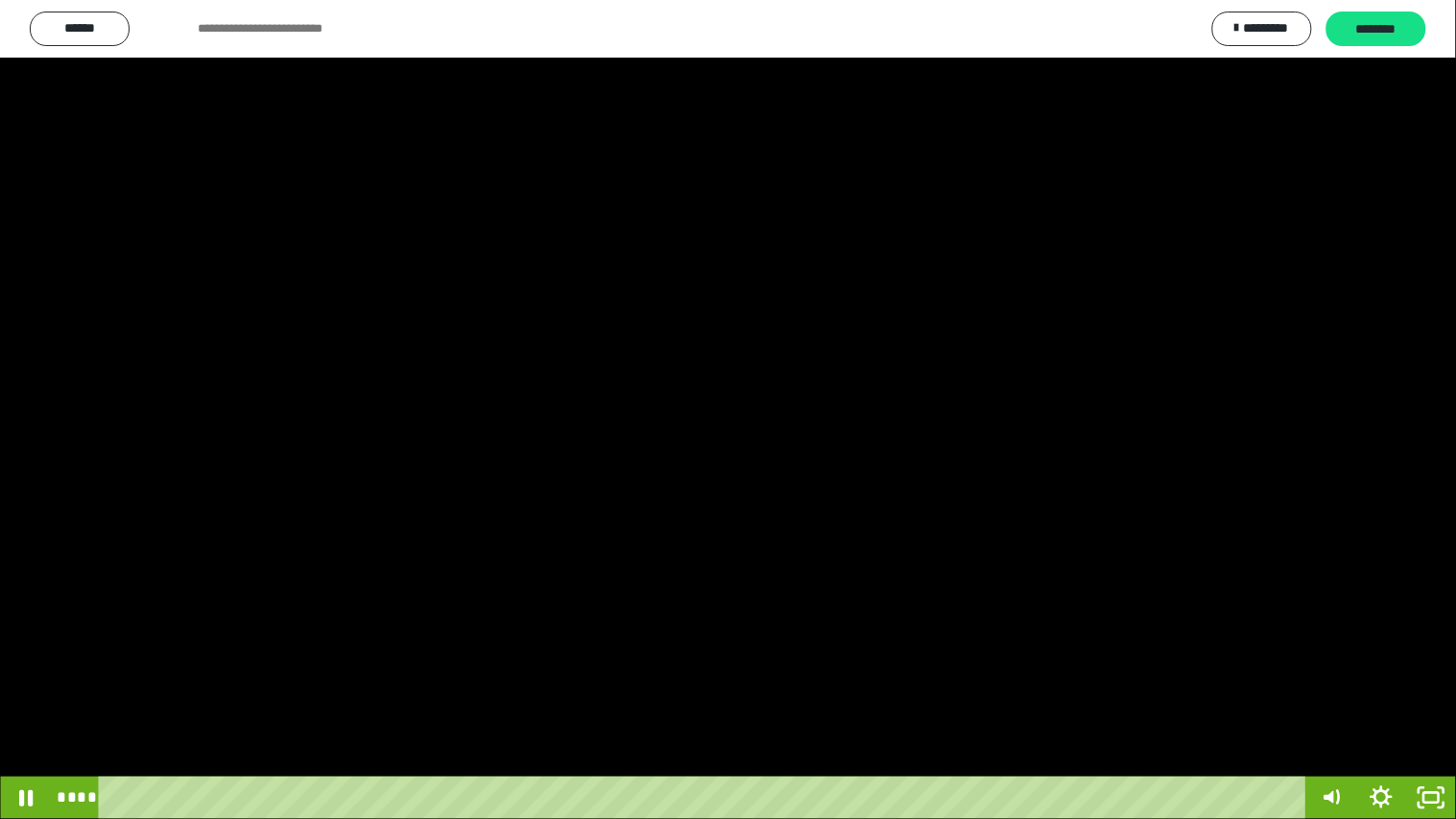 click at bounding box center (728, 409) 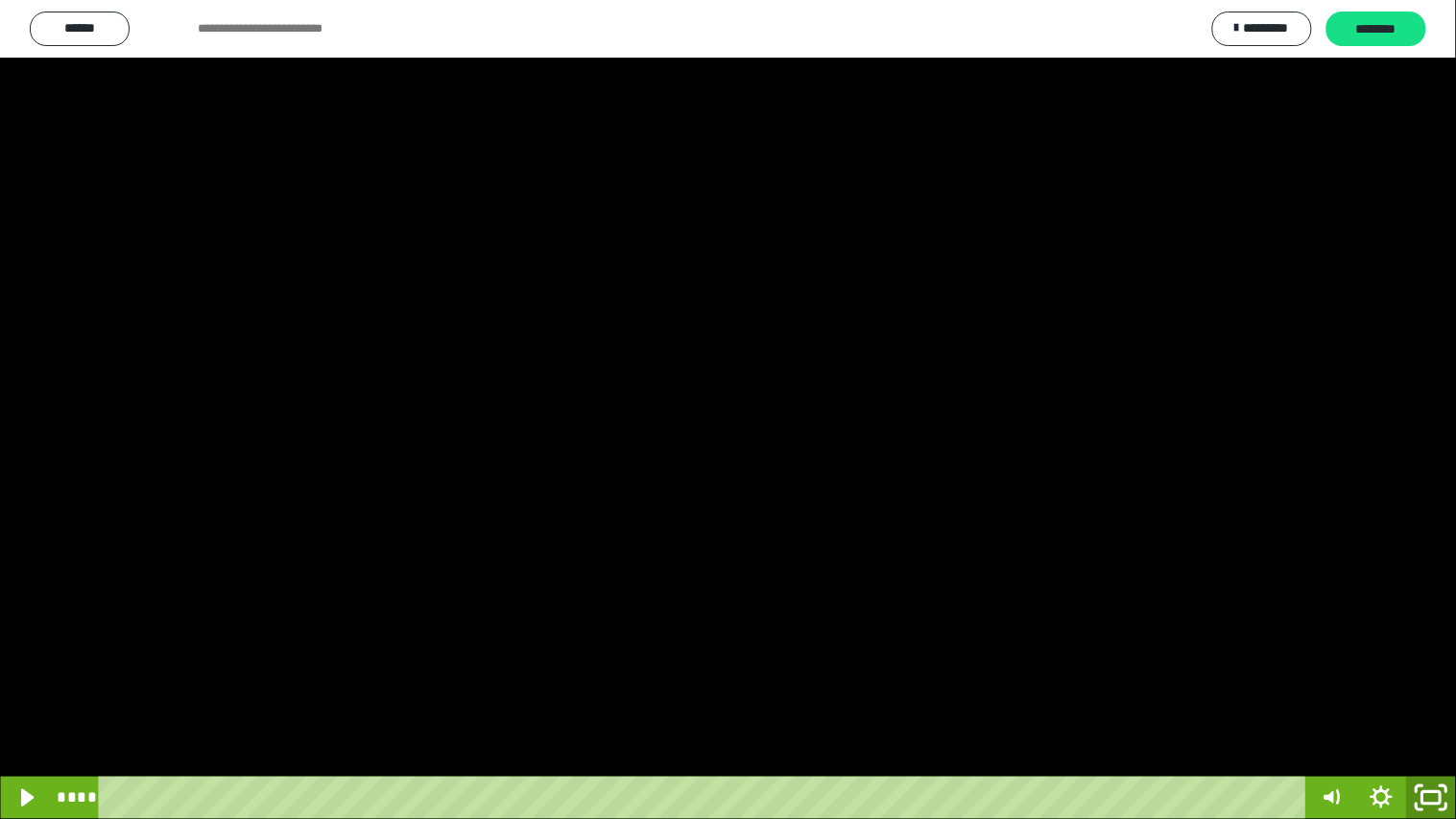 click 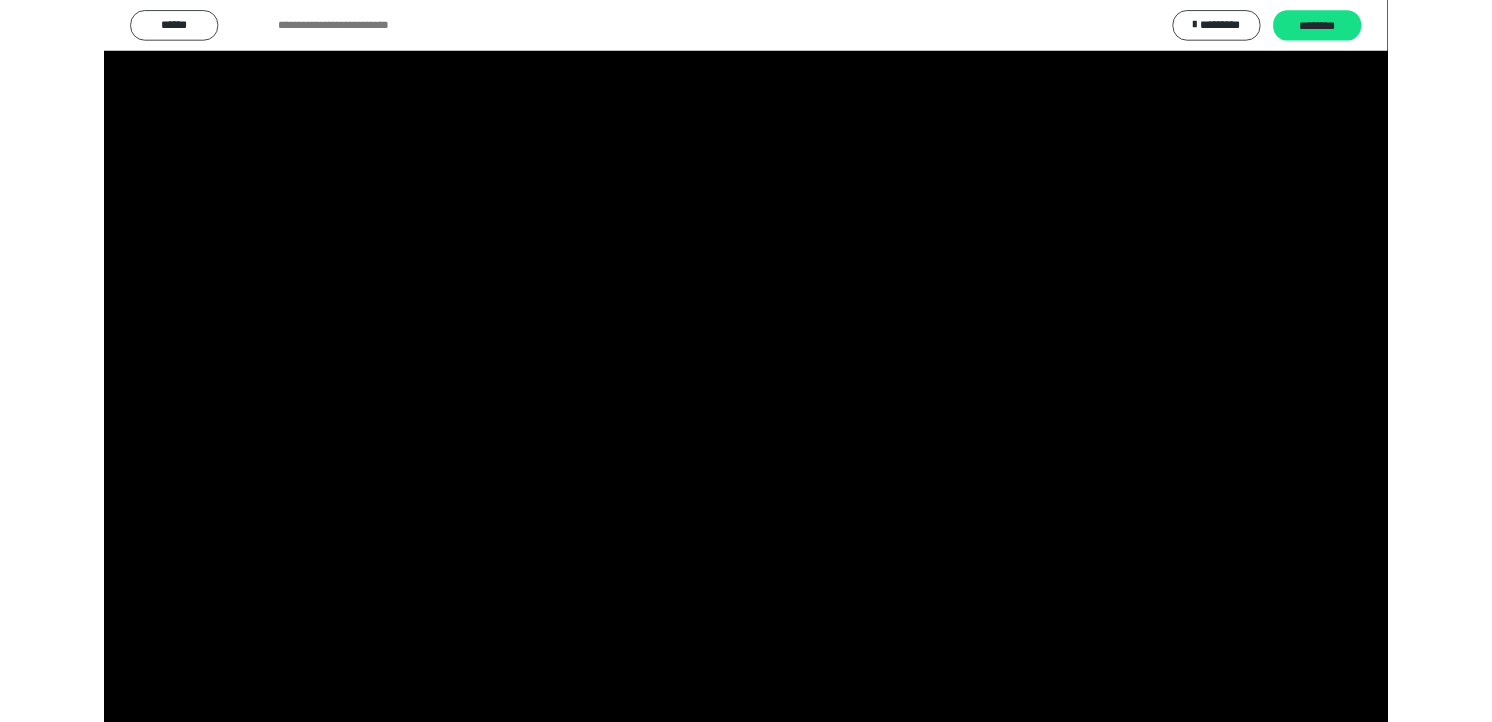 scroll, scrollTop: 324, scrollLeft: 0, axis: vertical 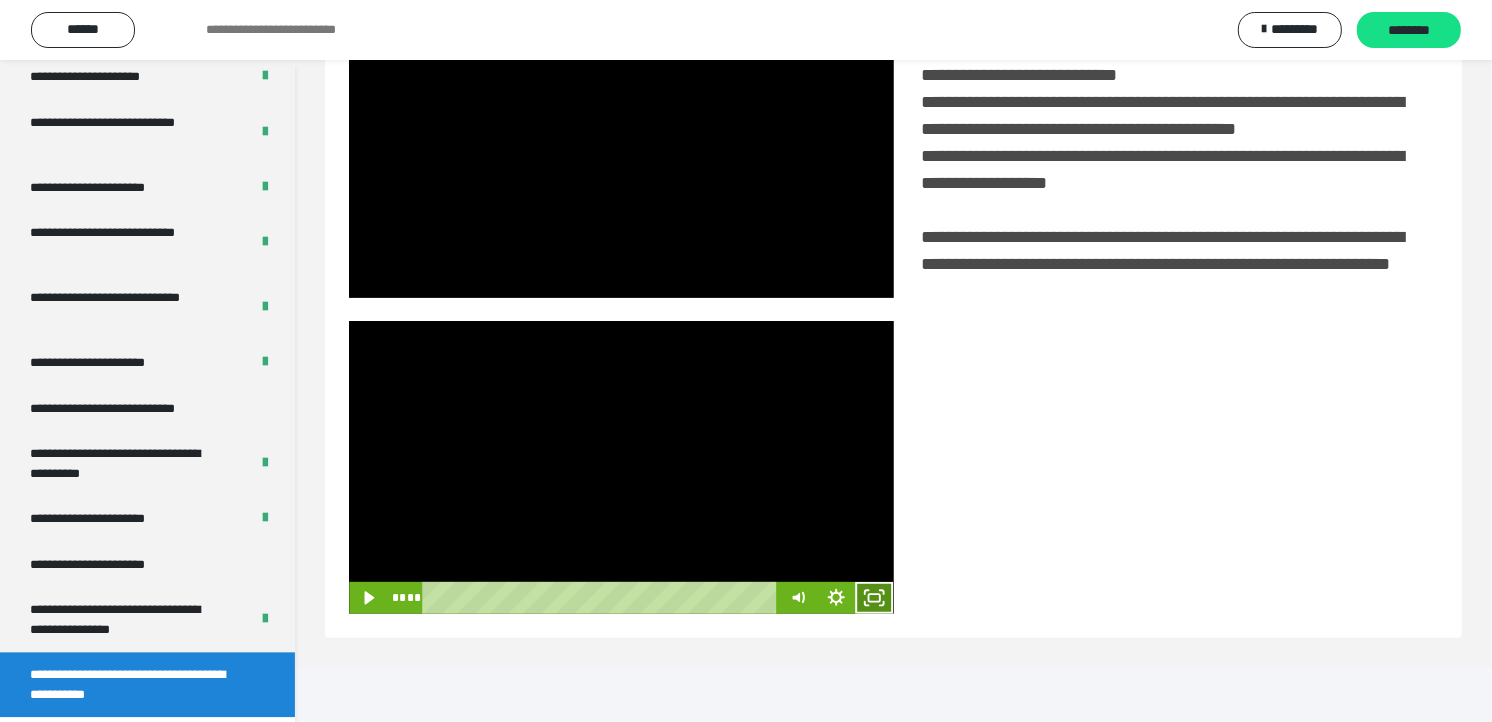click 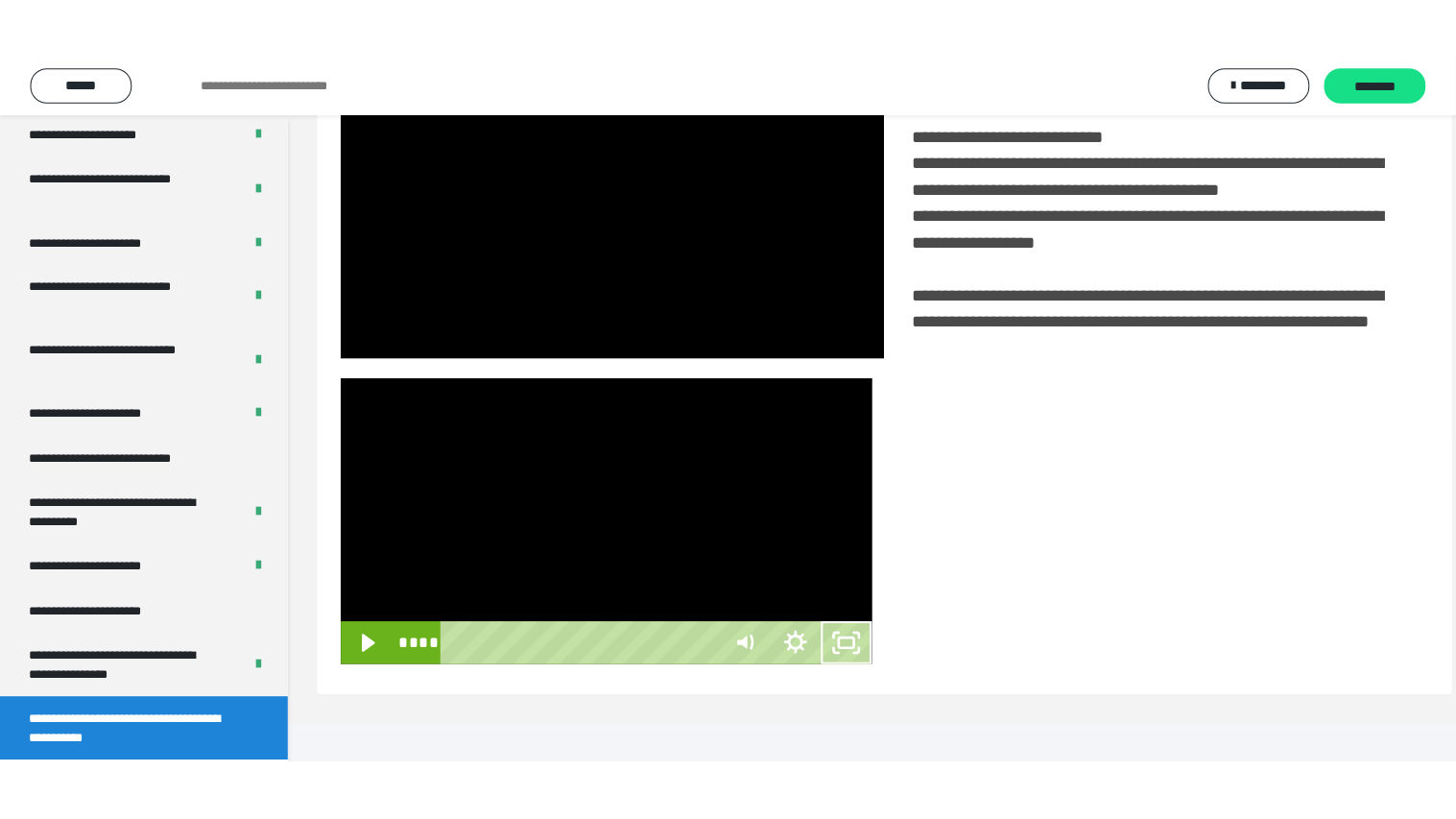 scroll, scrollTop: 321, scrollLeft: 0, axis: vertical 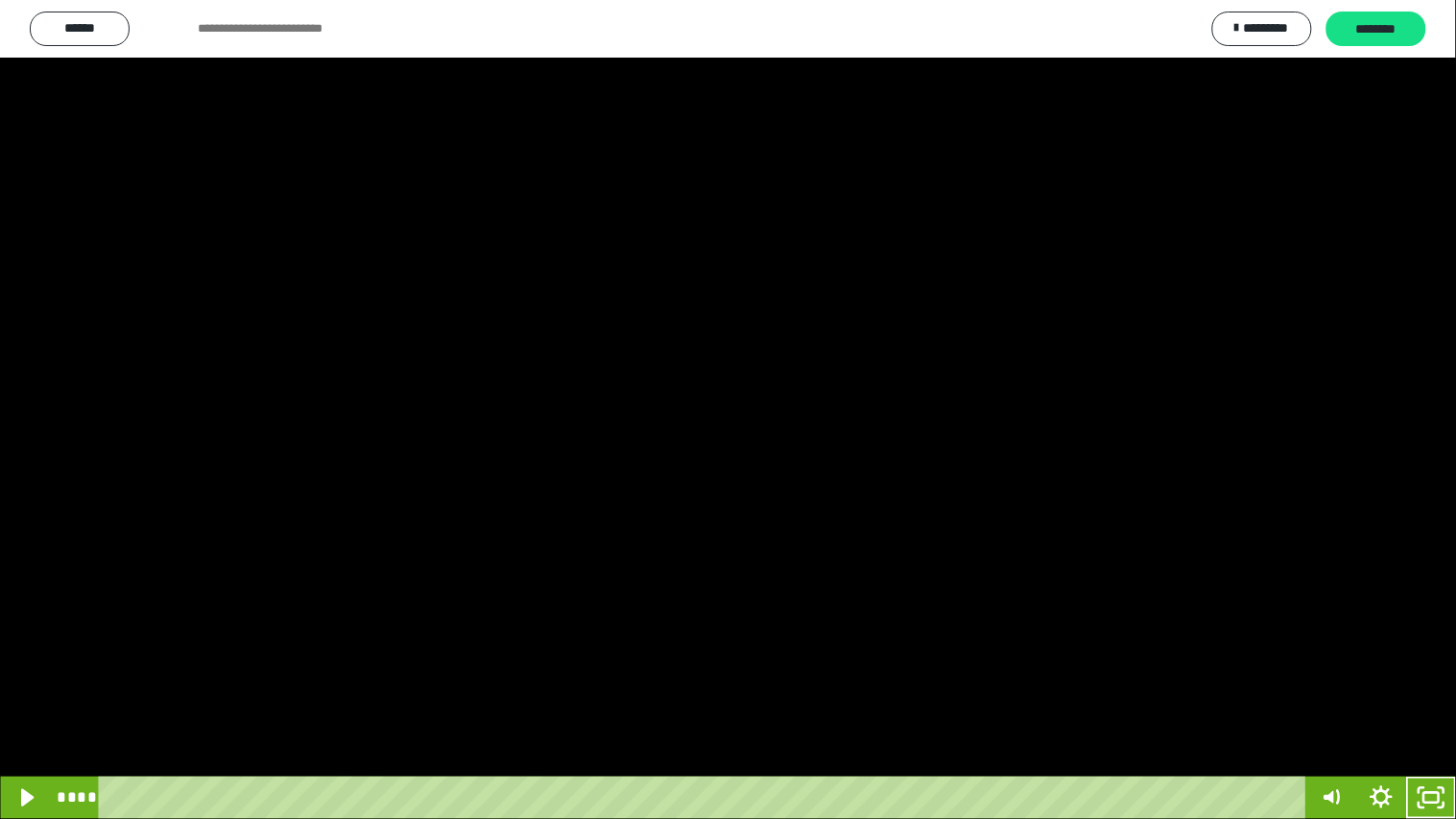 click at bounding box center [728, 409] 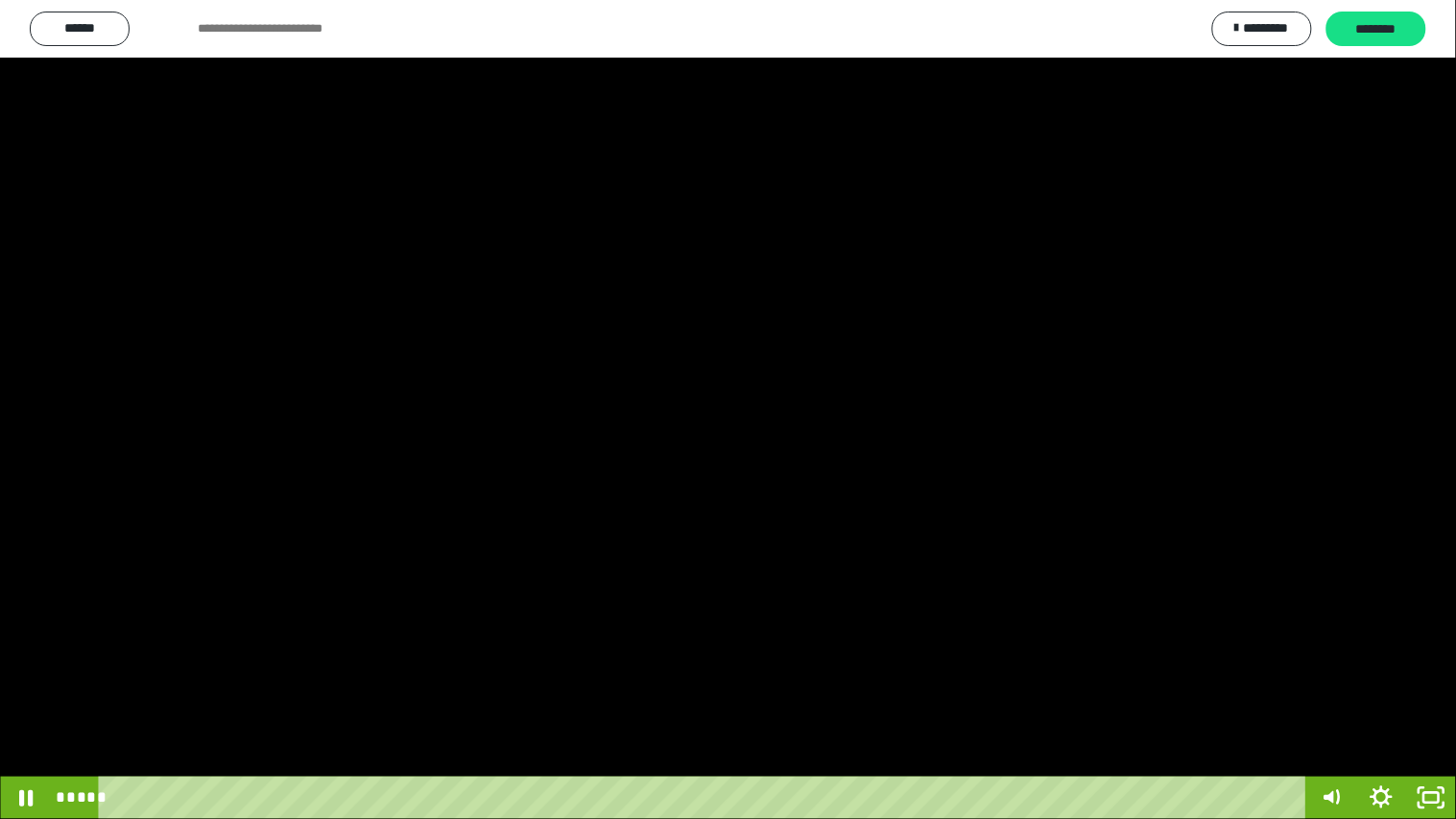 click at bounding box center [728, 409] 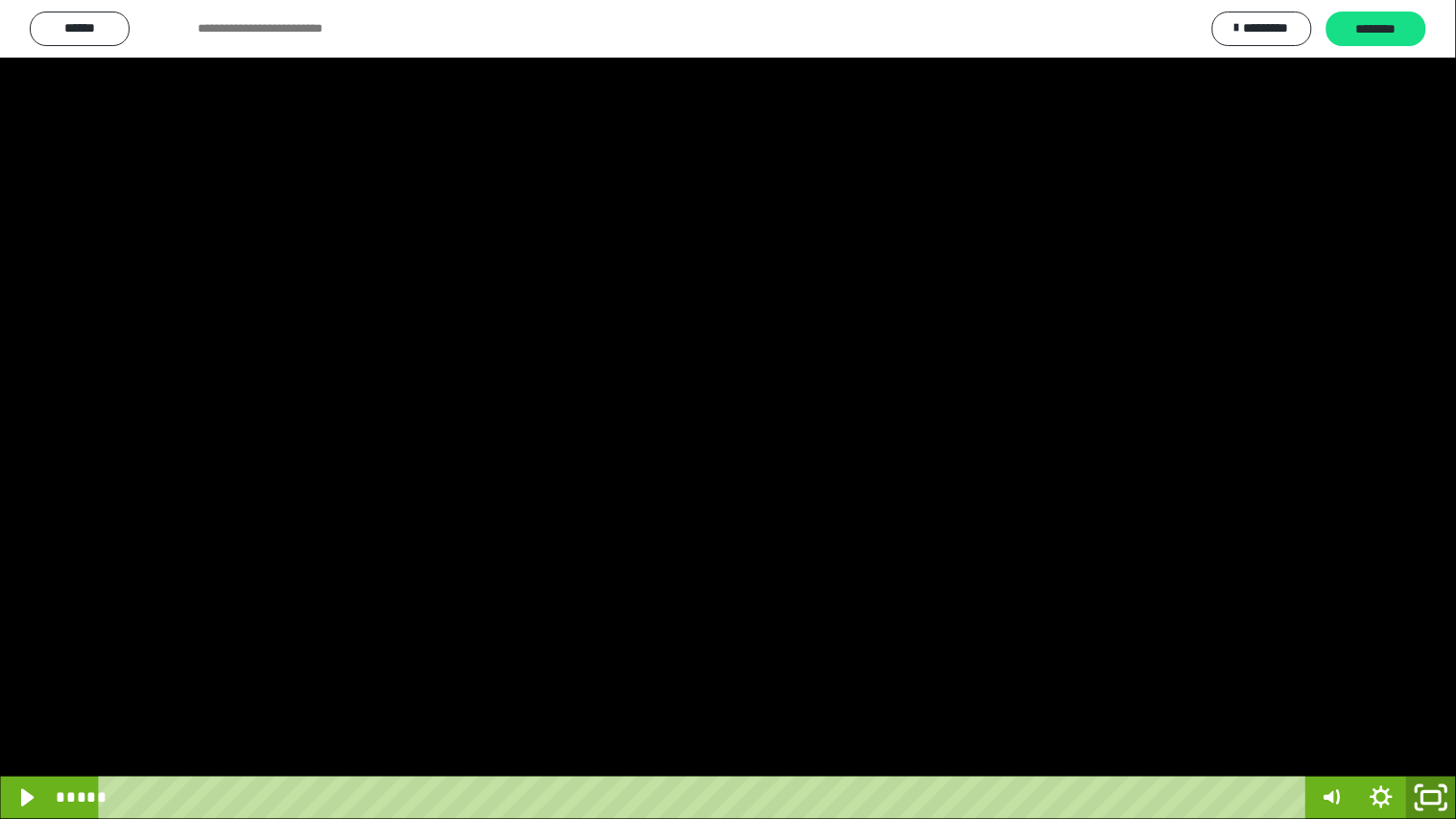 click 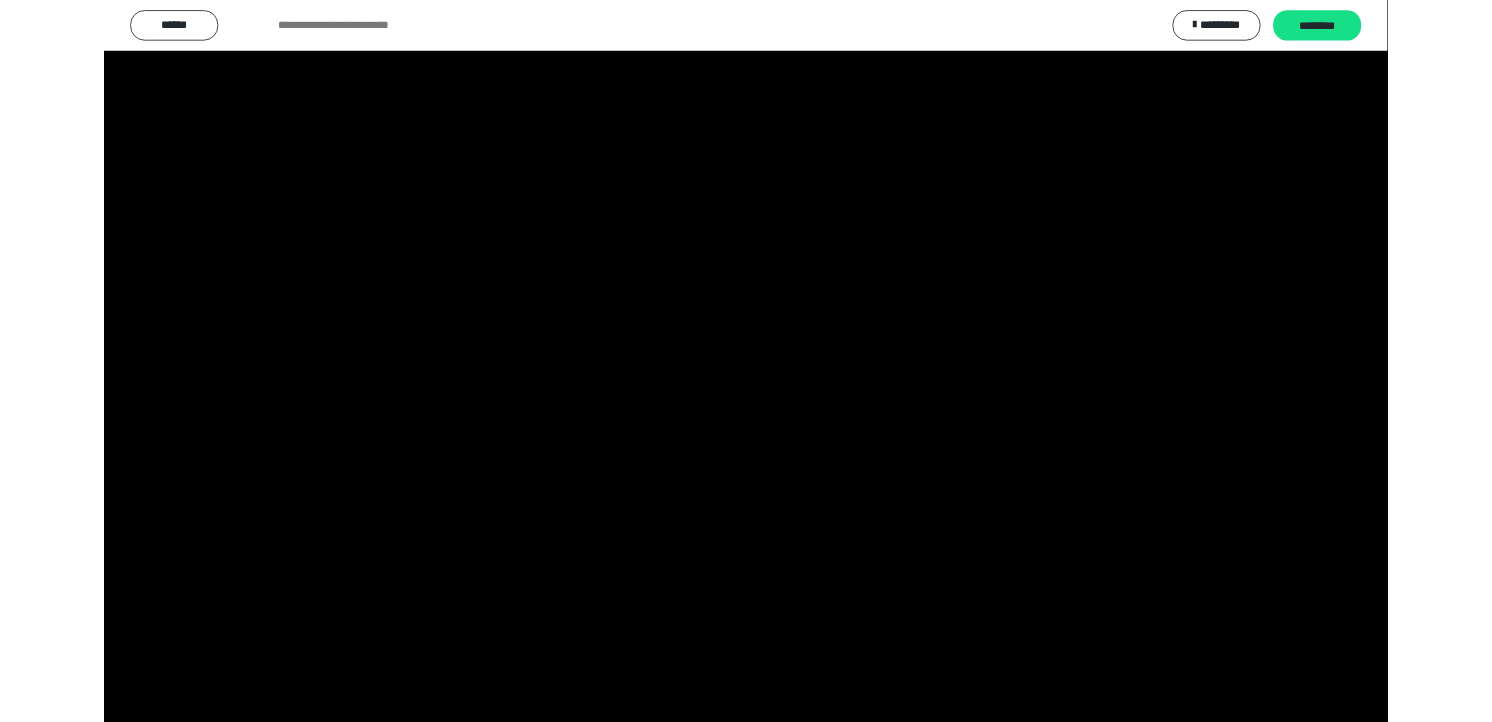 scroll, scrollTop: 324, scrollLeft: 0, axis: vertical 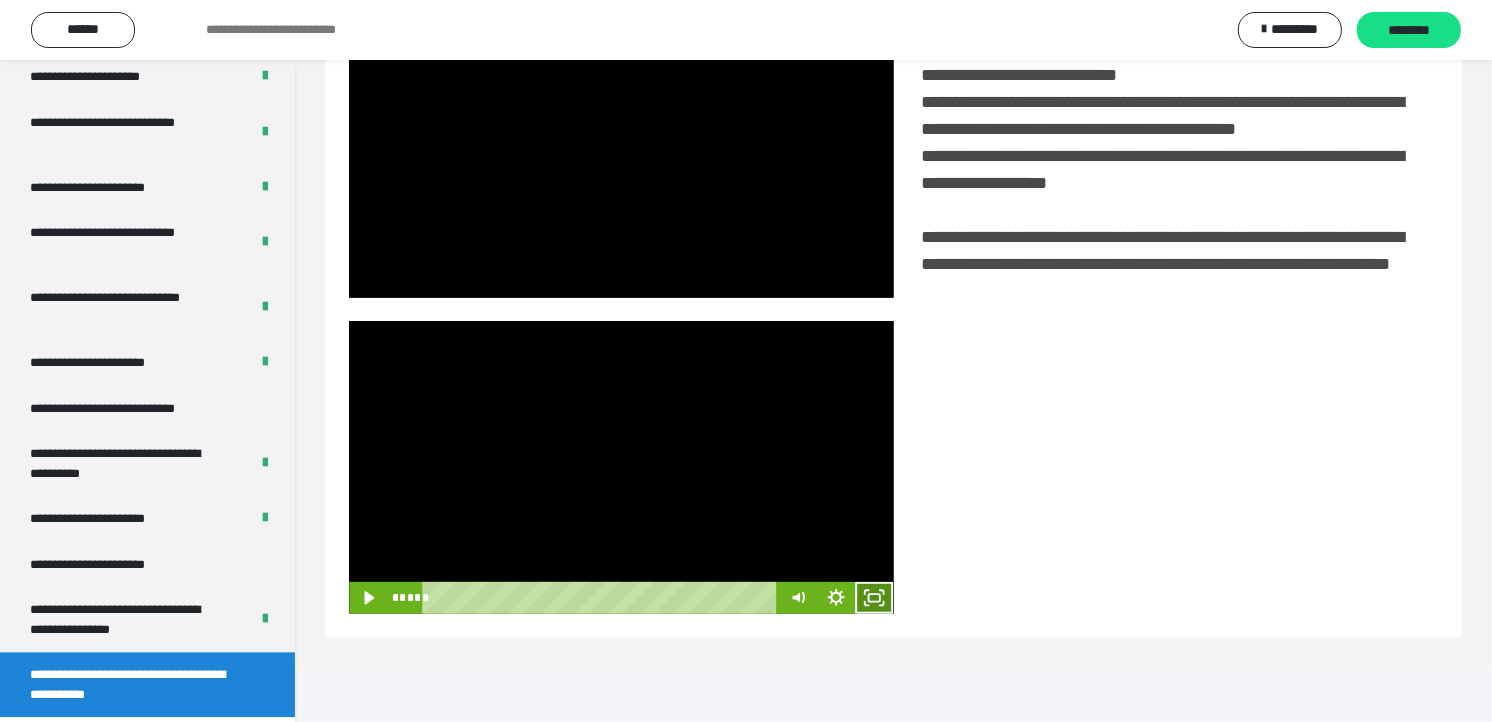 click 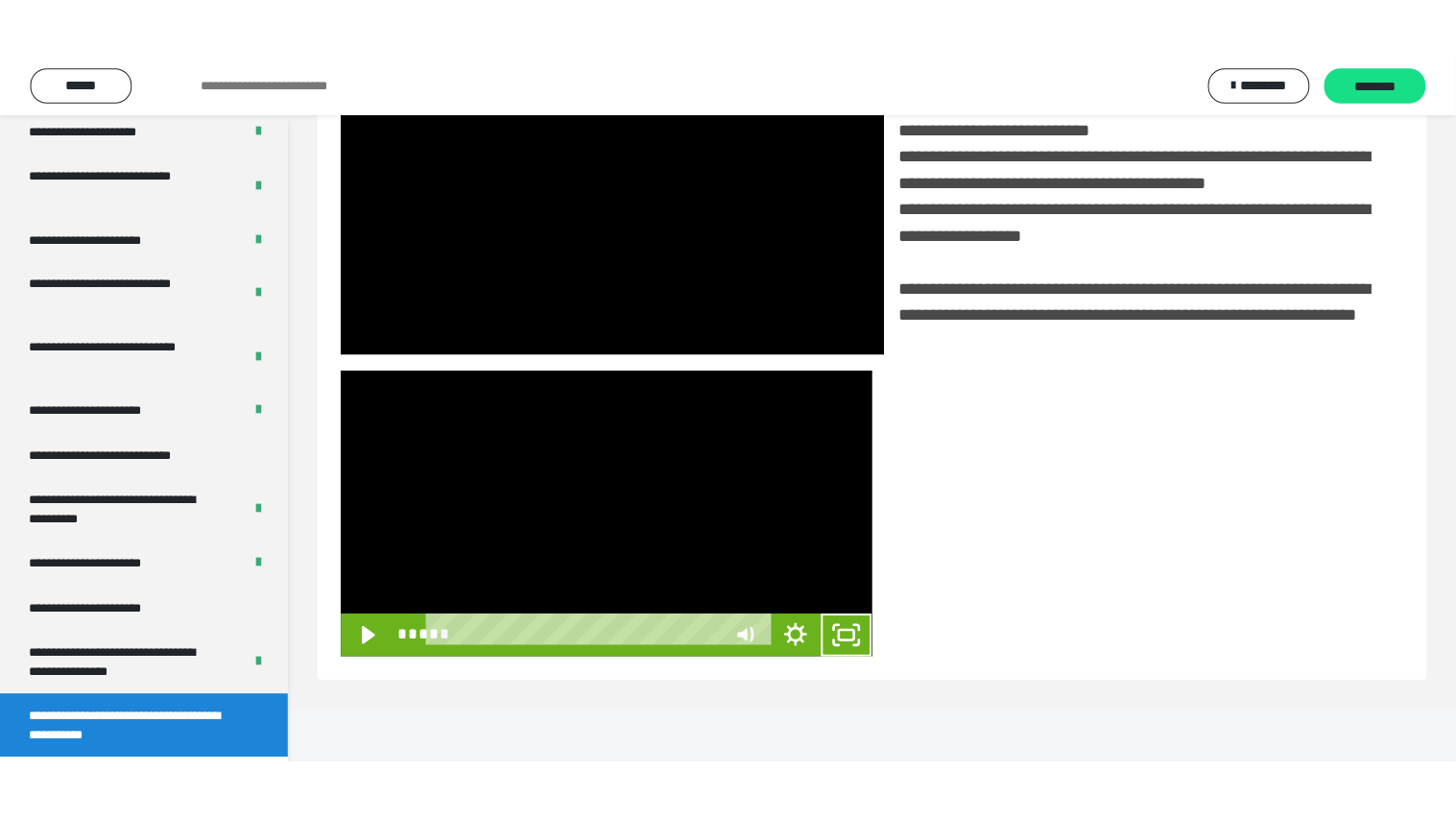 scroll, scrollTop: 321, scrollLeft: 0, axis: vertical 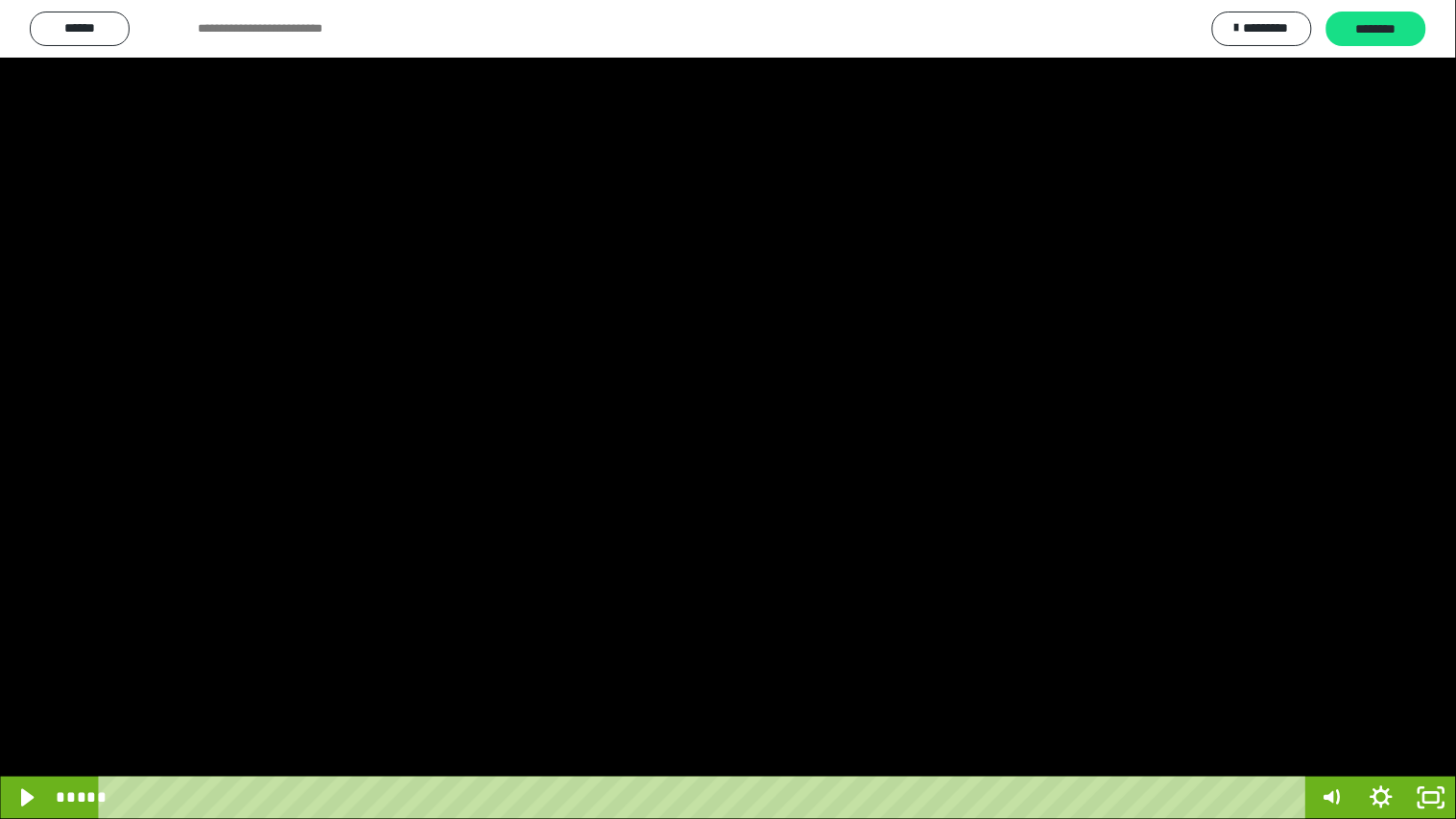 click at bounding box center [728, 409] 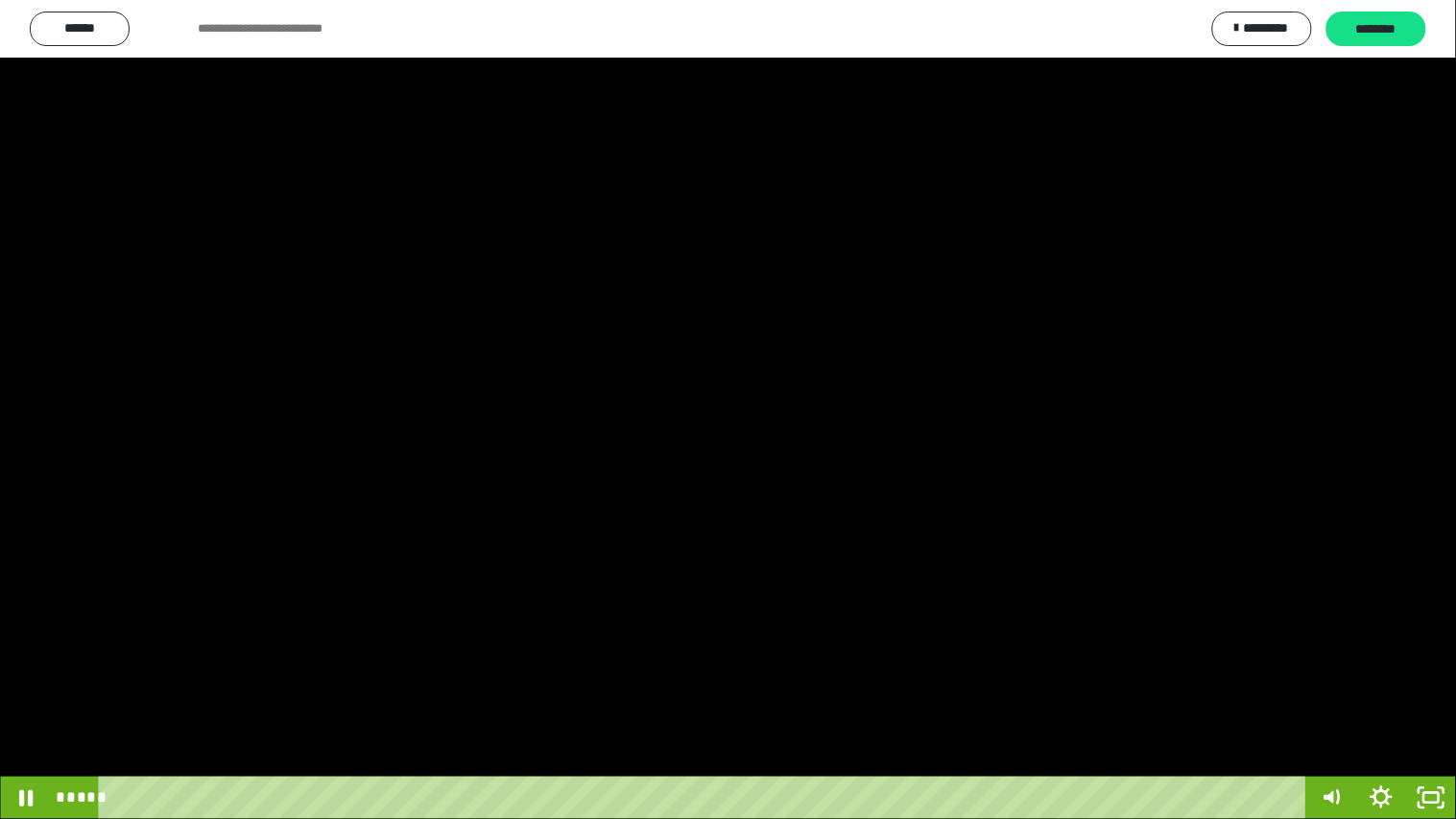 click at bounding box center (728, 409) 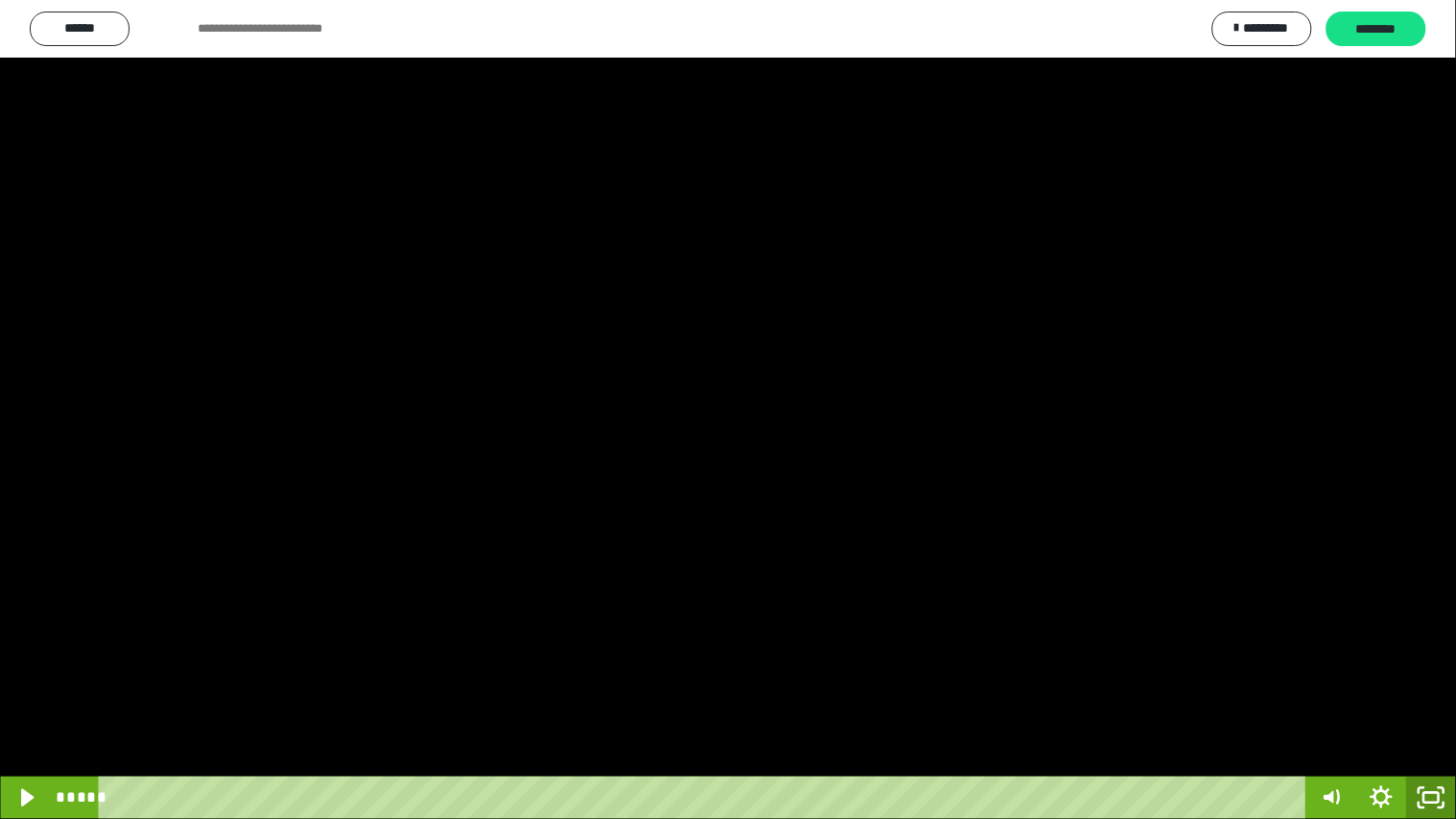 click 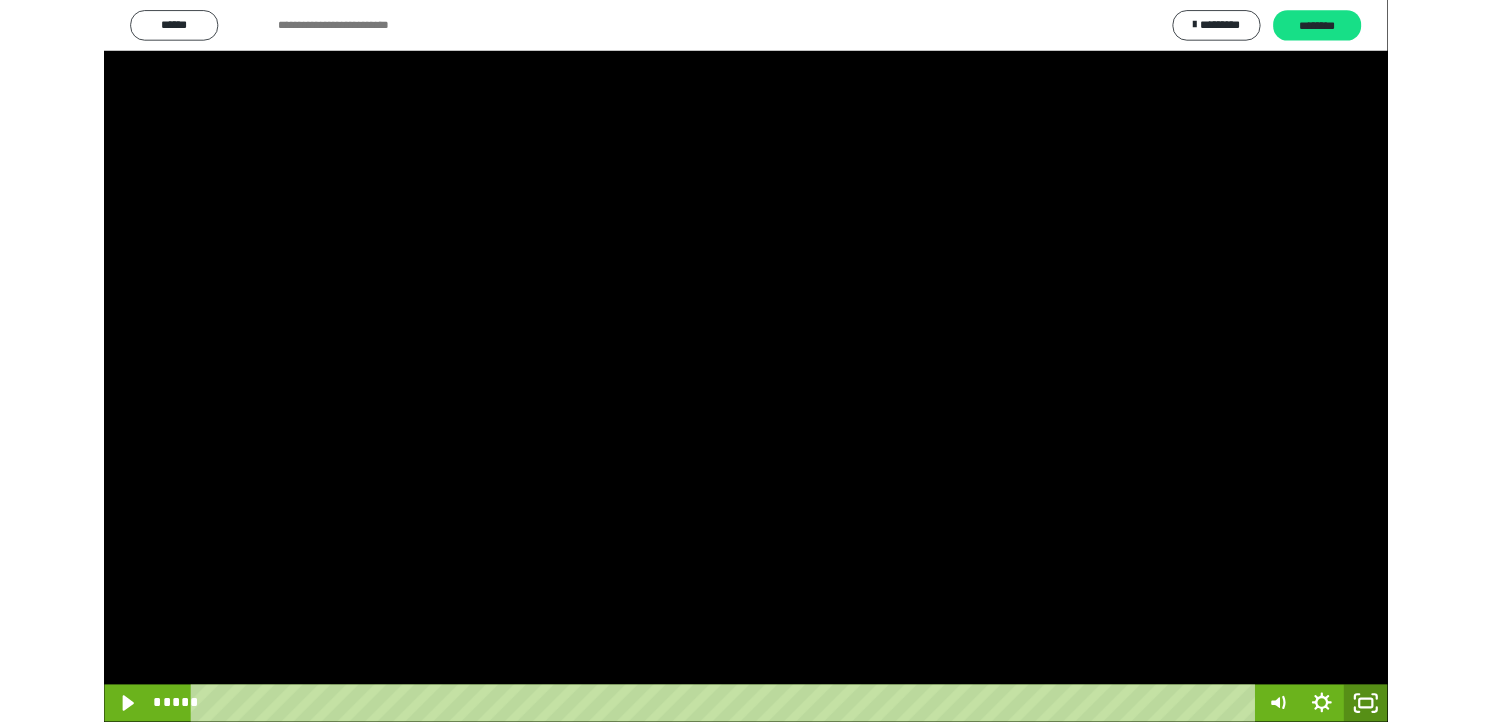 scroll, scrollTop: 324, scrollLeft: 0, axis: vertical 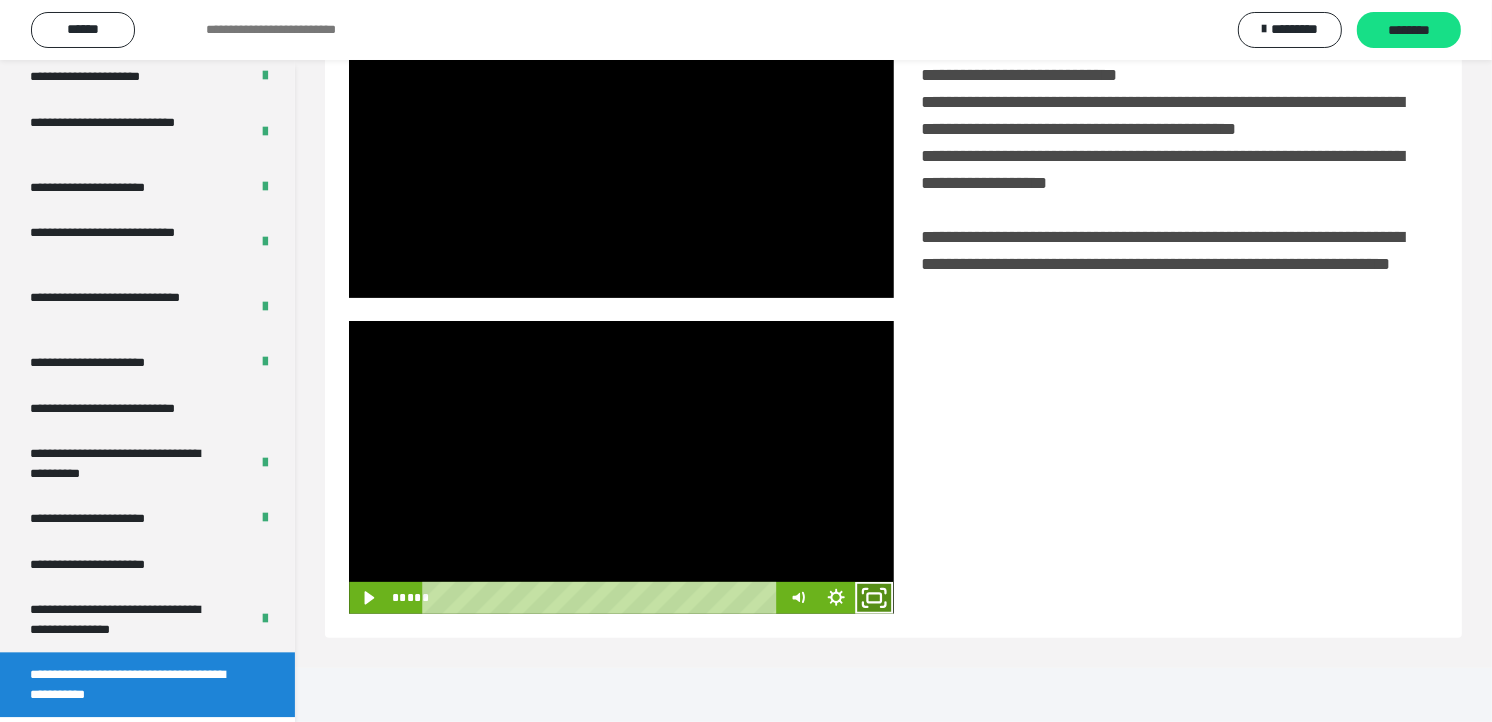 click 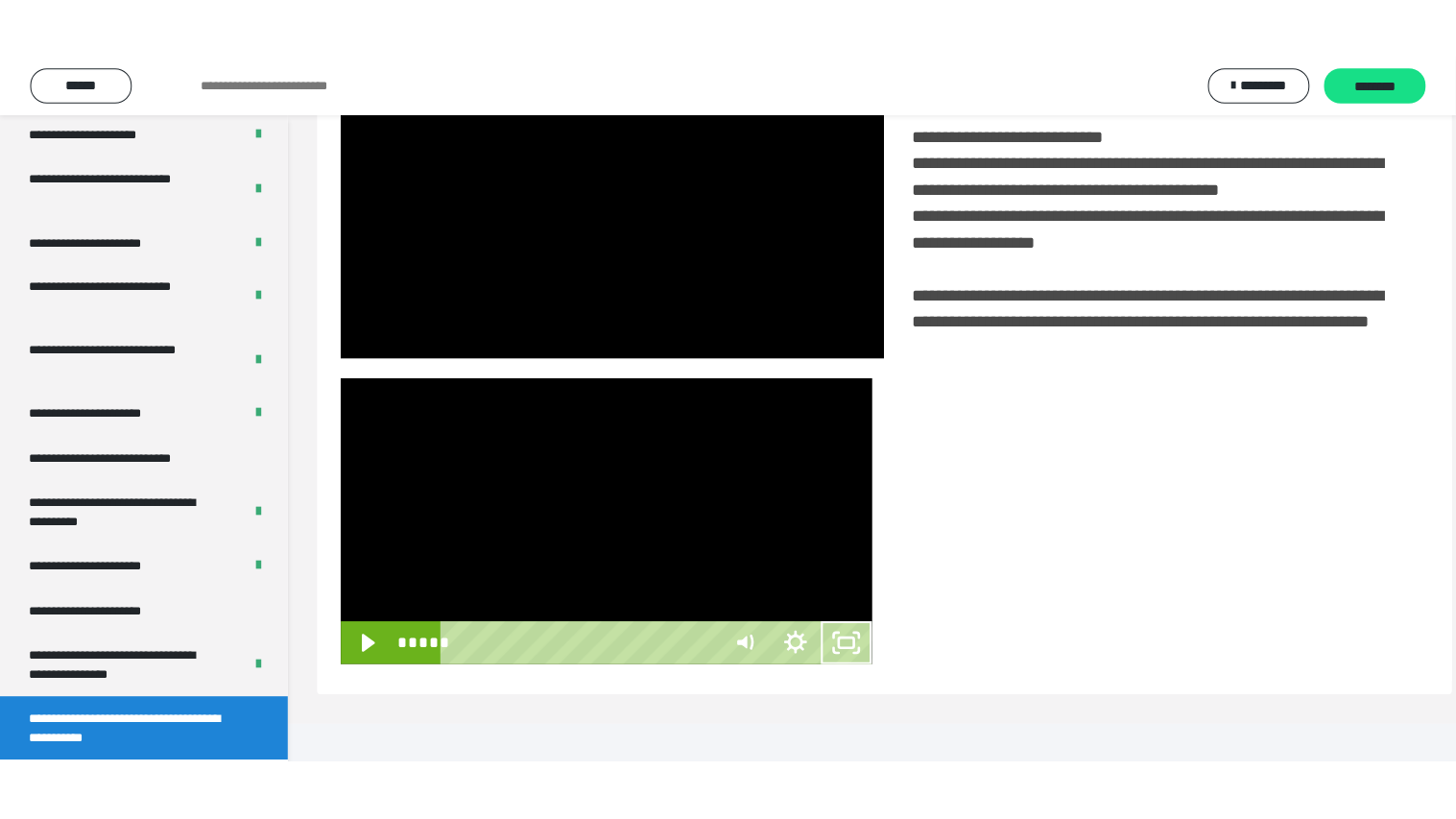 scroll, scrollTop: 321, scrollLeft: 0, axis: vertical 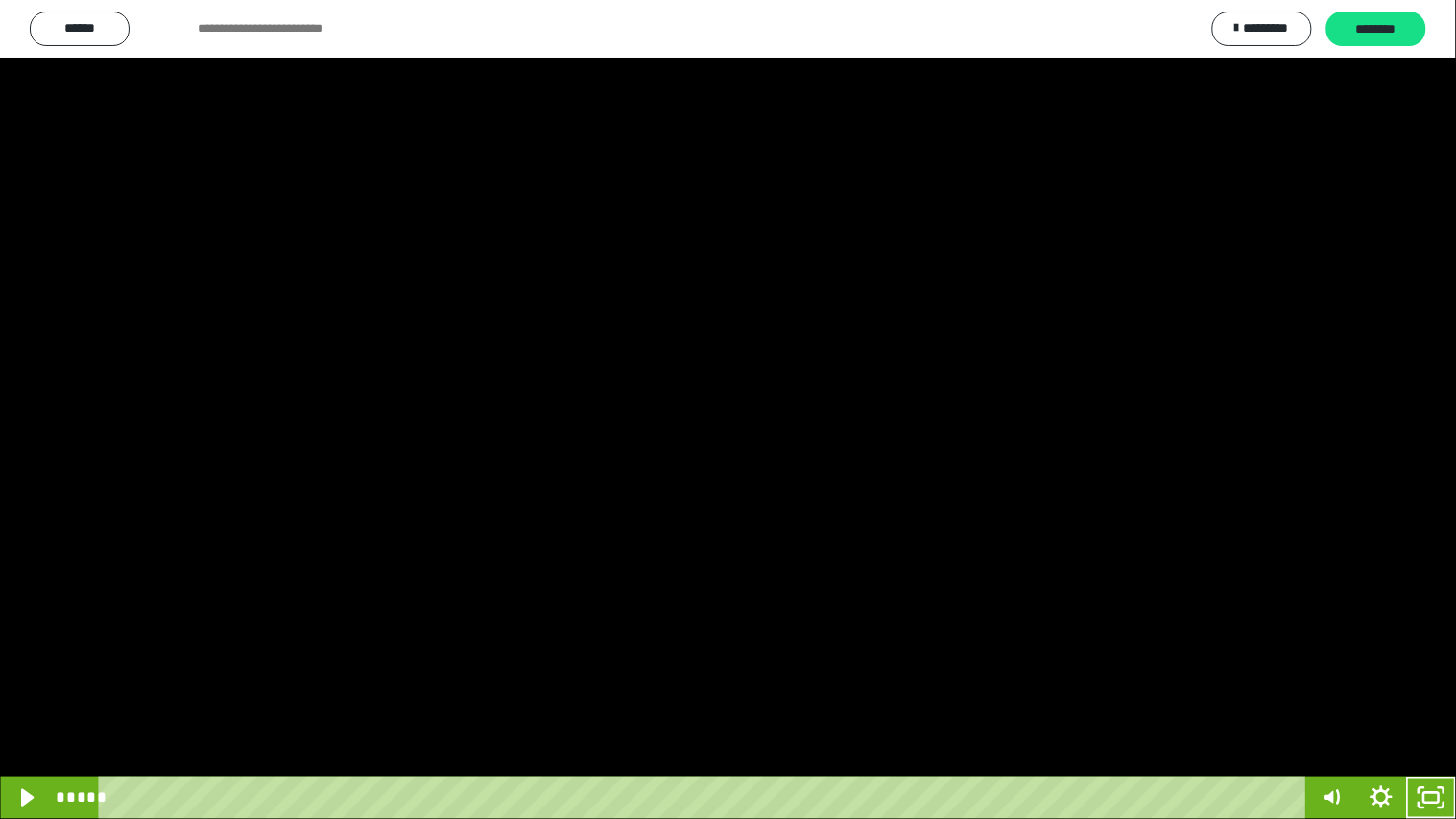 drag, startPoint x: 689, startPoint y: 497, endPoint x: 822, endPoint y: 448, distance: 141.7392 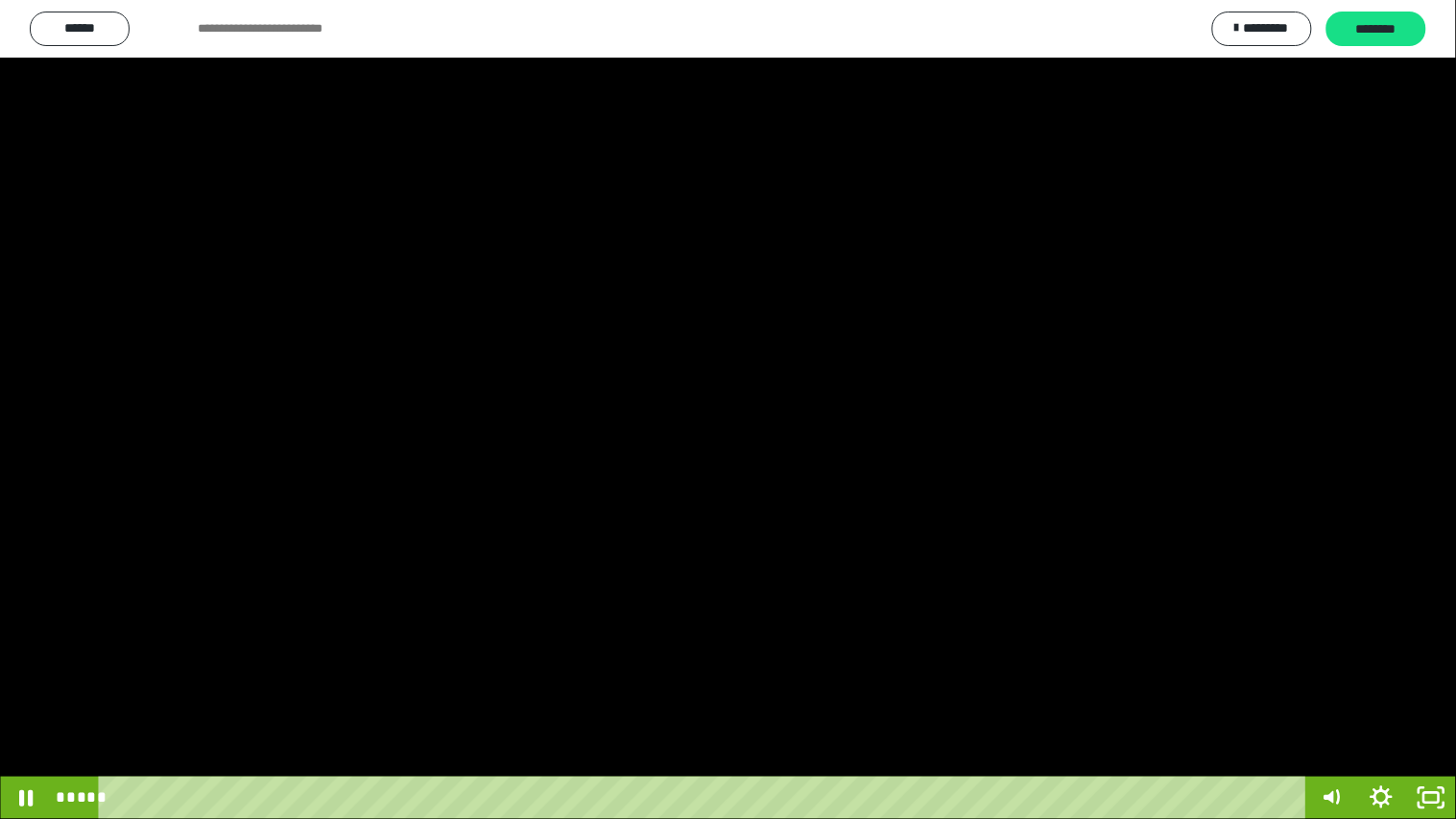 click at bounding box center (728, 409) 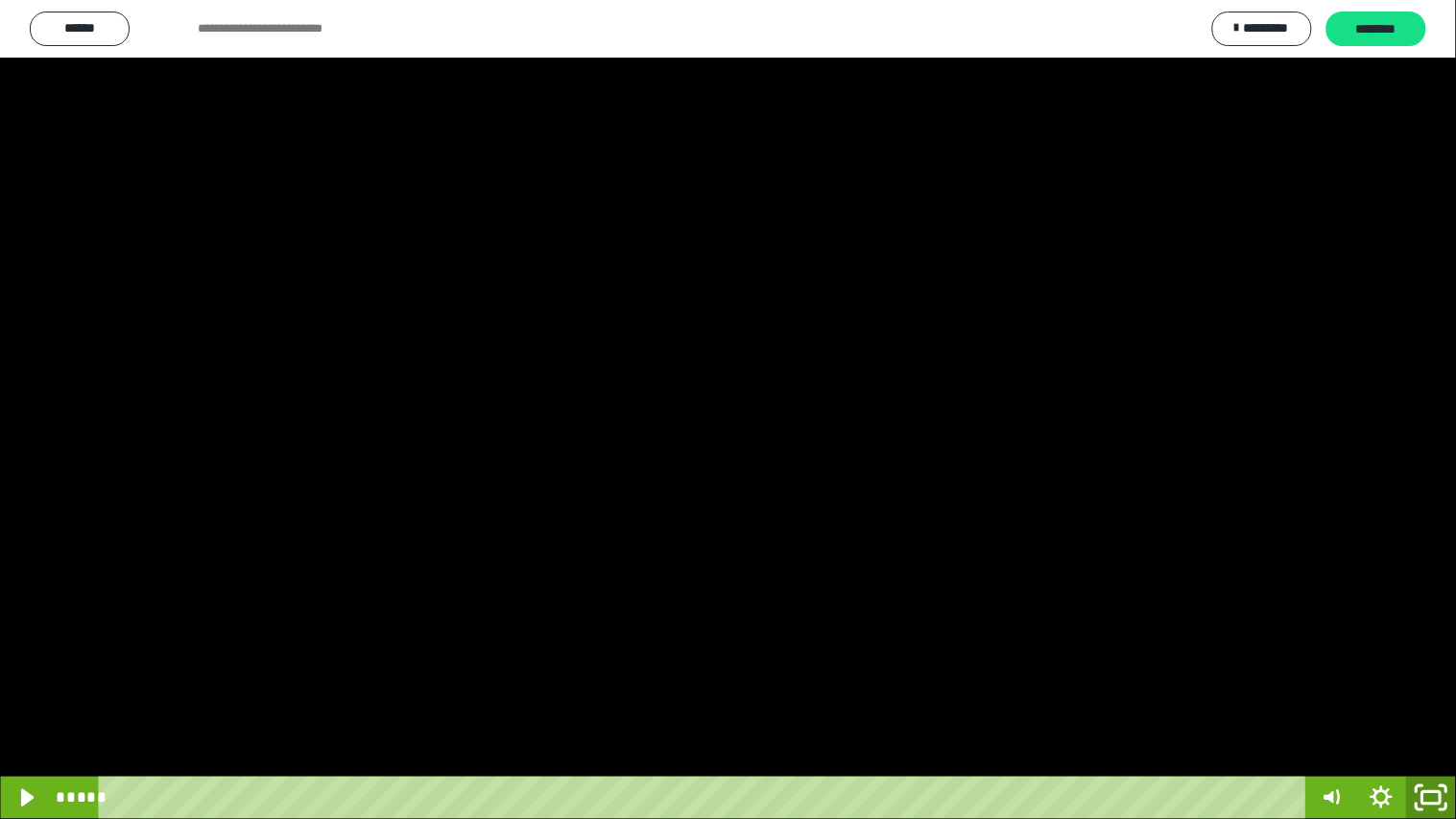 click 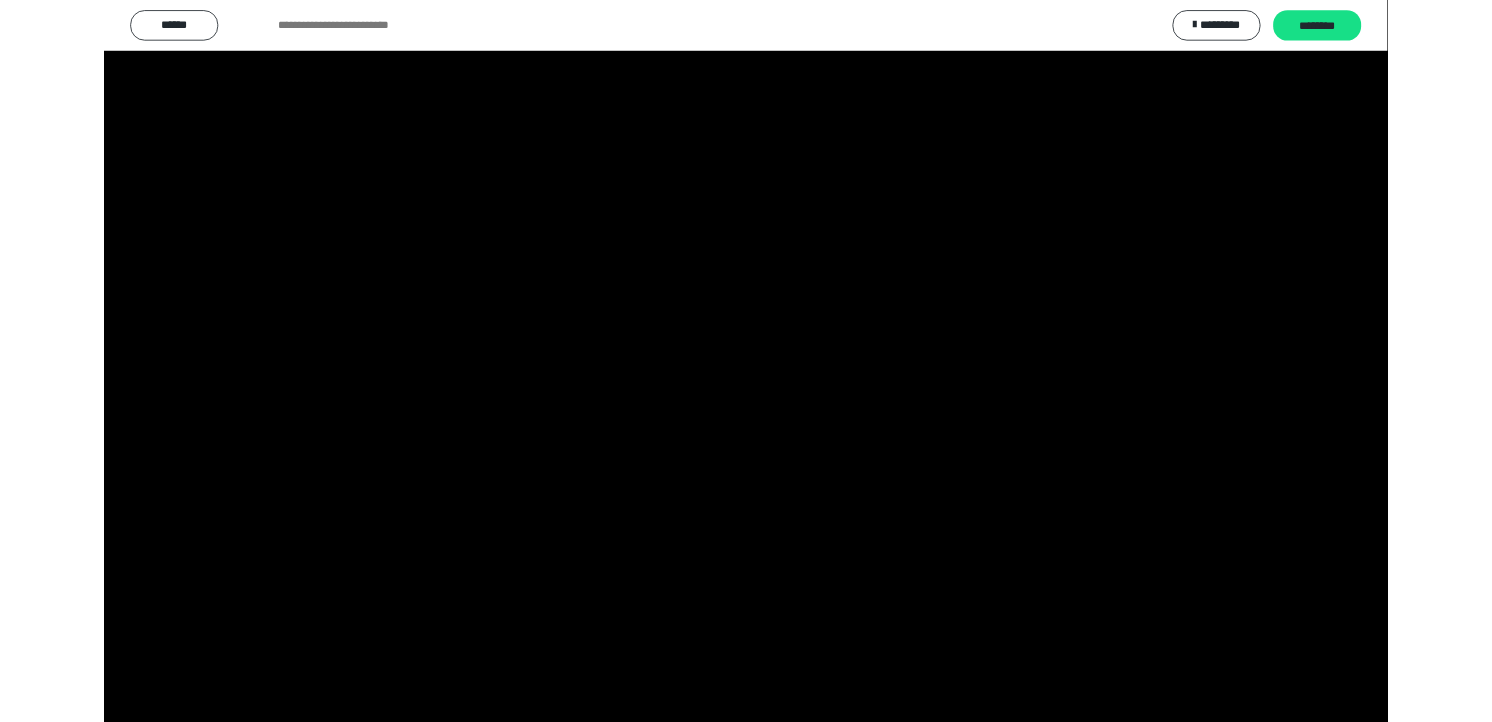 scroll, scrollTop: 324, scrollLeft: 0, axis: vertical 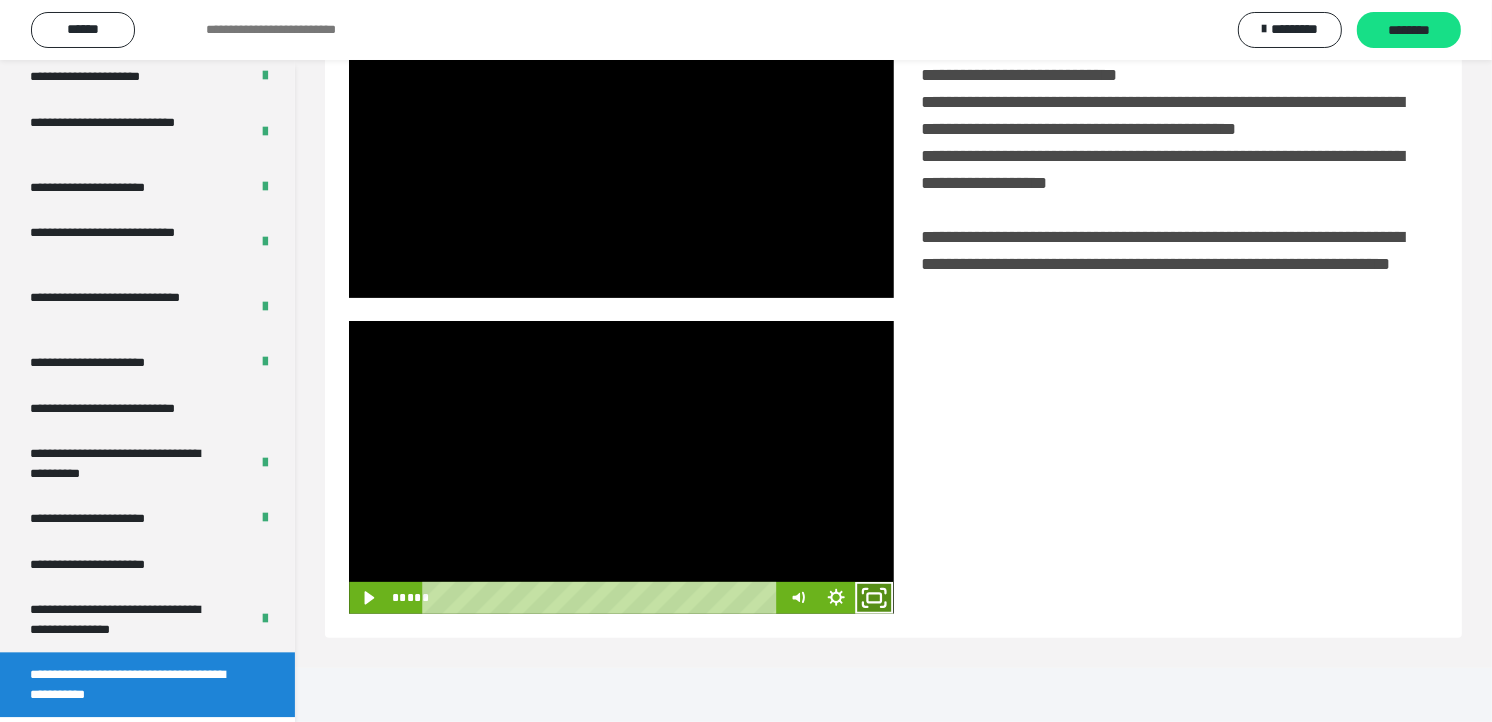 click 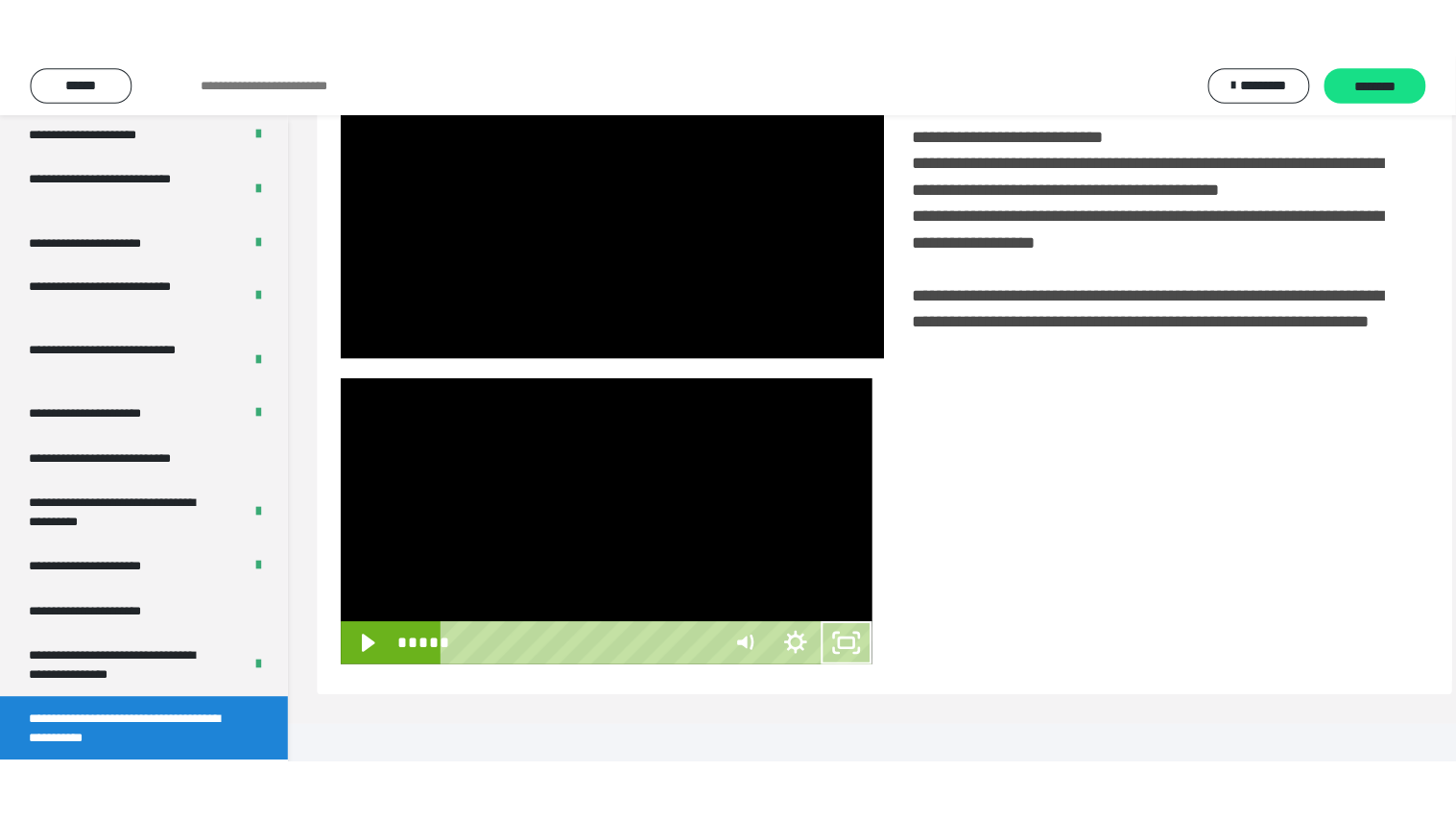 scroll, scrollTop: 321, scrollLeft: 0, axis: vertical 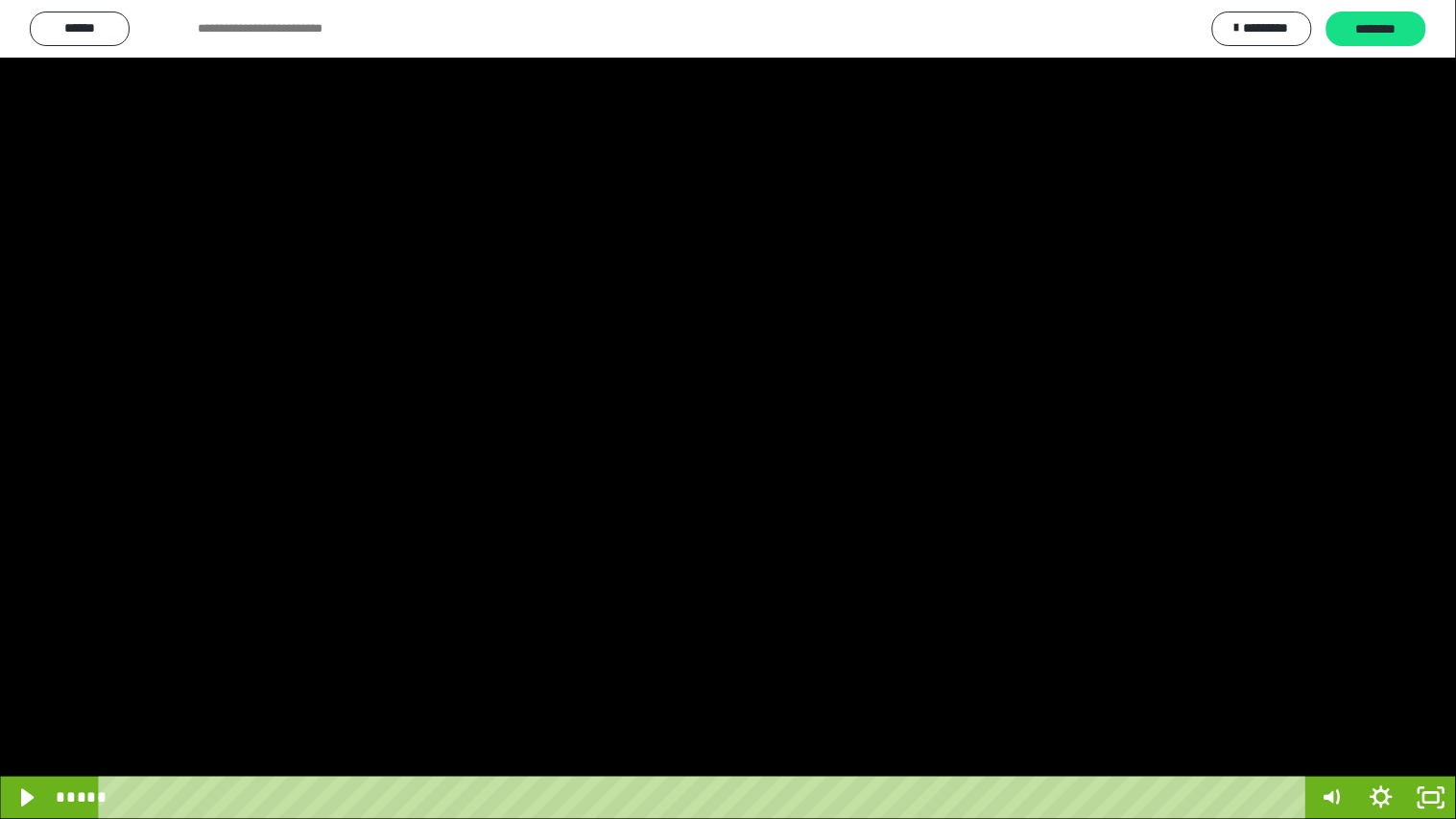 click at bounding box center (728, 409) 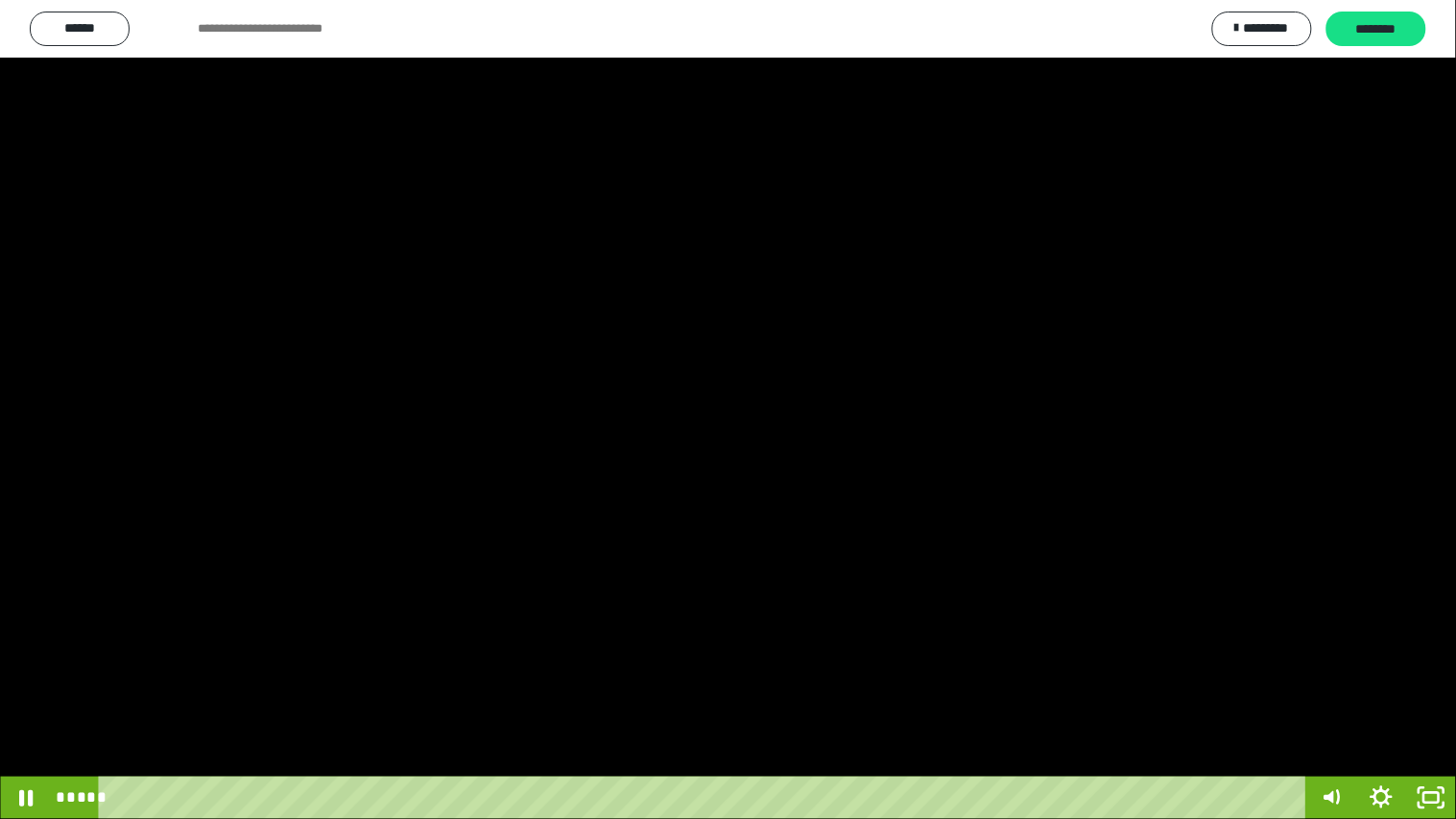 click at bounding box center (728, 409) 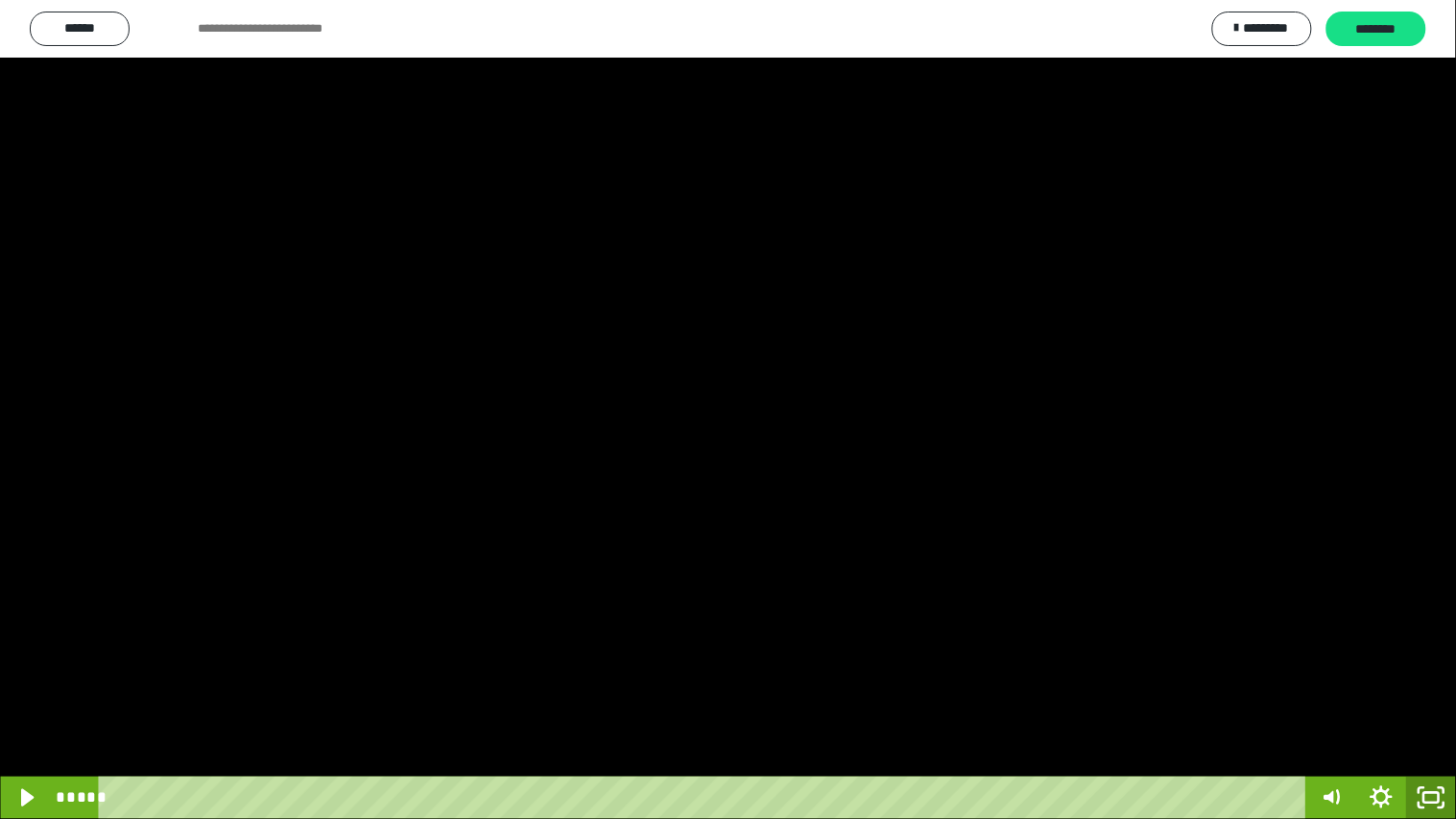 click 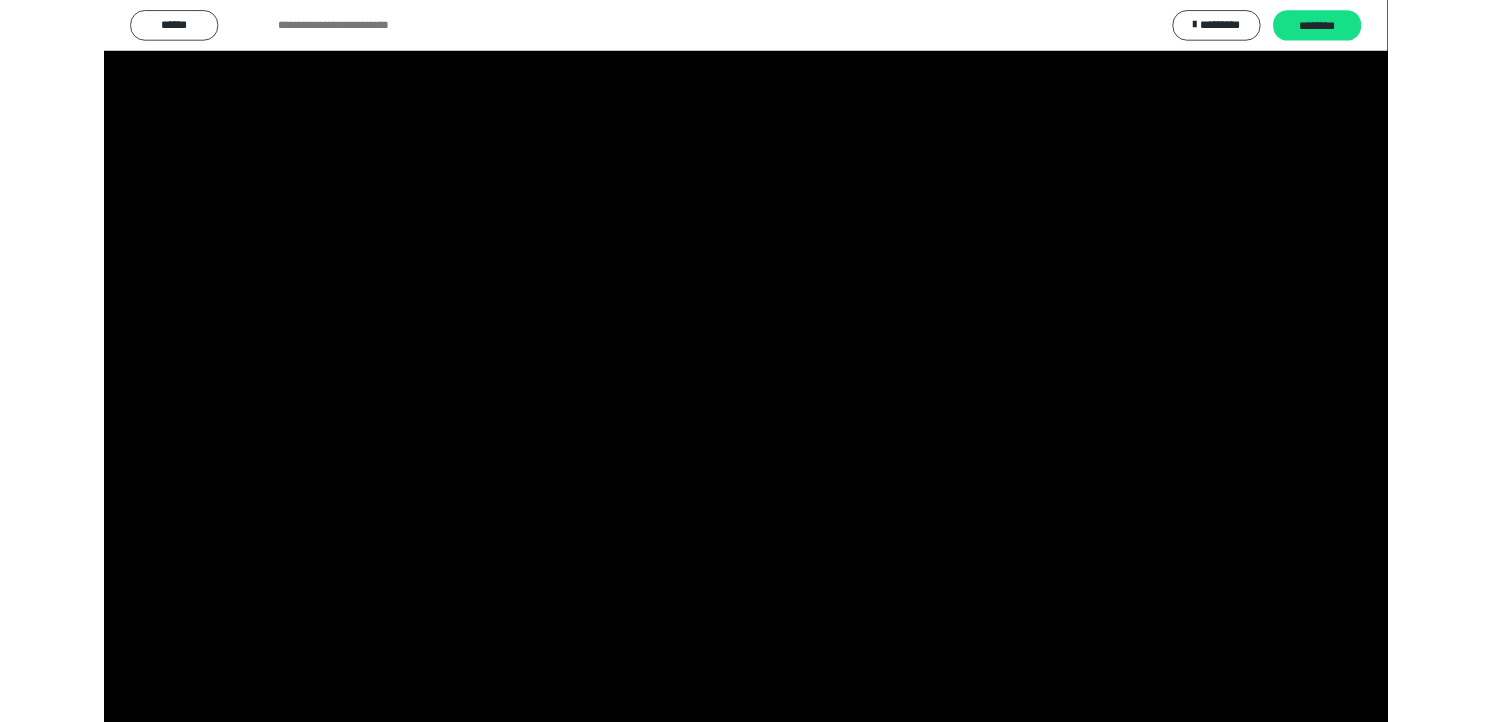 scroll, scrollTop: 324, scrollLeft: 0, axis: vertical 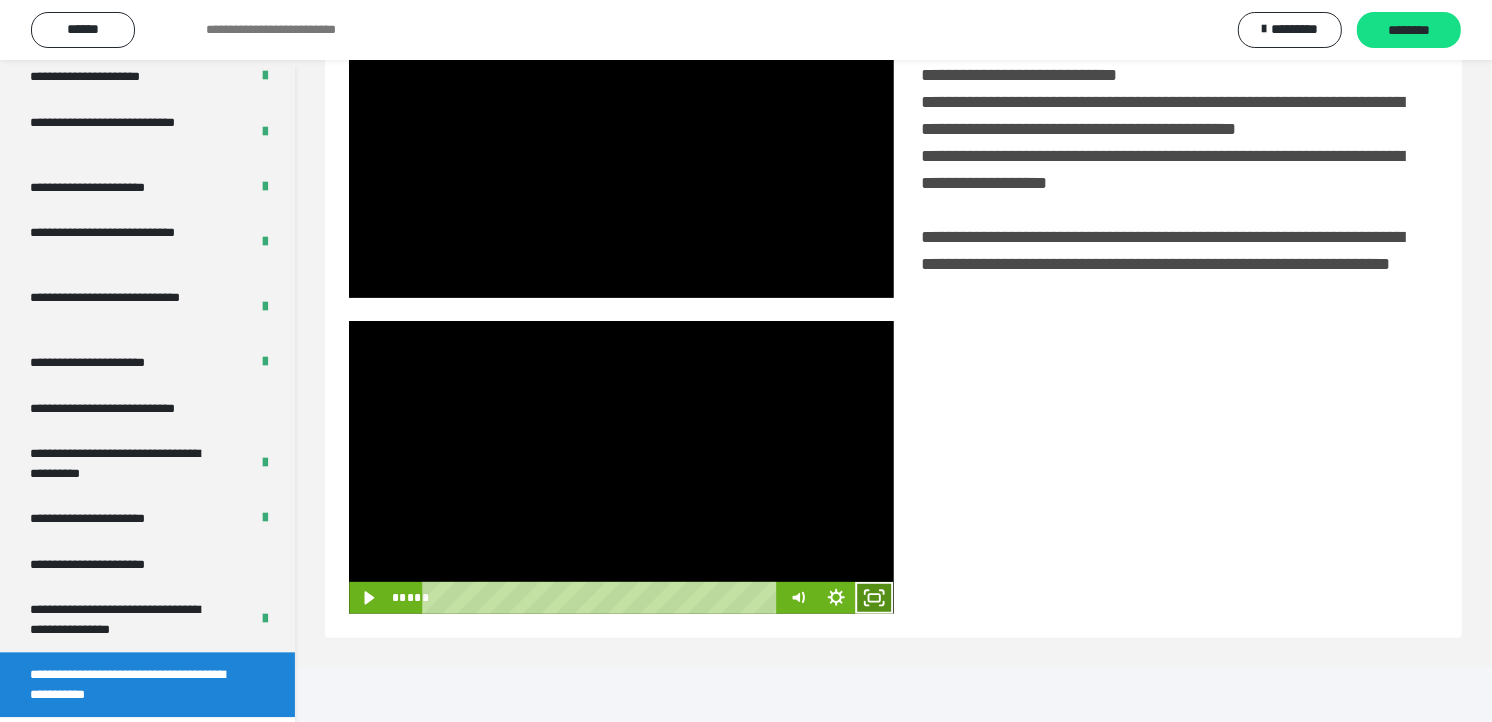 click 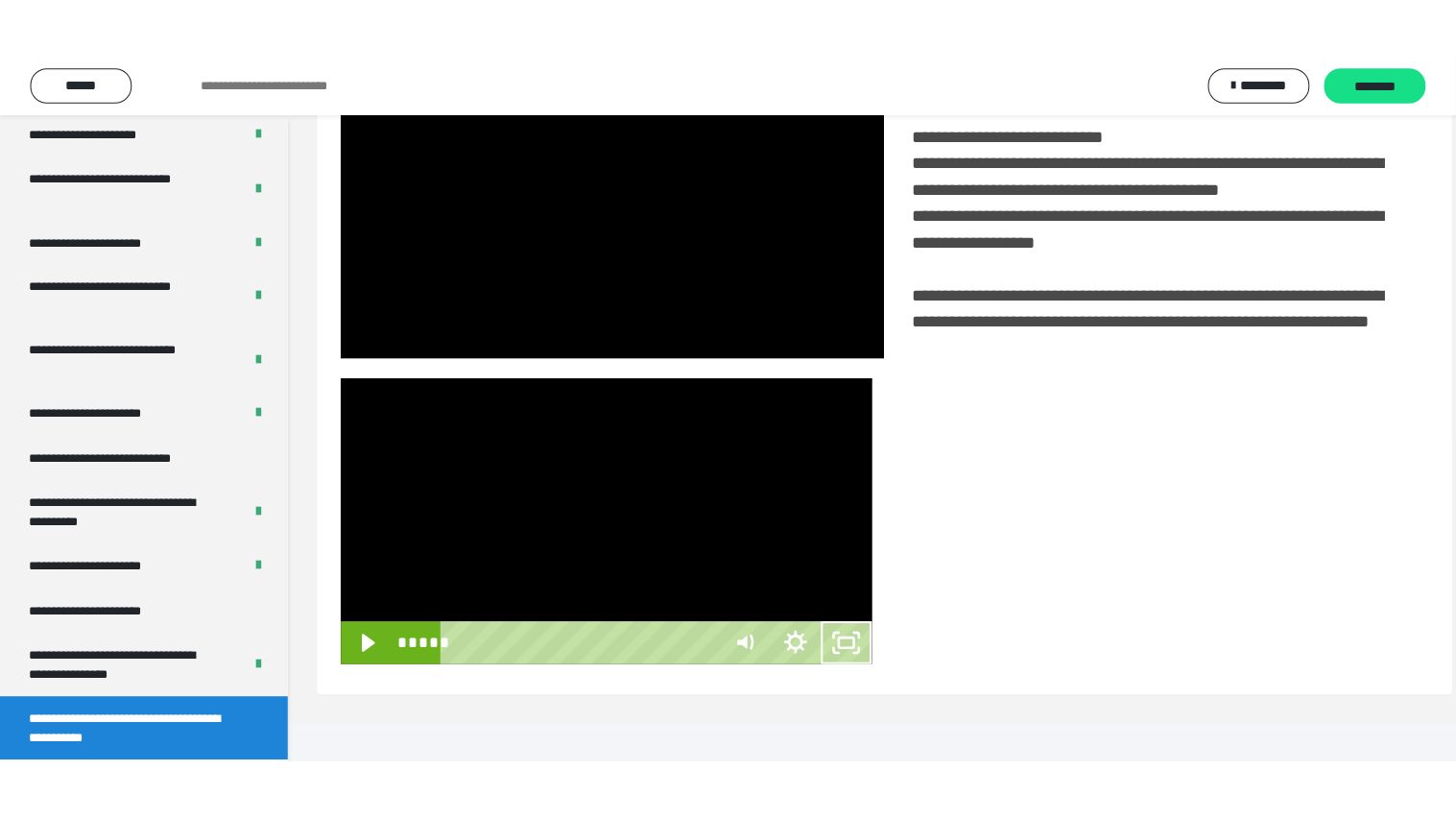 scroll, scrollTop: 321, scrollLeft: 0, axis: vertical 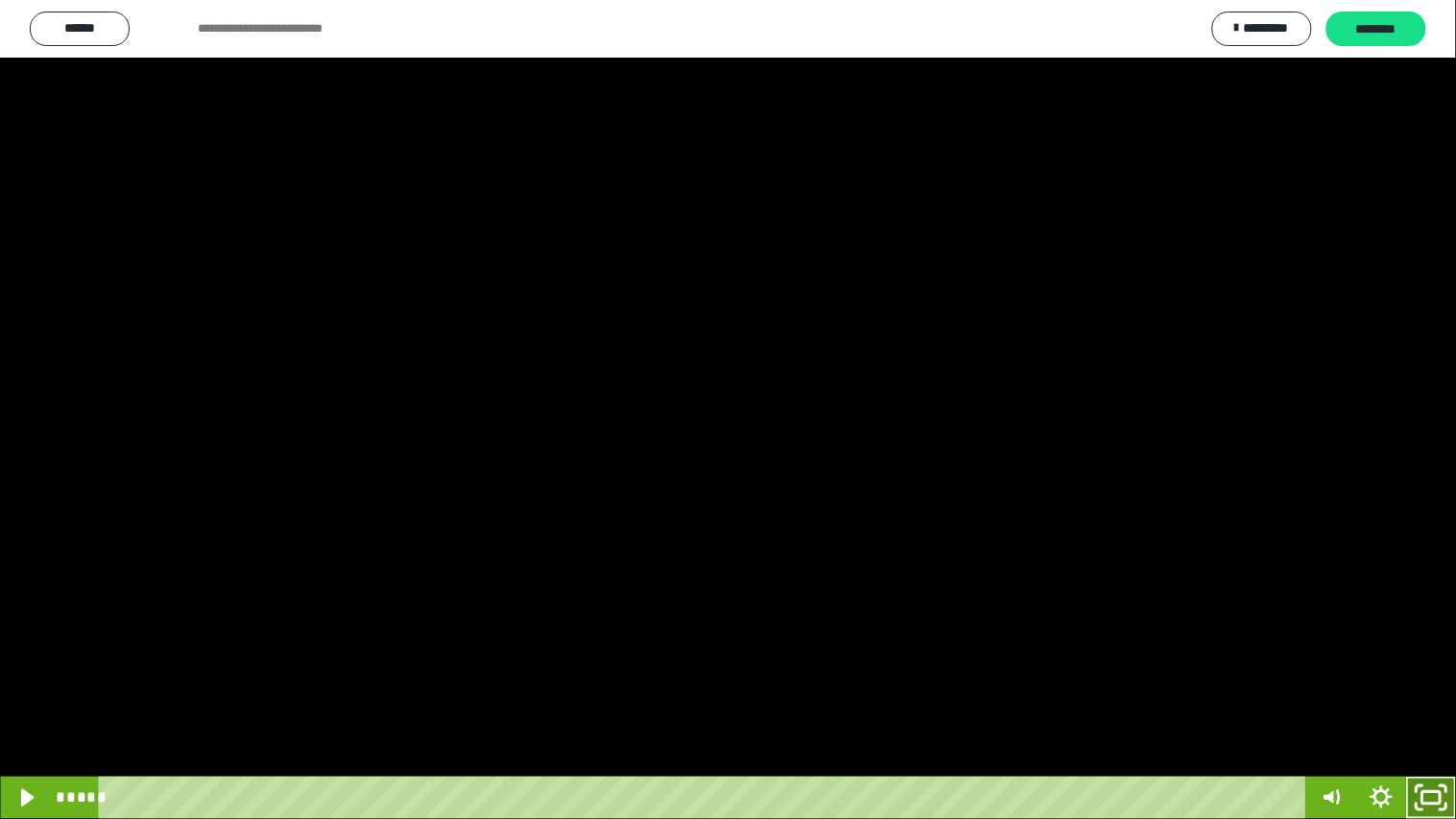 click 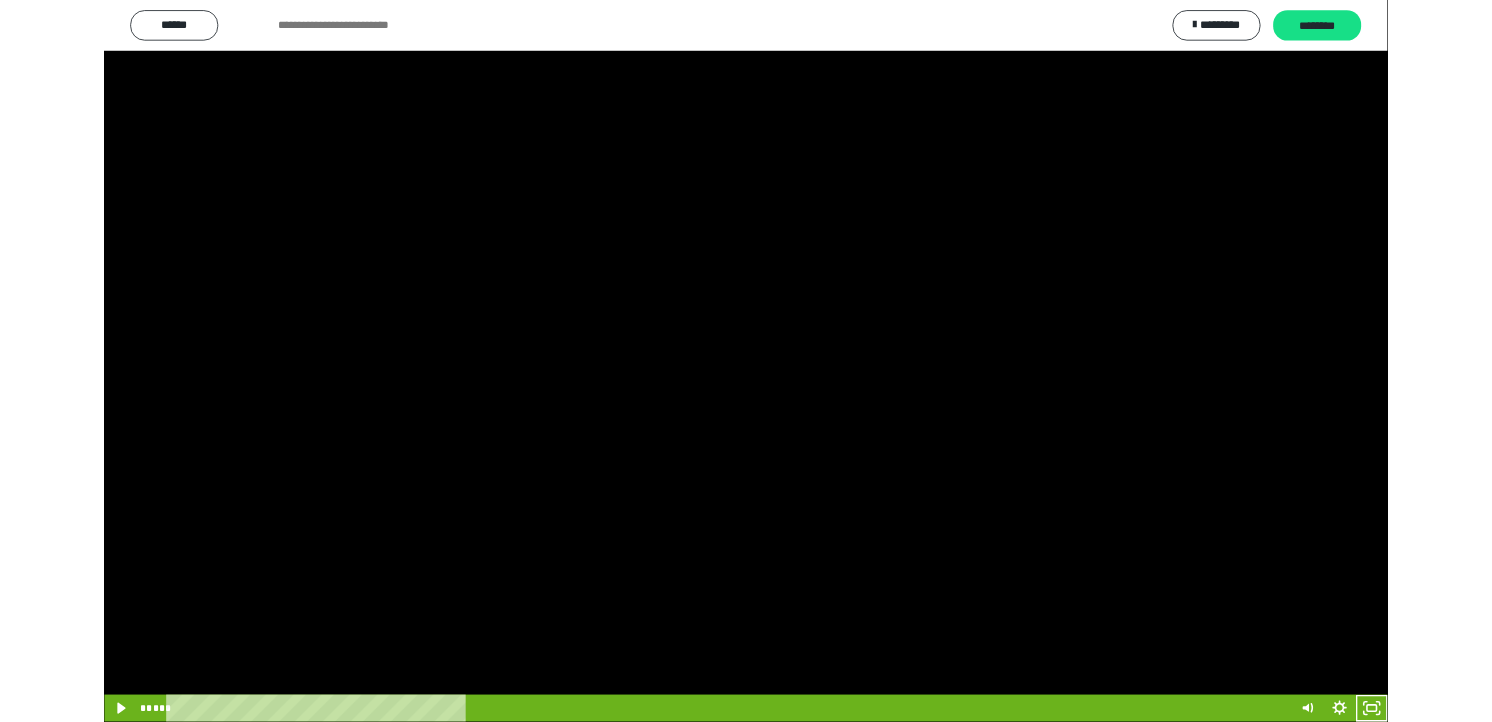 scroll, scrollTop: 324, scrollLeft: 0, axis: vertical 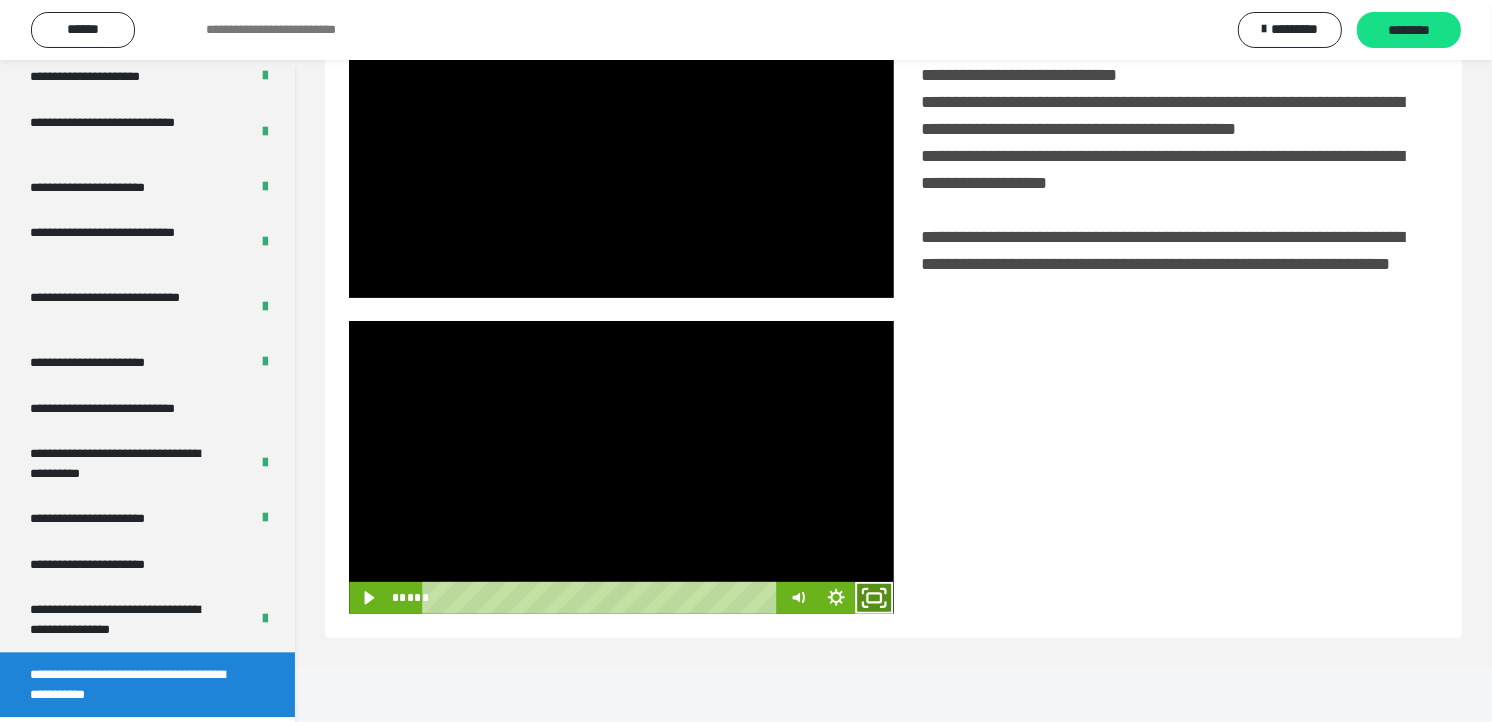 click 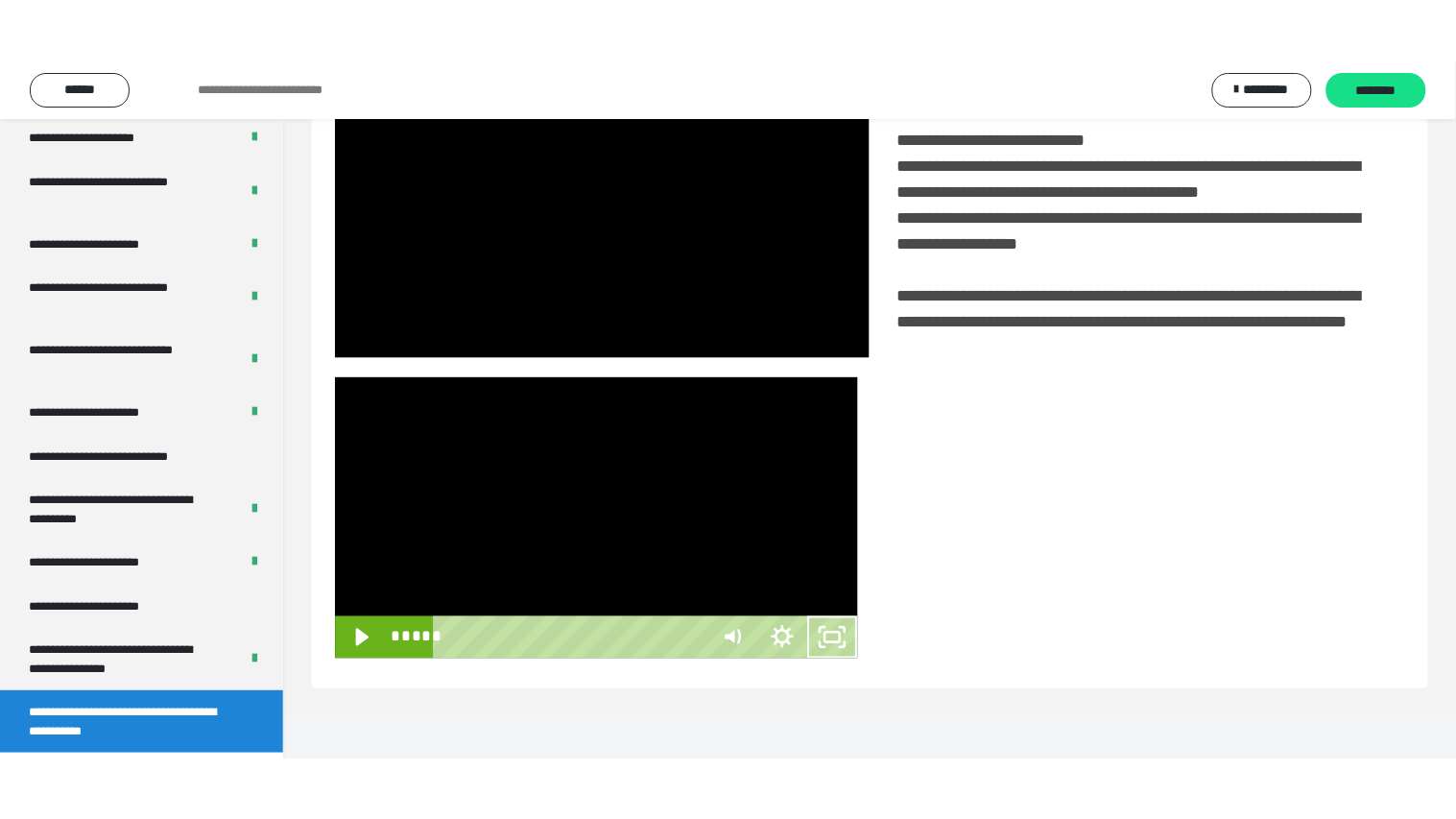 scroll, scrollTop: 321, scrollLeft: 0, axis: vertical 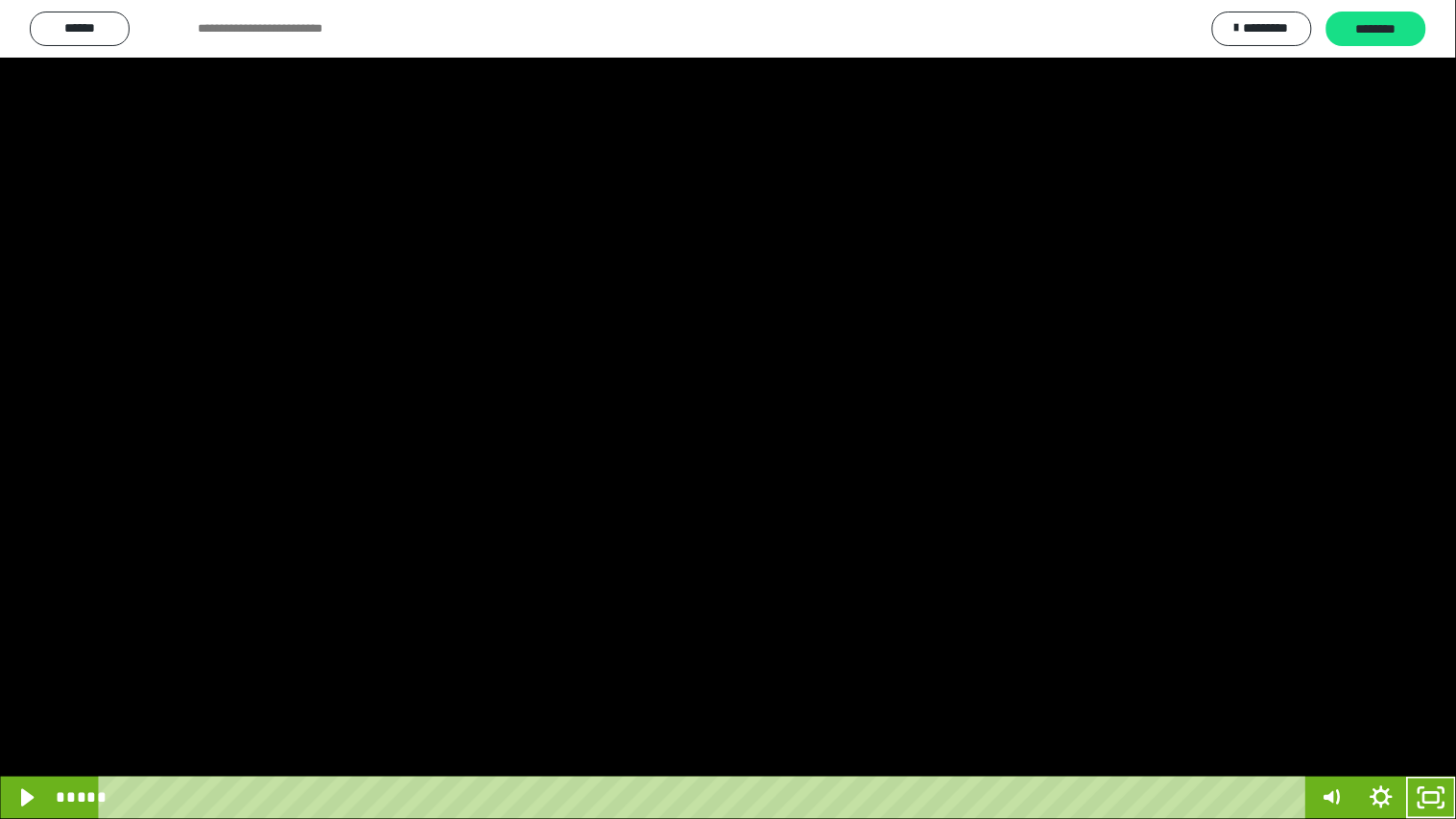 click at bounding box center [728, 409] 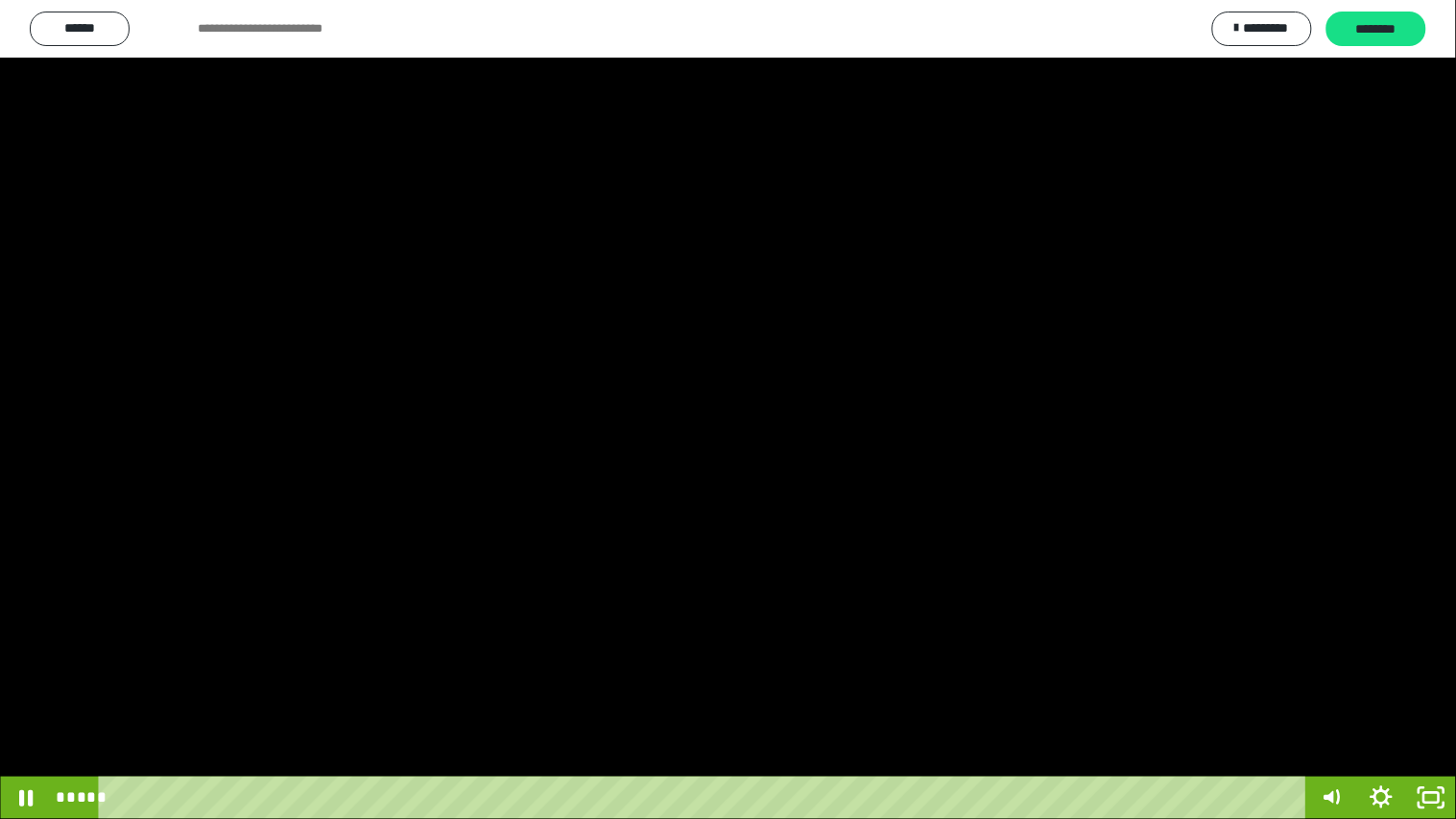 click at bounding box center [728, 409] 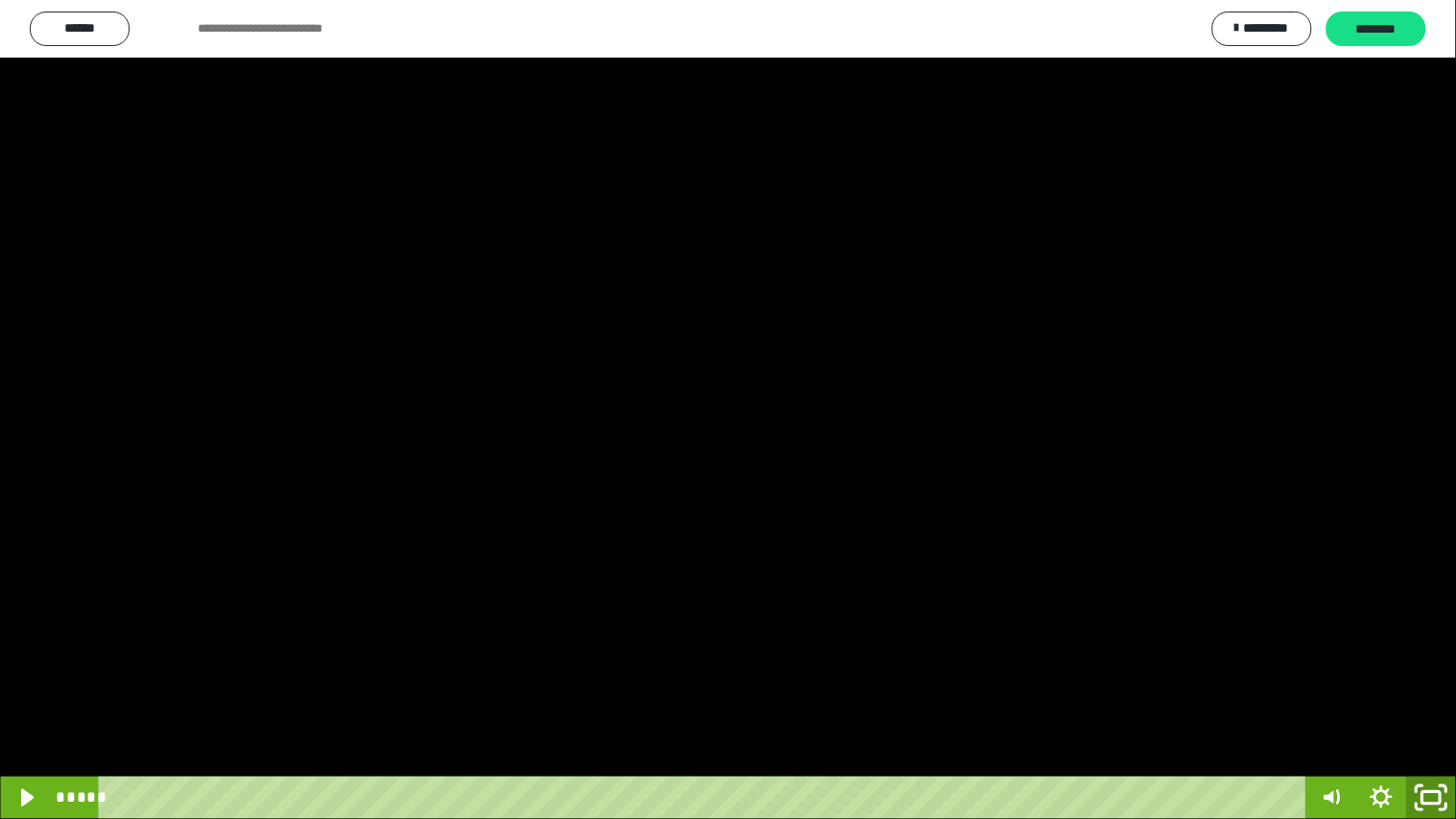 click 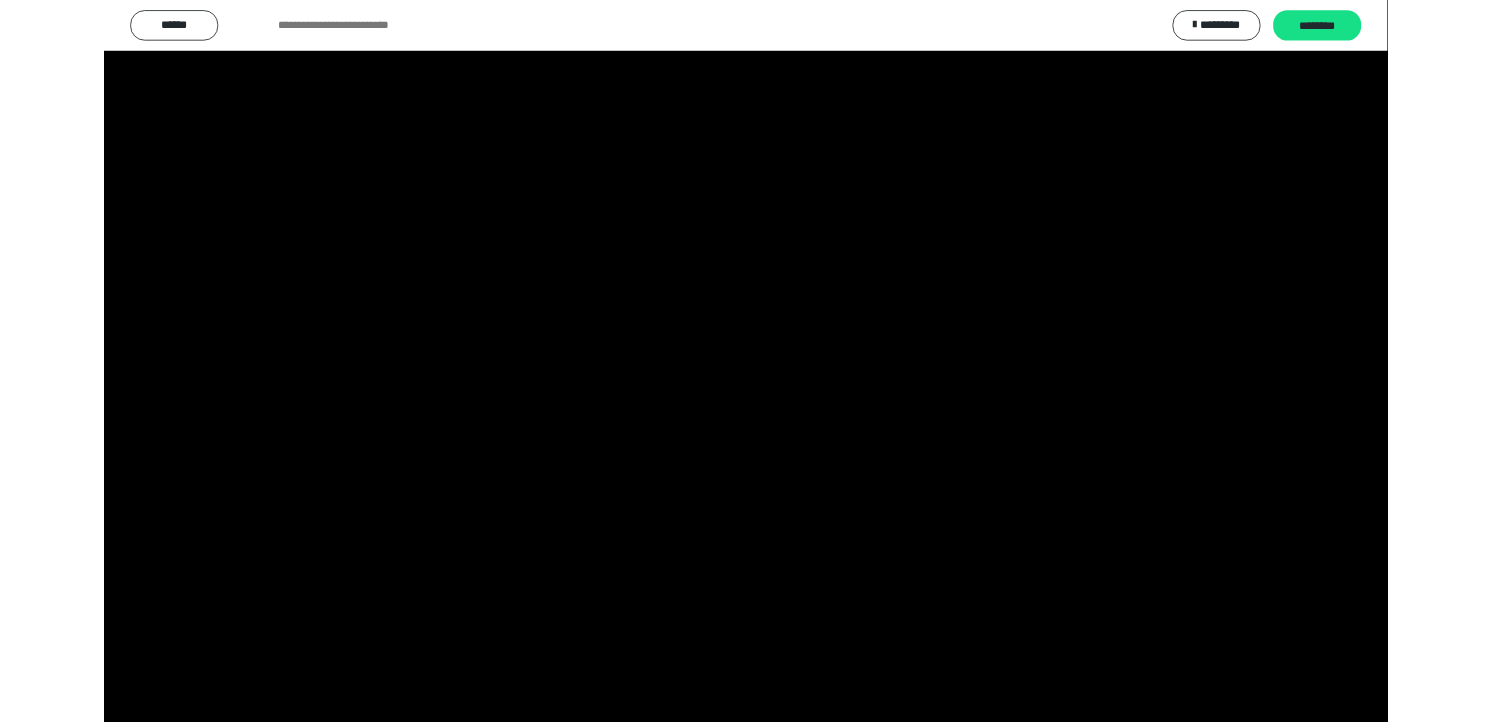 scroll, scrollTop: 324, scrollLeft: 0, axis: vertical 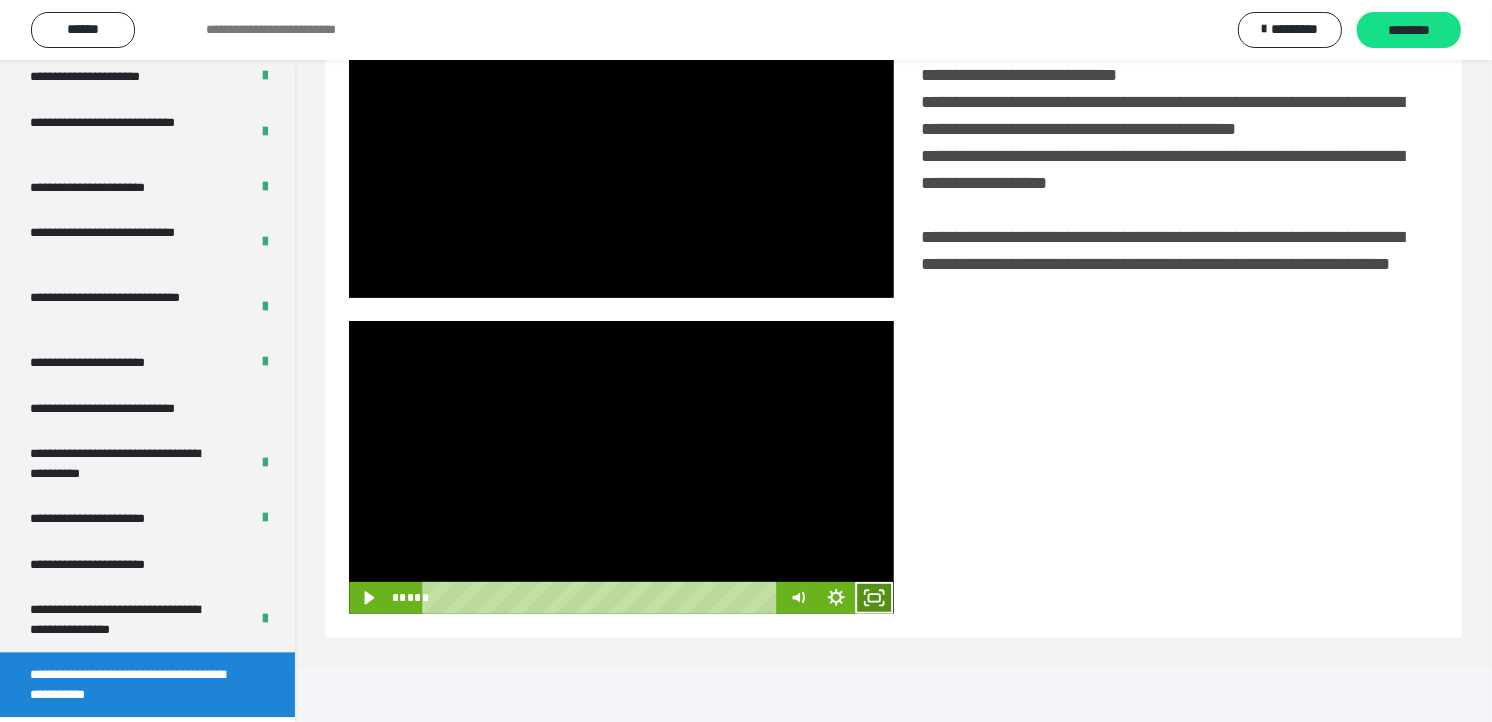 click 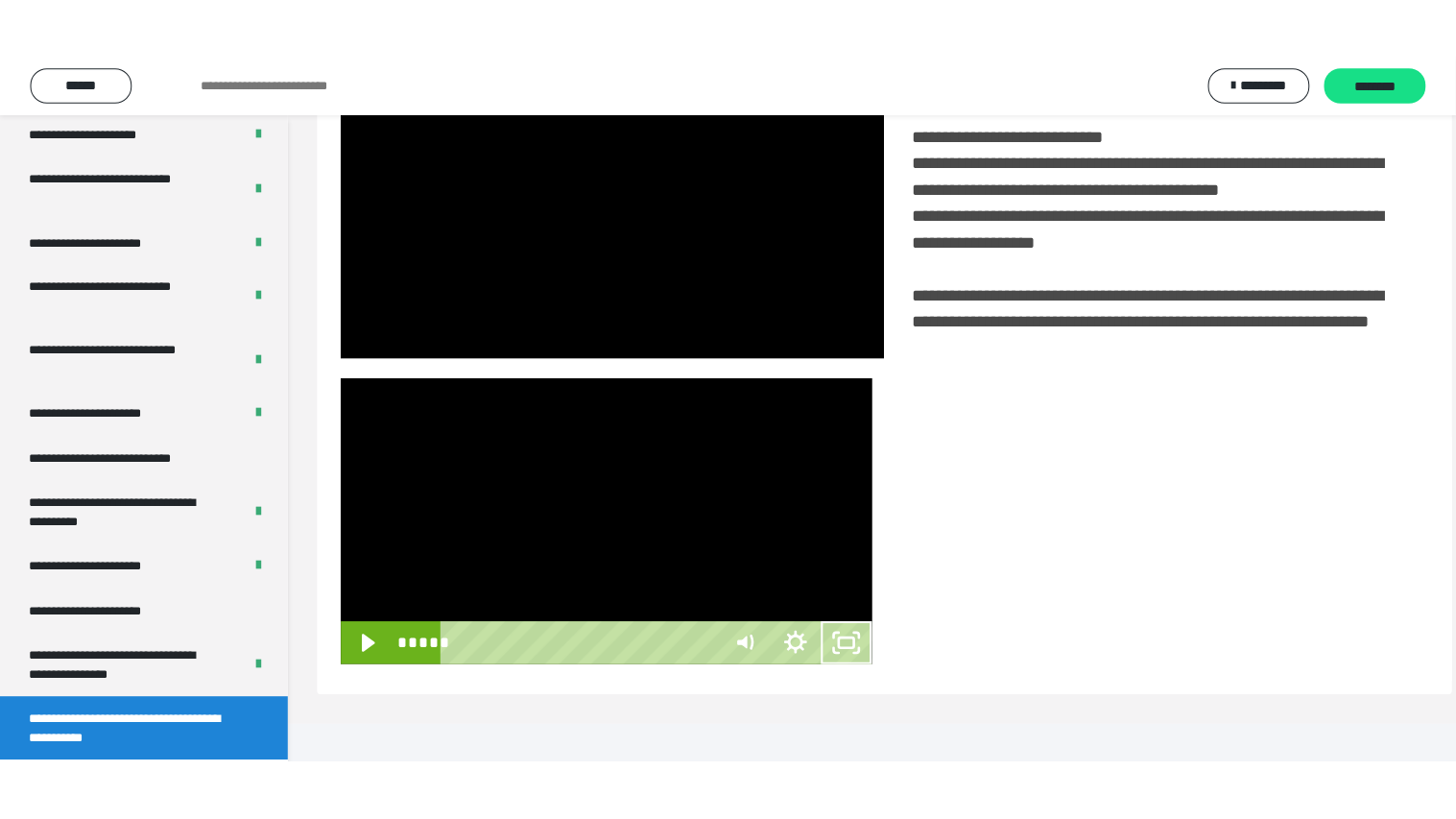 scroll, scrollTop: 321, scrollLeft: 0, axis: vertical 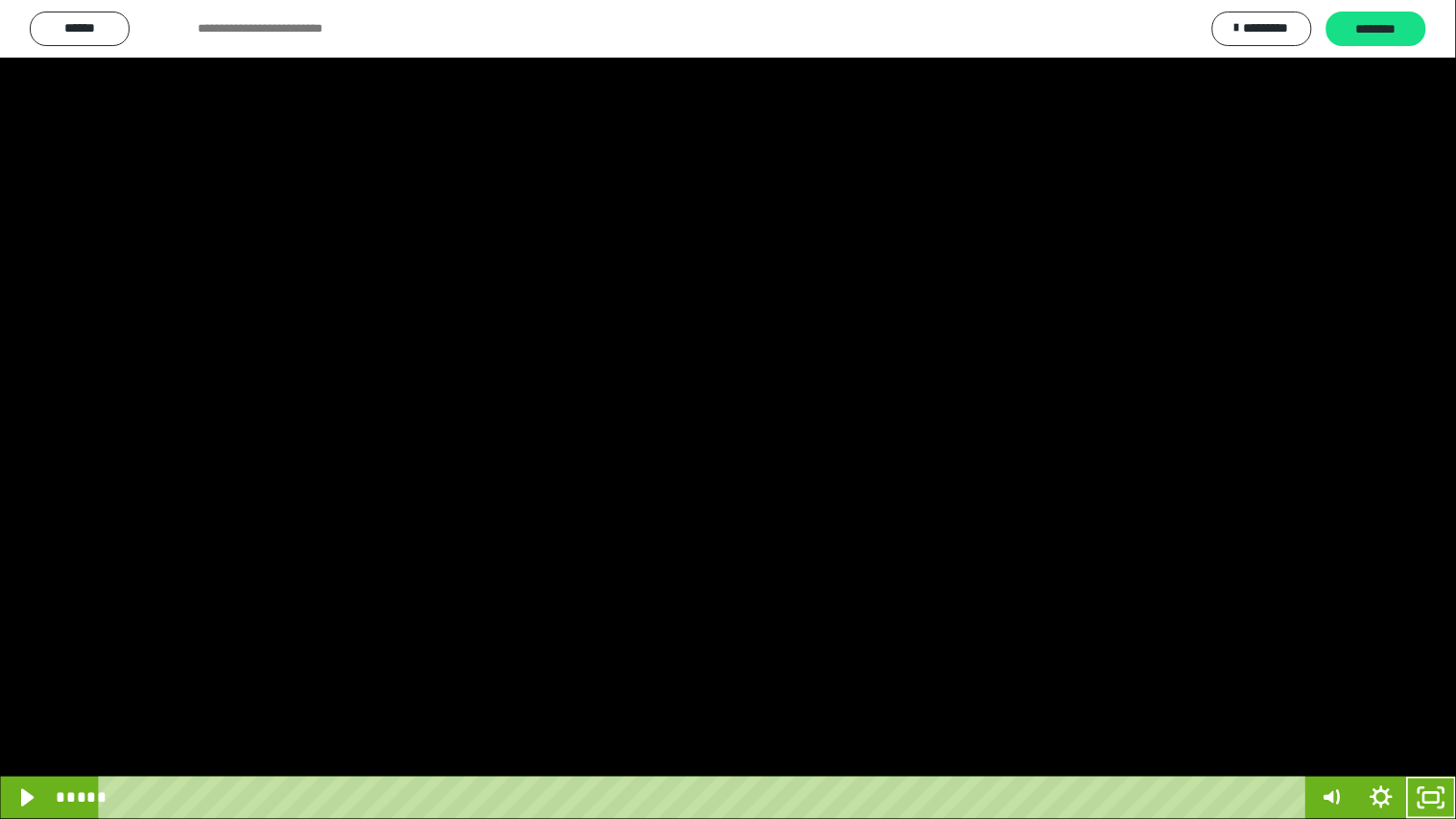 click at bounding box center [728, 409] 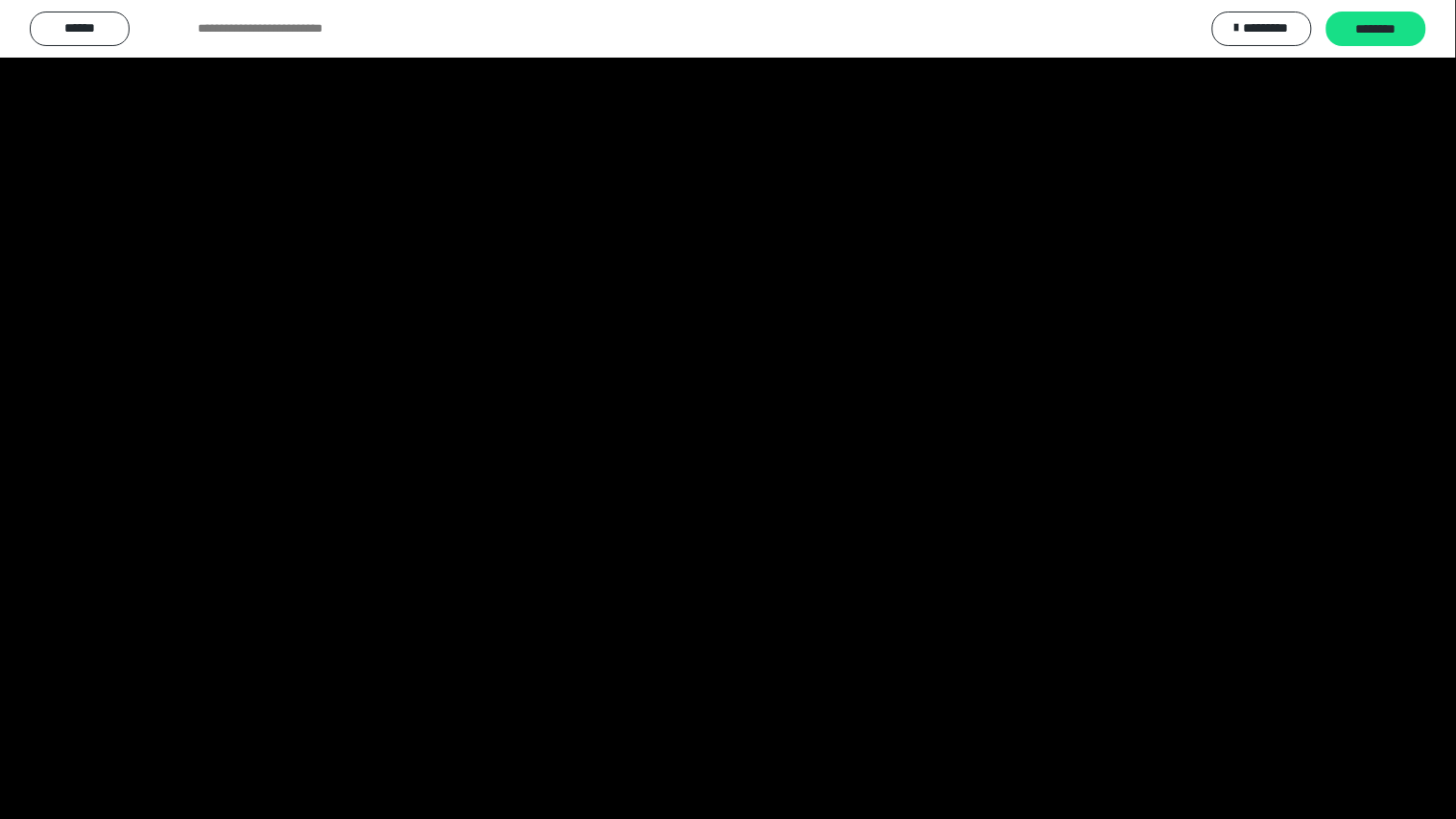 click at bounding box center [728, 409] 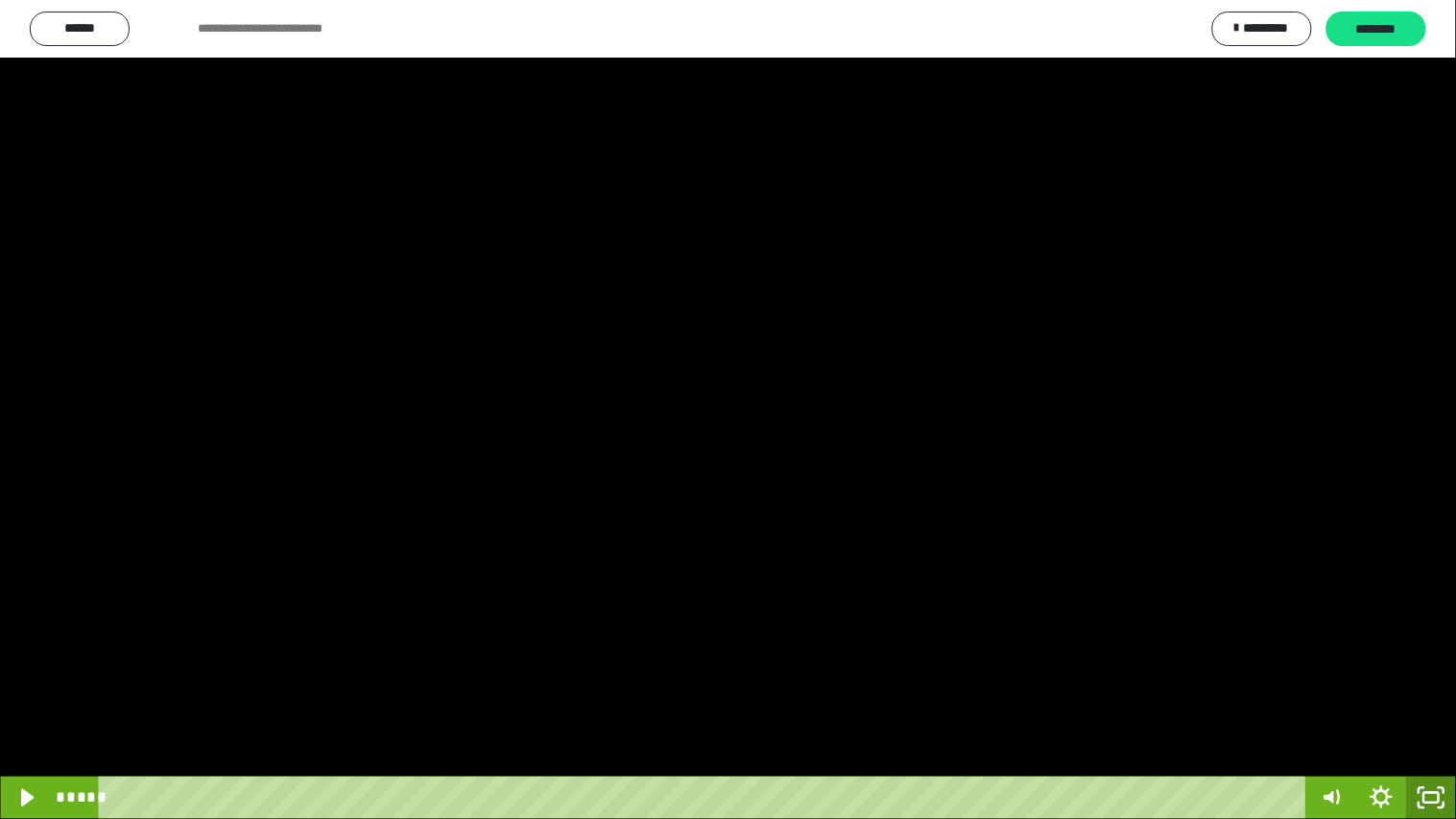 click 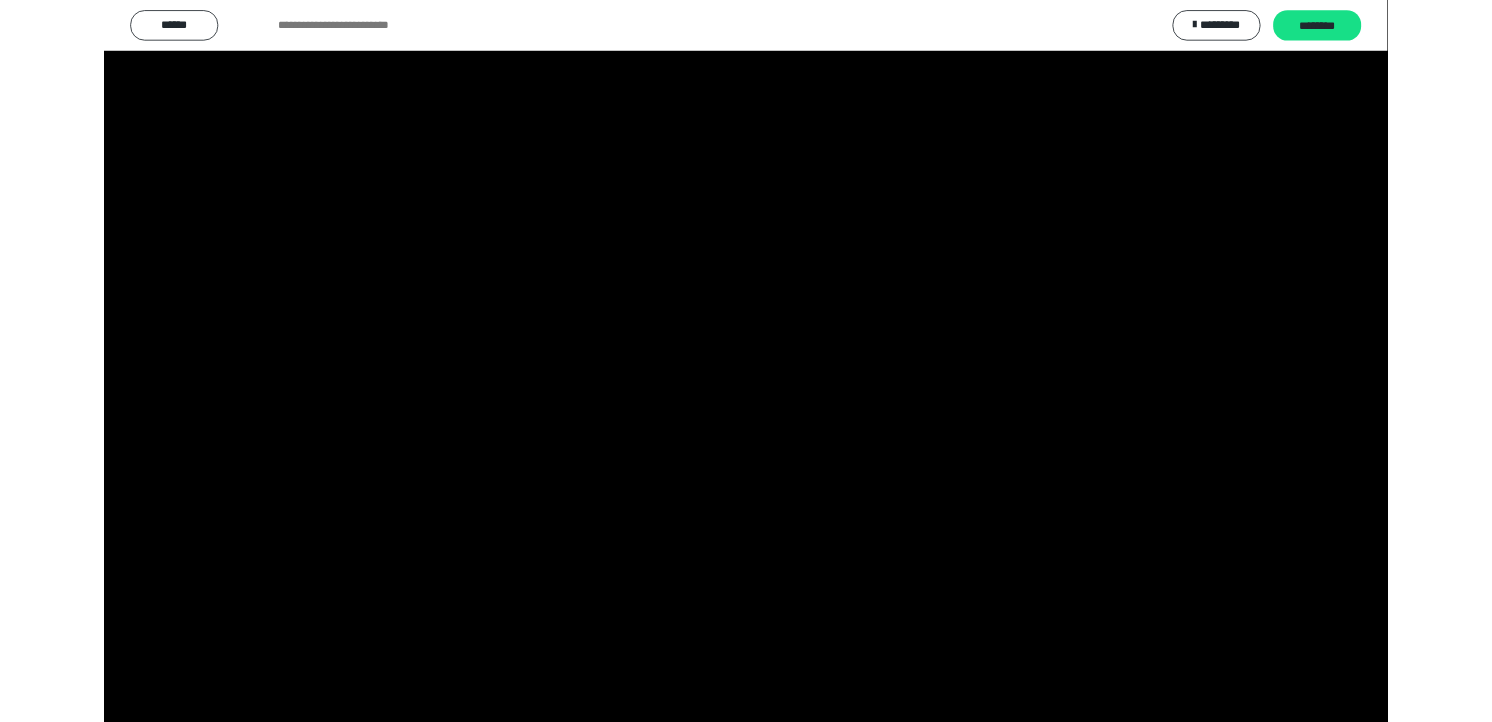 scroll, scrollTop: 324, scrollLeft: 0, axis: vertical 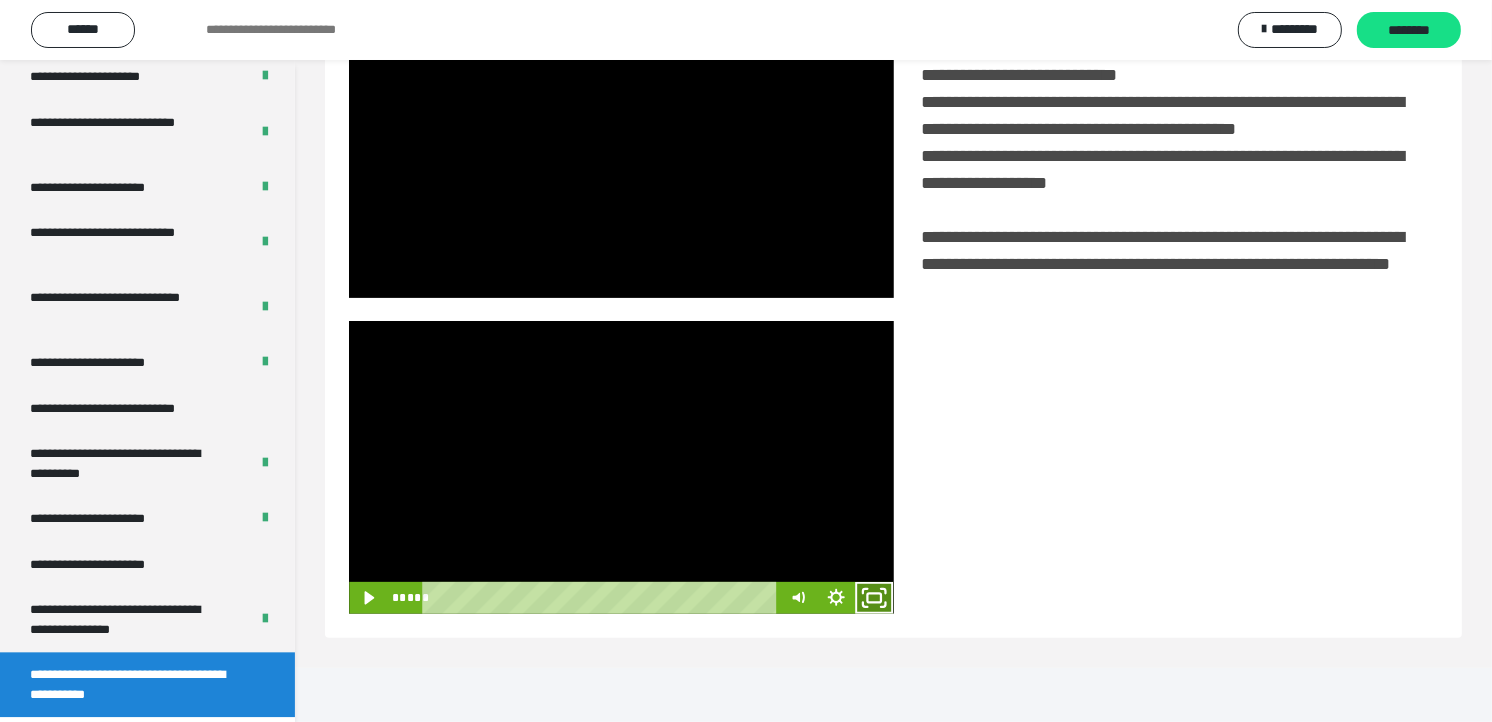 click 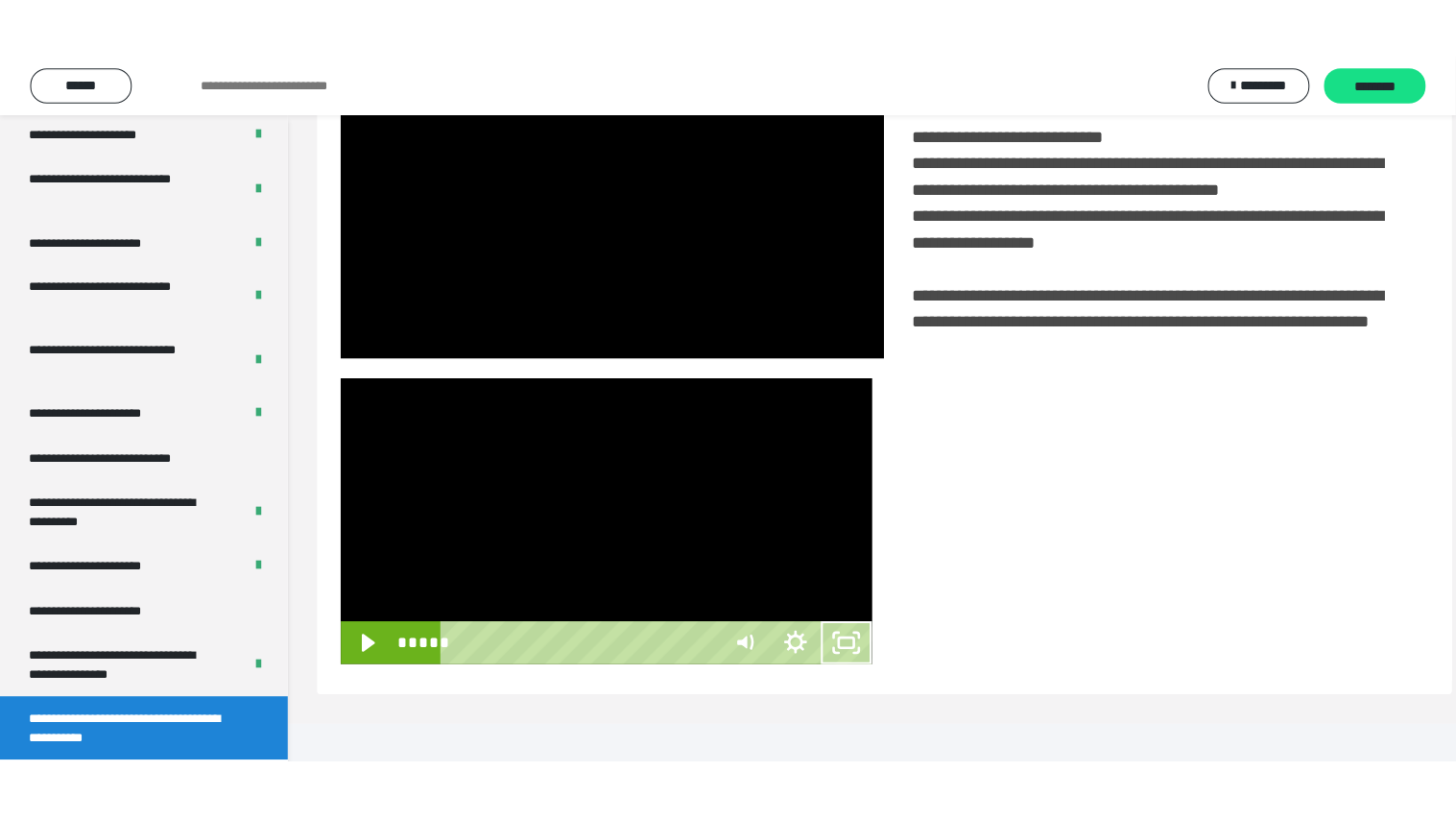 scroll, scrollTop: 321, scrollLeft: 0, axis: vertical 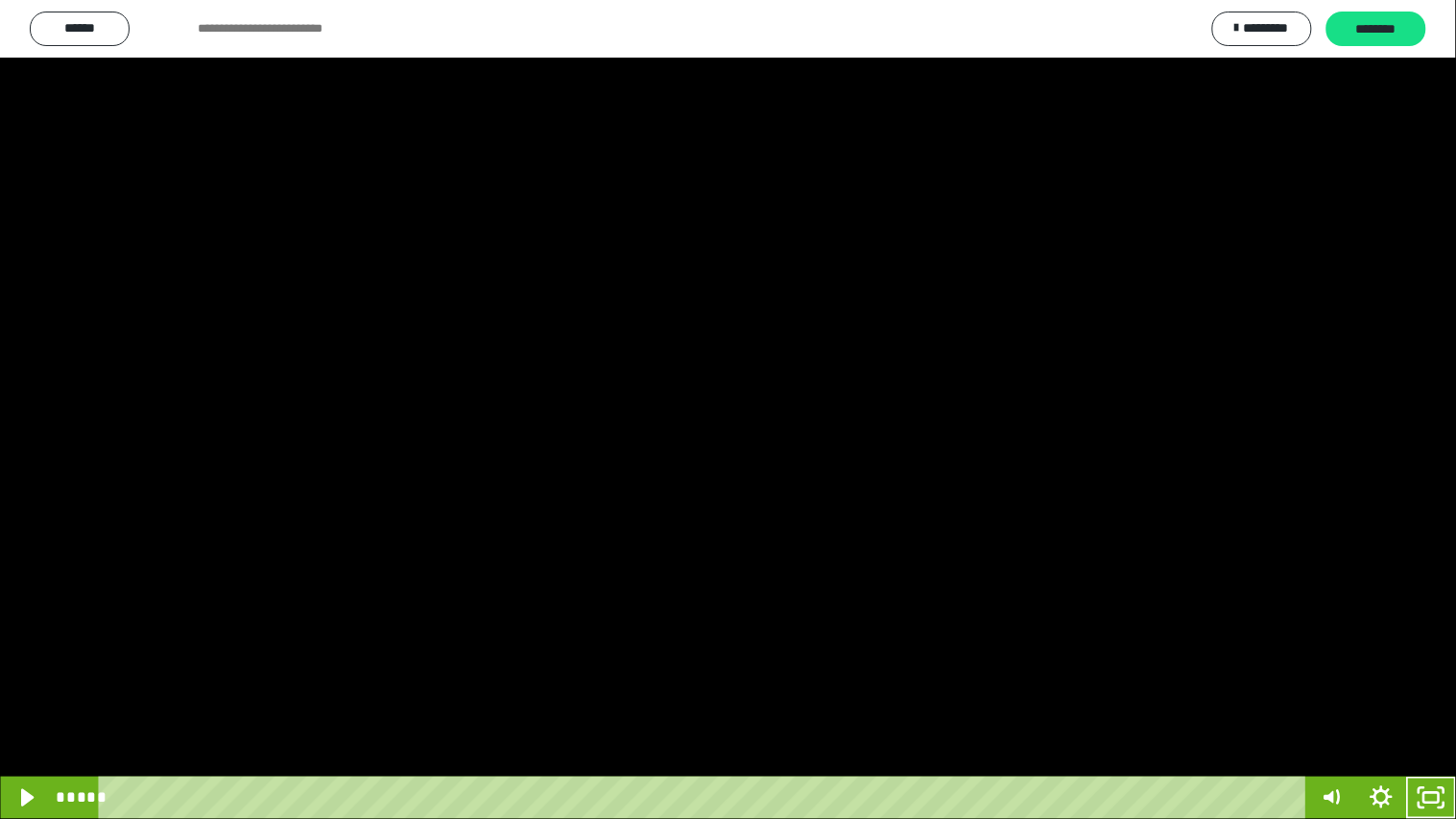 drag, startPoint x: 835, startPoint y: 455, endPoint x: 895, endPoint y: 420, distance: 69.46222 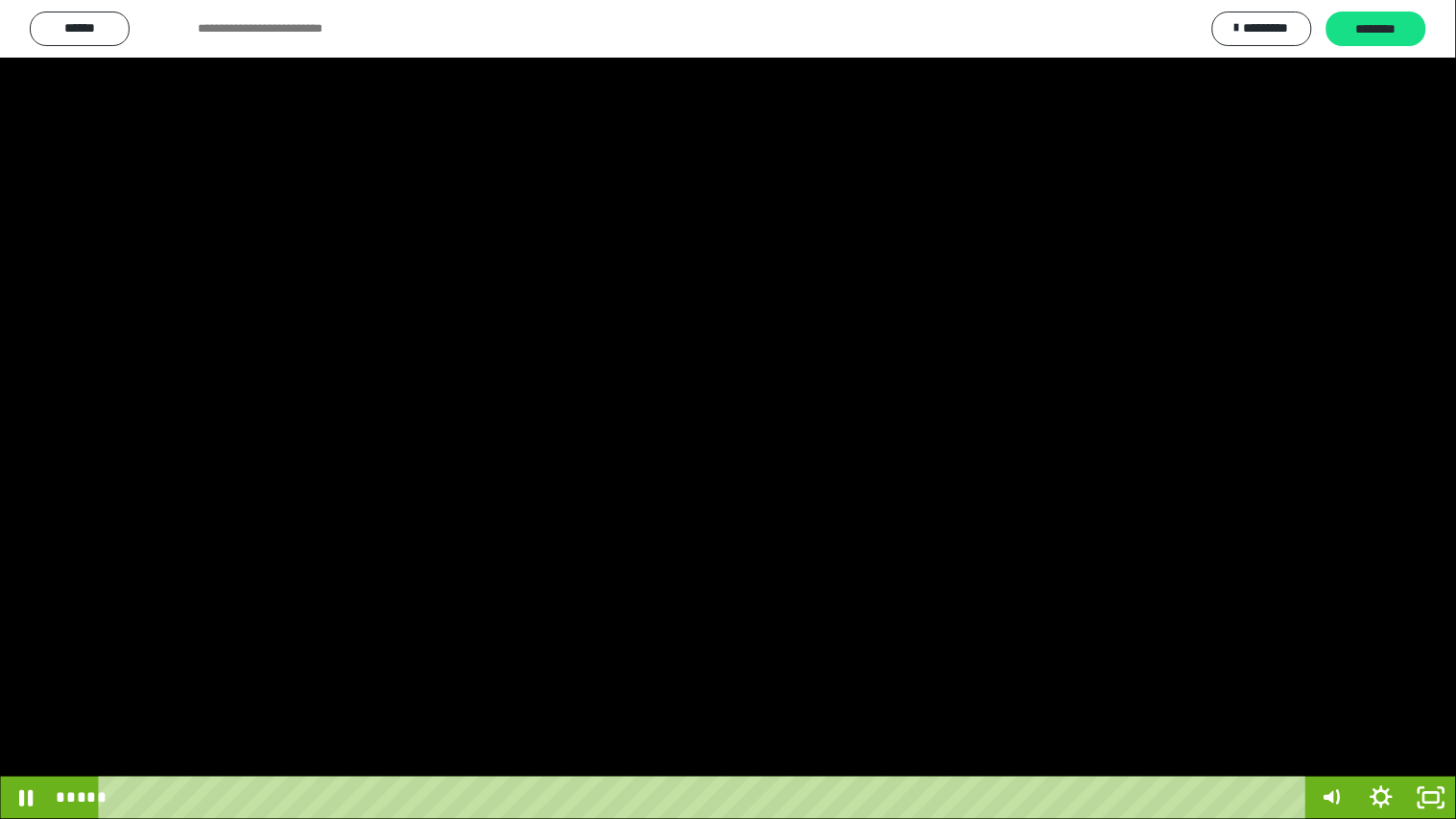 click at bounding box center [728, 409] 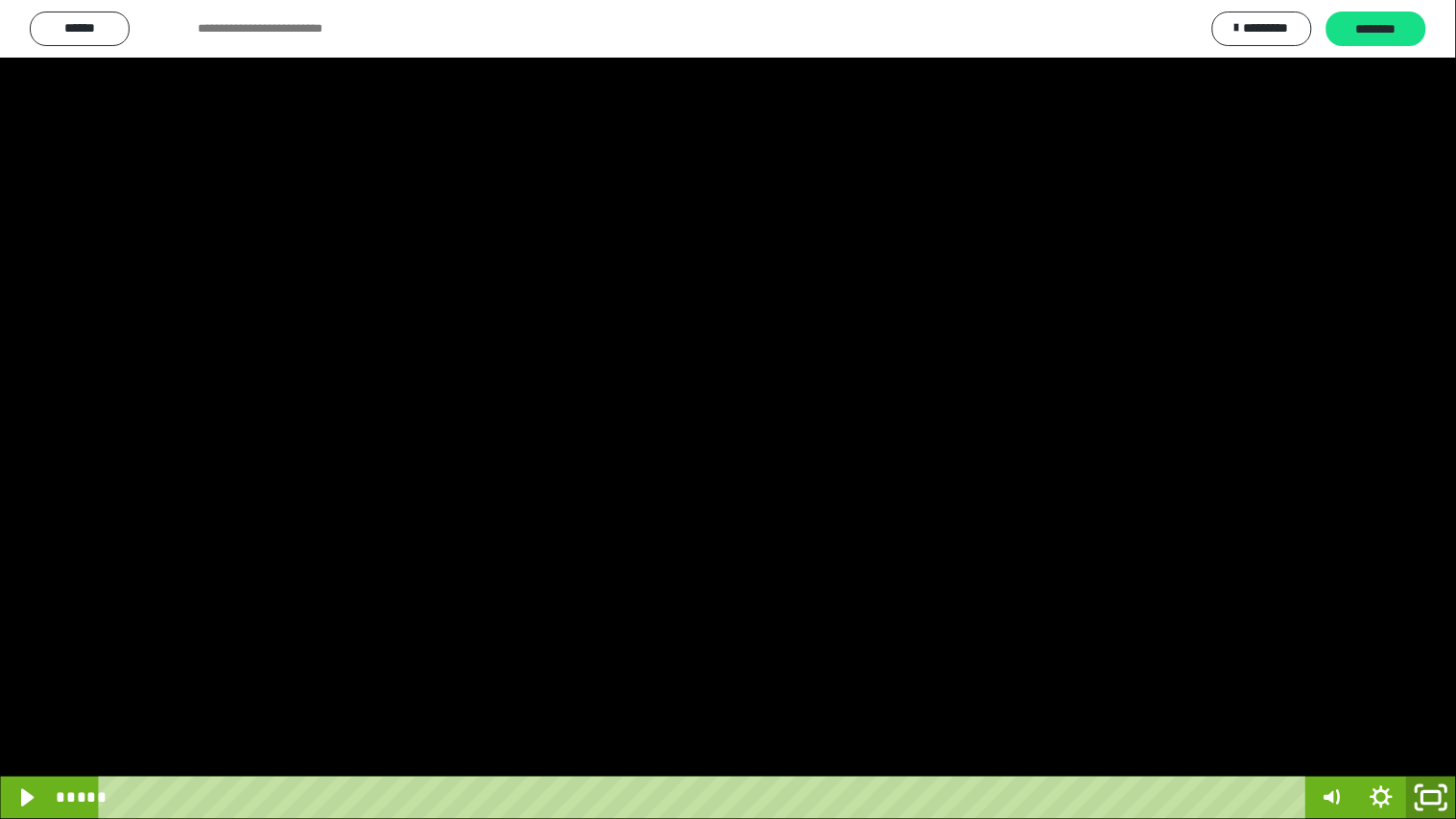 click 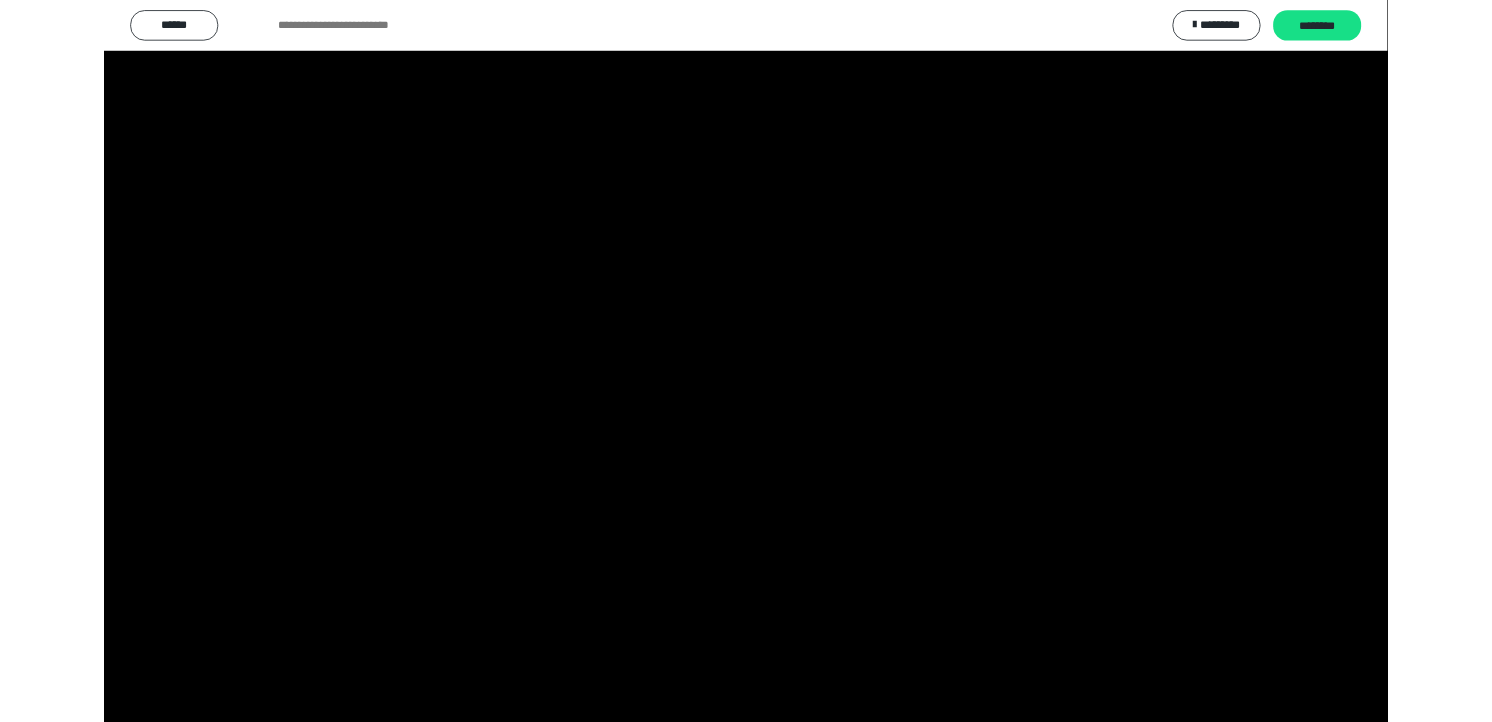scroll, scrollTop: 324, scrollLeft: 0, axis: vertical 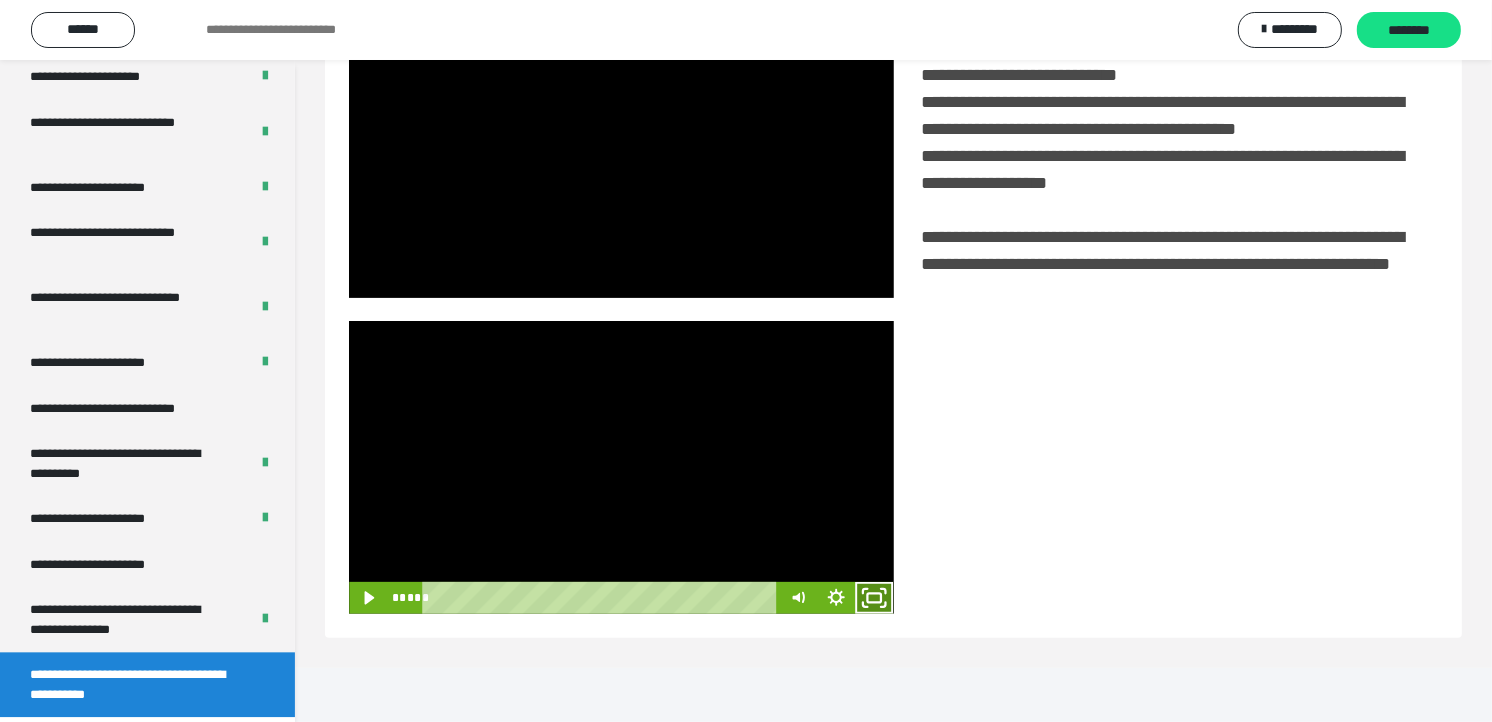 click 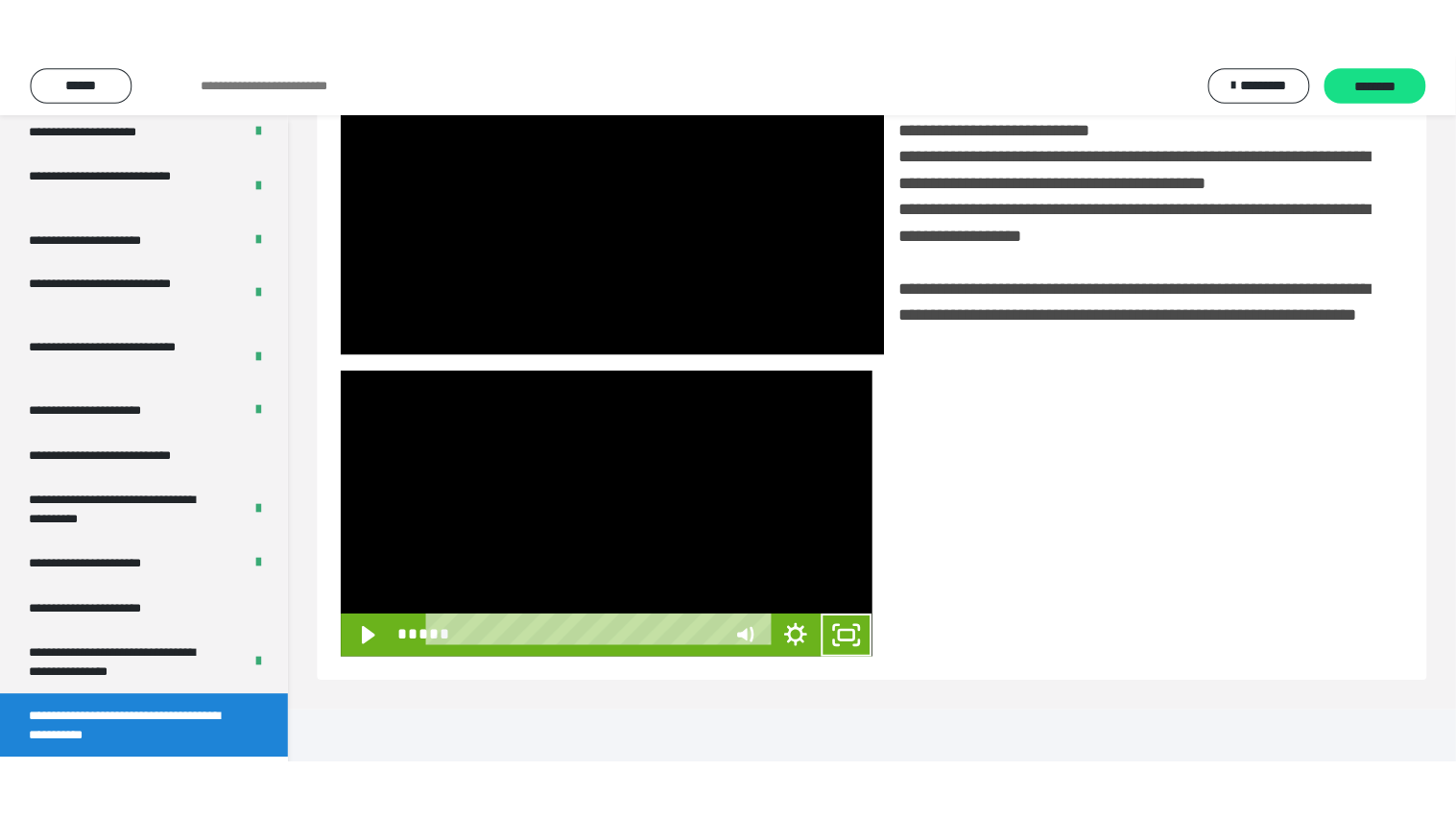 scroll, scrollTop: 321, scrollLeft: 0, axis: vertical 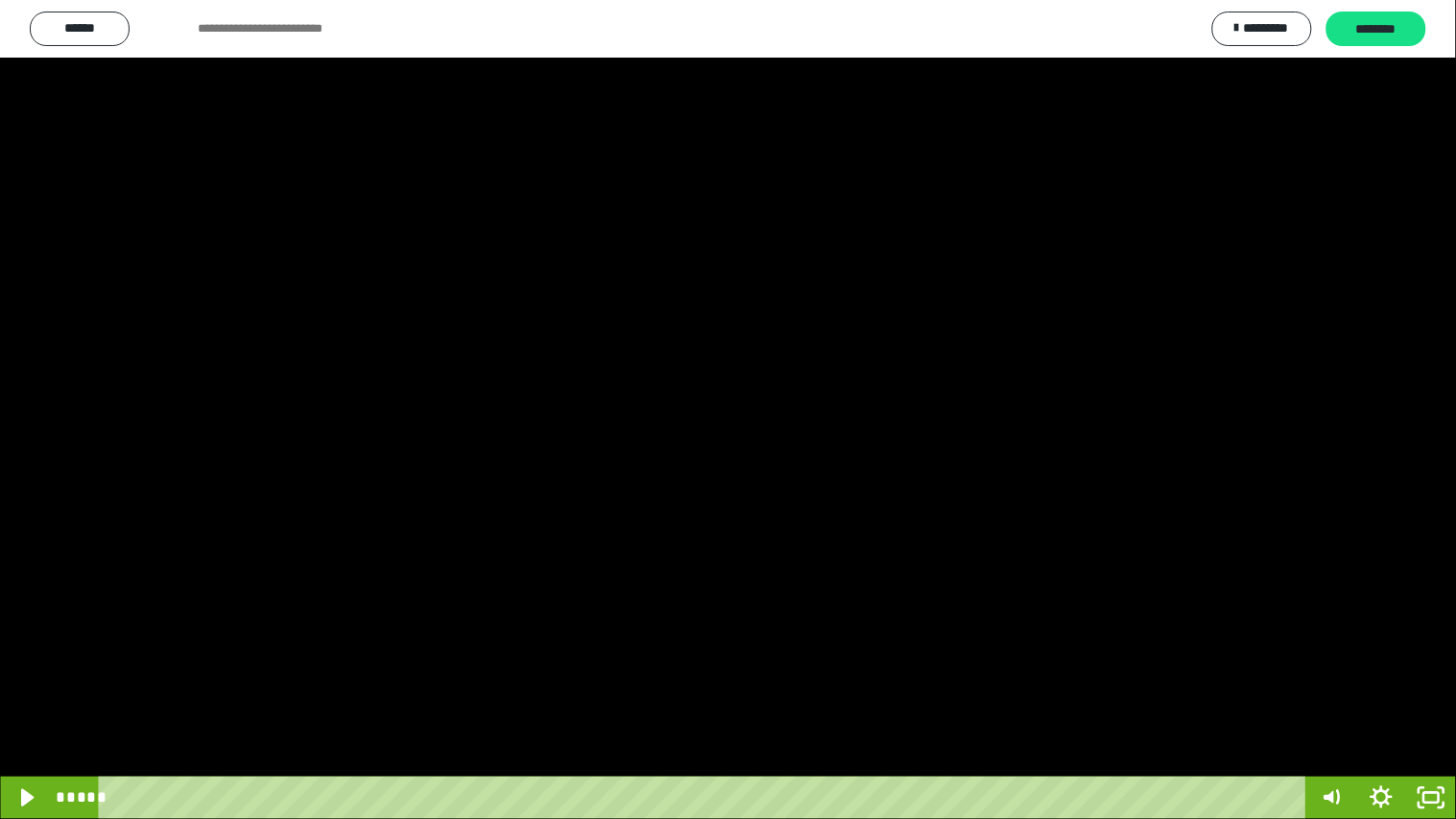click at bounding box center (728, 409) 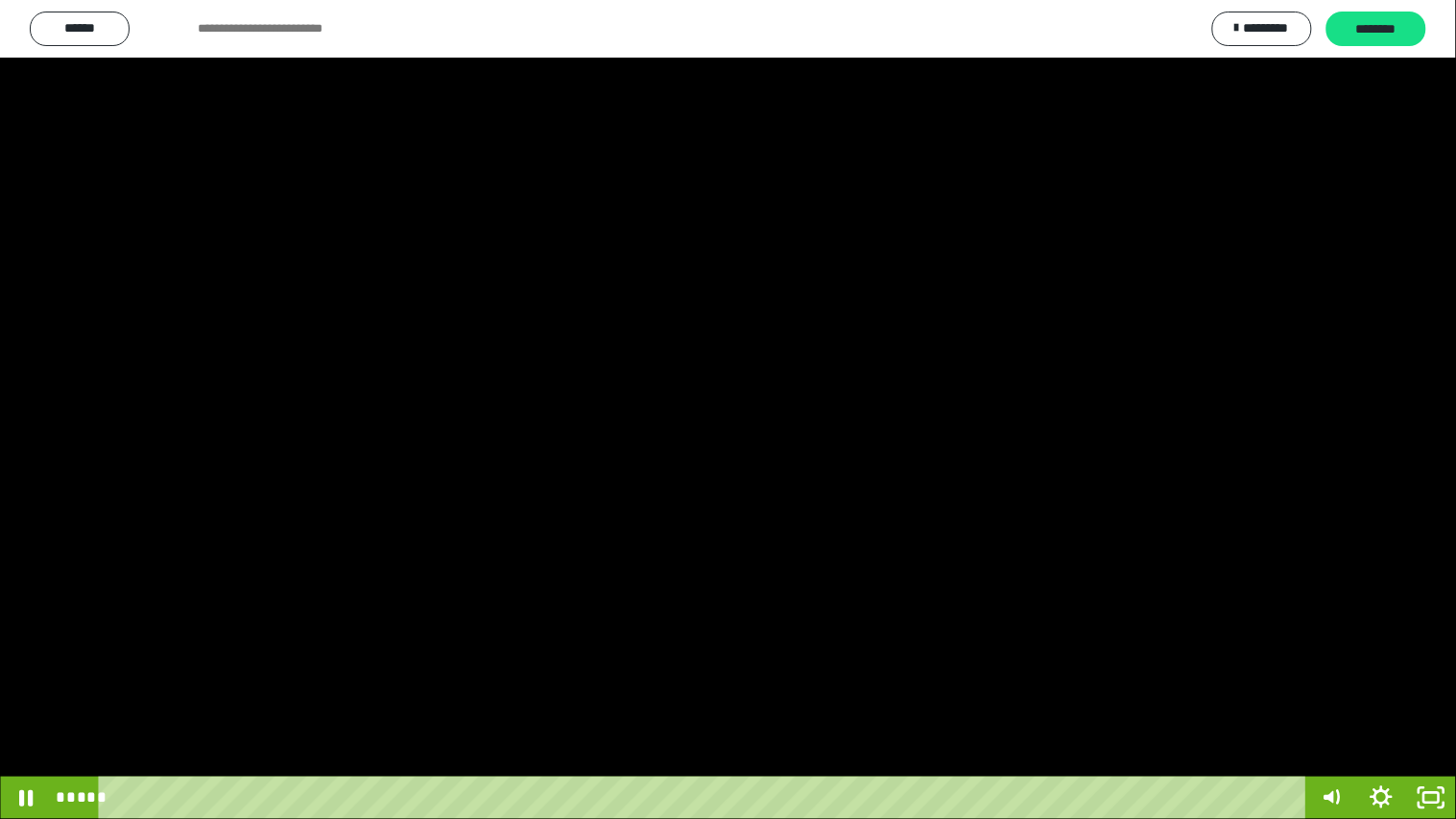 click at bounding box center [728, 409] 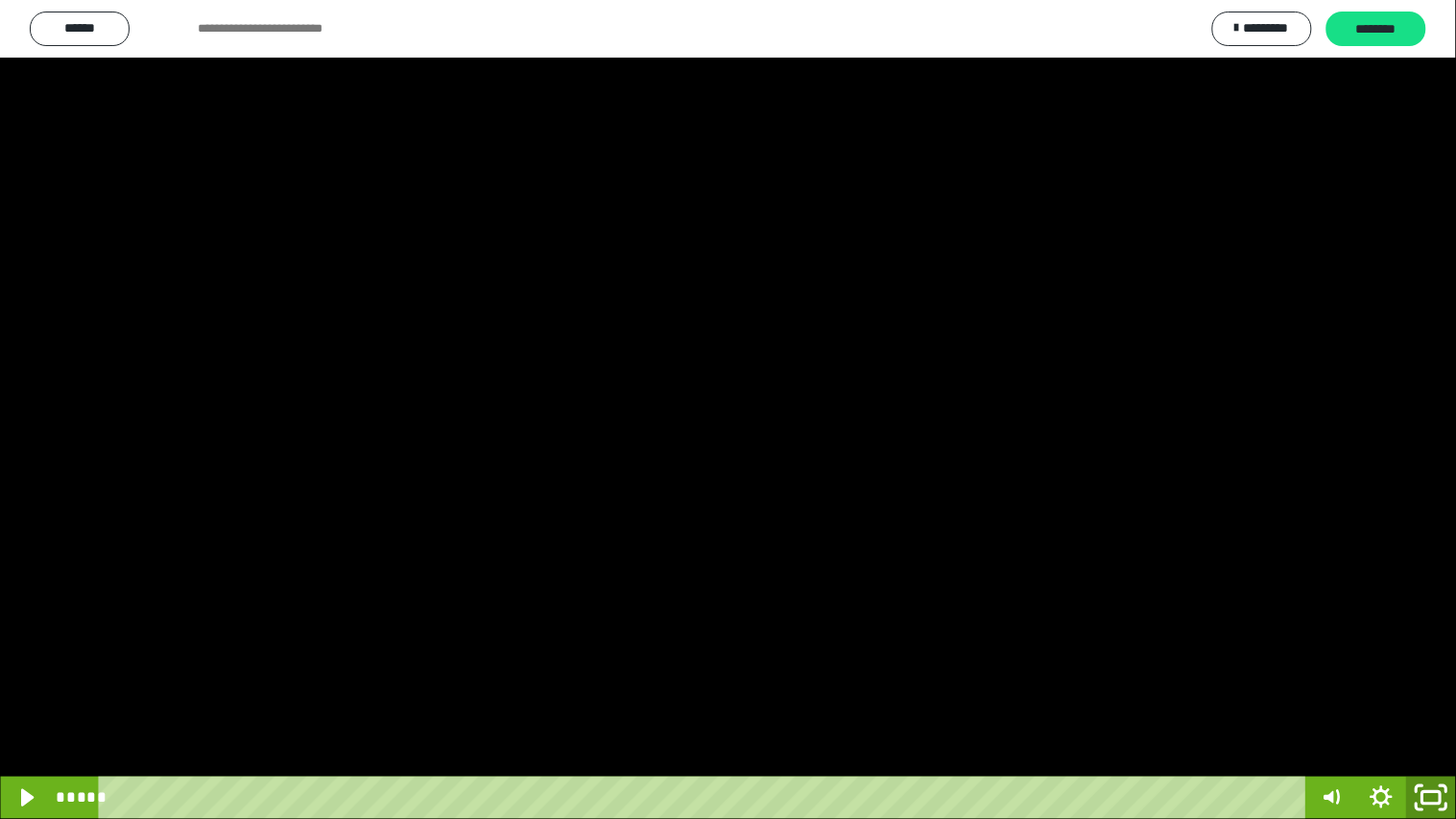 click 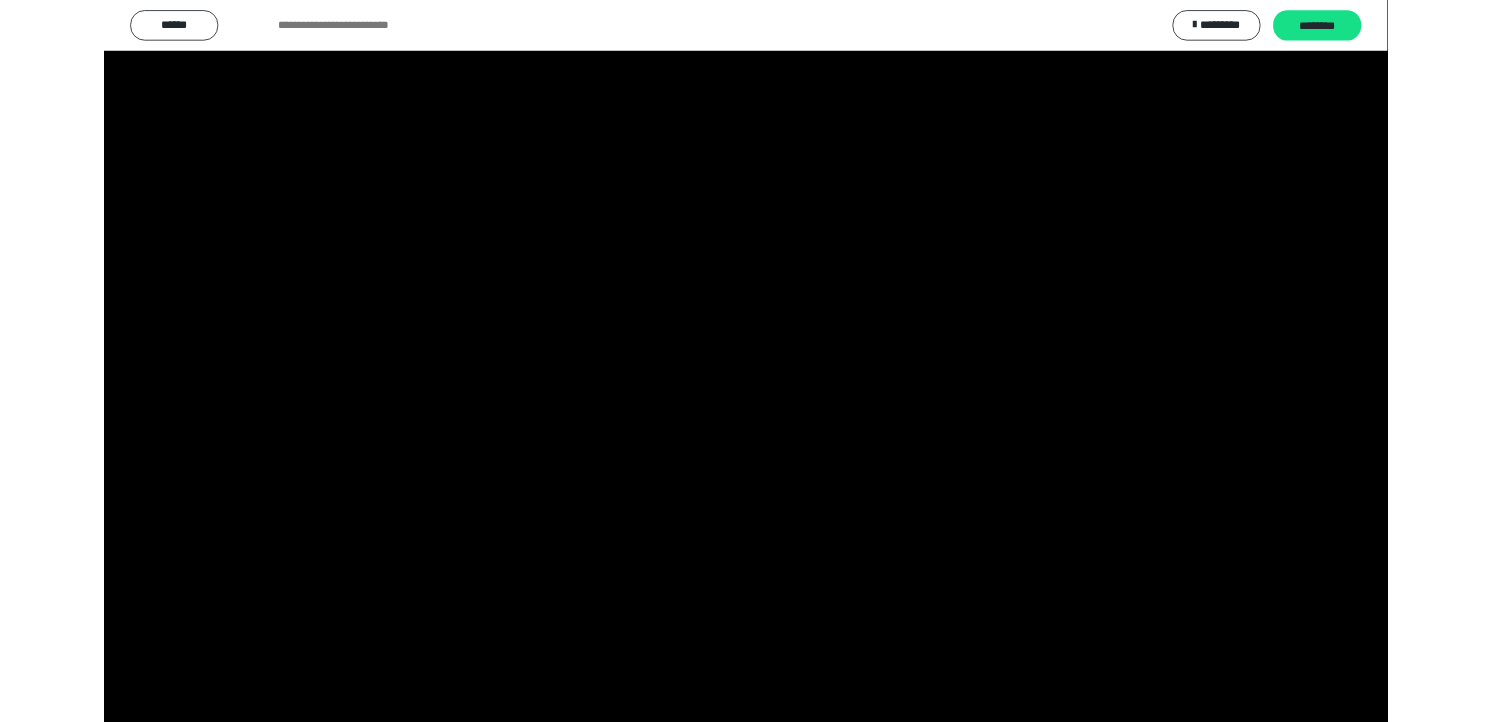 scroll, scrollTop: 324, scrollLeft: 0, axis: vertical 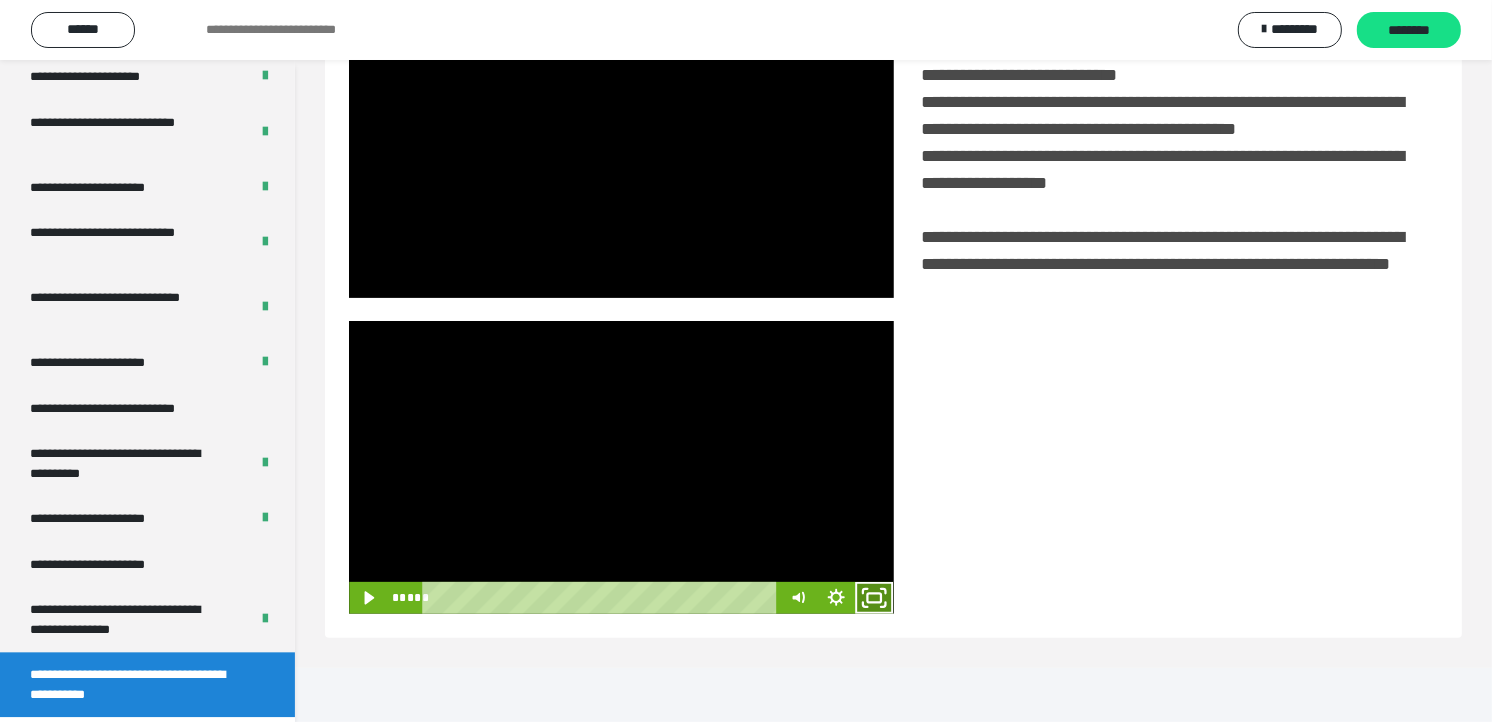 click 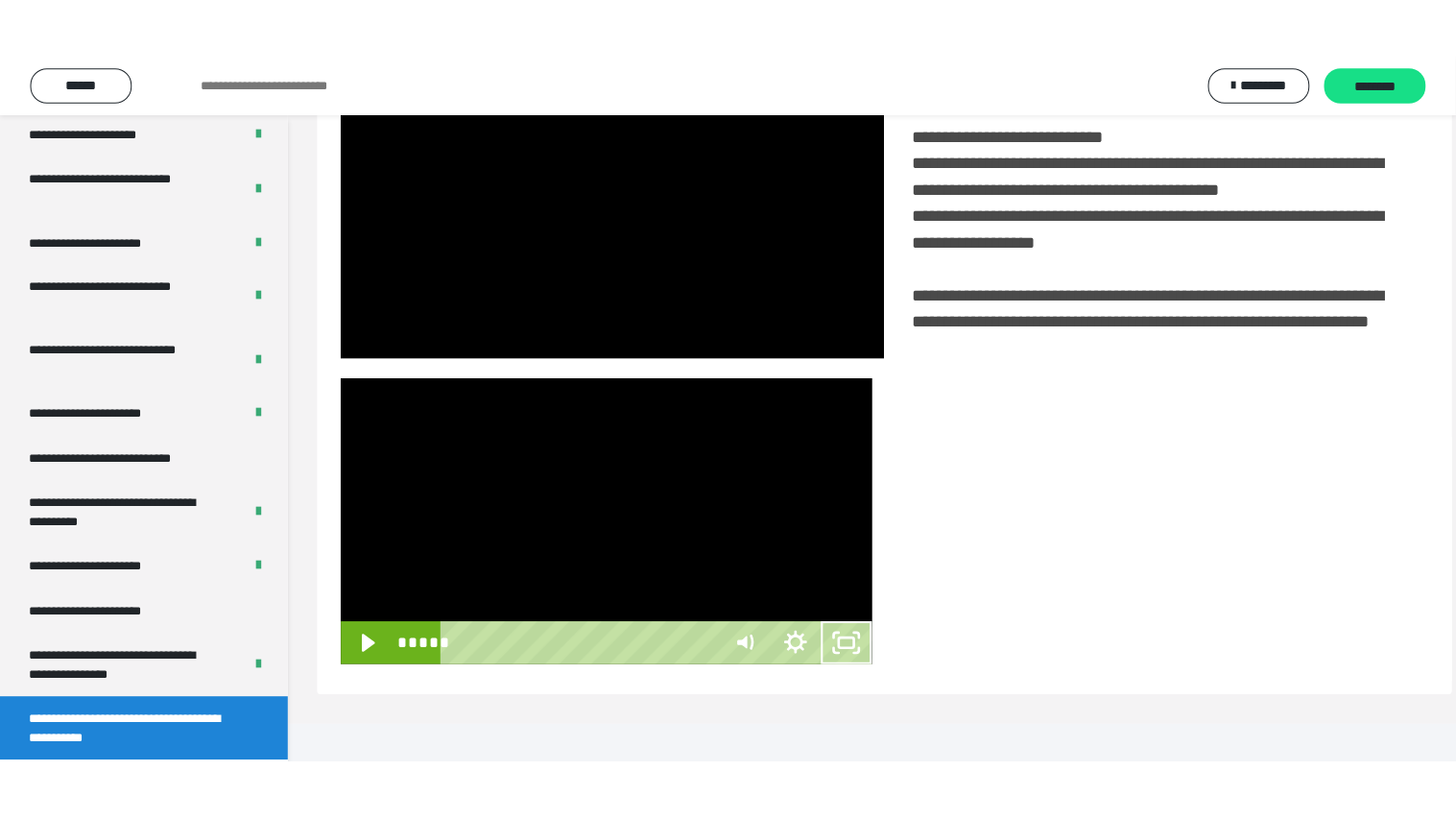 scroll, scrollTop: 321, scrollLeft: 0, axis: vertical 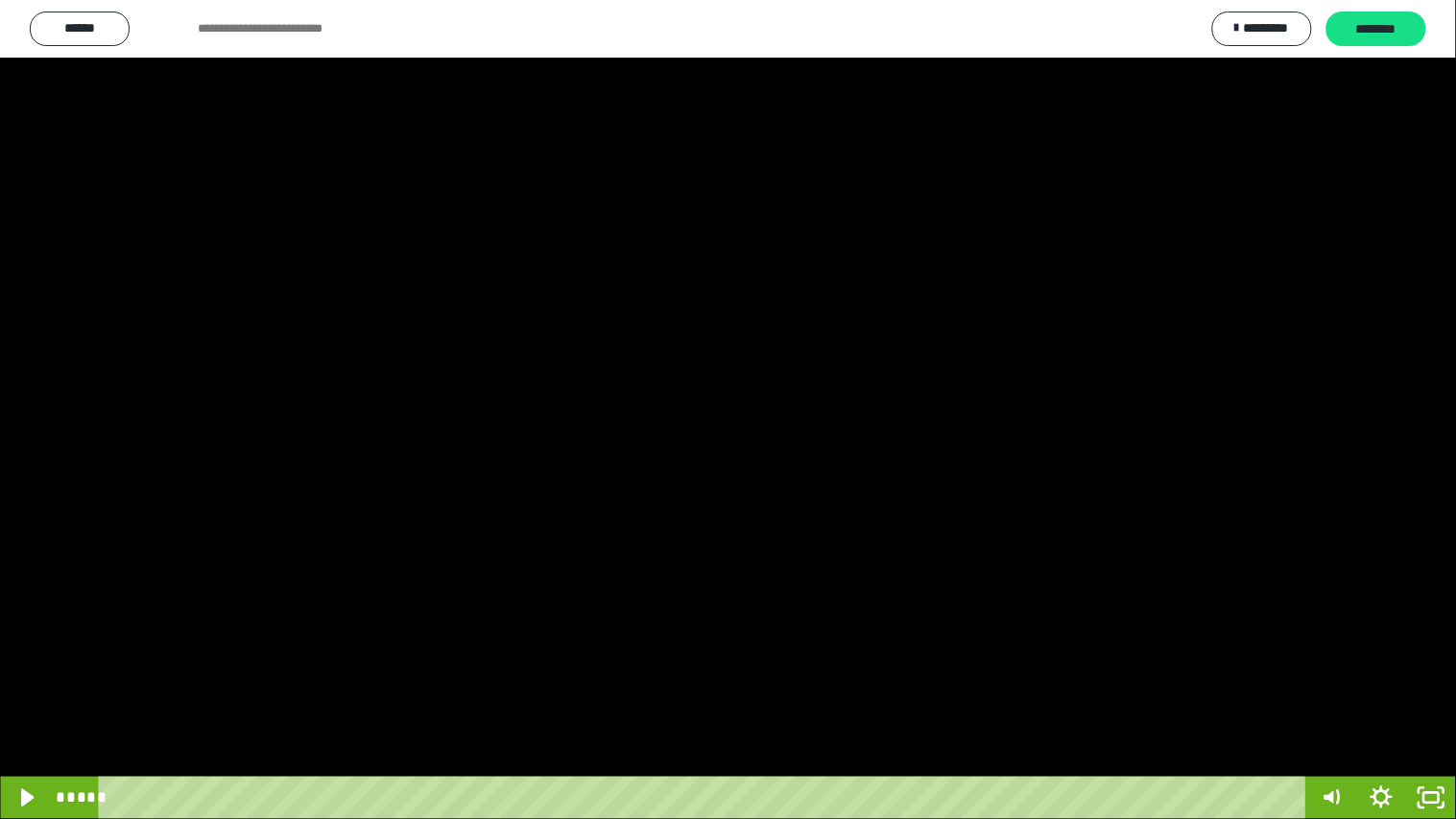 click at bounding box center [728, 409] 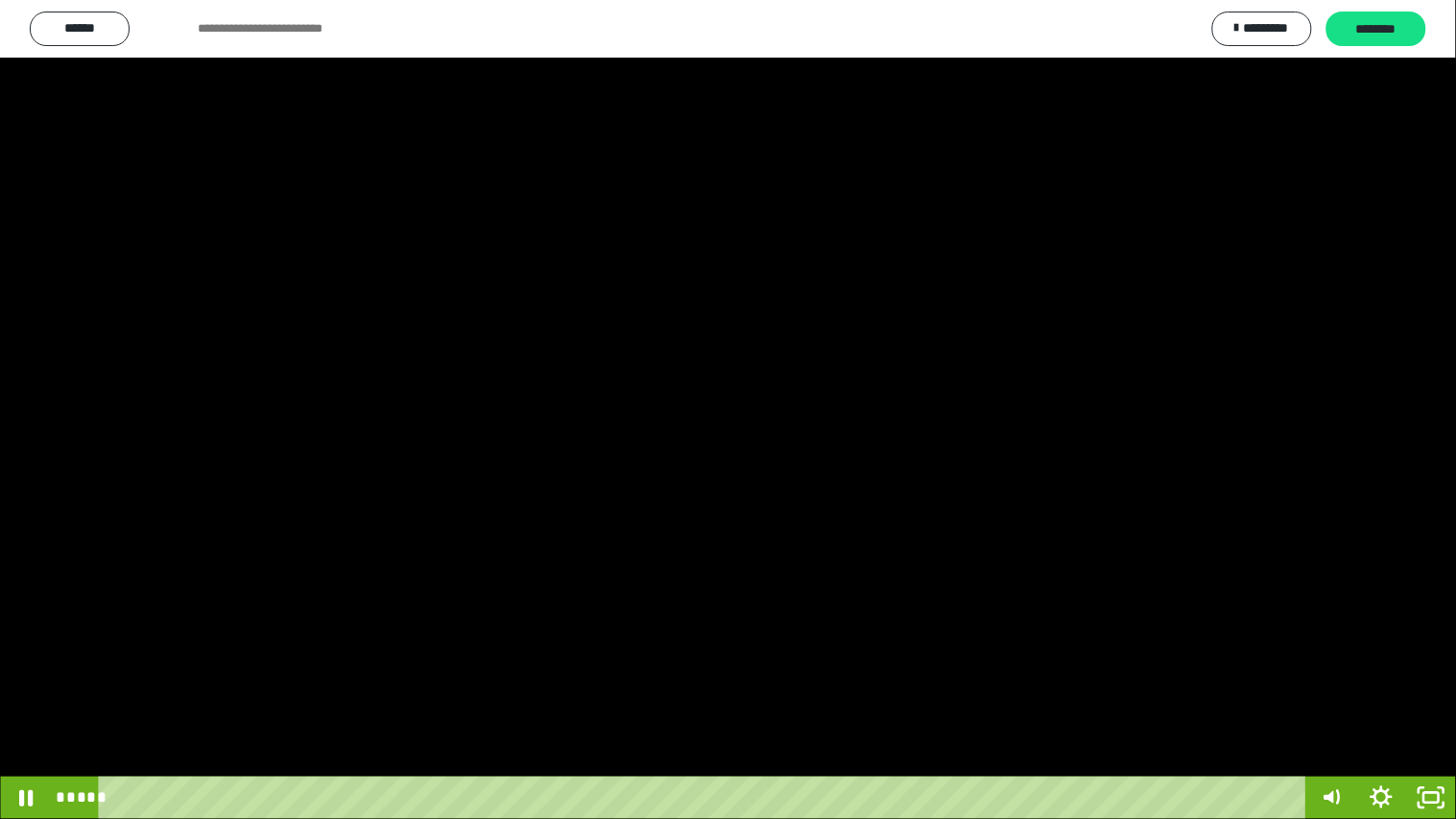 click at bounding box center (728, 409) 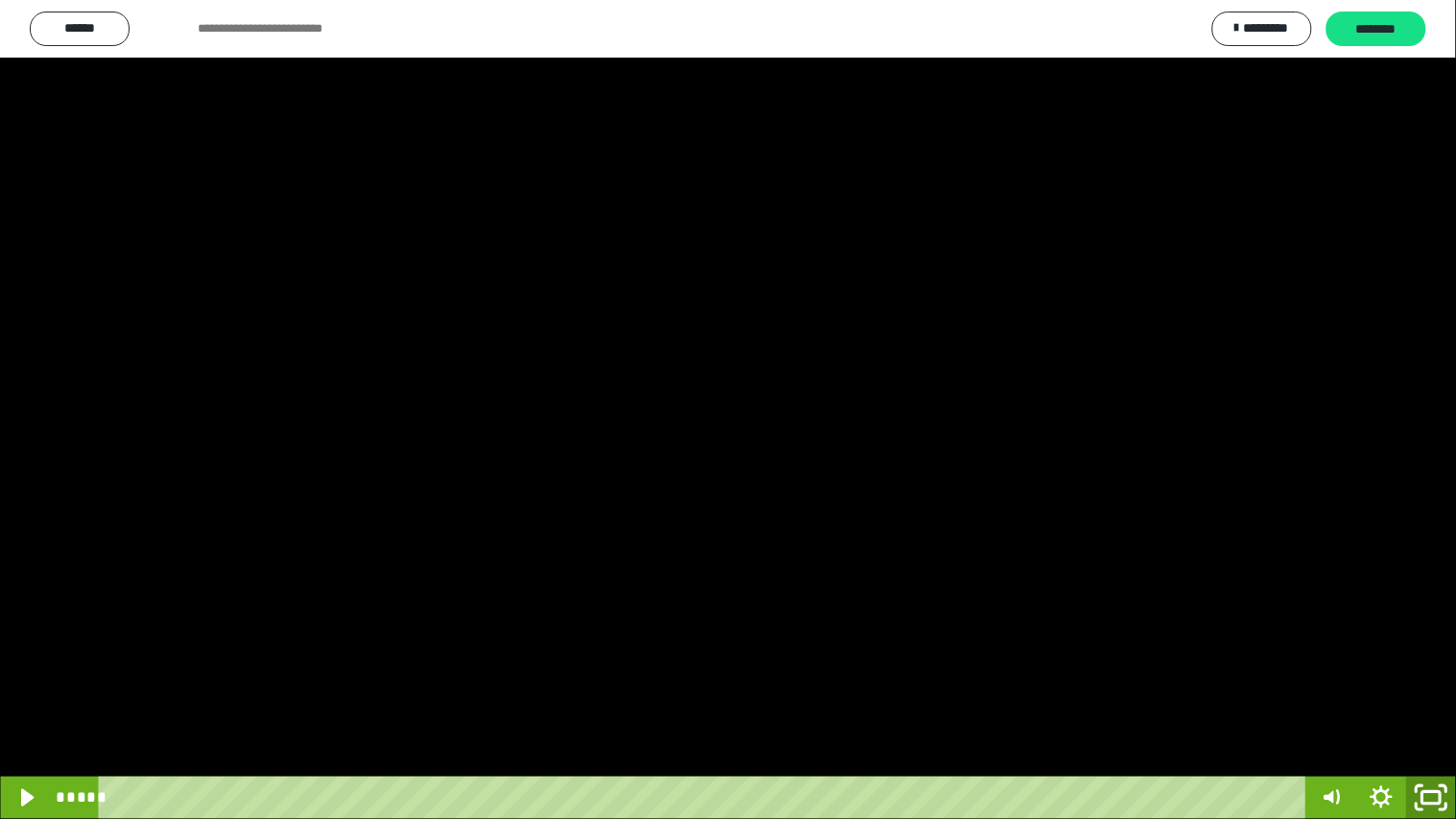 click 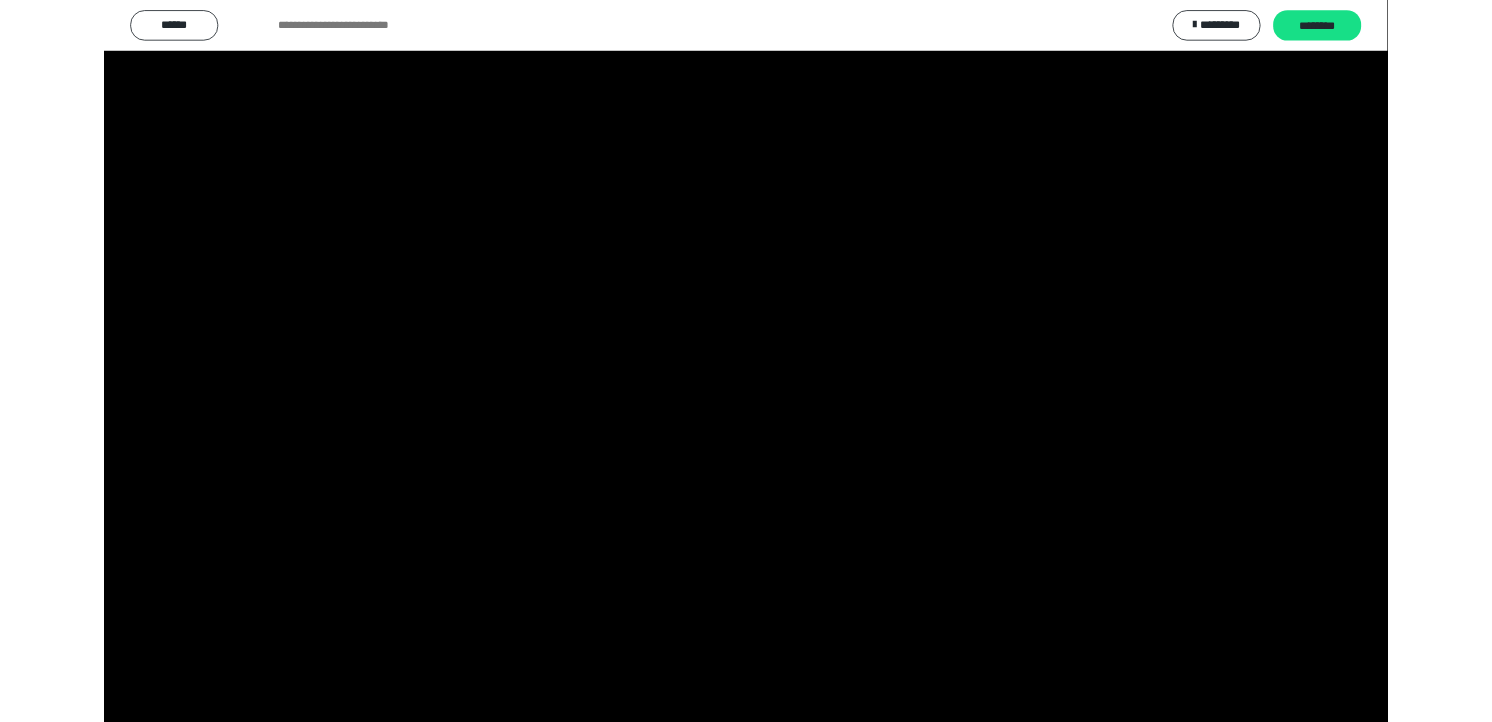 scroll, scrollTop: 324, scrollLeft: 0, axis: vertical 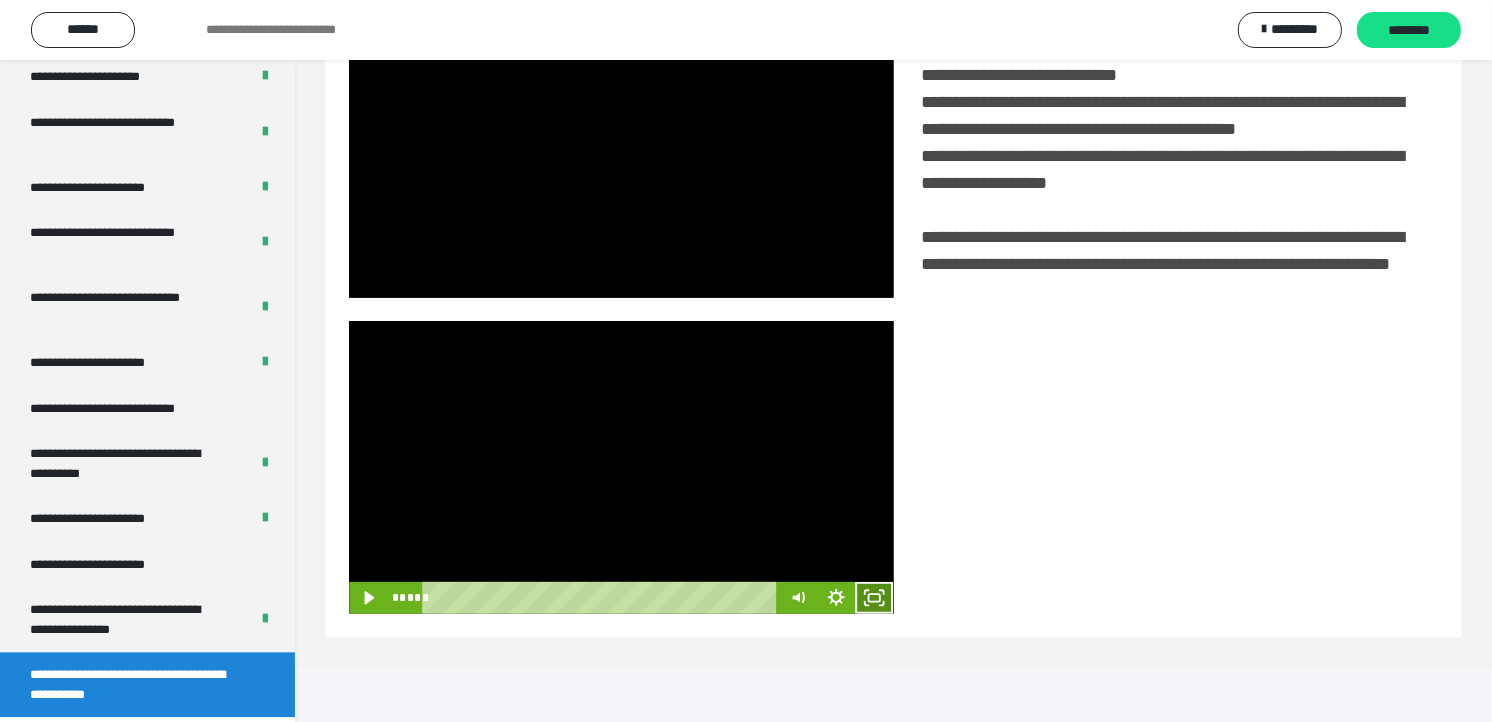 click 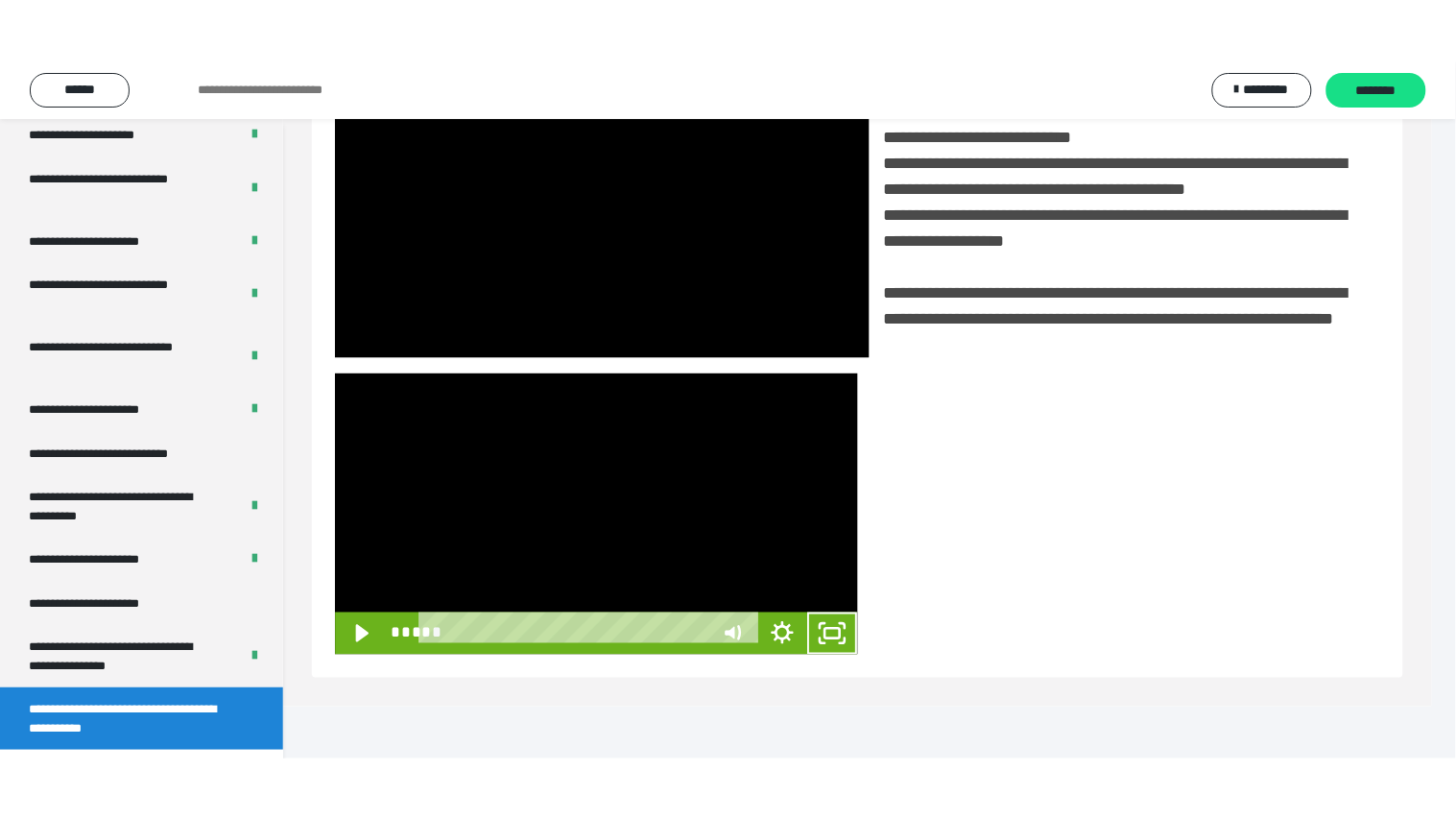scroll, scrollTop: 321, scrollLeft: 0, axis: vertical 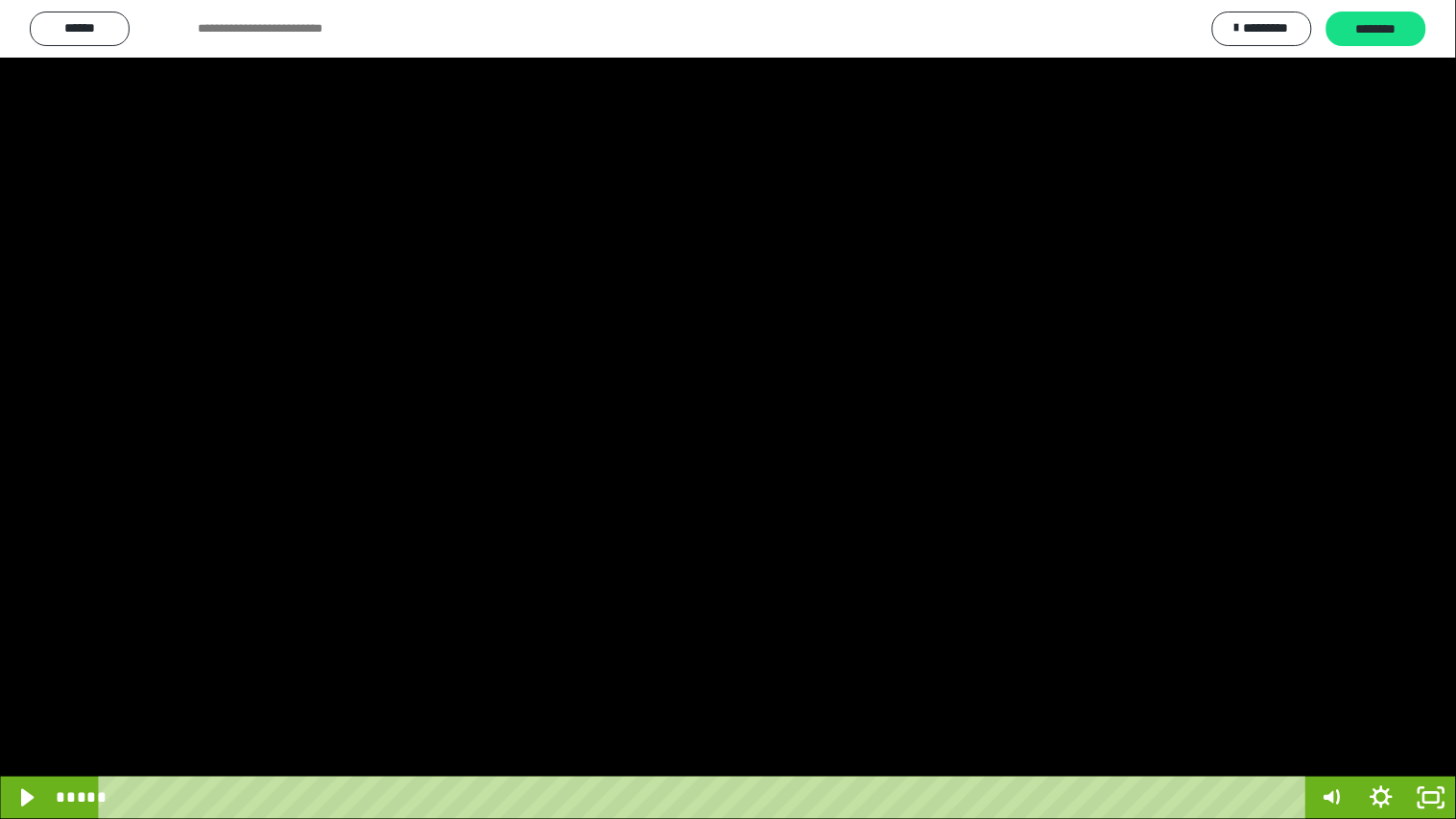 click at bounding box center (728, 409) 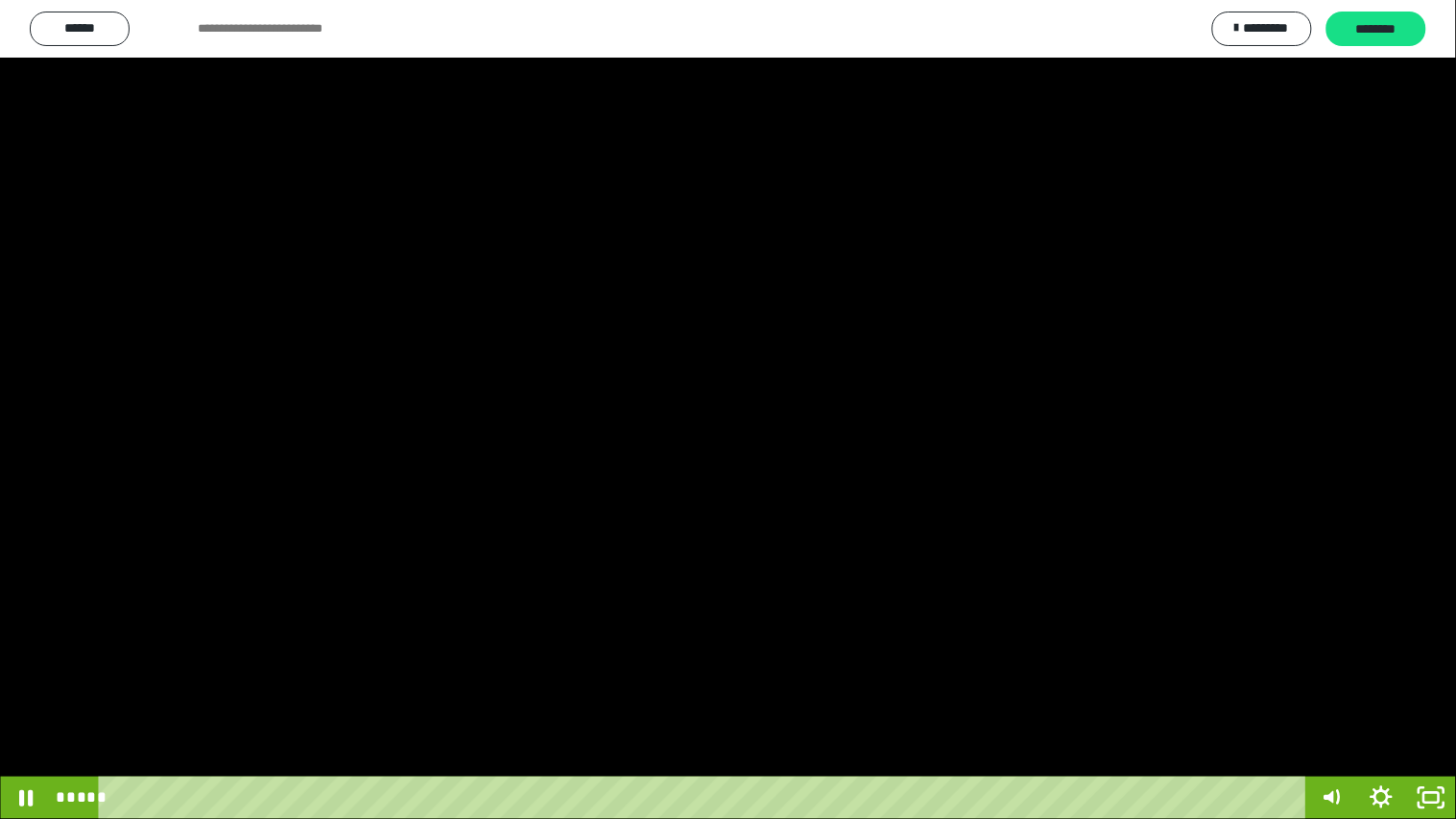 click at bounding box center (728, 409) 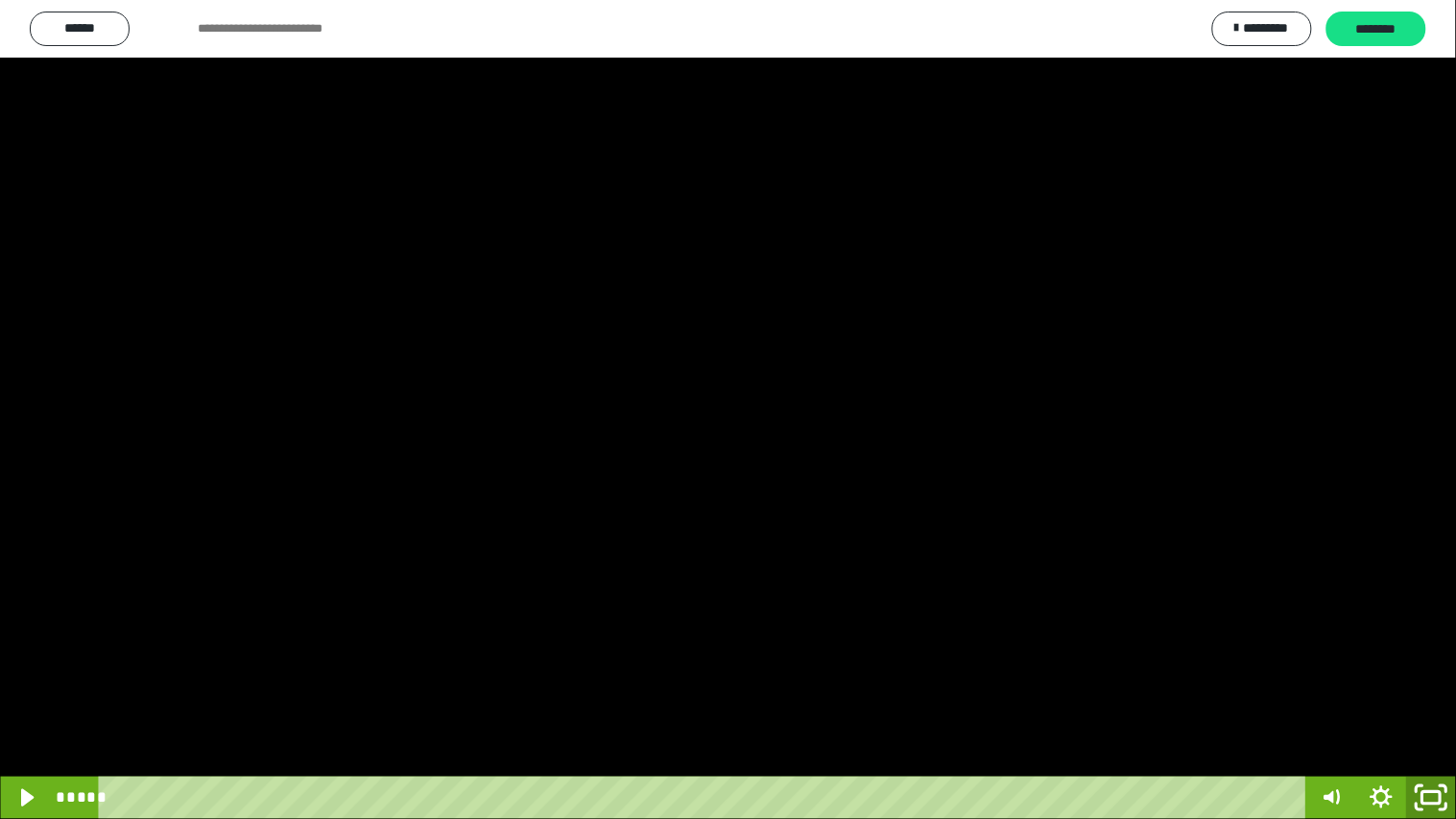 click 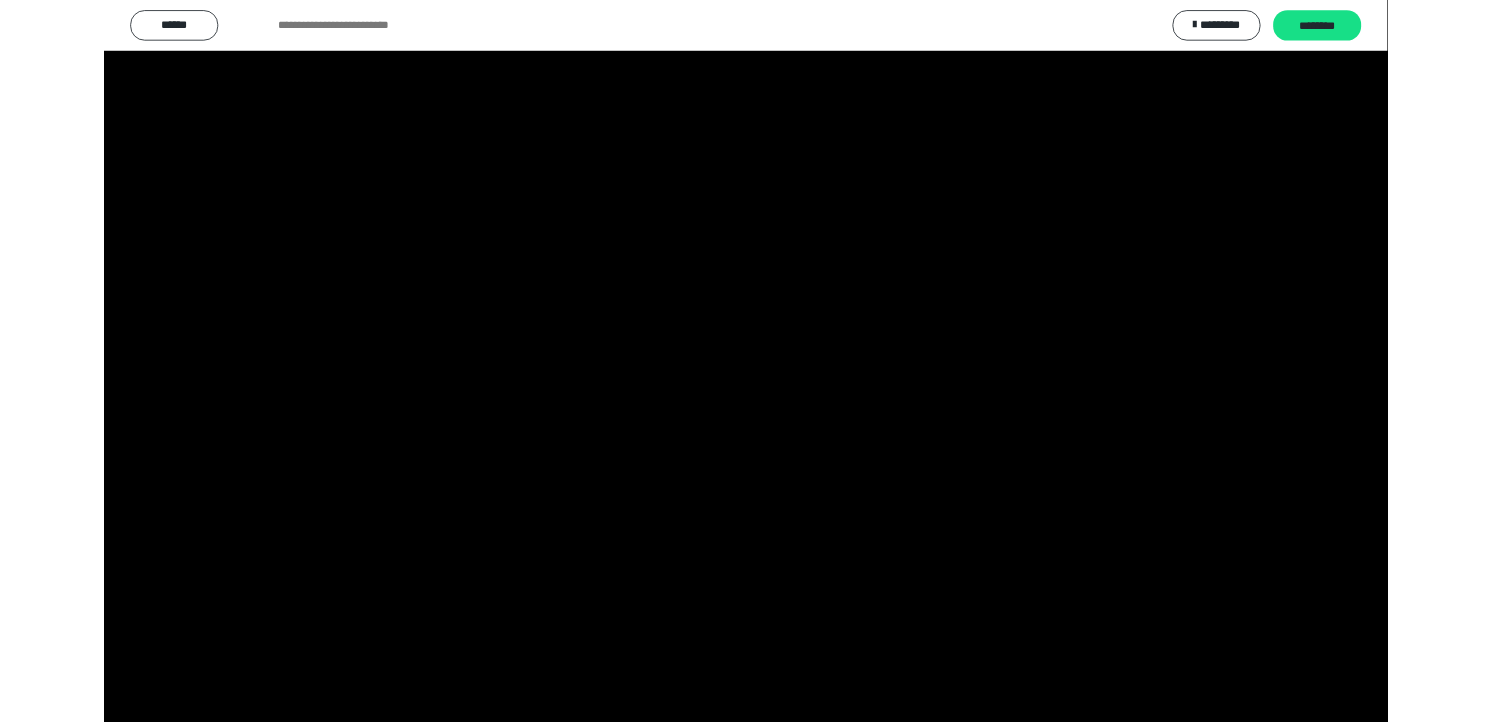 scroll, scrollTop: 324, scrollLeft: 0, axis: vertical 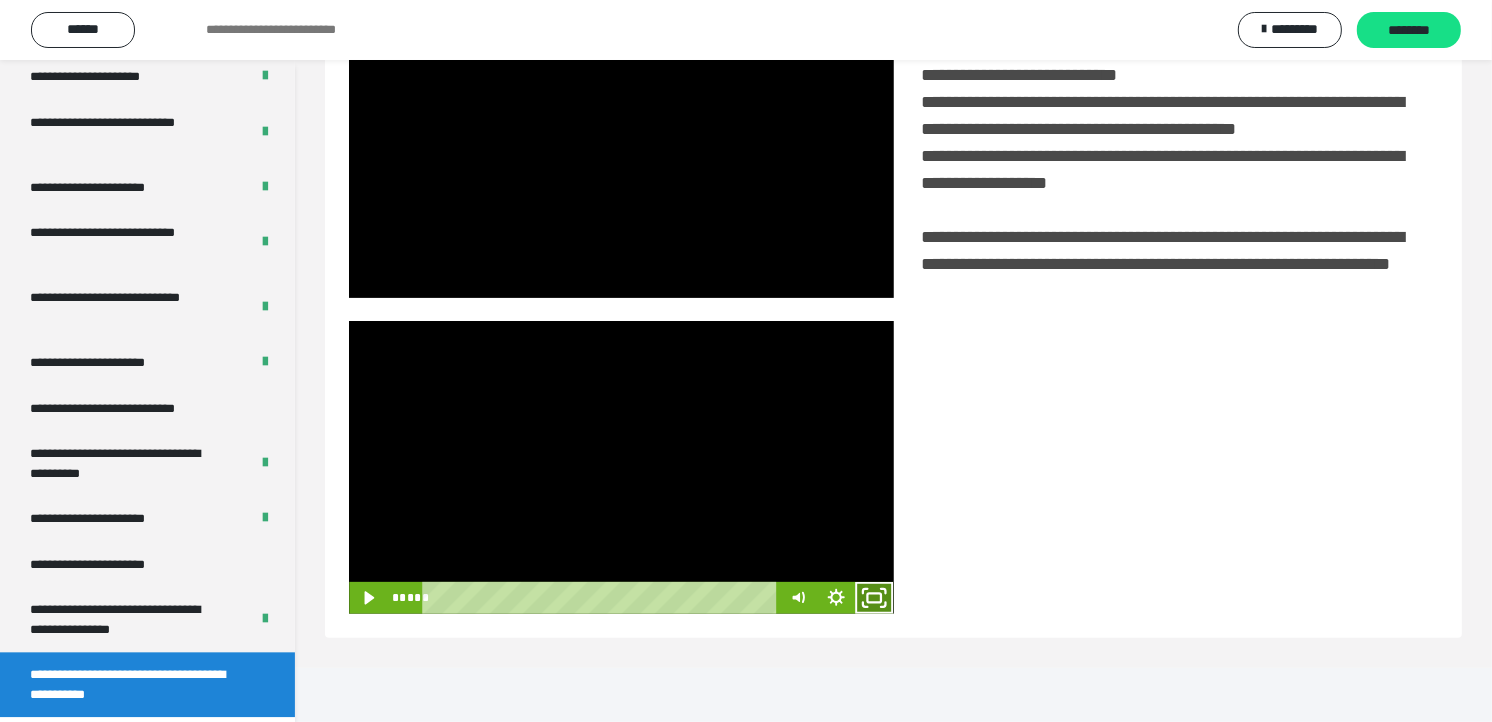 click 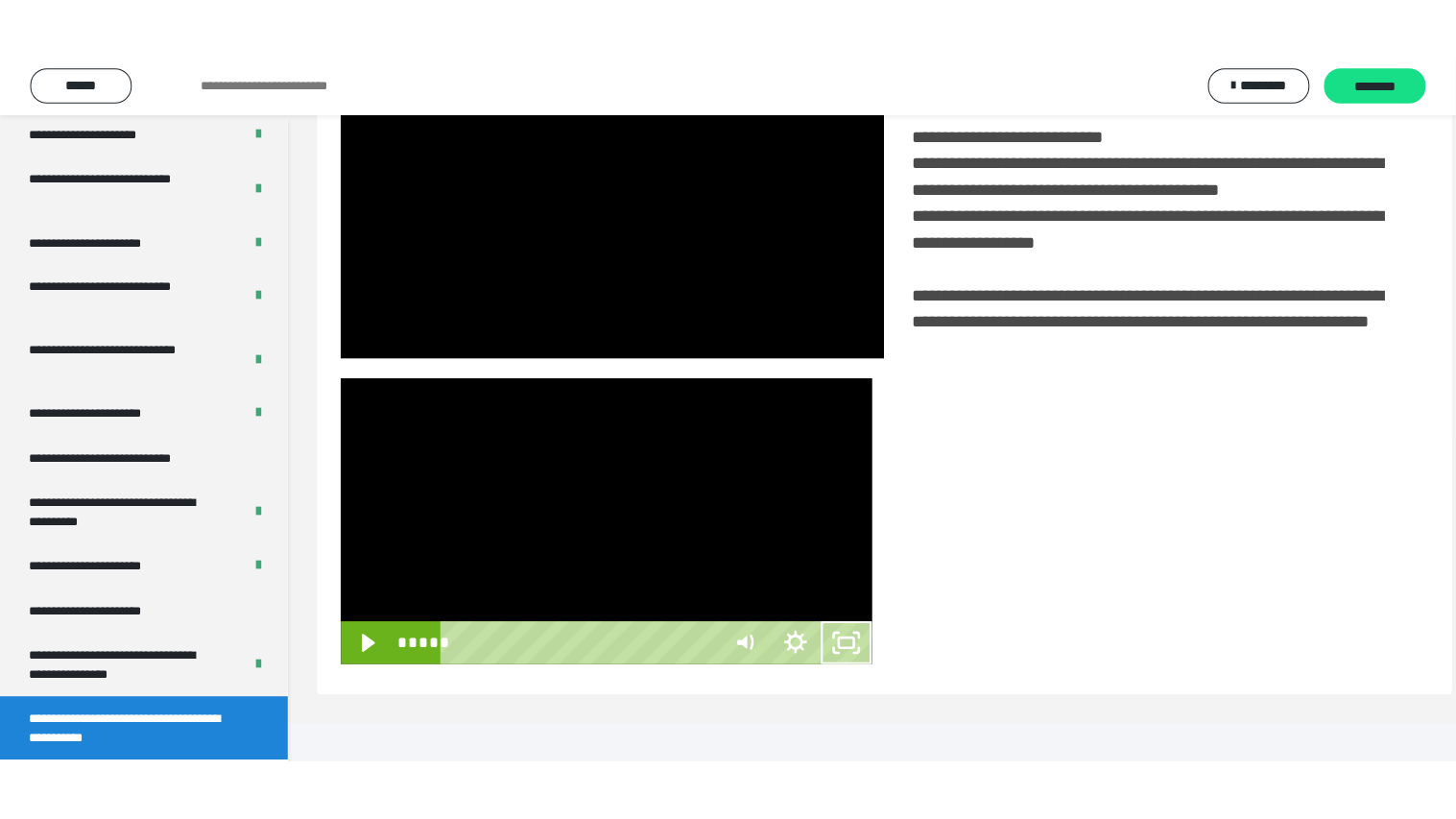scroll, scrollTop: 321, scrollLeft: 0, axis: vertical 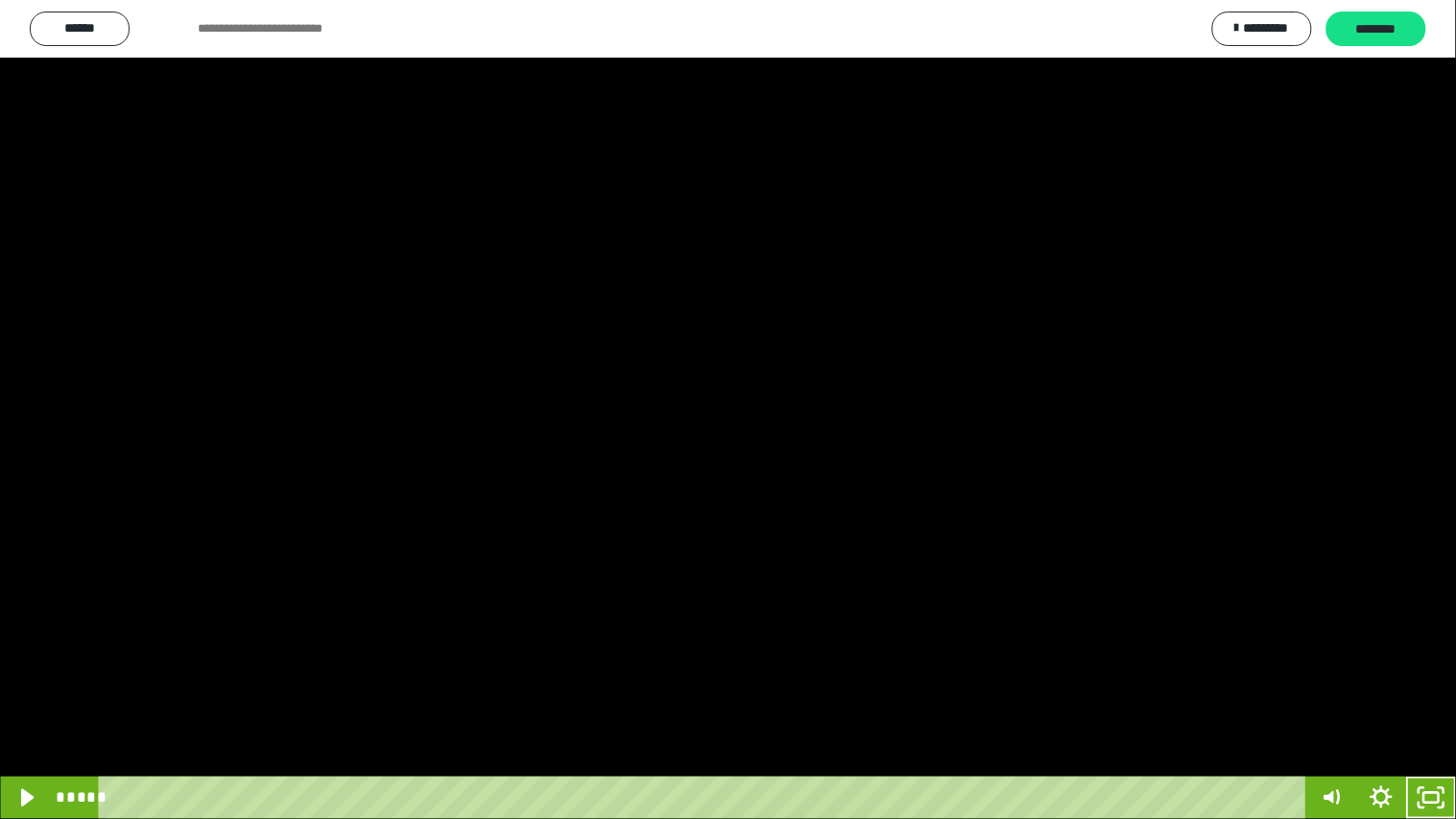 drag, startPoint x: 857, startPoint y: 502, endPoint x: 893, endPoint y: 492, distance: 37.363083 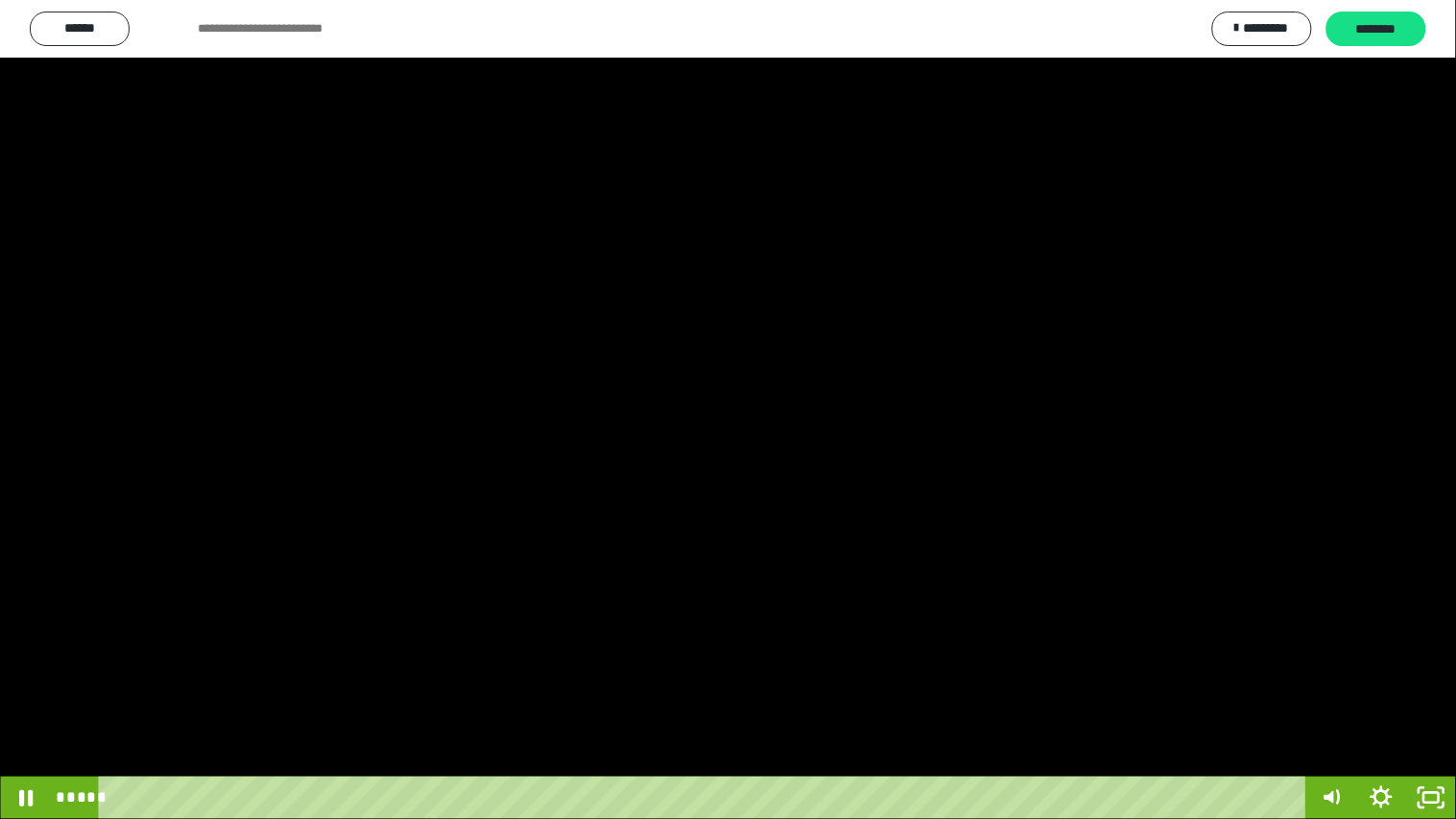 click at bounding box center [728, 409] 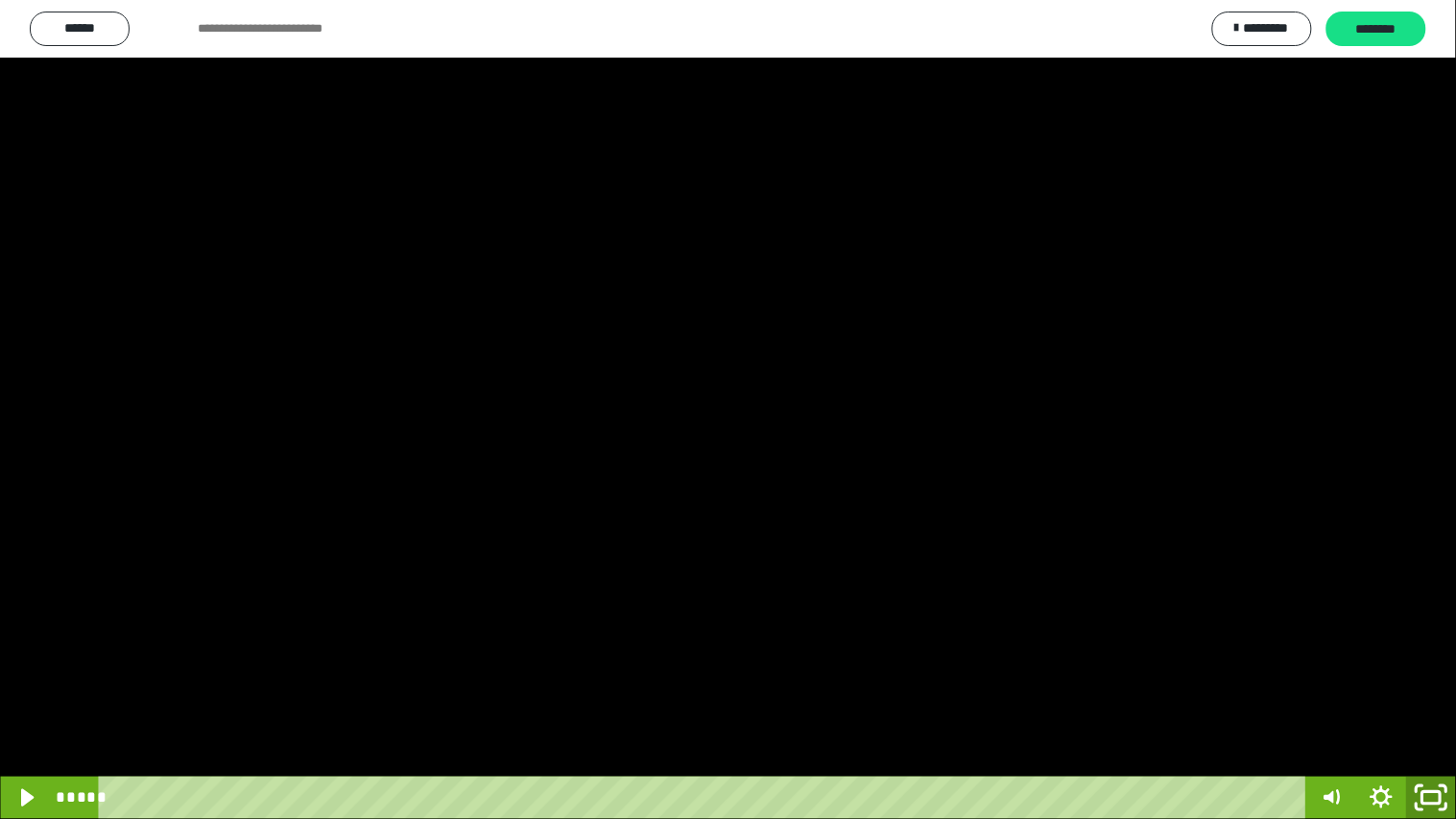 click 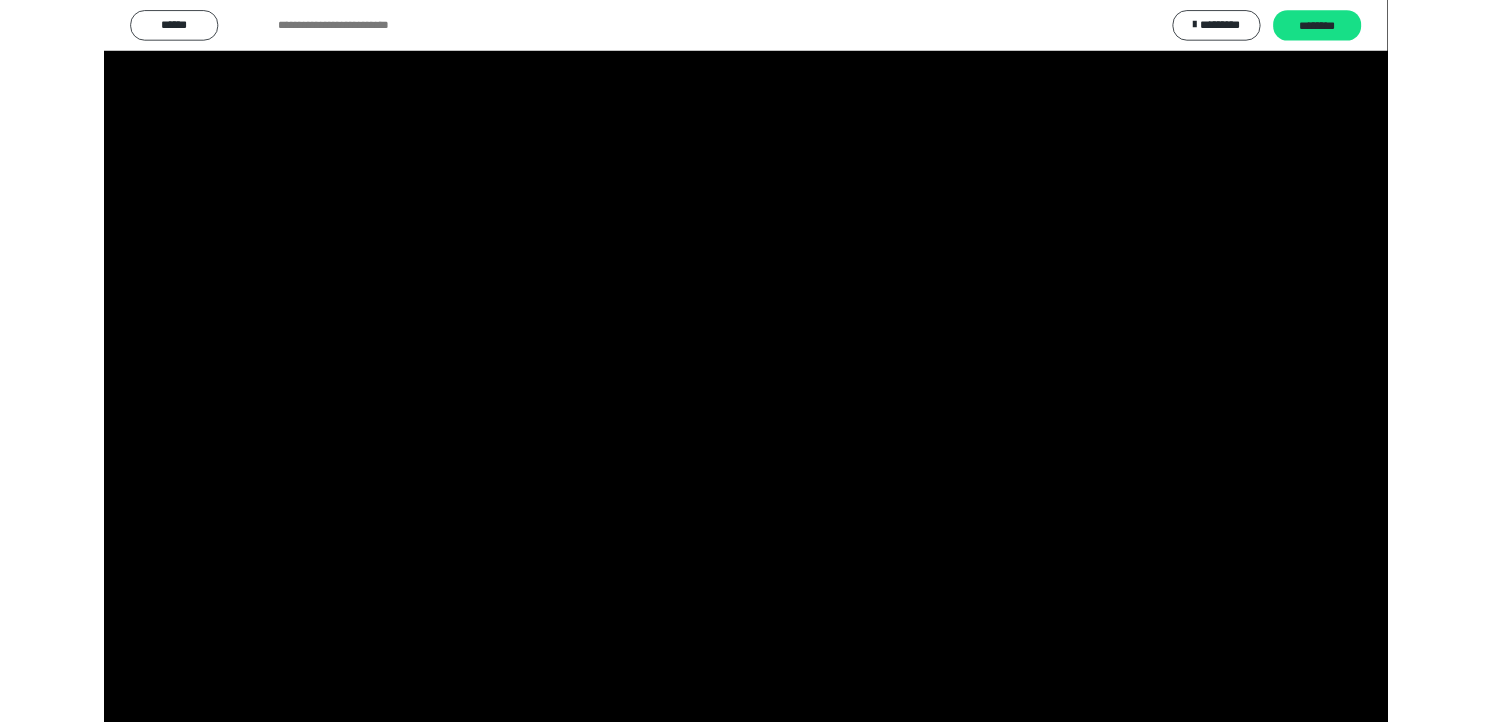 scroll, scrollTop: 324, scrollLeft: 0, axis: vertical 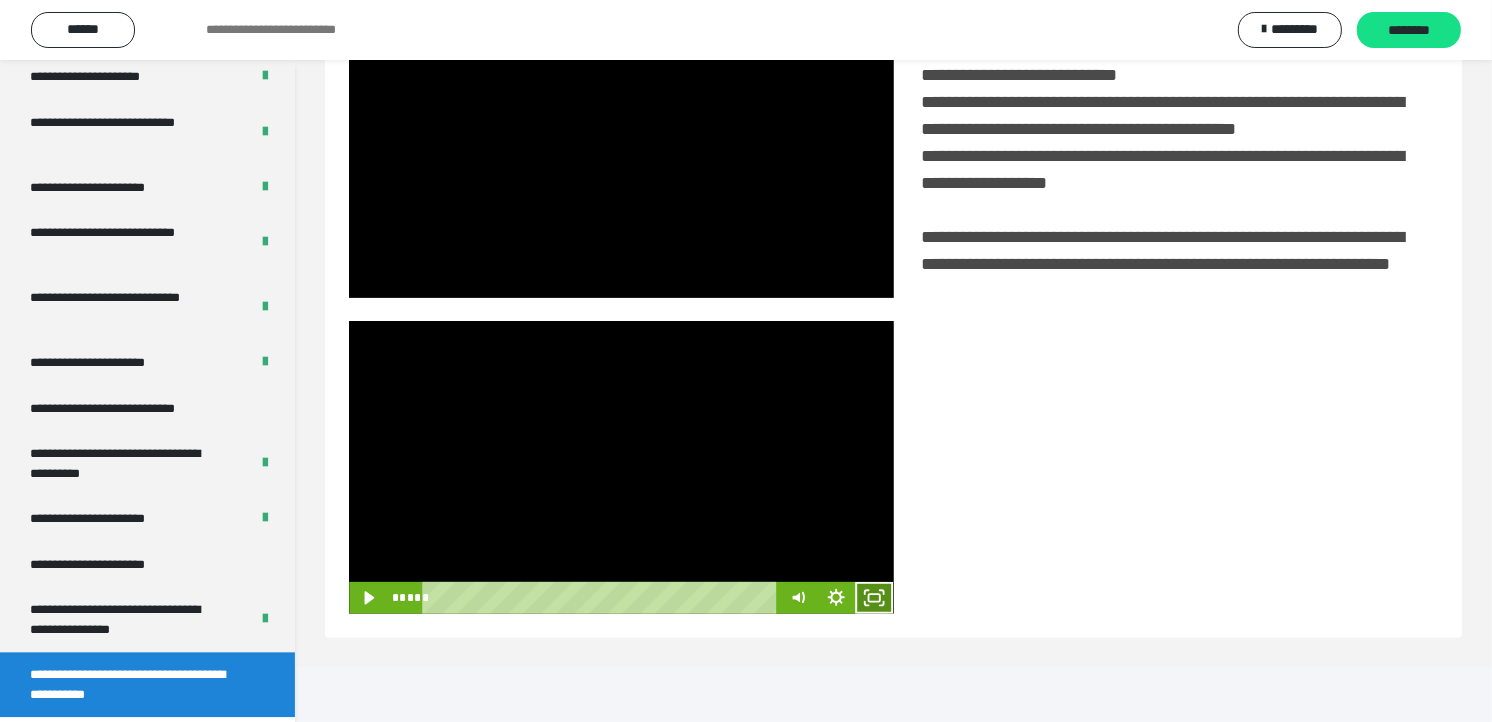 click 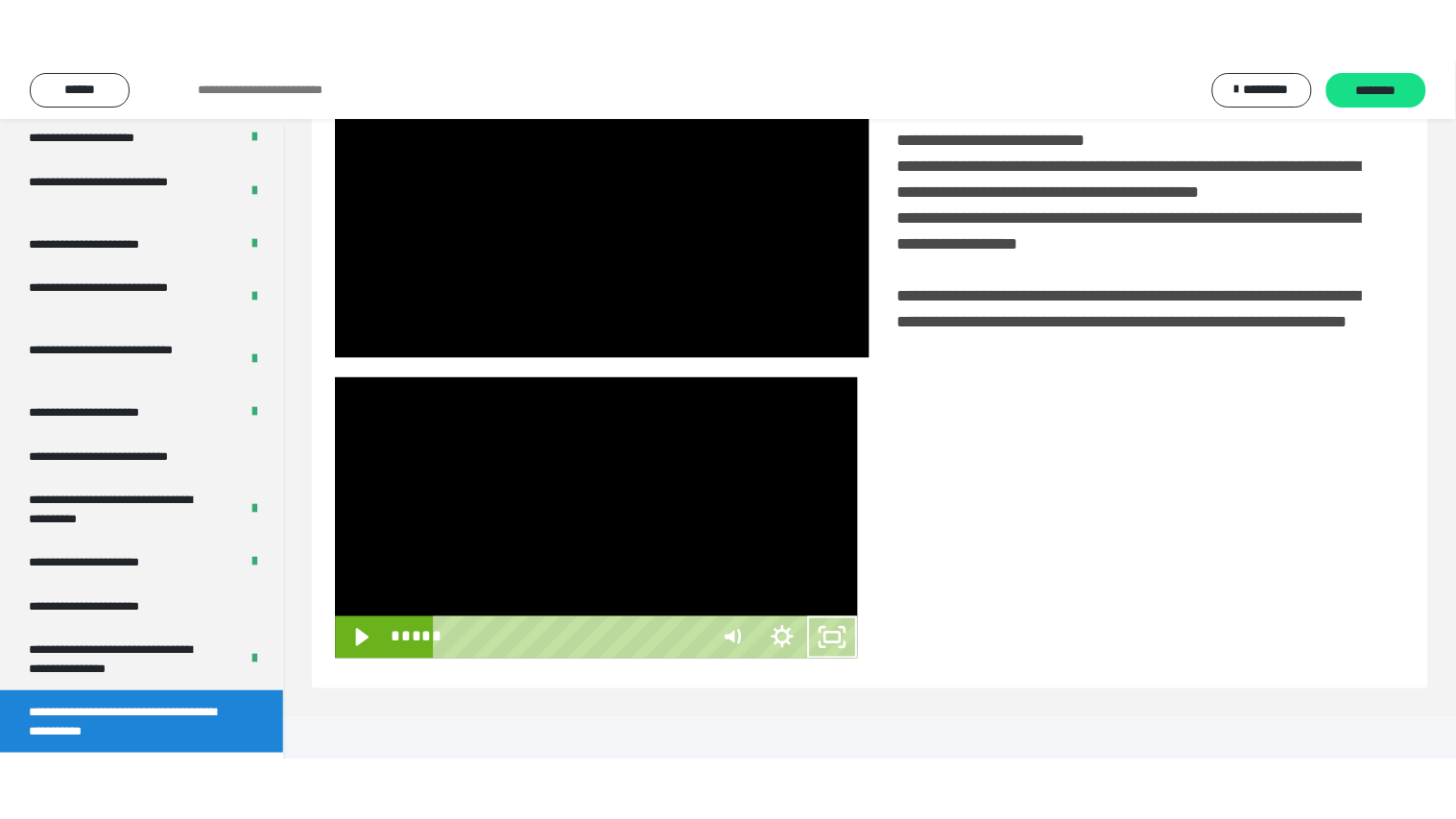 scroll, scrollTop: 321, scrollLeft: 0, axis: vertical 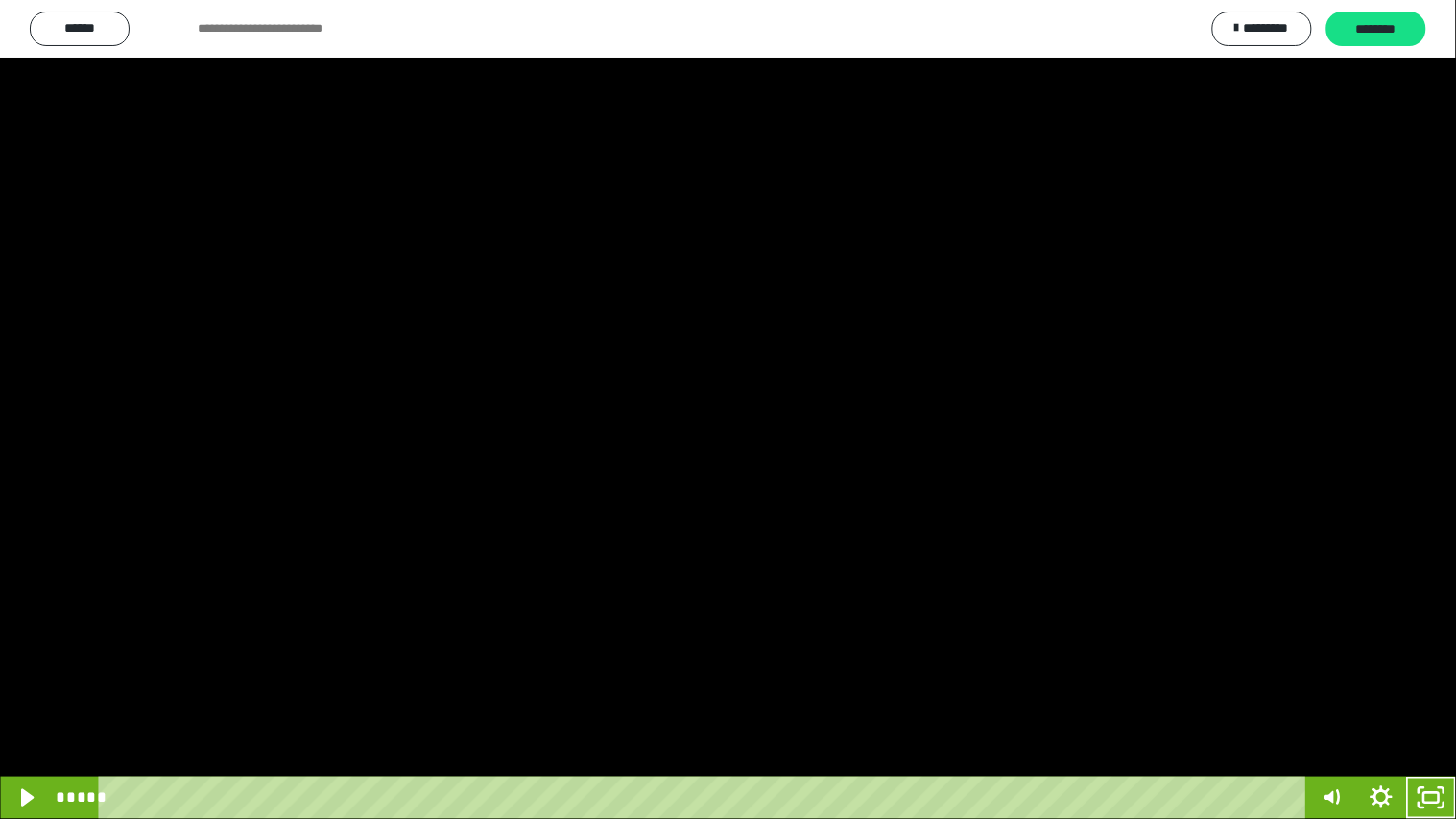 click at bounding box center (728, 409) 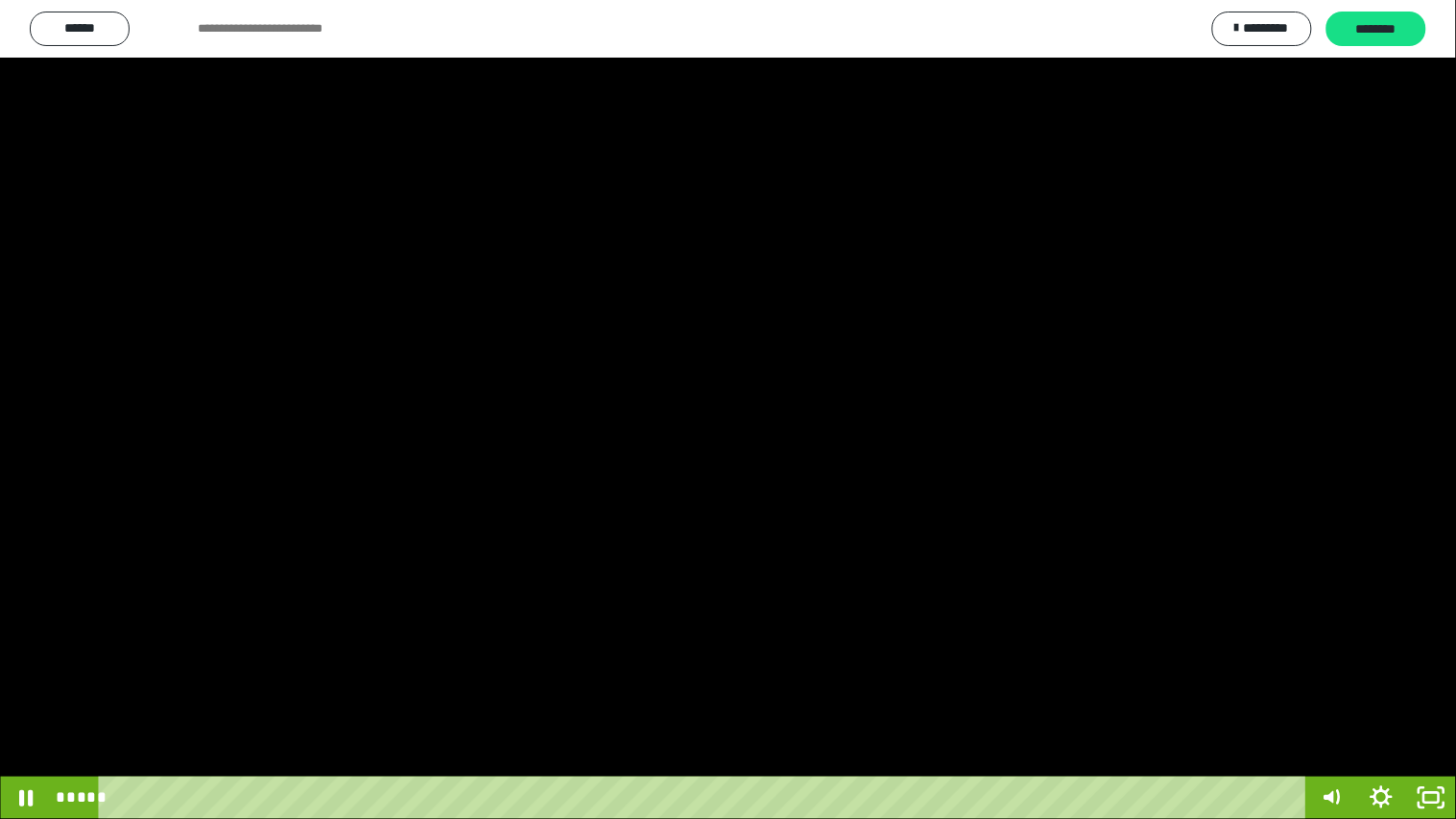 click at bounding box center [728, 409] 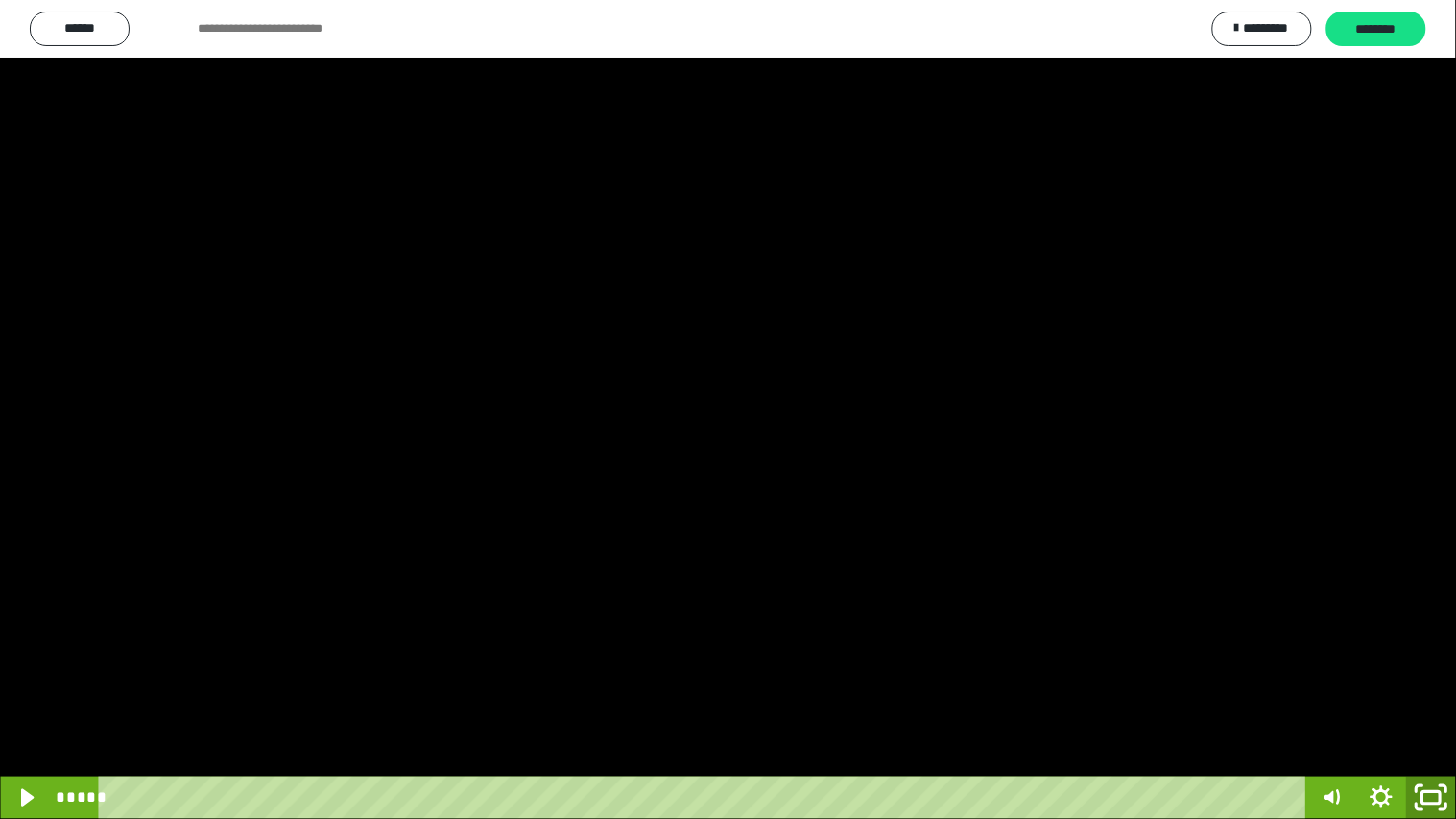 click 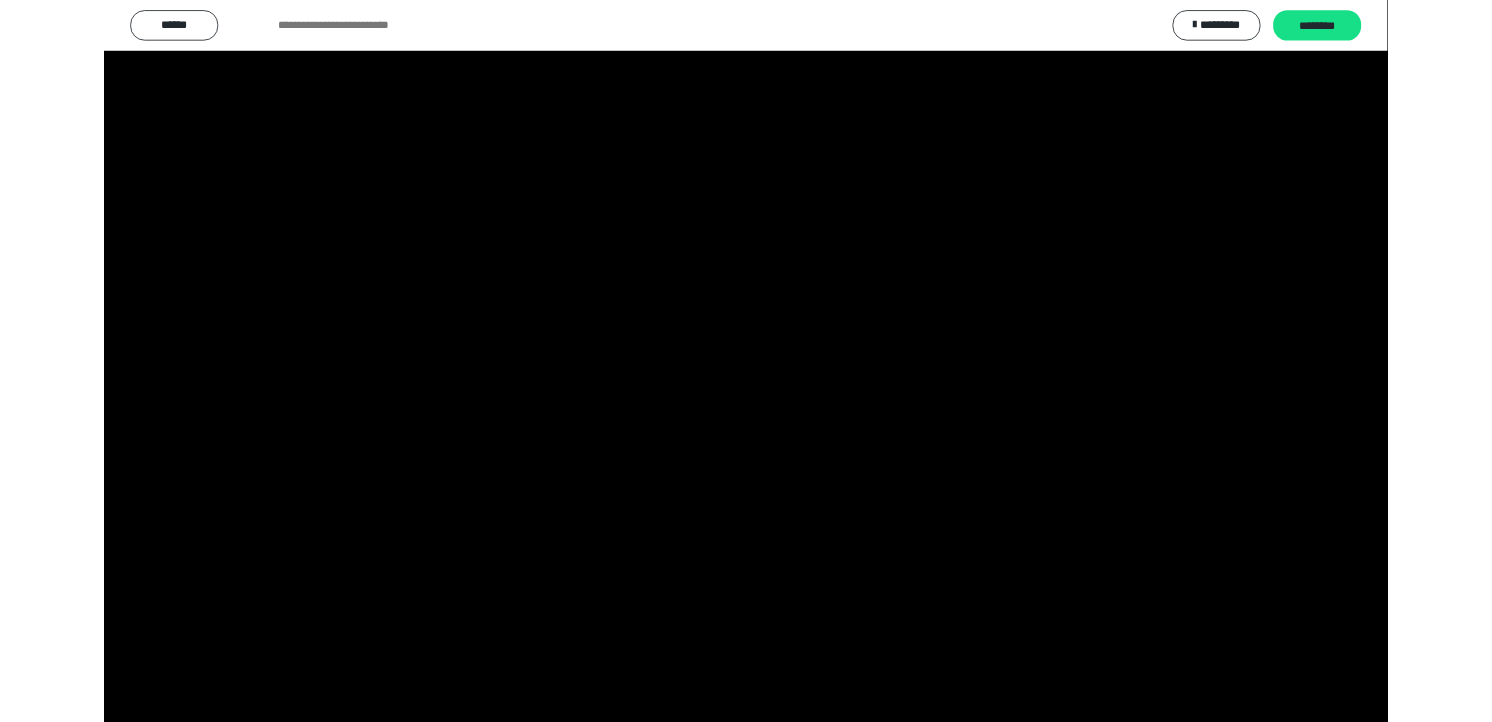 scroll, scrollTop: 324, scrollLeft: 0, axis: vertical 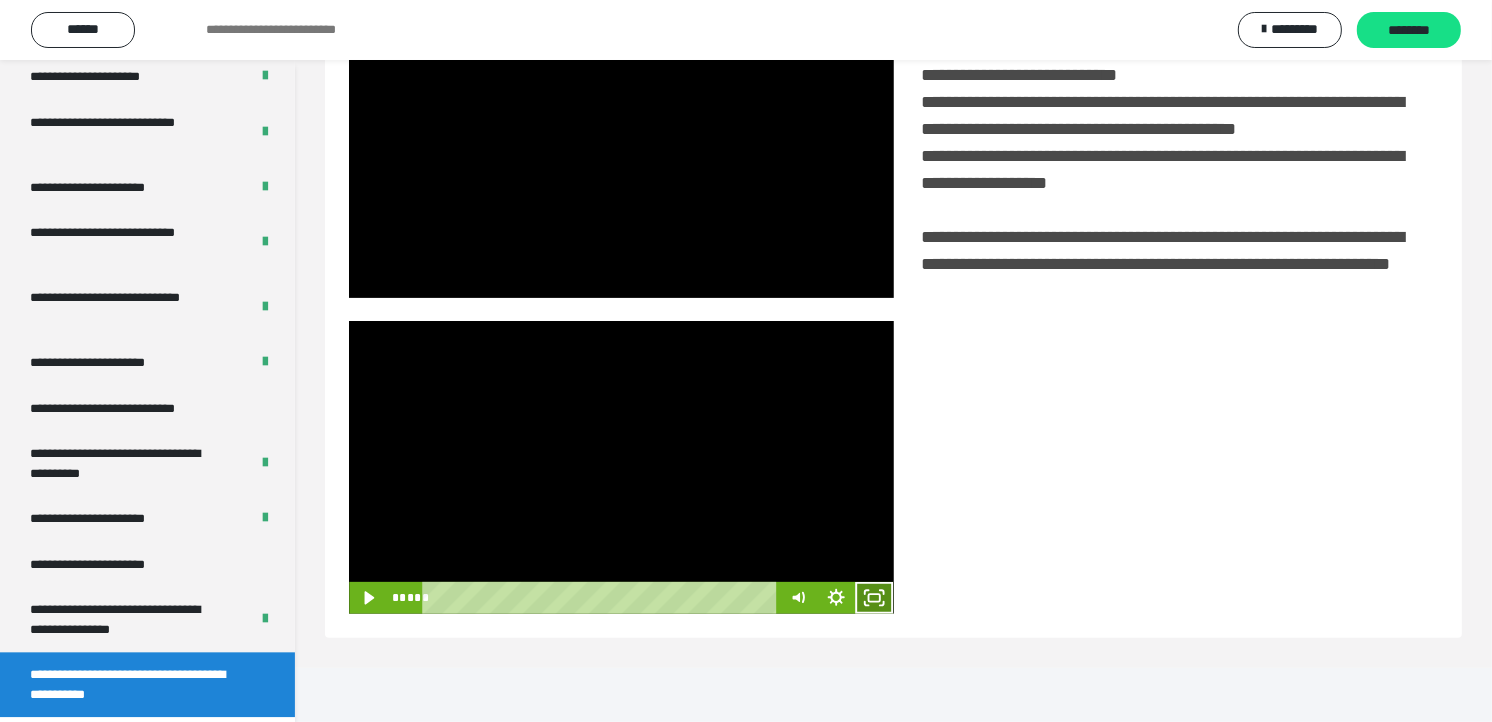 click 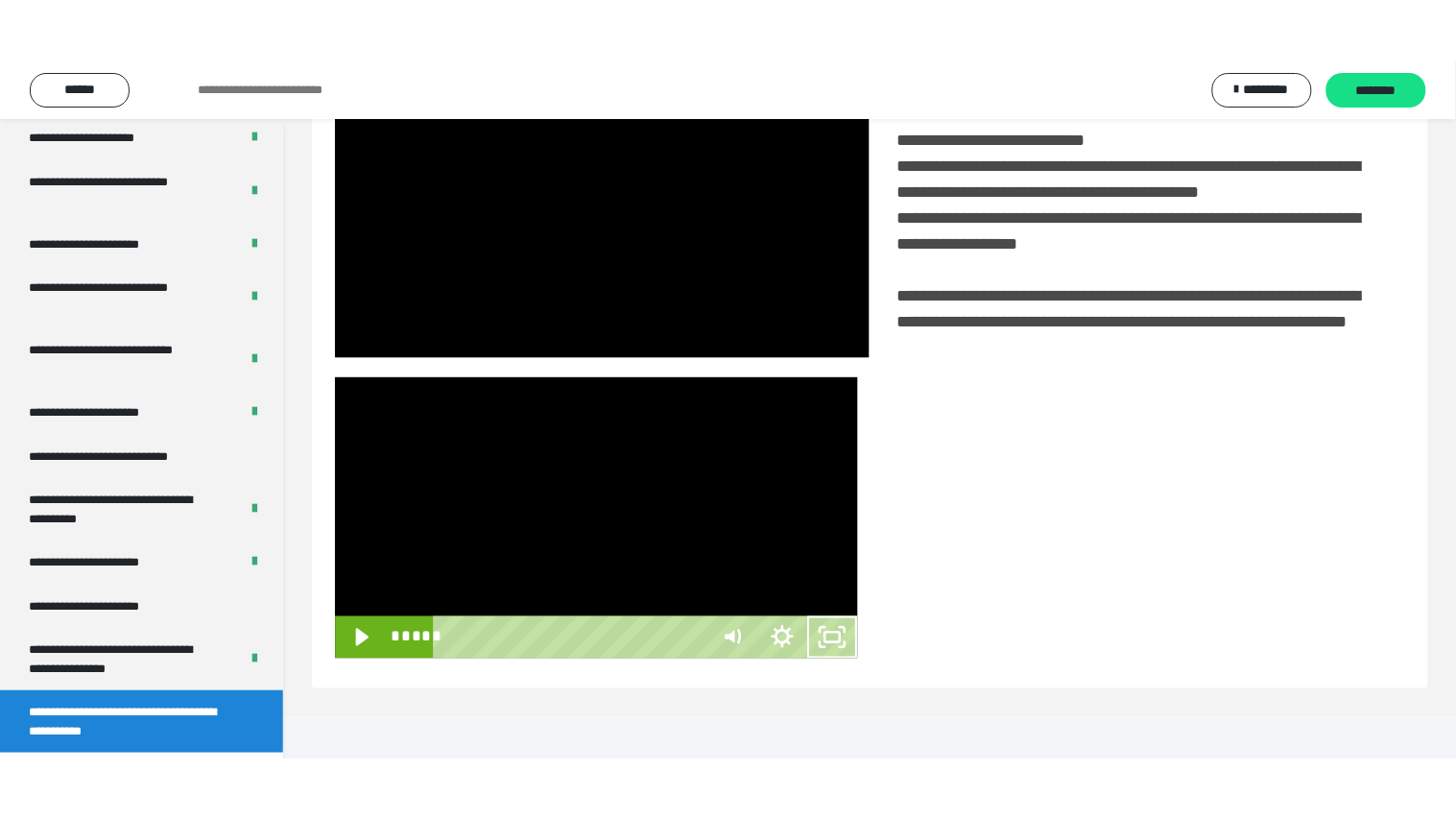 scroll, scrollTop: 321, scrollLeft: 0, axis: vertical 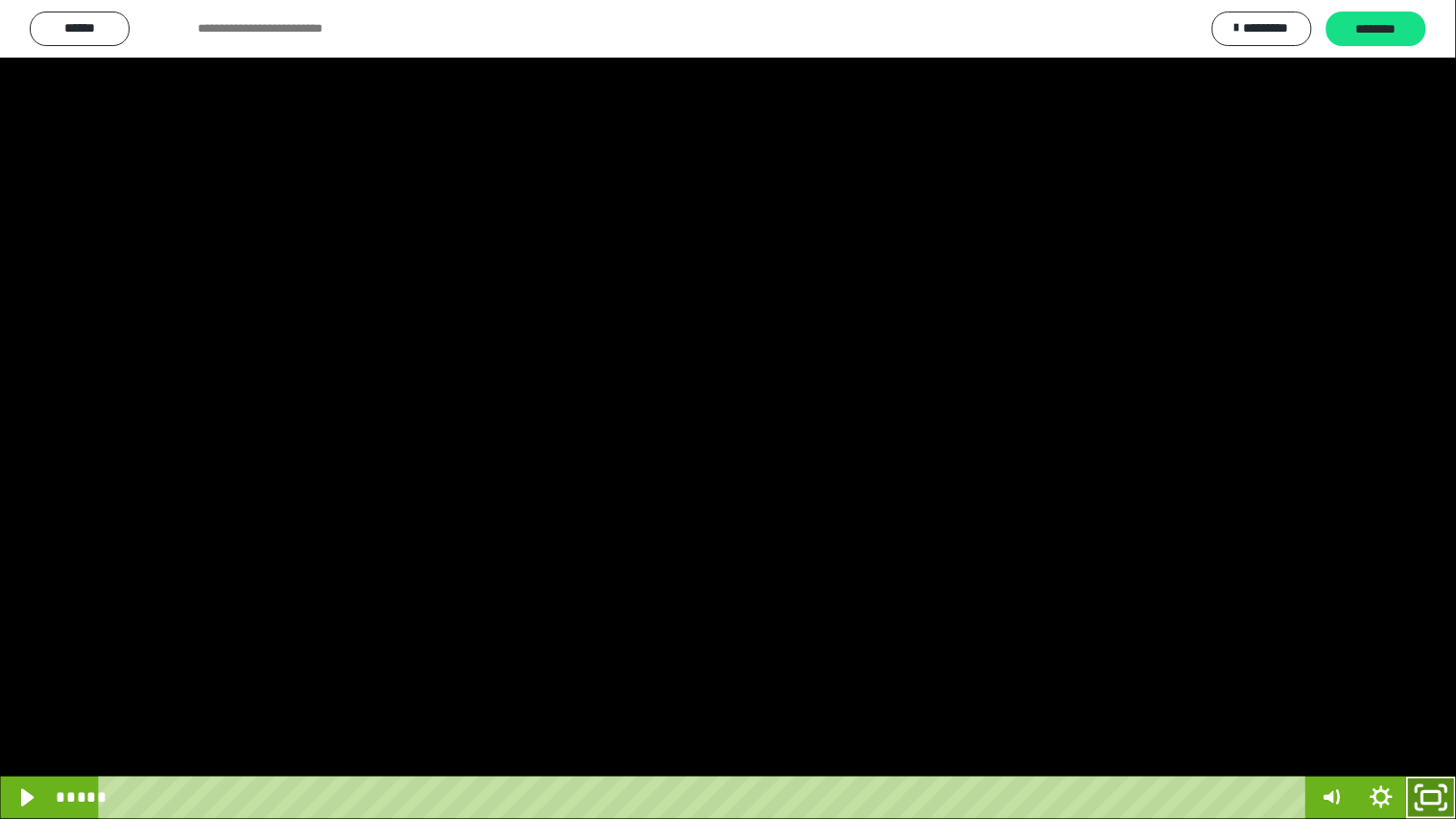 click 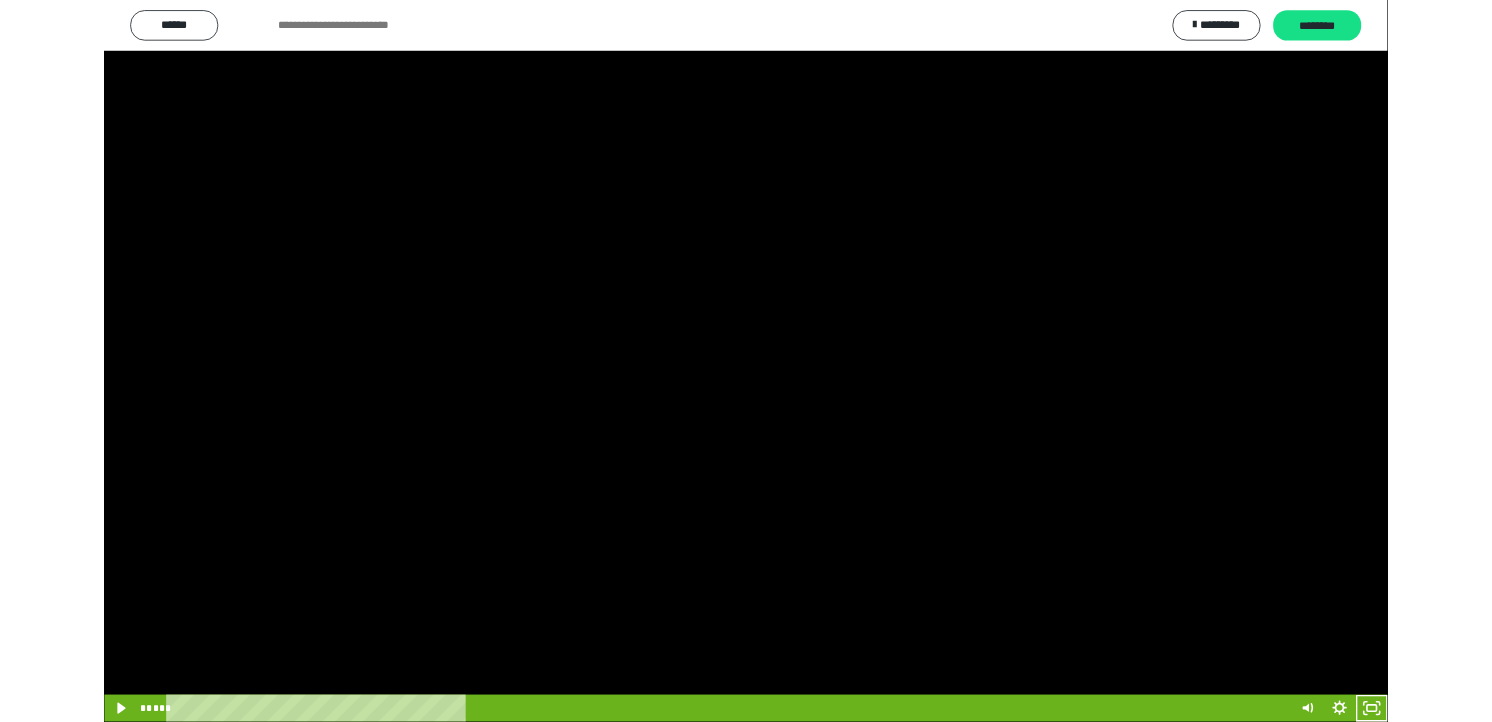 scroll, scrollTop: 324, scrollLeft: 0, axis: vertical 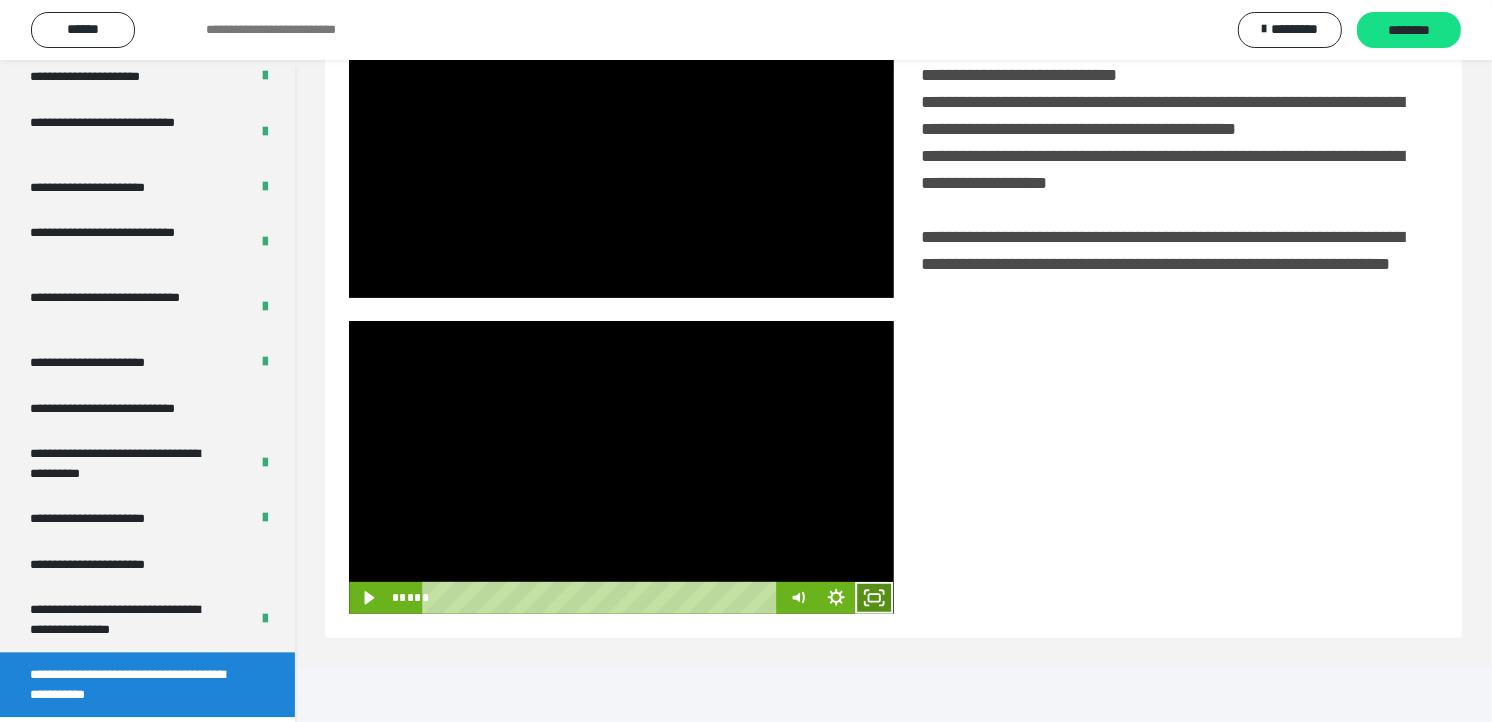 click 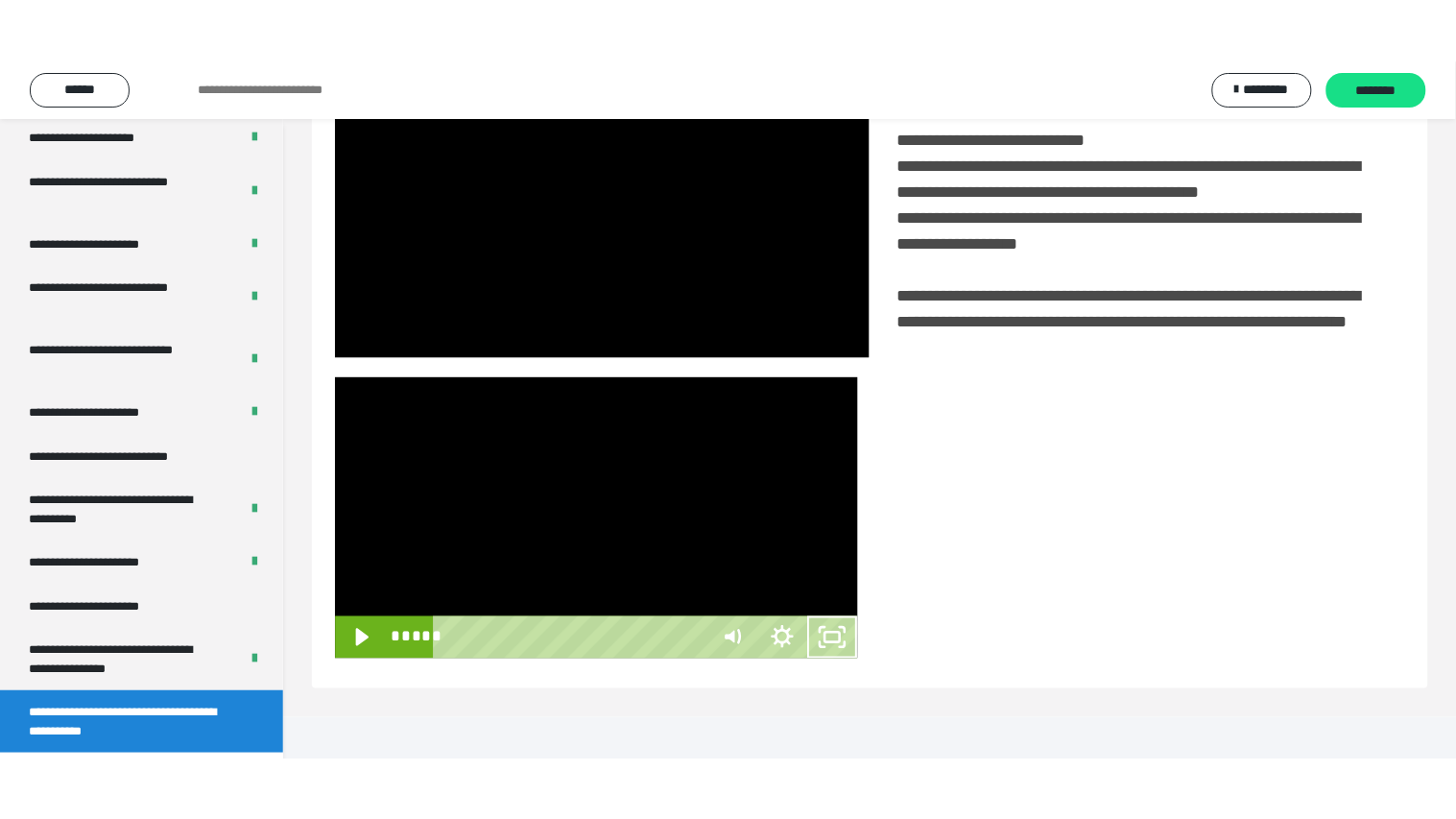 scroll, scrollTop: 321, scrollLeft: 0, axis: vertical 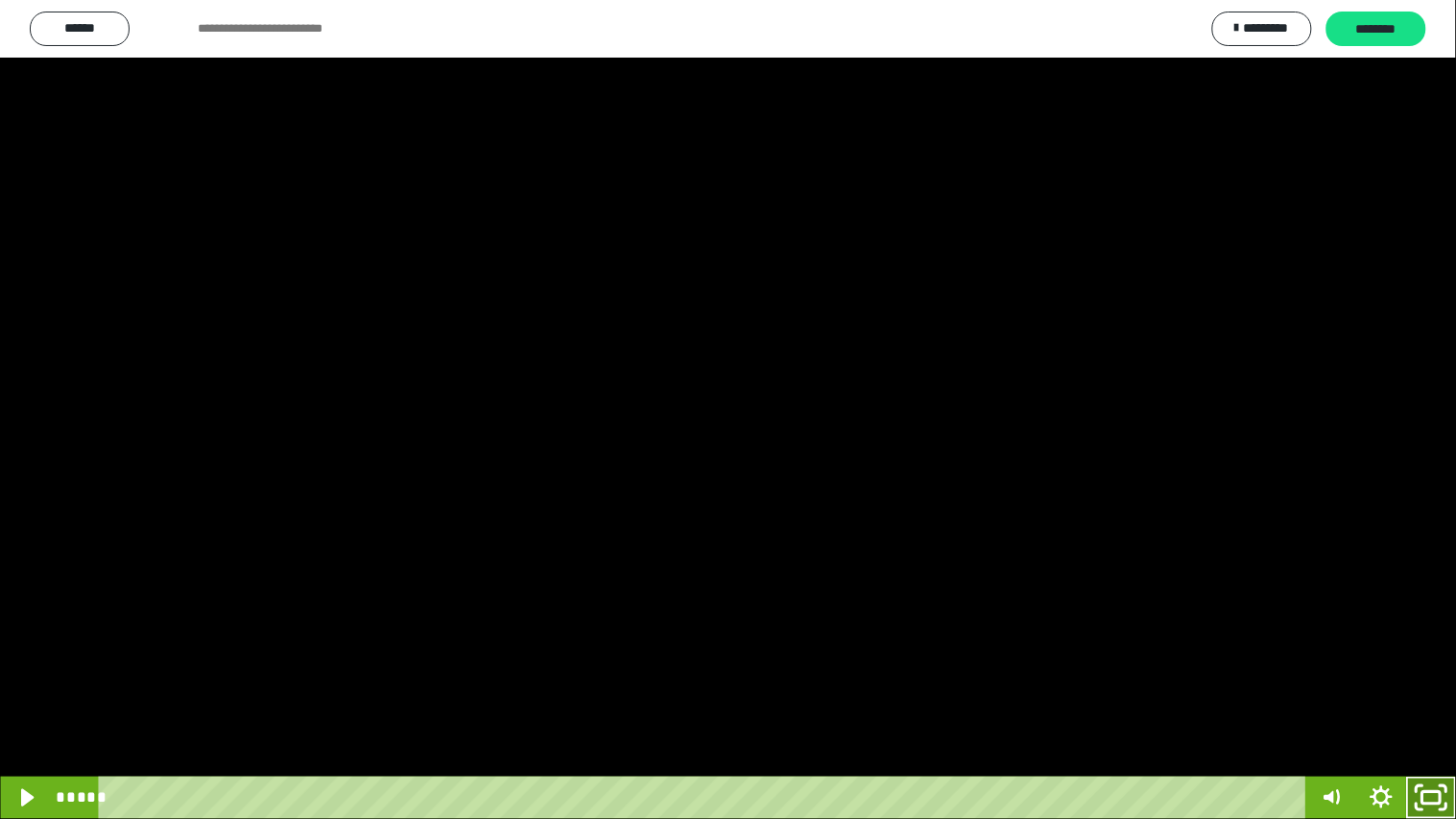 click 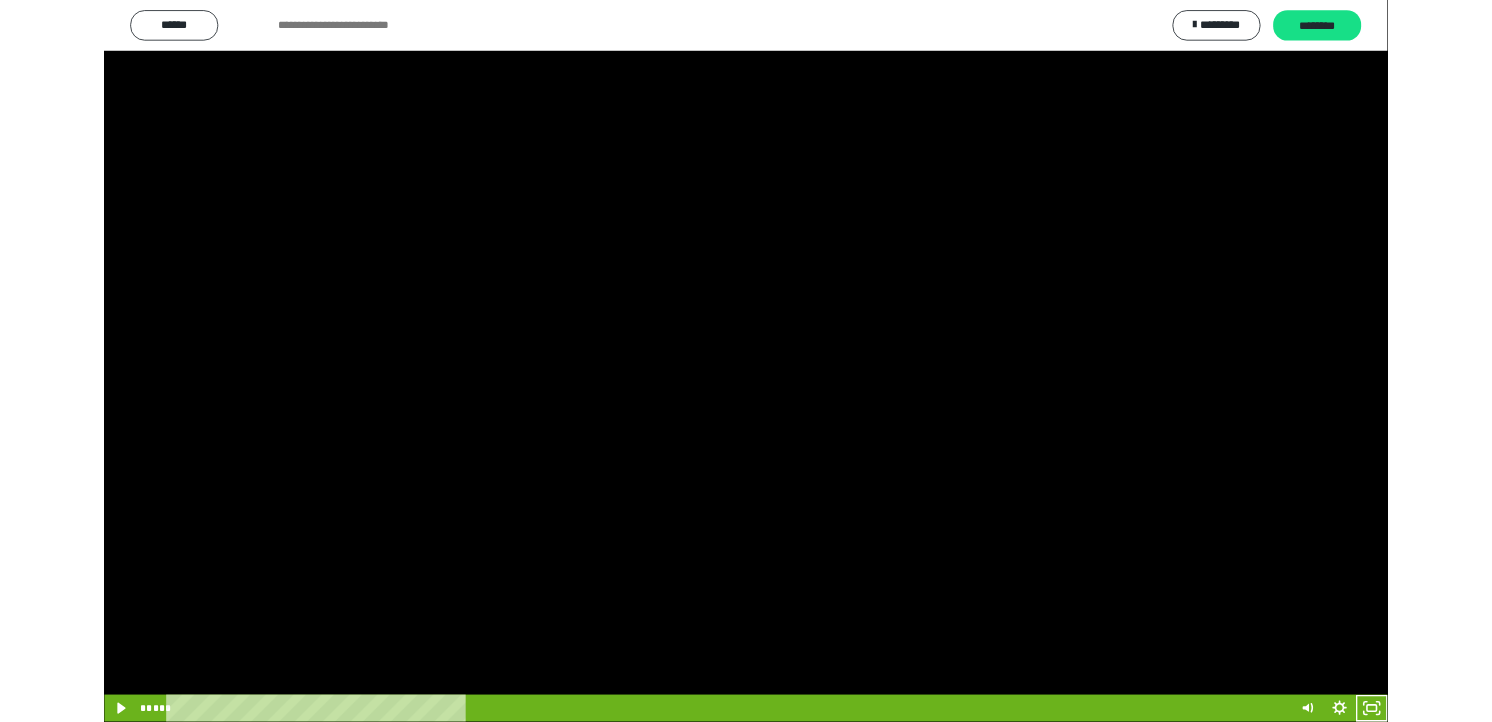 scroll, scrollTop: 324, scrollLeft: 0, axis: vertical 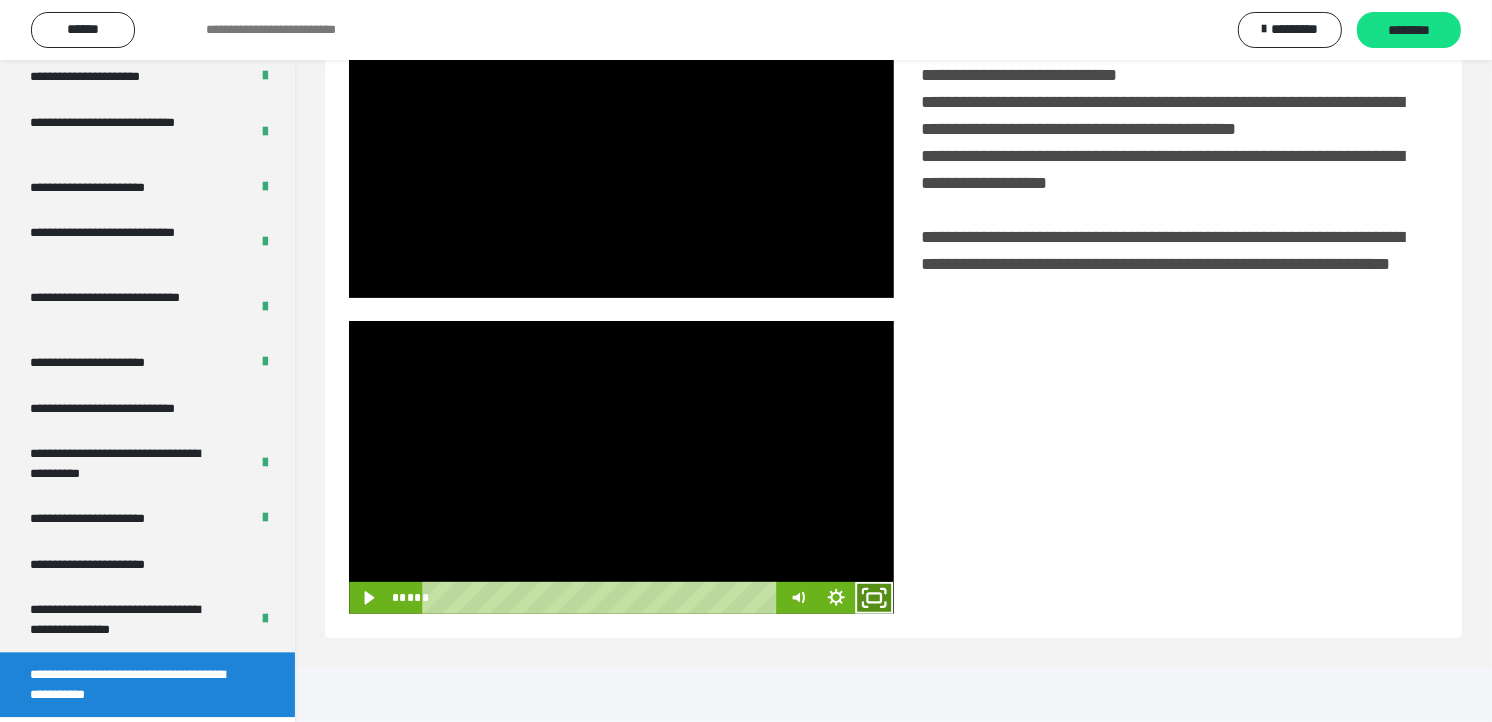 click 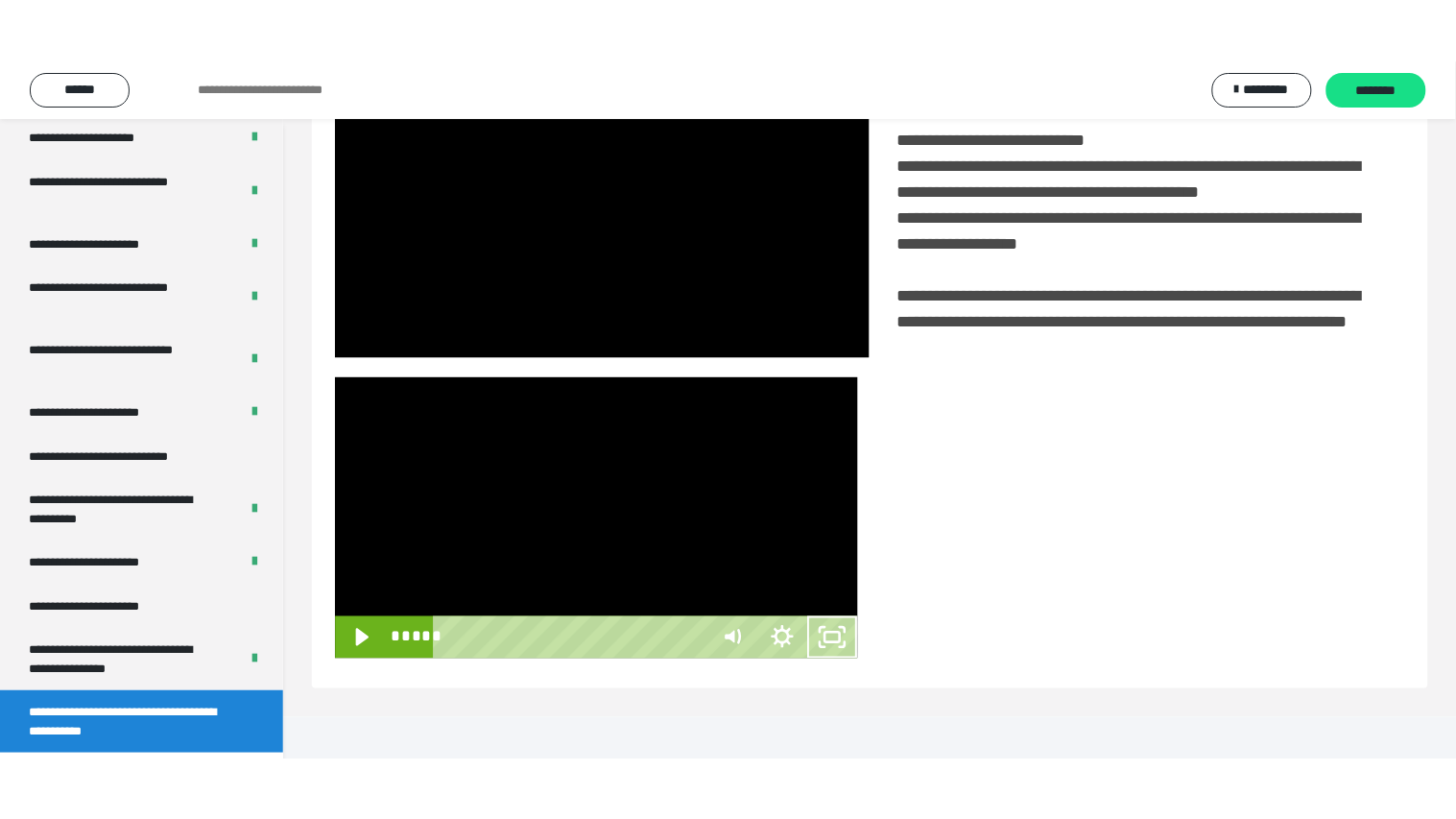 scroll, scrollTop: 321, scrollLeft: 0, axis: vertical 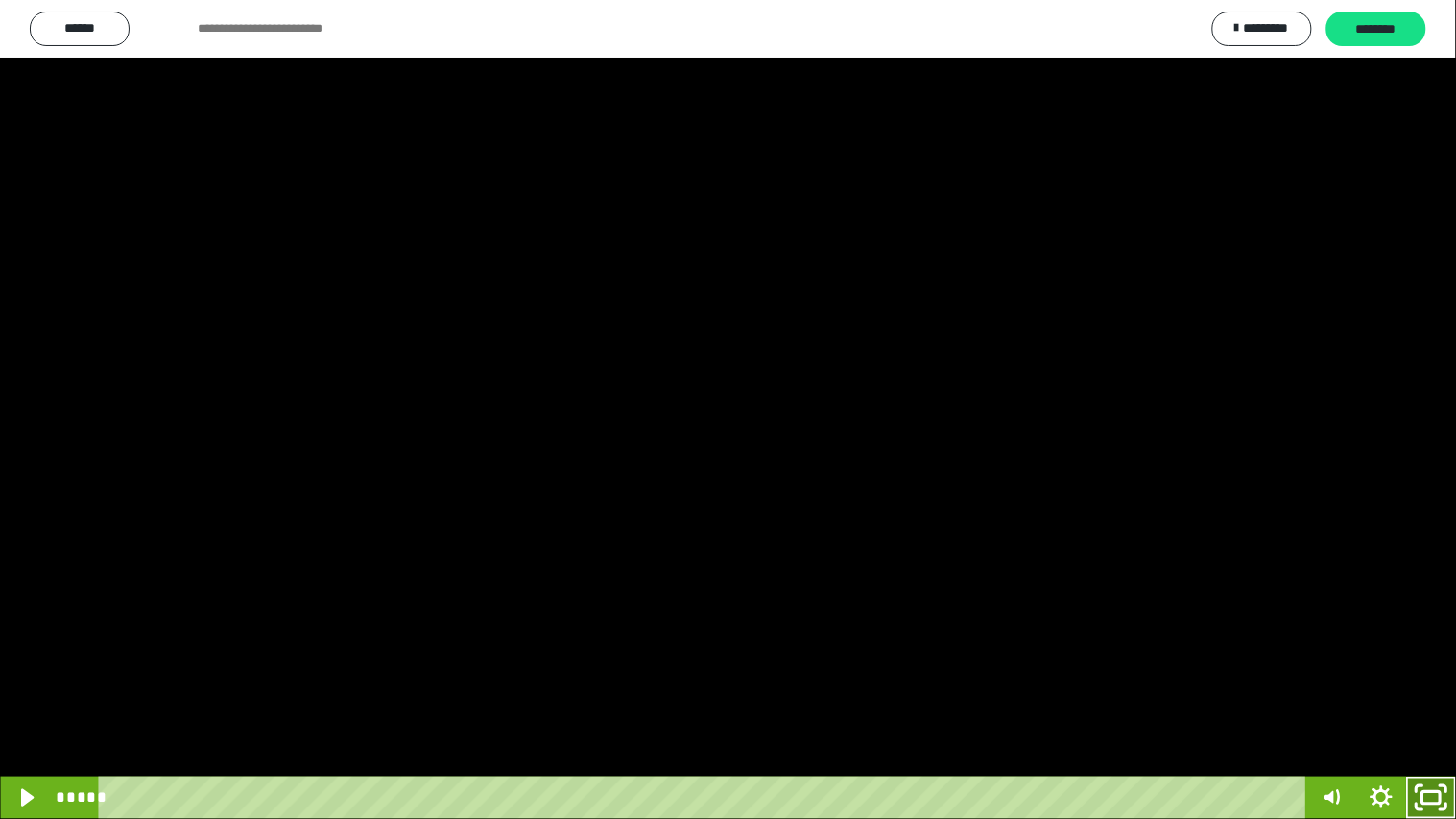 click 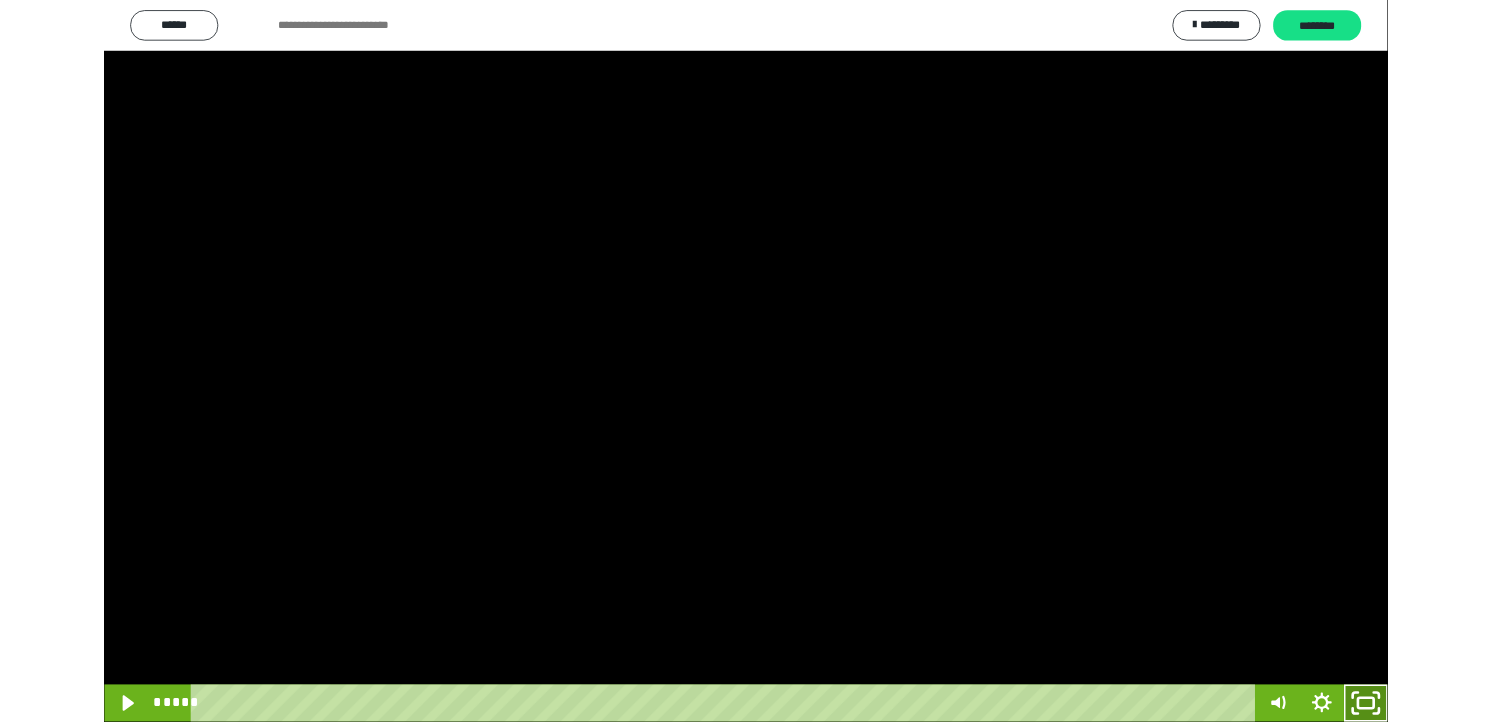 scroll, scrollTop: 324, scrollLeft: 0, axis: vertical 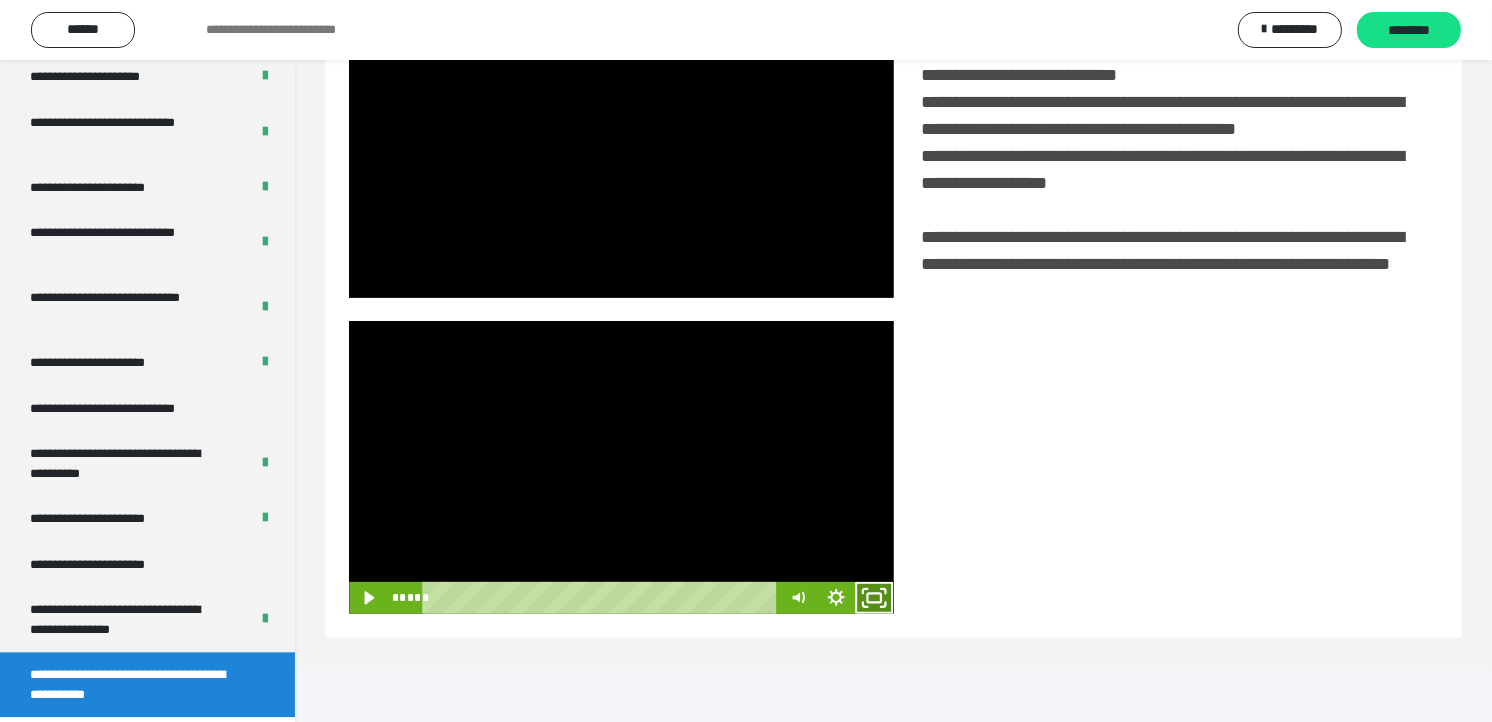 click 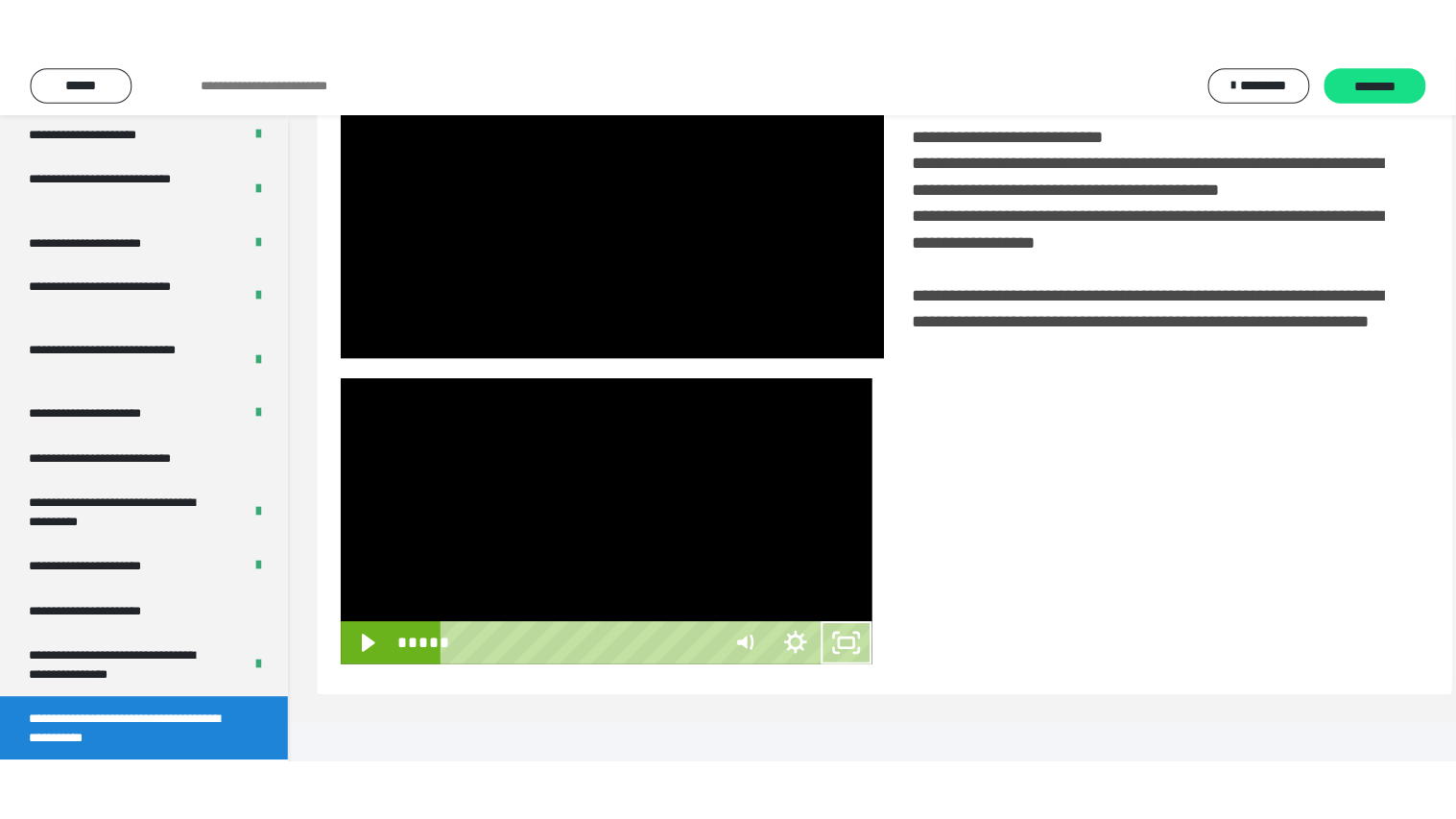 scroll, scrollTop: 321, scrollLeft: 0, axis: vertical 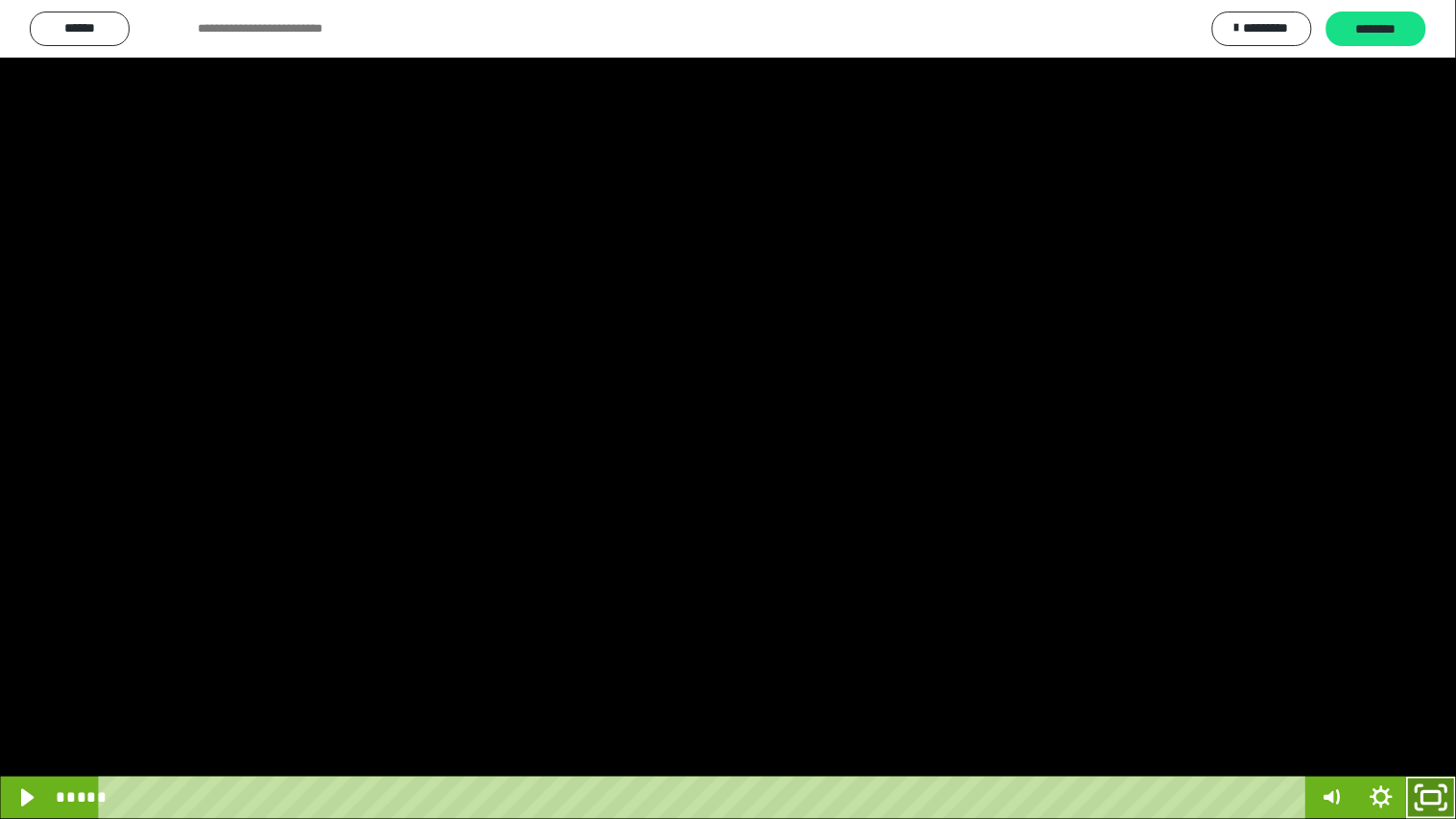 click 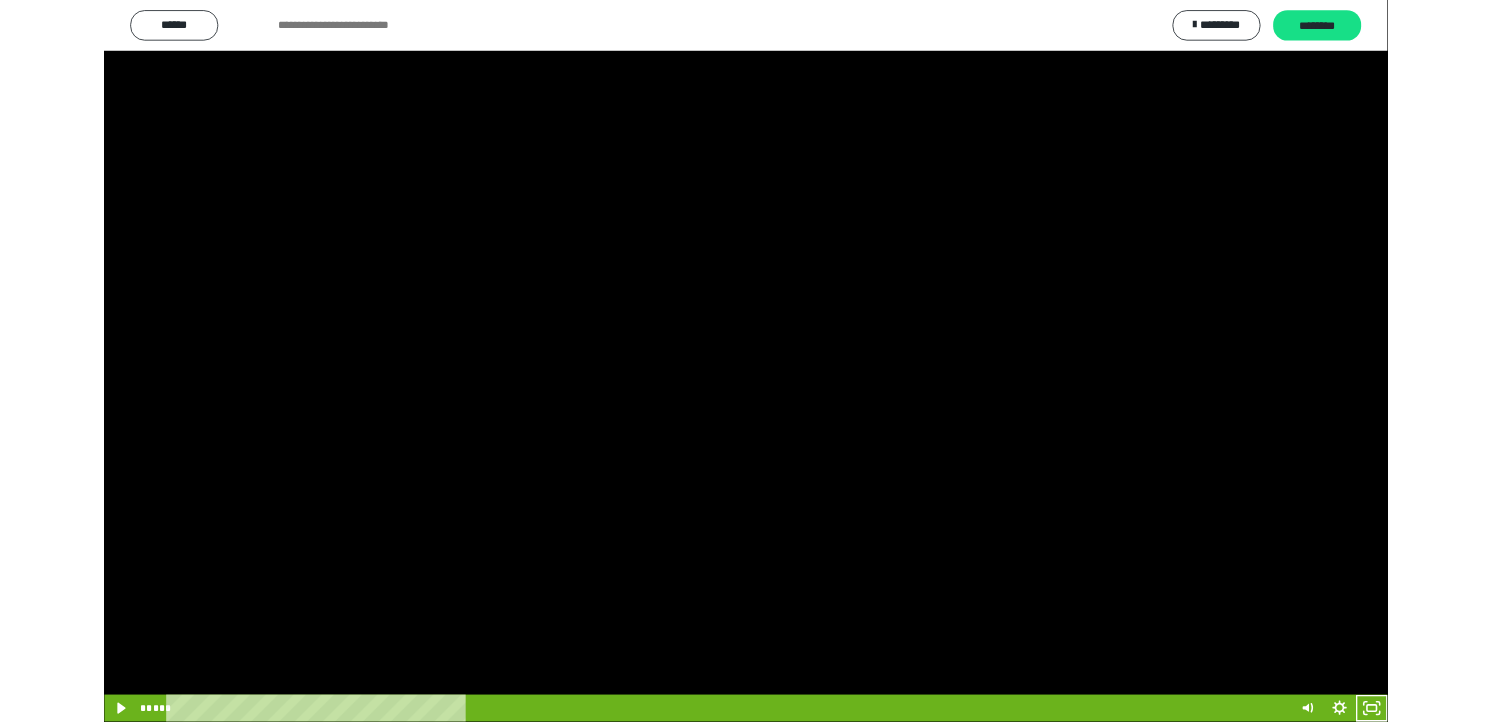 scroll, scrollTop: 324, scrollLeft: 0, axis: vertical 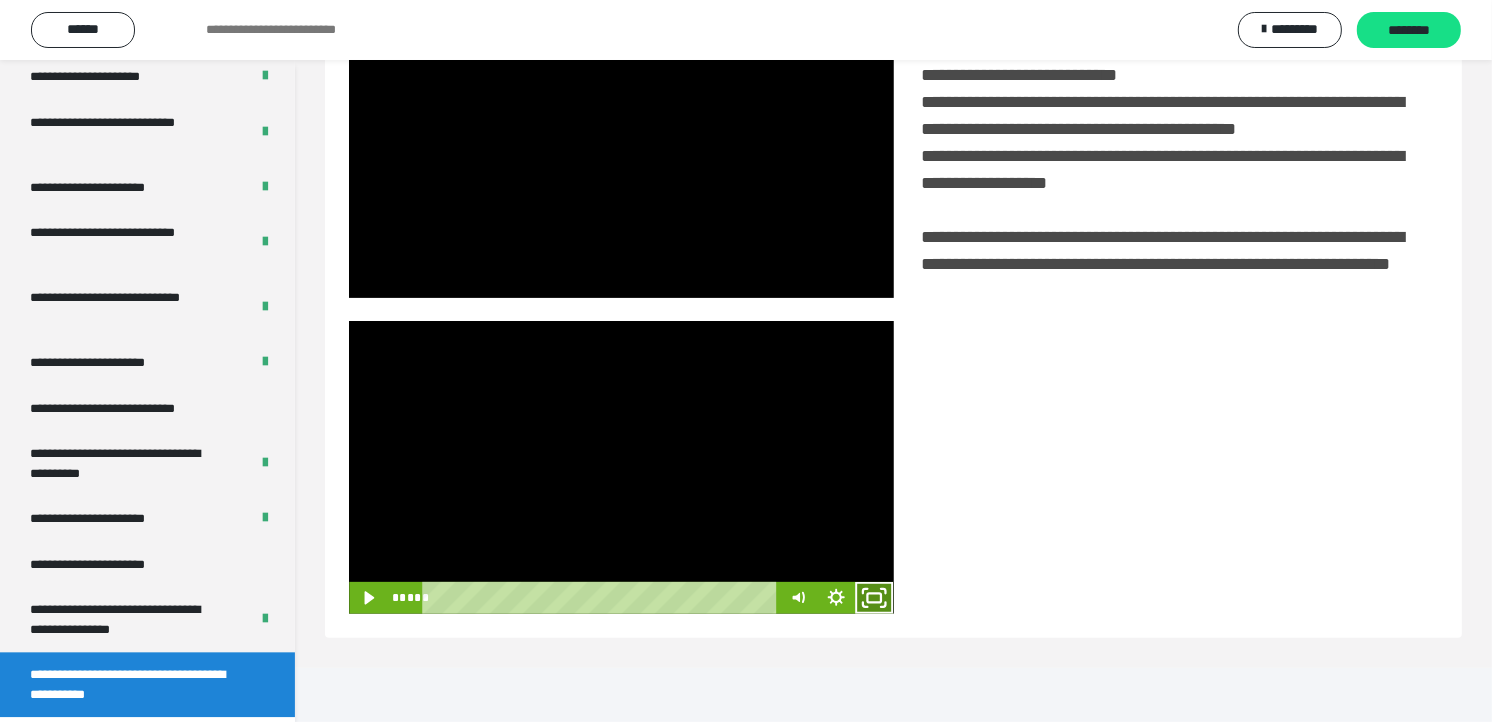 click 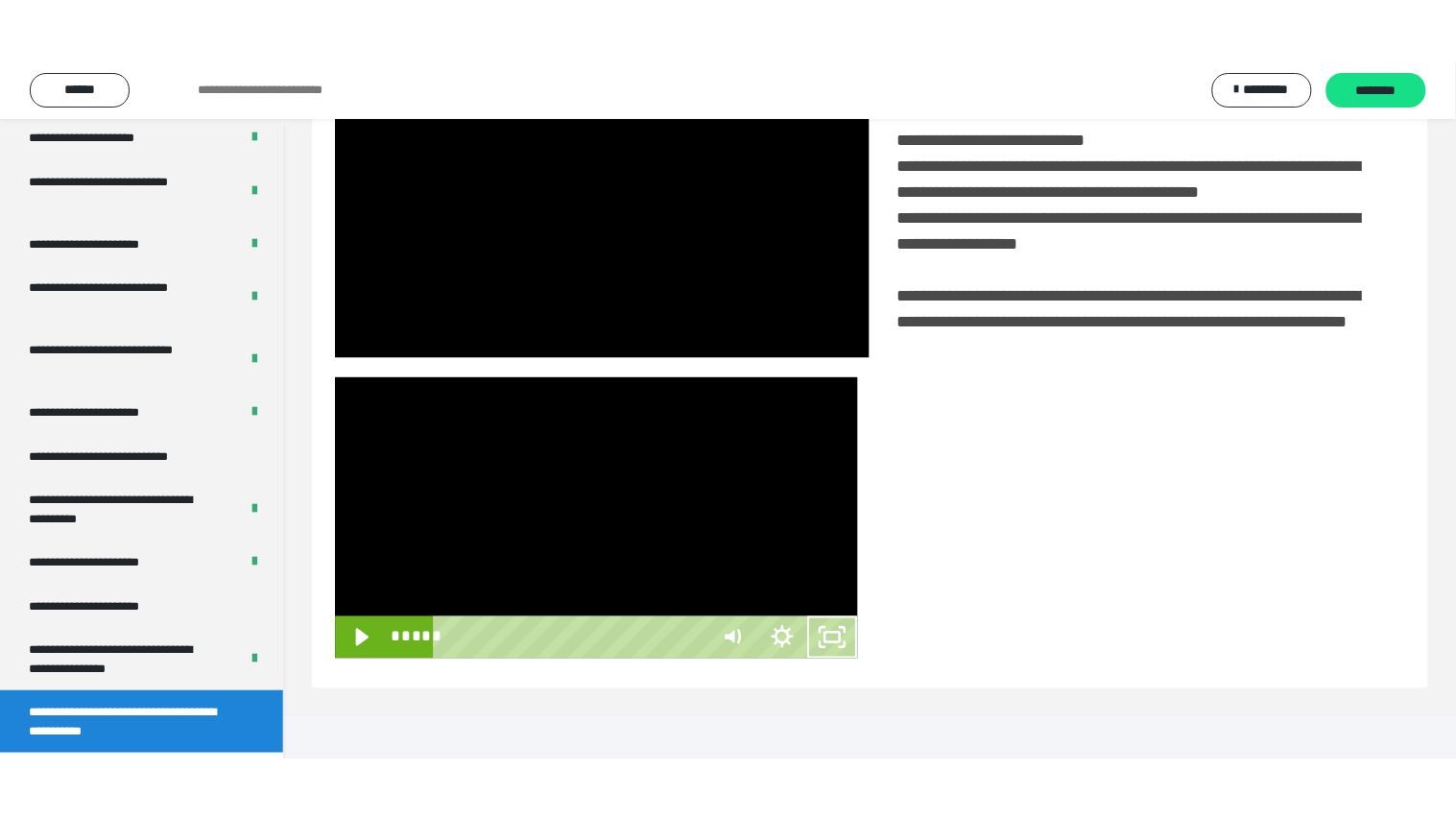 scroll, scrollTop: 321, scrollLeft: 0, axis: vertical 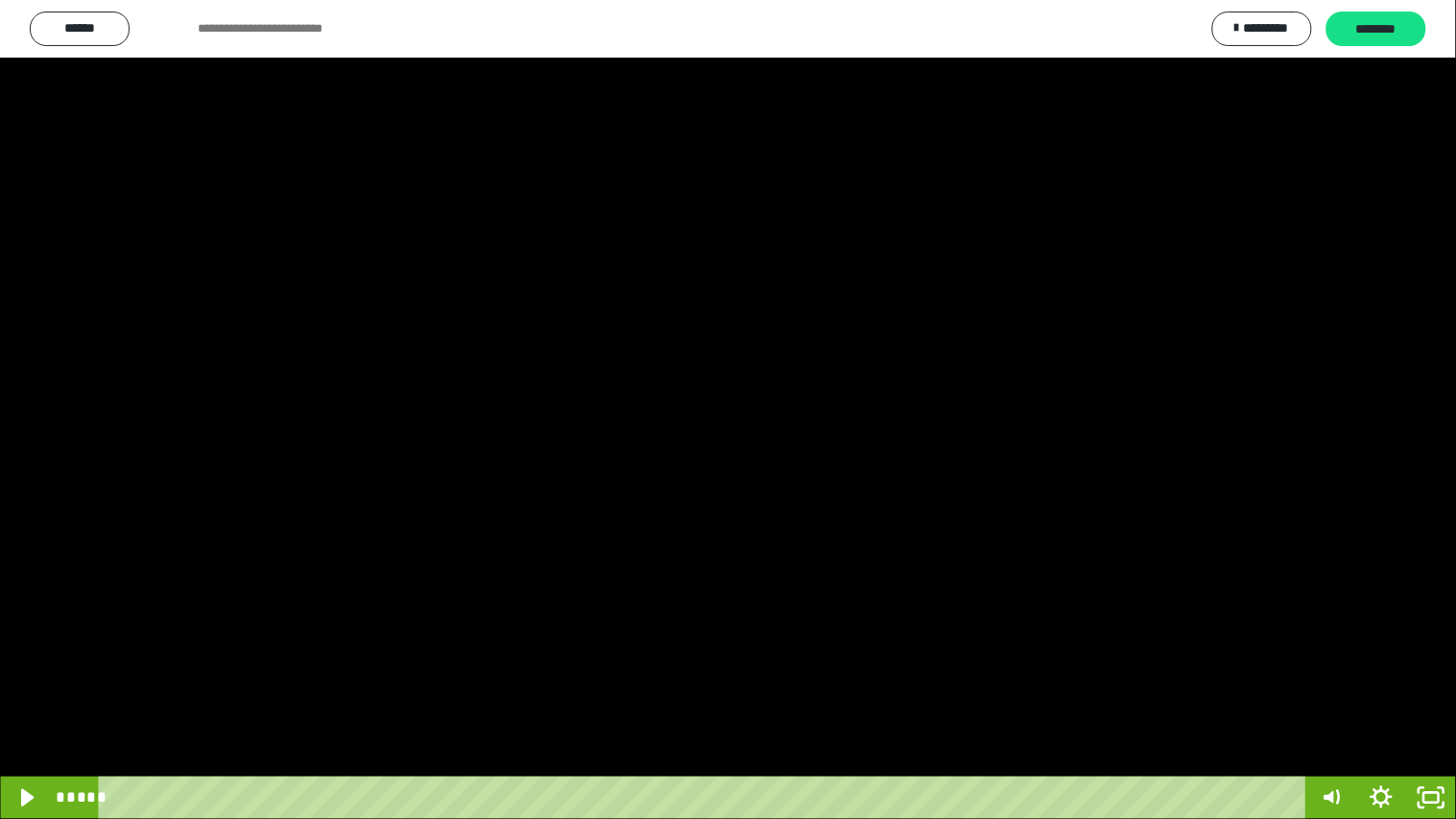 click at bounding box center [728, 409] 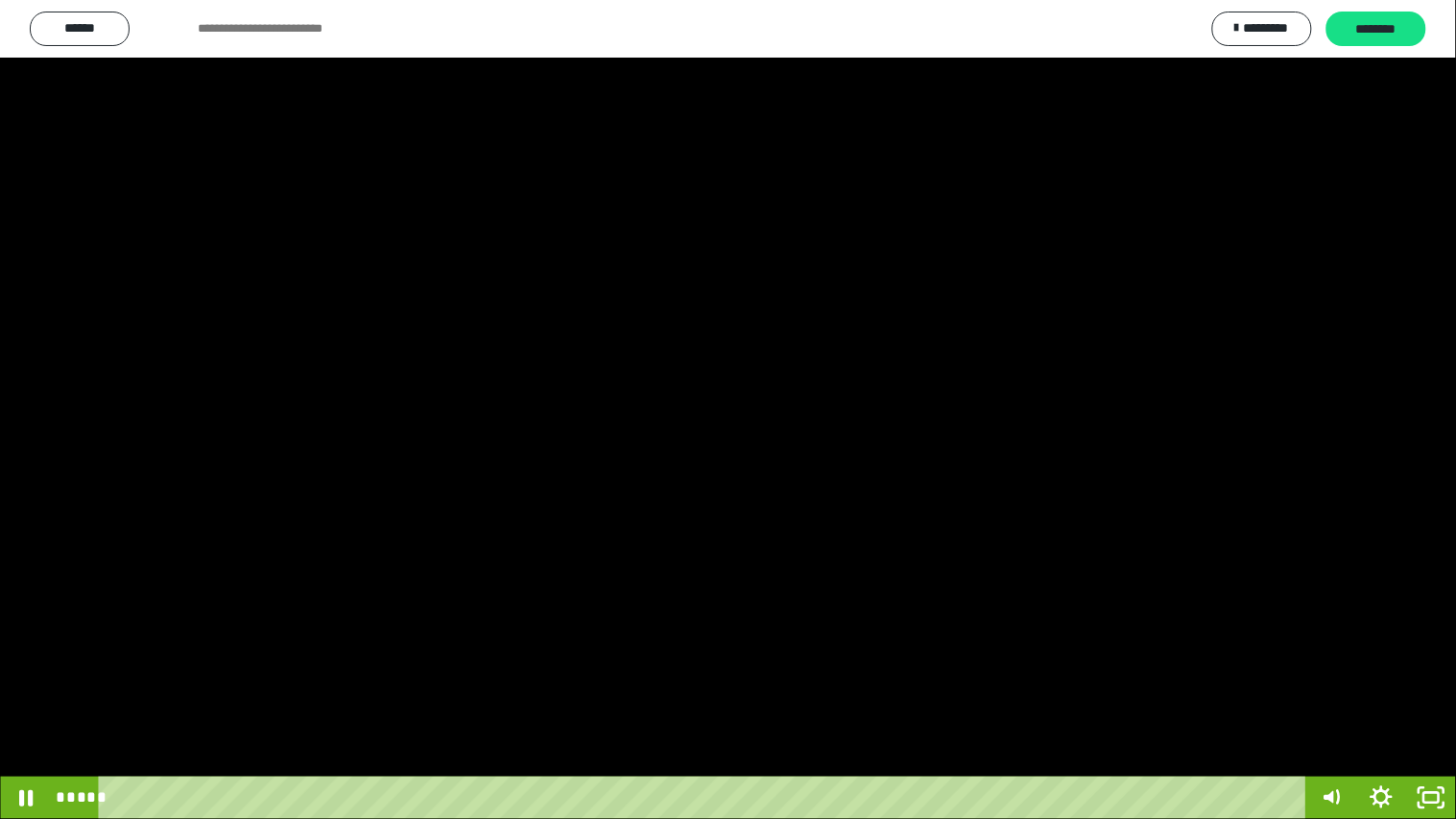 click at bounding box center (728, 409) 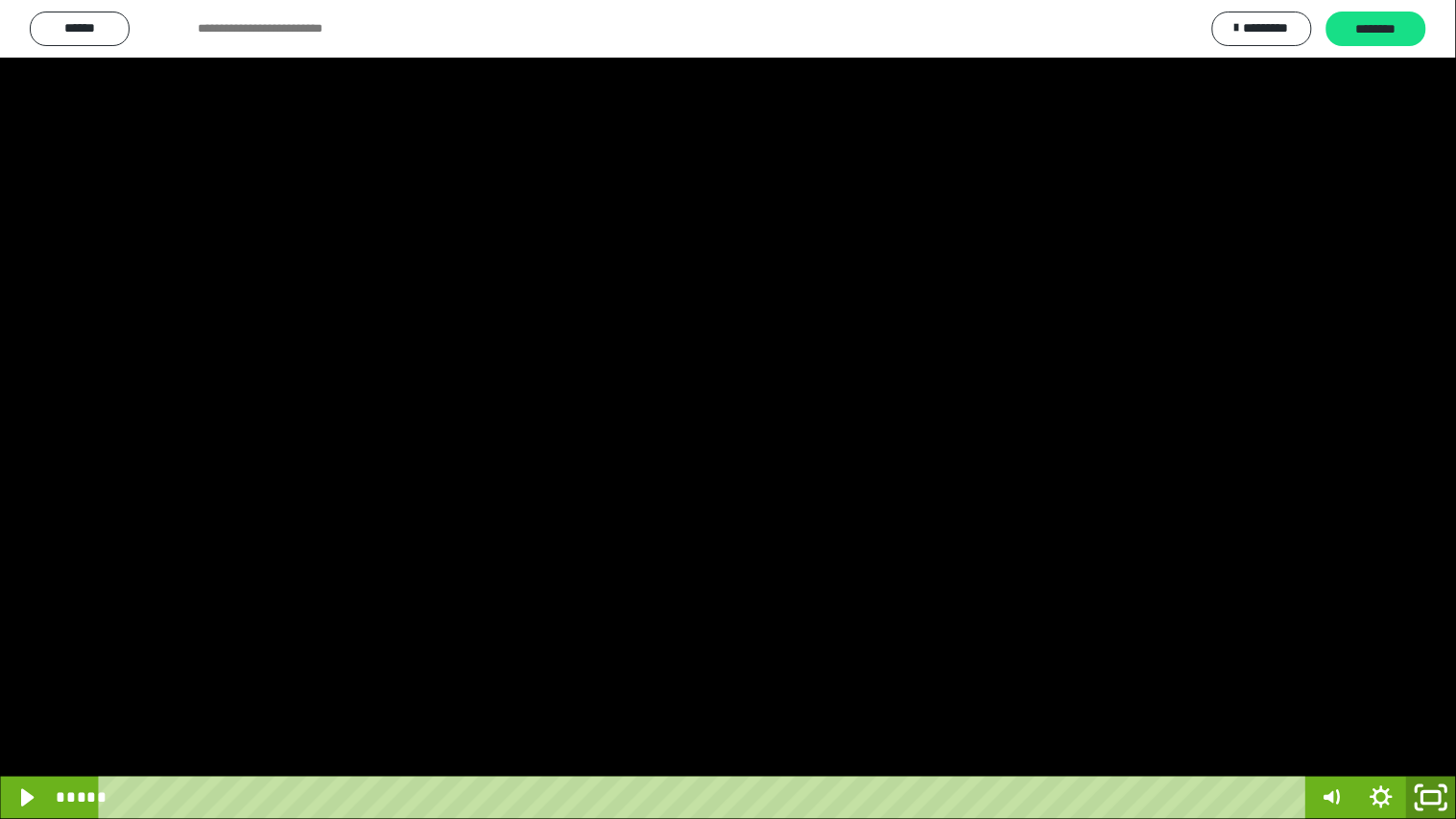 click 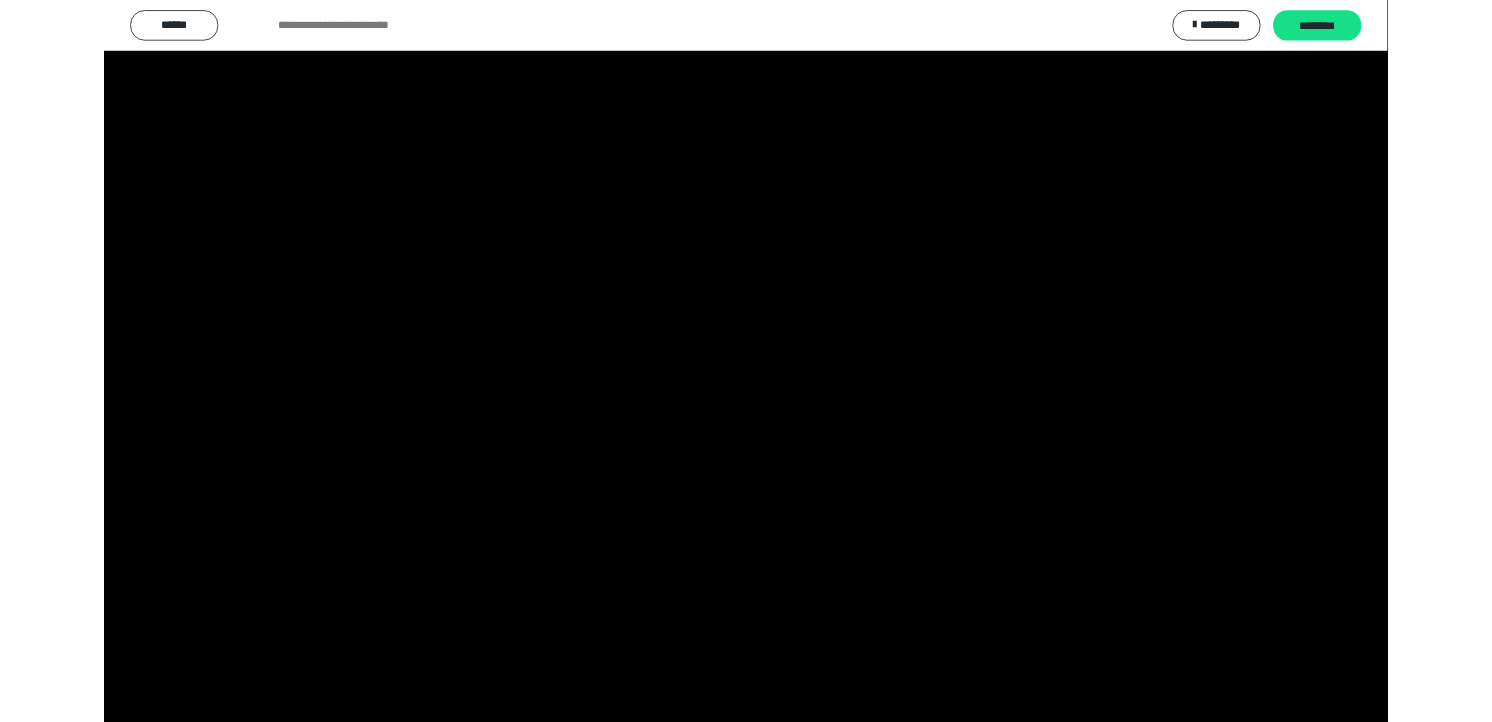 scroll, scrollTop: 324, scrollLeft: 0, axis: vertical 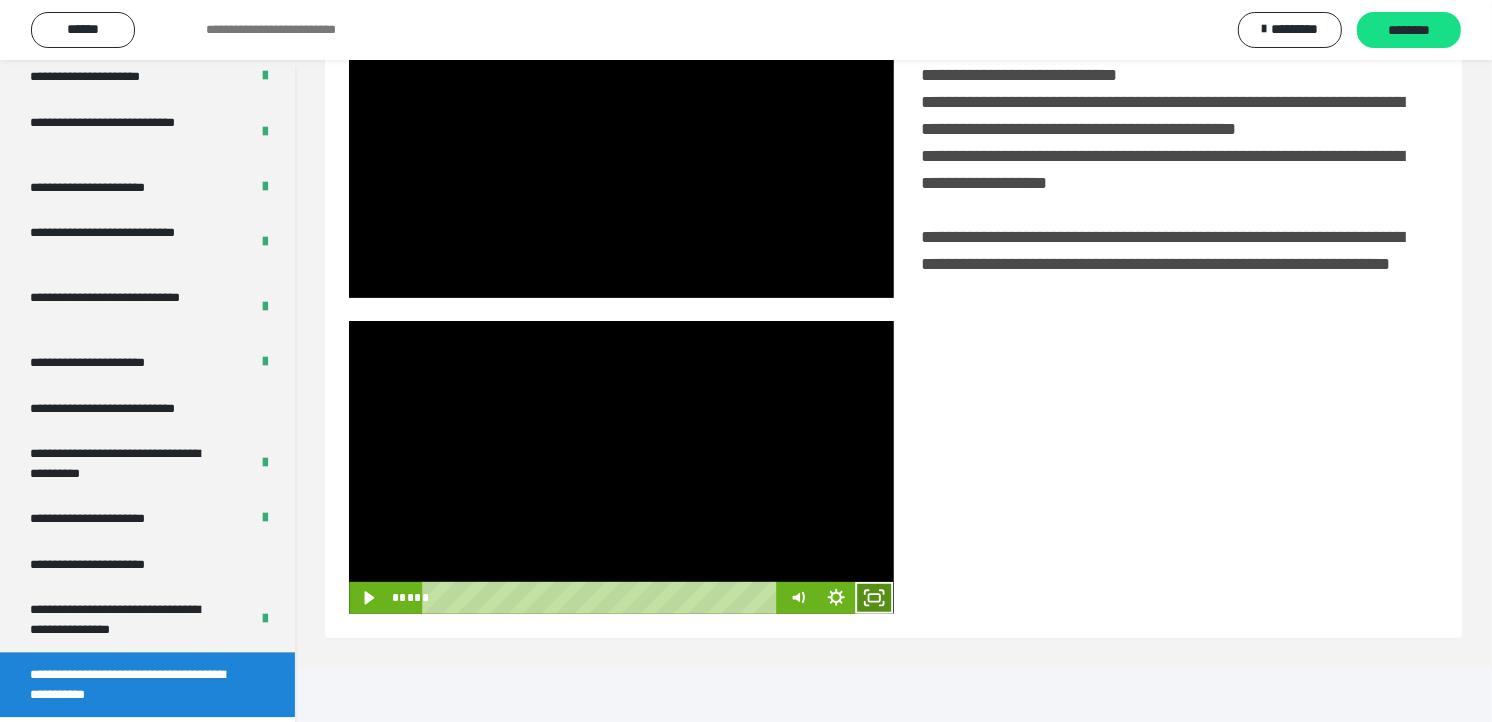 click 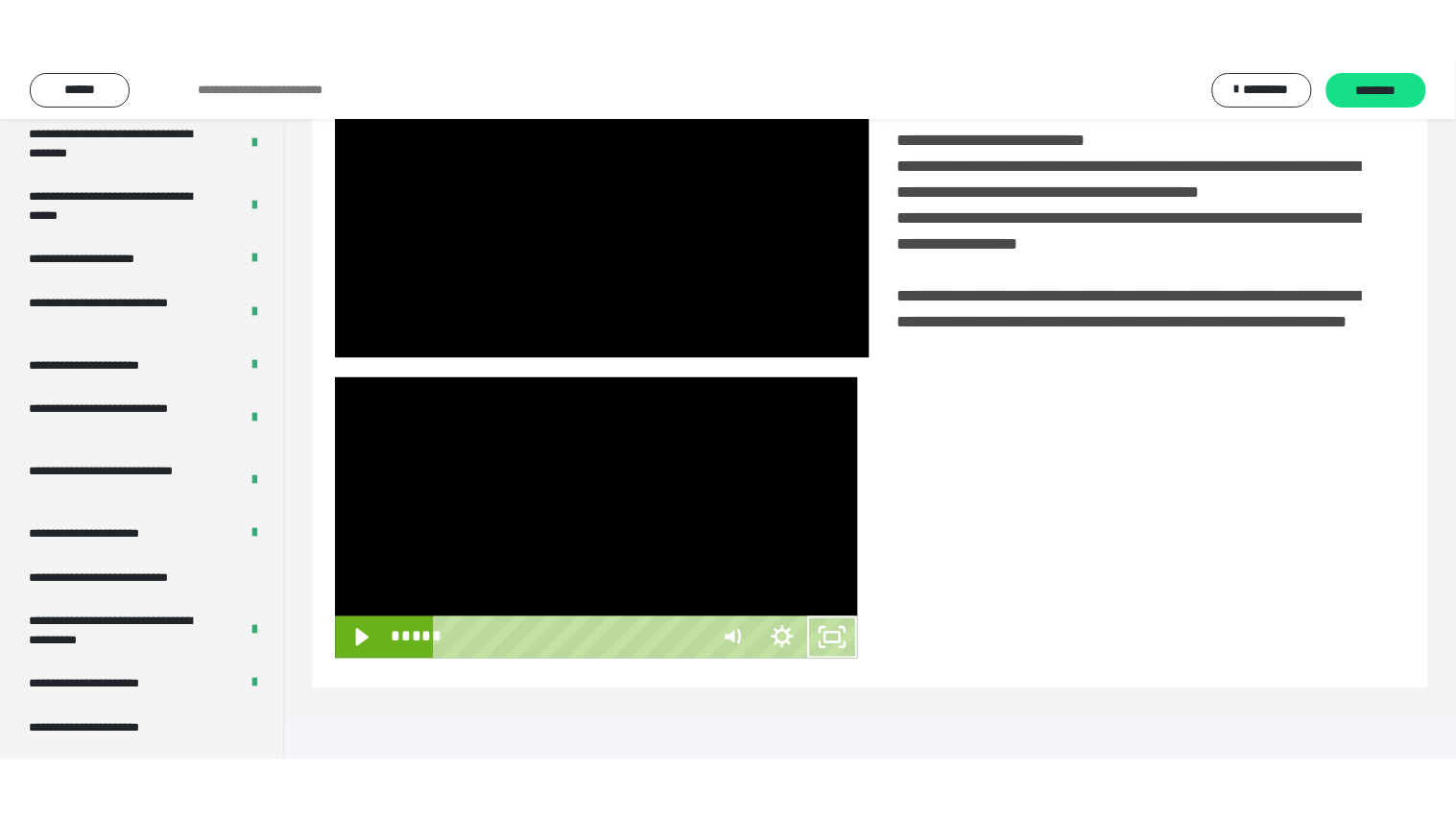scroll, scrollTop: 321, scrollLeft: 0, axis: vertical 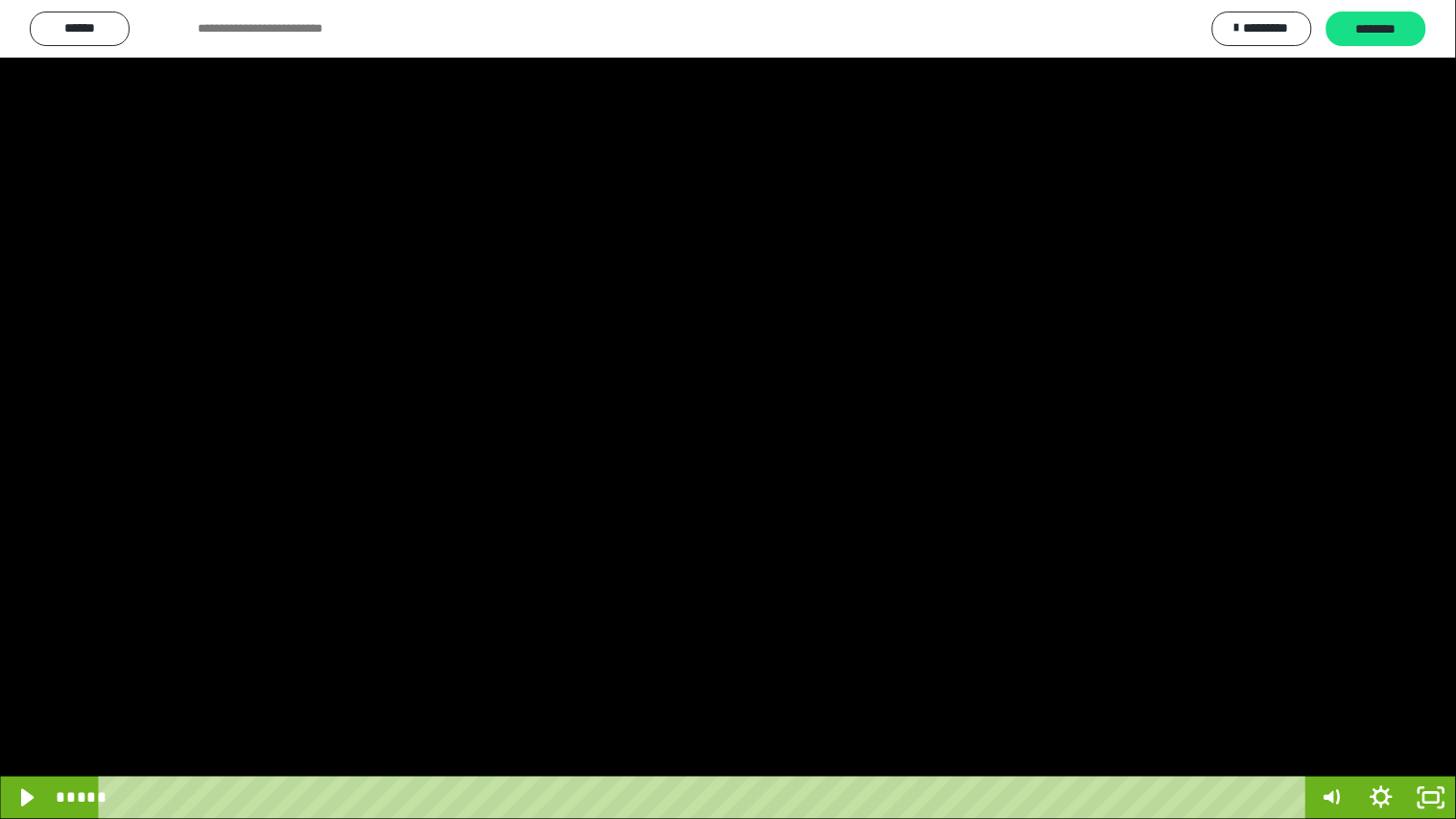 click at bounding box center [728, 409] 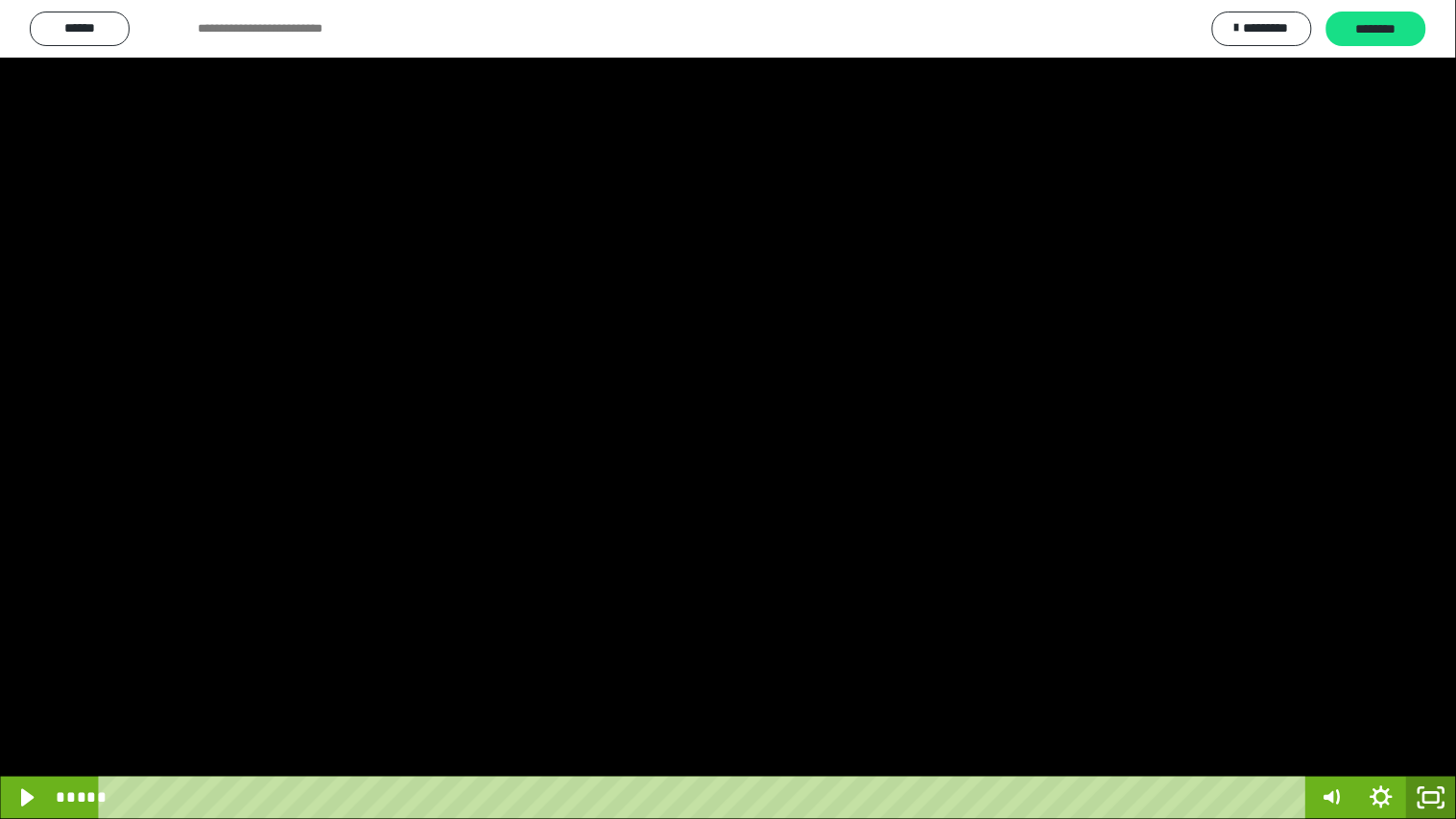 click 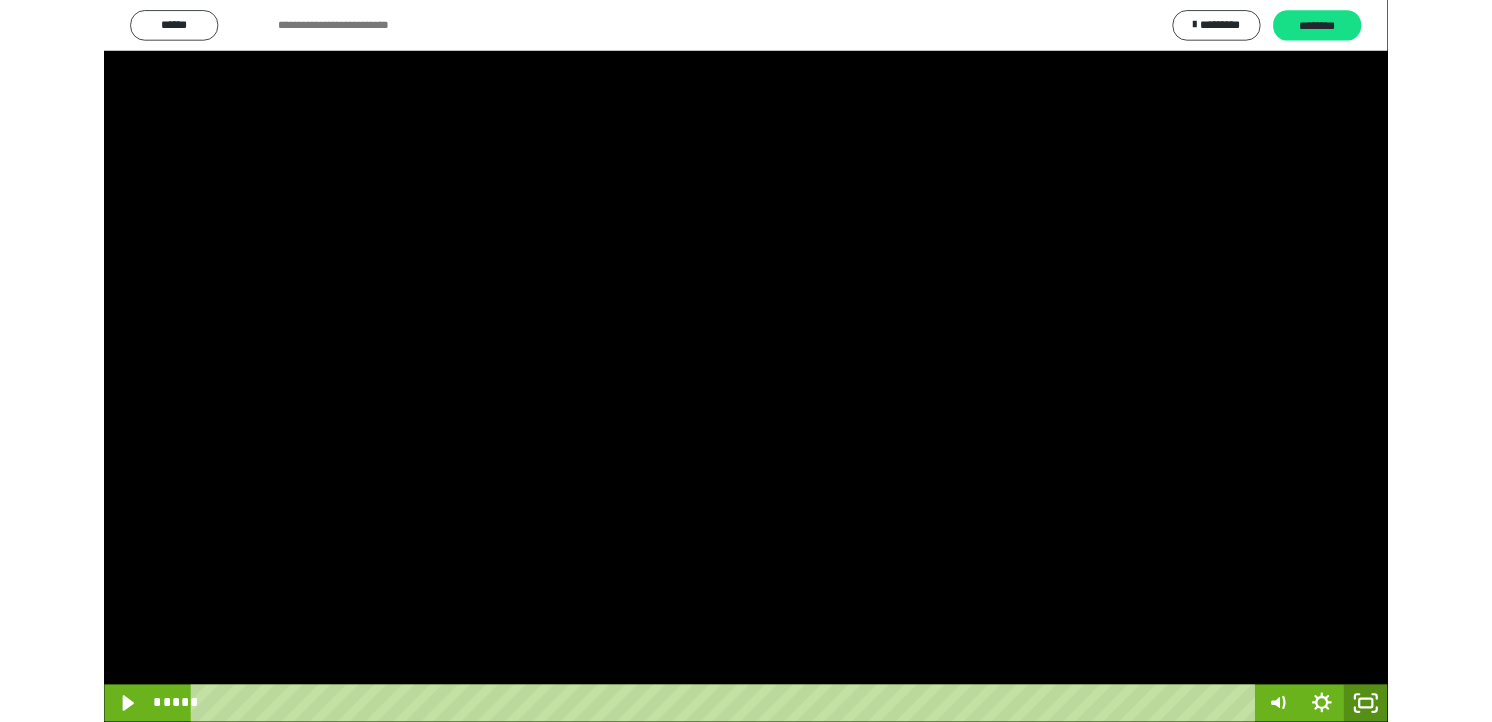 scroll, scrollTop: 324, scrollLeft: 0, axis: vertical 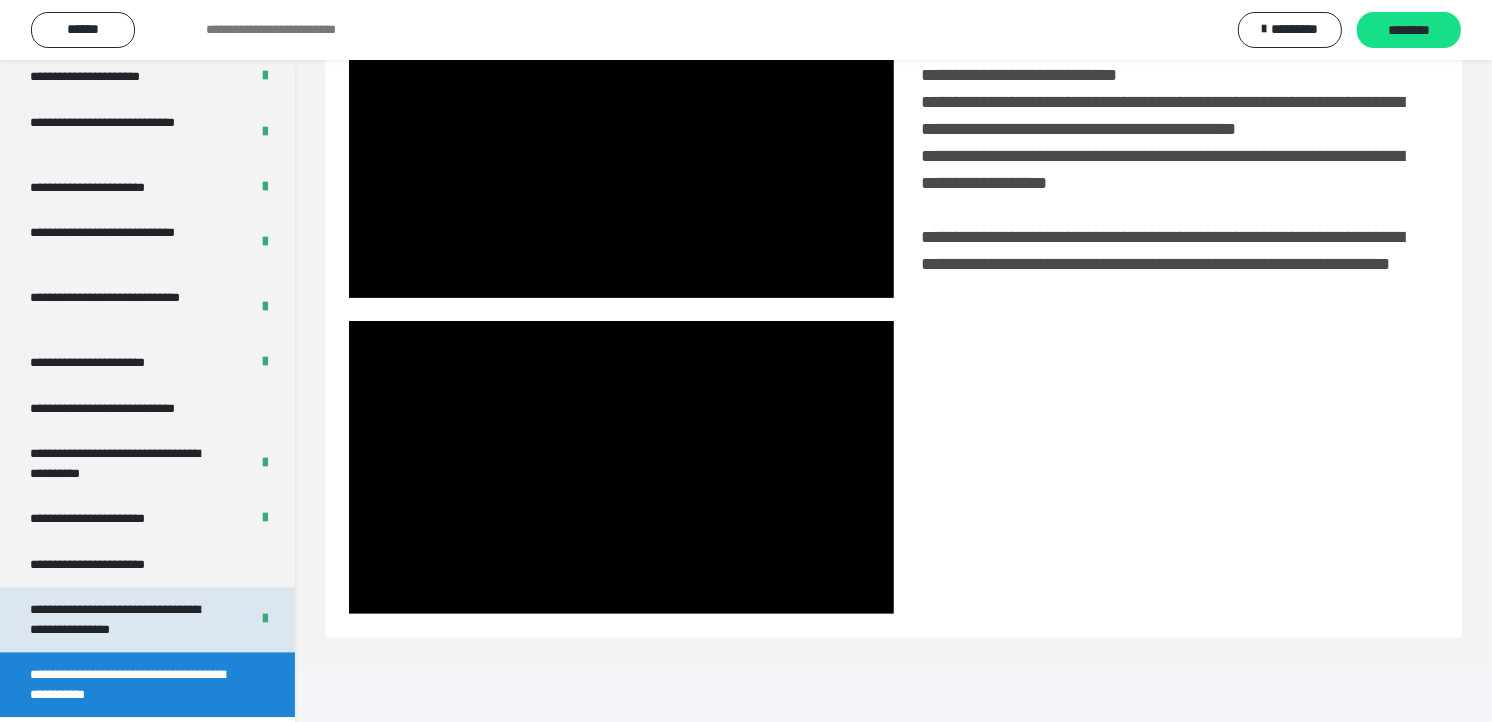 click on "**********" at bounding box center [123, 619] 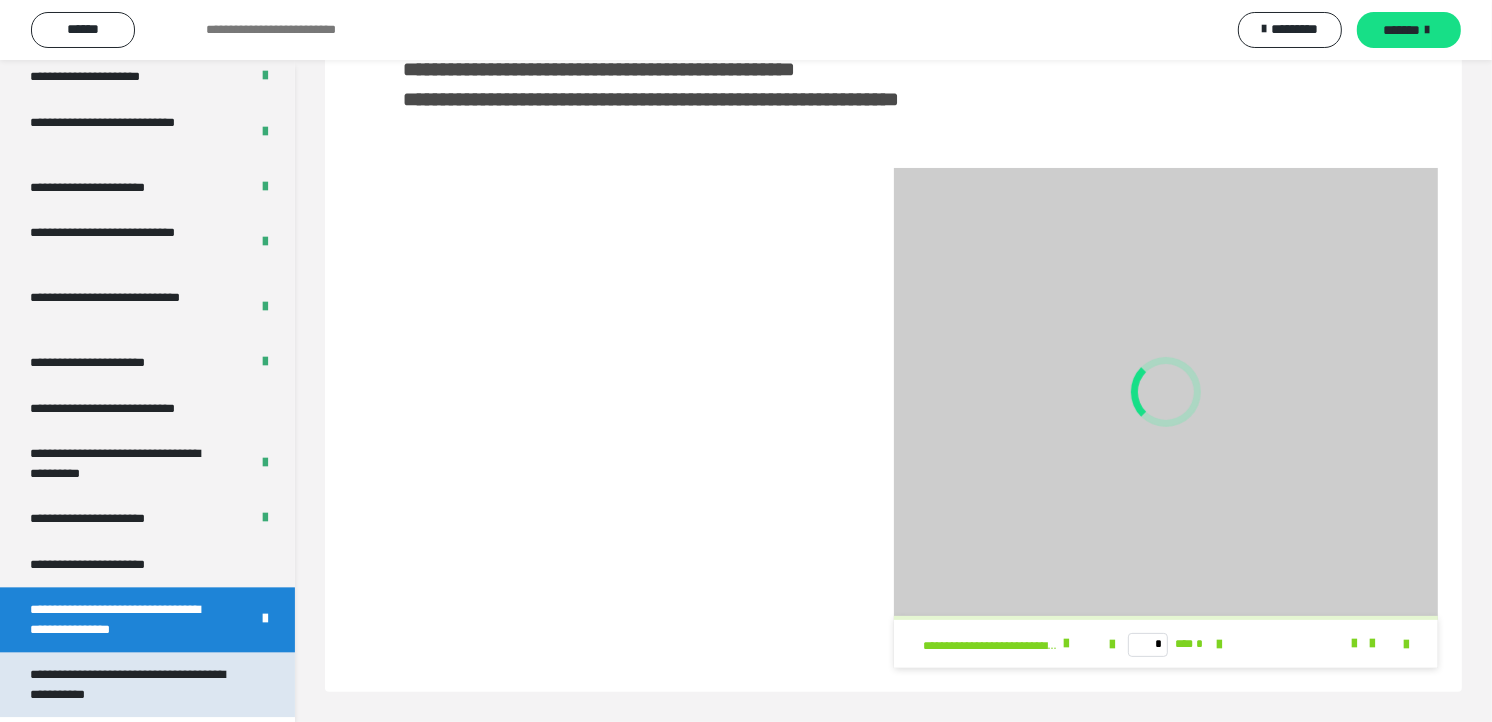 scroll, scrollTop: 191, scrollLeft: 0, axis: vertical 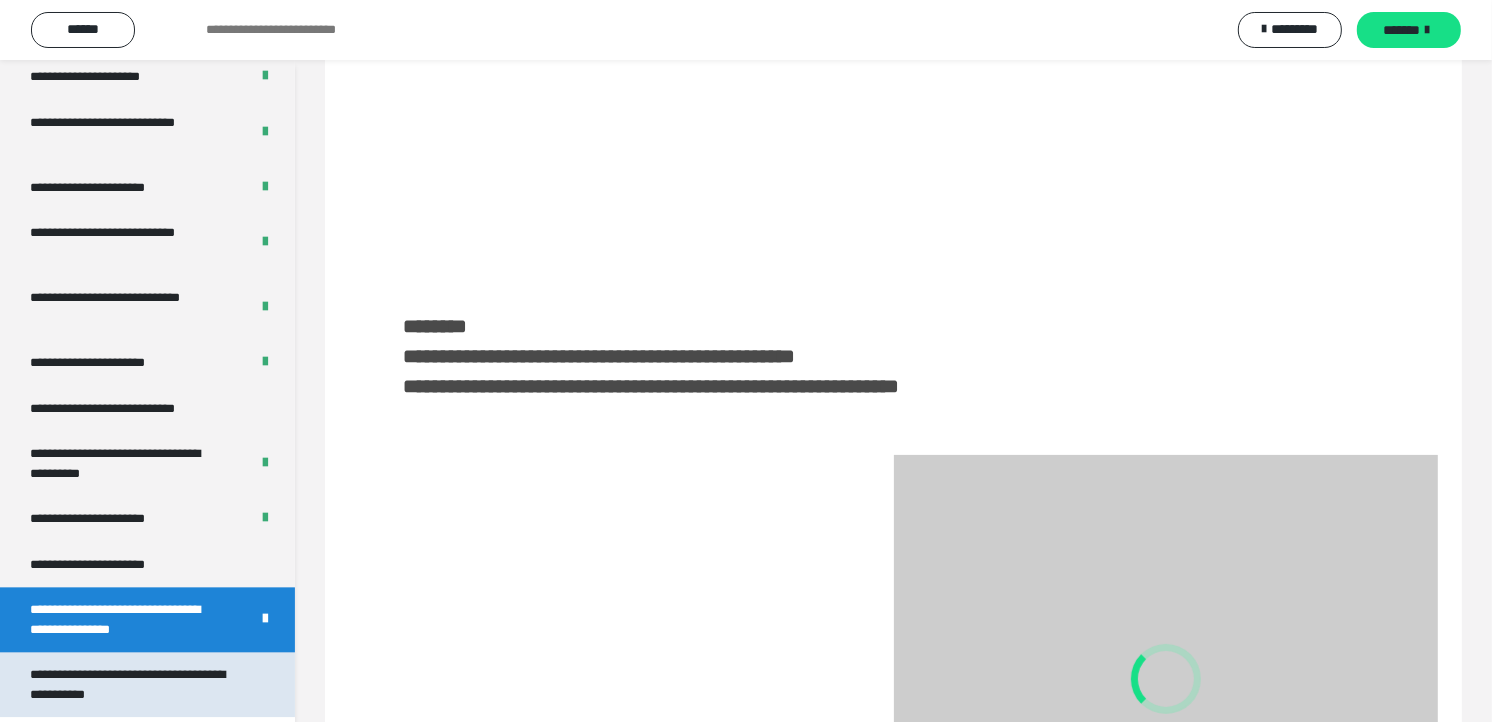 click on "**********" at bounding box center [131, 684] 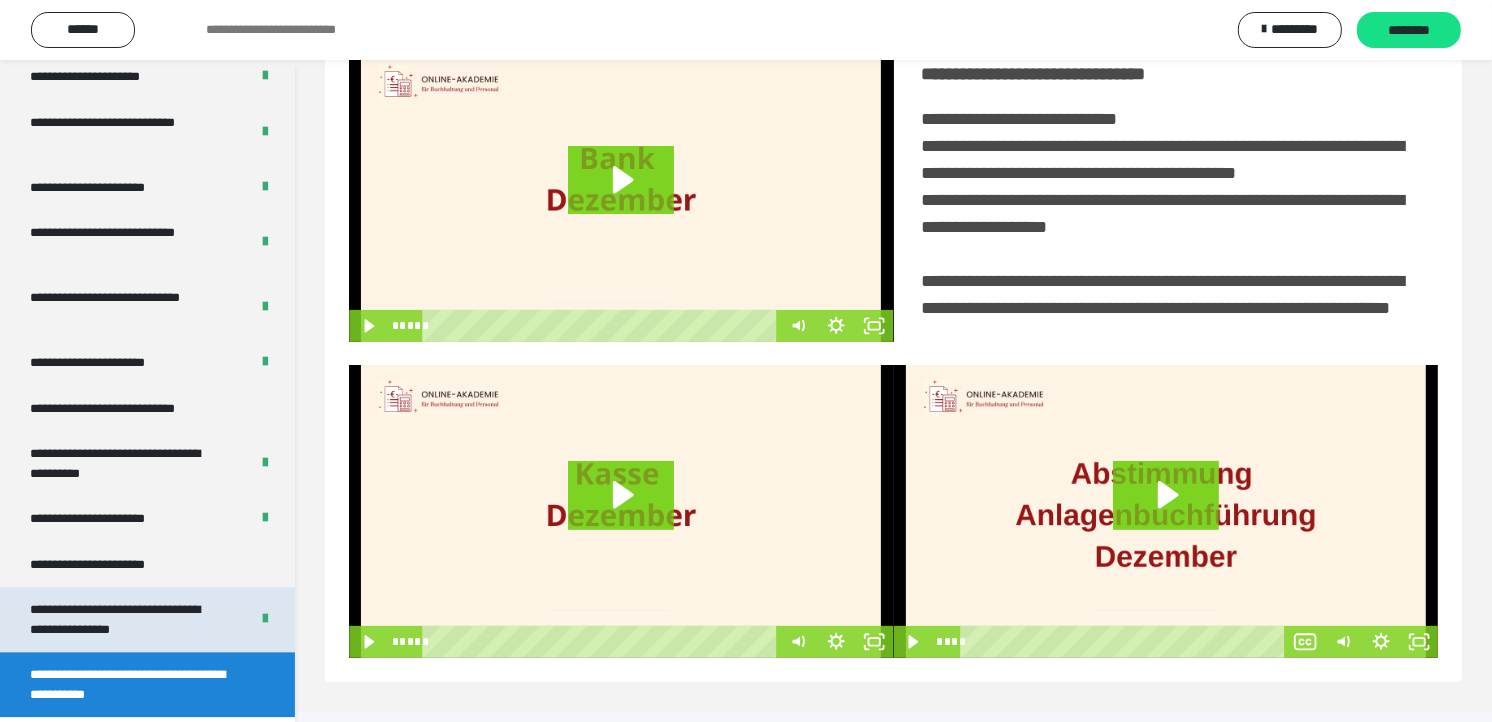 scroll, scrollTop: 451, scrollLeft: 0, axis: vertical 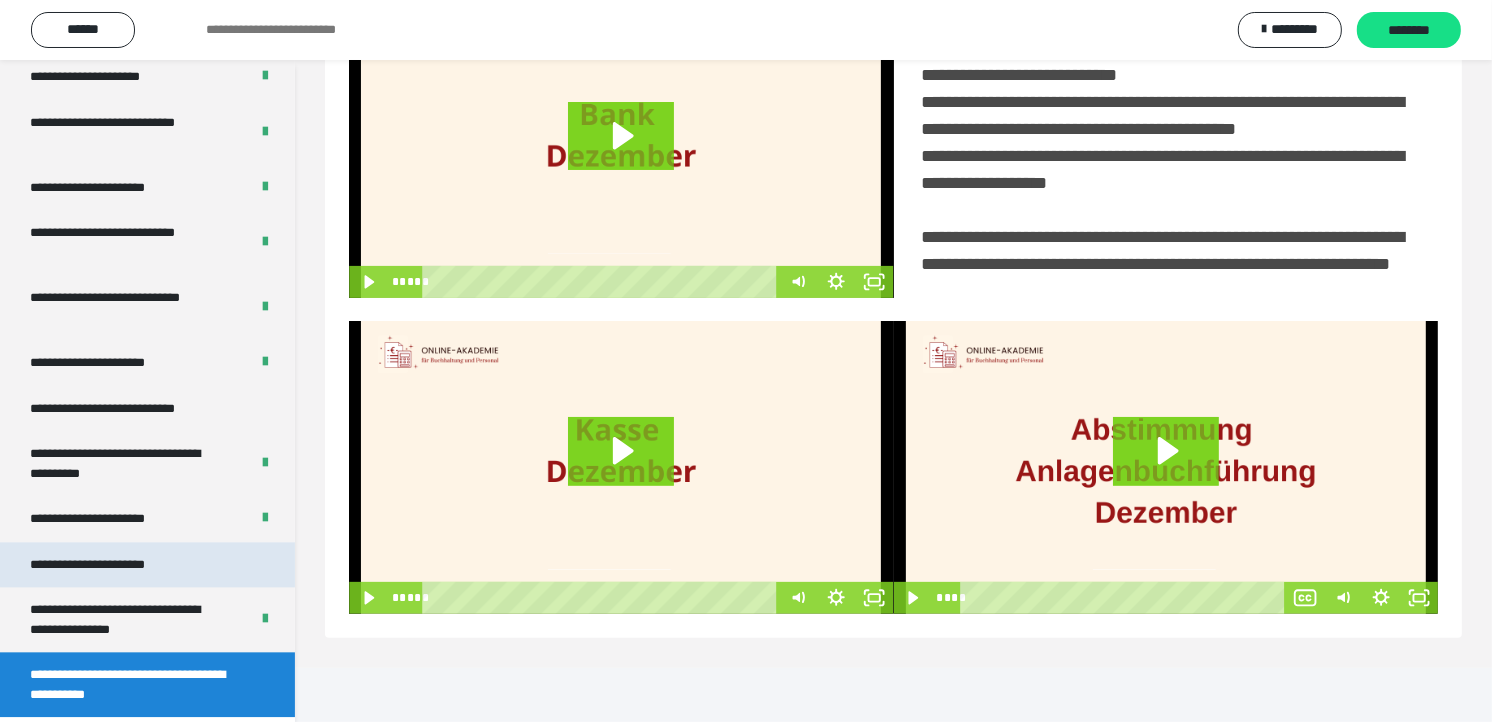 click on "**********" at bounding box center [111, 564] 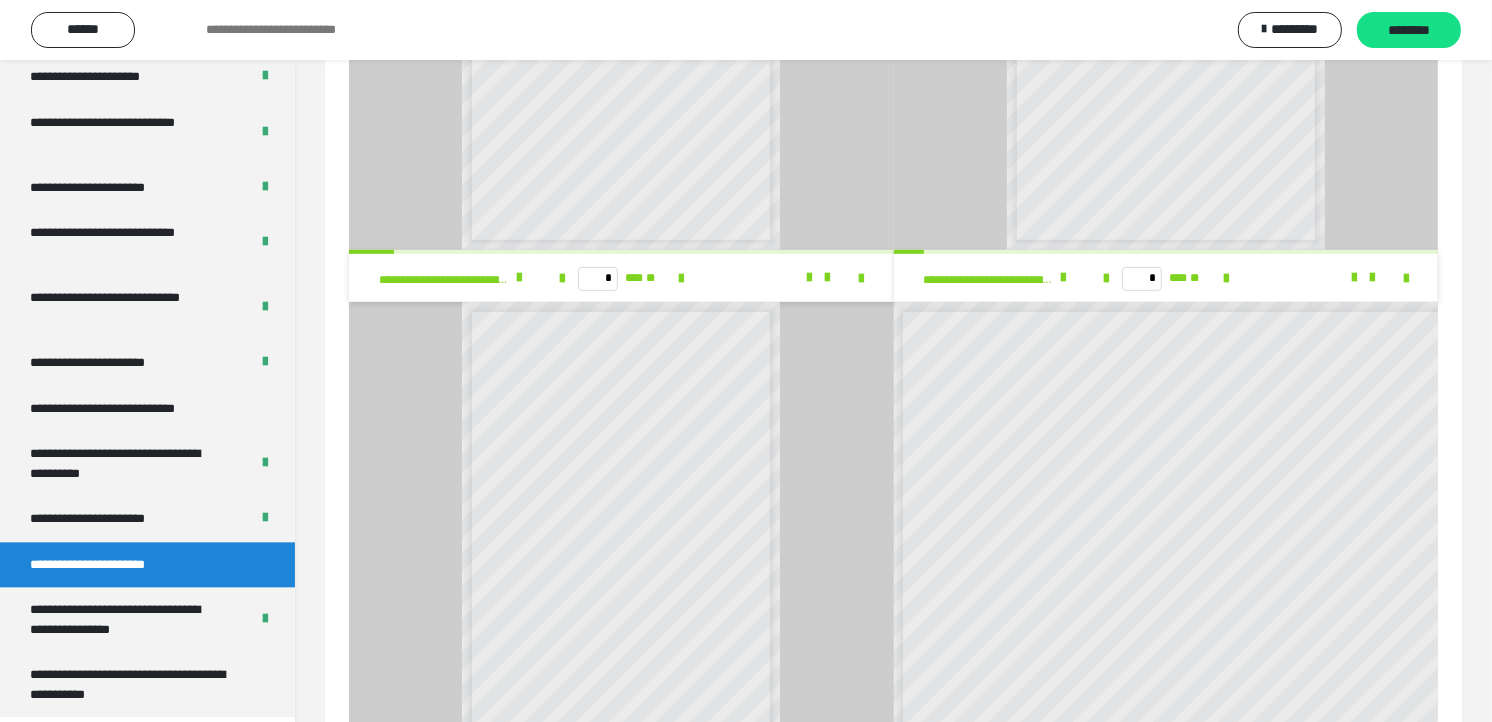 scroll, scrollTop: 1006, scrollLeft: 0, axis: vertical 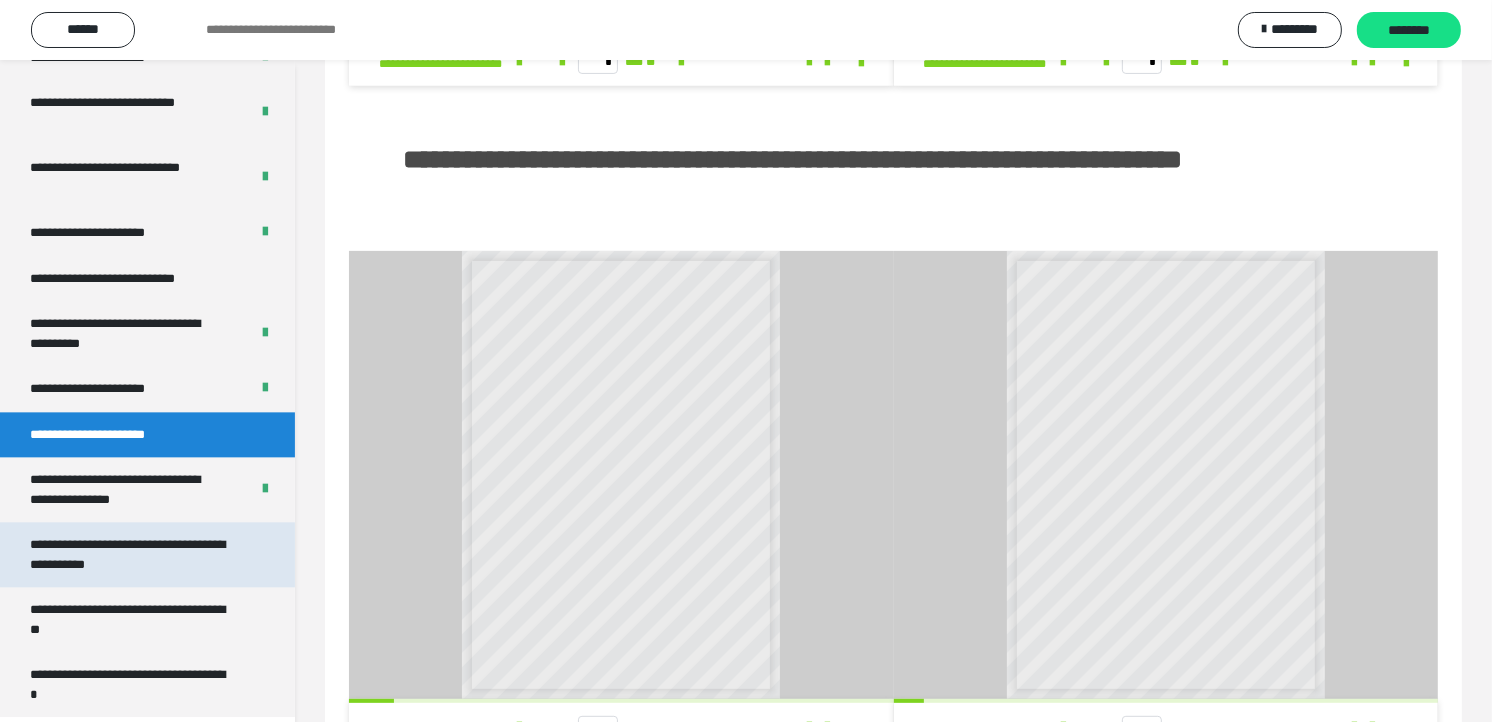 click on "**********" at bounding box center (131, 554) 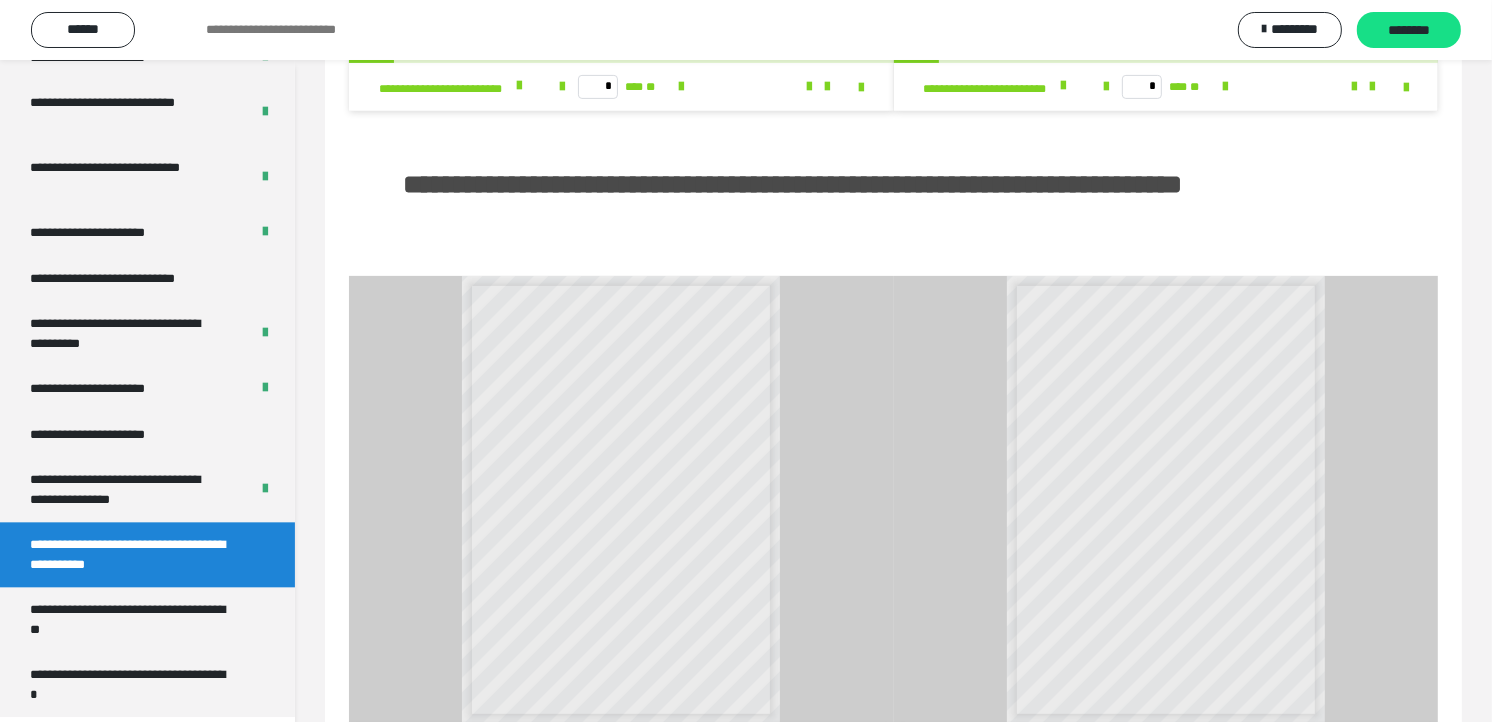 scroll, scrollTop: 60, scrollLeft: 0, axis: vertical 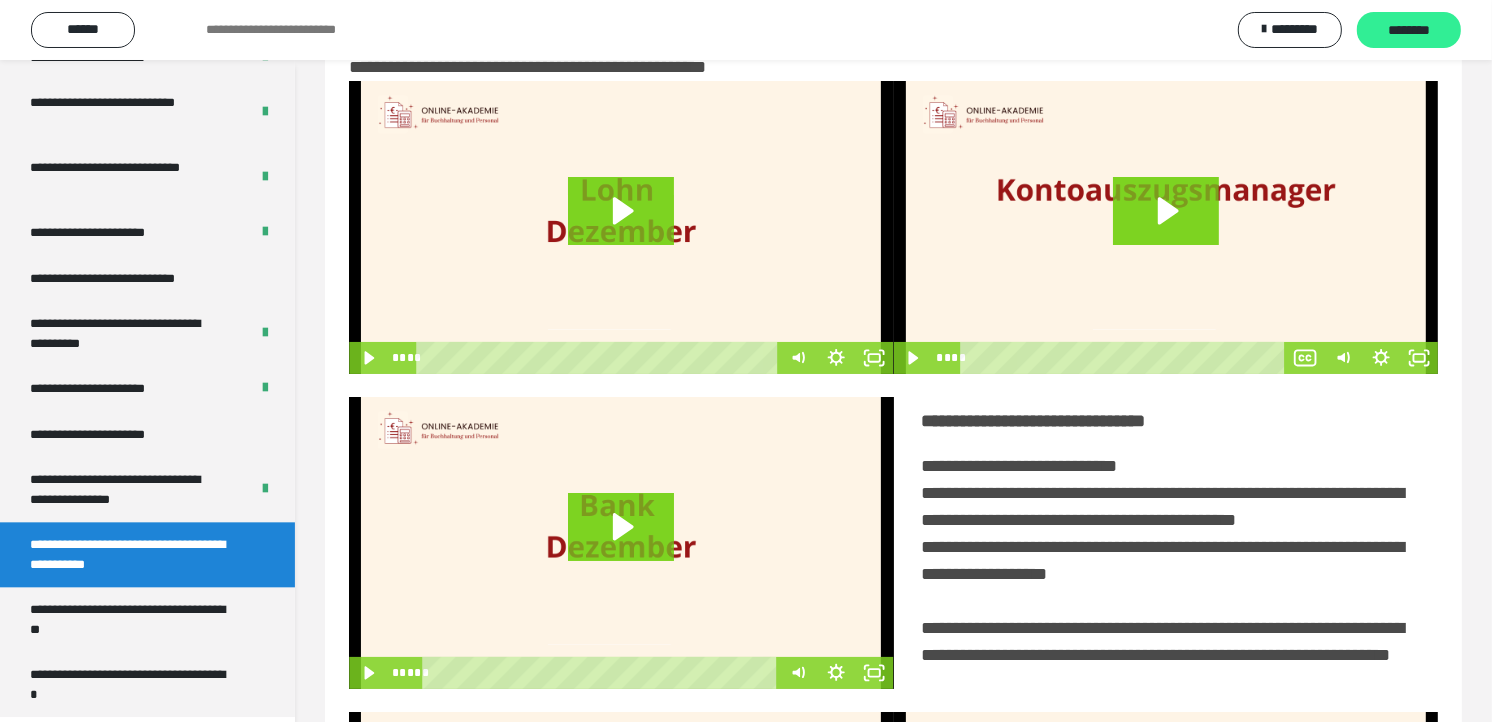 click on "********" at bounding box center [1409, 31] 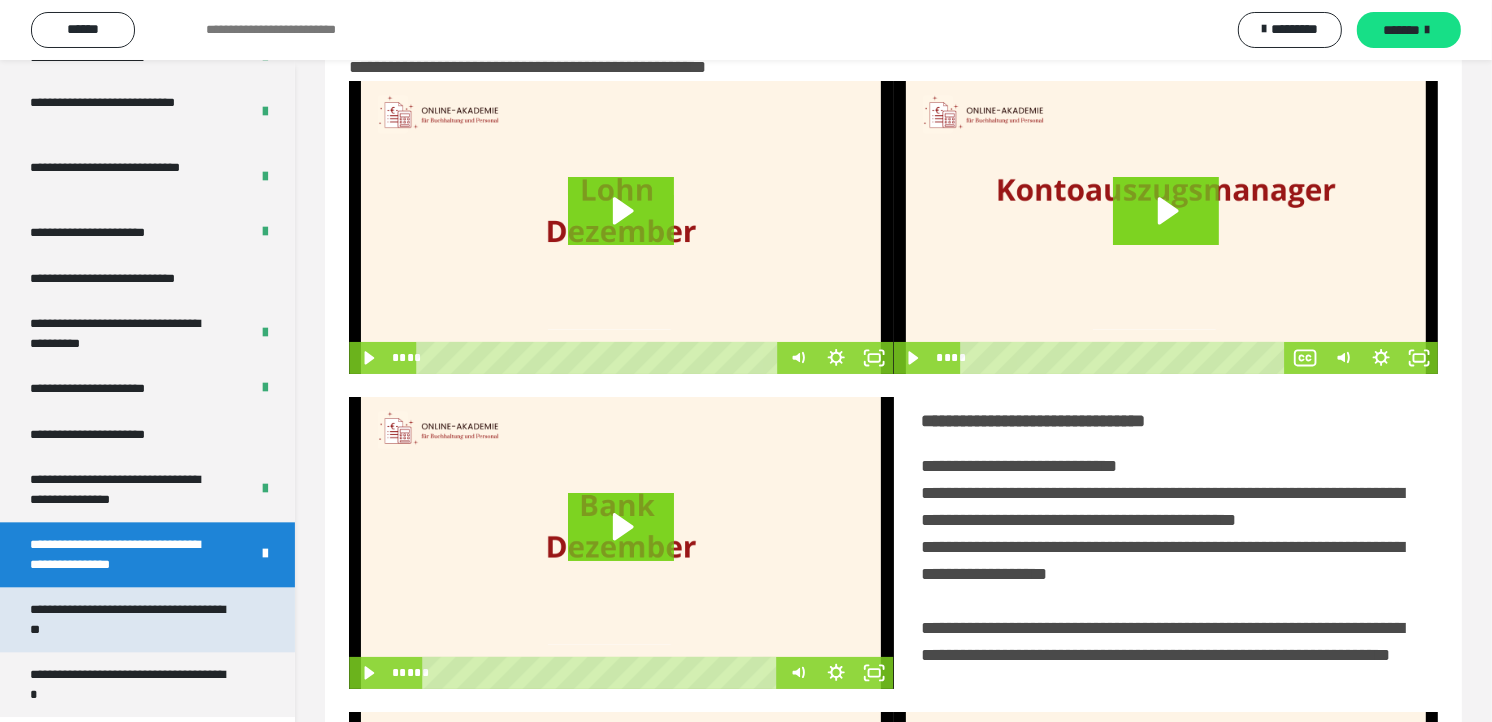click on "**********" at bounding box center [131, 619] 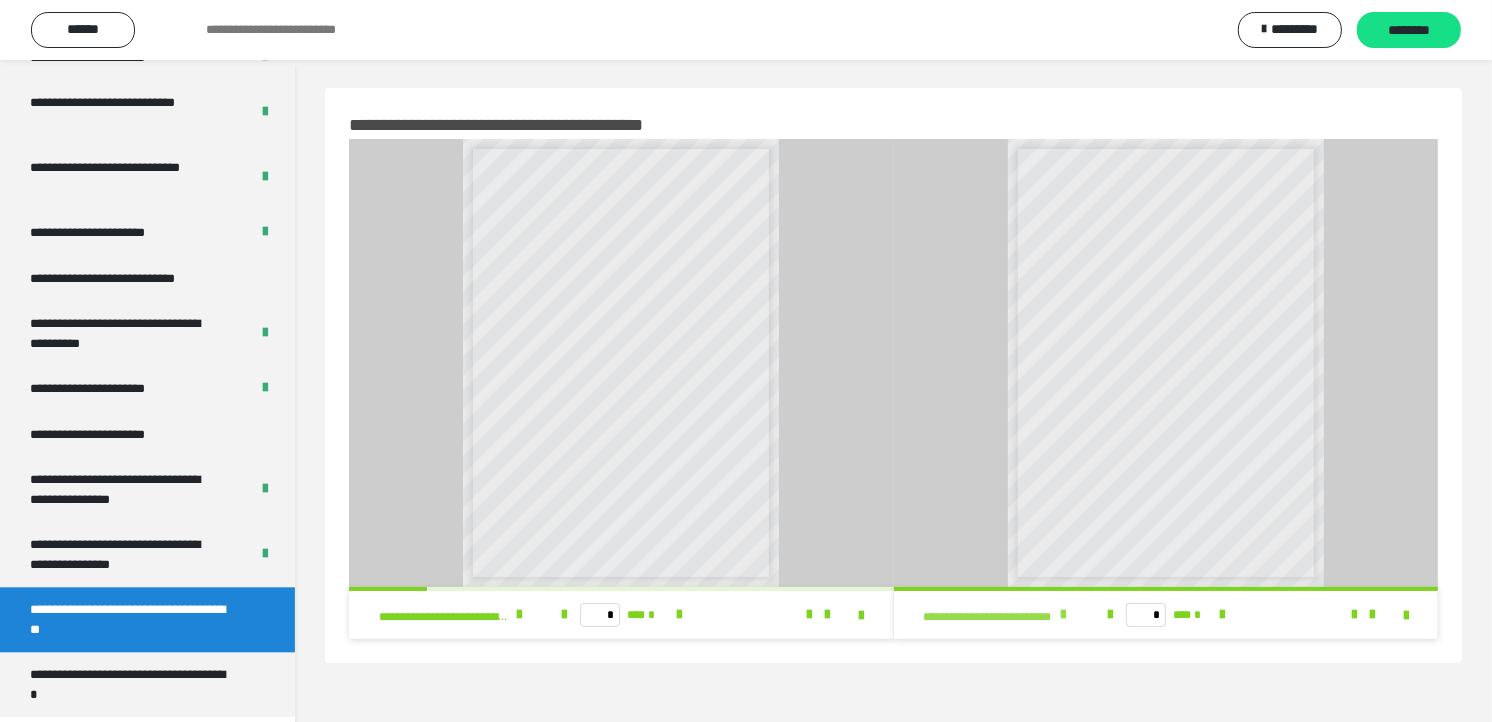 scroll, scrollTop: 0, scrollLeft: 0, axis: both 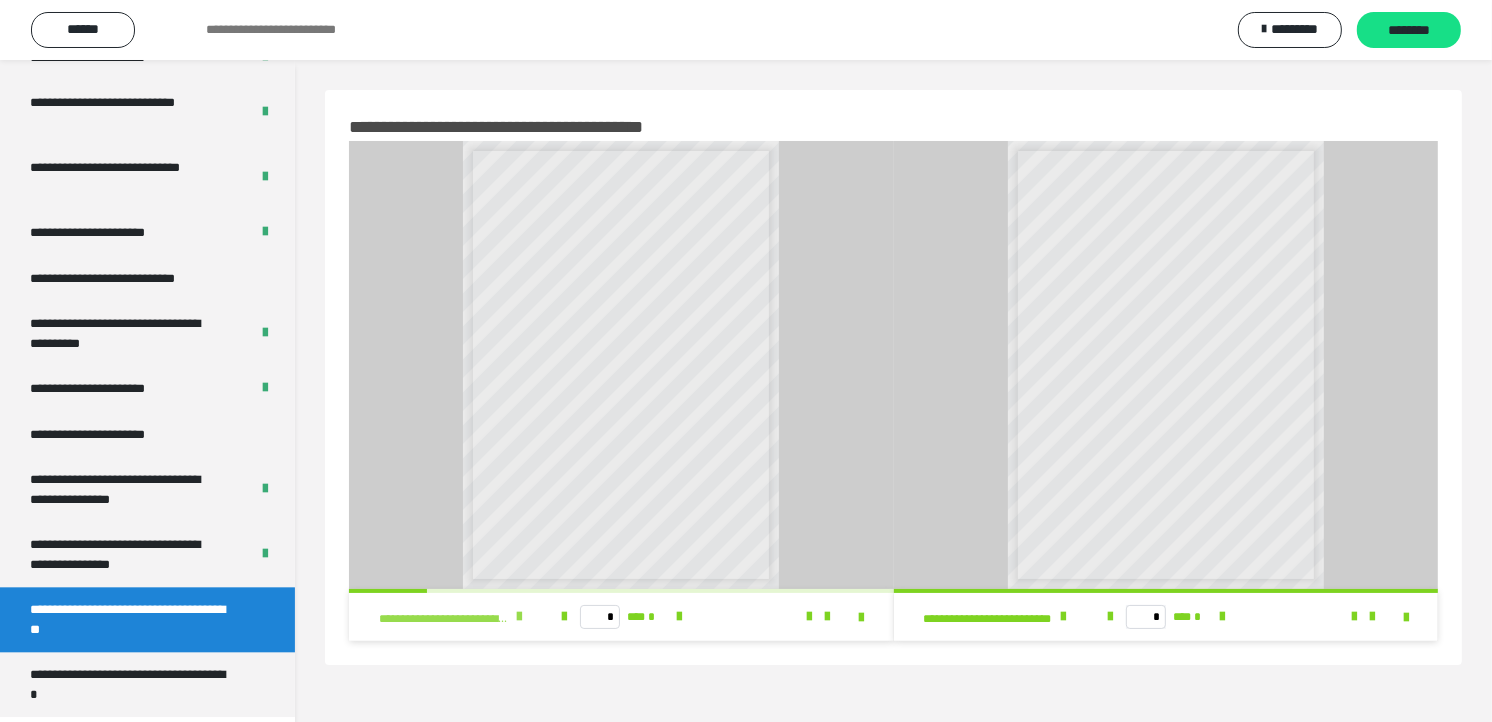 click at bounding box center (519, 617) 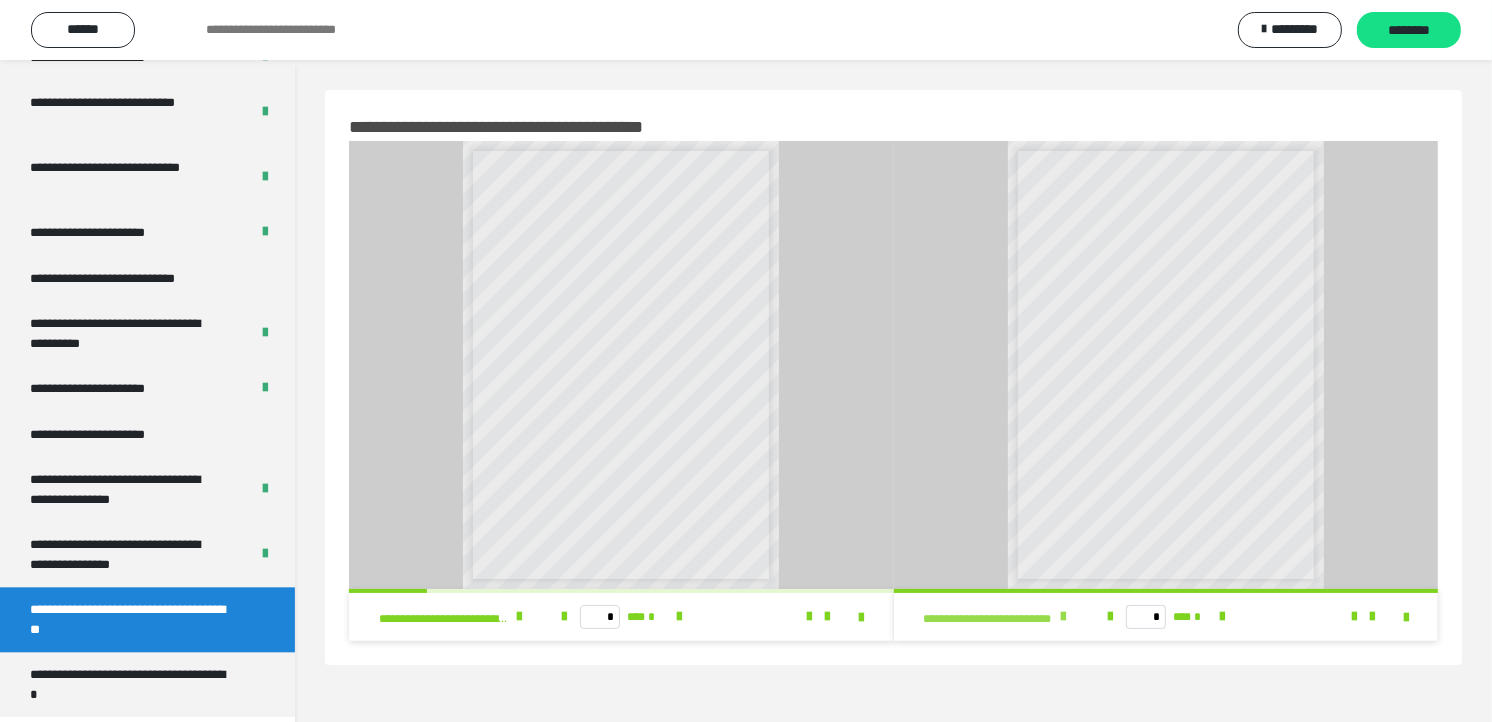 click at bounding box center [1063, 617] 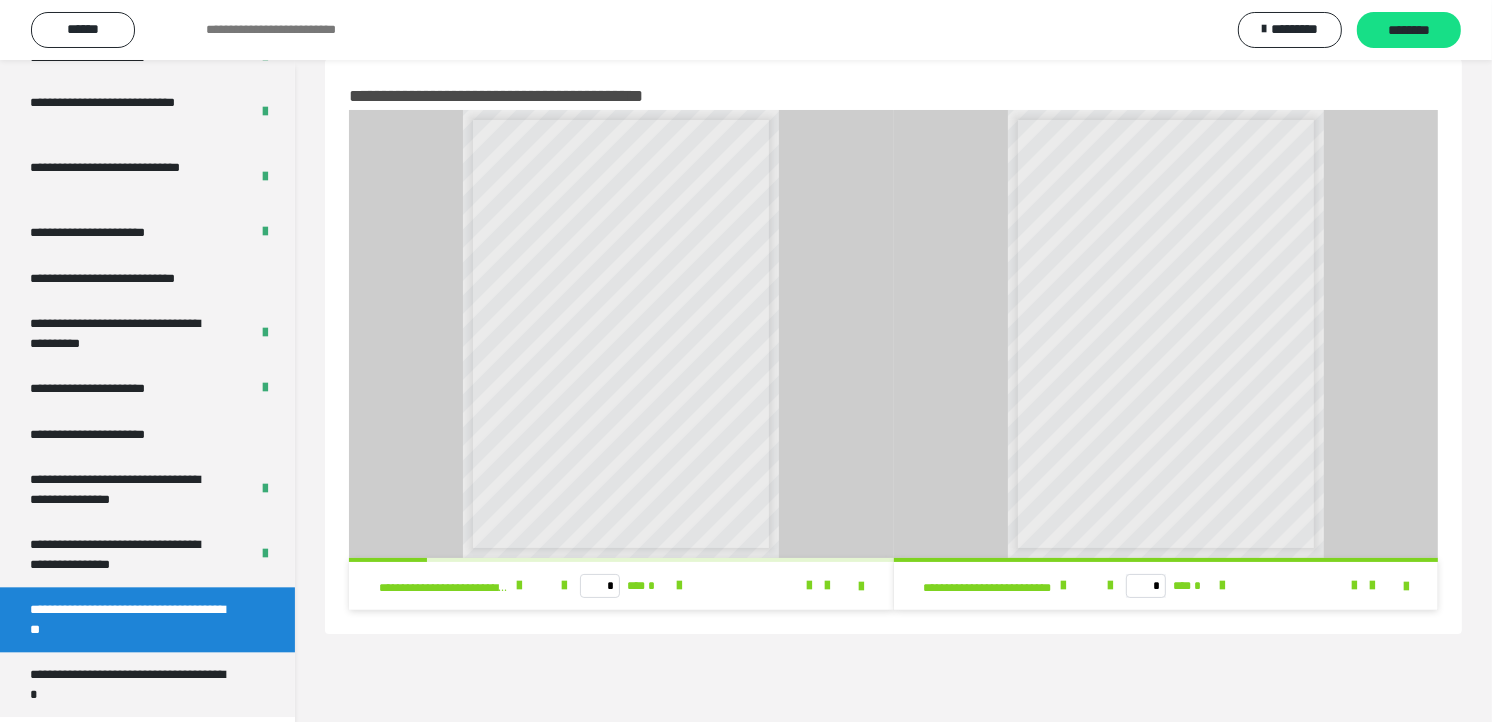 scroll, scrollTop: 60, scrollLeft: 0, axis: vertical 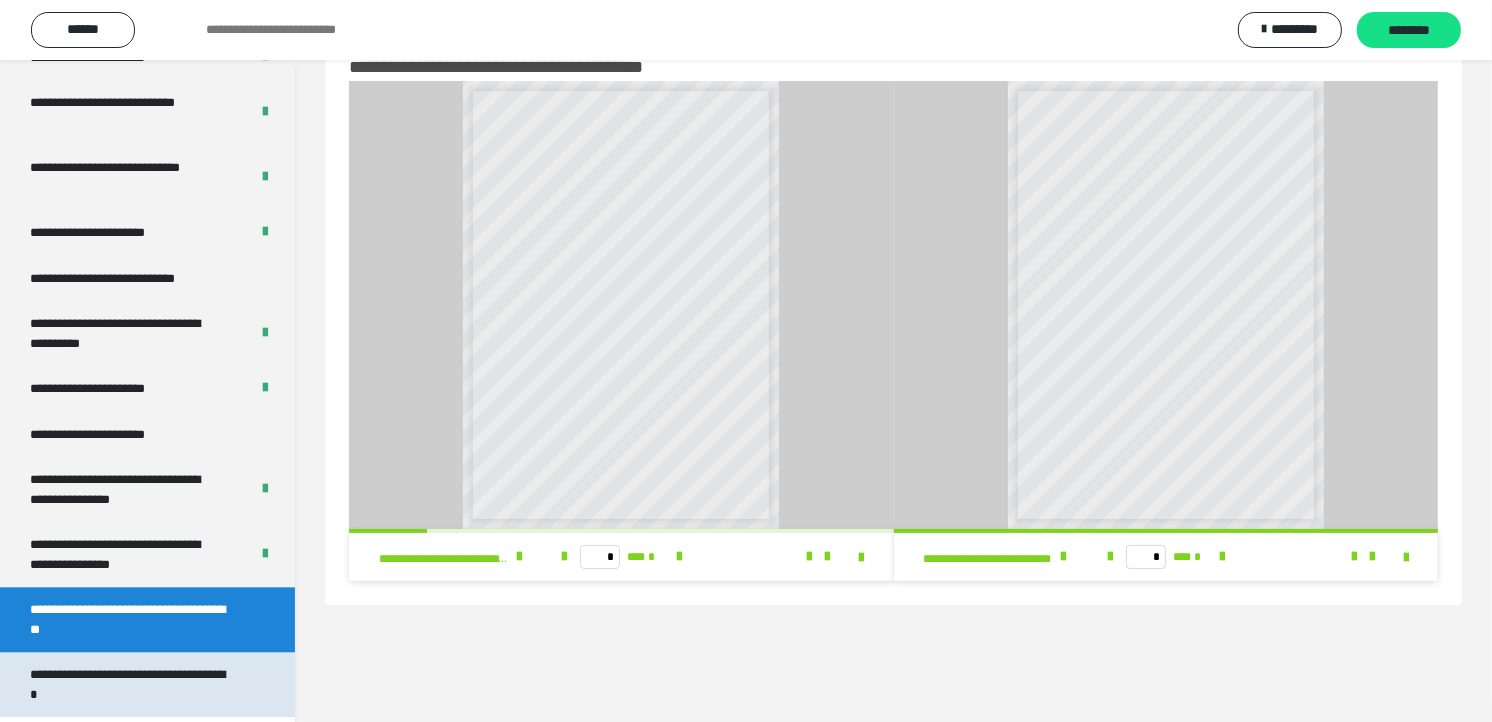 click on "**********" at bounding box center [131, 684] 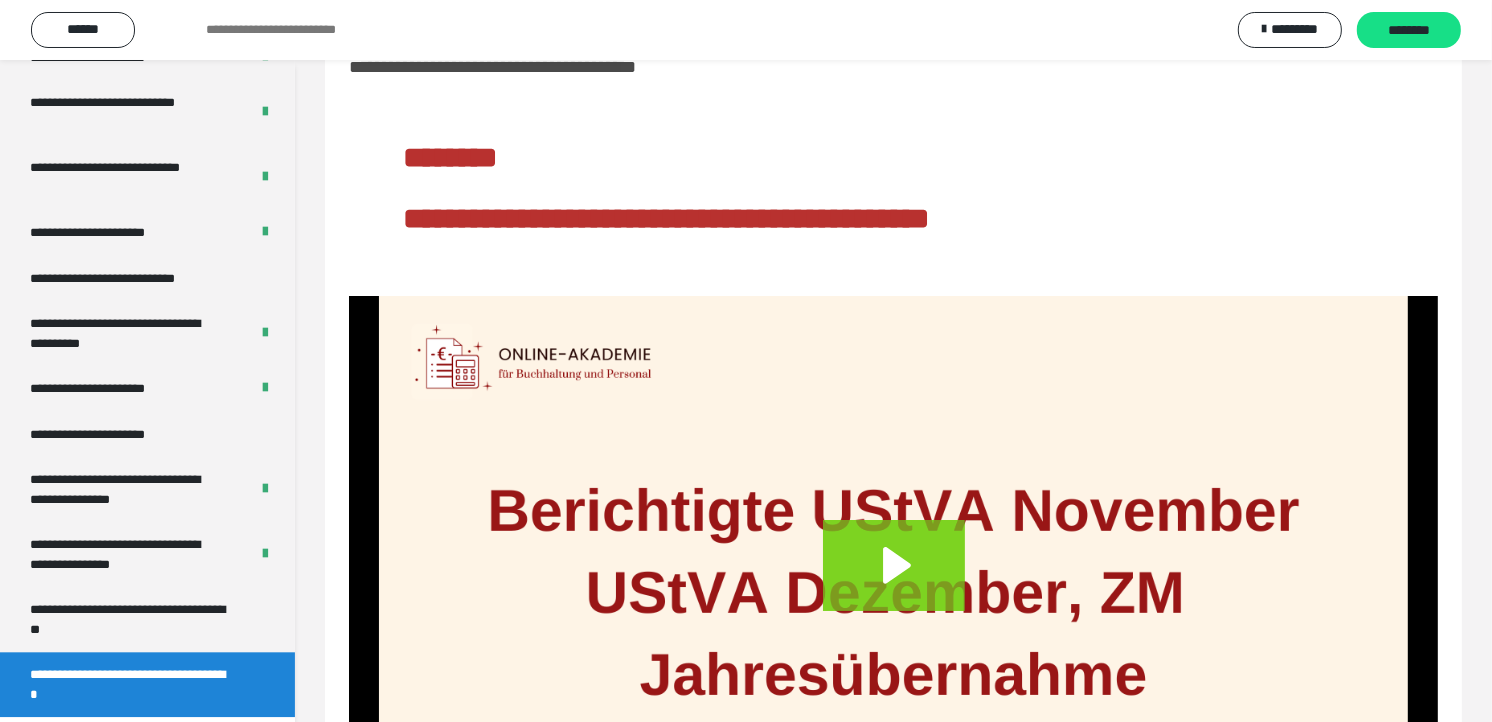 scroll, scrollTop: 266, scrollLeft: 0, axis: vertical 